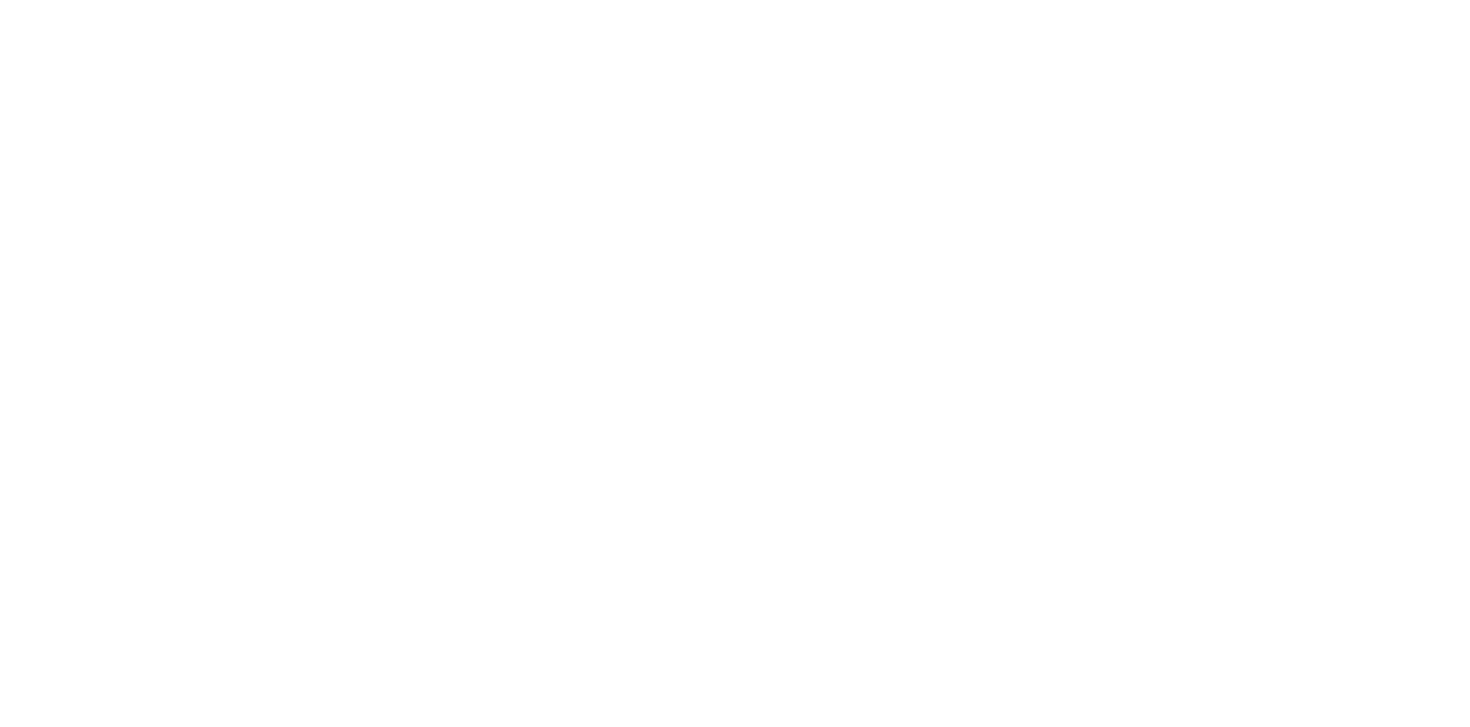 scroll, scrollTop: 0, scrollLeft: 0, axis: both 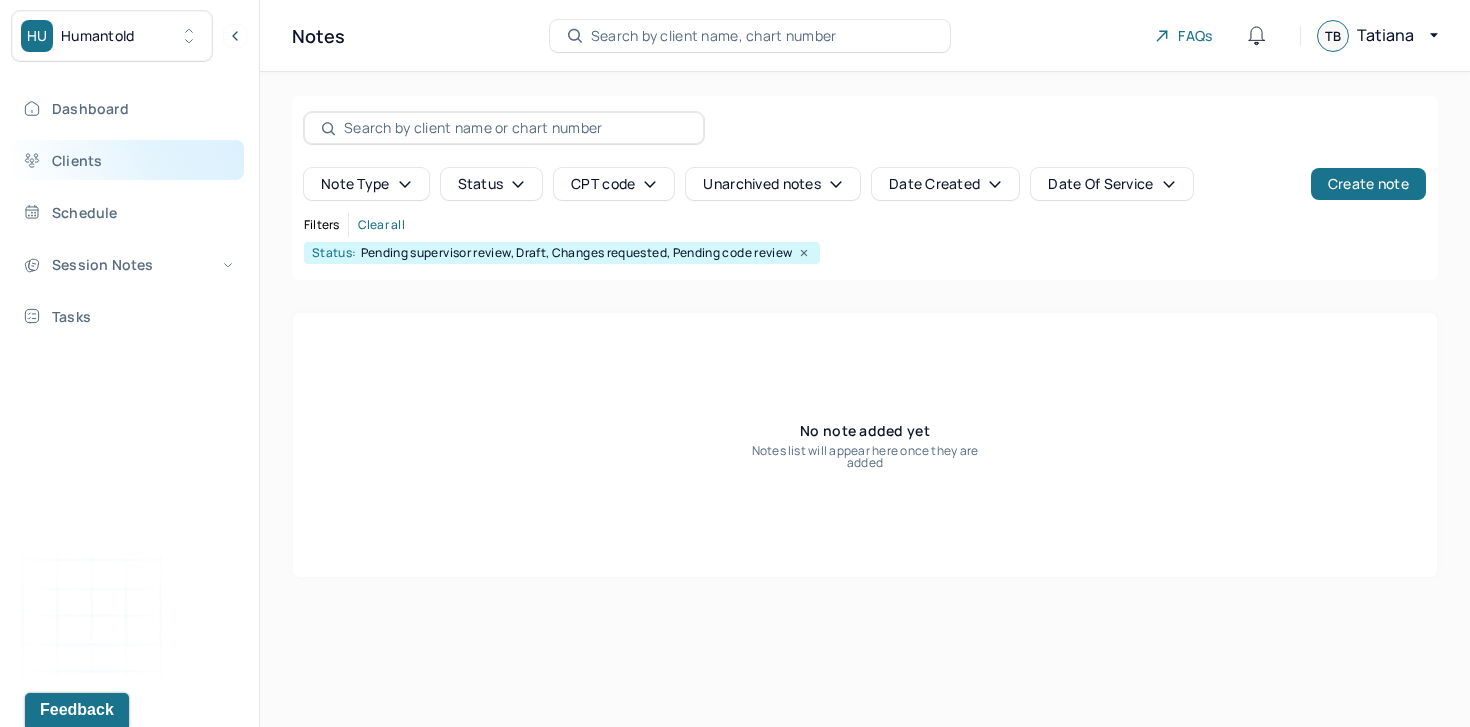 click on "Clients" at bounding box center [128, 160] 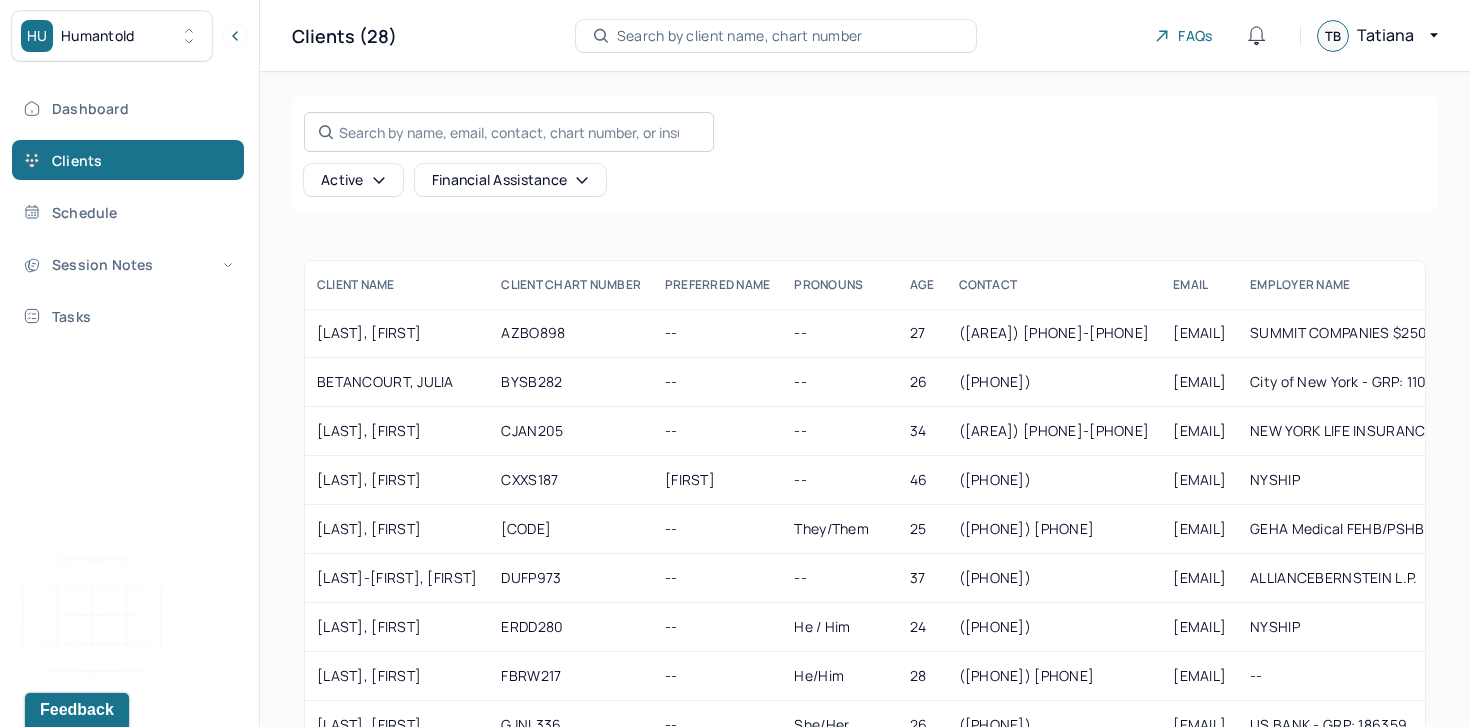 click on "Search by name, email, contact, chart number, or insurance id..." at bounding box center [509, 132] 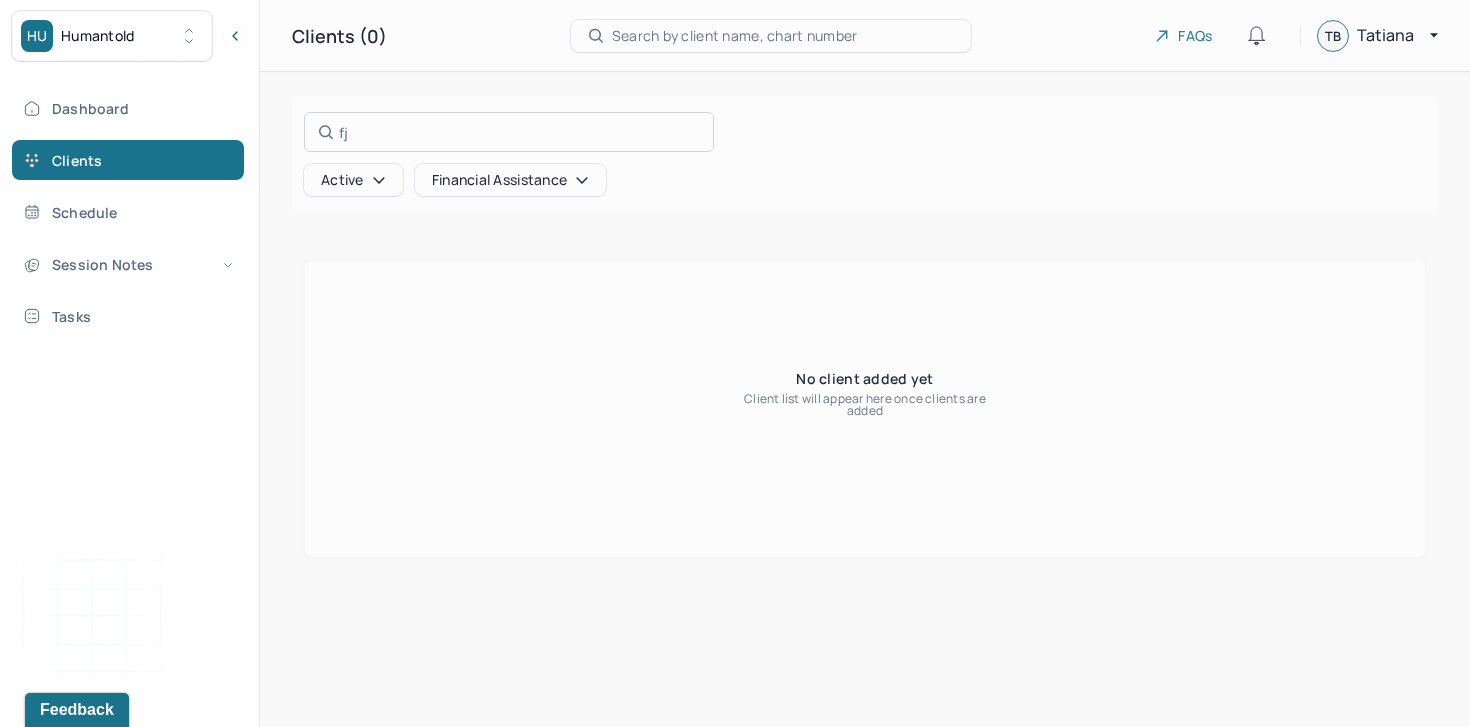 type on "f" 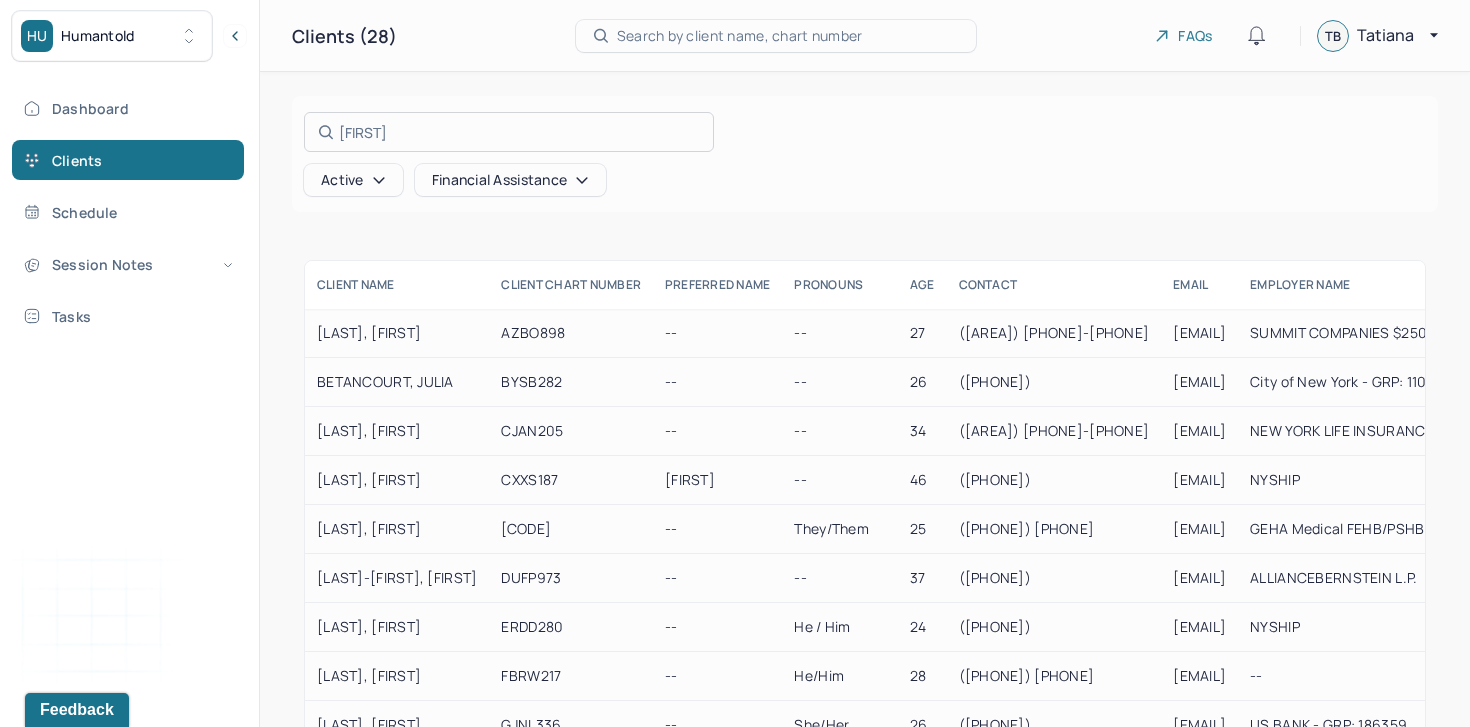 type on "caroline" 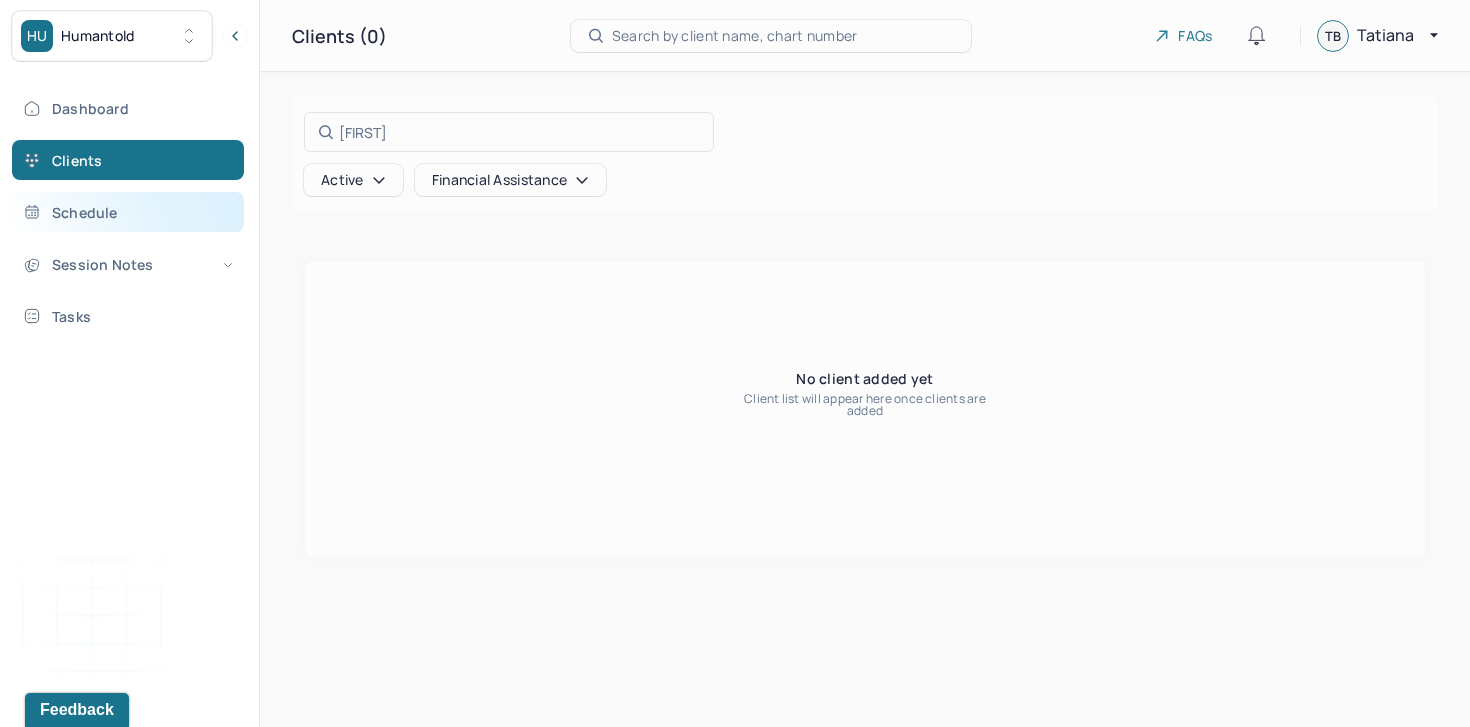 click on "Schedule" at bounding box center (128, 212) 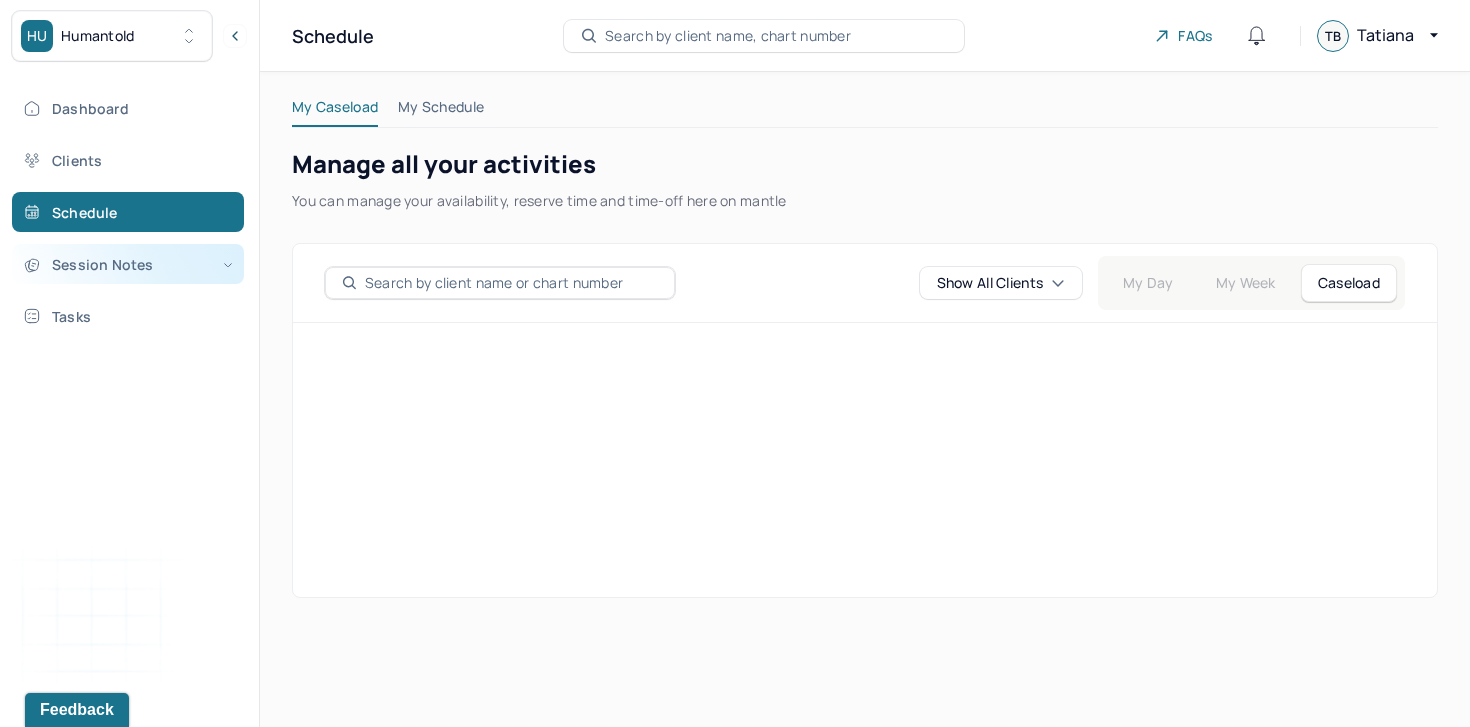click on "Session Notes" at bounding box center [128, 264] 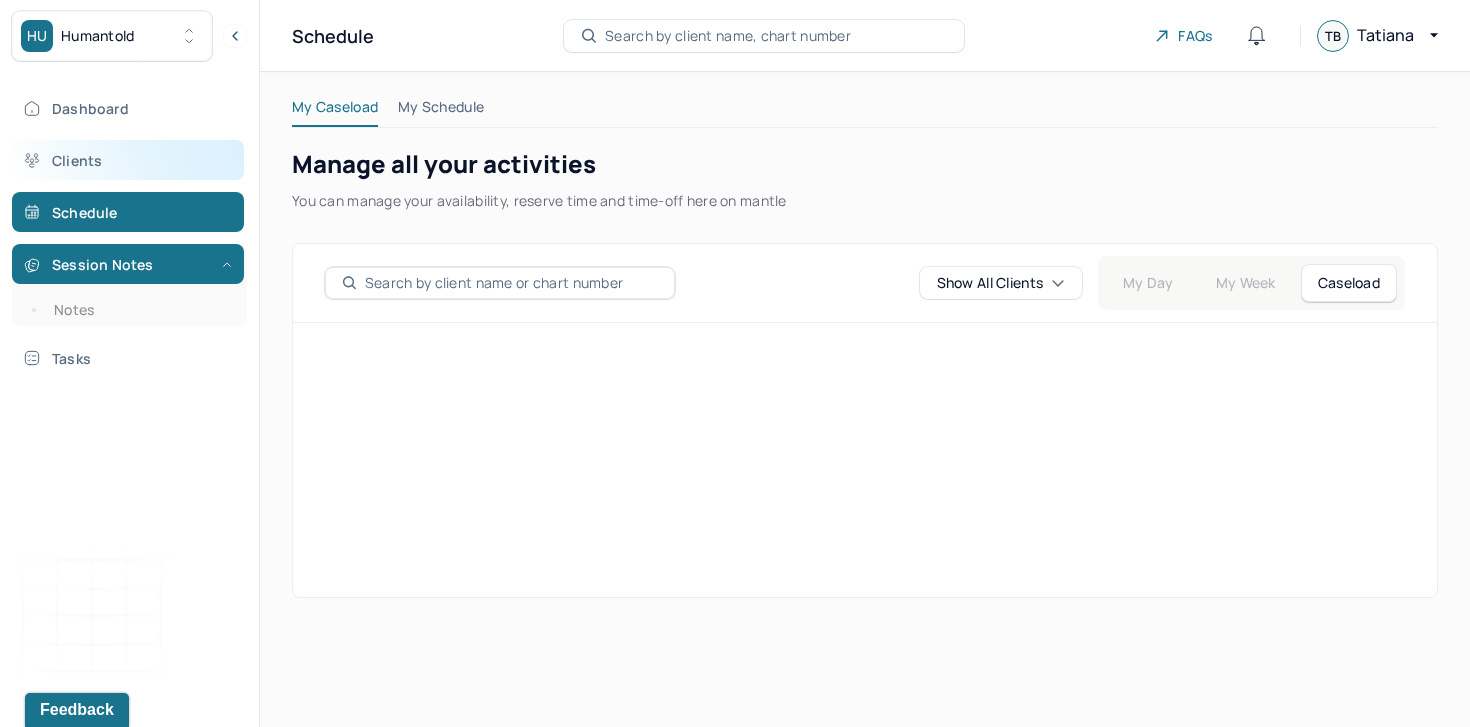 click on "Clients" at bounding box center (128, 160) 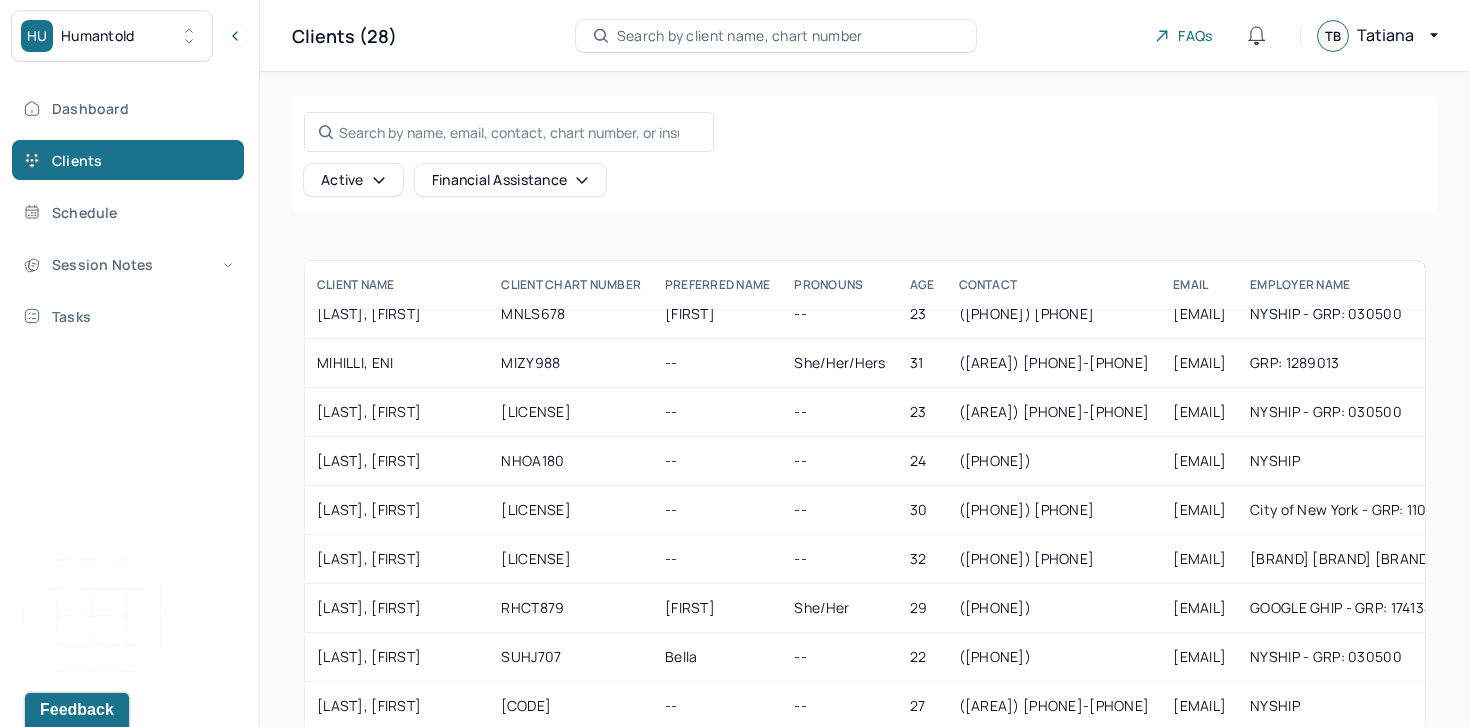 scroll, scrollTop: 901, scrollLeft: 0, axis: vertical 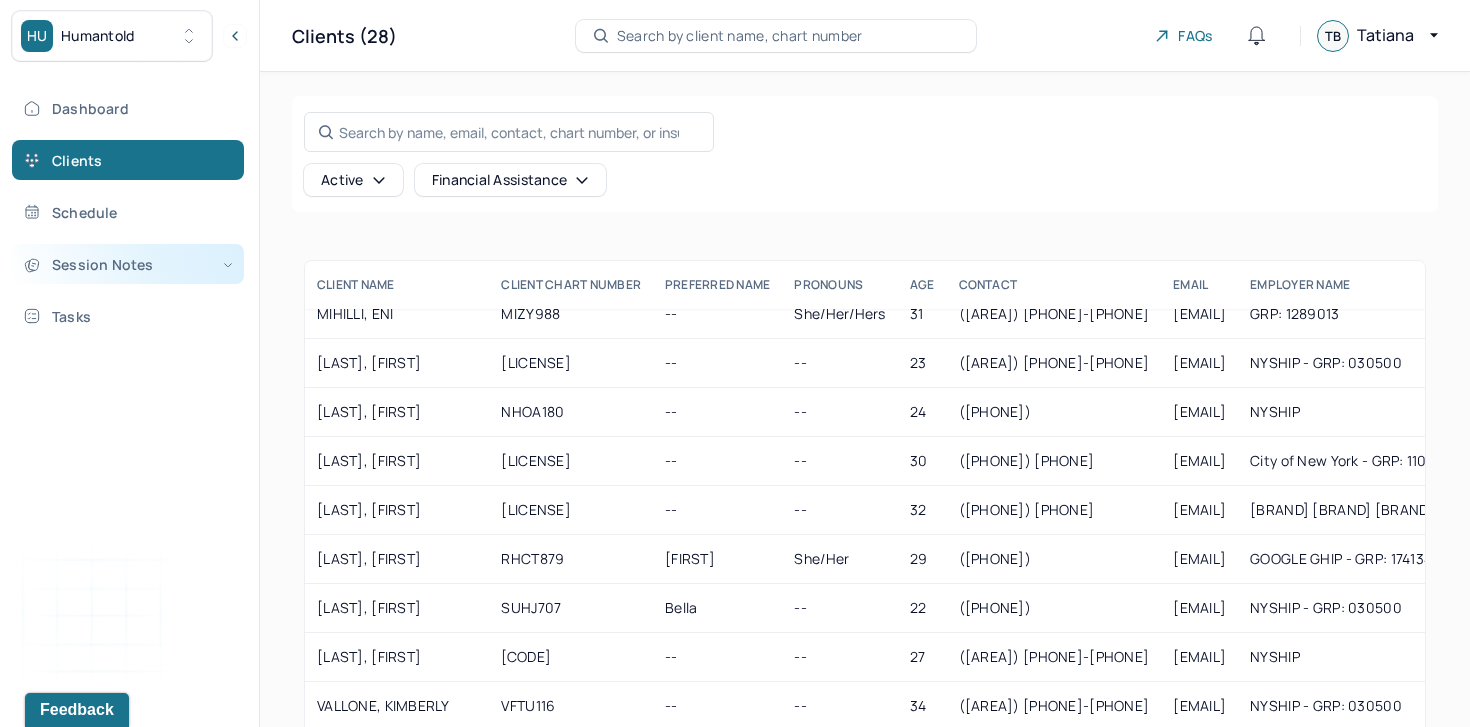 click on "Session Notes" at bounding box center [128, 264] 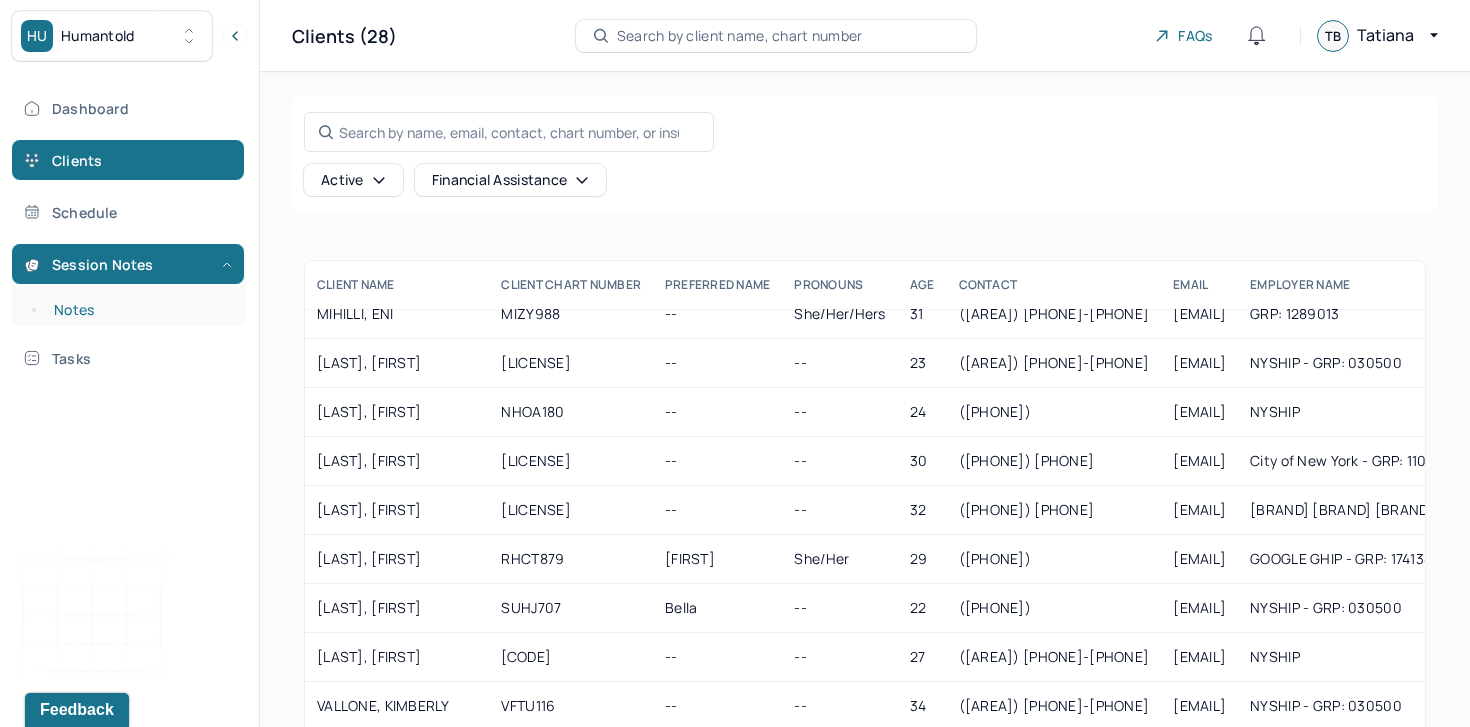 click on "Notes" at bounding box center [139, 310] 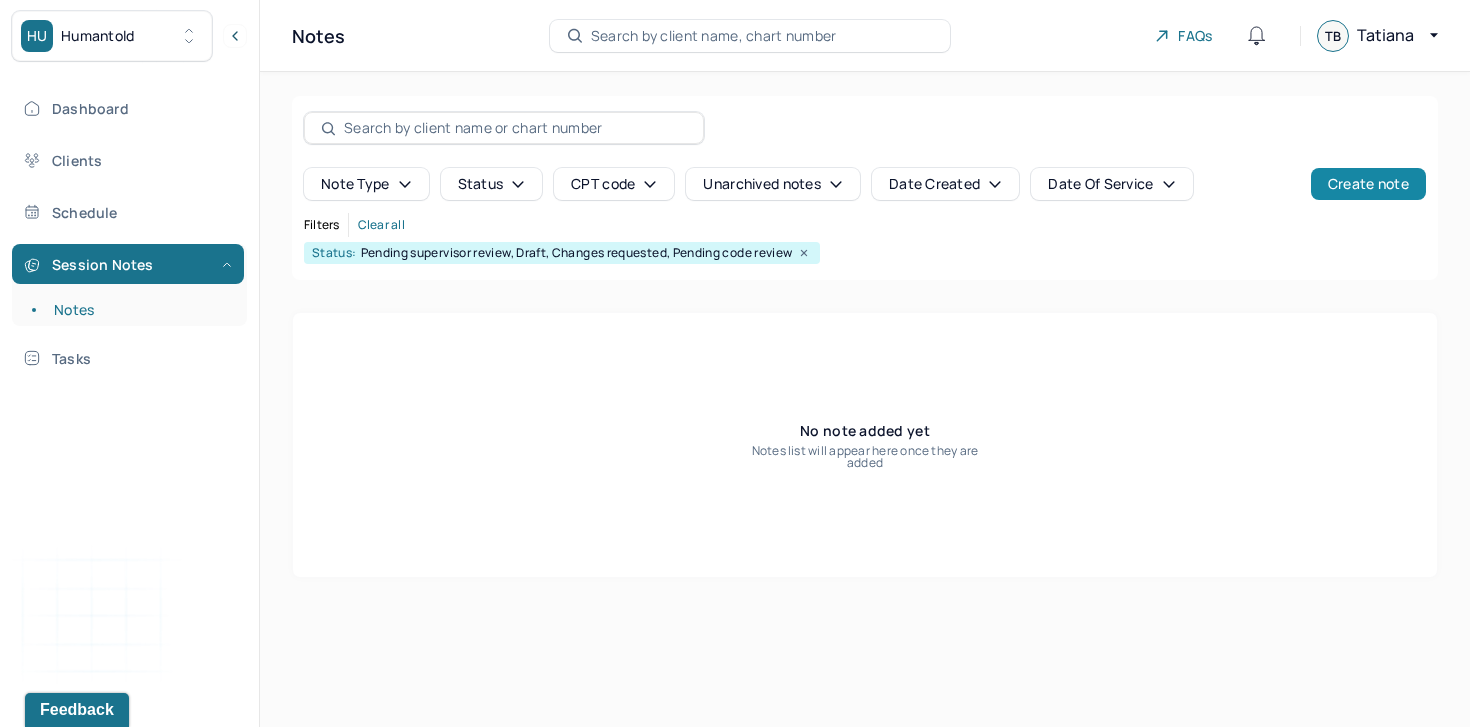 click on "Create note" at bounding box center [1368, 184] 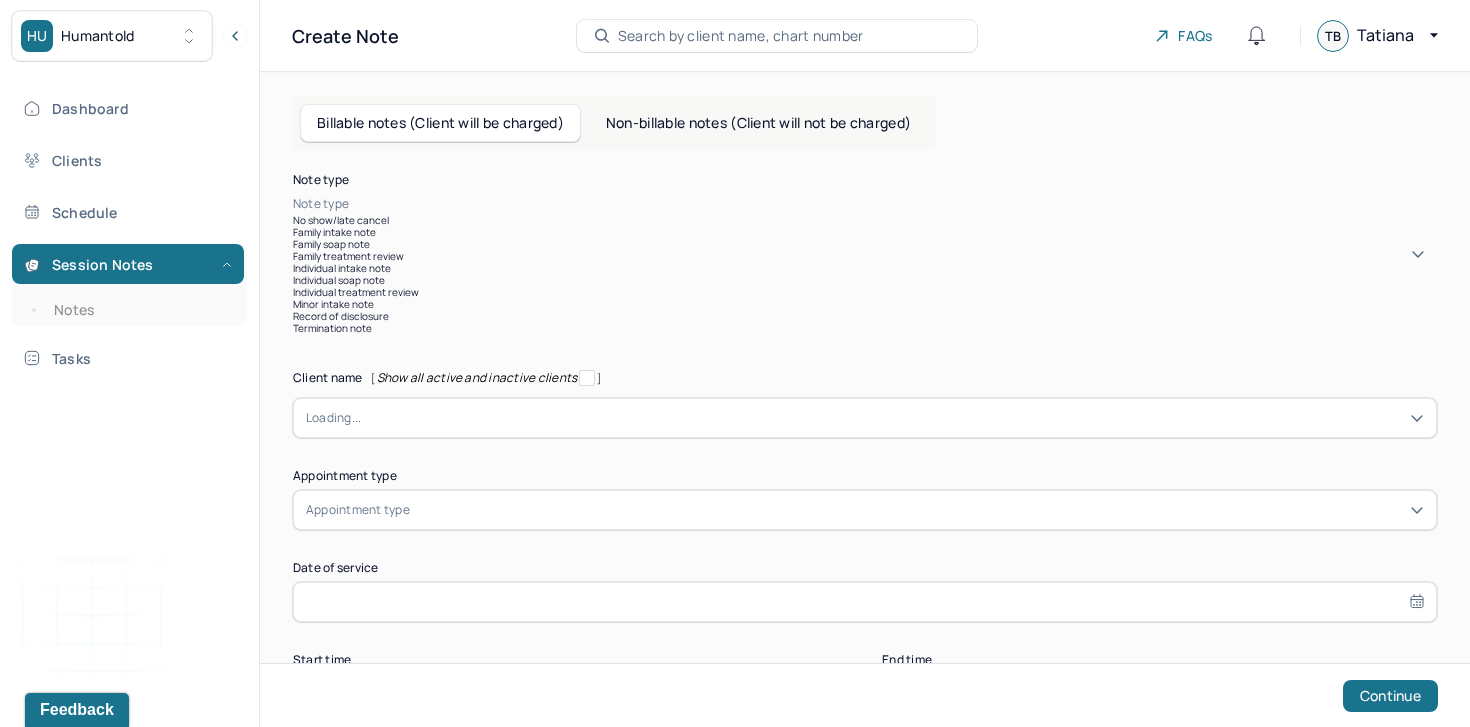 click at bounding box center (895, 204) 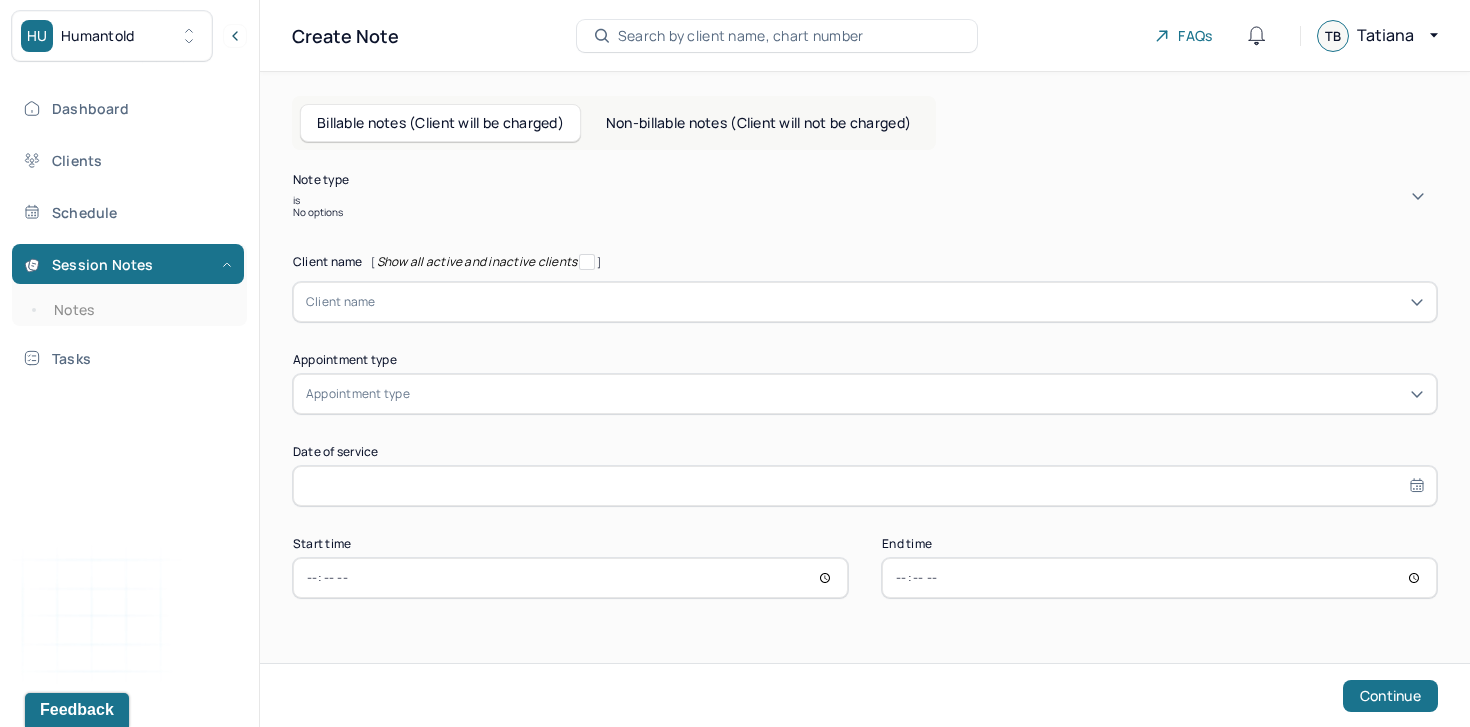 type on "i" 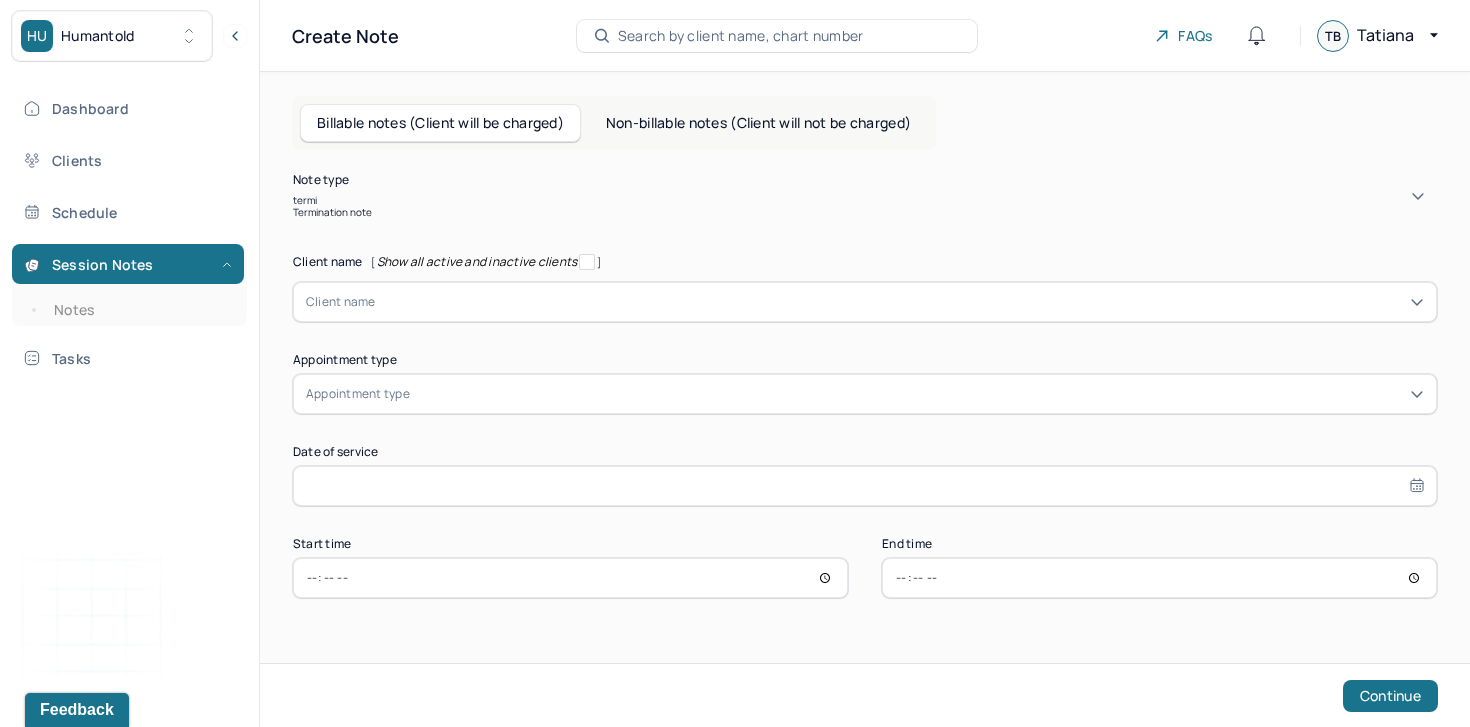 type on "termin" 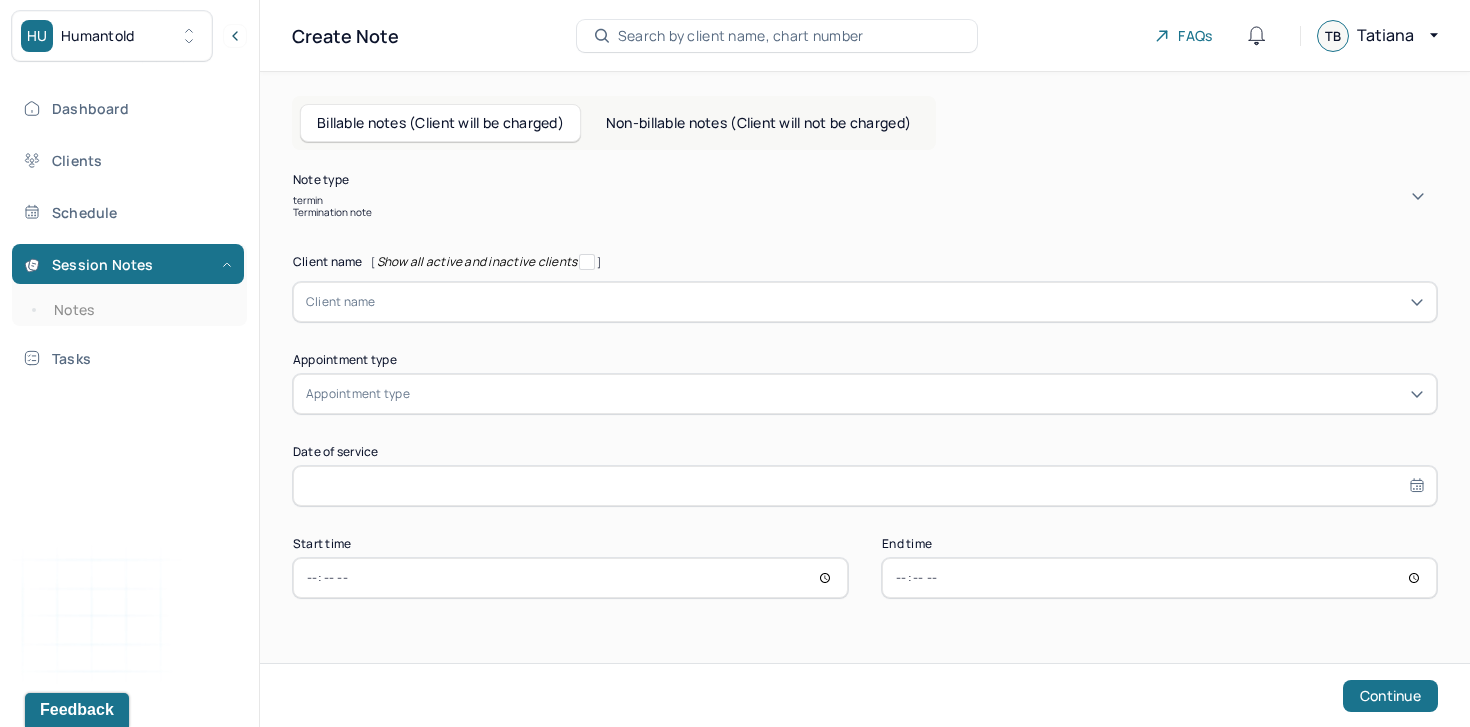 click on "Termination note" at bounding box center [865, 212] 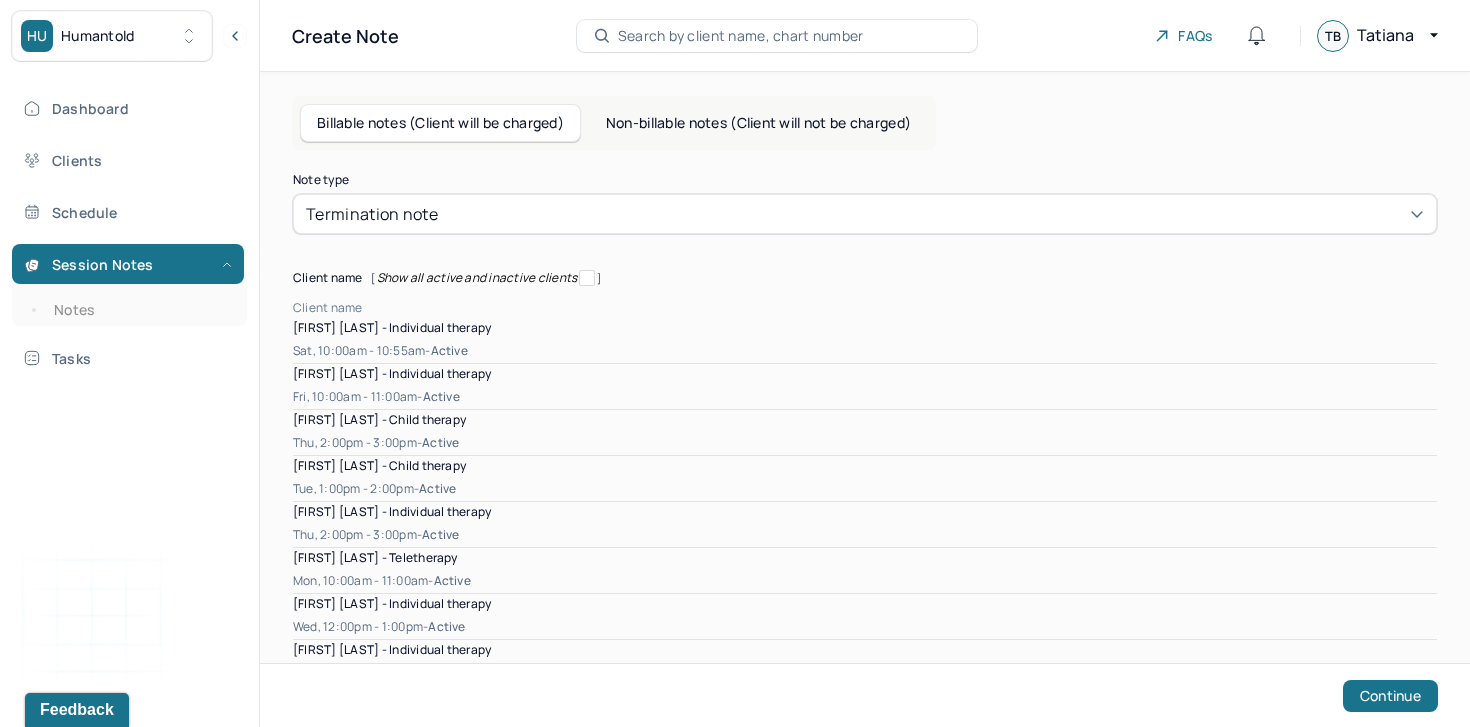 click at bounding box center [900, 308] 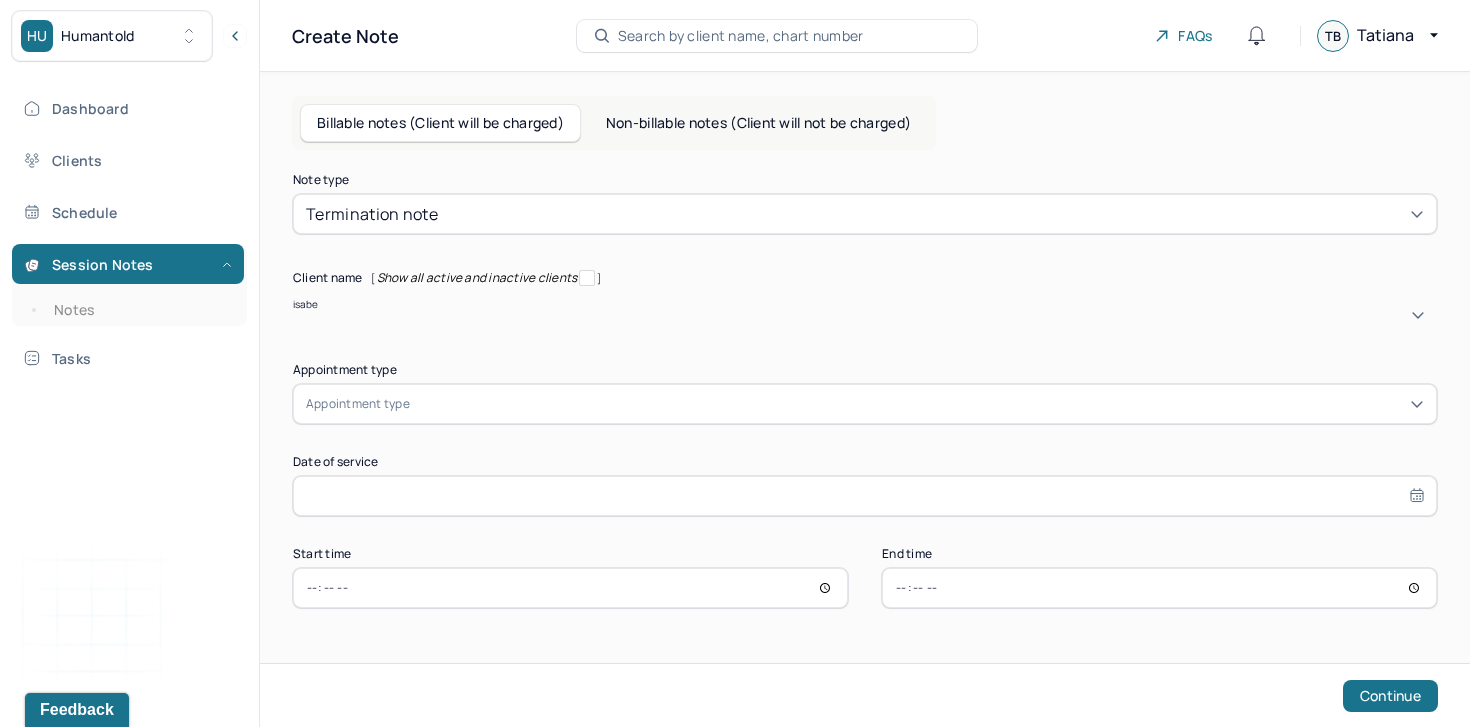 type on "isabel" 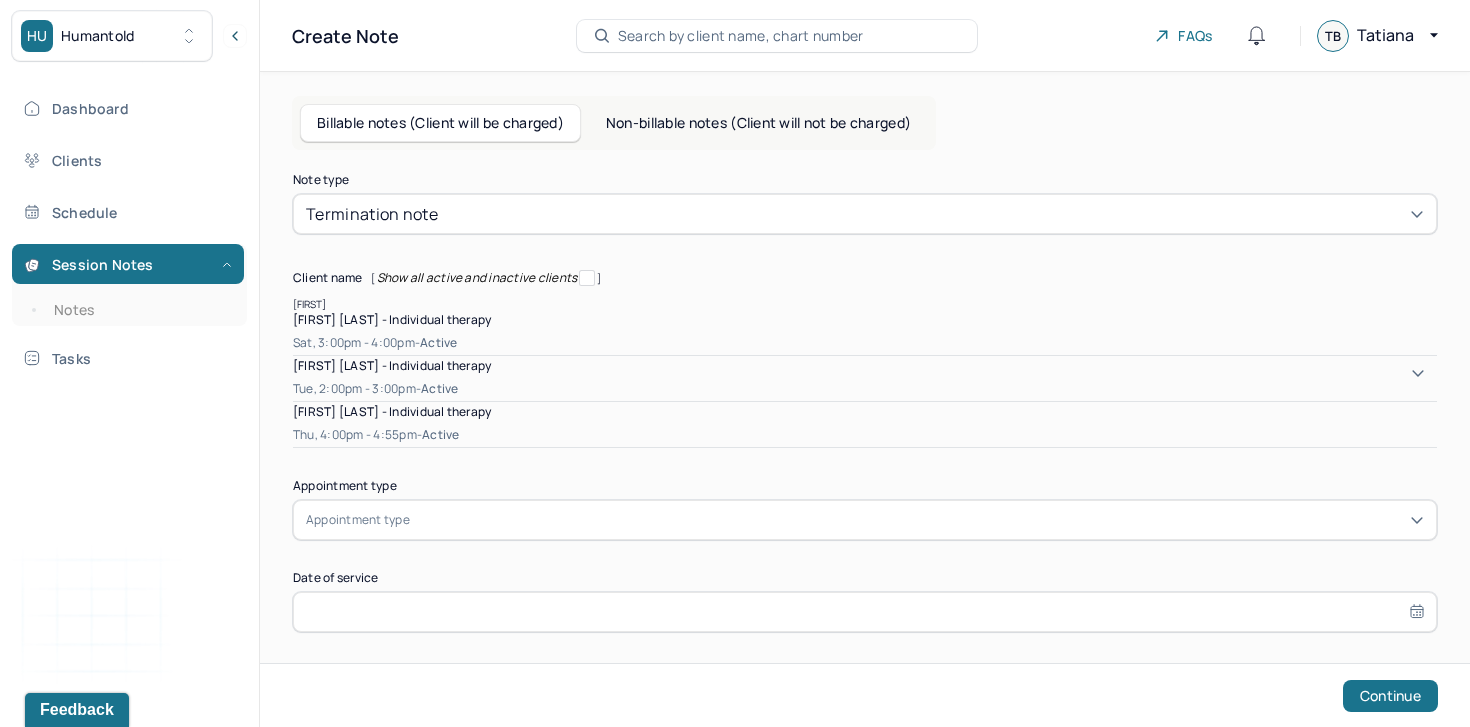 click on "Isabella Sabatino - Individual therapy" at bounding box center (392, 411) 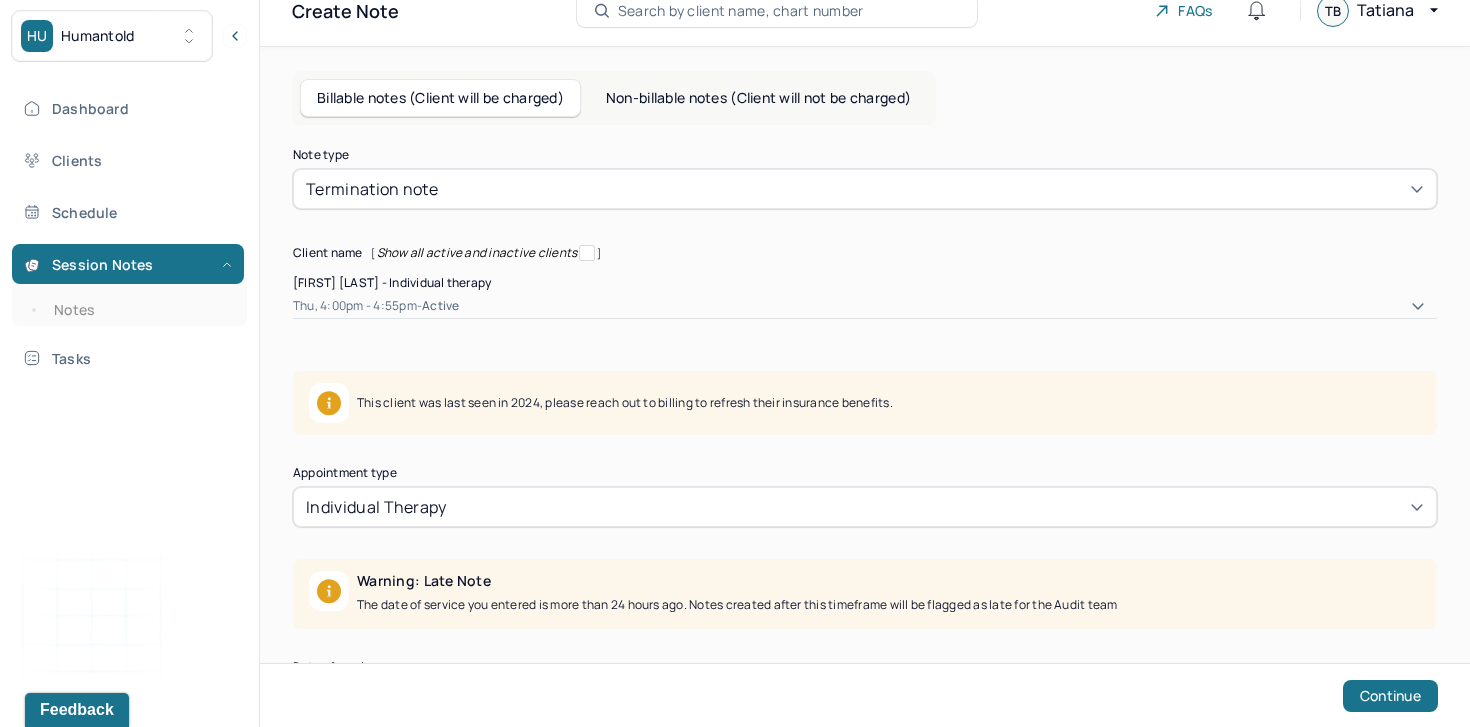 scroll, scrollTop: 0, scrollLeft: 0, axis: both 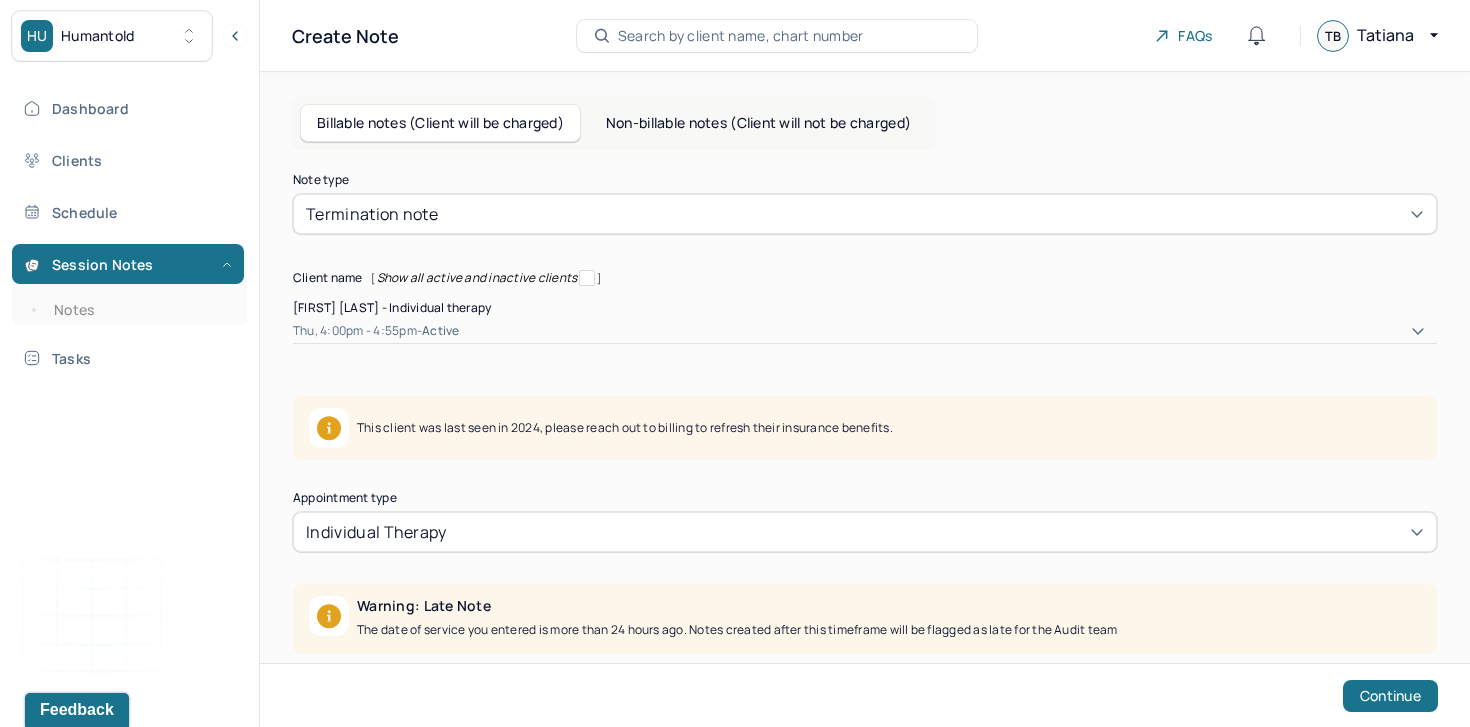 click on "Non-billable notes (Client will not be charged)" at bounding box center (758, 123) 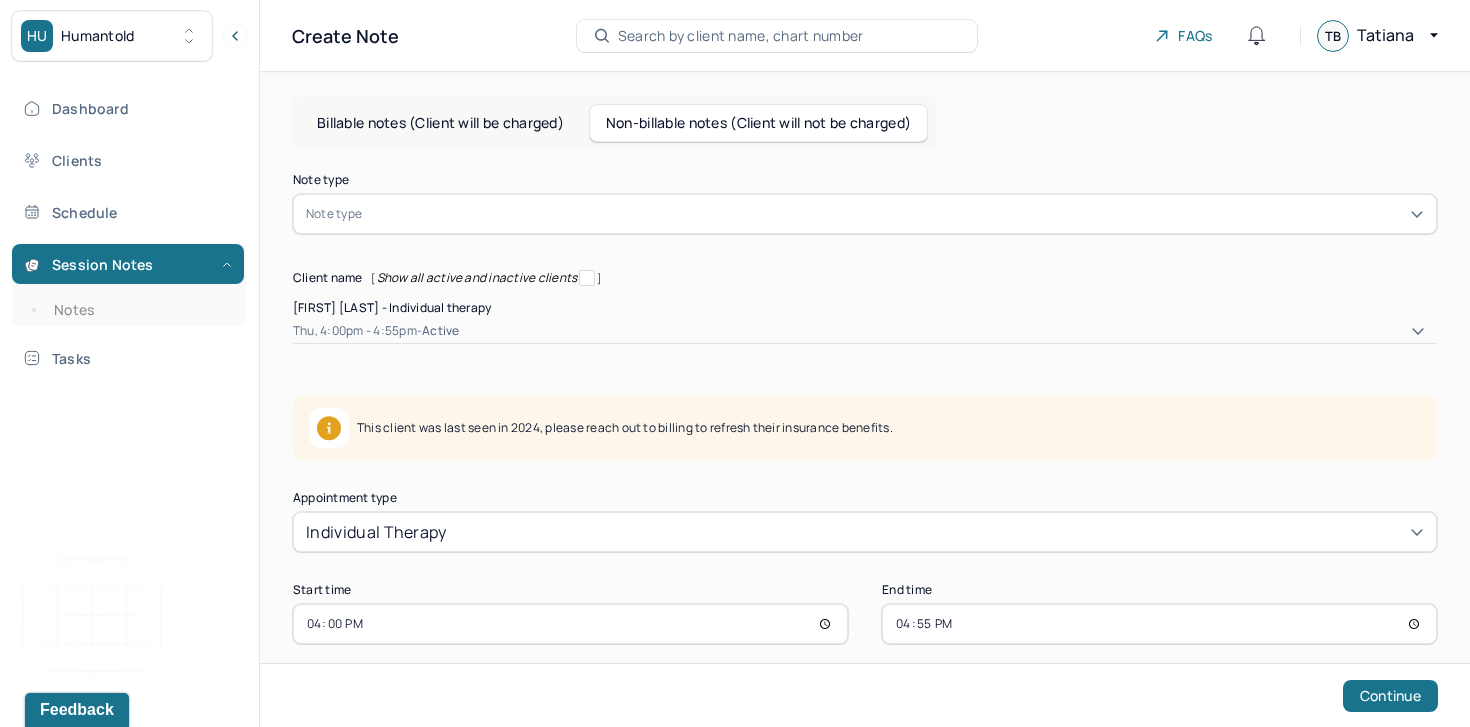 scroll, scrollTop: 4, scrollLeft: 0, axis: vertical 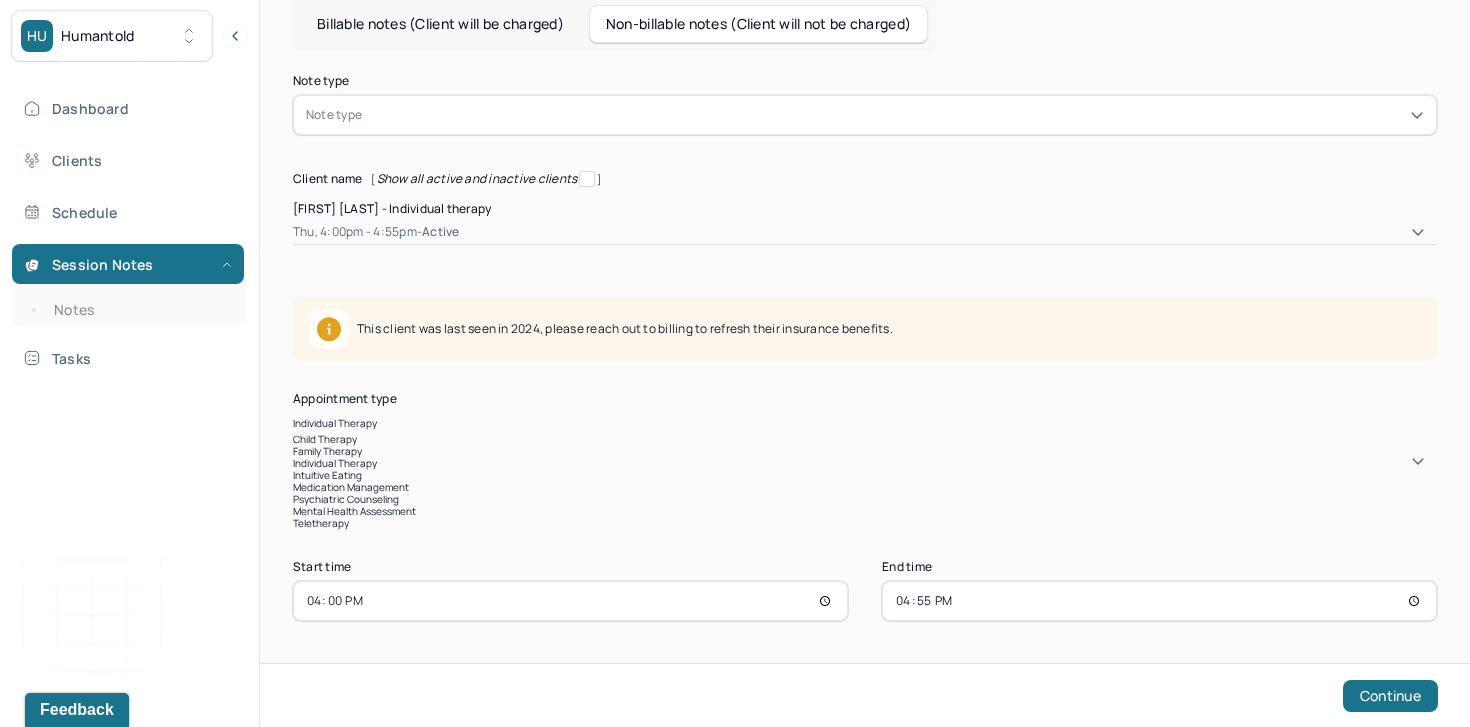 click on "[object Object], 2 of 8. 8 results available. Use Up and Down to choose options, press Enter to select the currently focused option, press Escape to exit the menu, press Tab to select the option and exit the menu. individual therapy child therapy family therapy individual therapy intuitive eating medication management psychiatric counseling mental health assessment teletherapy" at bounding box center [865, 471] 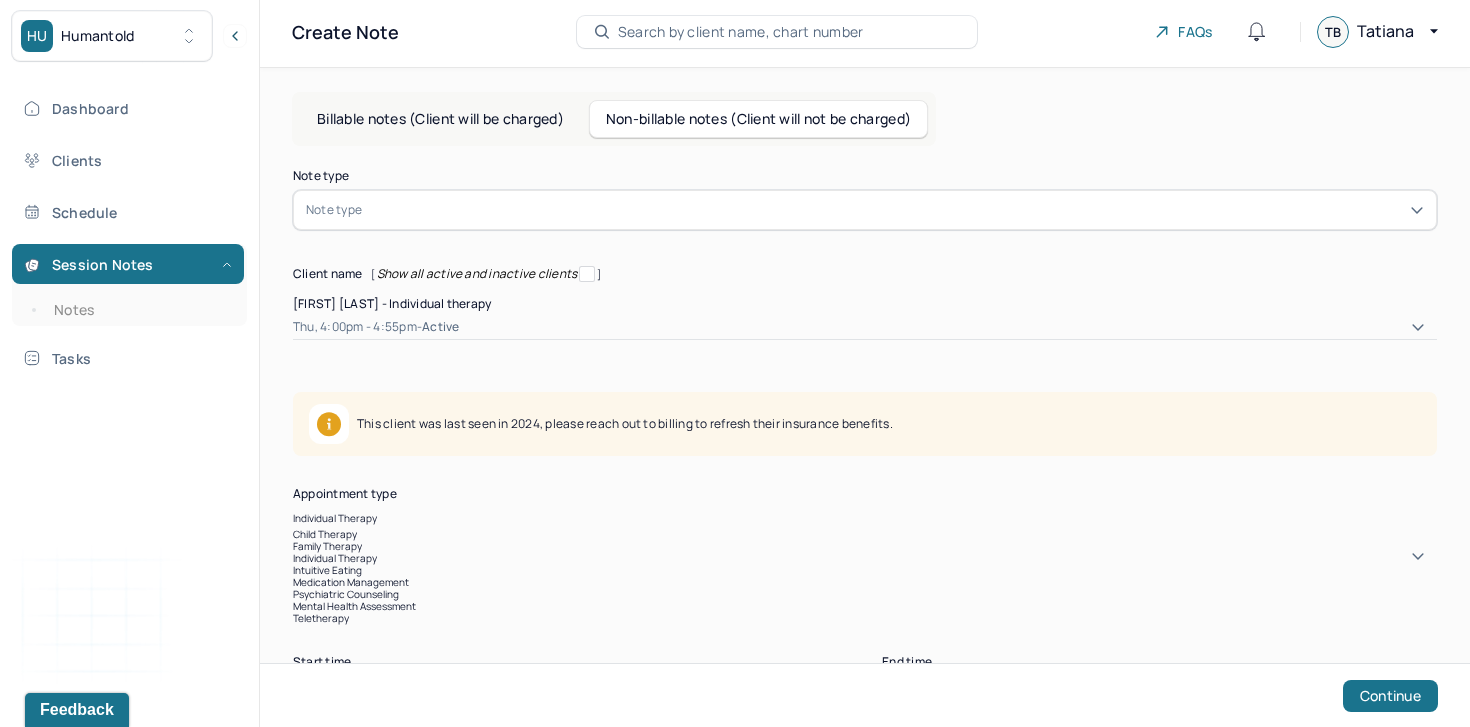 click on "Billable notes (Client will be charged)     Non-billable notes (Client will not be charged)   Note type Note type Client name [ Show all active and inactive clients ] Isabella Sabatino - Individual therapy Thu, 4:00pm - 4:55pm  -  active This client was last seen in 2024, please reach out to billing to refresh their insurance benefits. Appointment type [object Object], 1 of 8. 8 results available. Use Up and Down to choose options, press Enter to select the currently focused option, press Escape to exit the menu, press Tab to select the option and exit the menu. individual therapy child therapy family therapy individual therapy intuitive eating medication management psychiatric counseling mental health assessment teletherapy Start time 16:00 End time 16:55   Continue" at bounding box center [865, 445] 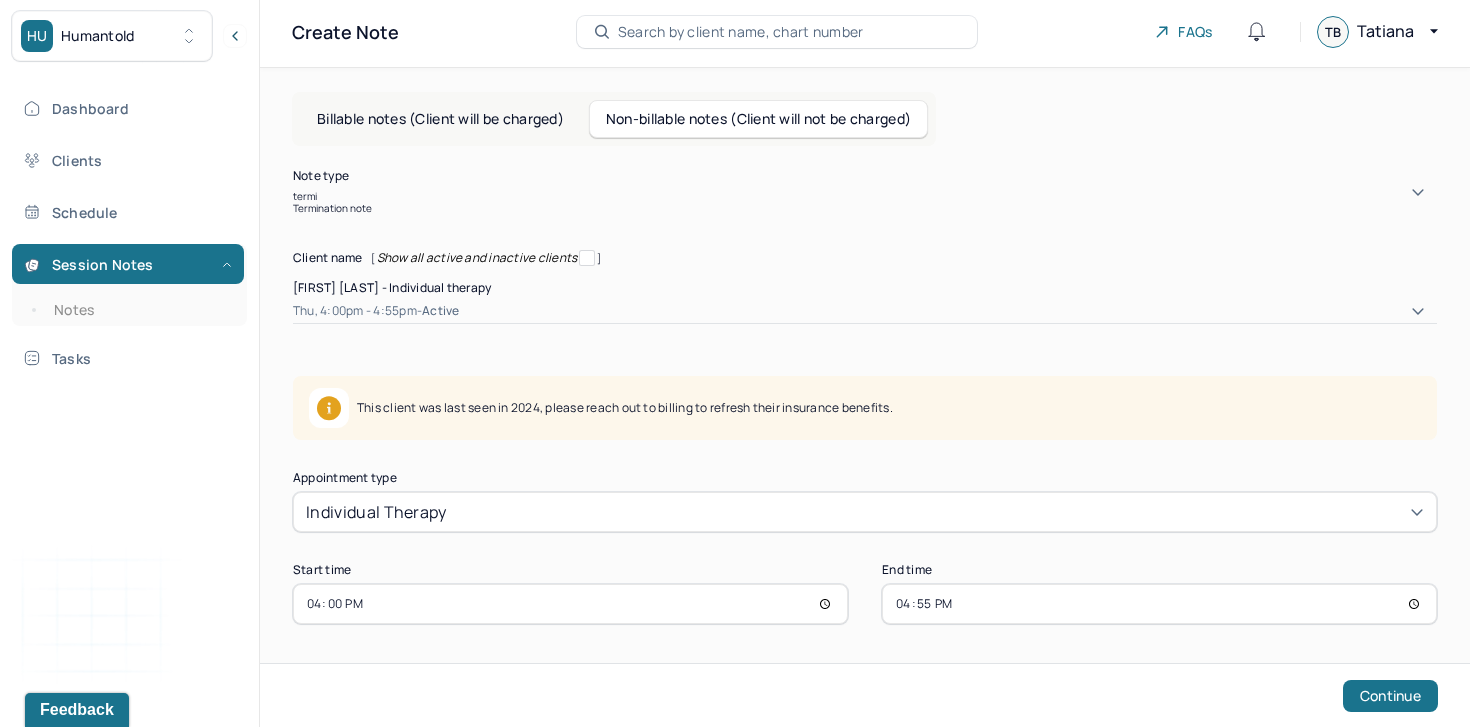 type on "termin" 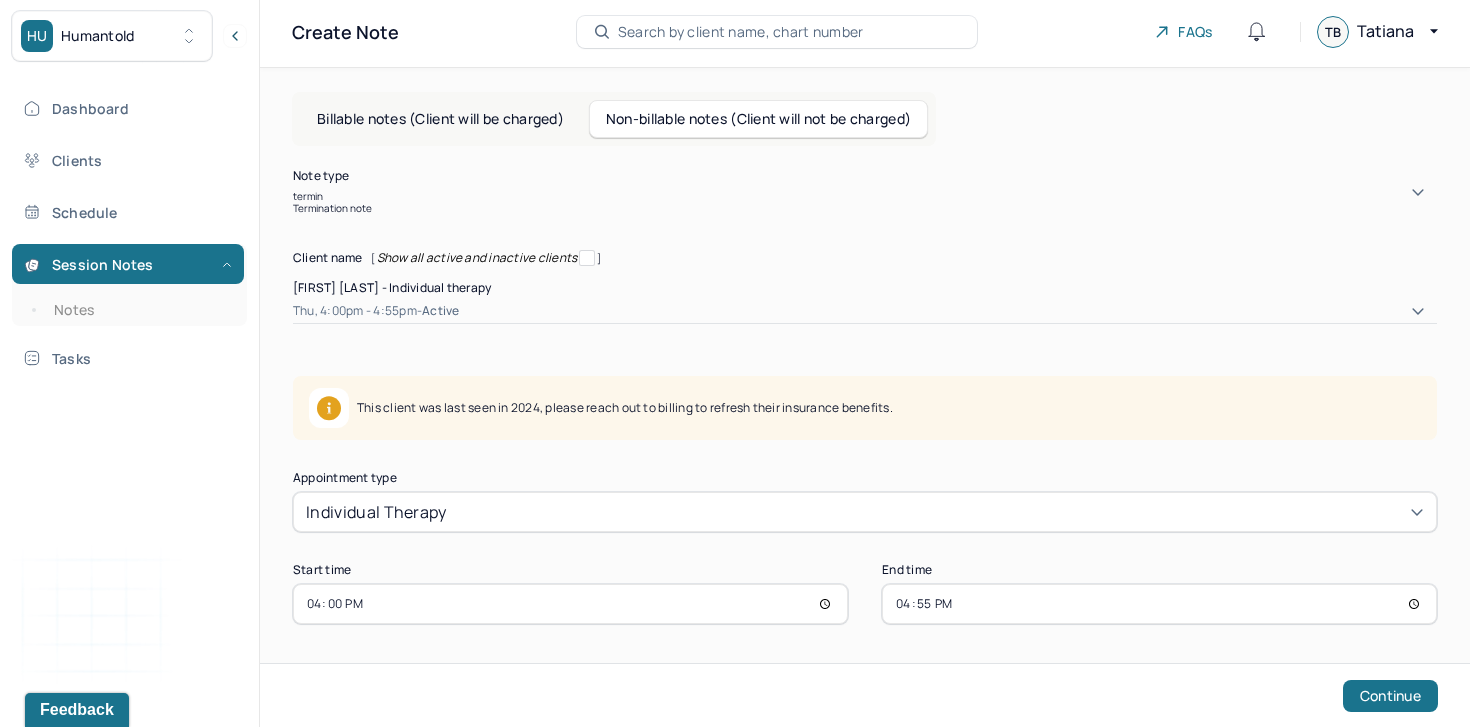 click on "Termination note" at bounding box center (865, 208) 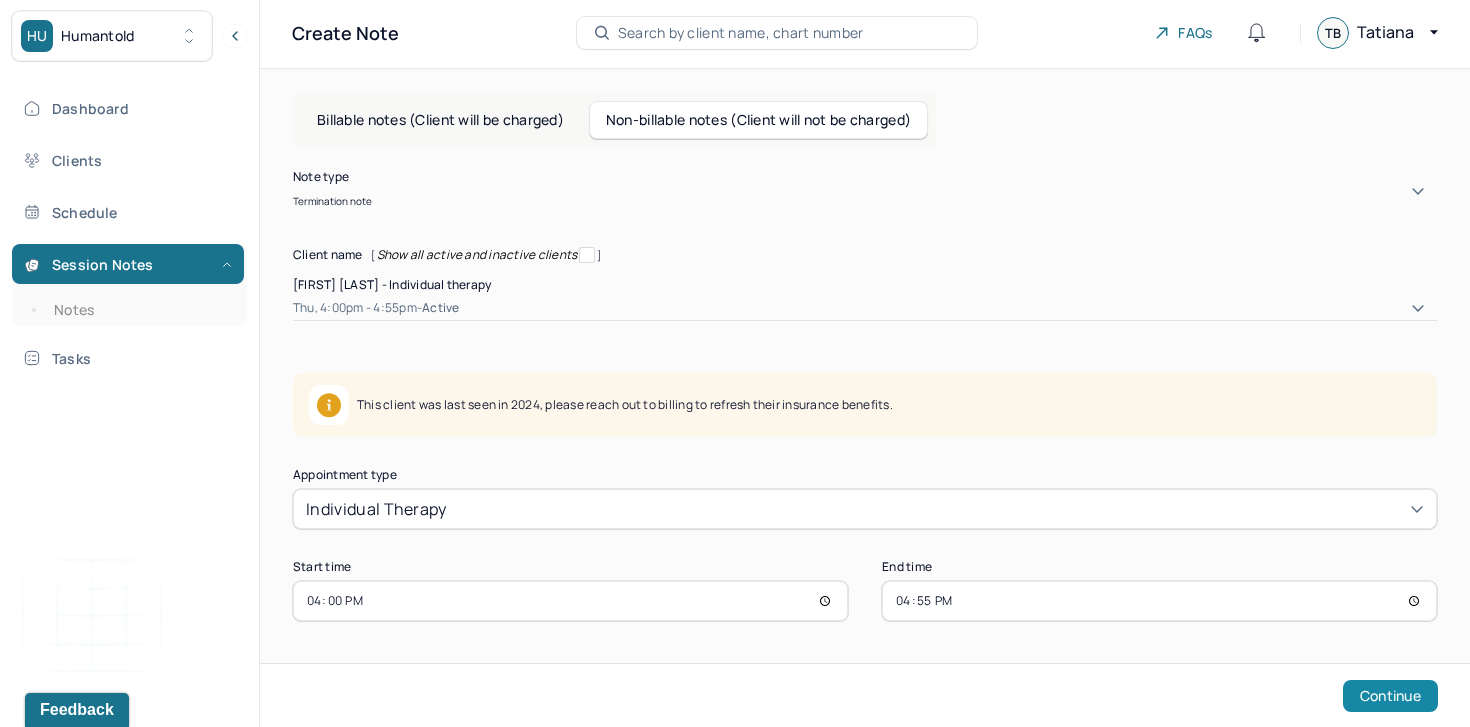 click on "Continue" at bounding box center (1390, 696) 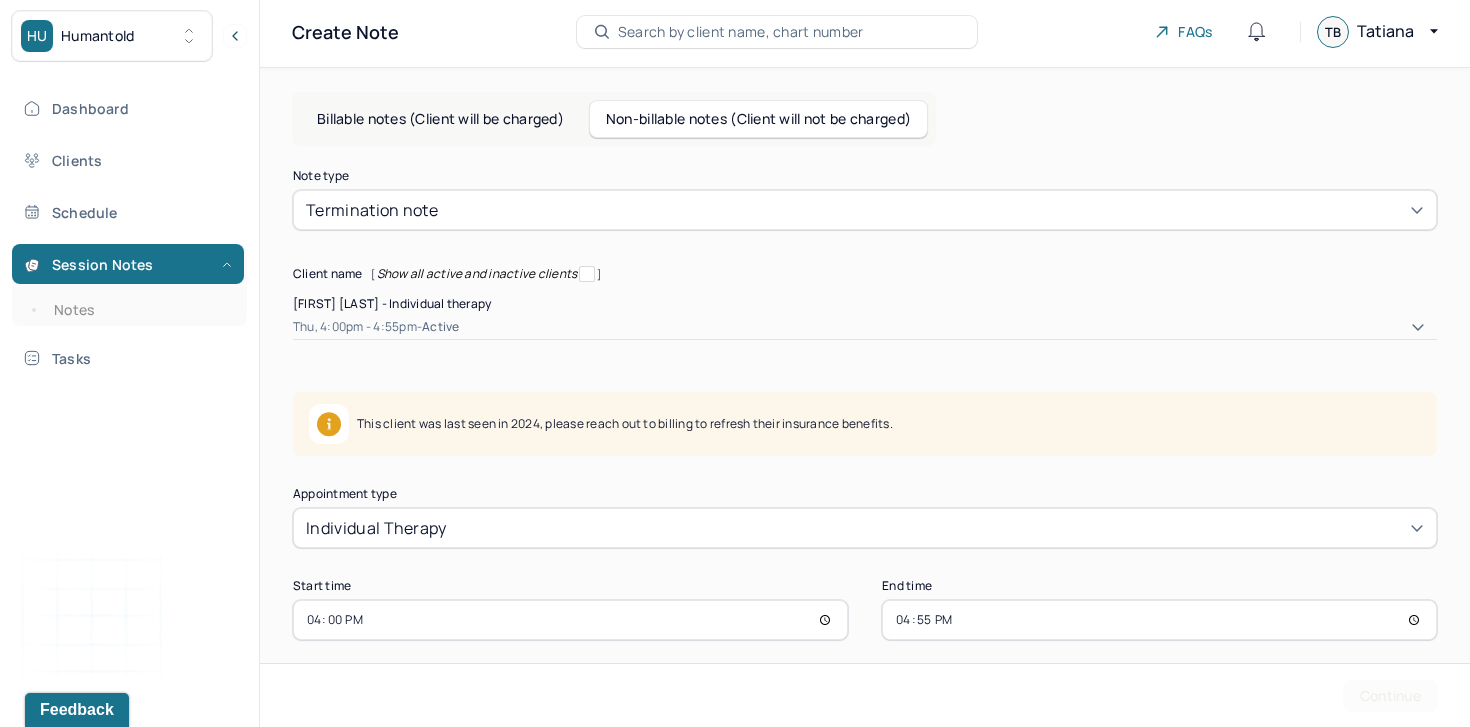 scroll, scrollTop: 0, scrollLeft: 0, axis: both 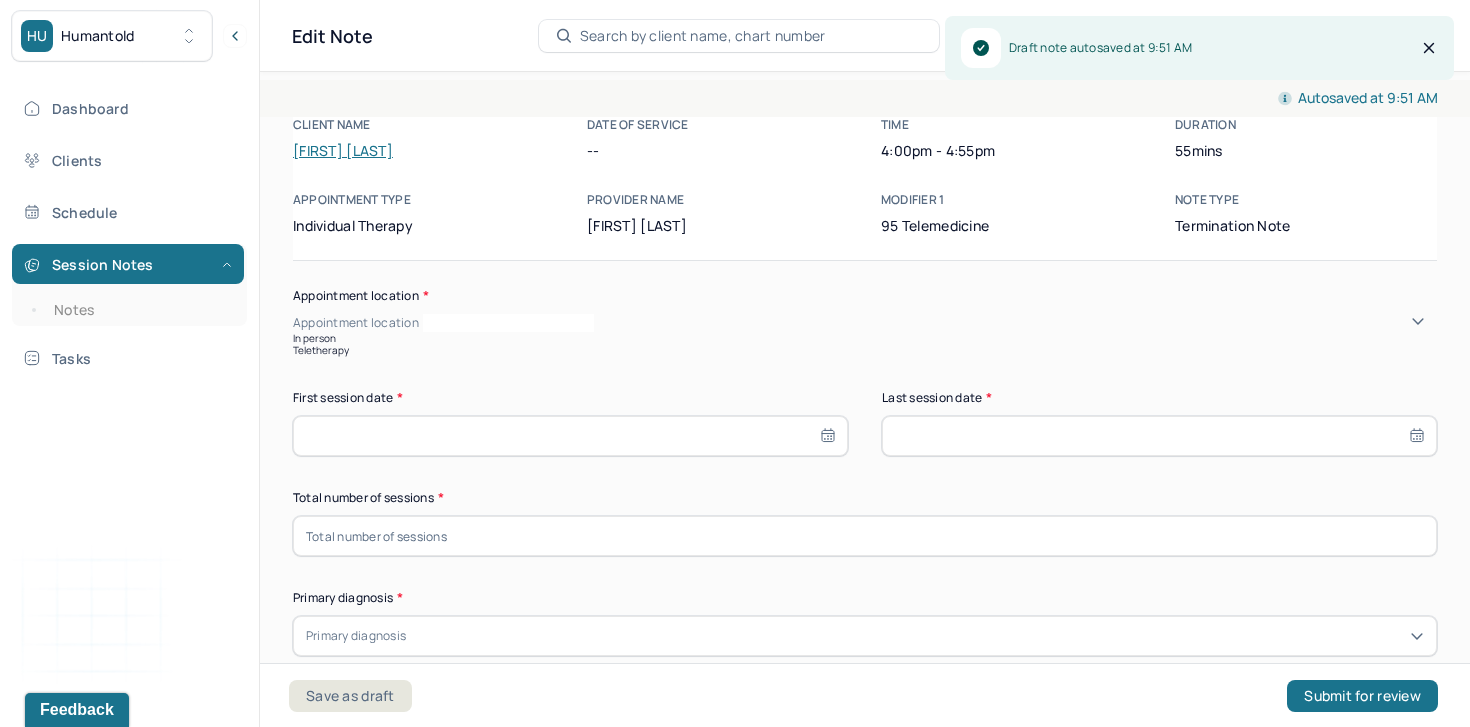 click on "Appointment location" at bounding box center (865, 323) 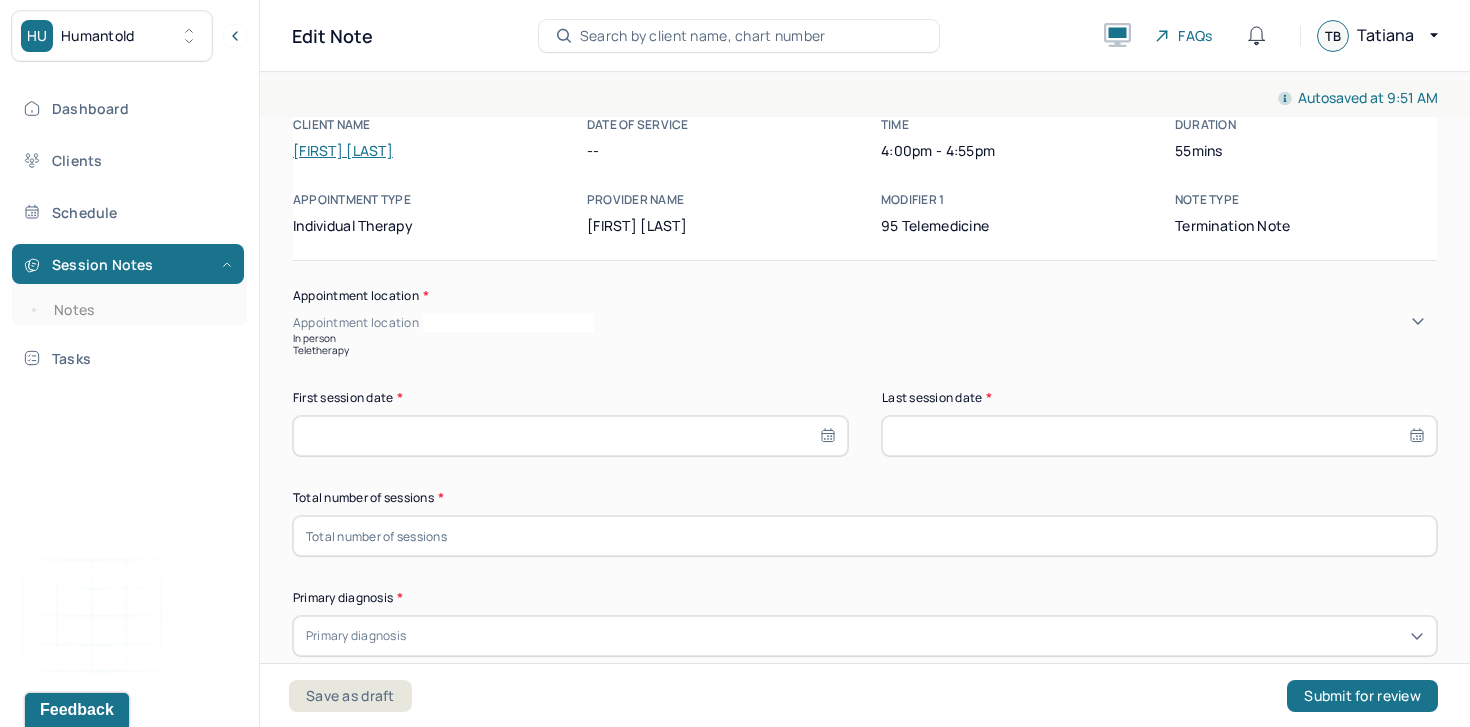 click on "Teletherapy" at bounding box center (865, 350) 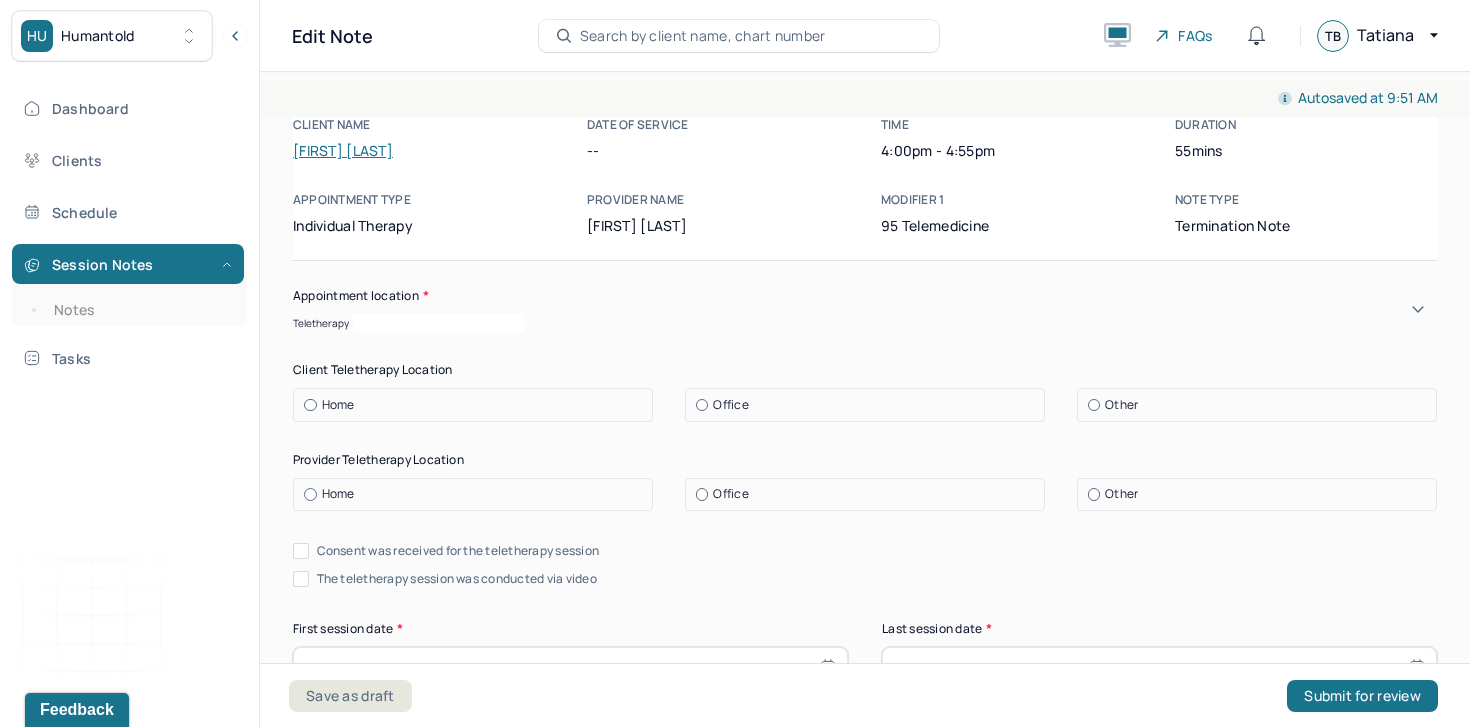 click on "Home" at bounding box center (478, 405) 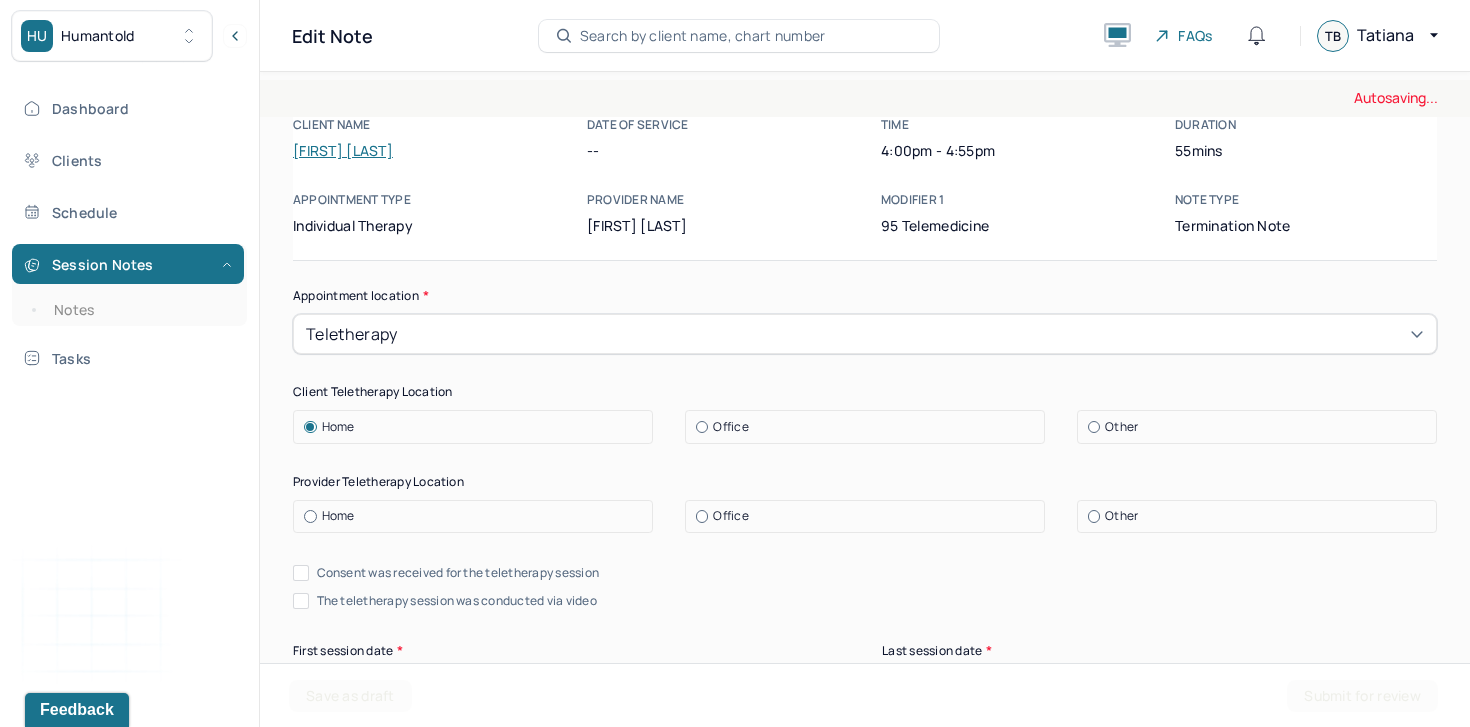 click on "Office" at bounding box center [730, 516] 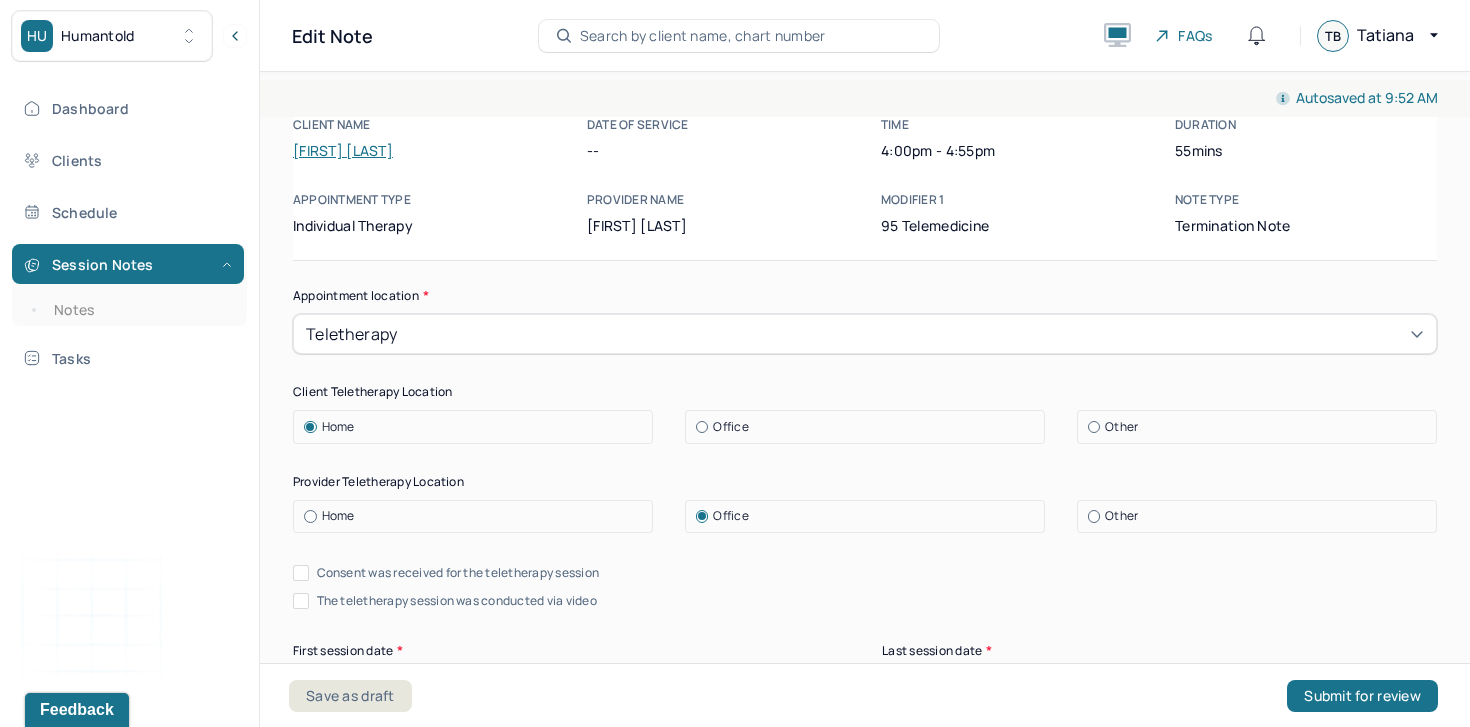 click on "Consent was received for the teletherapy session" at bounding box center (458, 573) 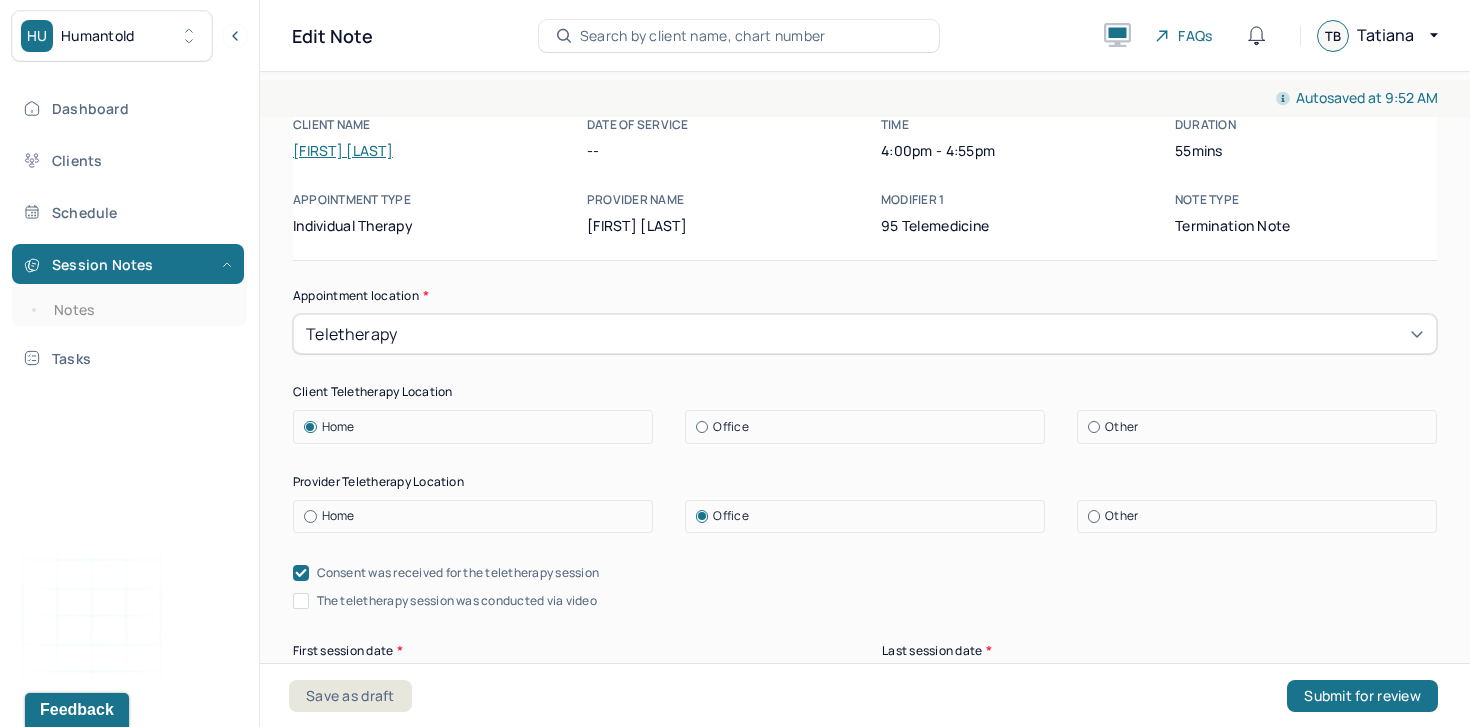 click on "The teletherapy session was conducted via video" at bounding box center [457, 601] 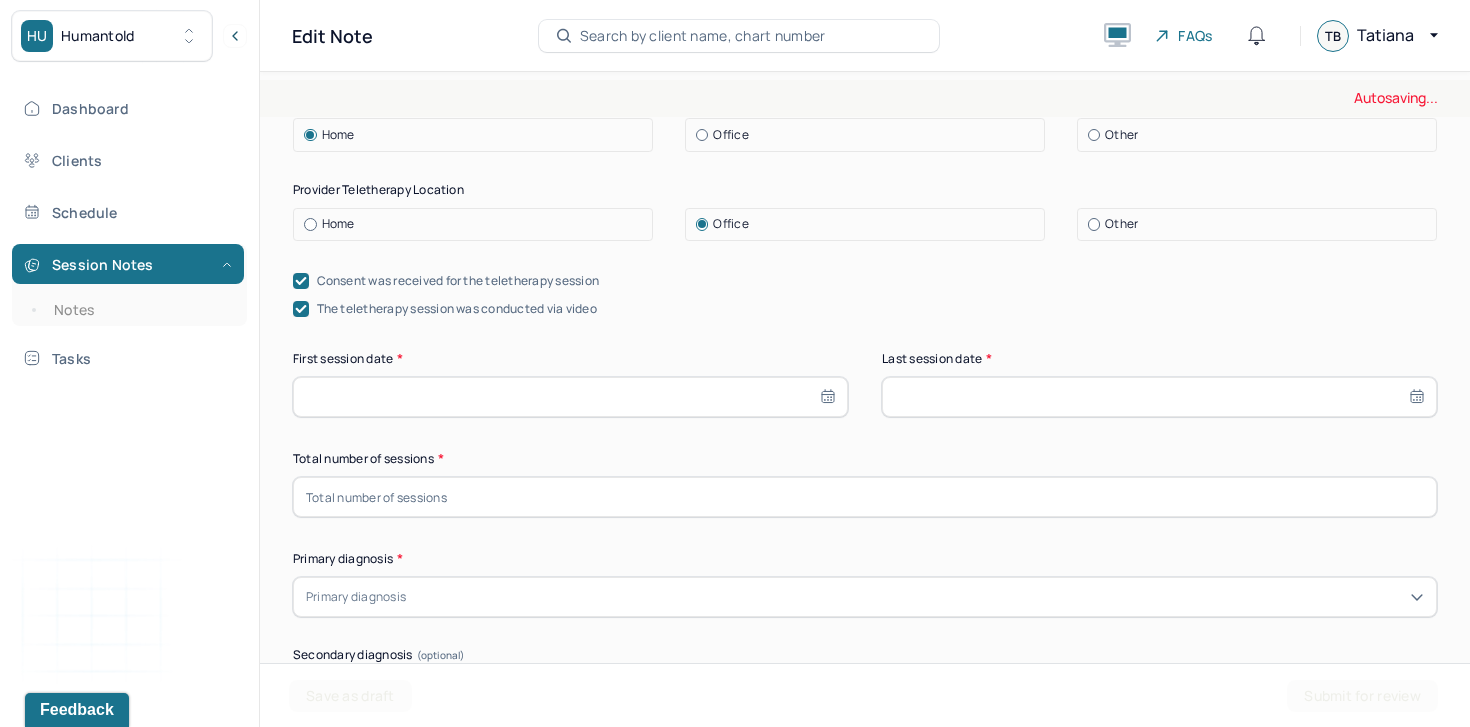 scroll, scrollTop: 367, scrollLeft: 0, axis: vertical 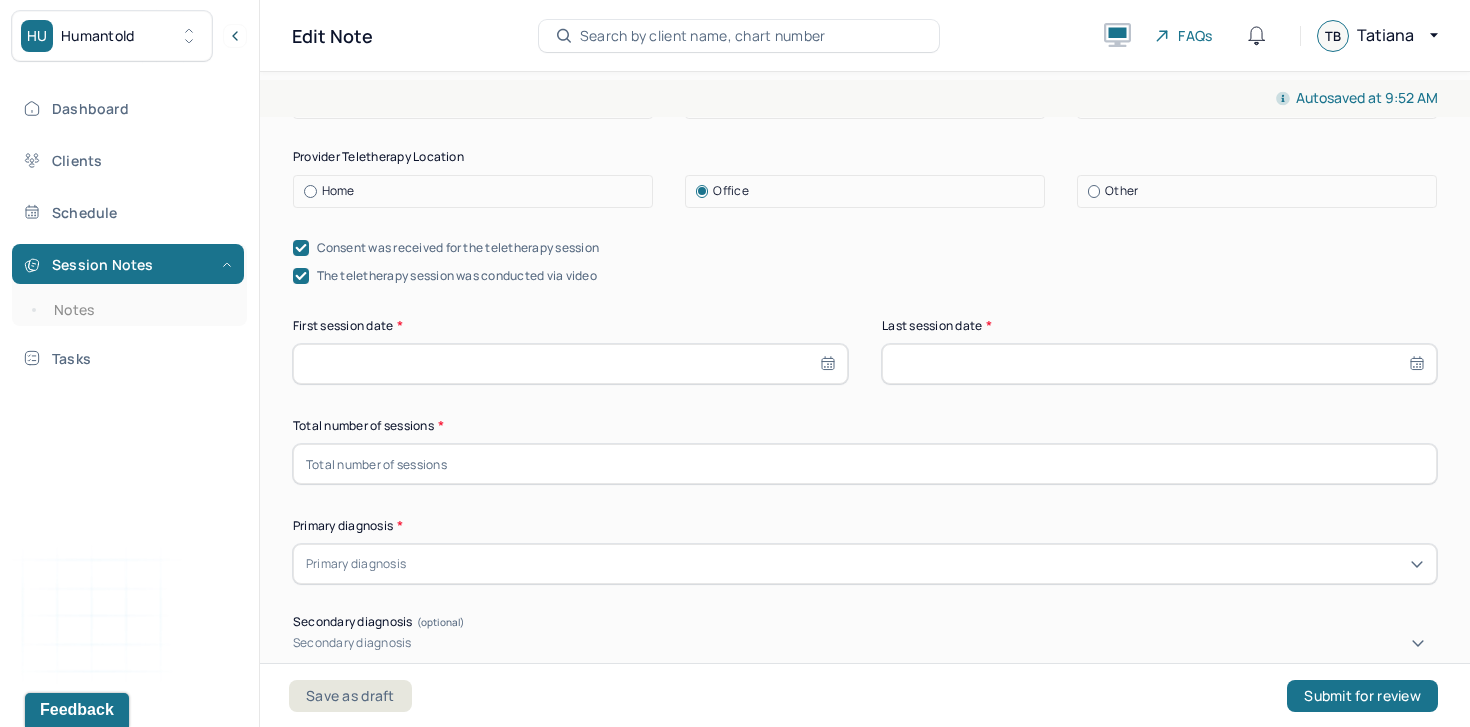 click at bounding box center (570, 364) 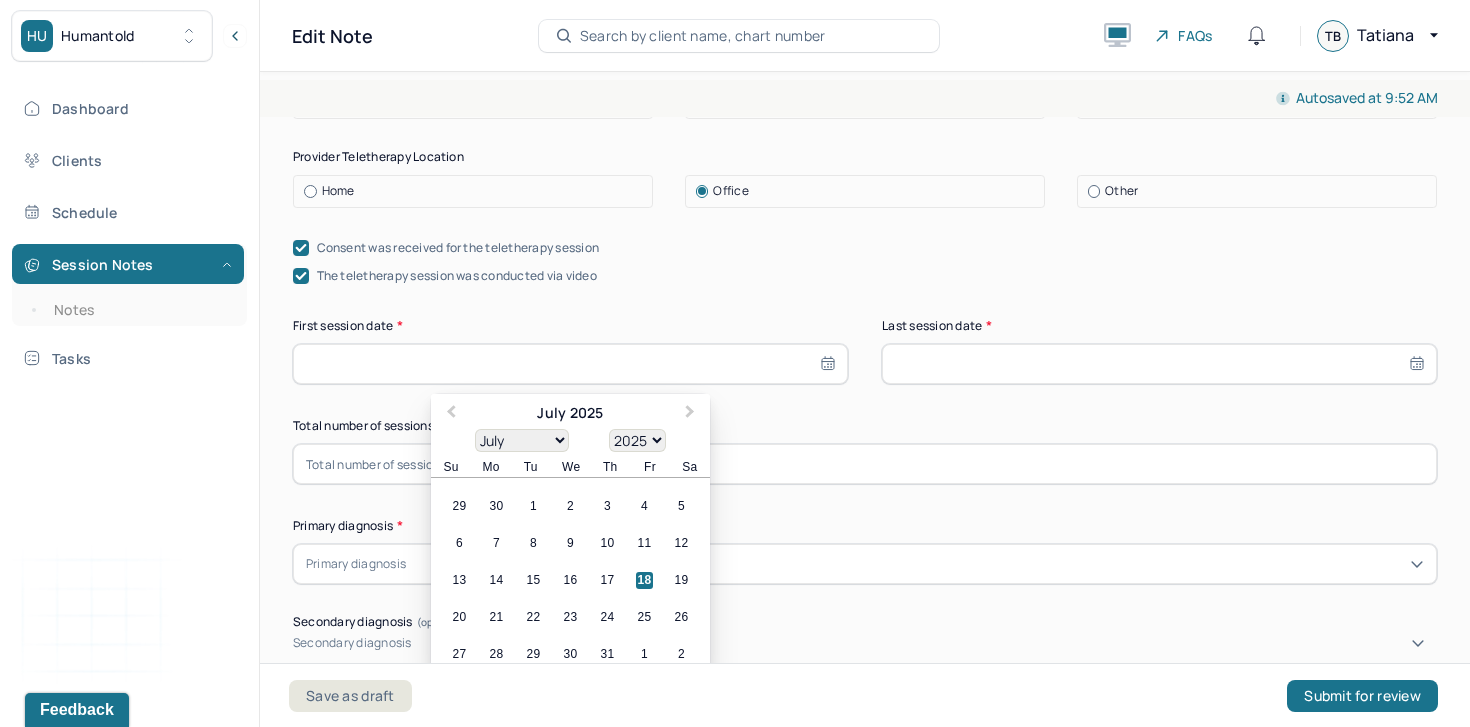 click on "January February March April May June July August September October November December" at bounding box center (522, 440) 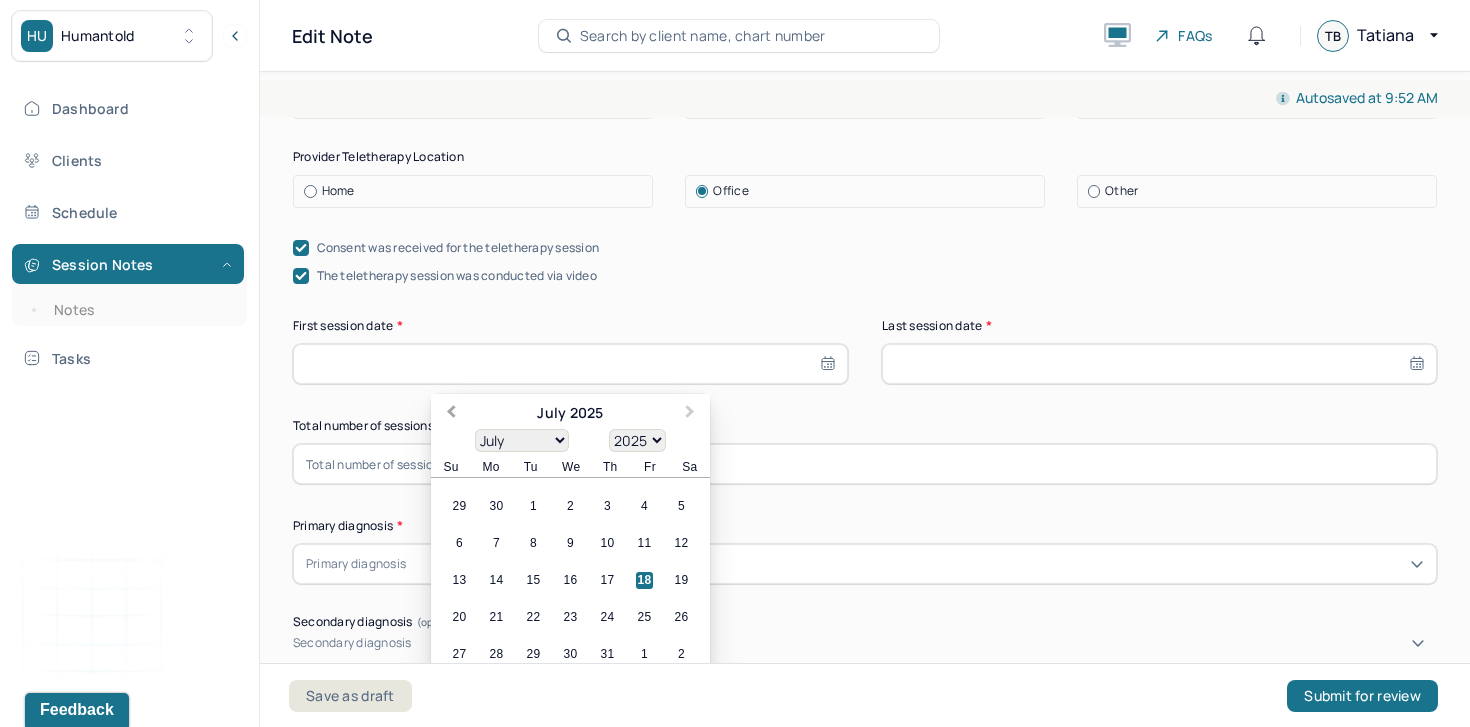 click on "Previous Month" at bounding box center (449, 415) 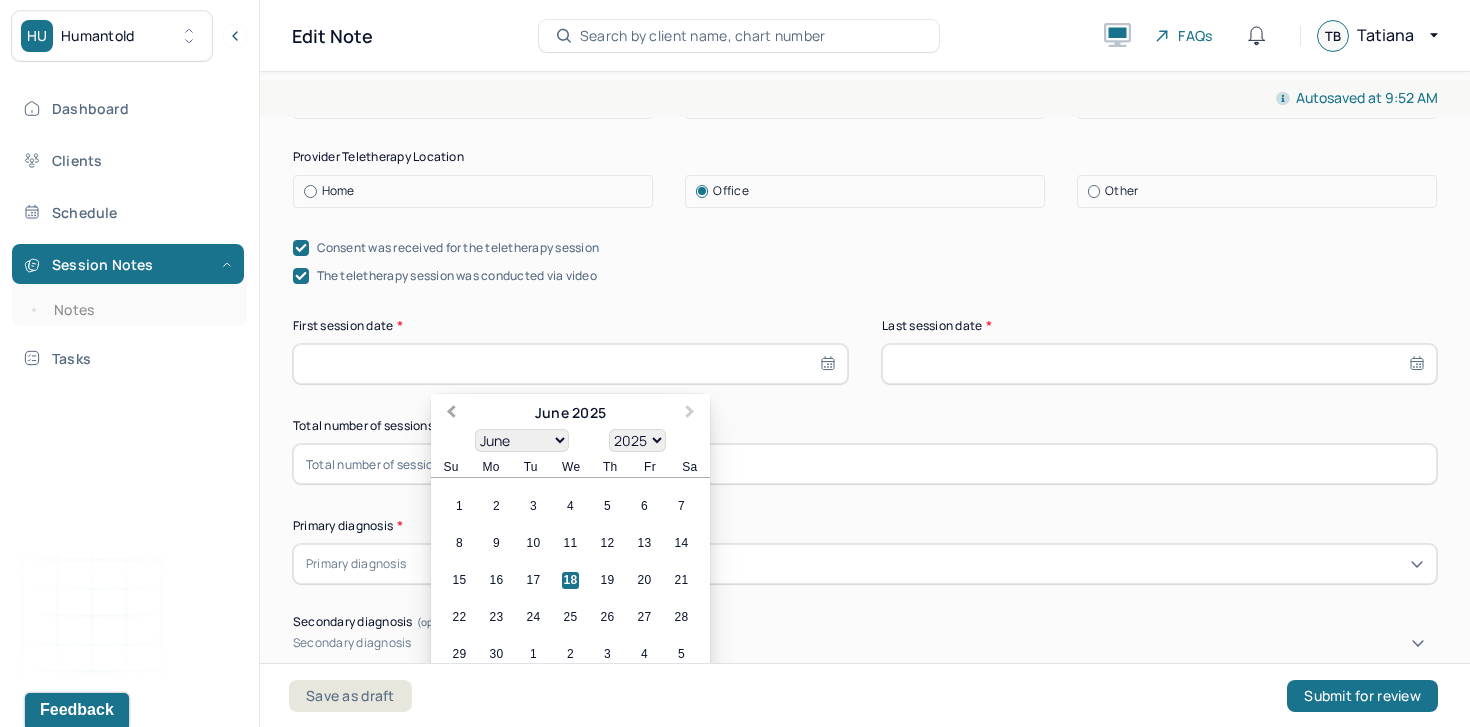click on "Previous Month" at bounding box center [449, 415] 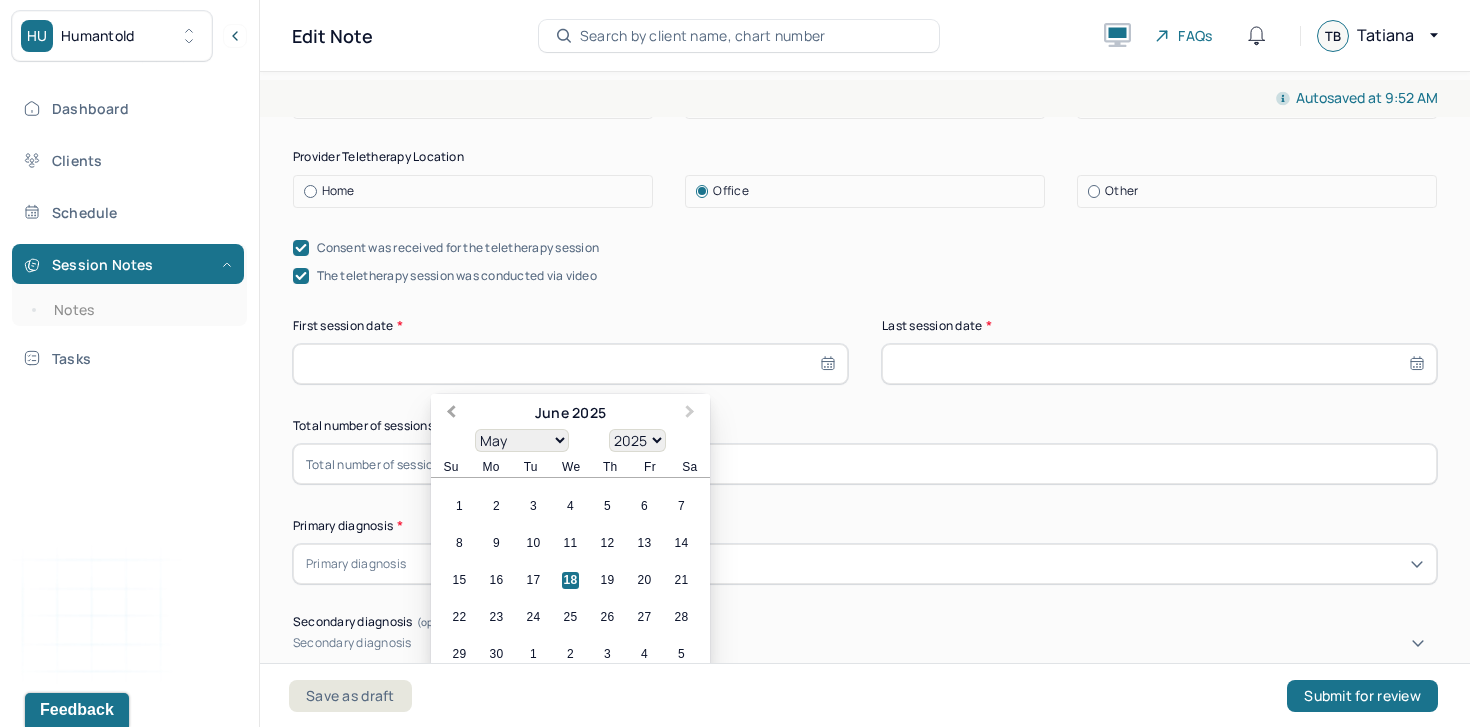 click on "Previous Month" at bounding box center (449, 415) 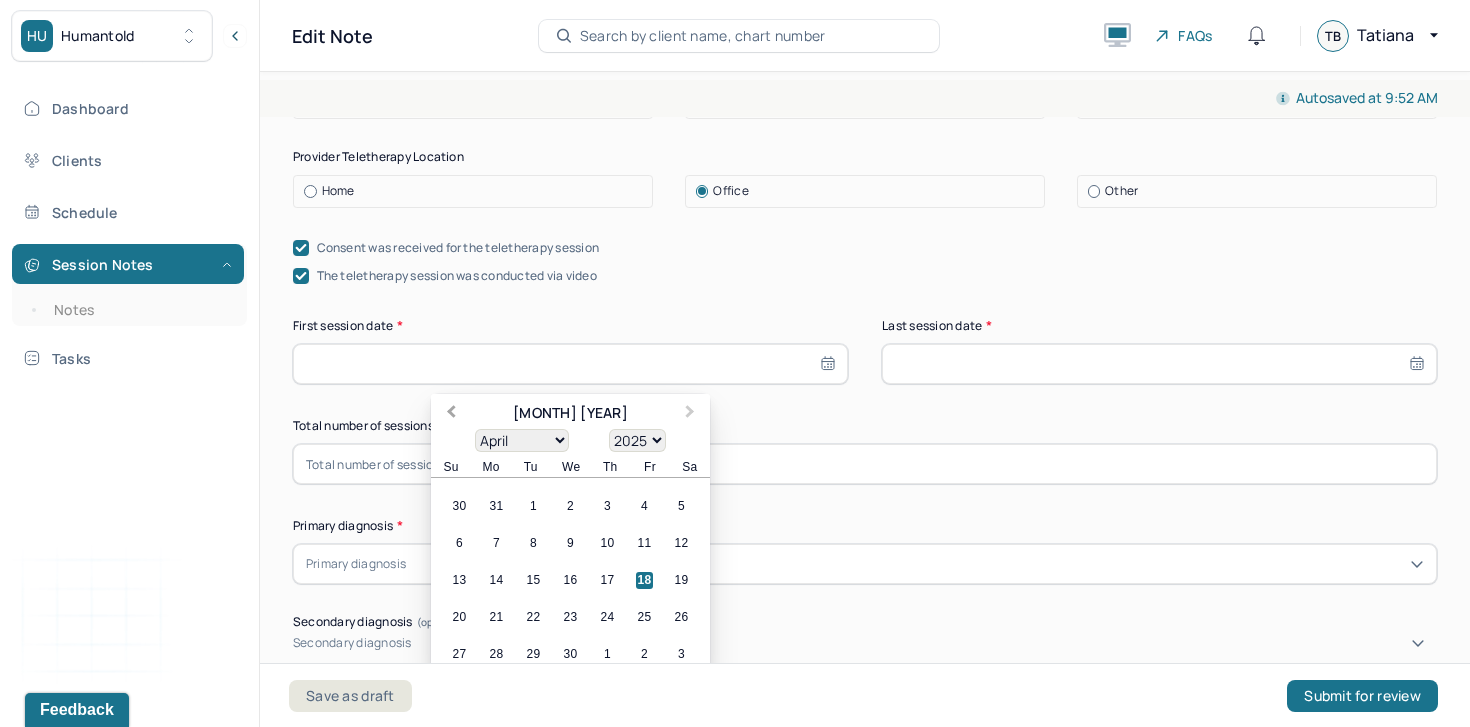 click on "Previous Month" at bounding box center [449, 415] 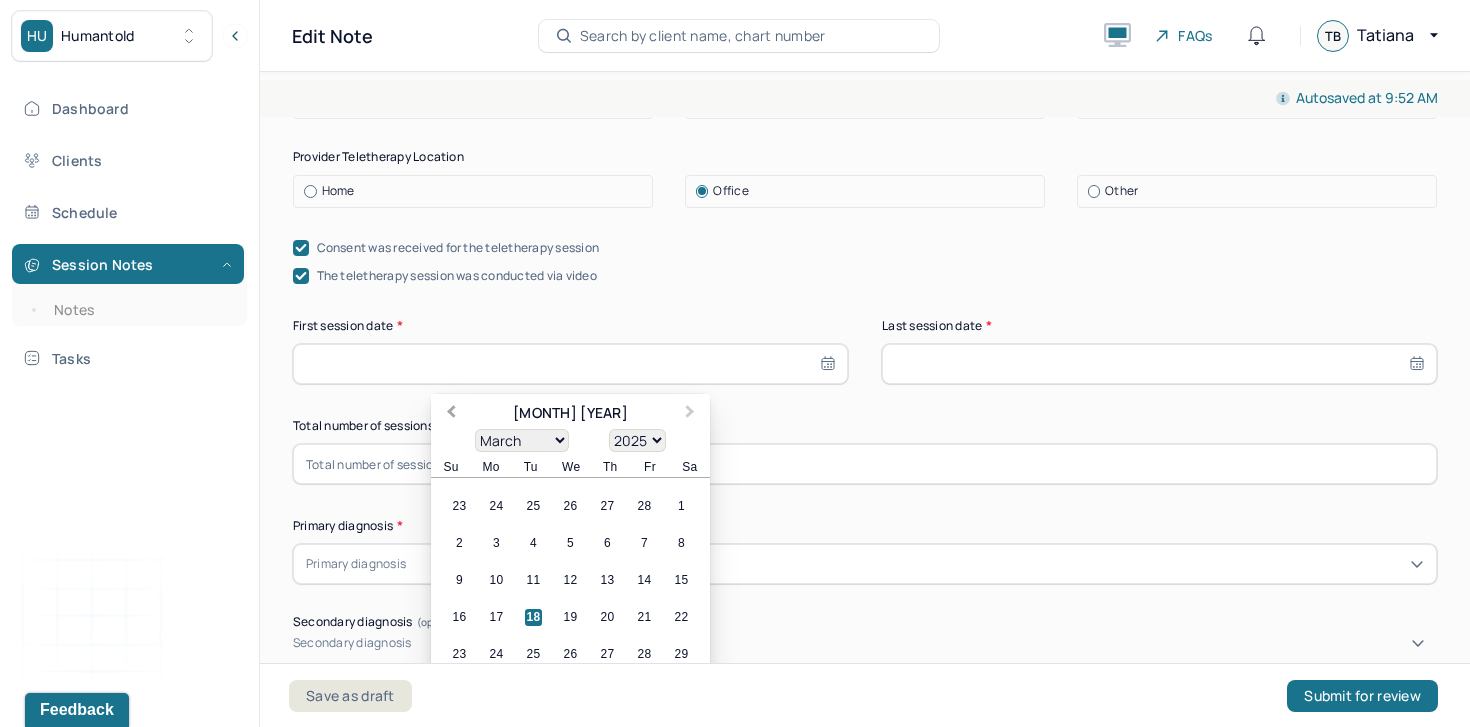 click on "Previous Month" at bounding box center (449, 415) 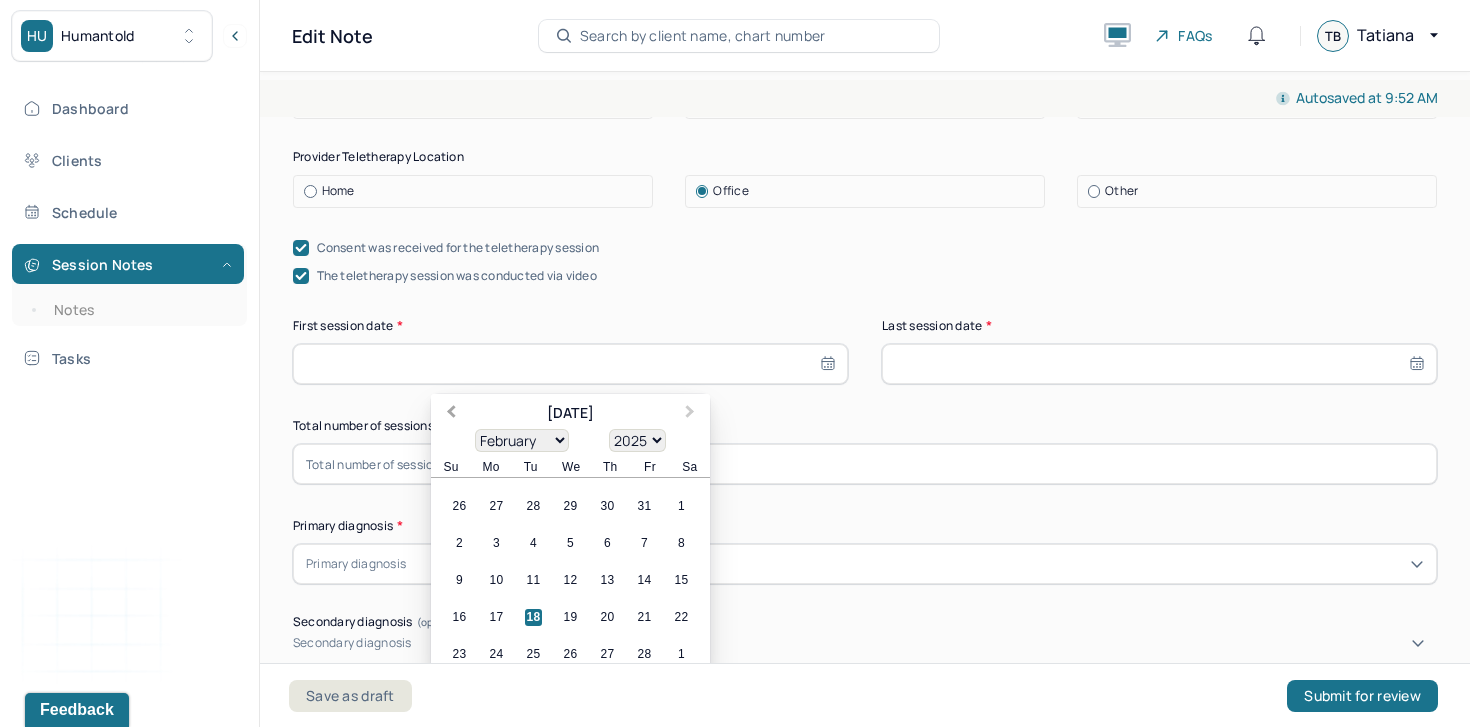 click on "Previous Month" at bounding box center [449, 415] 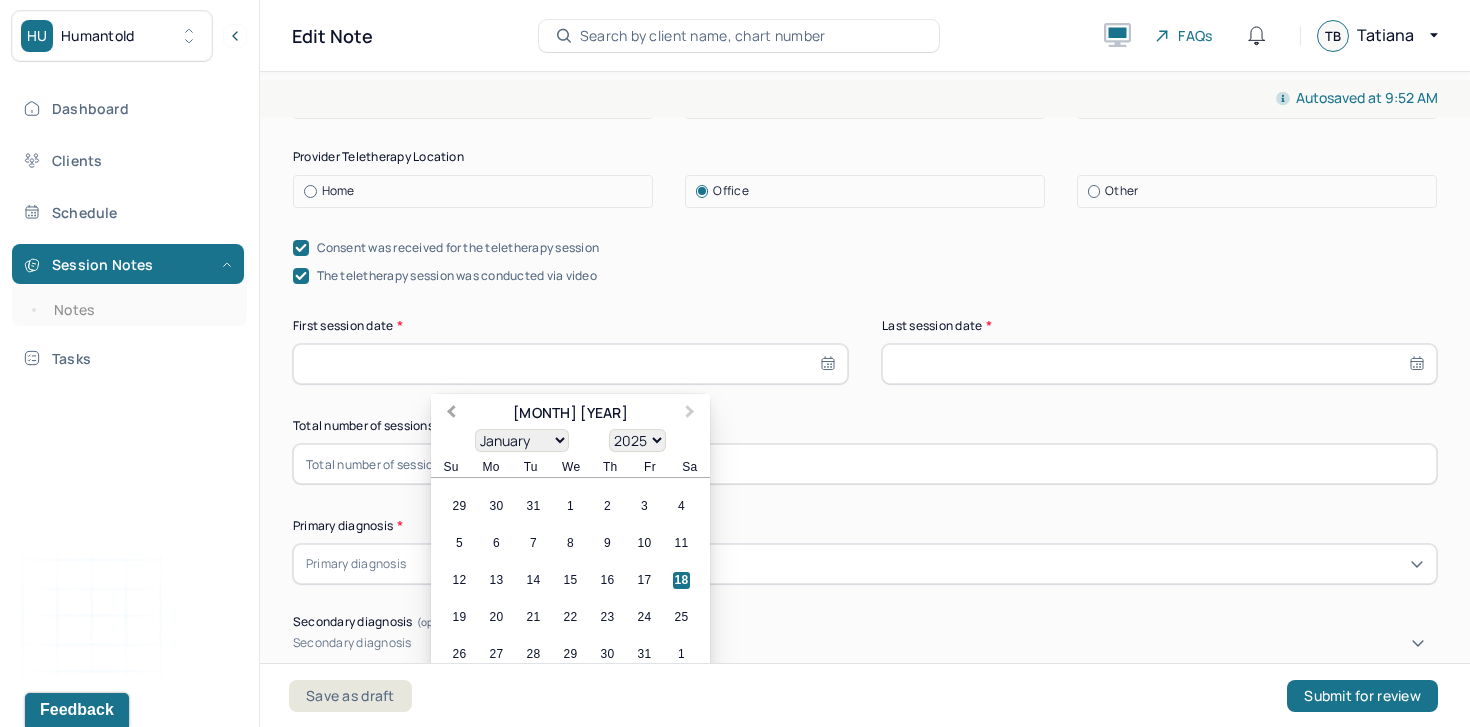 click on "Previous Month" at bounding box center [449, 415] 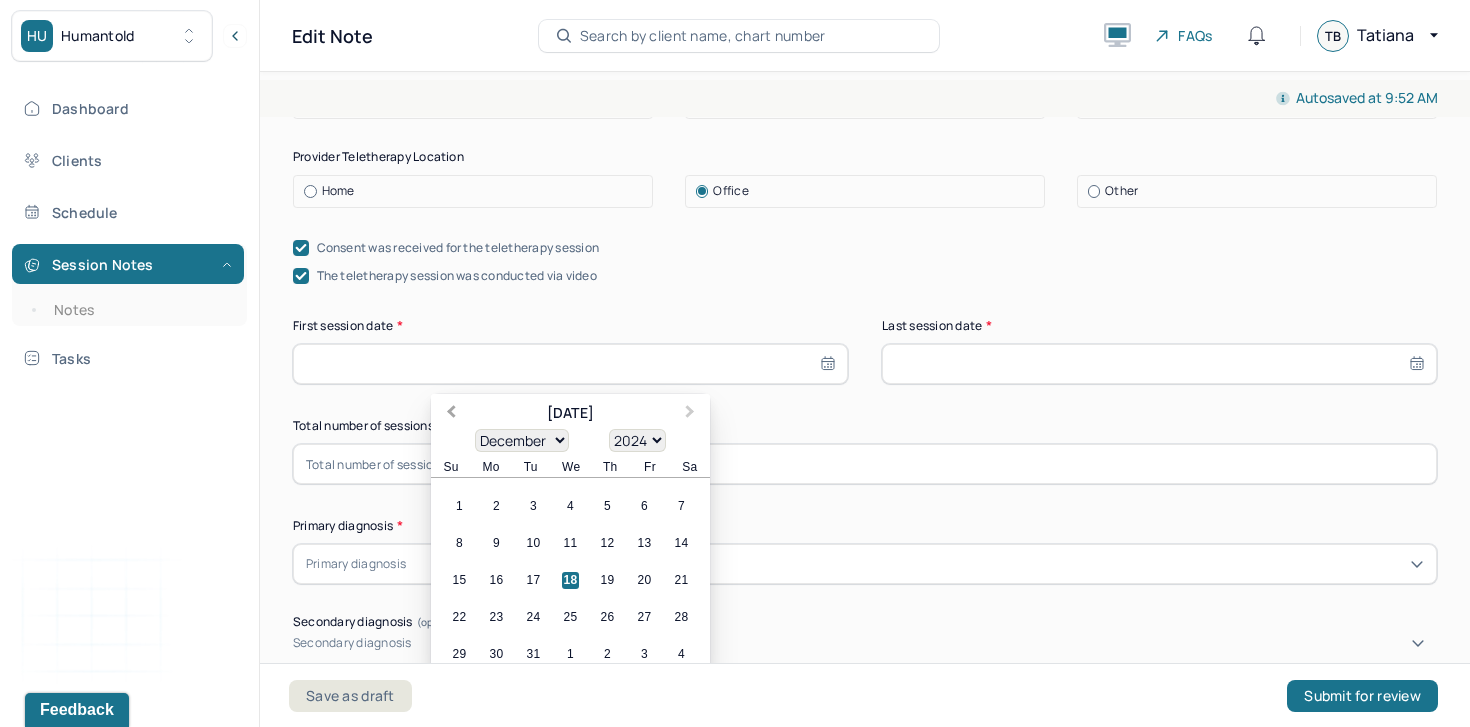 click on "Previous Month" at bounding box center [449, 415] 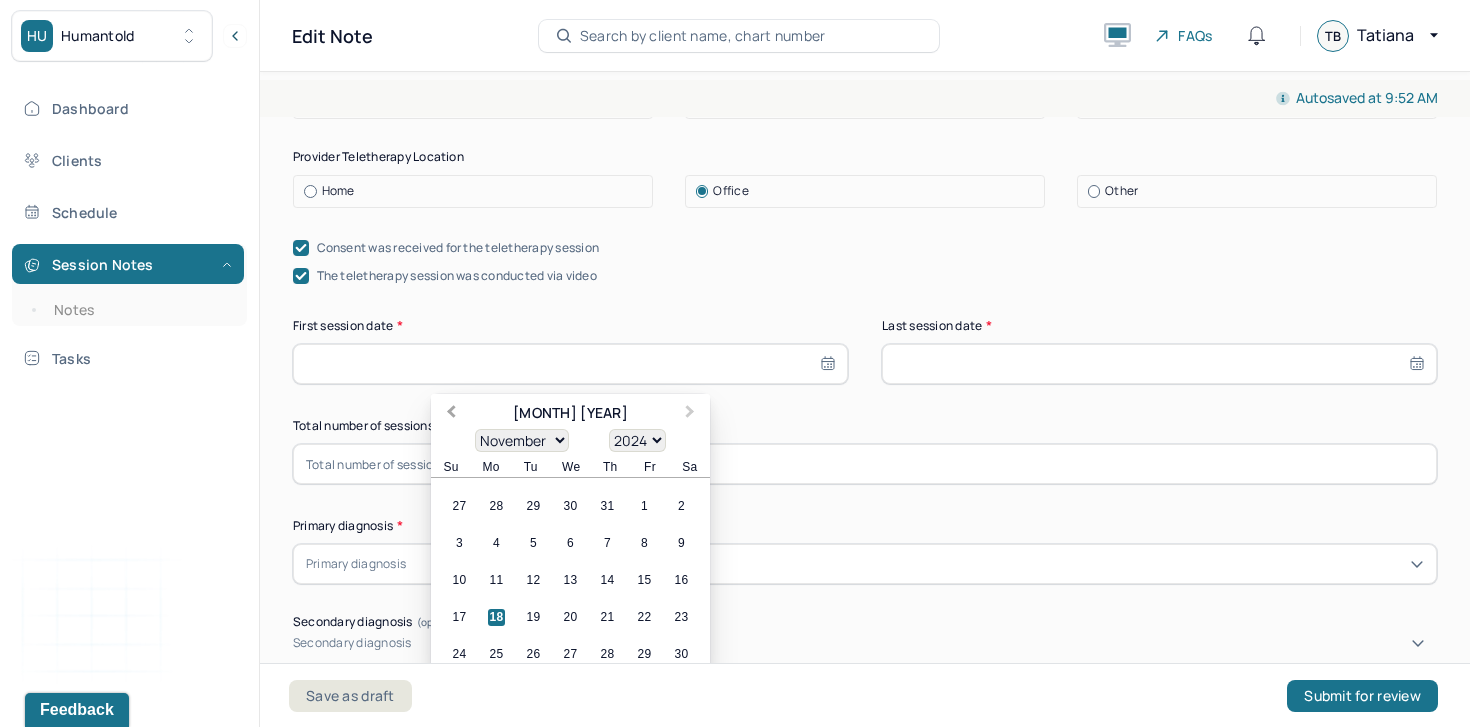 click on "Previous Month" at bounding box center [449, 415] 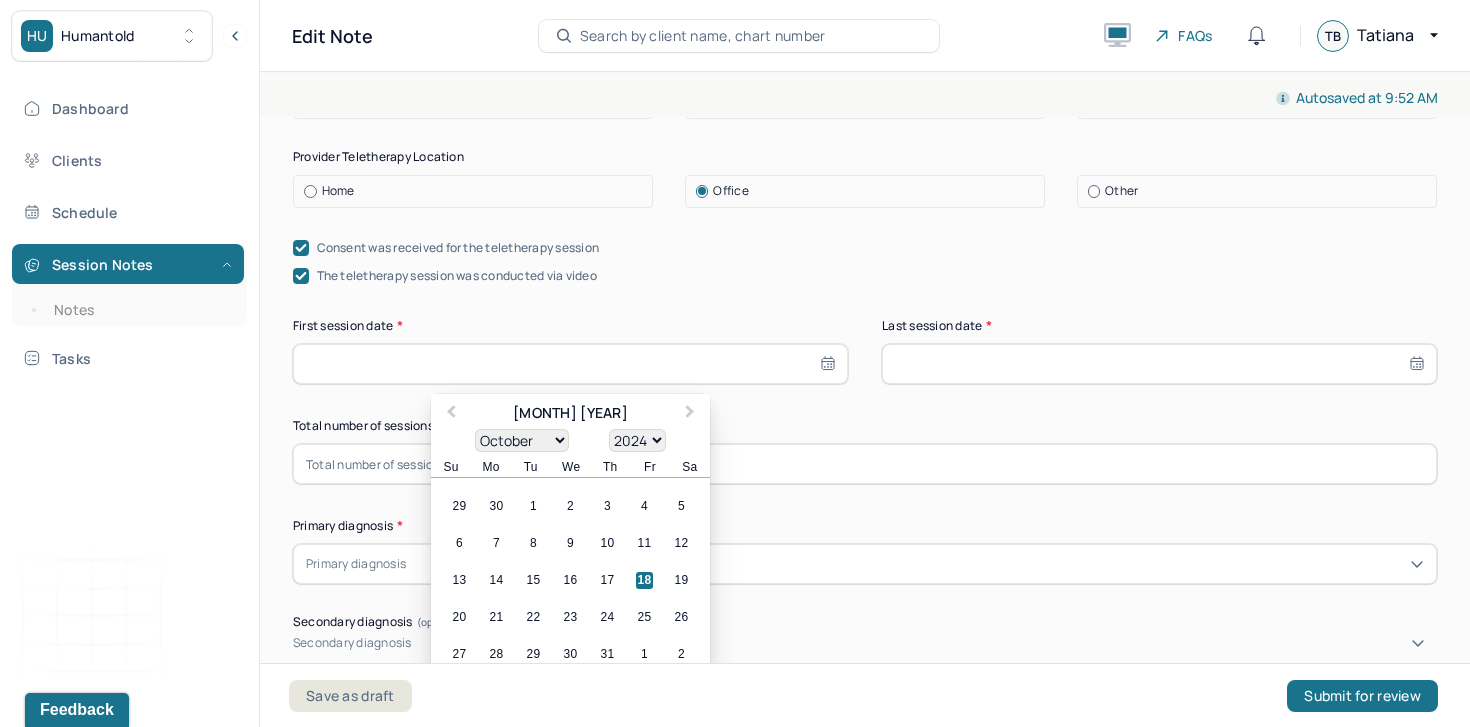 click on "January February March April May June July August September October November December" at bounding box center [522, 440] 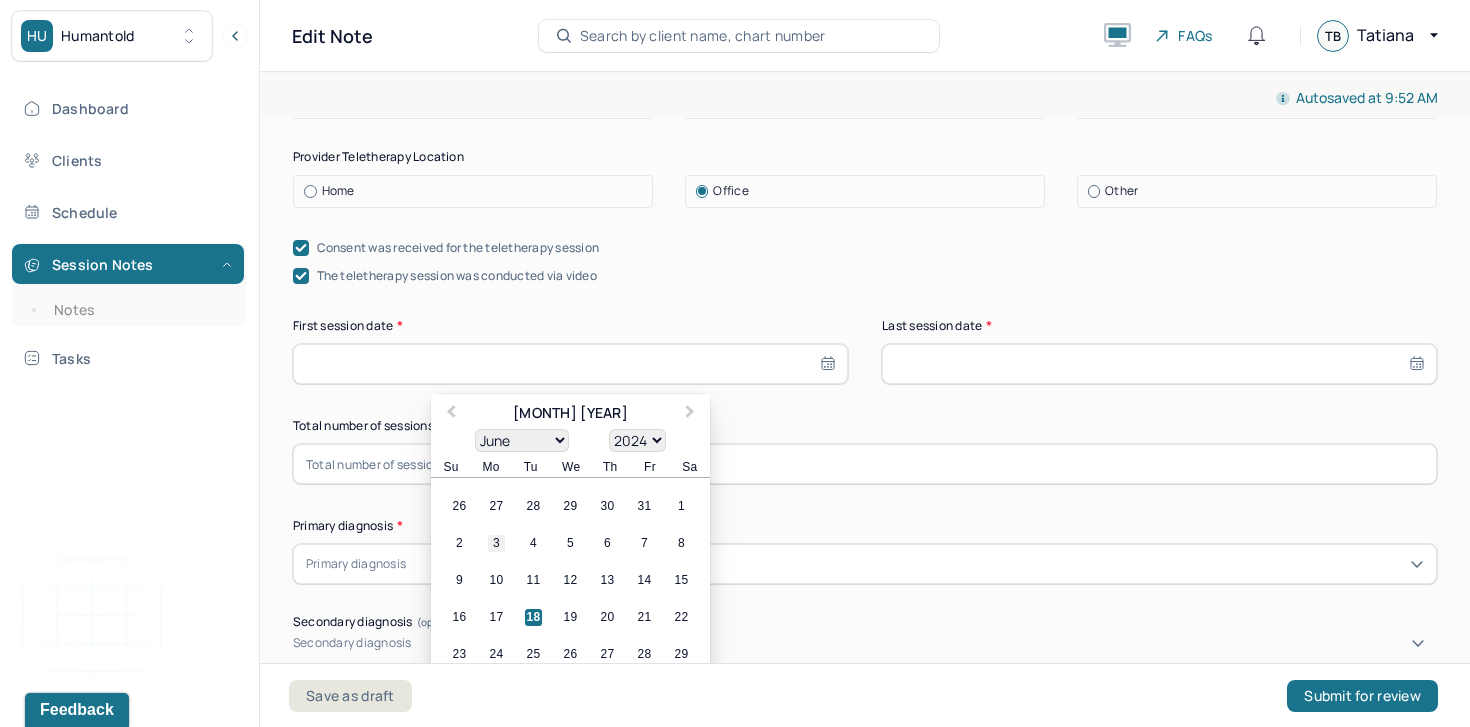 click on "3" at bounding box center [496, 543] 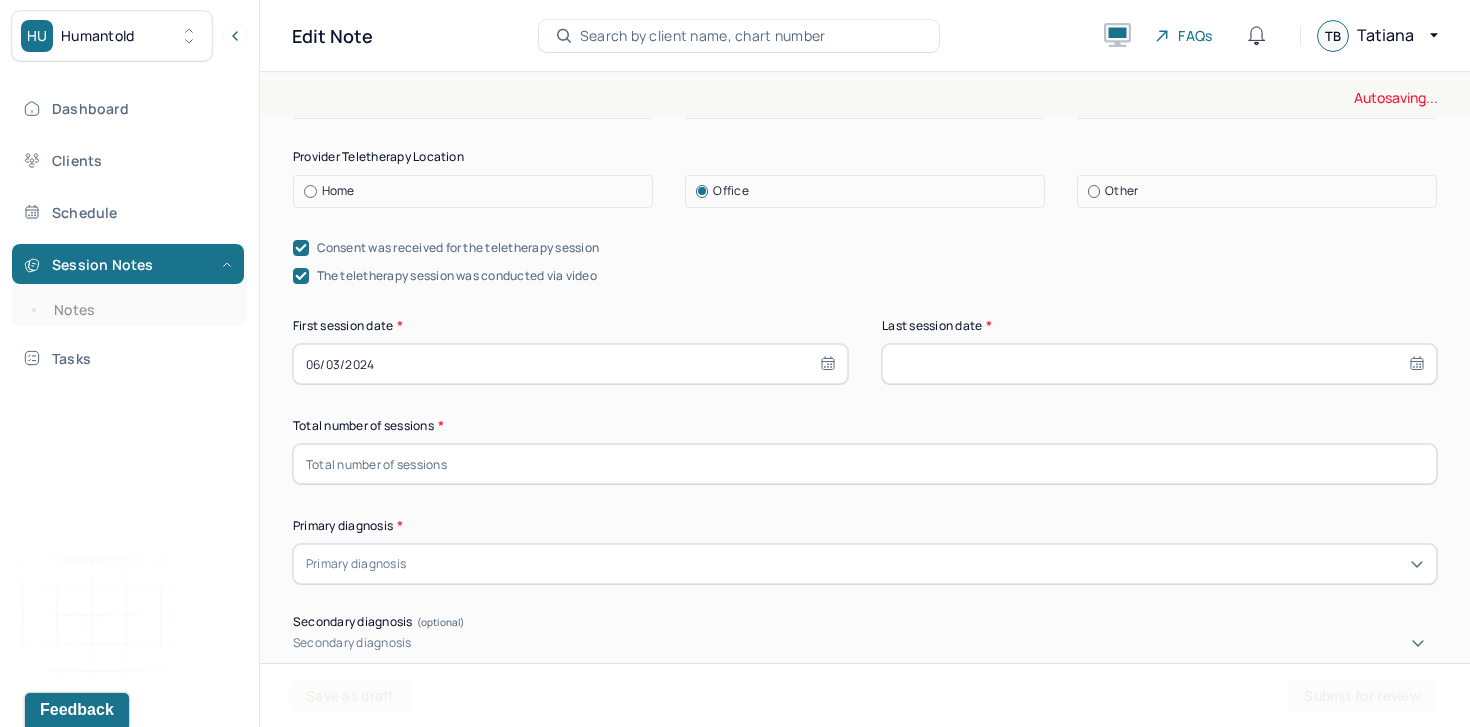 select on "6" 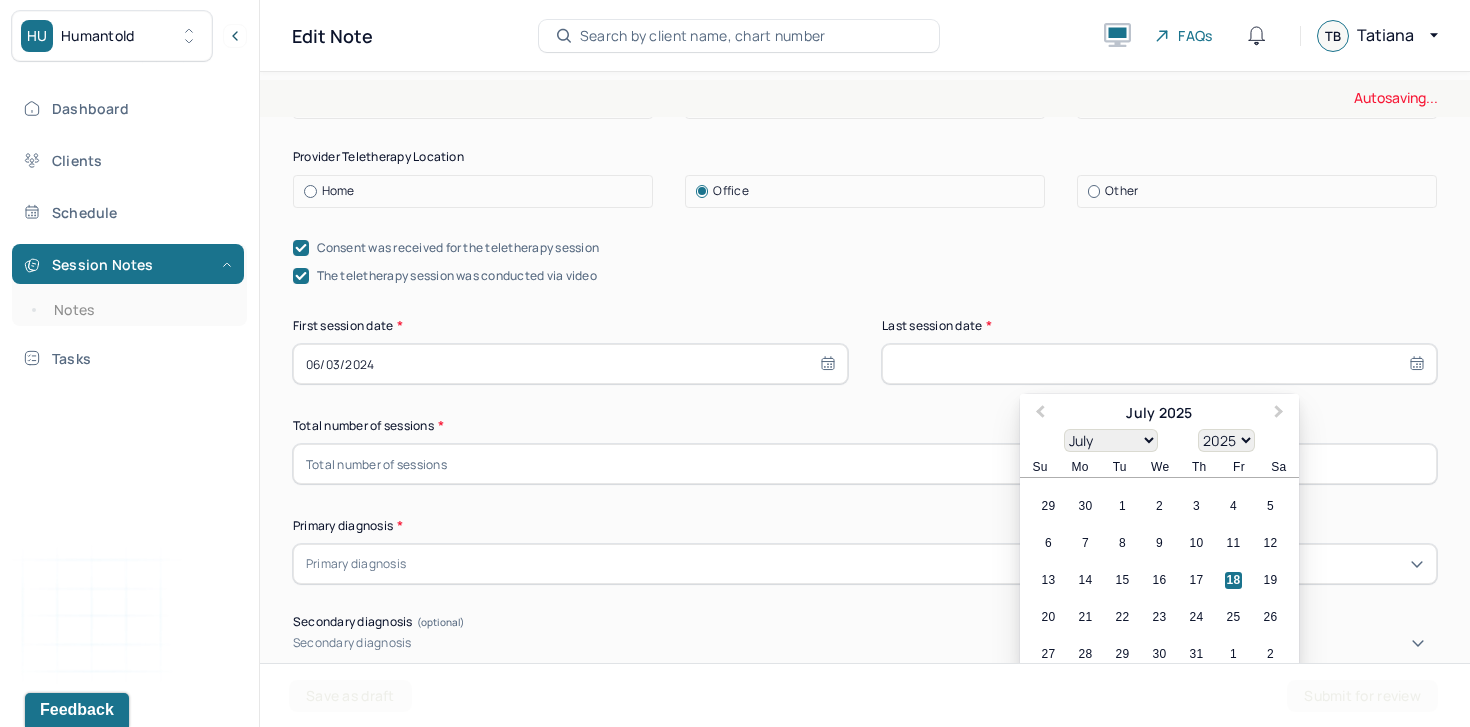 click at bounding box center [1159, 364] 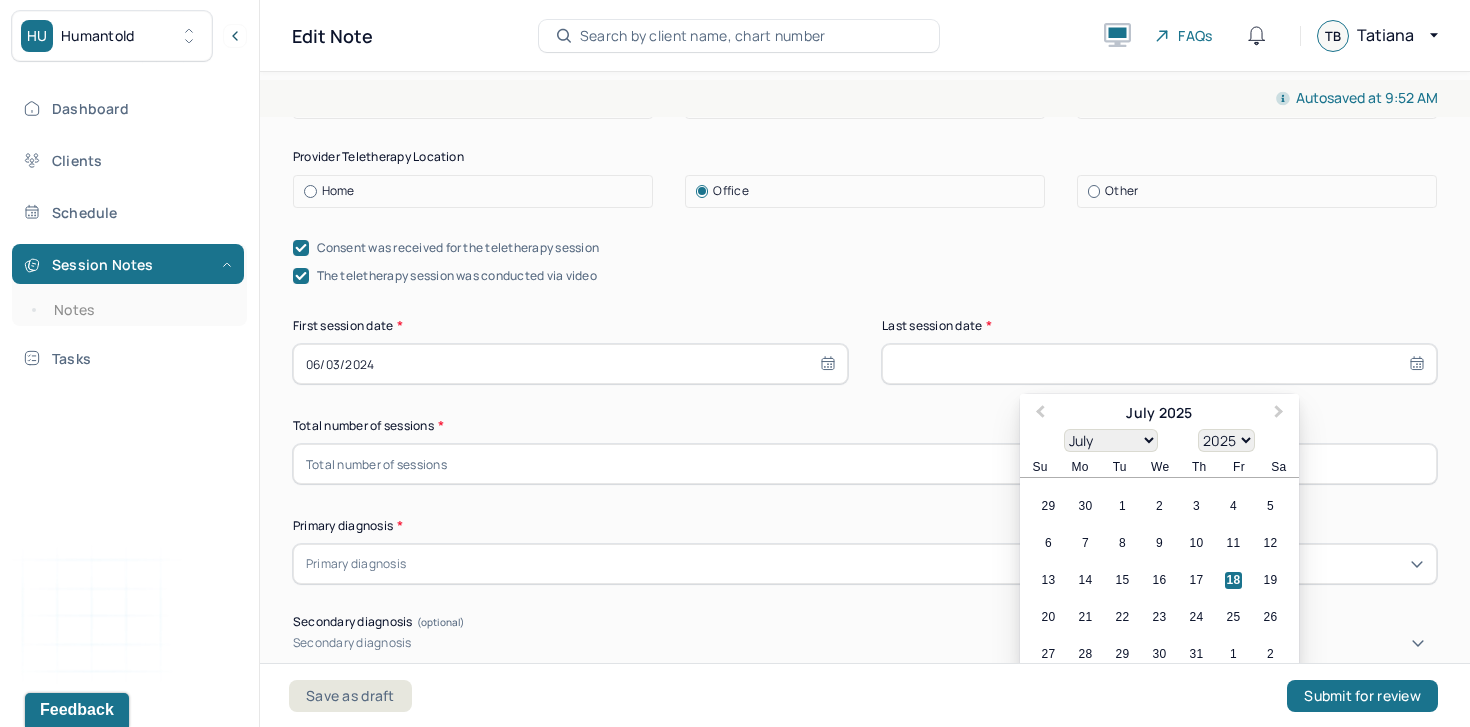 scroll, scrollTop: 377, scrollLeft: 0, axis: vertical 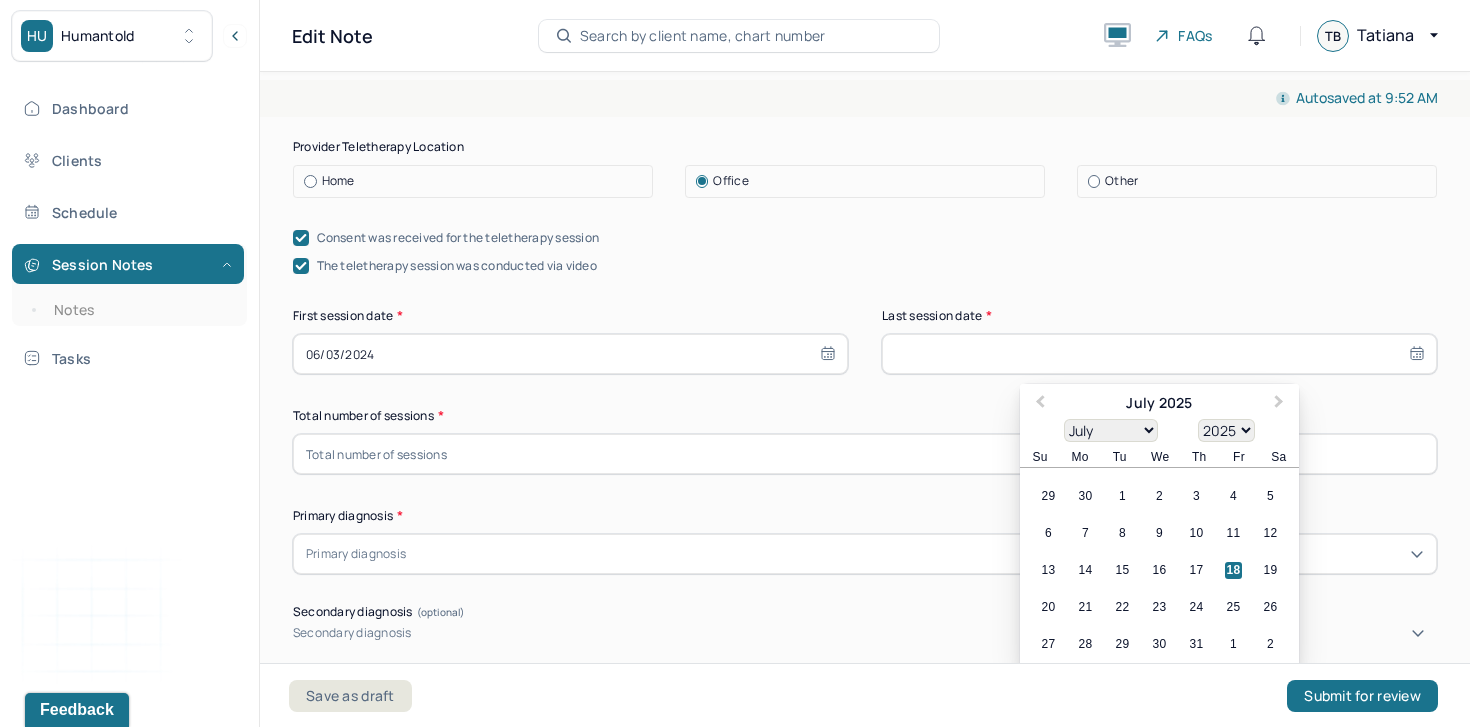 click on "January February March April May June July August September October November December" at bounding box center [1111, 430] 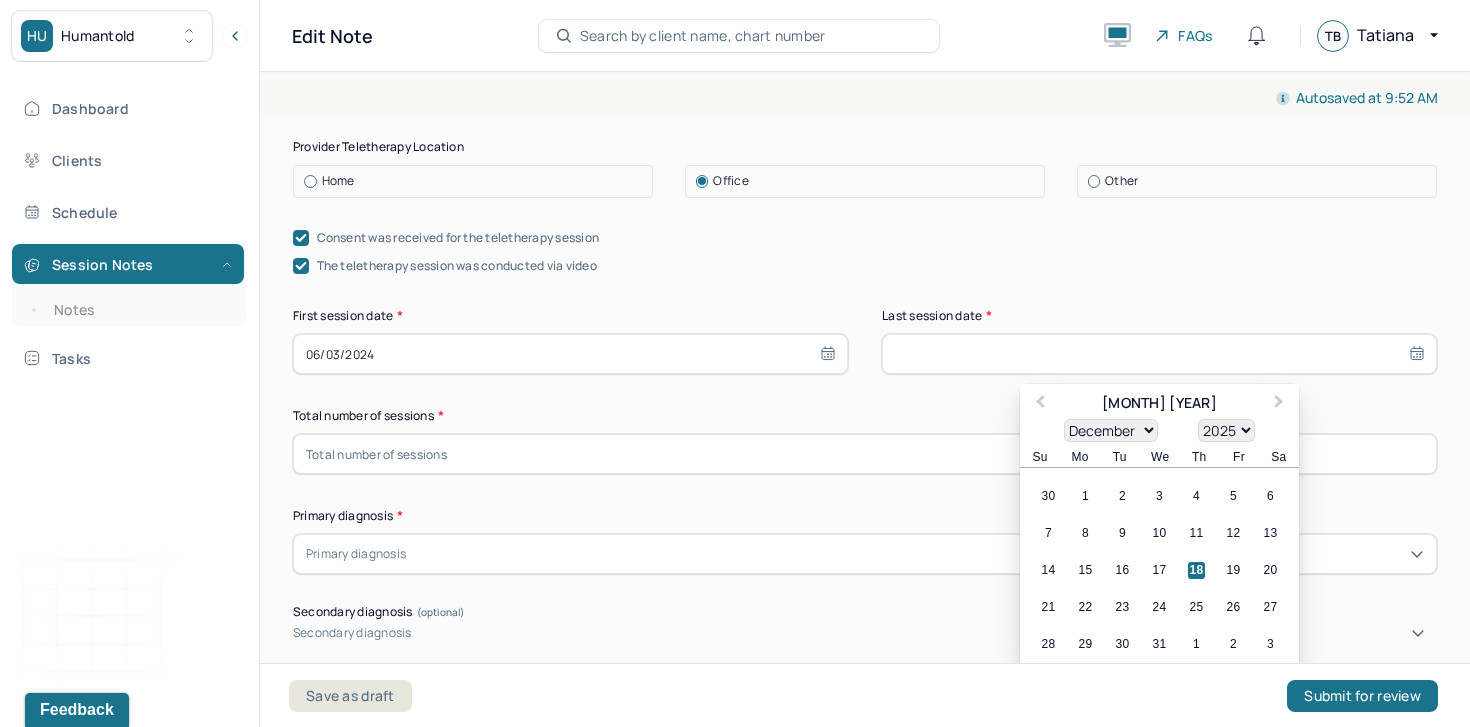 scroll, scrollTop: 401, scrollLeft: 0, axis: vertical 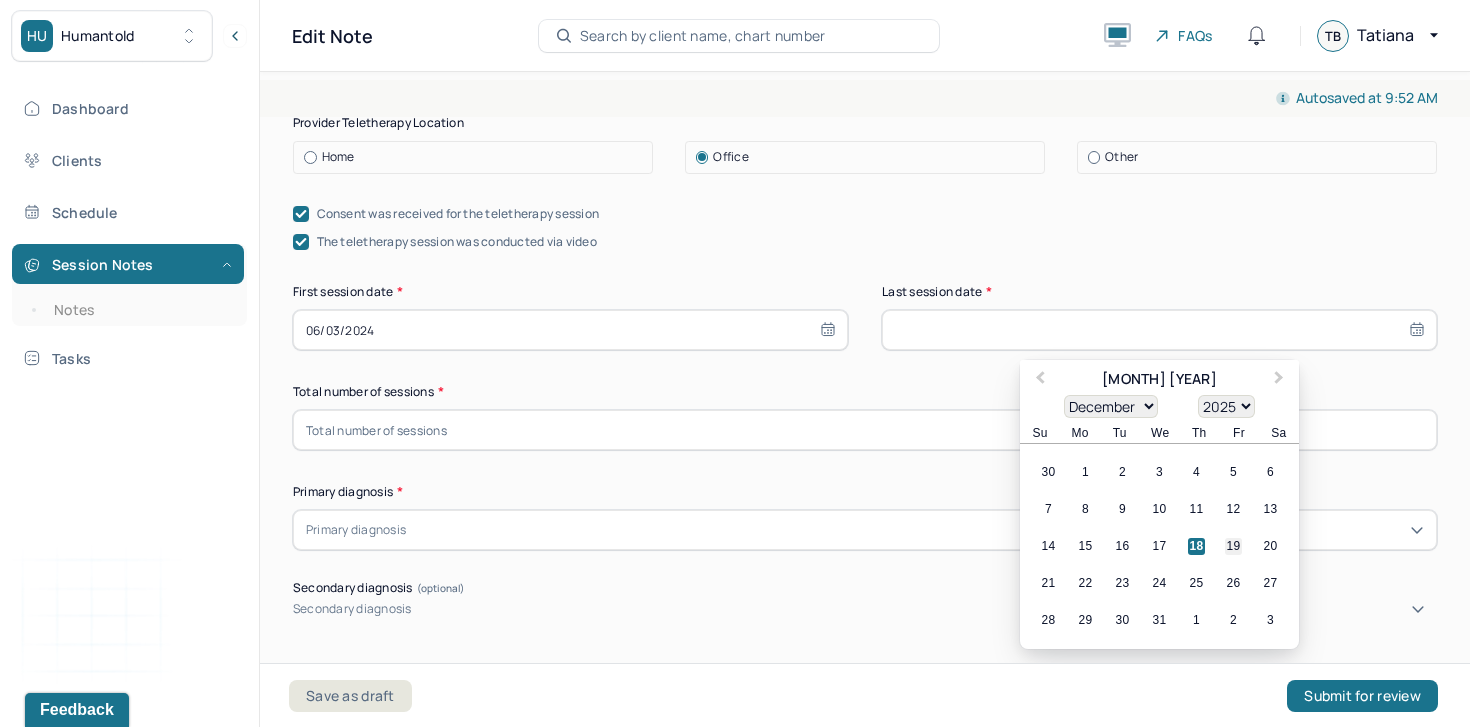 click on "19" at bounding box center (1233, 546) 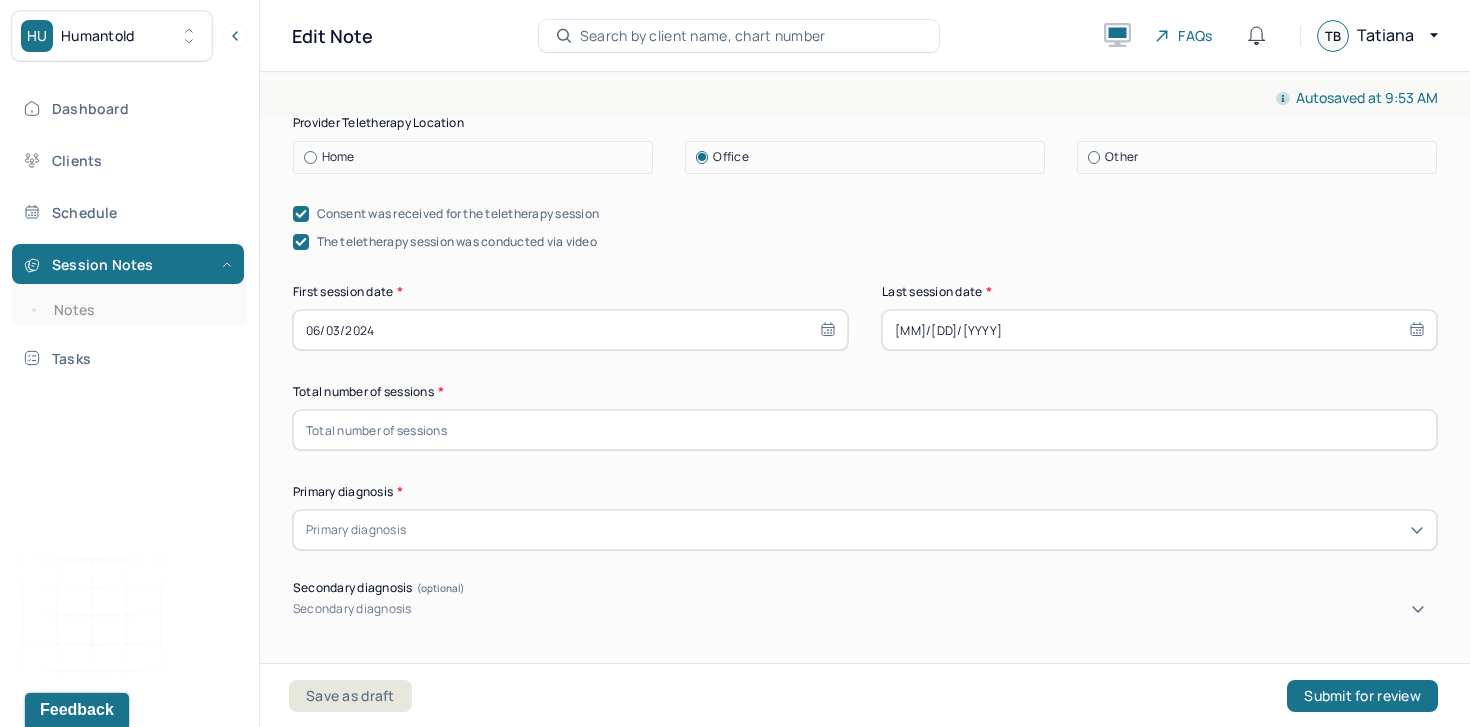 select on "11" 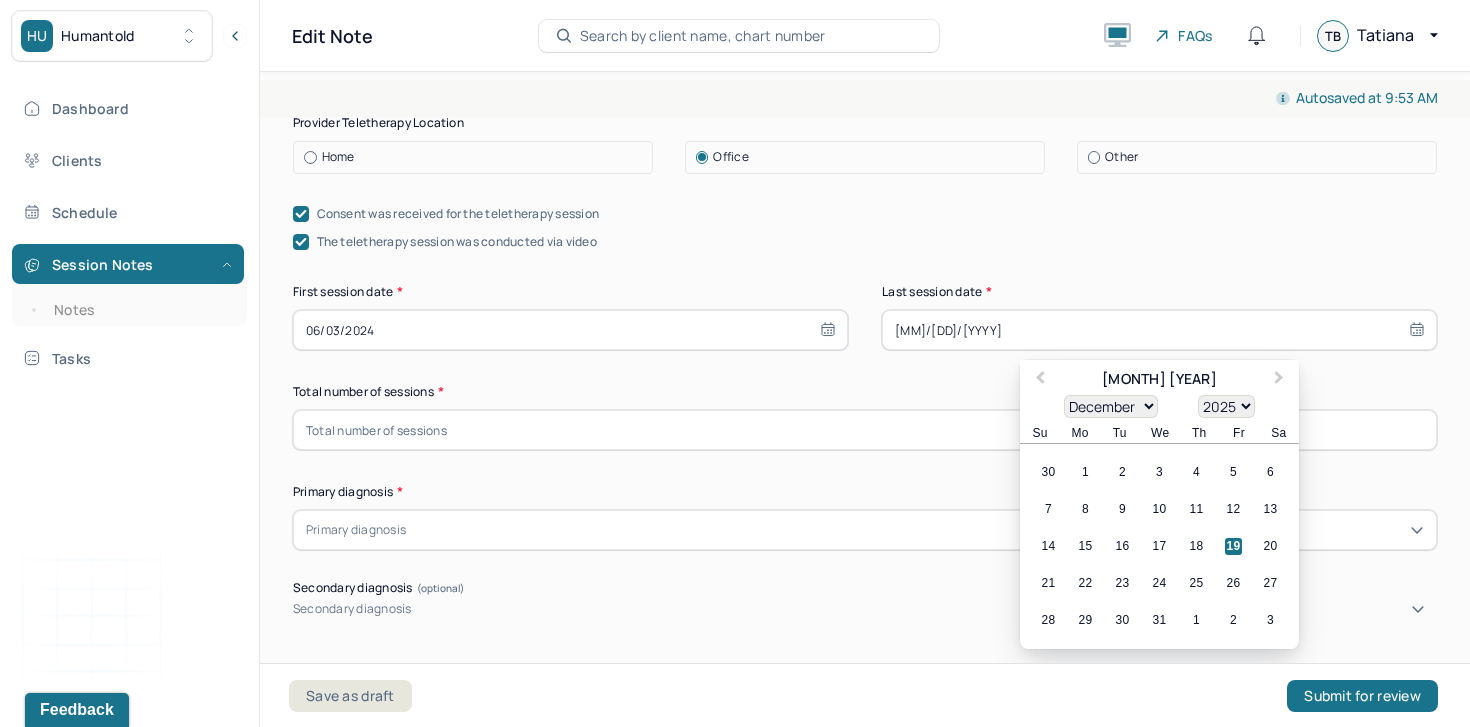 click on "1900 1901 1902 1903 1904 1905 1906 1907 1908 1909 1910 1911 1912 1913 1914 1915 1916 1917 1918 1919 1920 1921 1922 1923 1924 1925 1926 1927 1928 1929 1930 1931 1932 1933 1934 1935 1936 1937 1938 1939 1940 1941 1942 1943 1944 1945 1946 1947 1948 1949 1950 1951 1952 1953 1954 1955 1956 1957 1958 1959 1960 1961 1962 1963 1964 1965 1966 1967 1968 1969 1970 1971 1972 1973 1974 1975 1976 1977 1978 1979 1980 1981 1982 1983 1984 1985 1986 1987 1988 1989 1990 1991 1992 1993 1994 1995 1996 1997 1998 1999 2000 2001 2002 2003 2004 2005 2006 2007 2008 2009 2010 2011 2012 2013 2014 2015 2016 2017 2018 2019 2020 2021 2022 2023 2024 2025 2026 2027 2028 2029 2030 2031 2032 2033 2034 2035 2036 2037 2038 2039 2040 2041 2042 2043 2044 2045 2046 2047 2048 2049 2050 2051 2052 2053 2054 2055 2056 2057 2058 2059 2060 2061 2062 2063 2064 2065 2066 2067 2068 2069 2070 2071 2072 2073 2074 2075 2076 2077 2078 2079 2080 2081 2082 2083 2084 2085 2086 2087 2088 2089 2090 2091 2092 2093 2094 2095 2096 2097 2098 2099 2100" at bounding box center [1226, 406] 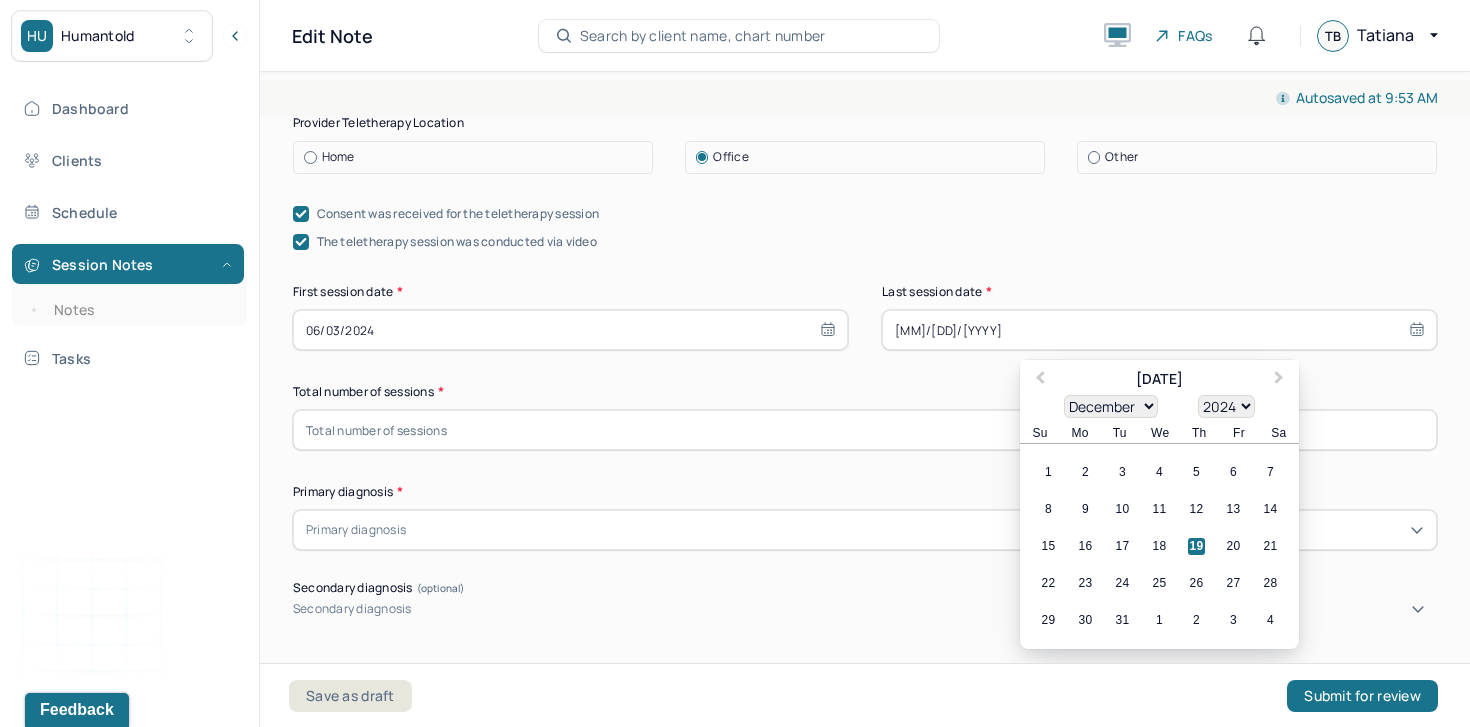 click on "19" at bounding box center (1196, 546) 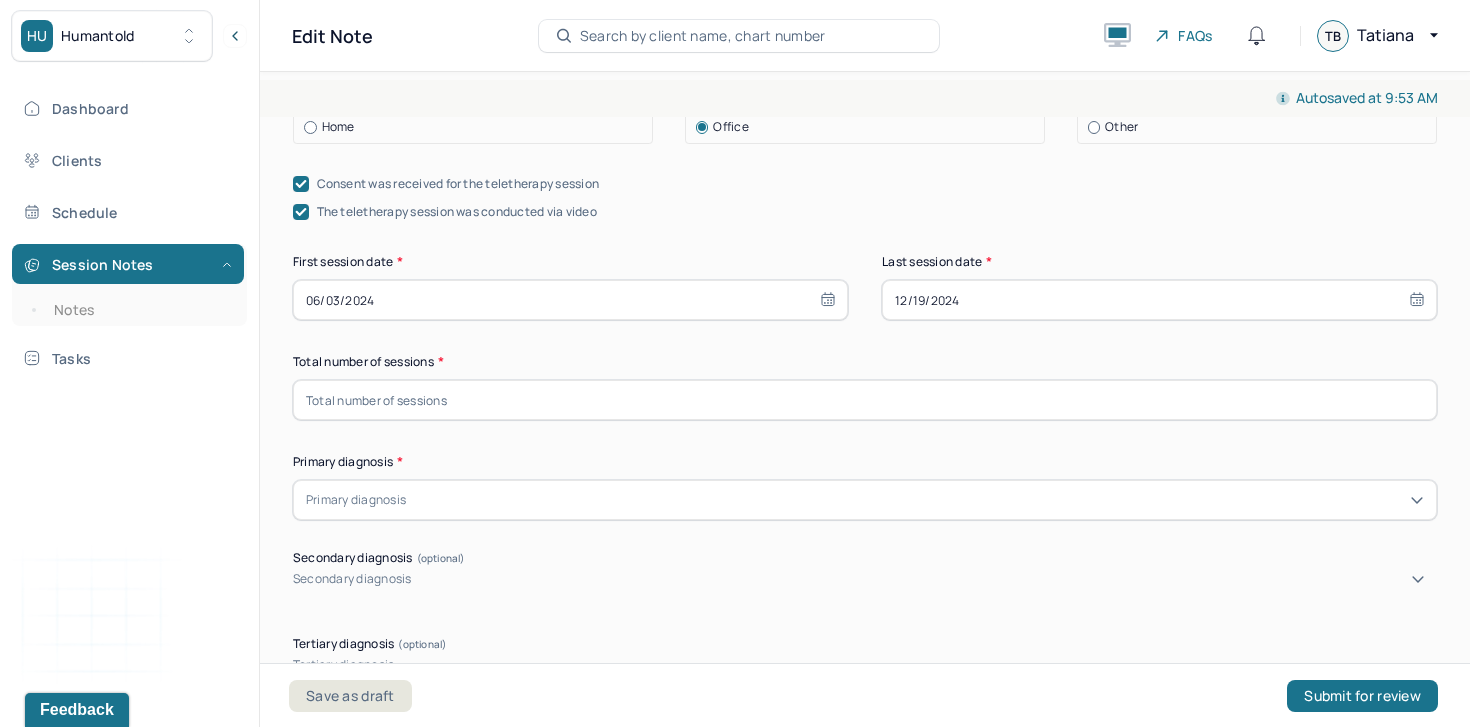 scroll, scrollTop: 410, scrollLeft: 0, axis: vertical 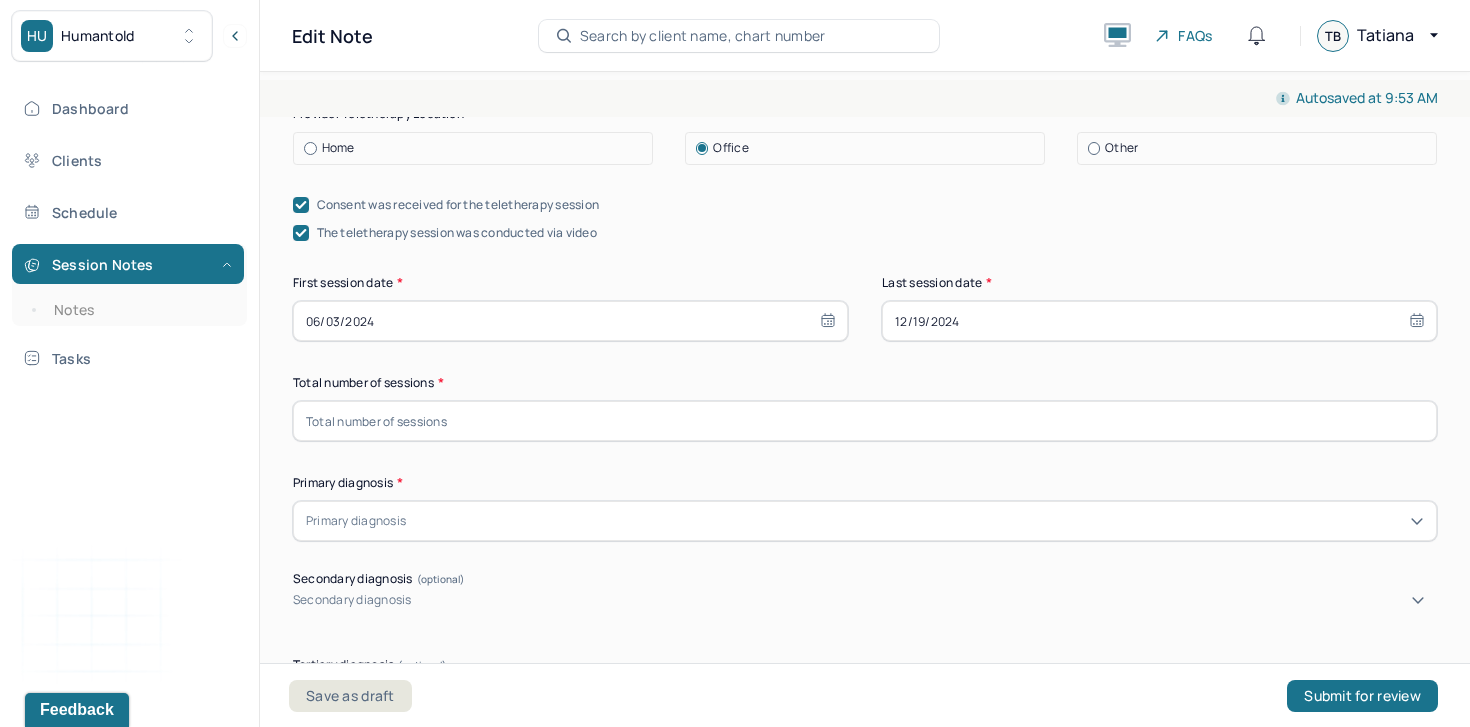 select on "11" 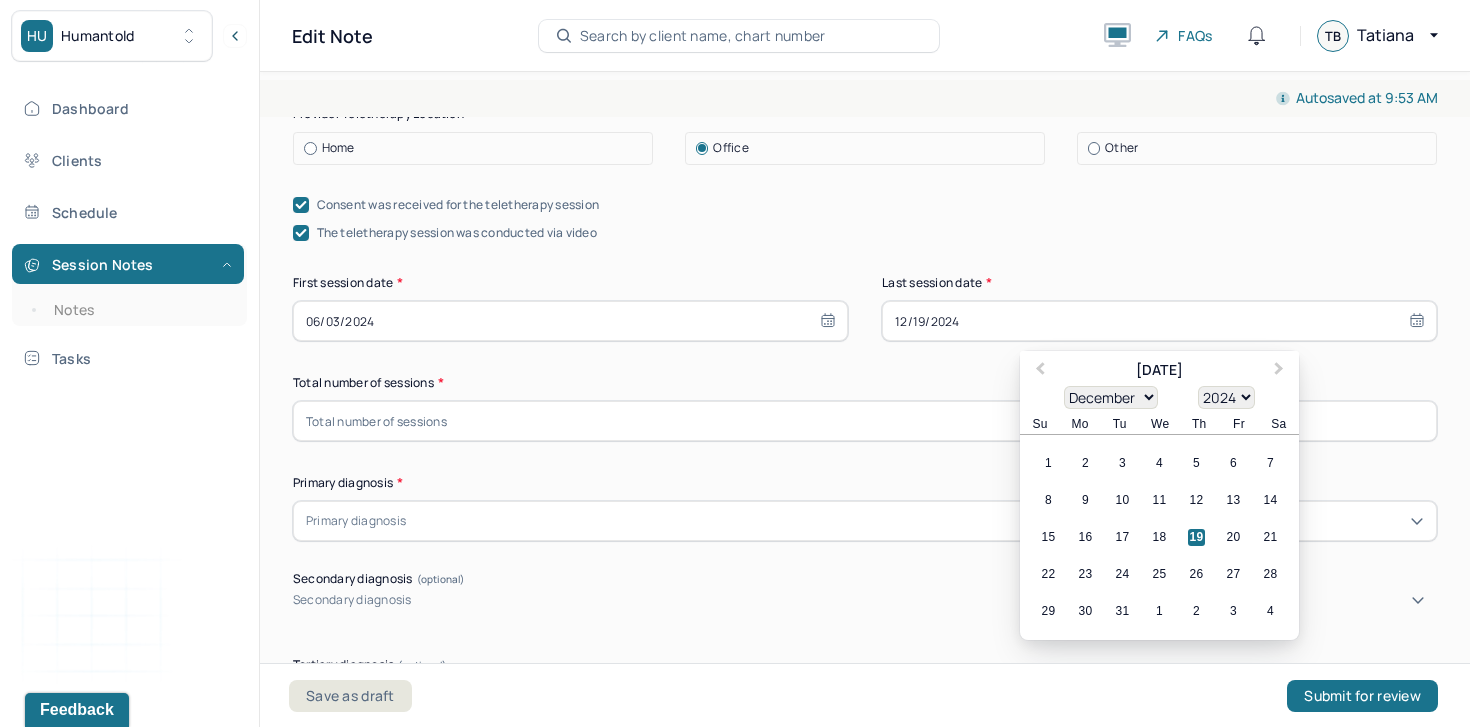 click at bounding box center (865, 421) 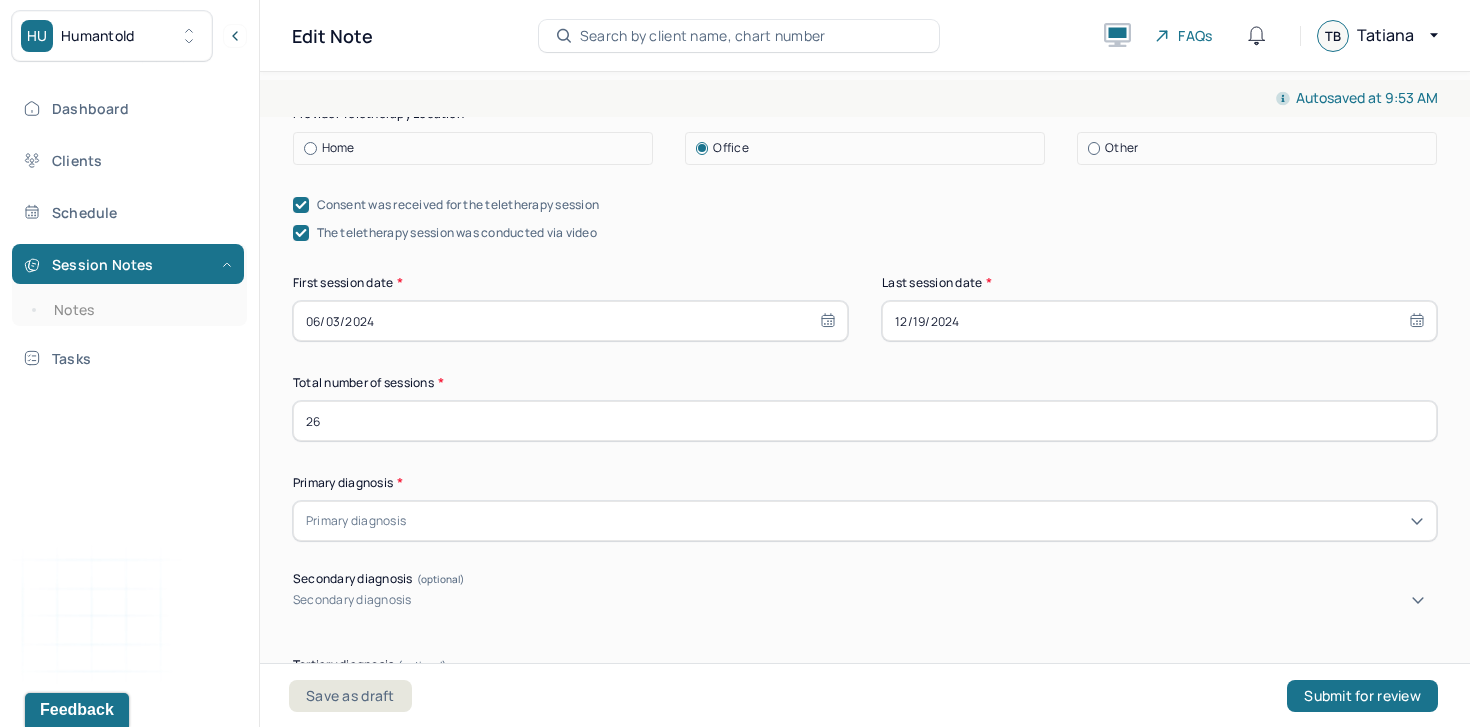 type on "26" 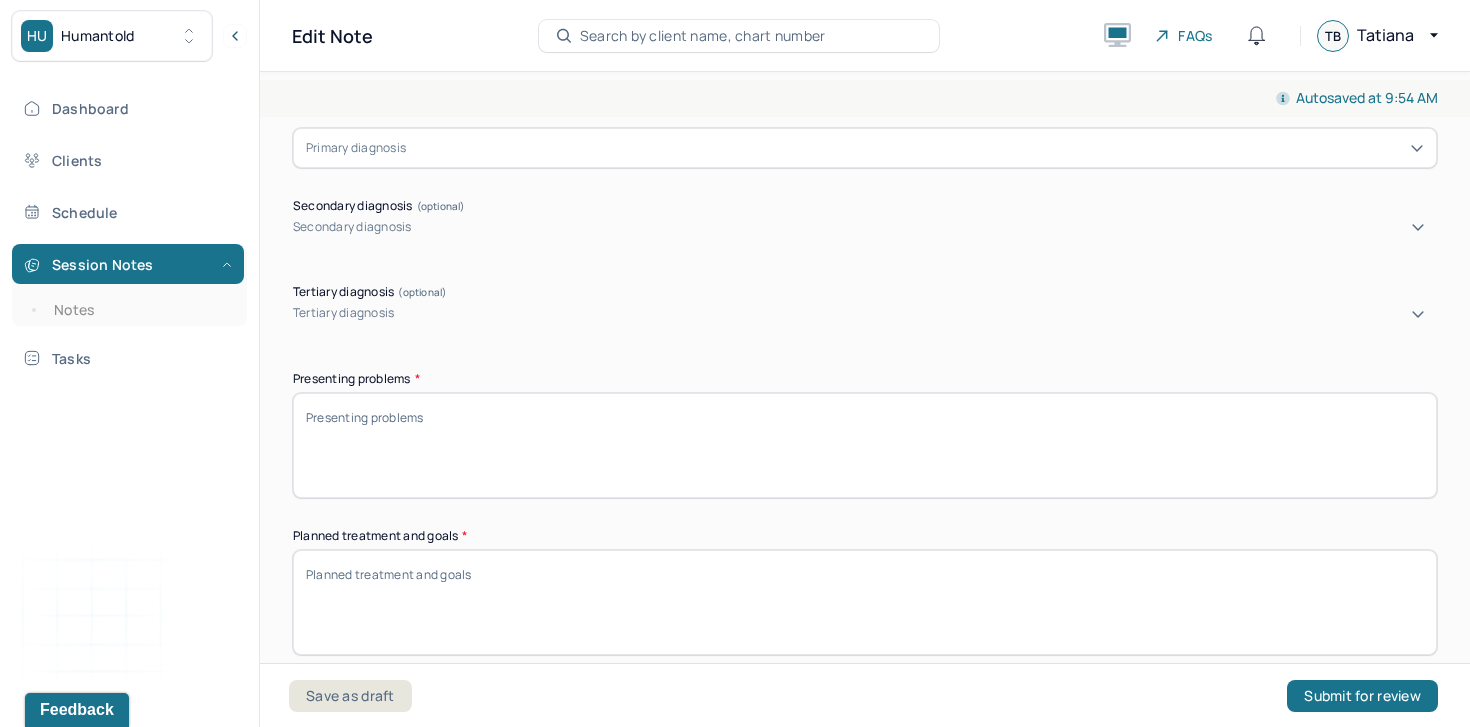 scroll, scrollTop: 813, scrollLeft: 0, axis: vertical 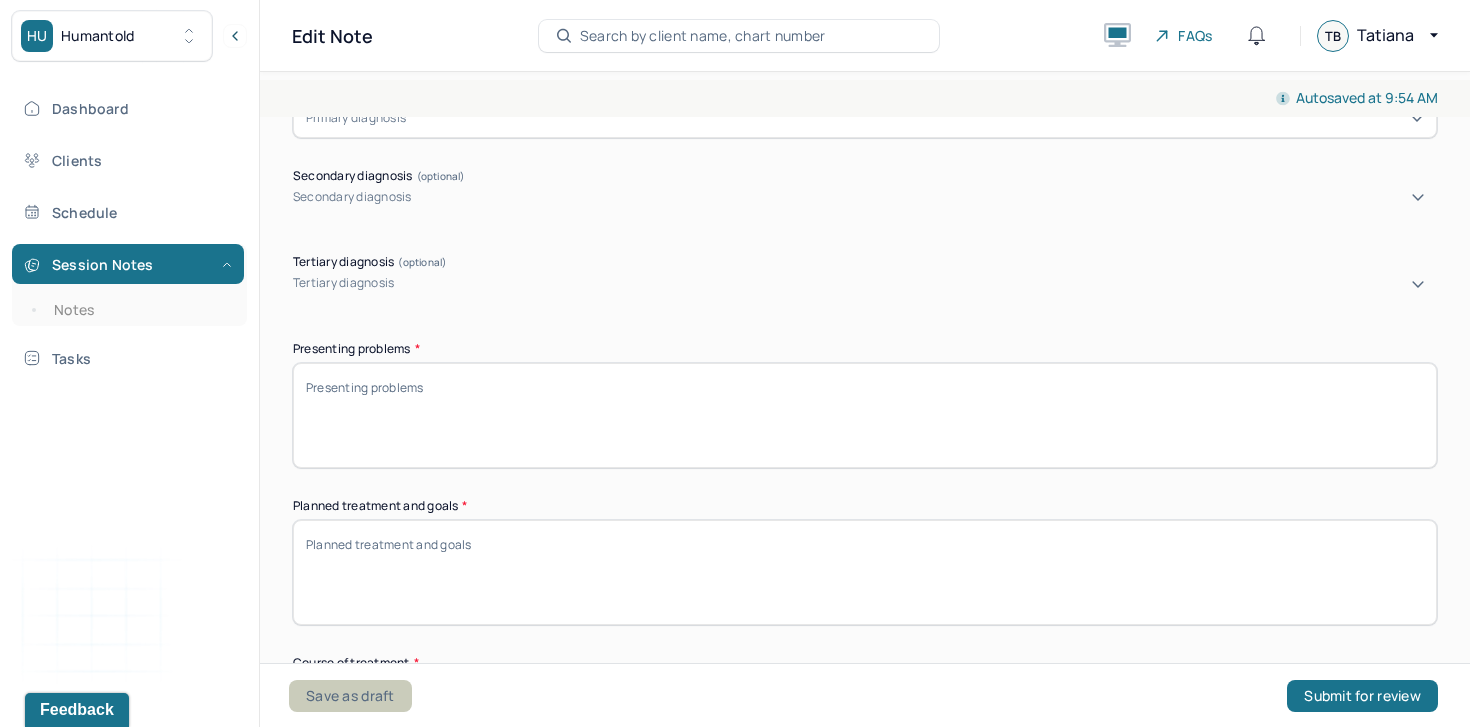 click on "Save as draft" at bounding box center (350, 696) 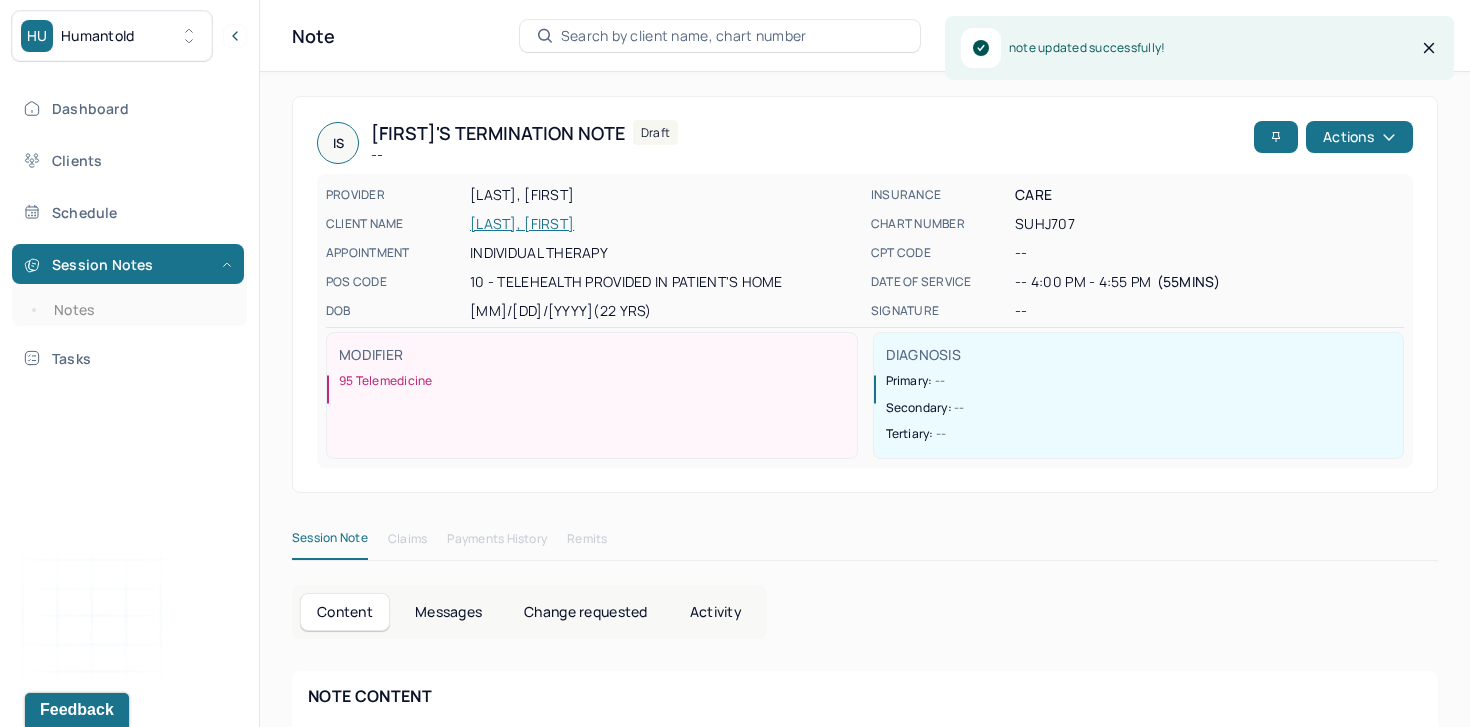 click on "SABATINO, ISABELLA" at bounding box center [664, 224] 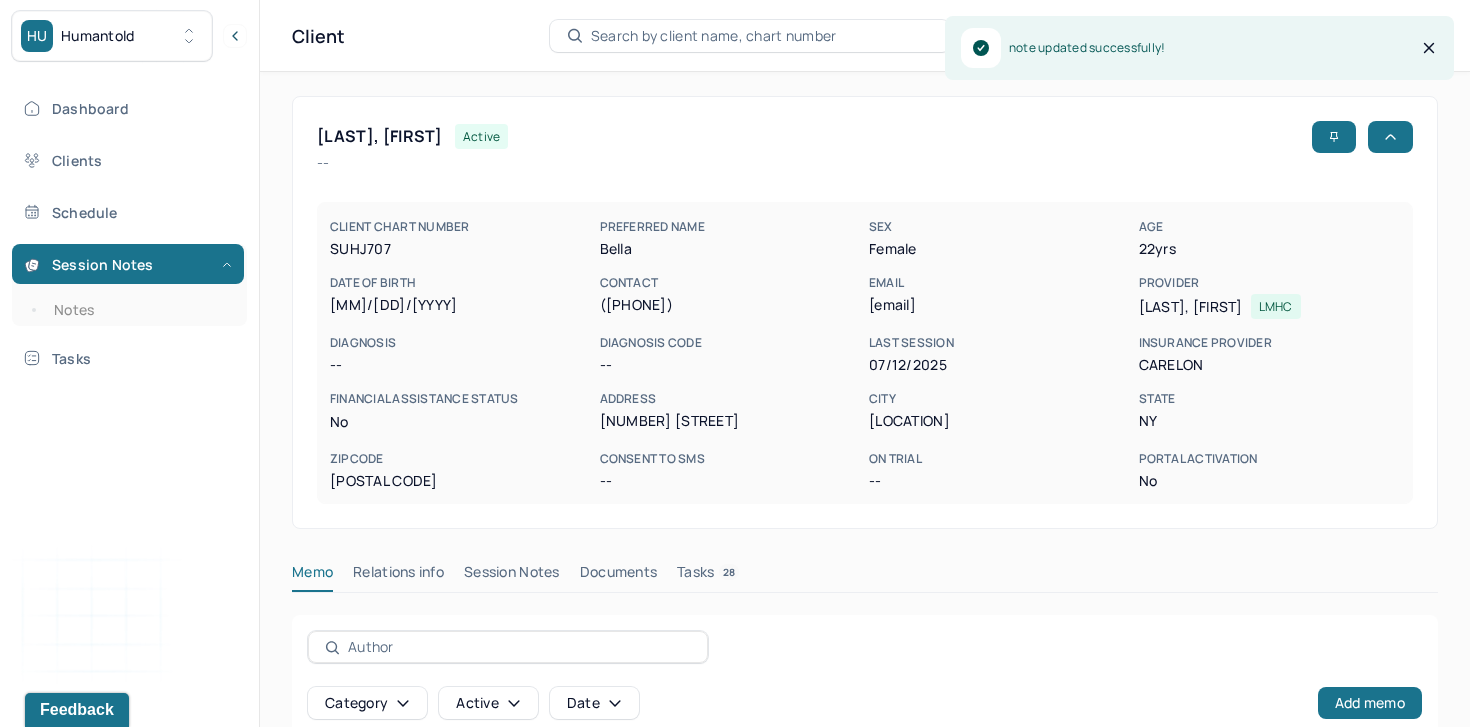click on "Session Notes" at bounding box center [512, 576] 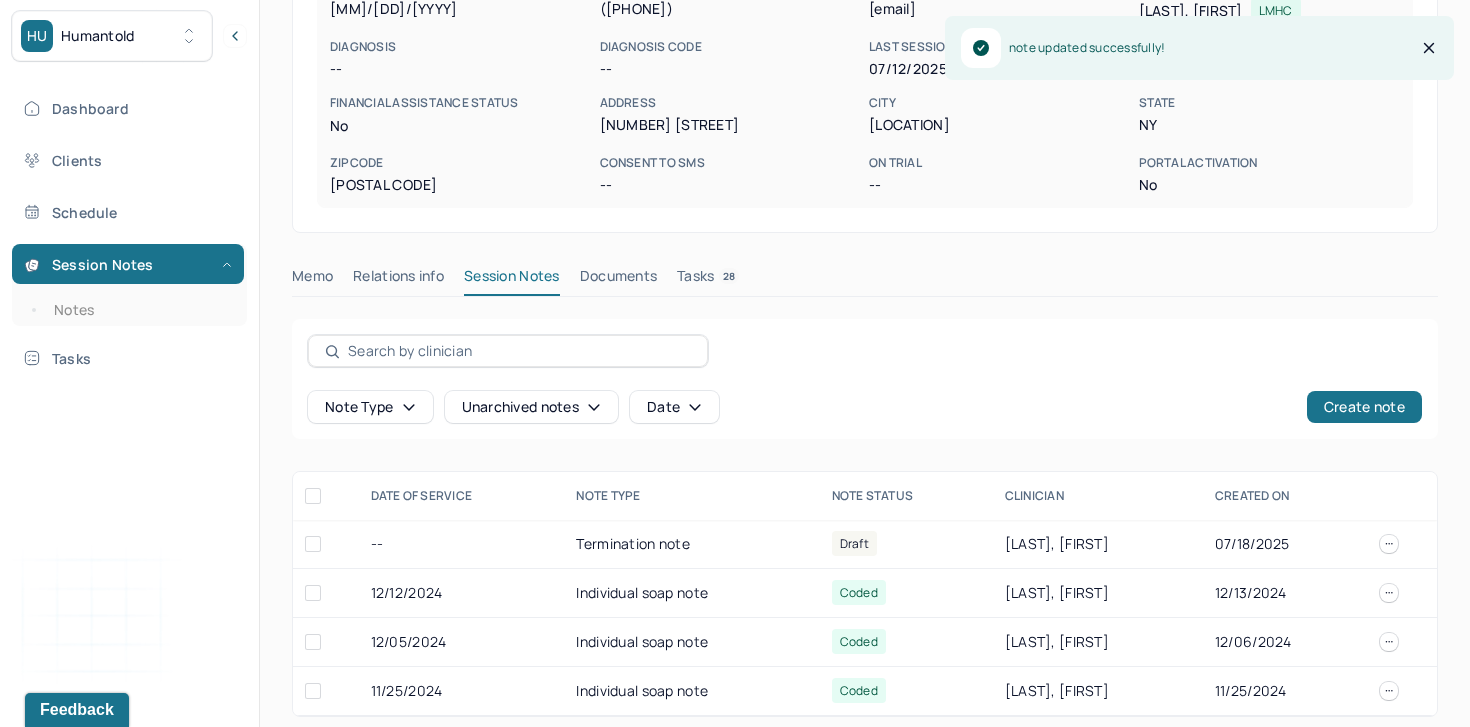 scroll, scrollTop: 310, scrollLeft: 0, axis: vertical 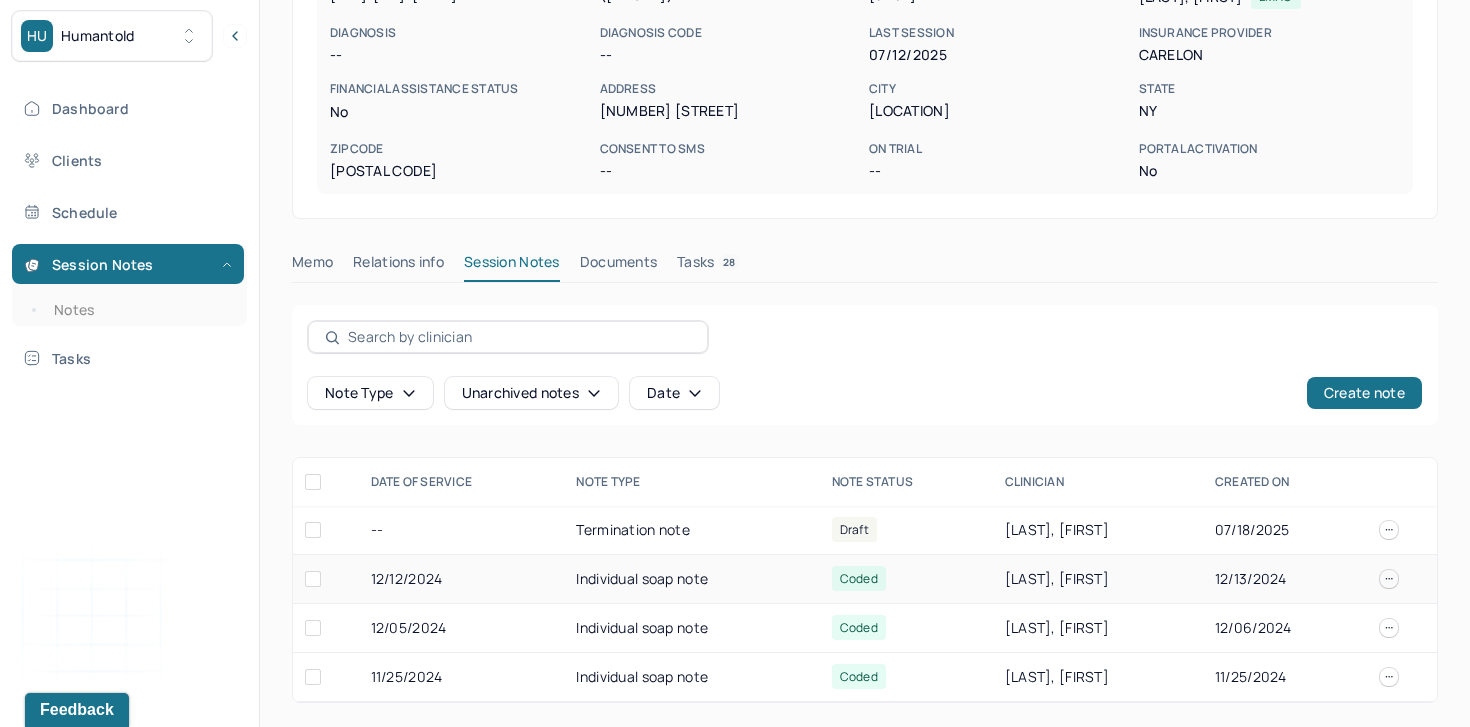 click on "12/12/2024" at bounding box center (462, 579) 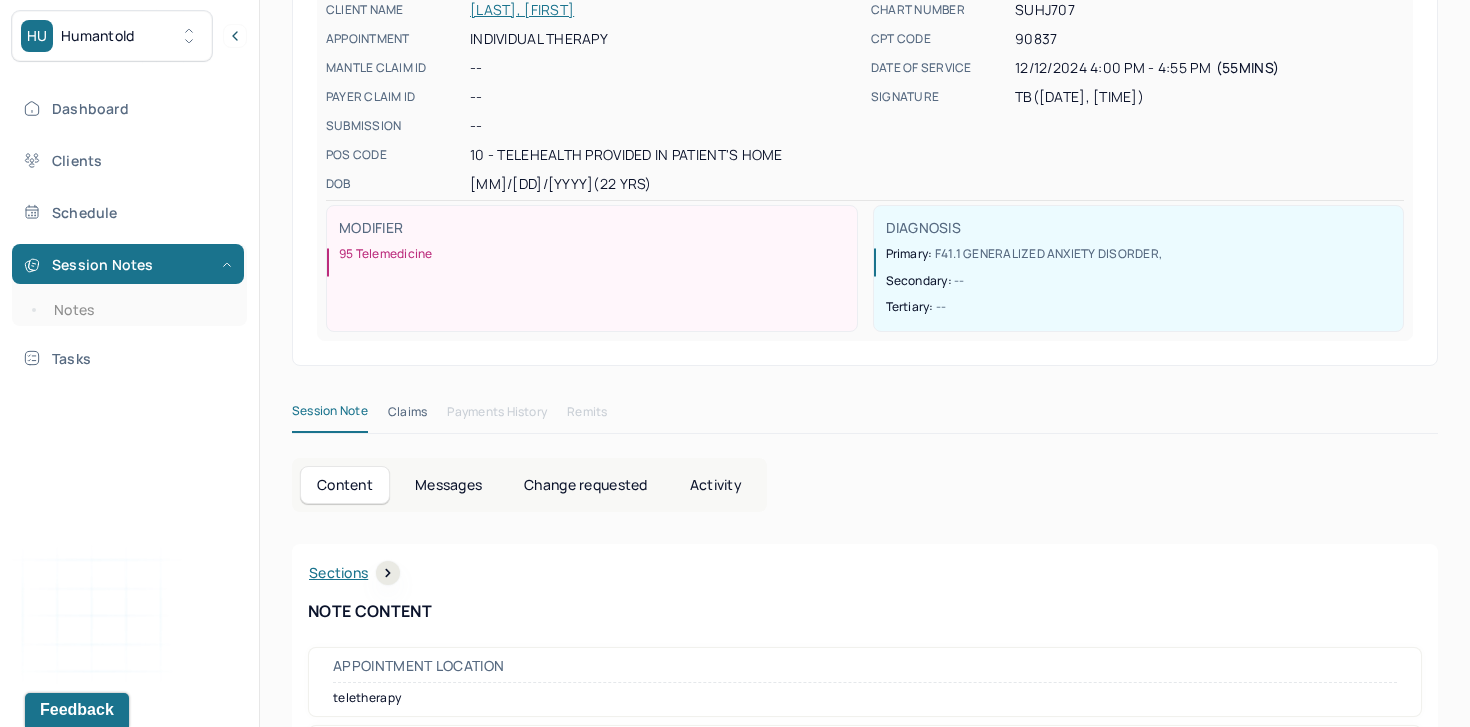 scroll, scrollTop: 0, scrollLeft: 0, axis: both 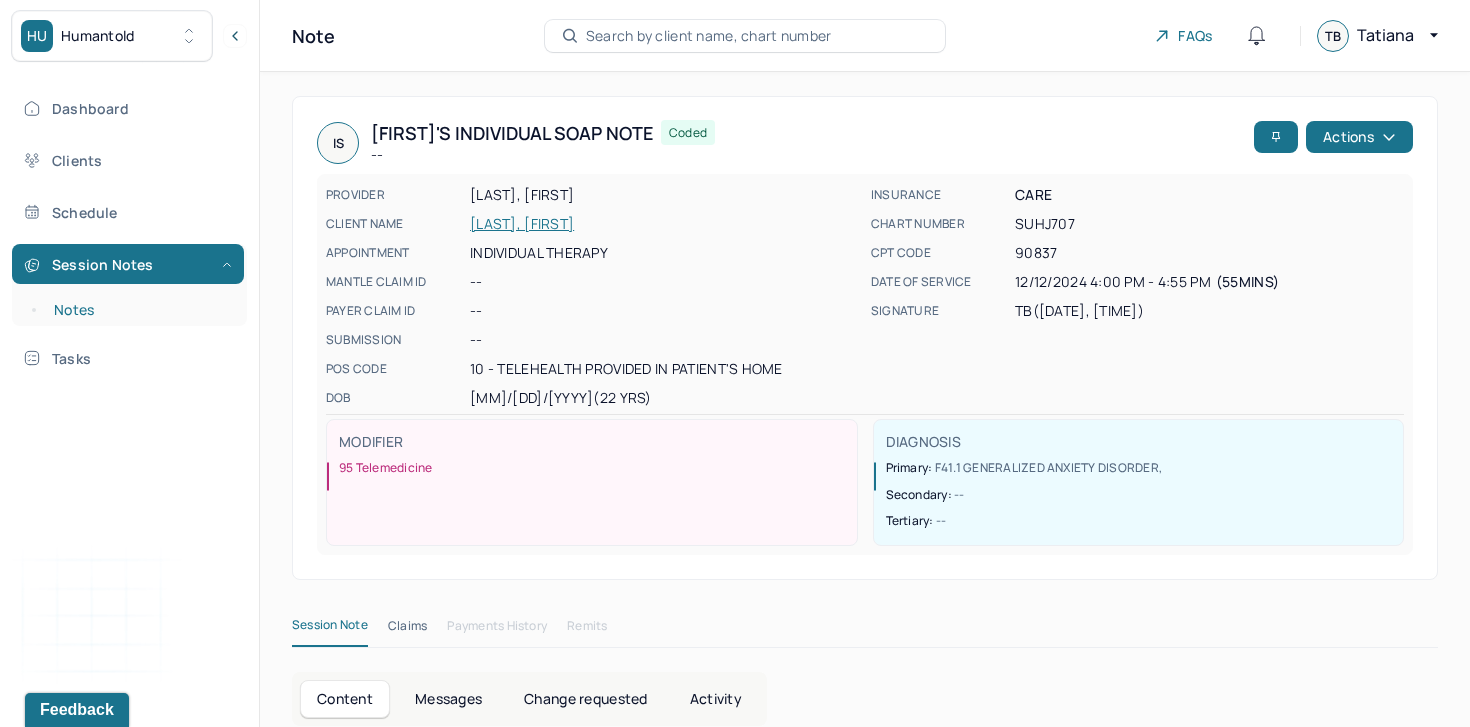 click on "Notes" at bounding box center [139, 310] 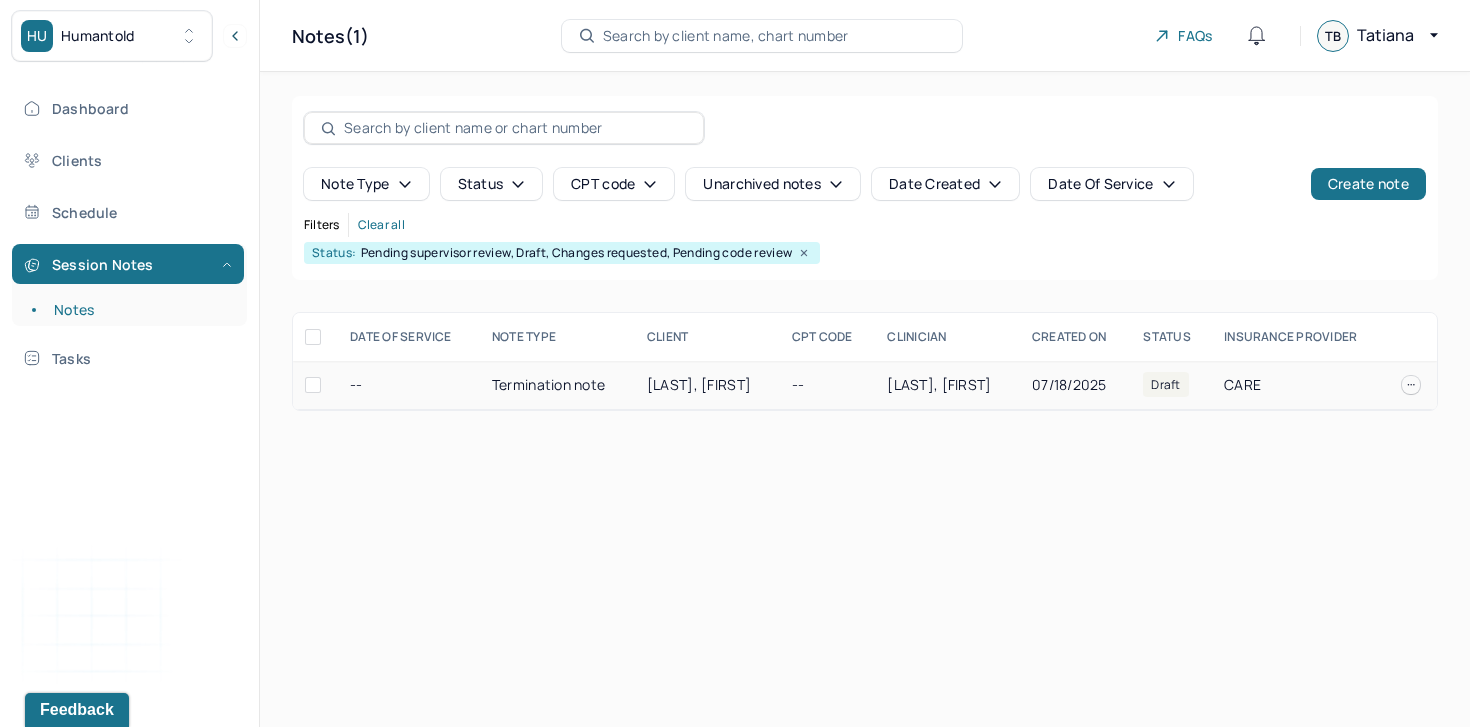 click on "Termination note" at bounding box center [557, 385] 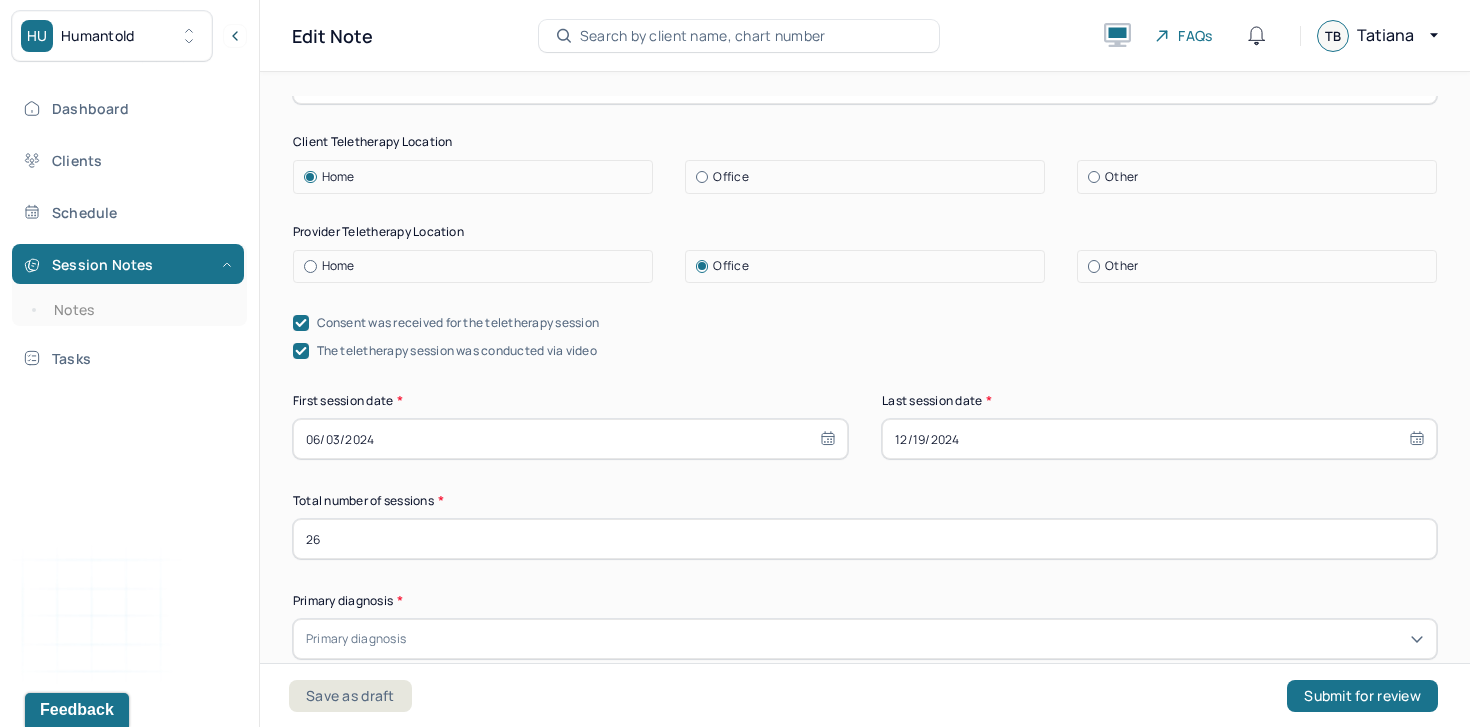scroll, scrollTop: 343, scrollLeft: 0, axis: vertical 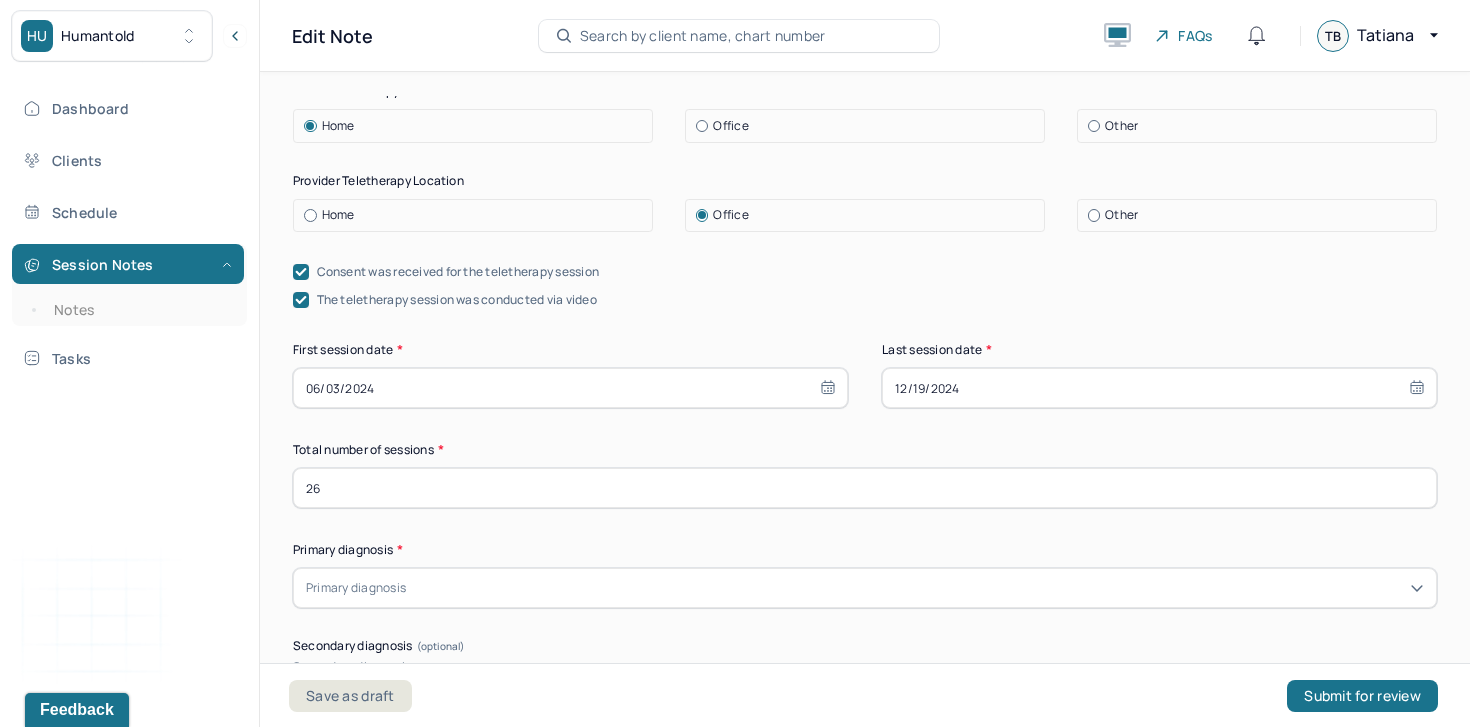 click at bounding box center [917, 588] 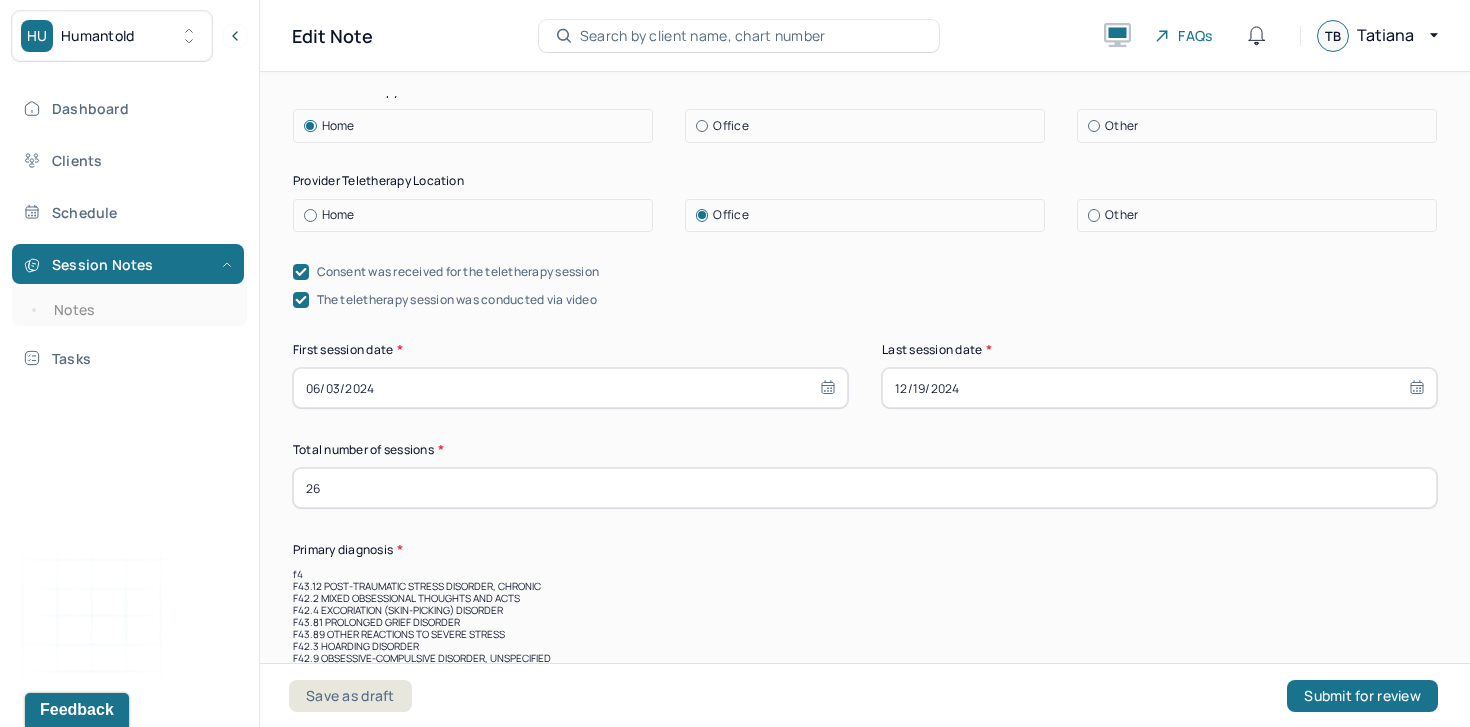 type on "f41" 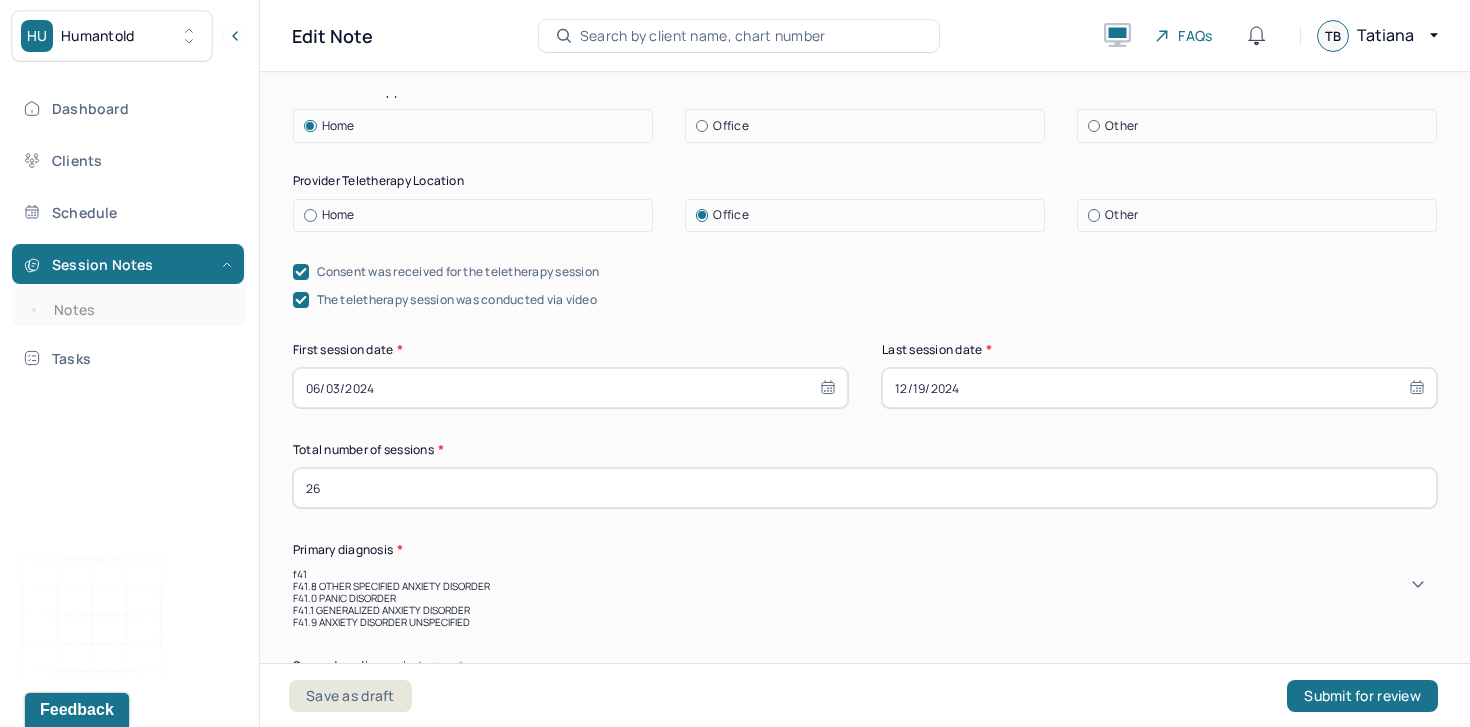 click on "F41.8 OTHER SPECIFIED ANXIETY DISORDER" at bounding box center [865, 586] 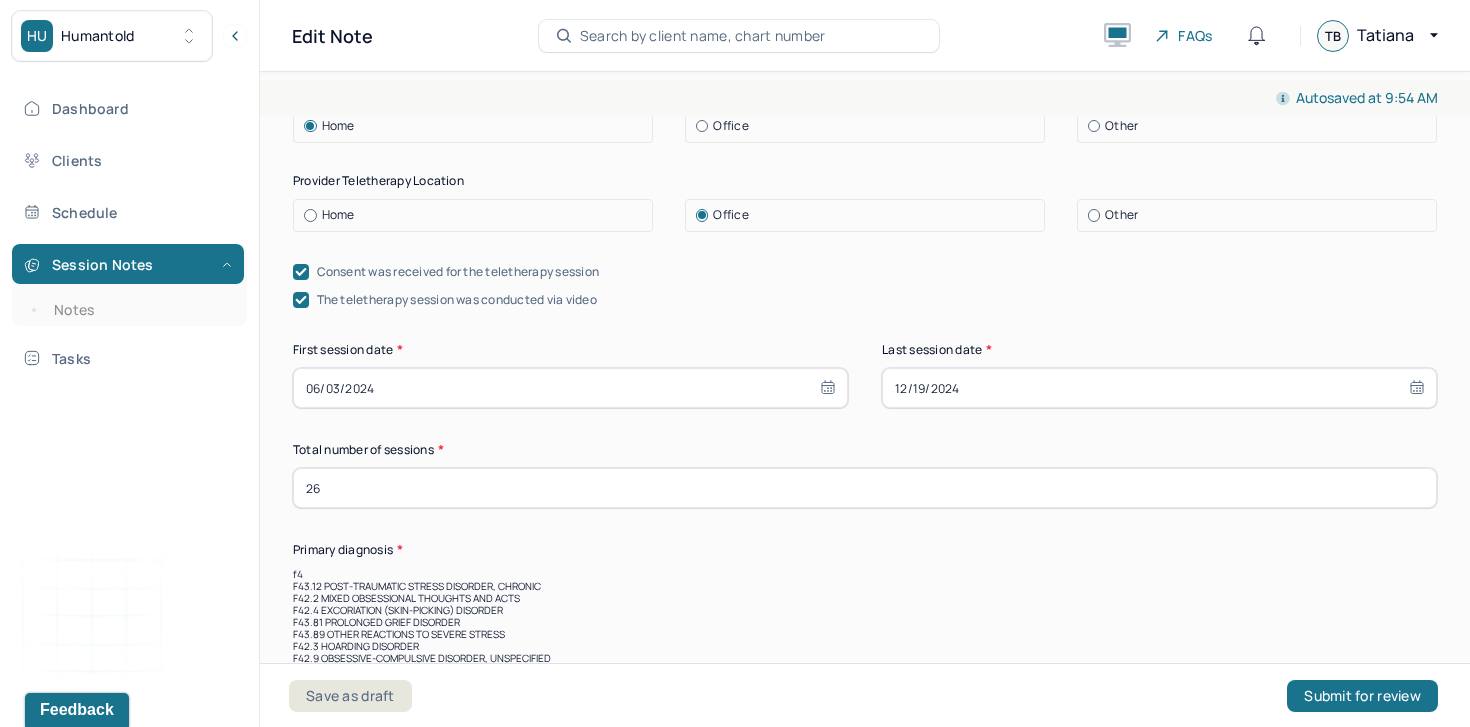 type on "f41" 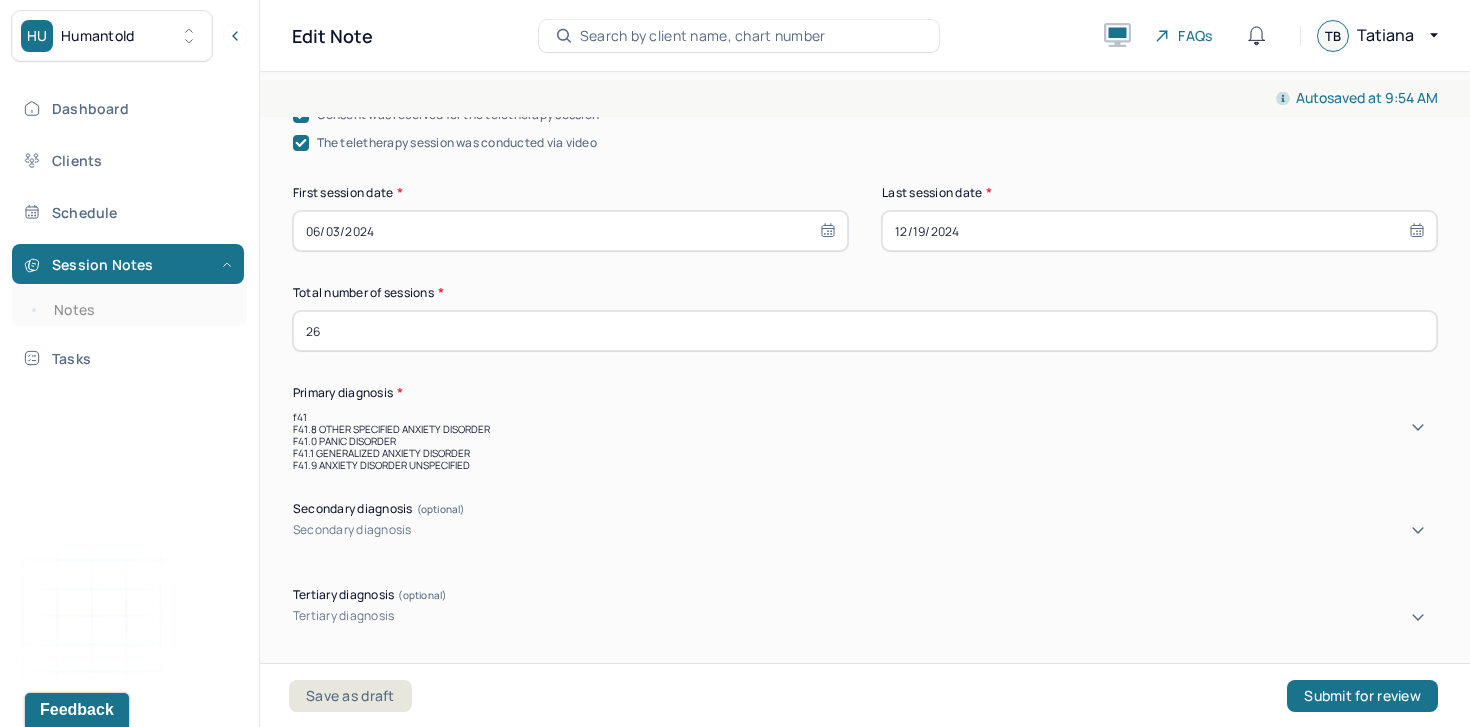 scroll, scrollTop: 502, scrollLeft: 0, axis: vertical 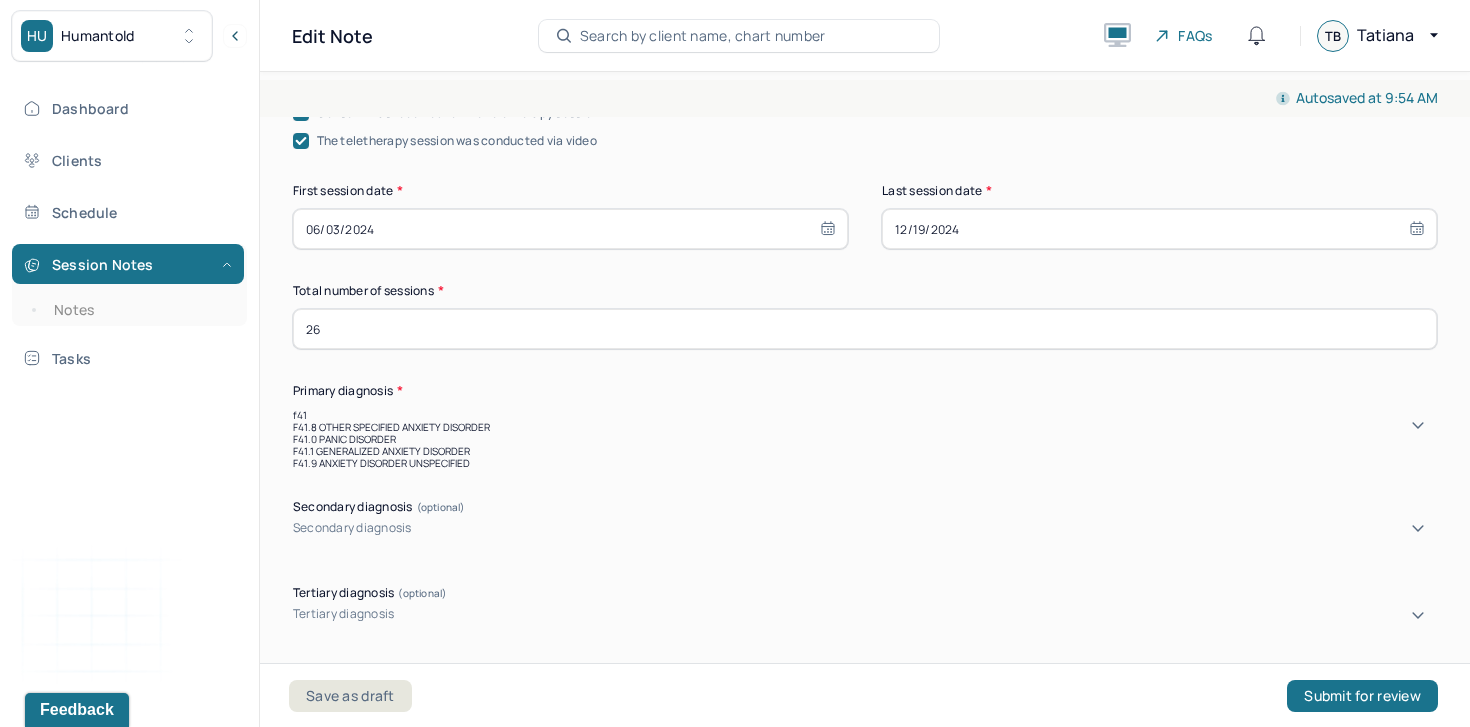 click on "F41.1 GENERALIZED ANXIETY DISORDER" at bounding box center (865, 451) 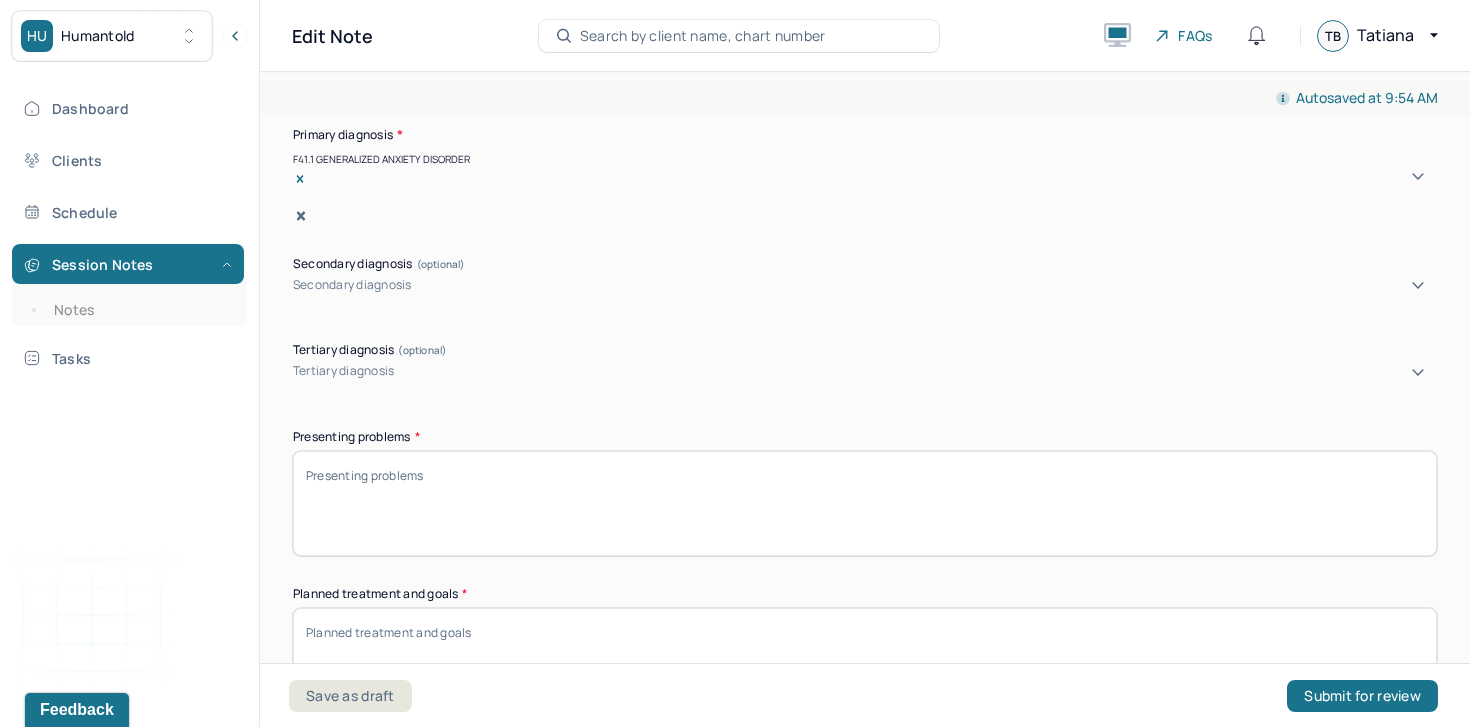 scroll, scrollTop: 790, scrollLeft: 0, axis: vertical 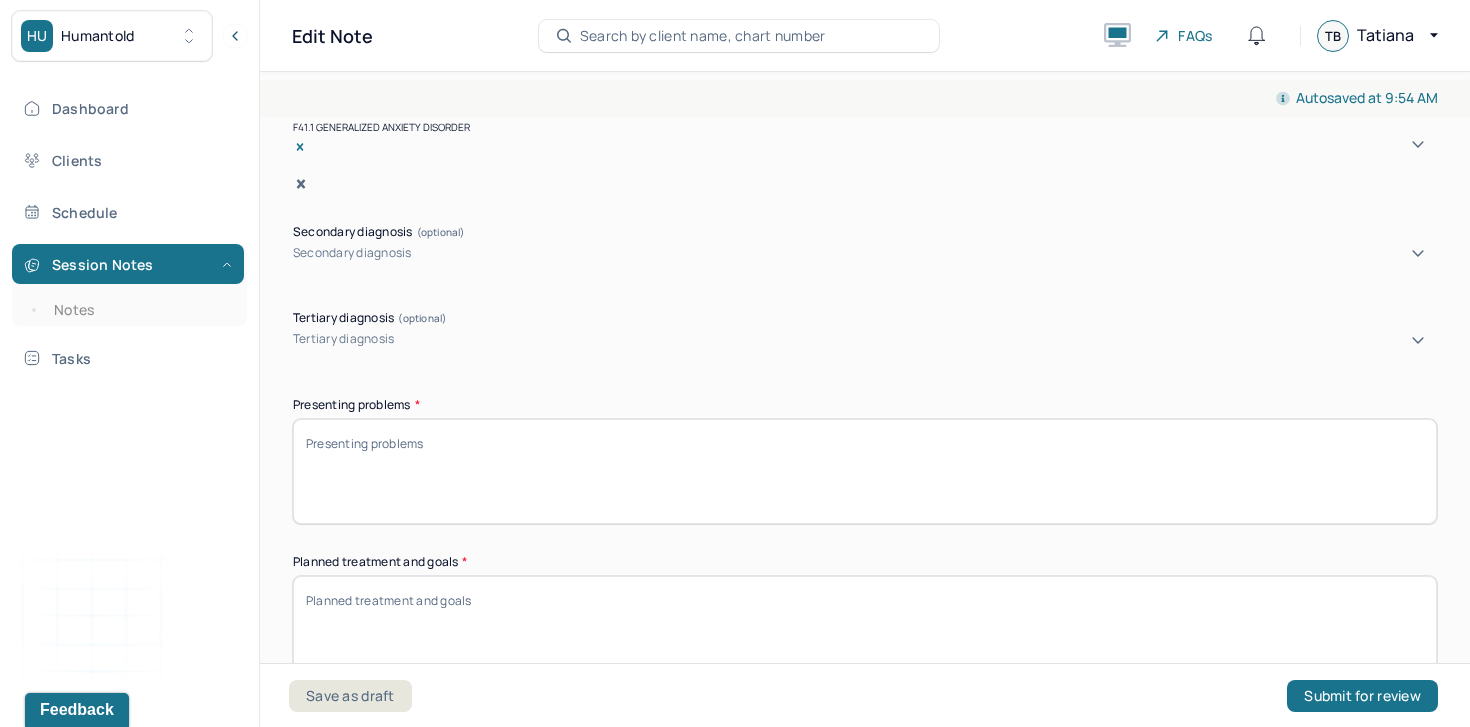 click on "Presenting problems *" at bounding box center [865, 471] 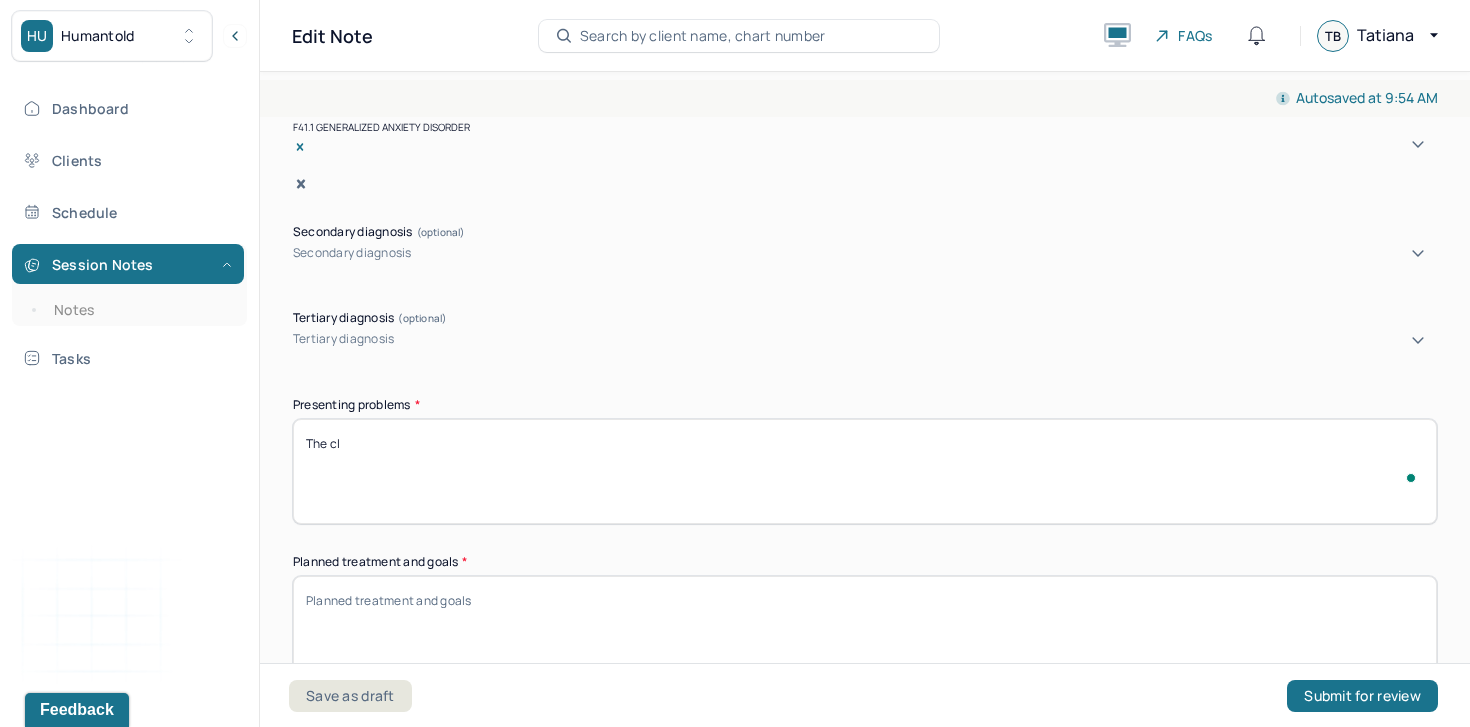 scroll, scrollTop: 790, scrollLeft: 0, axis: vertical 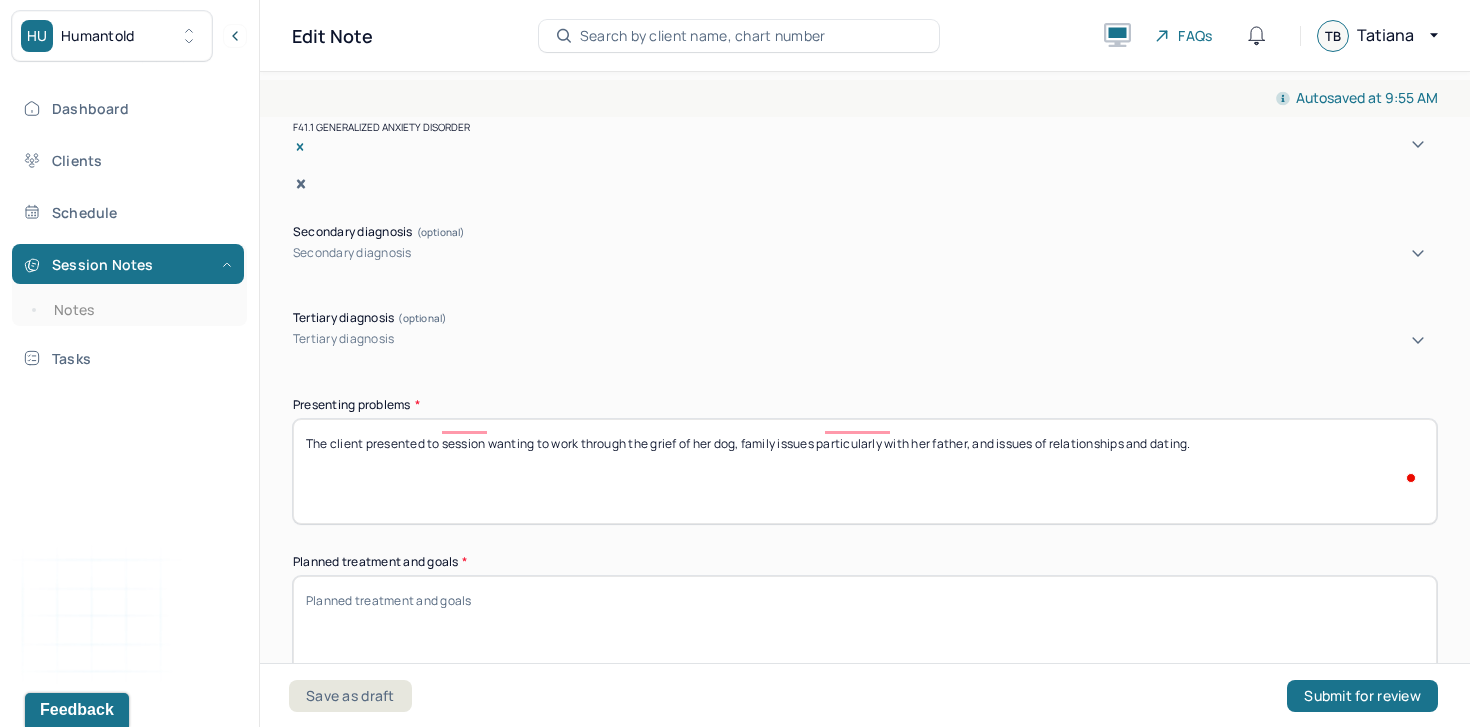 click on "Planned treatment and goals *" at bounding box center (865, 628) 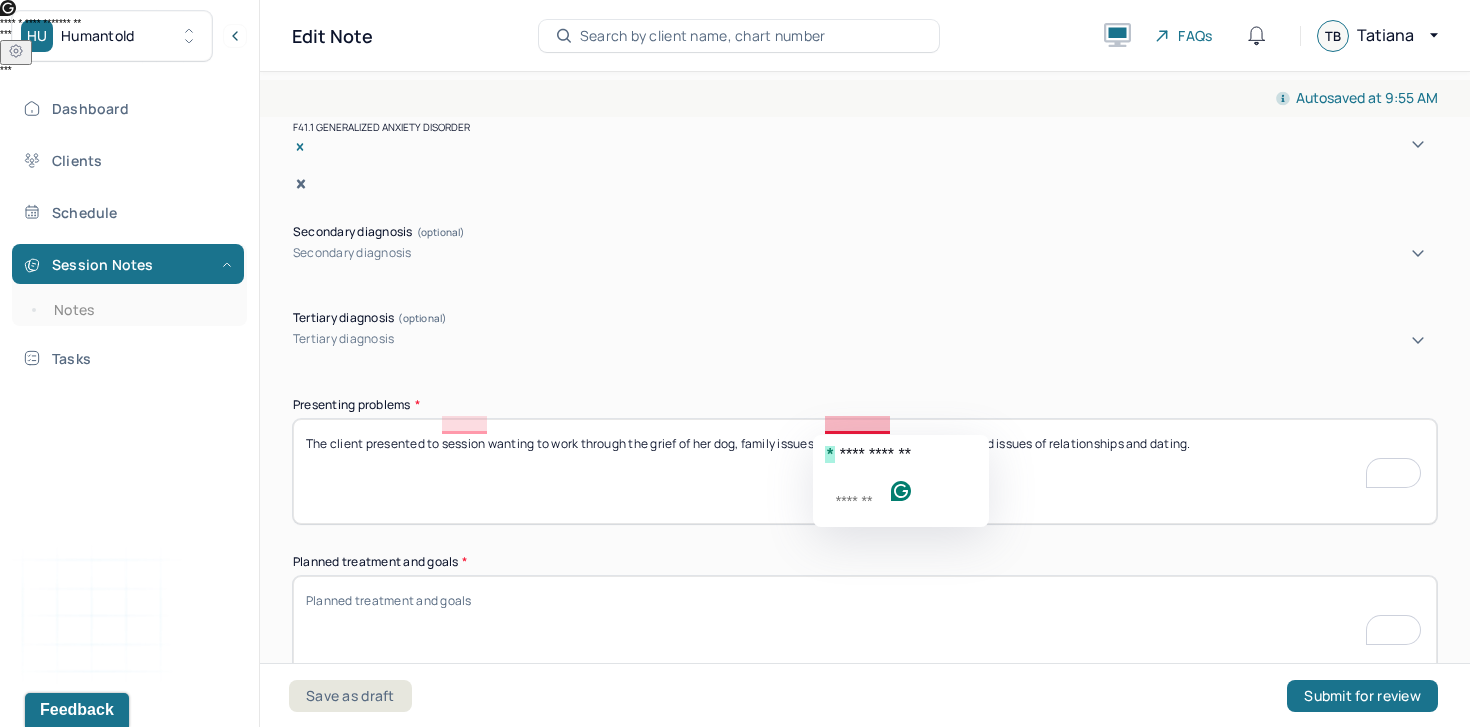 scroll, scrollTop: 790, scrollLeft: 0, axis: vertical 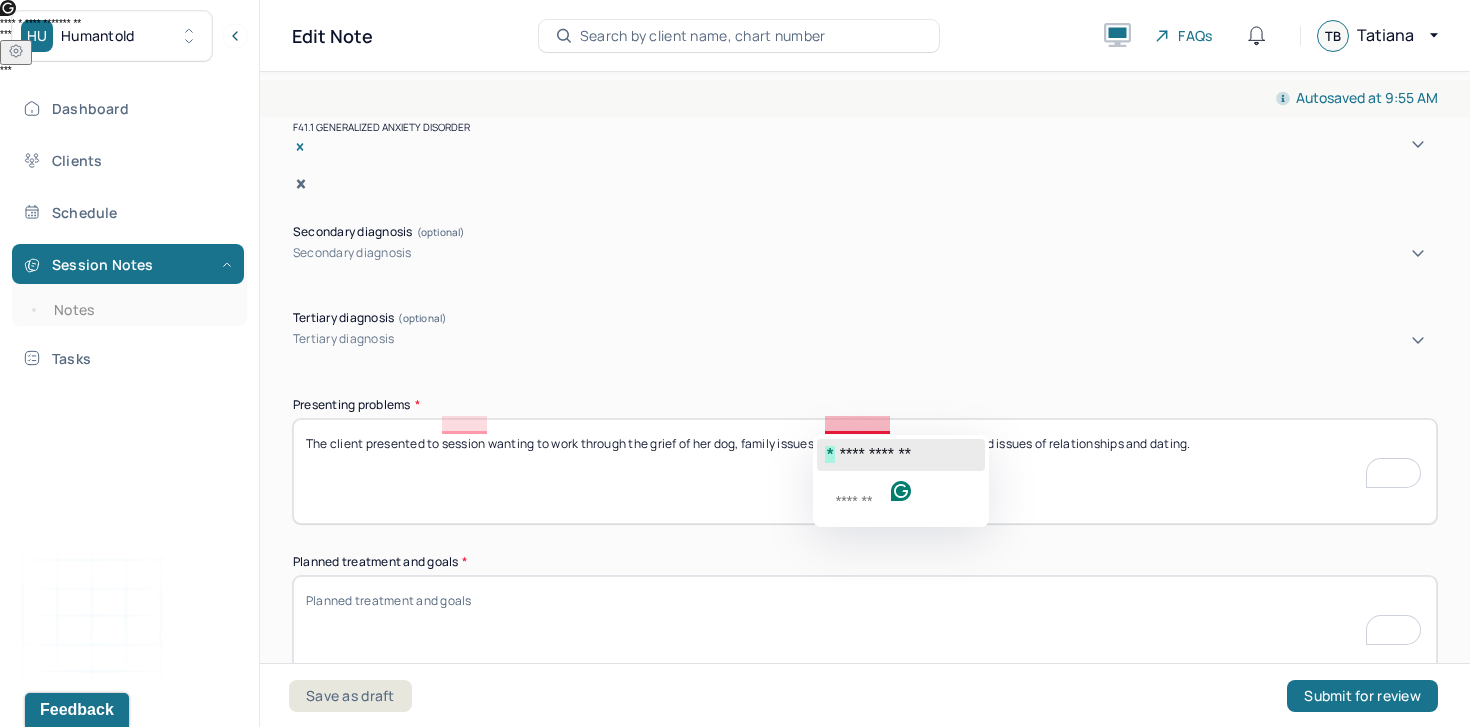 click on "**********" 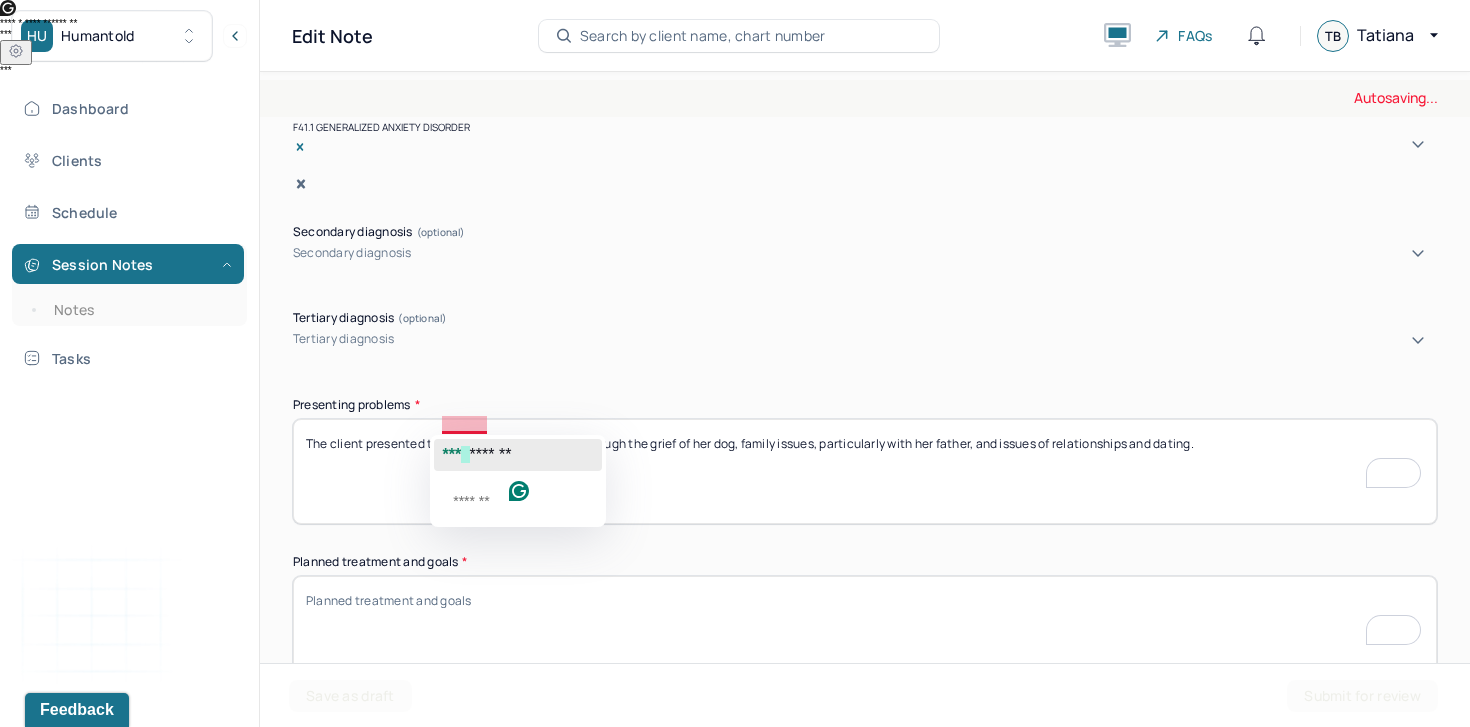 click on "***" 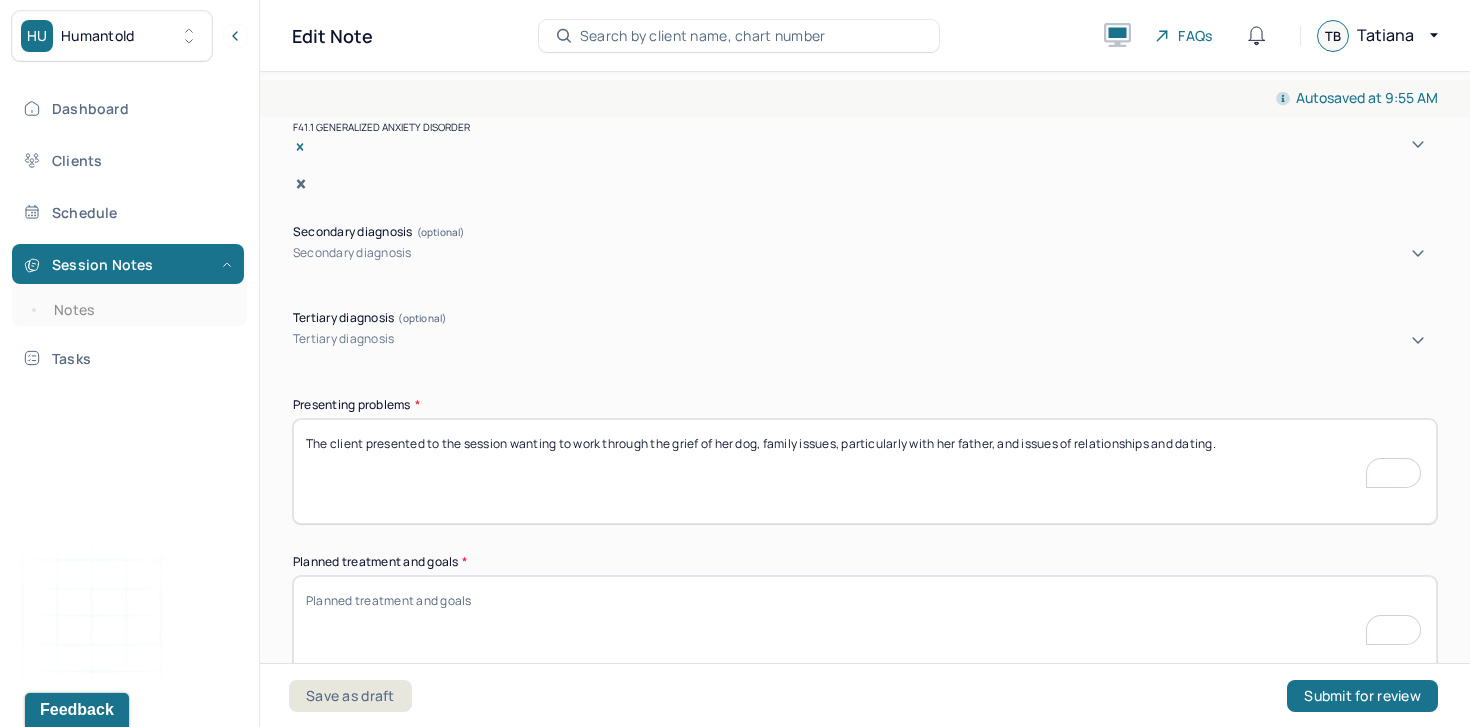 scroll, scrollTop: 1040, scrollLeft: 0, axis: vertical 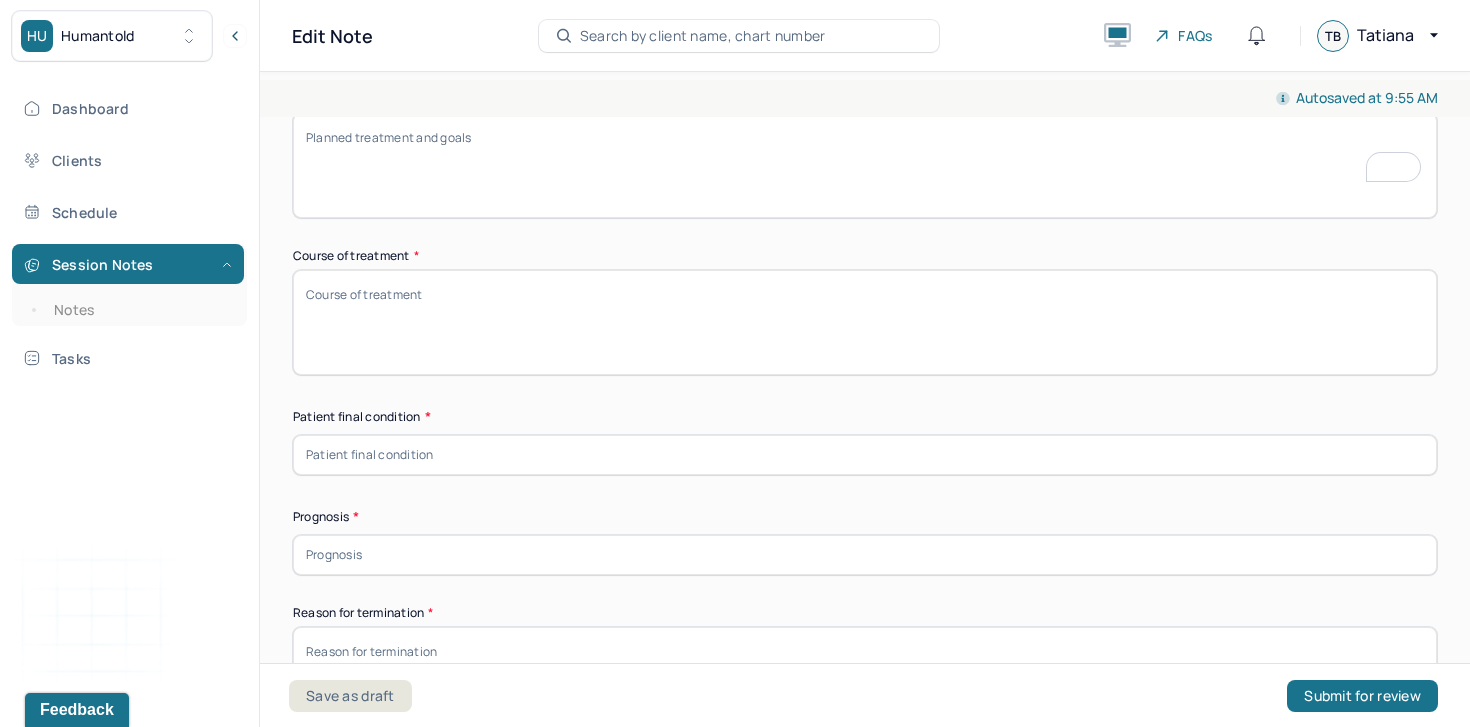 type on "The client presented to the session wanting to work through the grief of her dog, family issues, particularly with her father, and issues of relationships and dating." 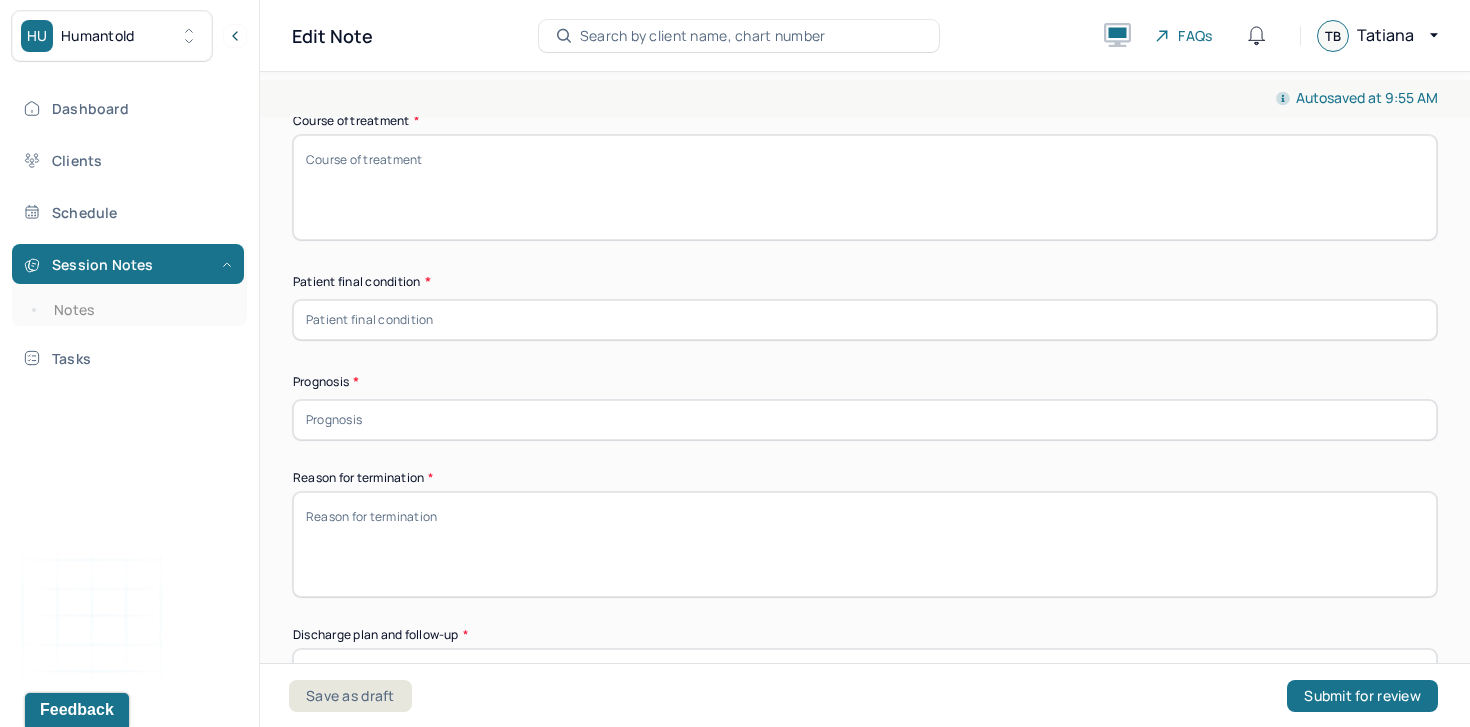 scroll, scrollTop: 1439, scrollLeft: 0, axis: vertical 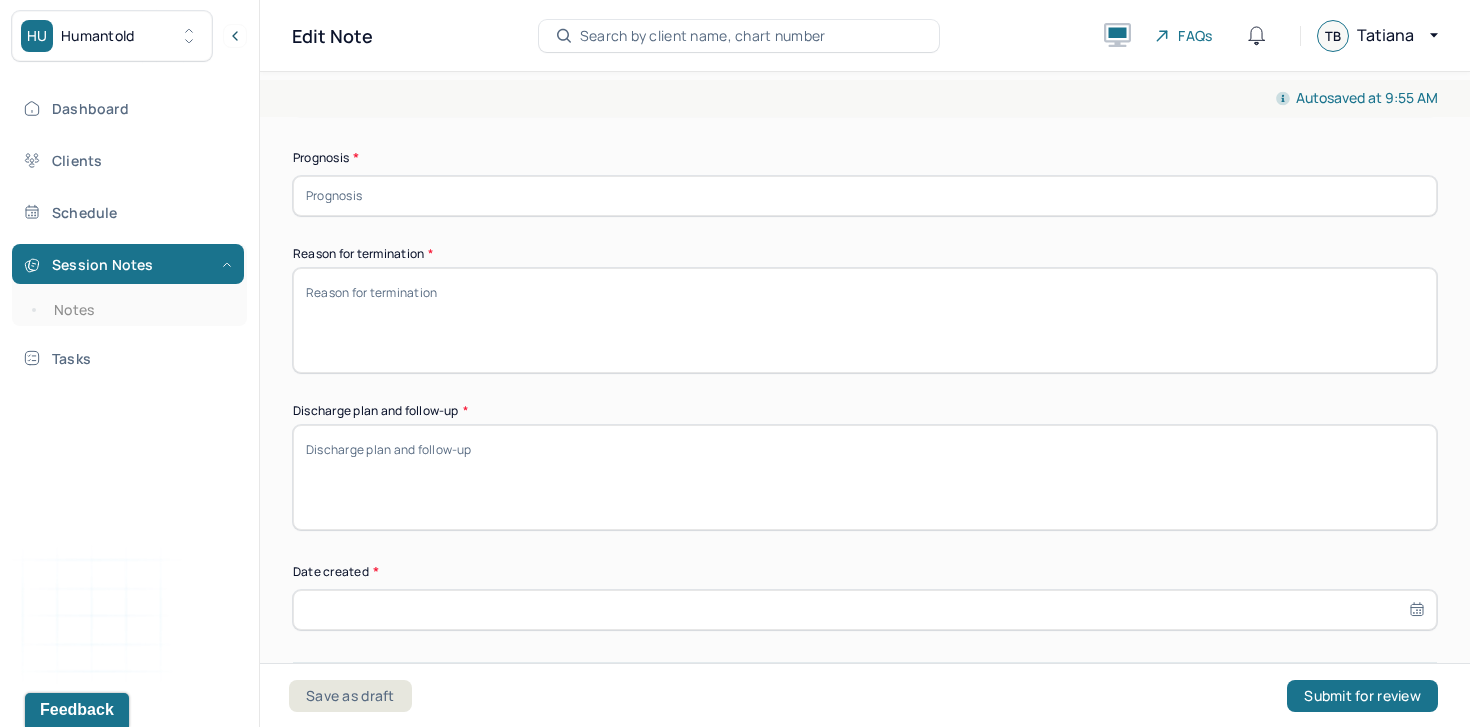 click on "Discharge plan and follow-up *" at bounding box center (865, 477) 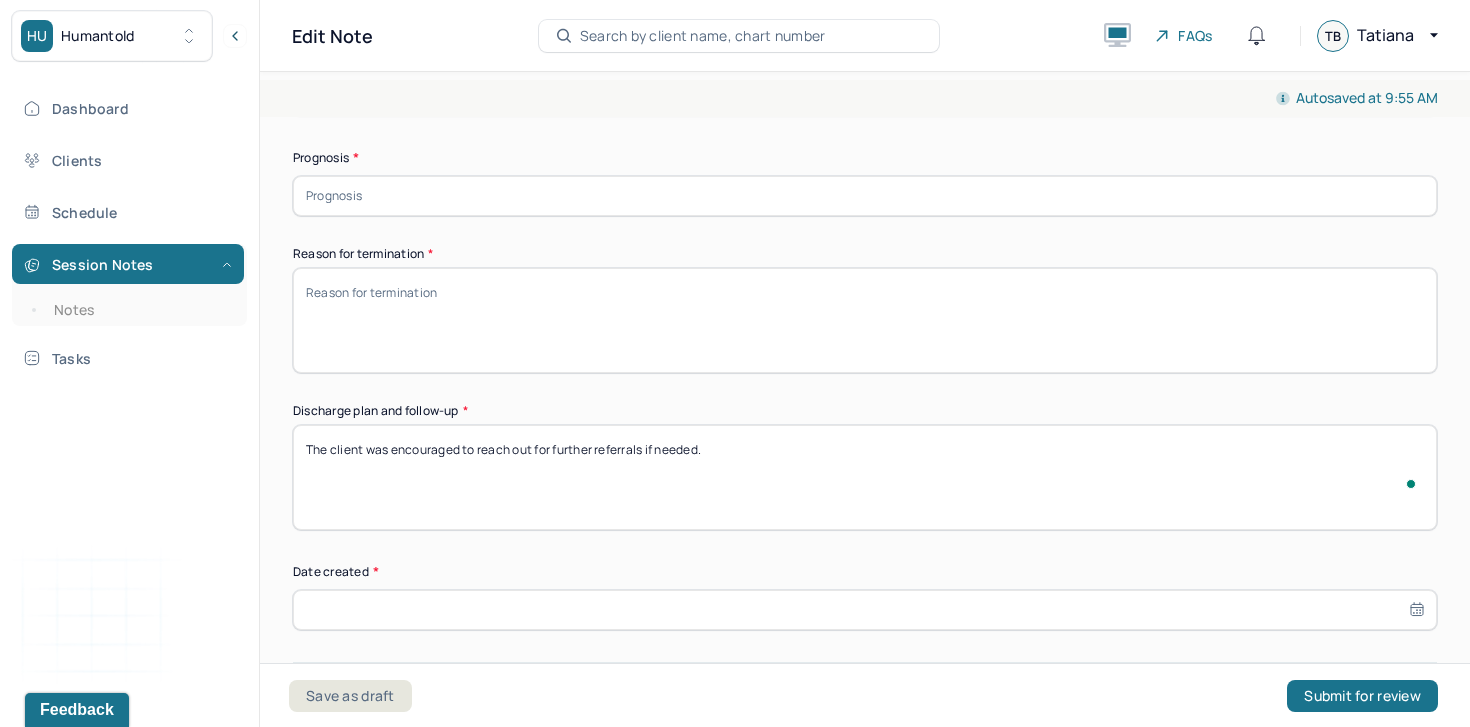 type on "The client was encouraged to reach out for further referrals if needed." 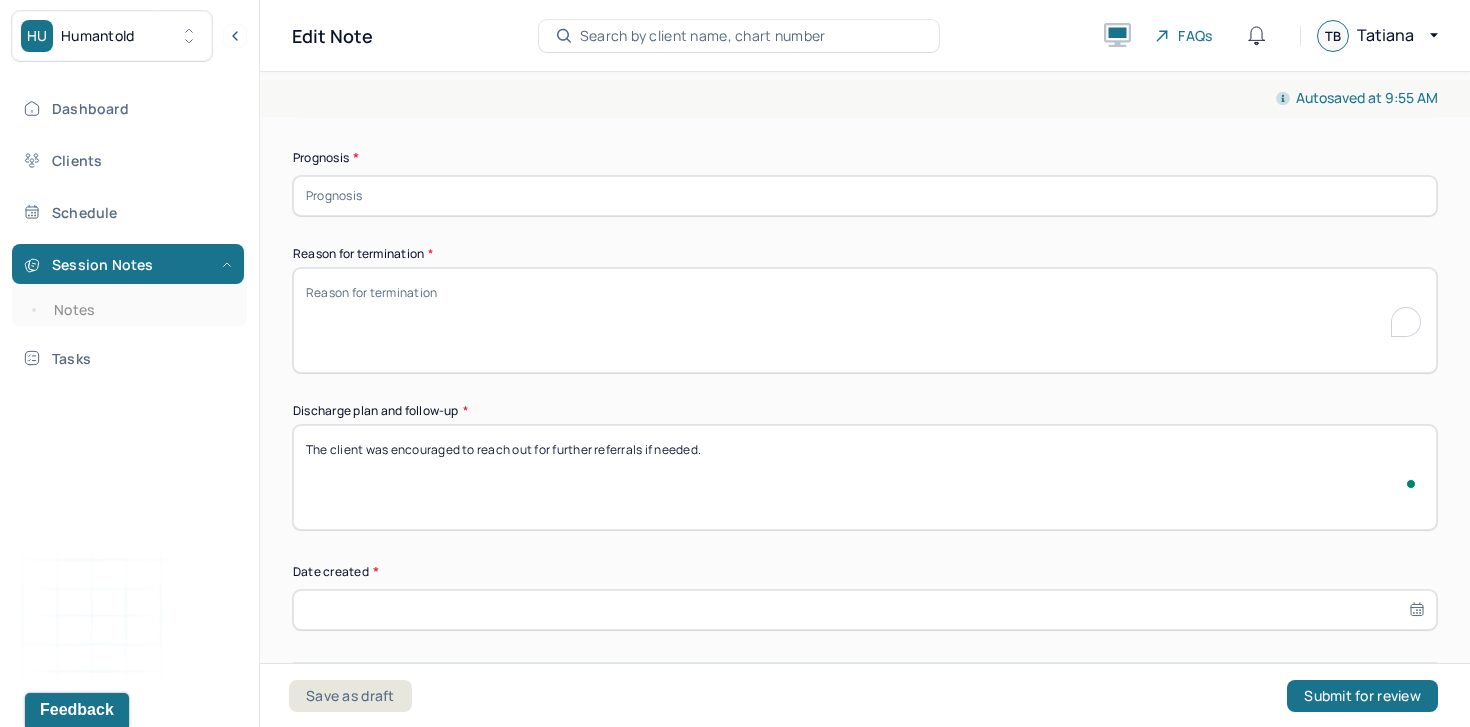 click on "Reason for termination *" at bounding box center [865, 320] 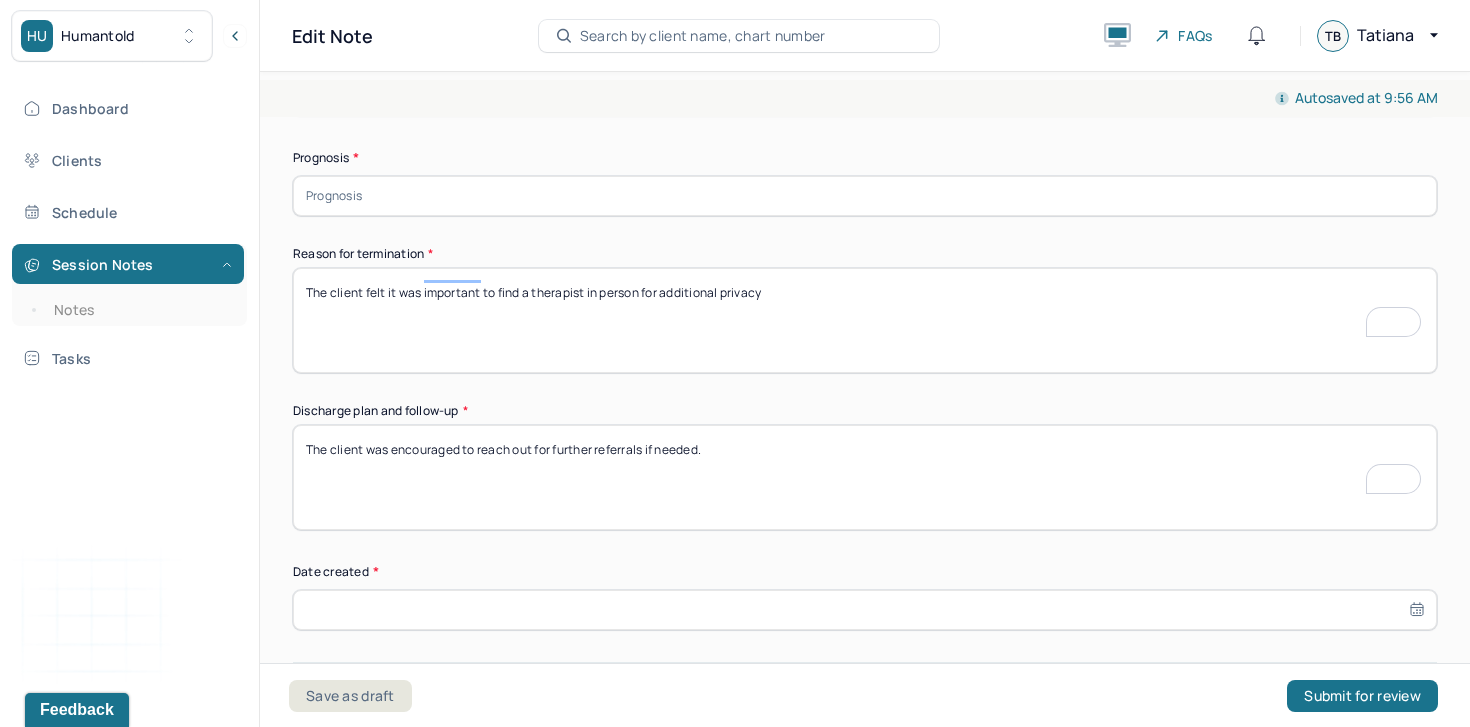 click on "The client felt it was important to find a therapist in person for additional privacy" at bounding box center [865, 320] 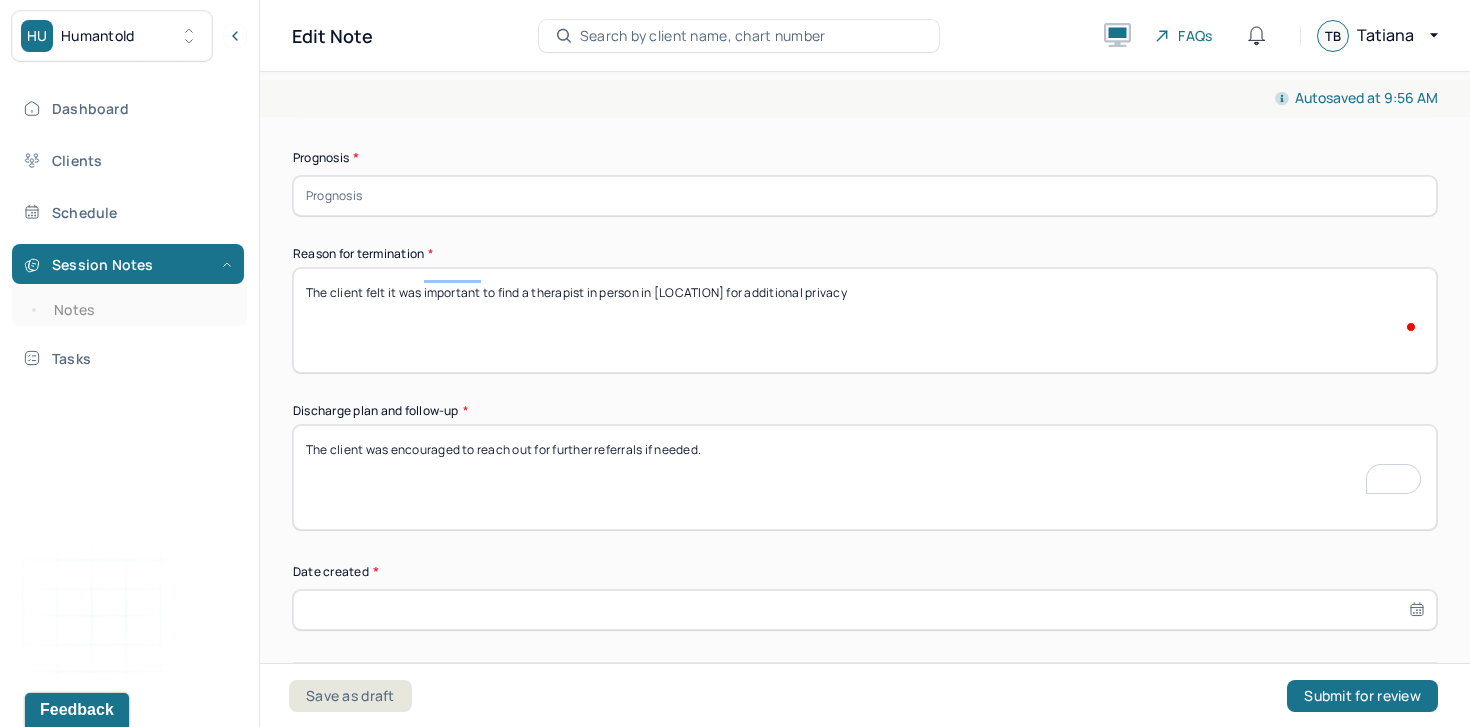 click on "The client felt it was important to find a therapist in person for additional privacy" at bounding box center (865, 320) 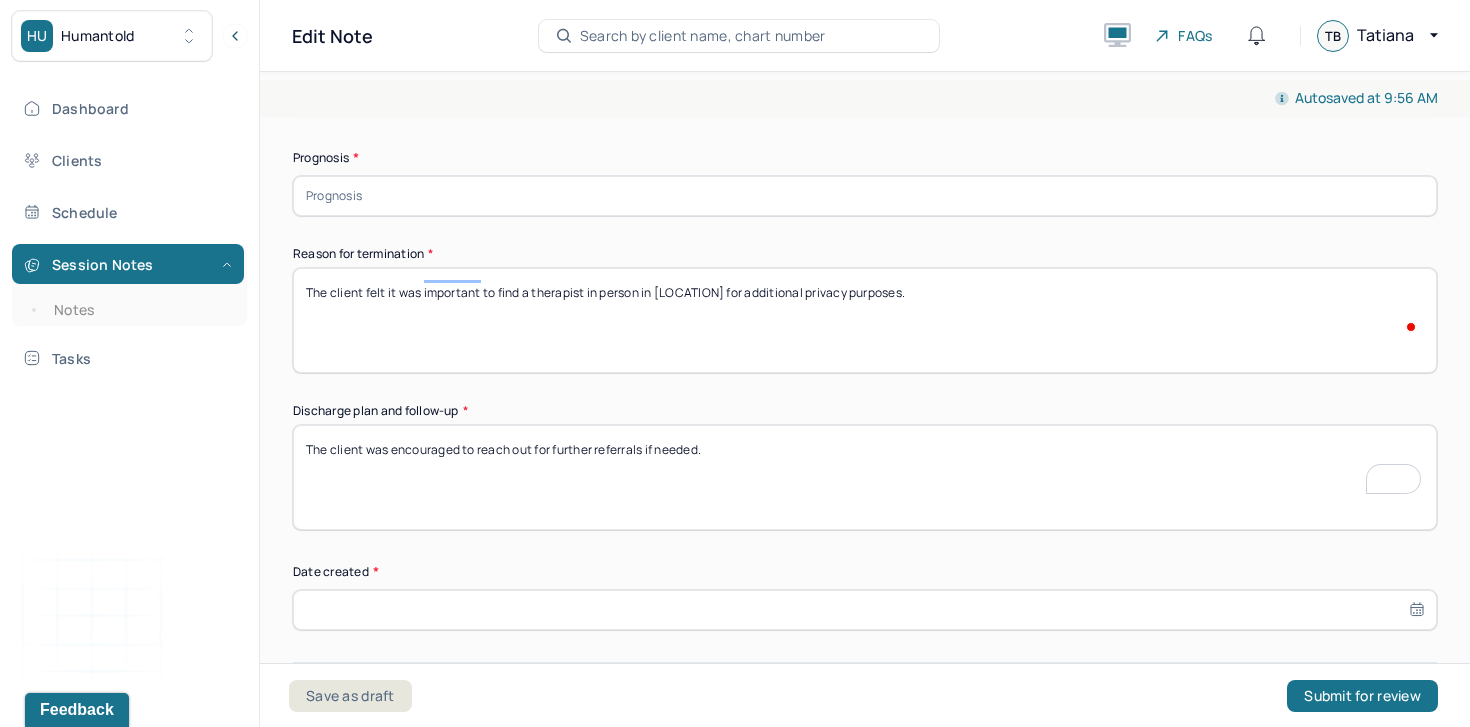 click on "The client felt it was important to find a therapist in person in Long Island for additional privacy" at bounding box center (865, 320) 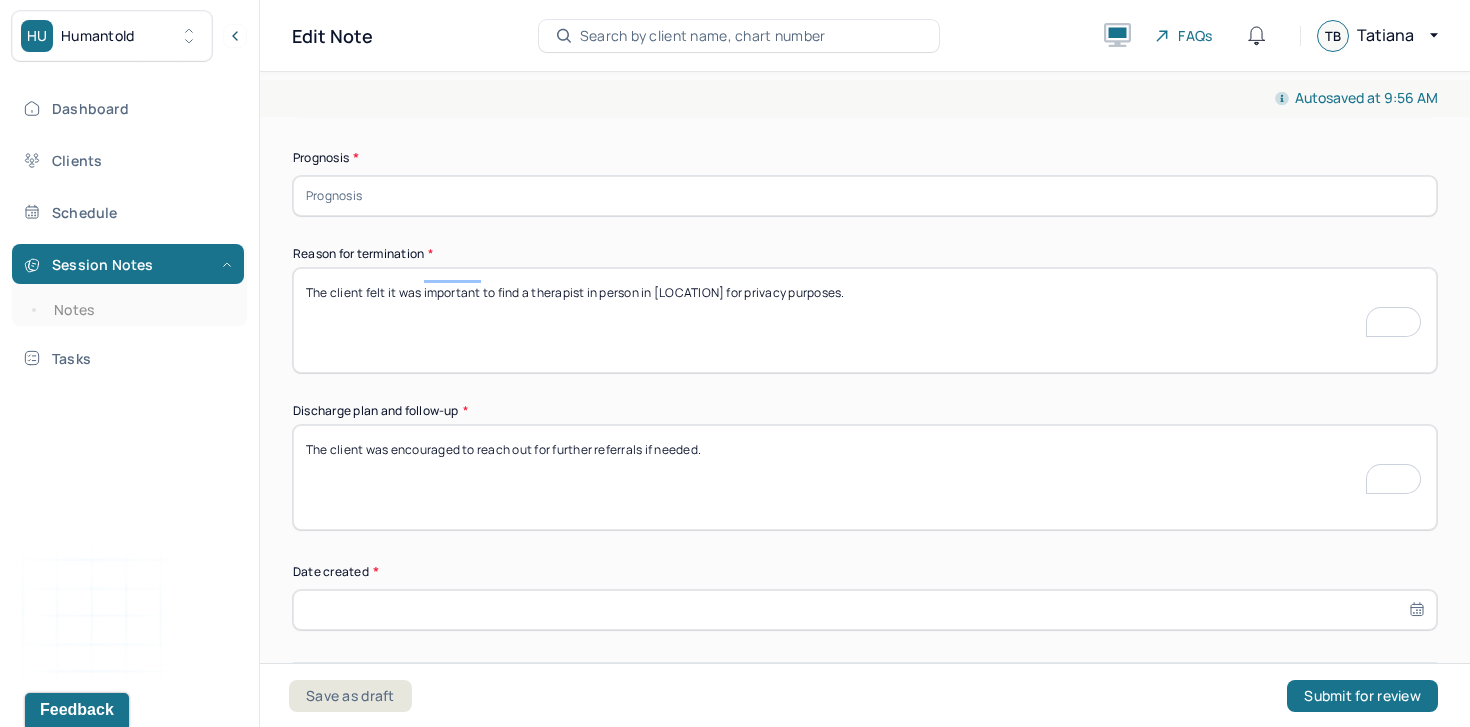 click on "The client felt it was important to find a therapist in person in Long Island for additional privacy purposes." at bounding box center (865, 320) 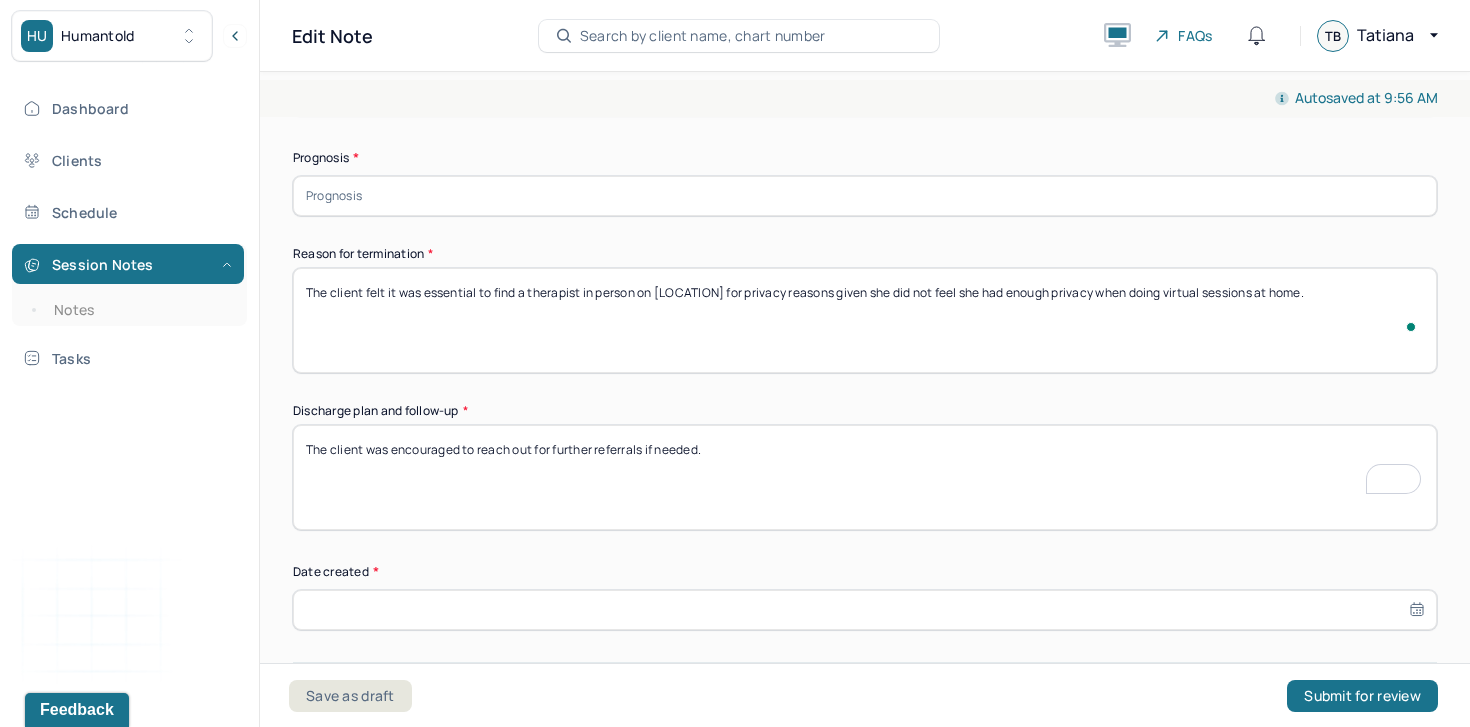 click on "The client felt it was essential to find a therapist in person on Long Island for privacy reasons." at bounding box center [865, 320] 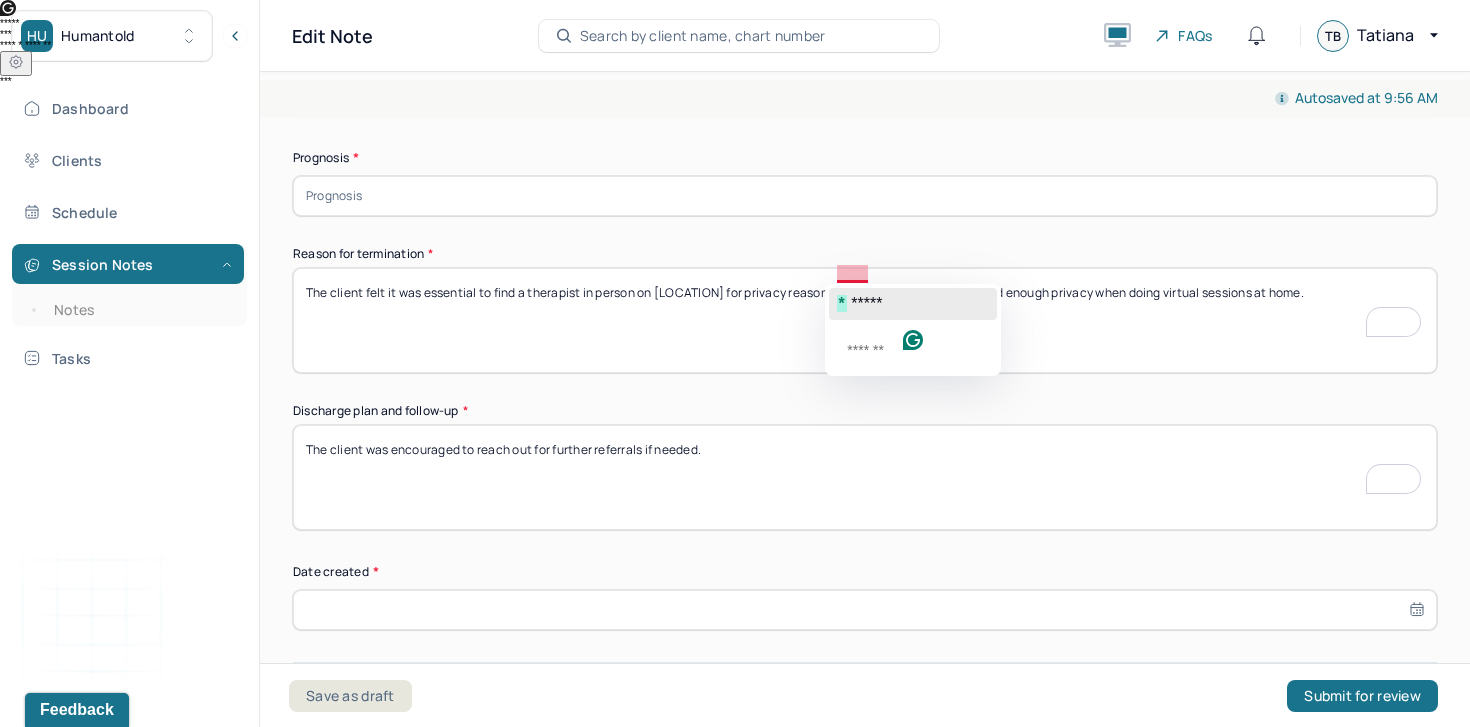 click on "*****" 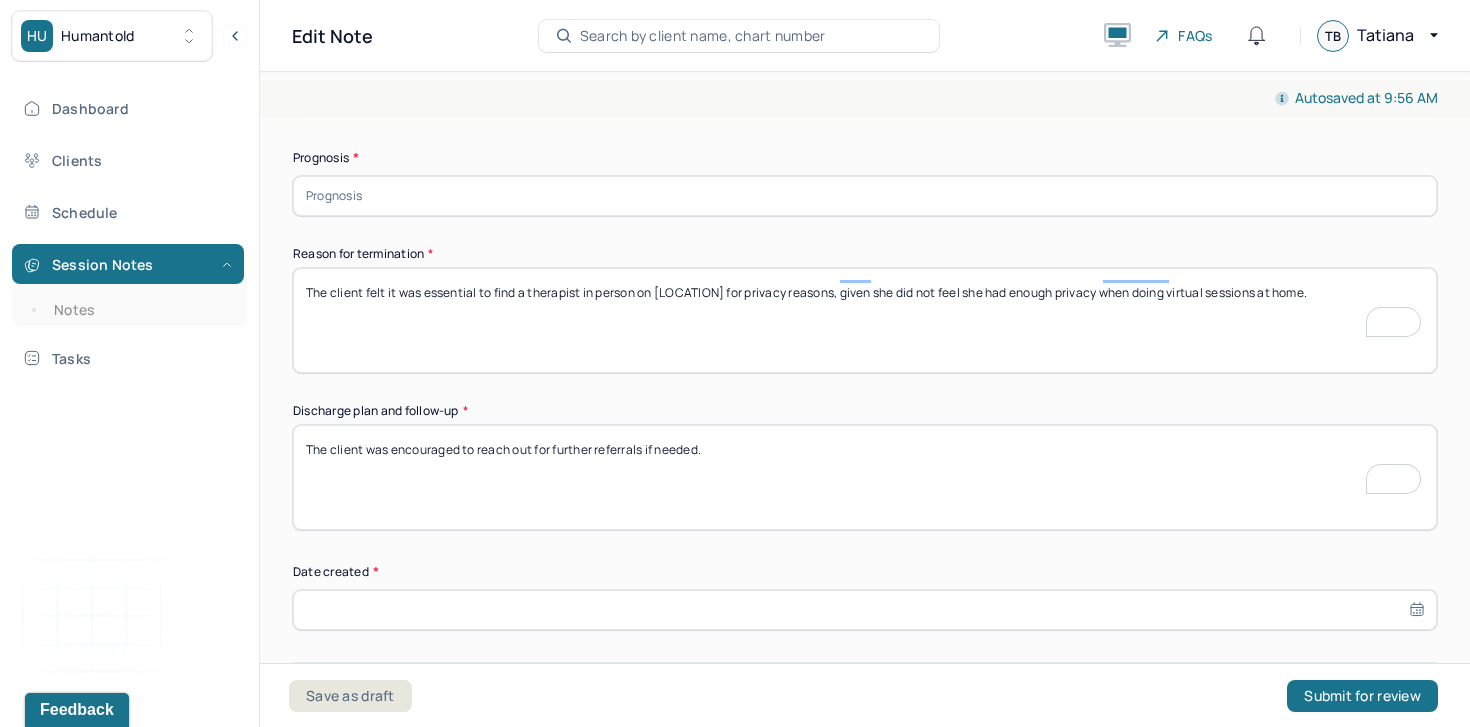 scroll, scrollTop: 1558, scrollLeft: 0, axis: vertical 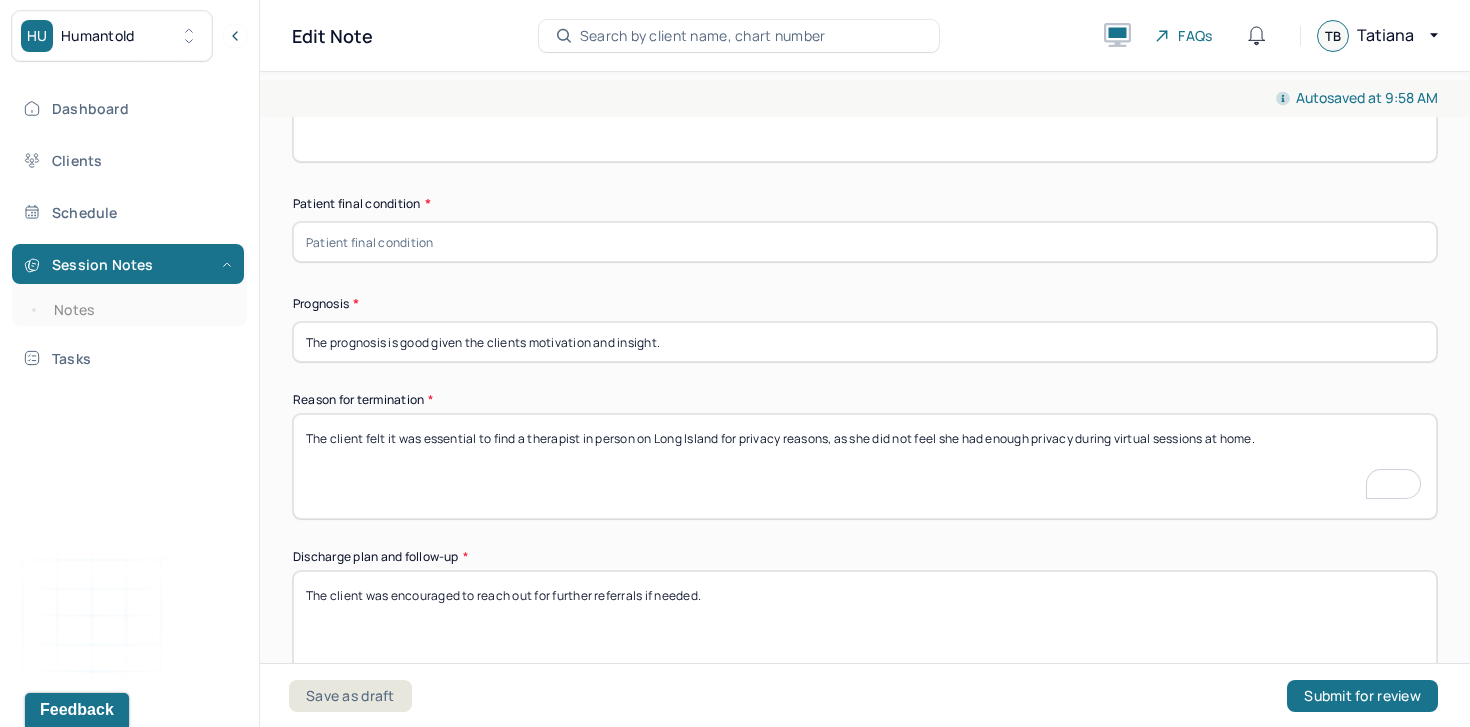type on "The prognosis is good given the clients motivation and insight." 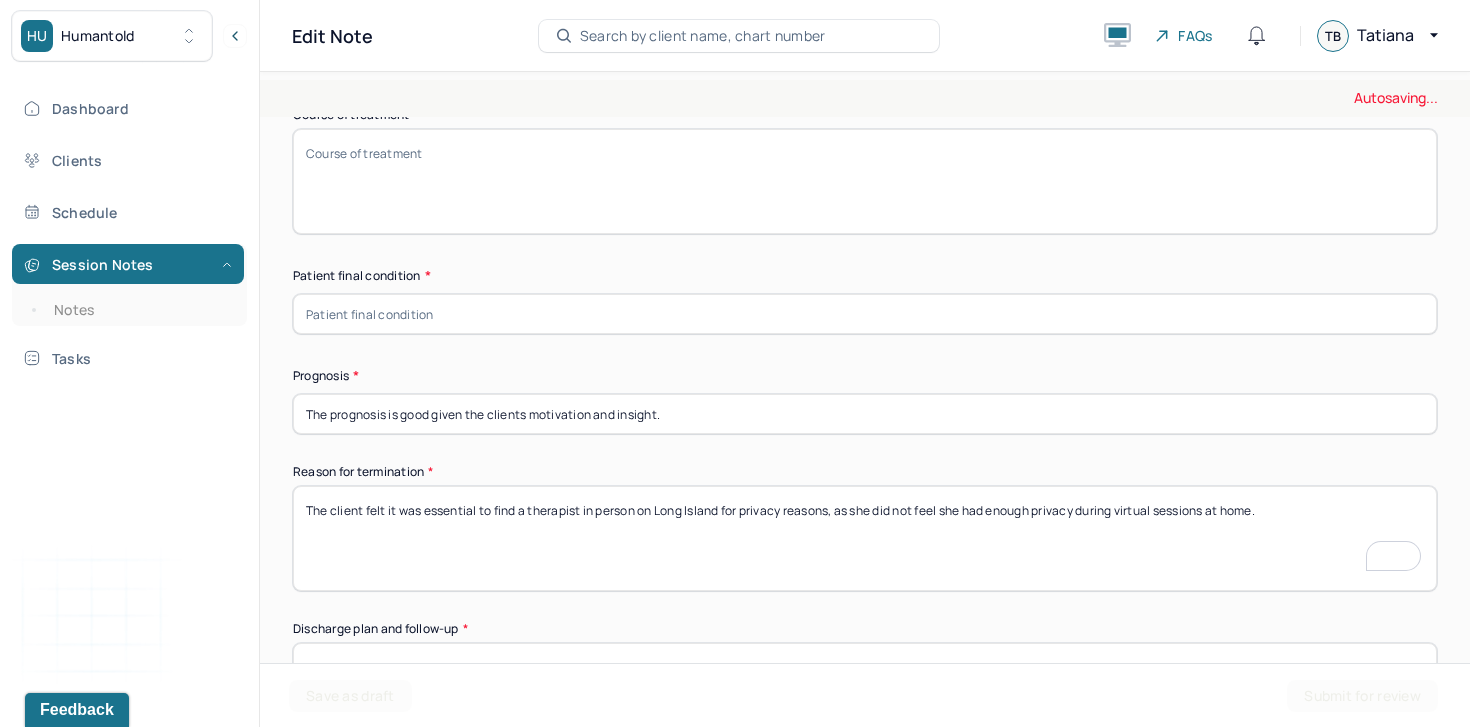 scroll, scrollTop: 1363, scrollLeft: 0, axis: vertical 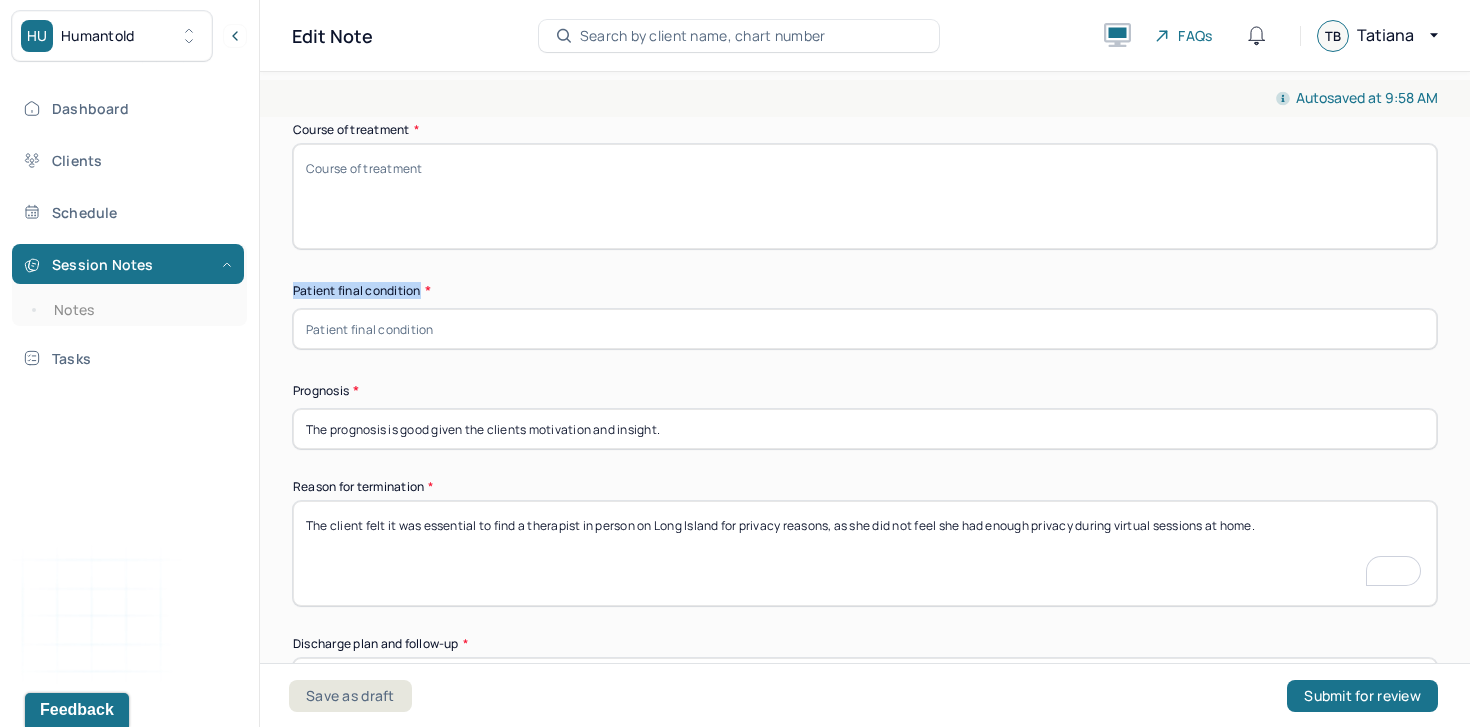 drag, startPoint x: 424, startPoint y: 288, endPoint x: 286, endPoint y: 288, distance: 138 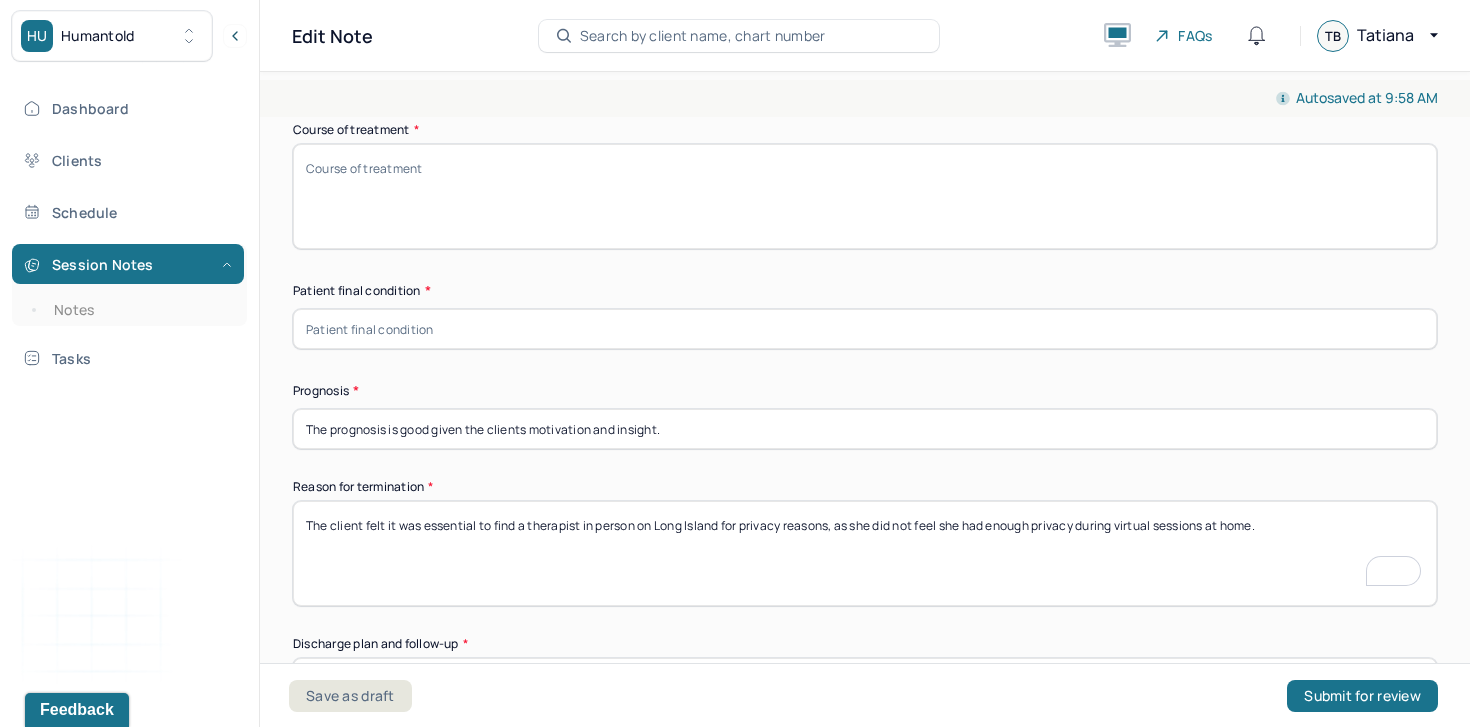 click at bounding box center [865, 329] 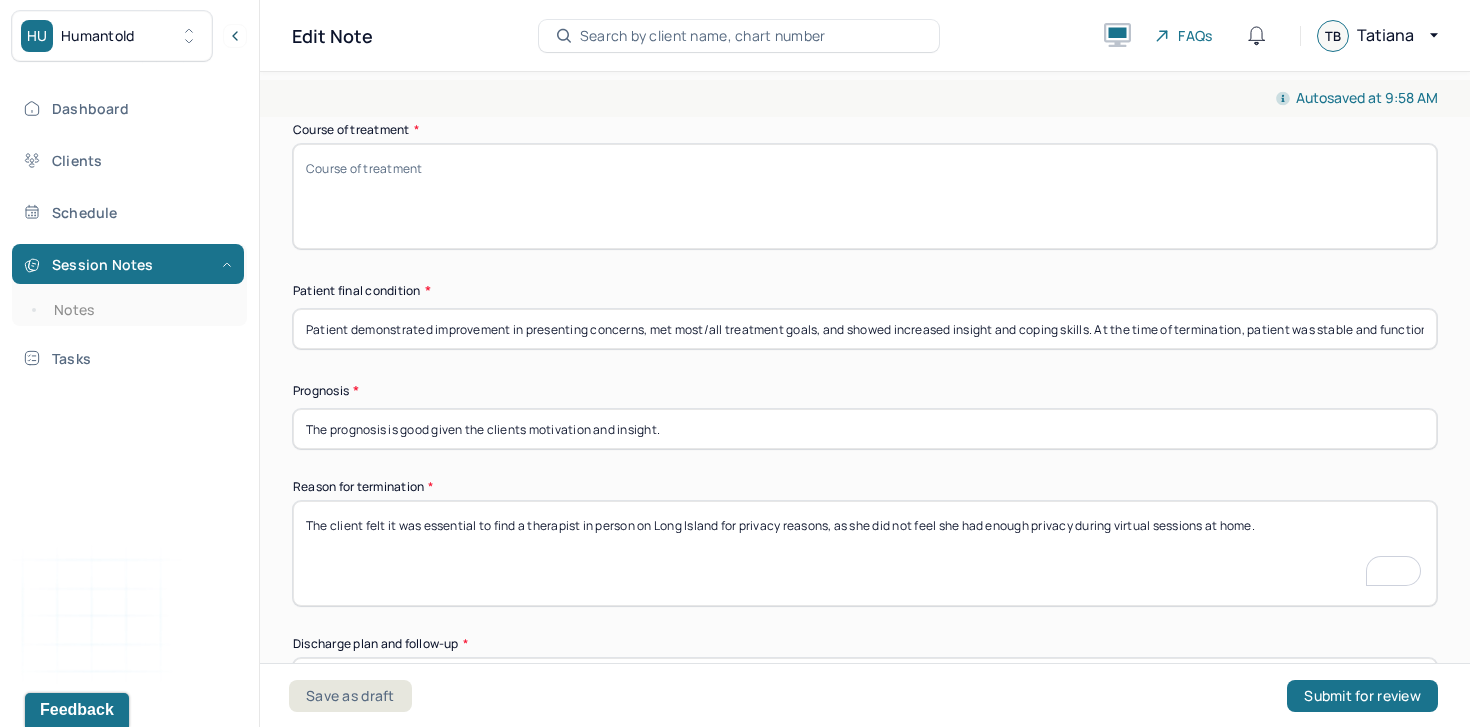 scroll, scrollTop: 0, scrollLeft: 199, axis: horizontal 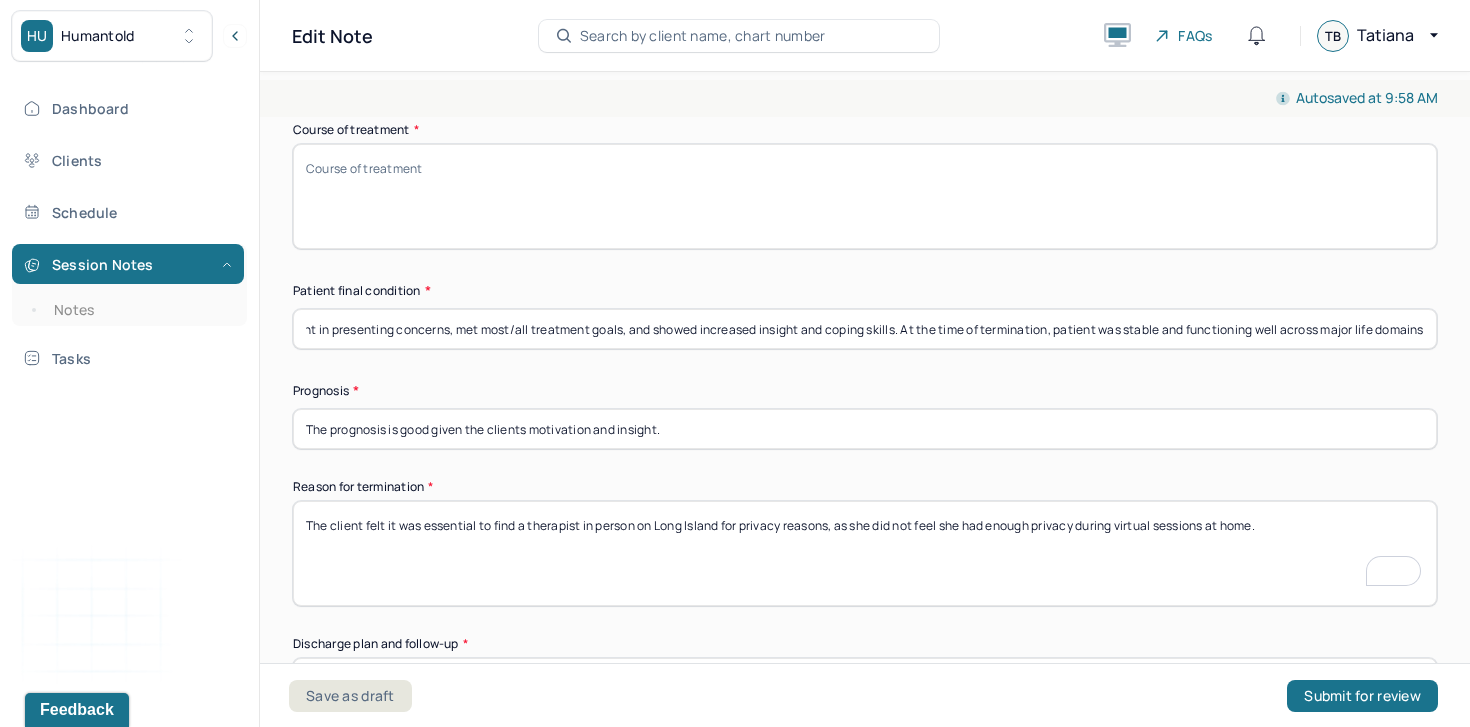 click on "Patient demonstrated improvement in presenting concerns, met most/all treatment goals, and showed increased insight and coping skills. At the time of termination, patient was stable and functioning well across major life domains" at bounding box center (865, 329) 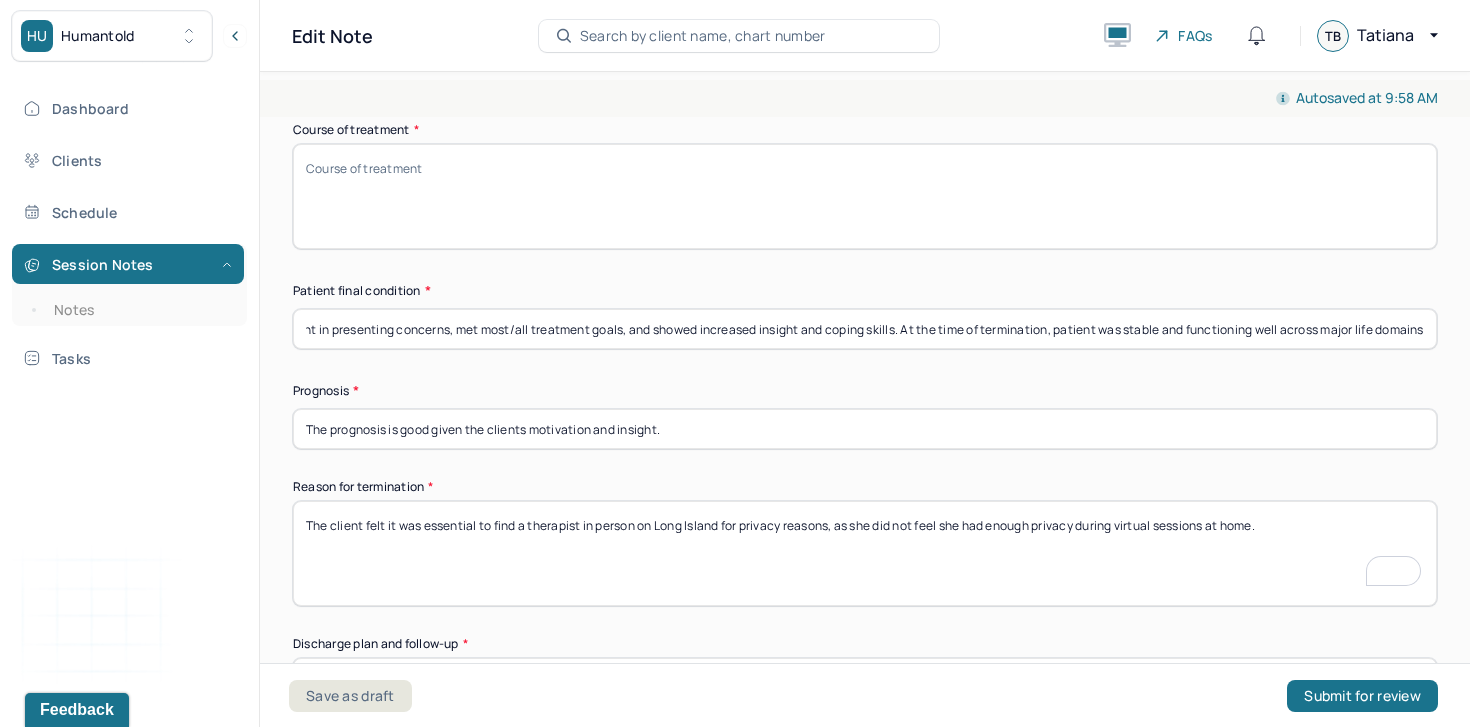 scroll, scrollTop: 0, scrollLeft: 0, axis: both 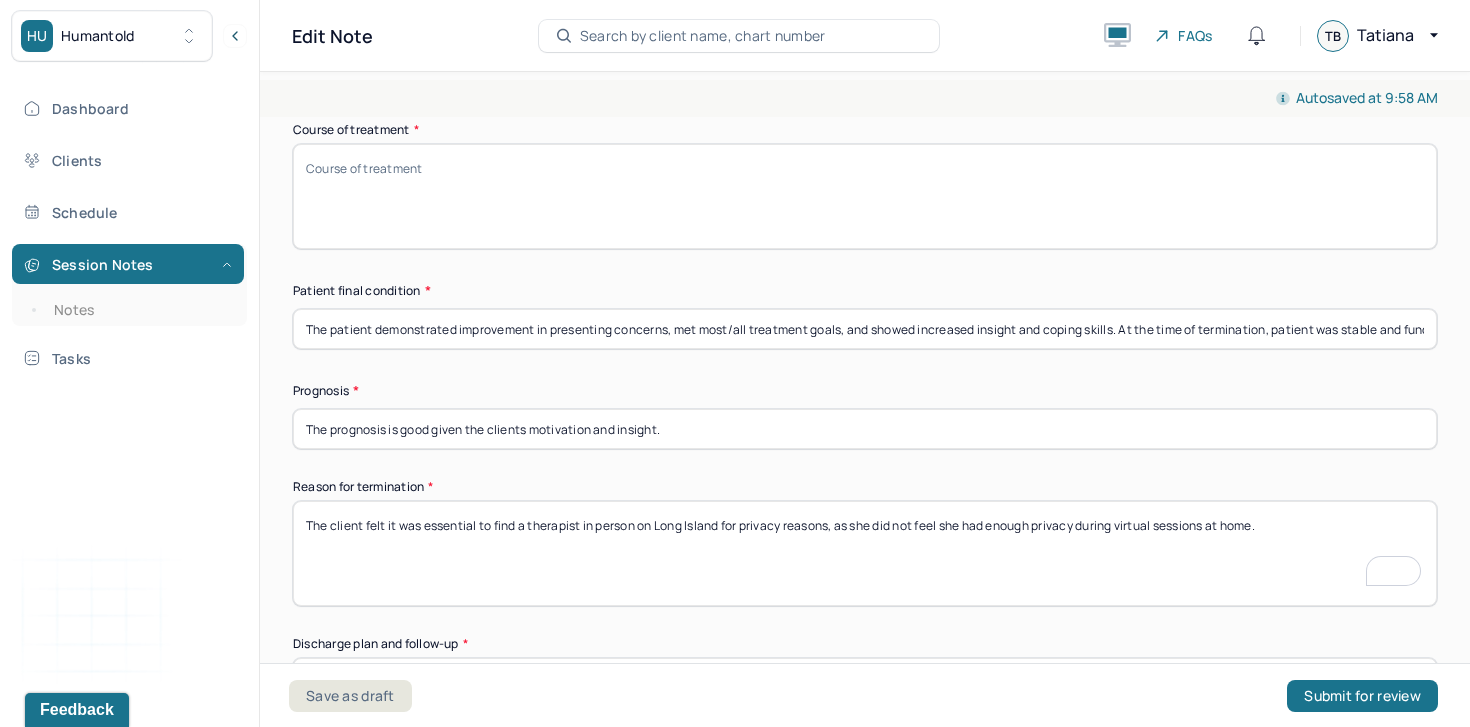 type on "The patient demonstrated improvement in presenting concerns, met most/all treatment goals, and showed increased insight and coping skills. At the time of termination, patient was stable and functioning well across major life domains" 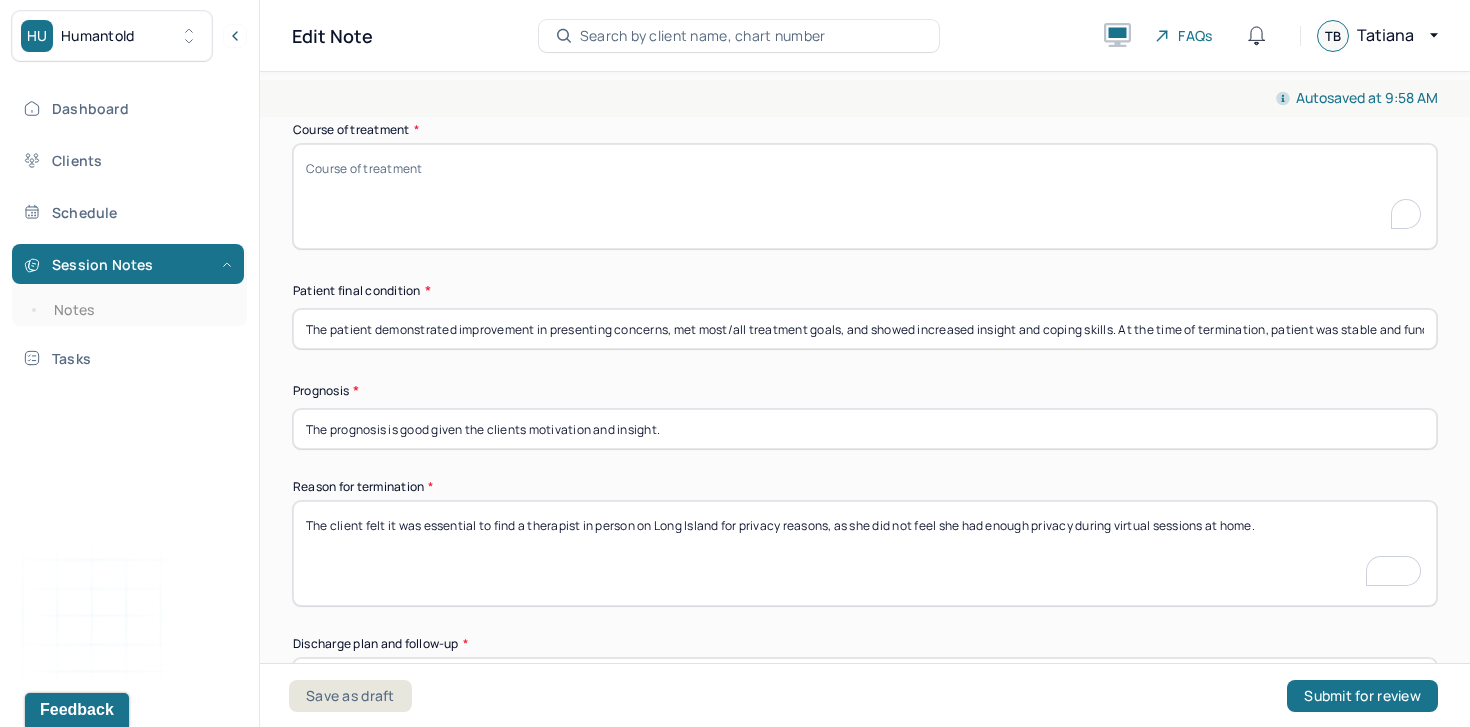 click on "Course of treatment *" at bounding box center (865, 196) 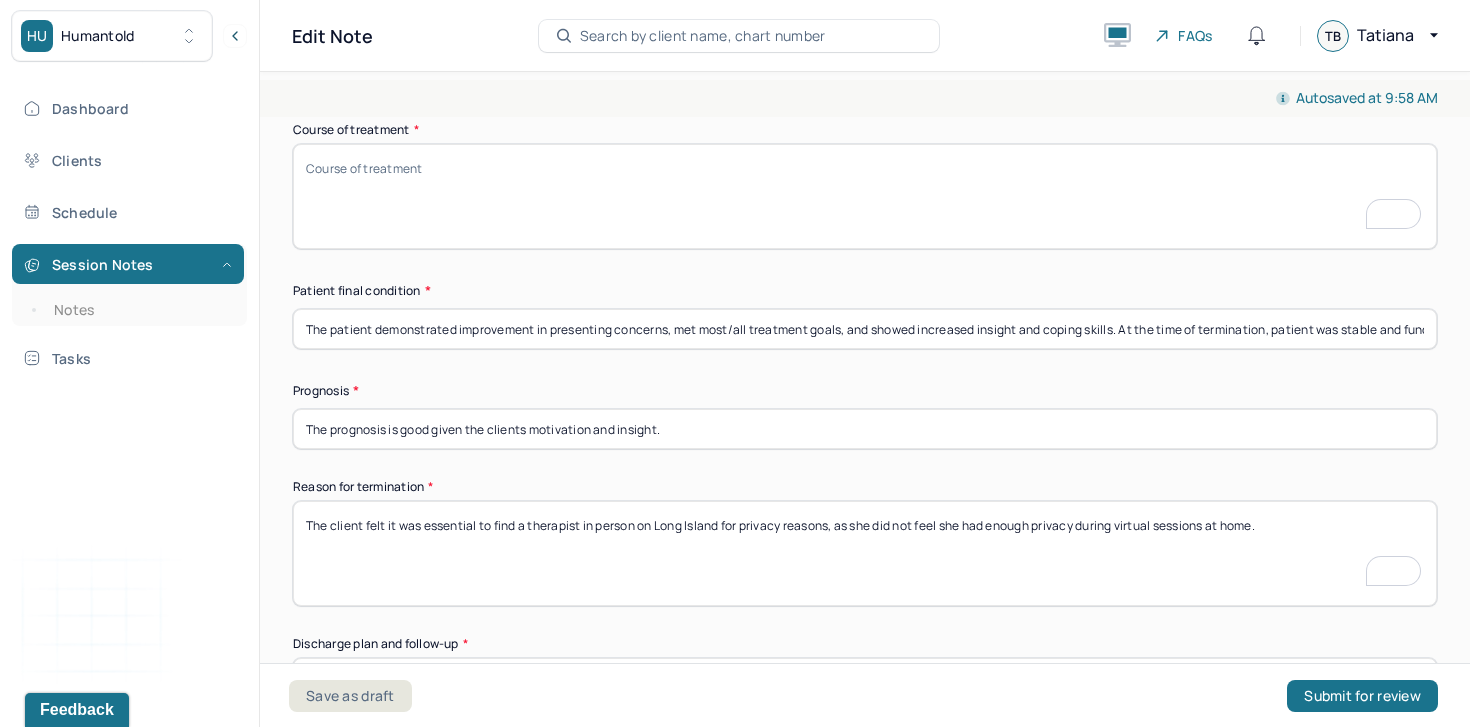 scroll, scrollTop: 1588, scrollLeft: 0, axis: vertical 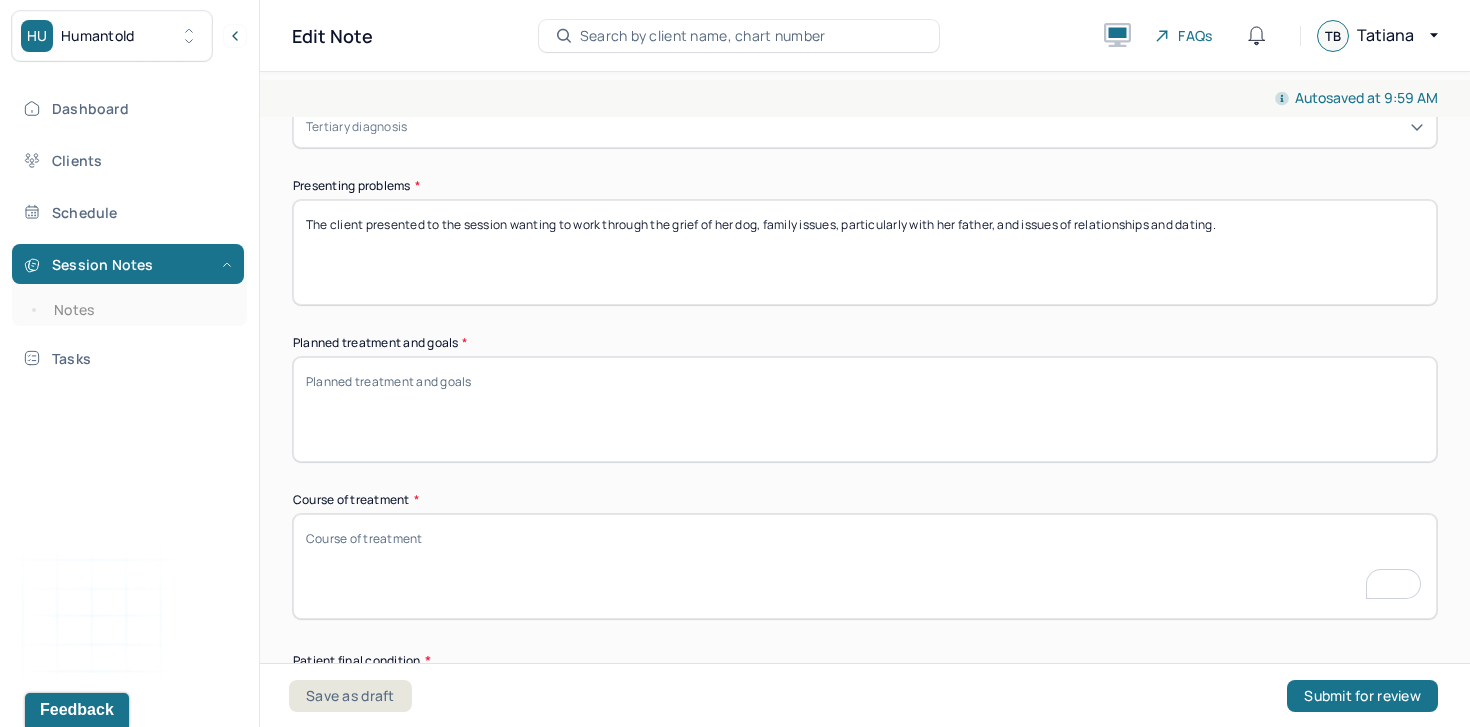 click on "Planned treatment and goals *" at bounding box center [865, 409] 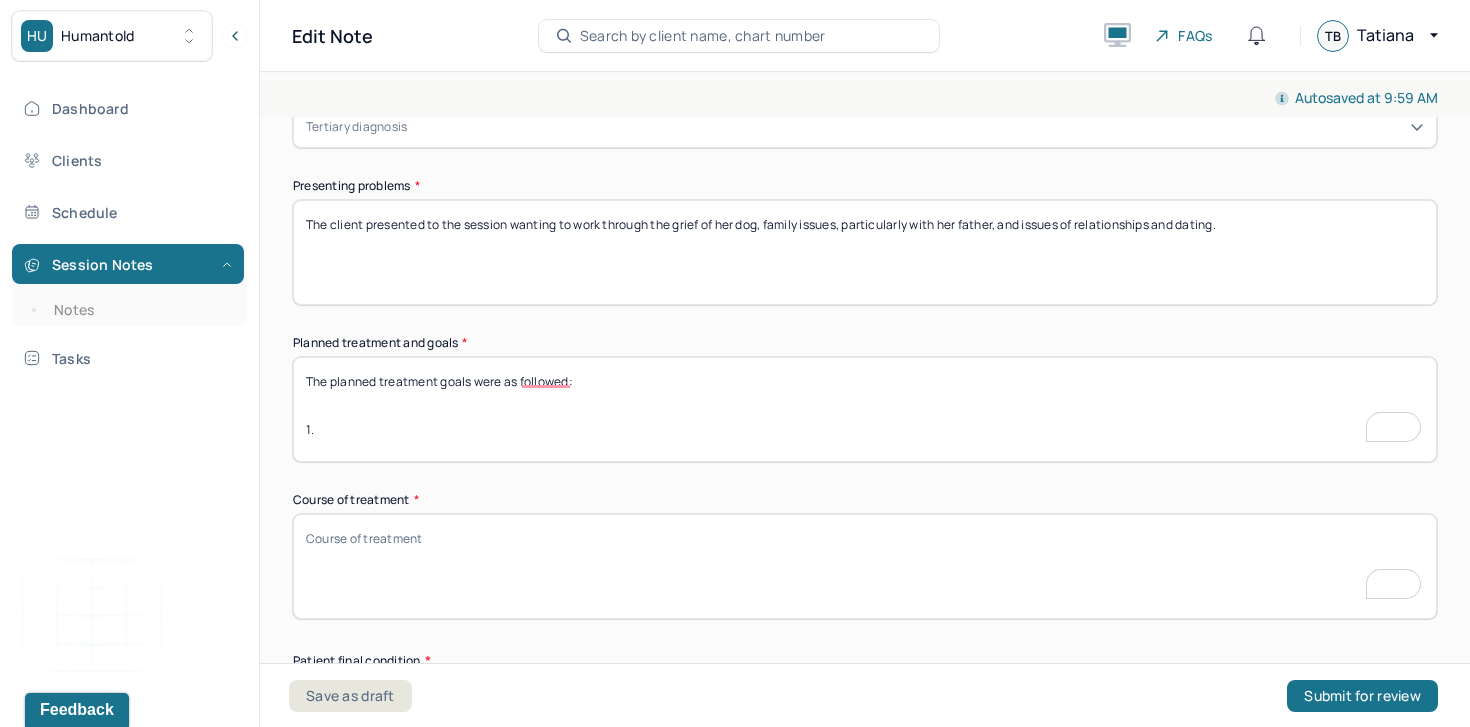 paste on "E" 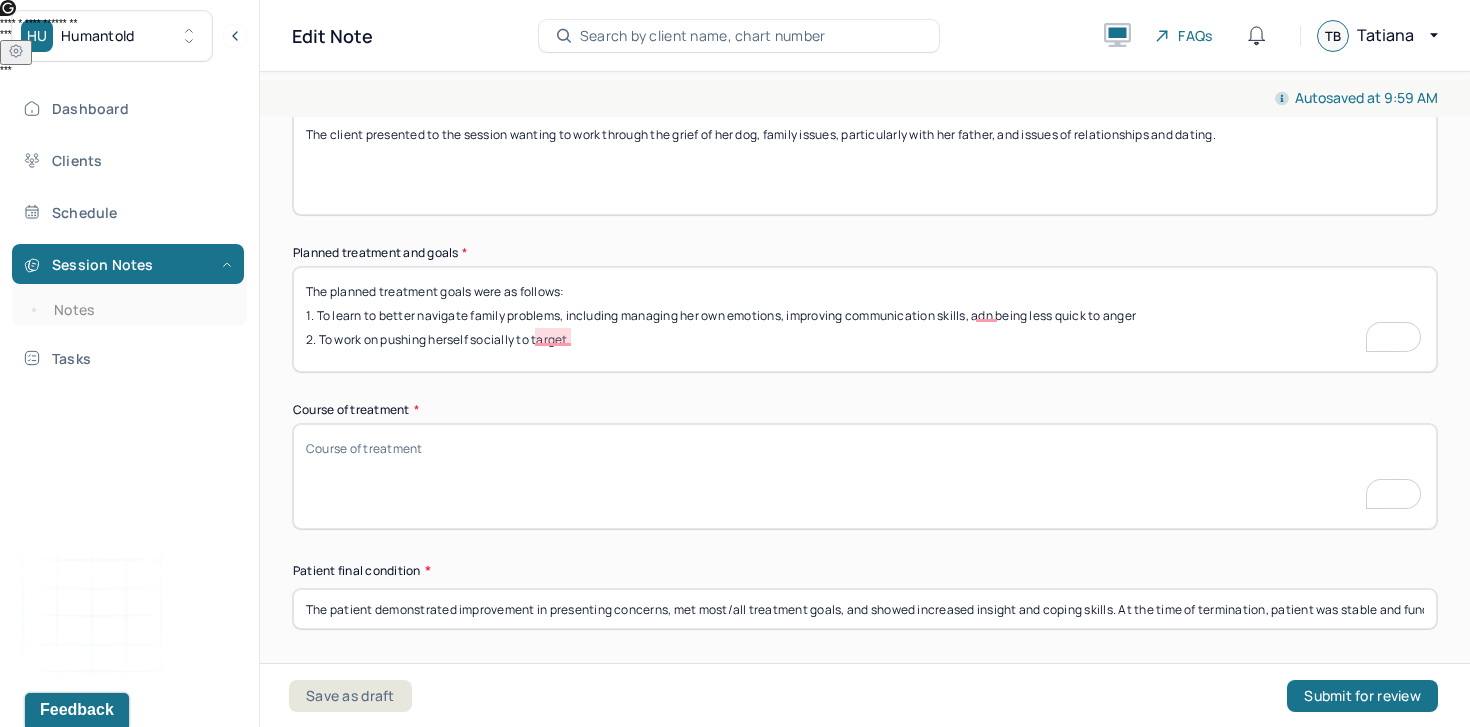 type on "The planned treatment goals were as follows:
1. To learn to better navigate family problems, including managing her own emotions, improving communication skills, adn being less quick to anger
2. To work on pushing herself socially to target" 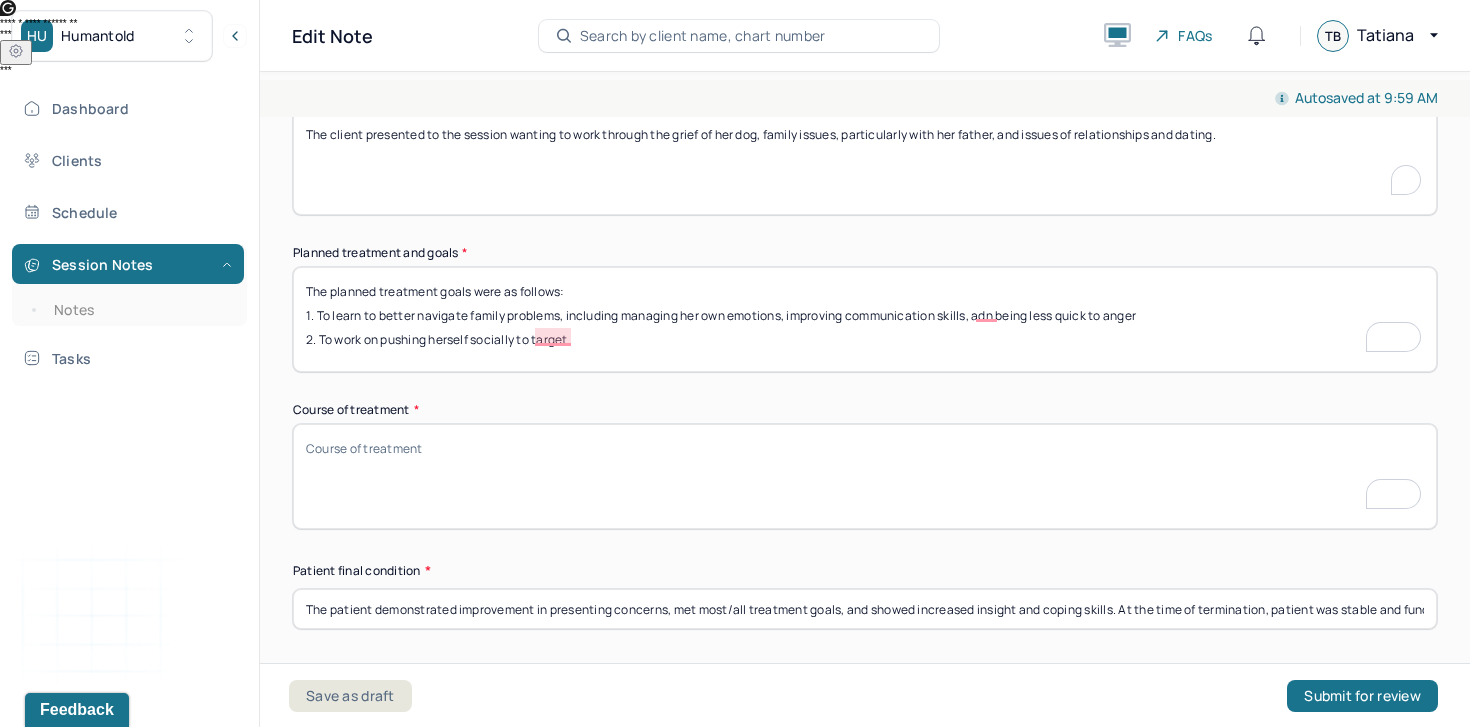 click on "The client presented to the session wanting to work through the grief of her dog, family issues, particularly with her father, and issues of relationships and dating." at bounding box center (865, 162) 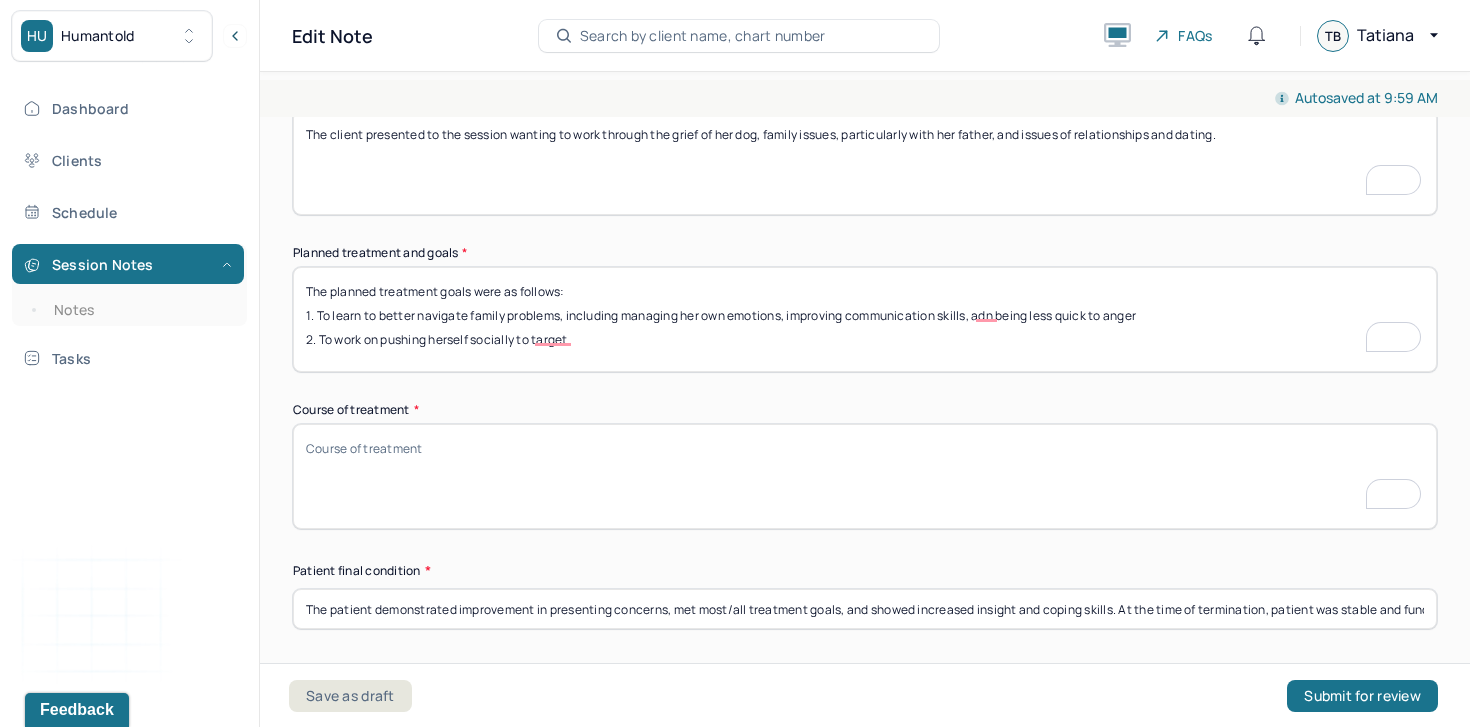 click on "The client presented to the session wanting to work through the grief of her dog, family issues, particularly with her father, and issues of relationships and dating." at bounding box center (865, 162) 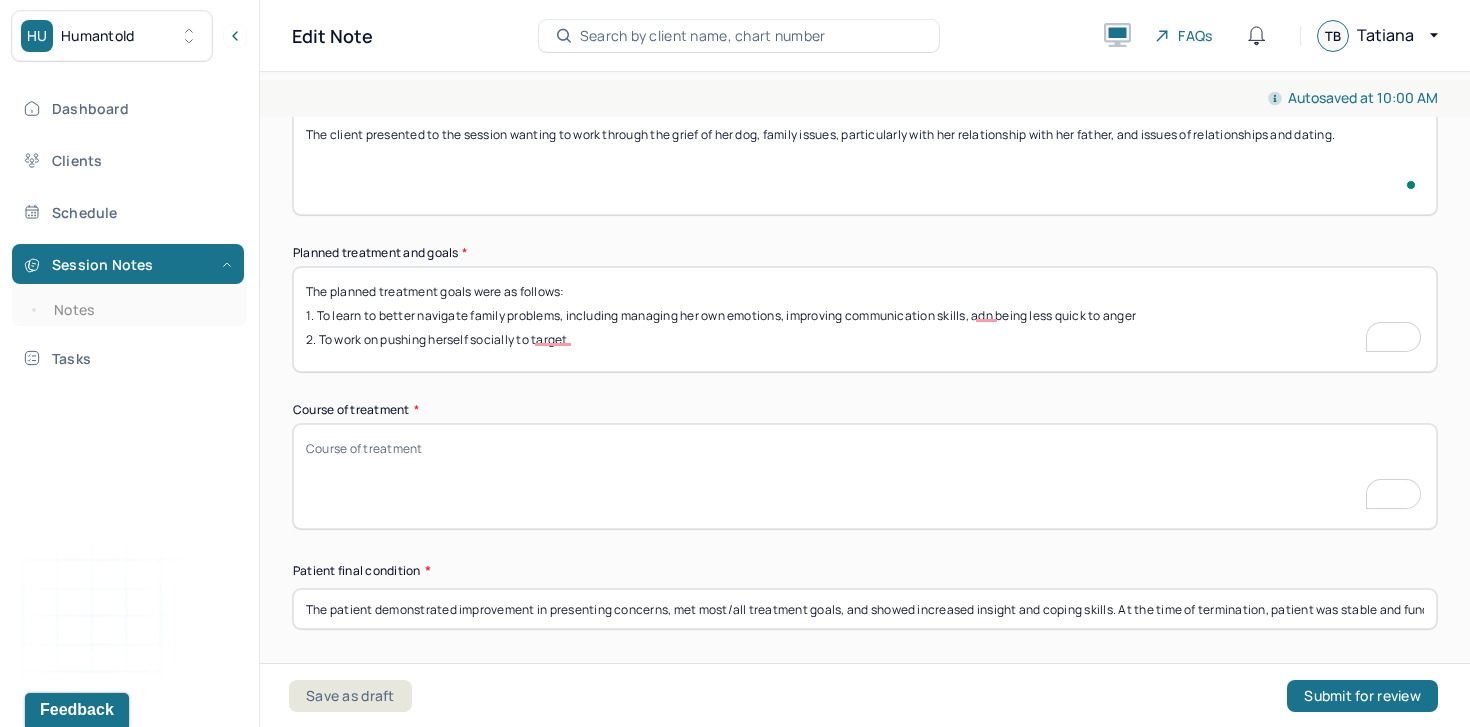 click on "The client presented to the session wanting to work through the grief of her dog, family issues, particularly with her relationship with father, and issues of relationships and dating." at bounding box center [865, 162] 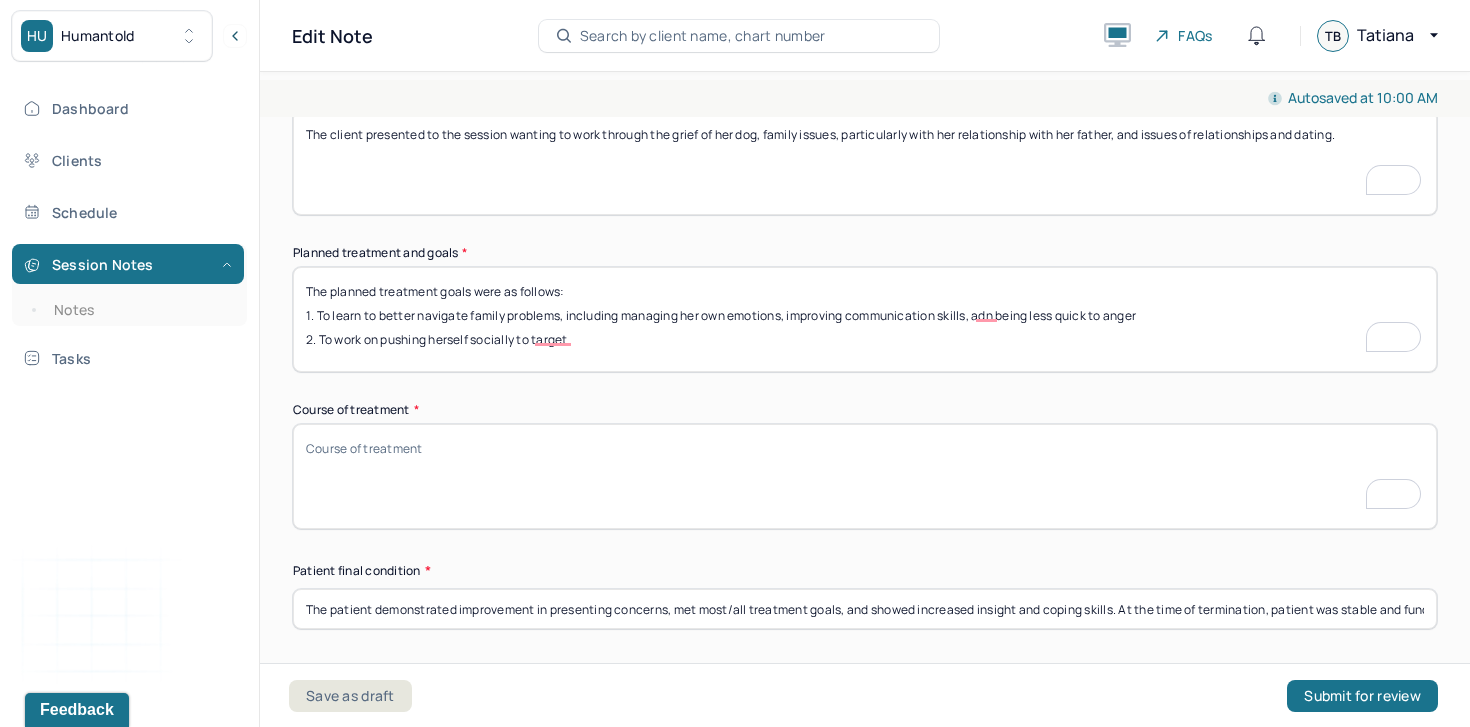 click on "The client presented to the session wanting to work through the grief of her dog, family issues, particularly with her relationship with father, and issues of relationships and dating." at bounding box center [865, 162] 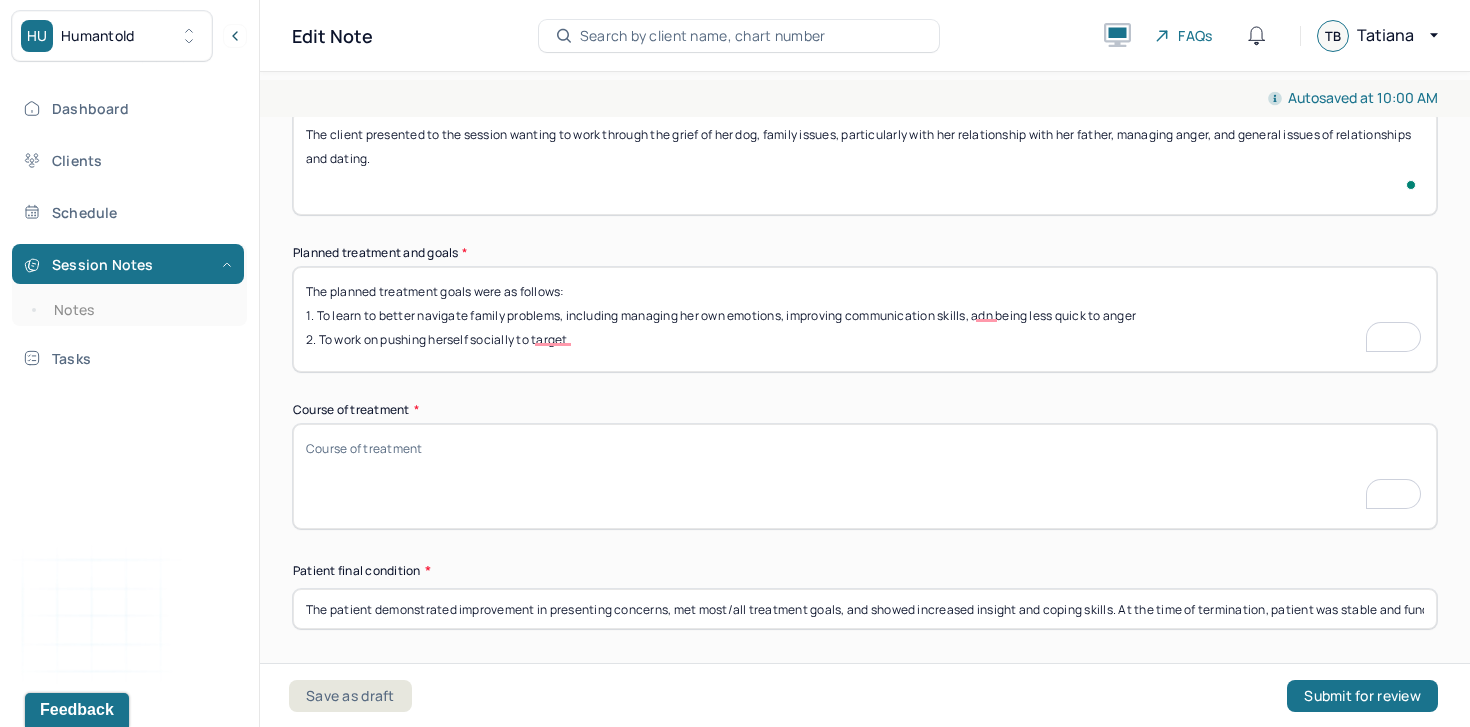 click on "The client presented to the session wanting to work through the grief of her dog, family issues, particularly with her relationship with her [RELATIONSHIP_TO_FAMILY_MEMBER], managing anger issues of relationships and dating." at bounding box center [865, 162] 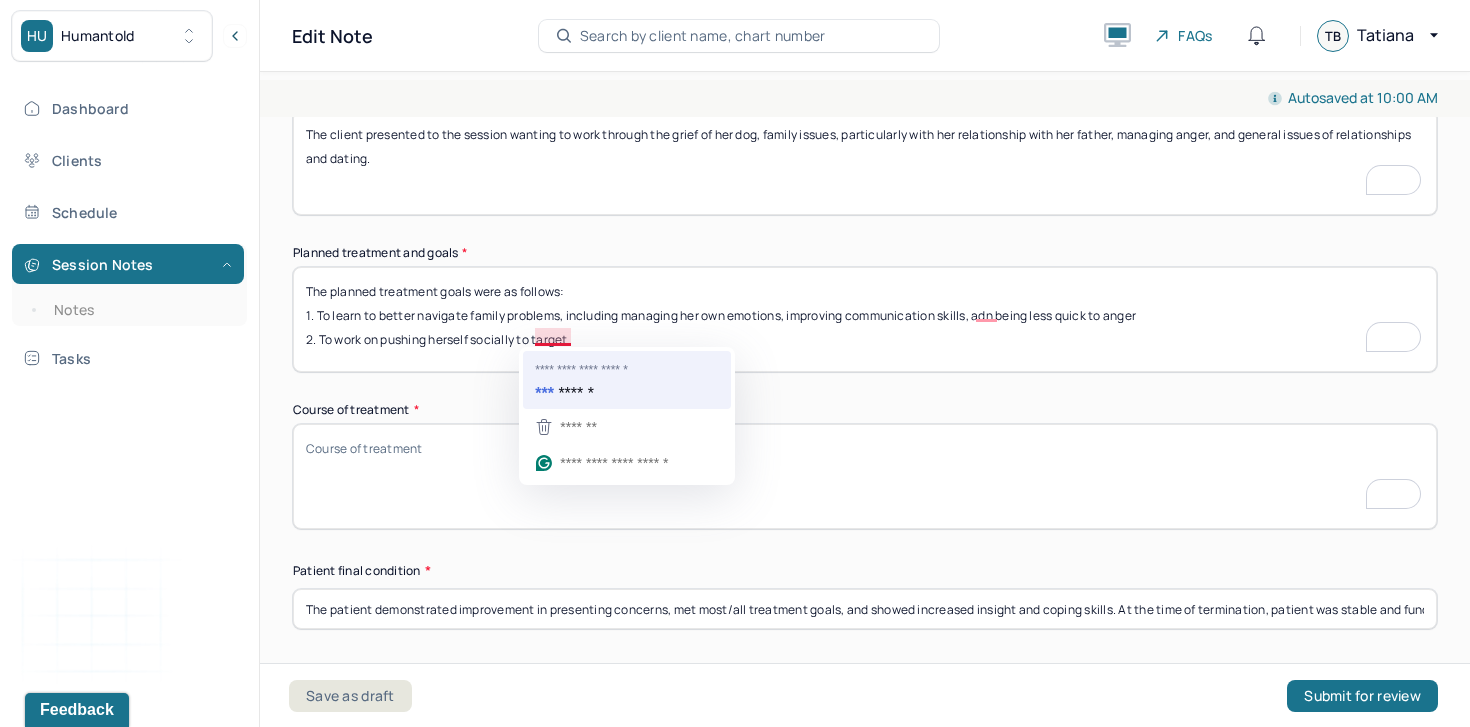 type on "The client presented to the session wanting to work through the grief of her dog, family issues, particularly with her relationship with her father, managing anger, and general issues of relationships and dating." 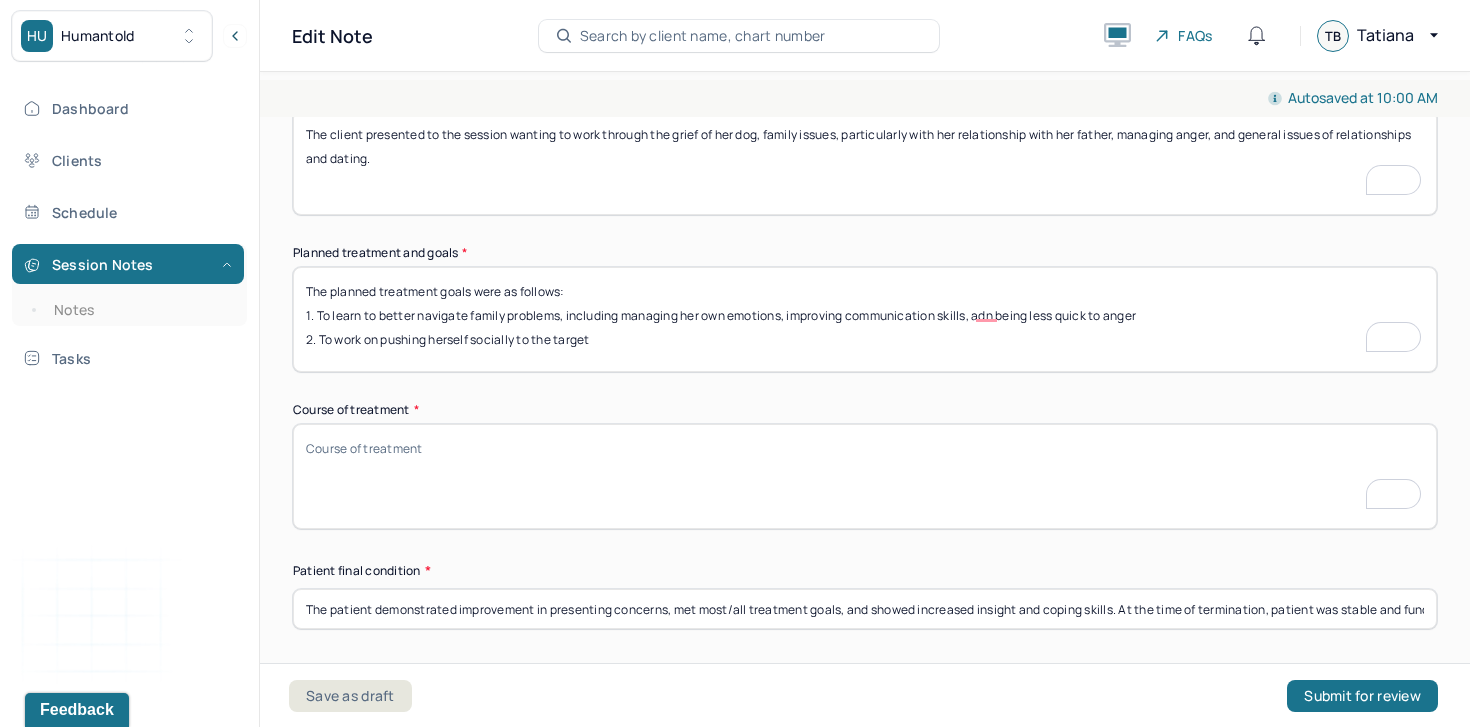 type on "The planned treatment goals were as follows:
1. To learn to better navigate family problems, including managing her own emotions, improving communication skills, adn being less quick to anger
2. To work on pushing herself socially to the target" 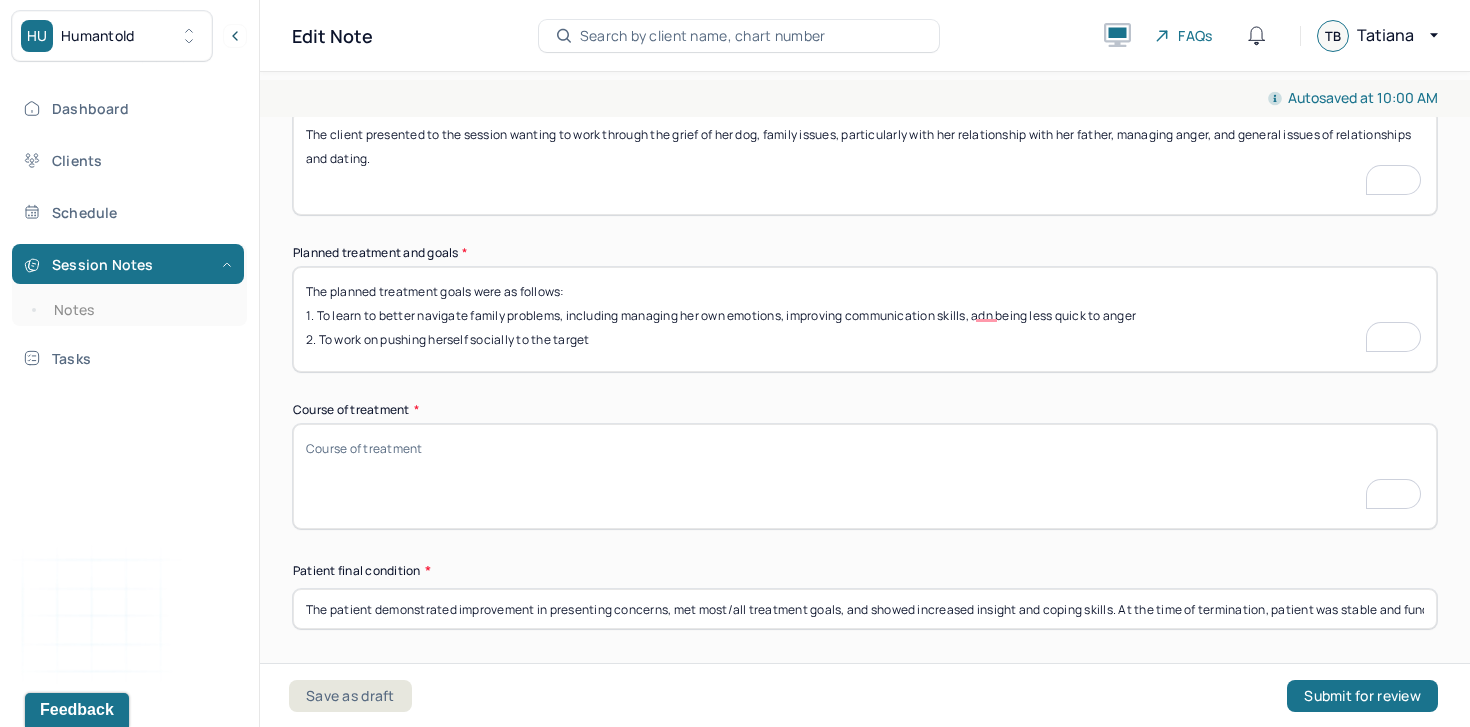 click on "The client presented to the session wanting to work through the grief of her dog, family issues, particularly with her relationship with her father, managing anger, and general issues of relationships and dating." at bounding box center [865, 162] 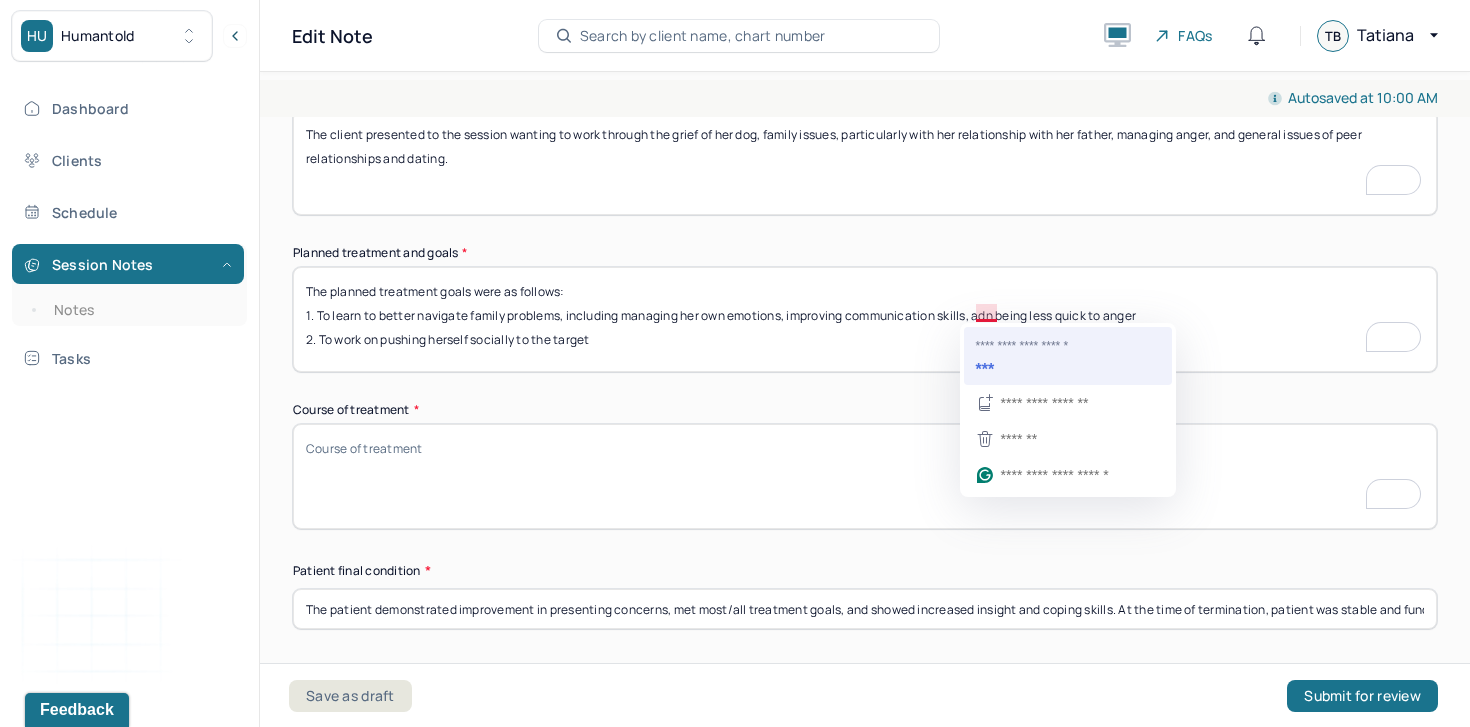 type on "The client presented to the session wanting to work through the grief of her dog, family issues, particularly with her relationship with her father, managing anger, and general issues of peer relationships and dating." 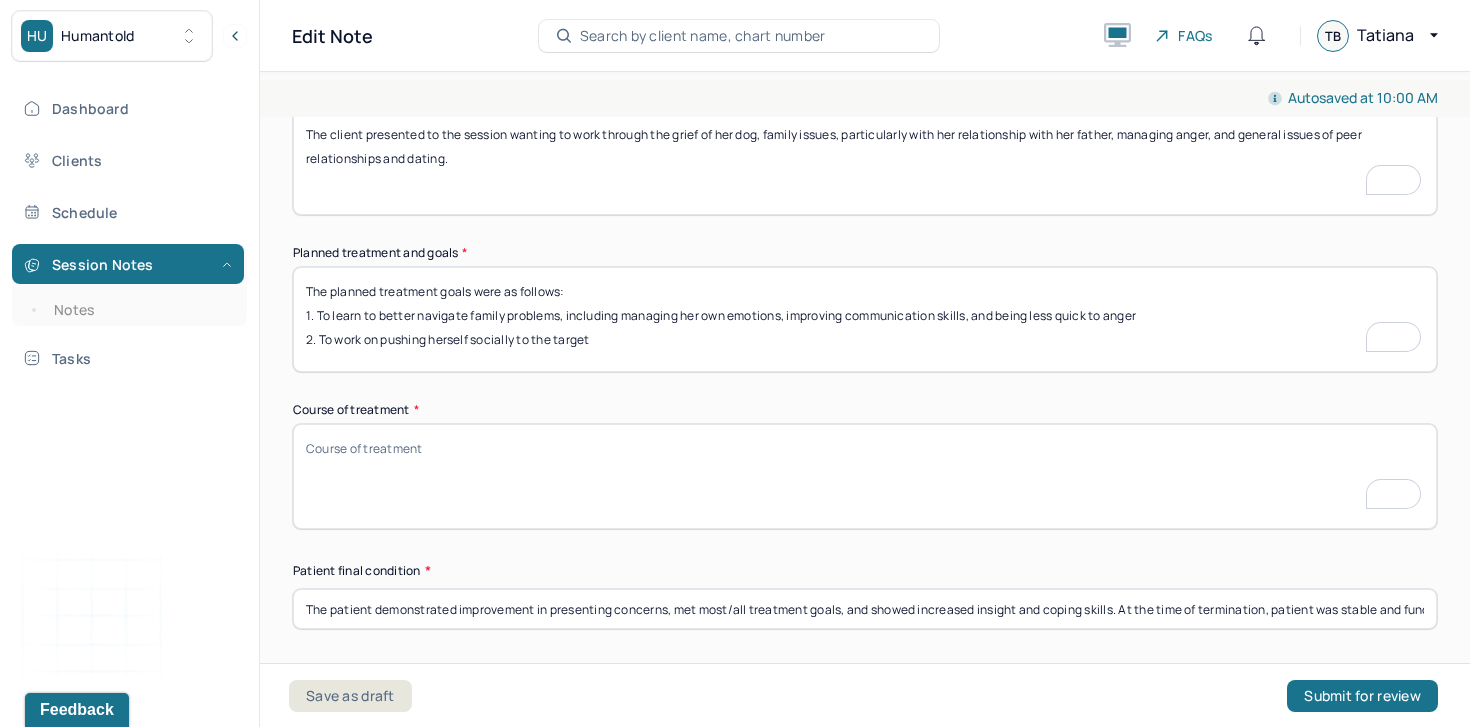 click on "The planned treatment goals were as follows:
1. To learn to better navigate family problems, including managing her own emotions, improving communication skills, adn being less quick to anger
2. To work on pushing herself socially to the target" at bounding box center [865, 319] 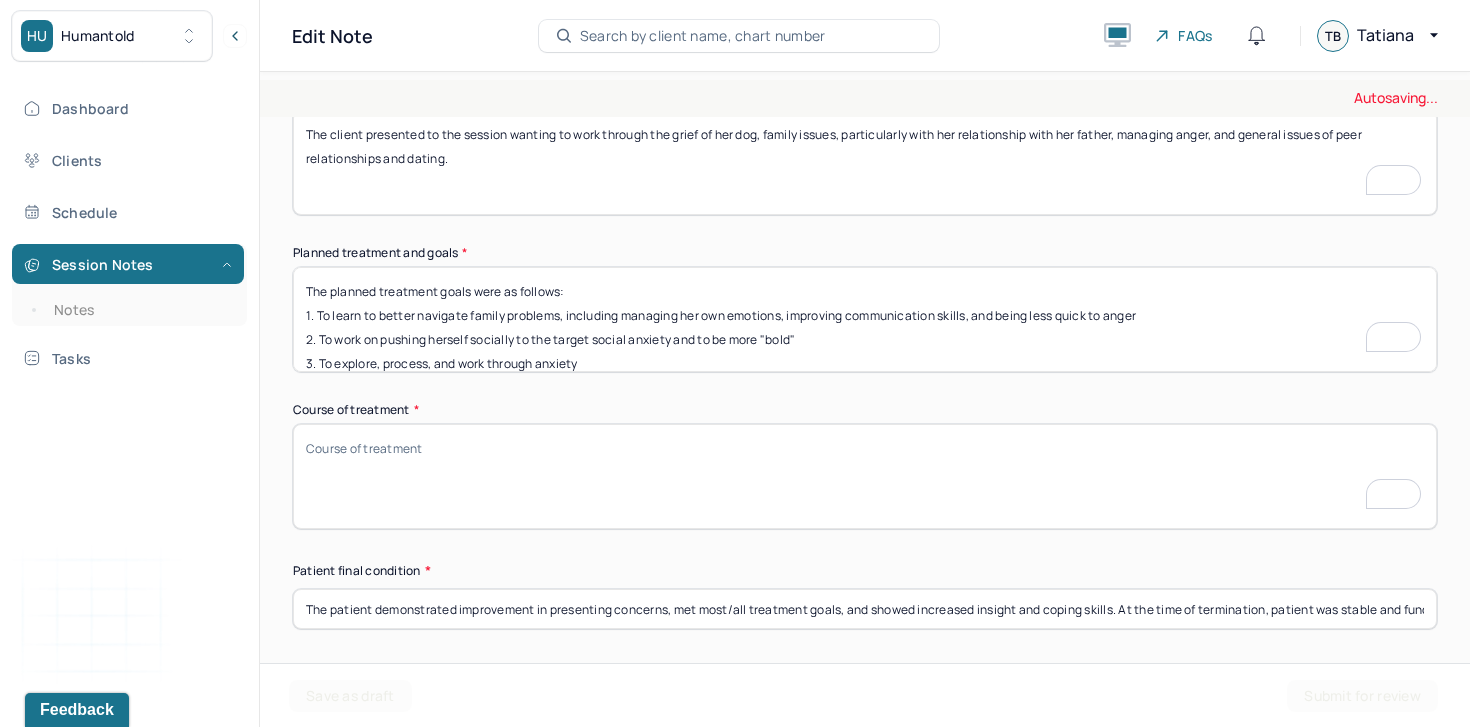 scroll, scrollTop: 1071, scrollLeft: 0, axis: vertical 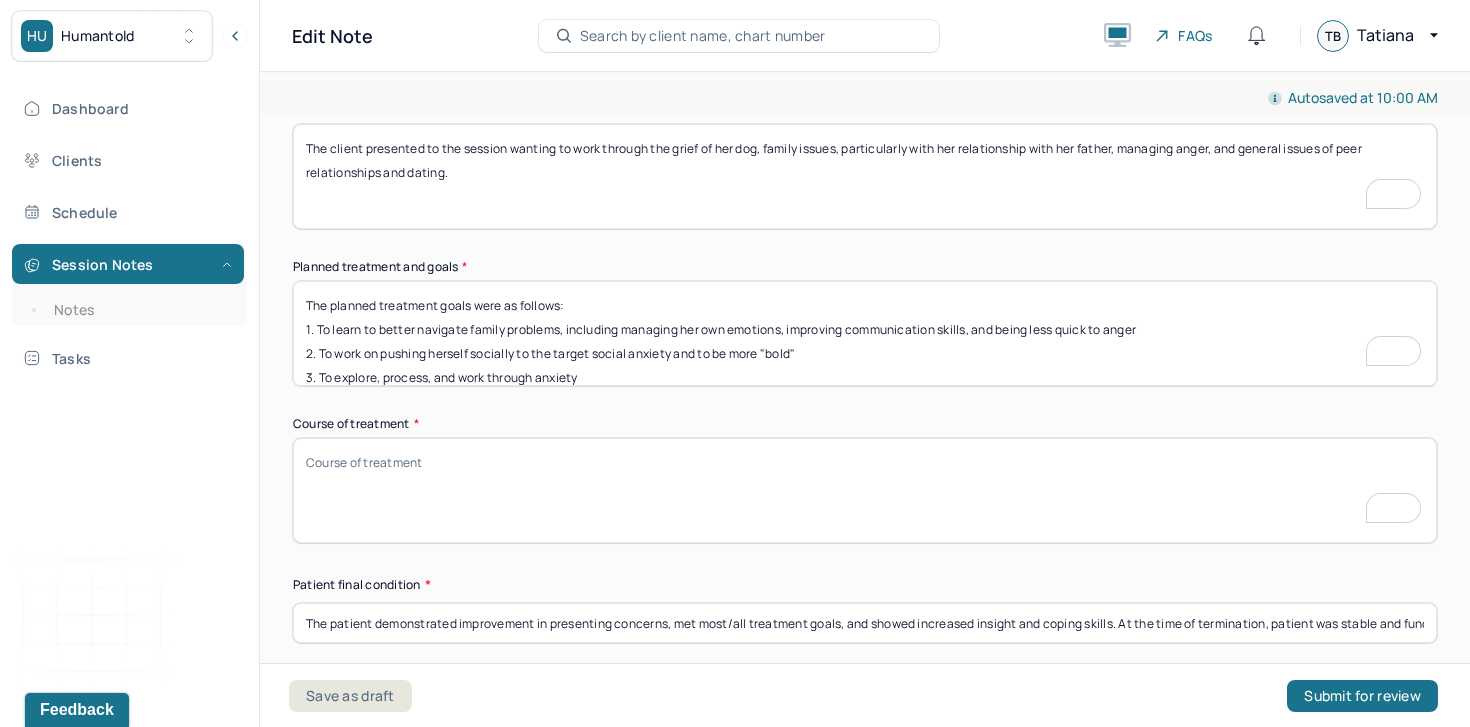 type on "The planned treatment goals were as follows:
1. To learn to better navigate family problems, including managing her own emotions, improving communication skills, and being less quick to anger
2. To work on pushing herself socially to the target social anxiety and to be more "bold"
3. To explore, process, and work through anxiety" 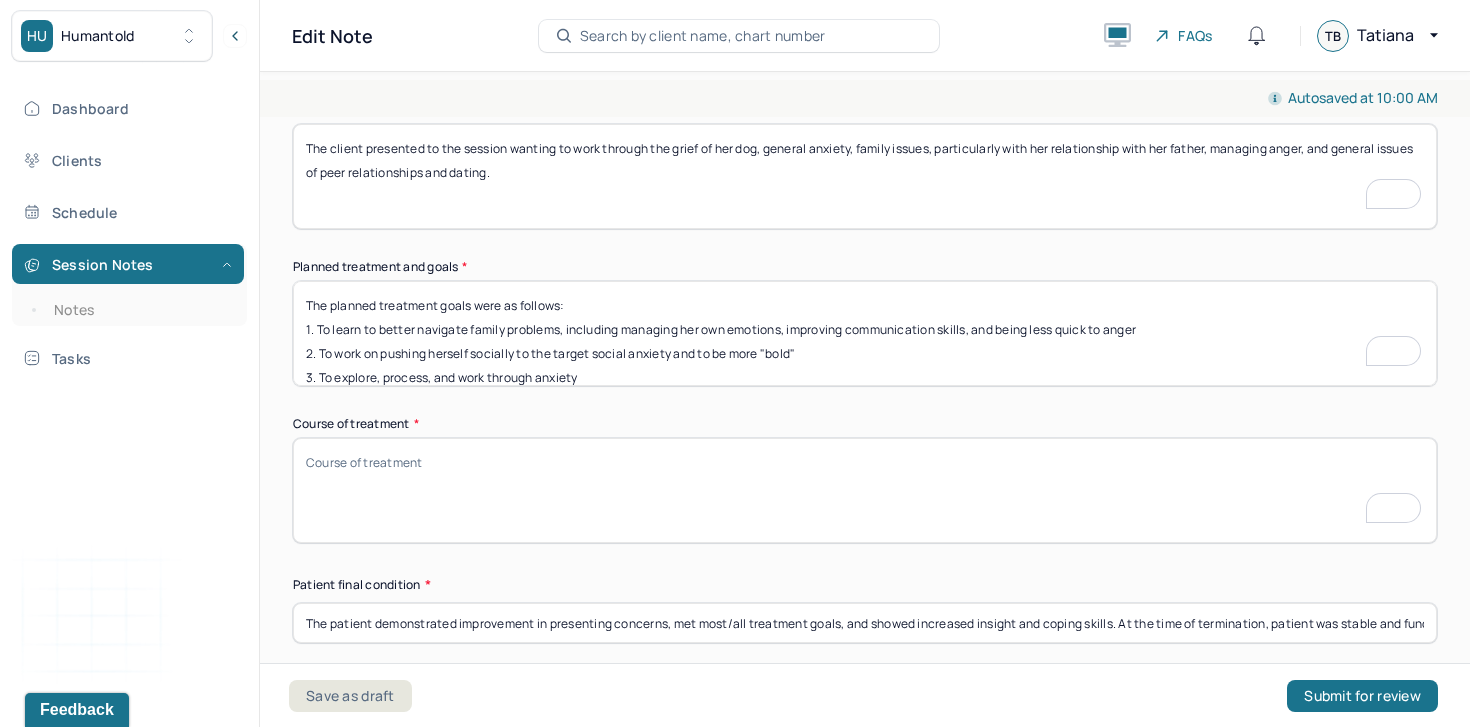 click on "The client presented to the session wanting to work through the grief of her dog, general anxiety, family issues, particularly with her relationship with her father, managing anger, and general issues of peer relationships and dating." at bounding box center (865, 176) 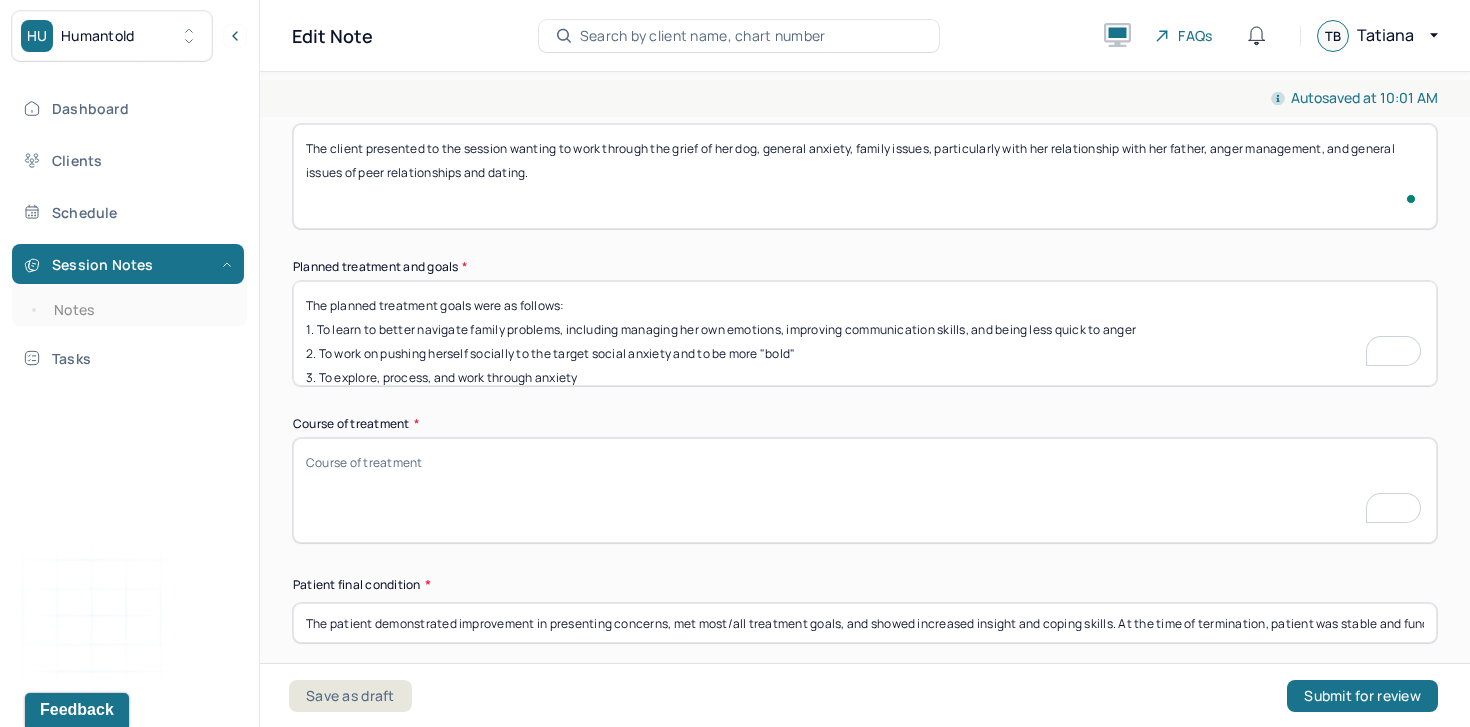 scroll, scrollTop: 1207, scrollLeft: 0, axis: vertical 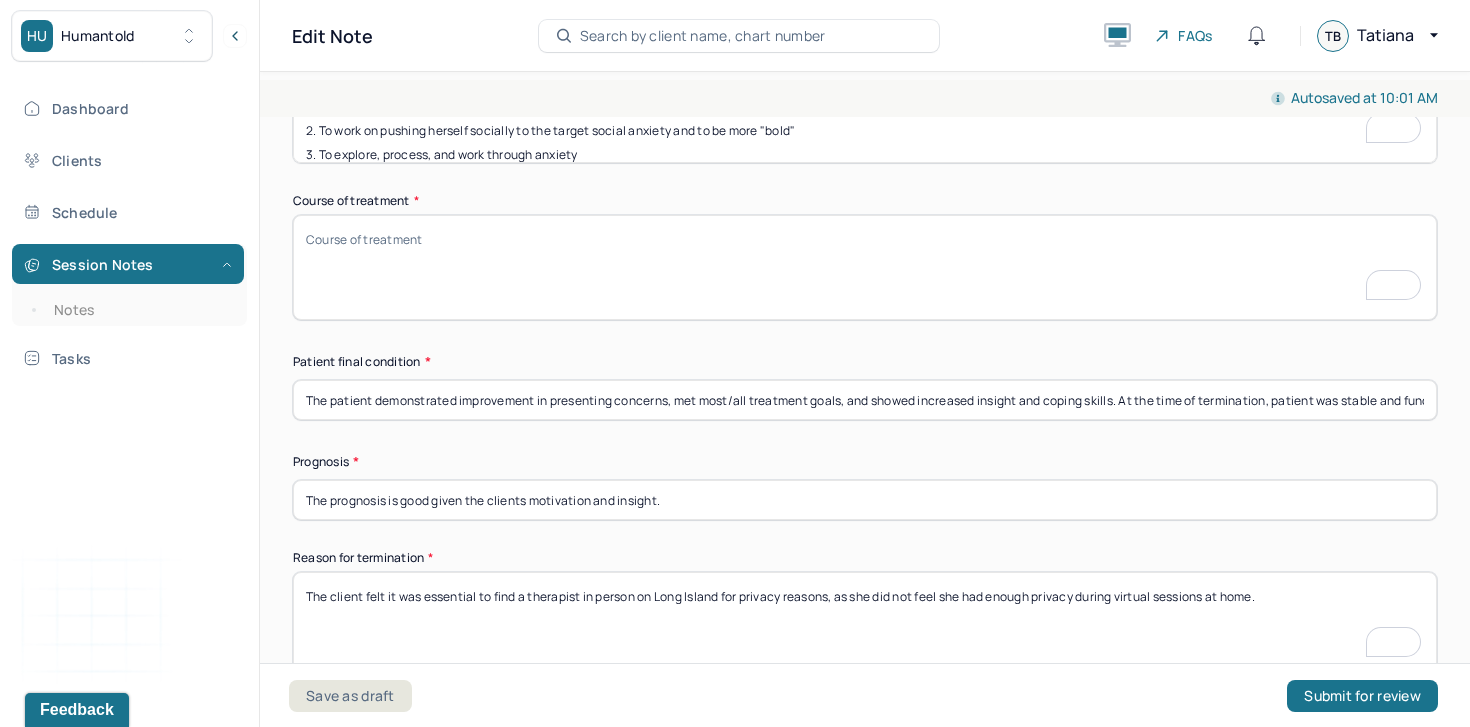 type on "The client presented to the session wanting to work through the grief of her dog, general anxiety, family issues, particularly with her relationship with her father, anger management, and general issues of peer relationships and dating." 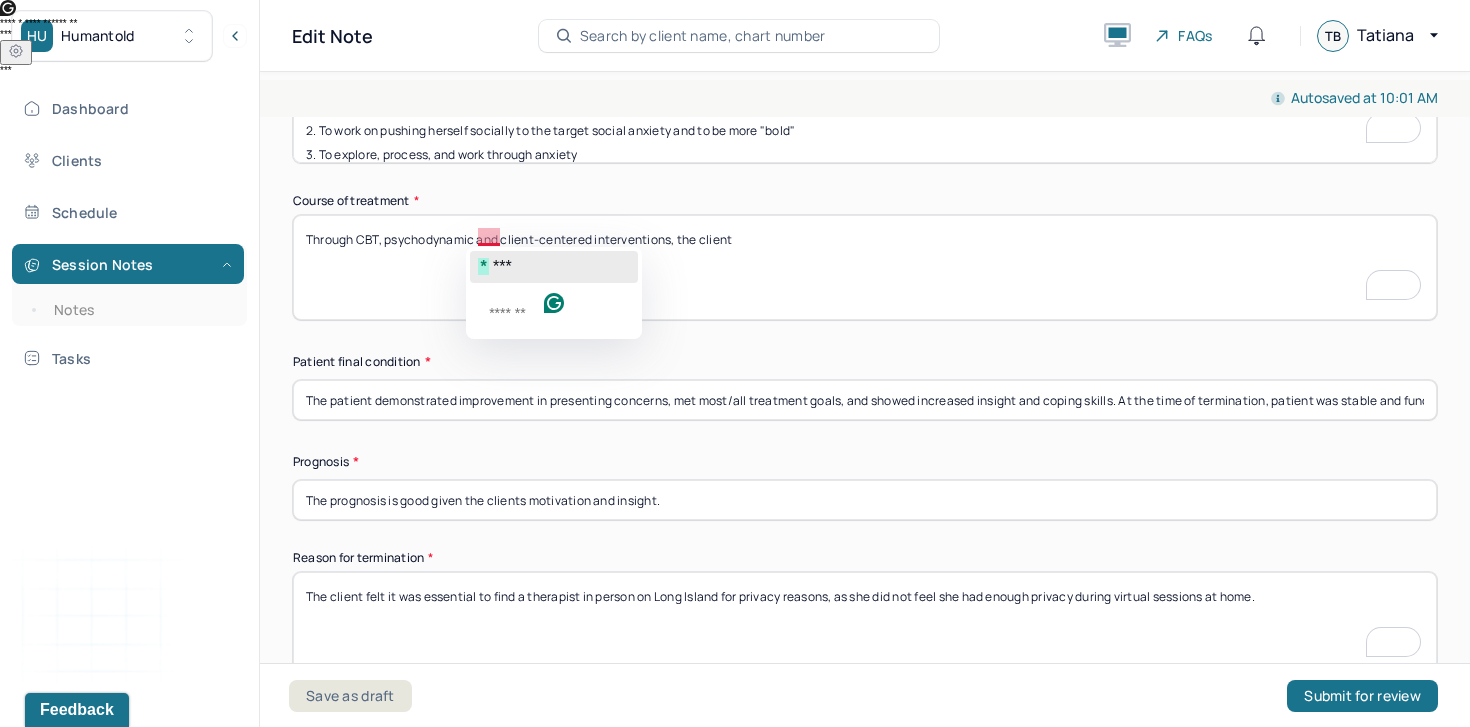 click on "*   ***" 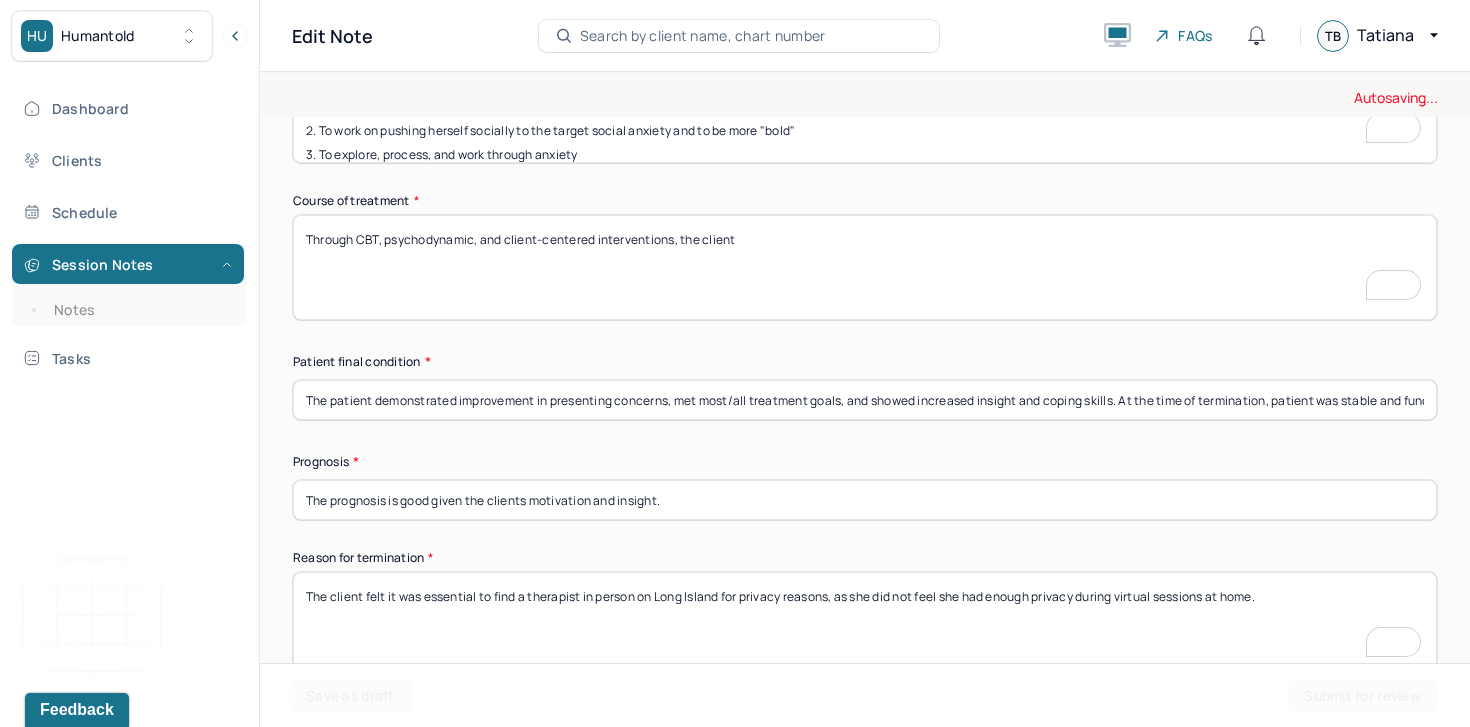 click on "Through CBT, psychodynamic and client-centered interventions, the client" at bounding box center (865, 267) 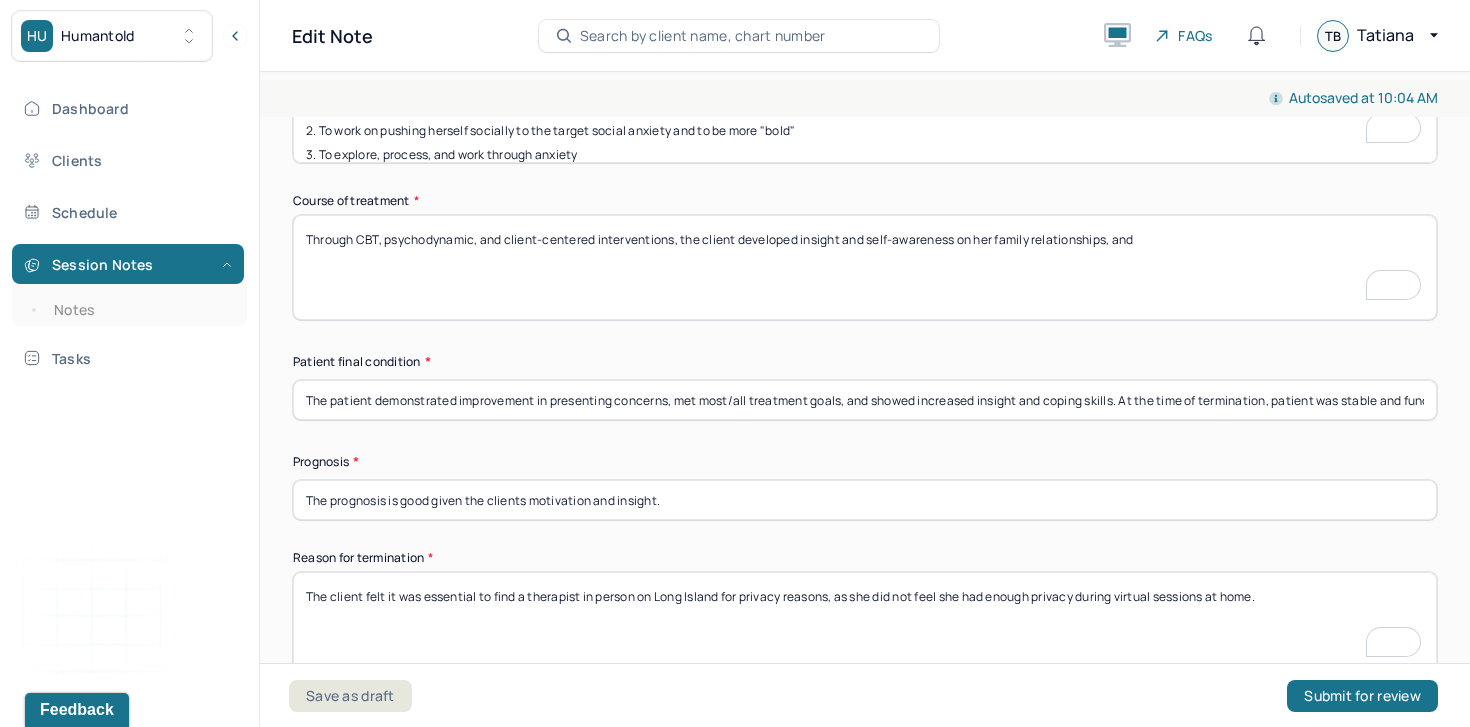 scroll, scrollTop: 1240, scrollLeft: 0, axis: vertical 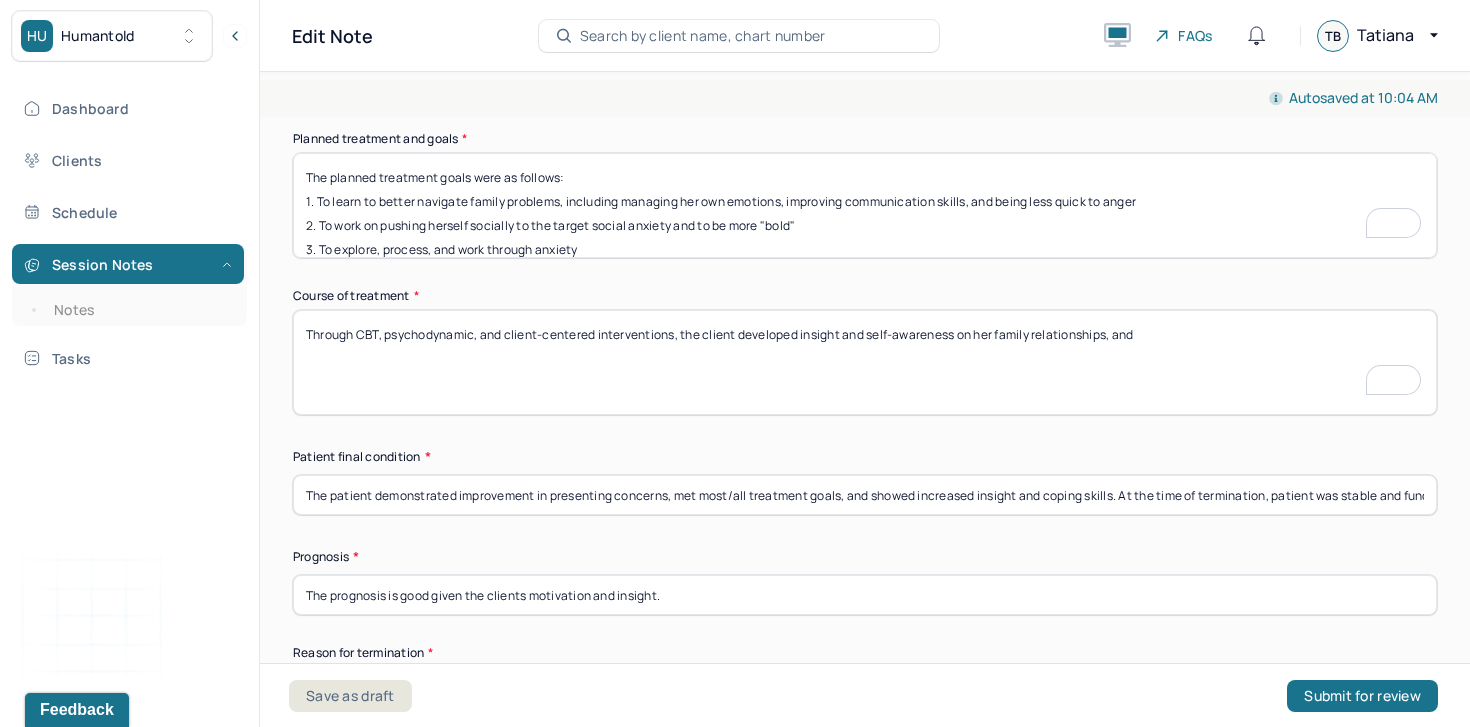 click on "Through CBT, psychodynamic, and client-centered interventions, the client developed insight and self-awareness on her family relationships, and" at bounding box center (865, 362) 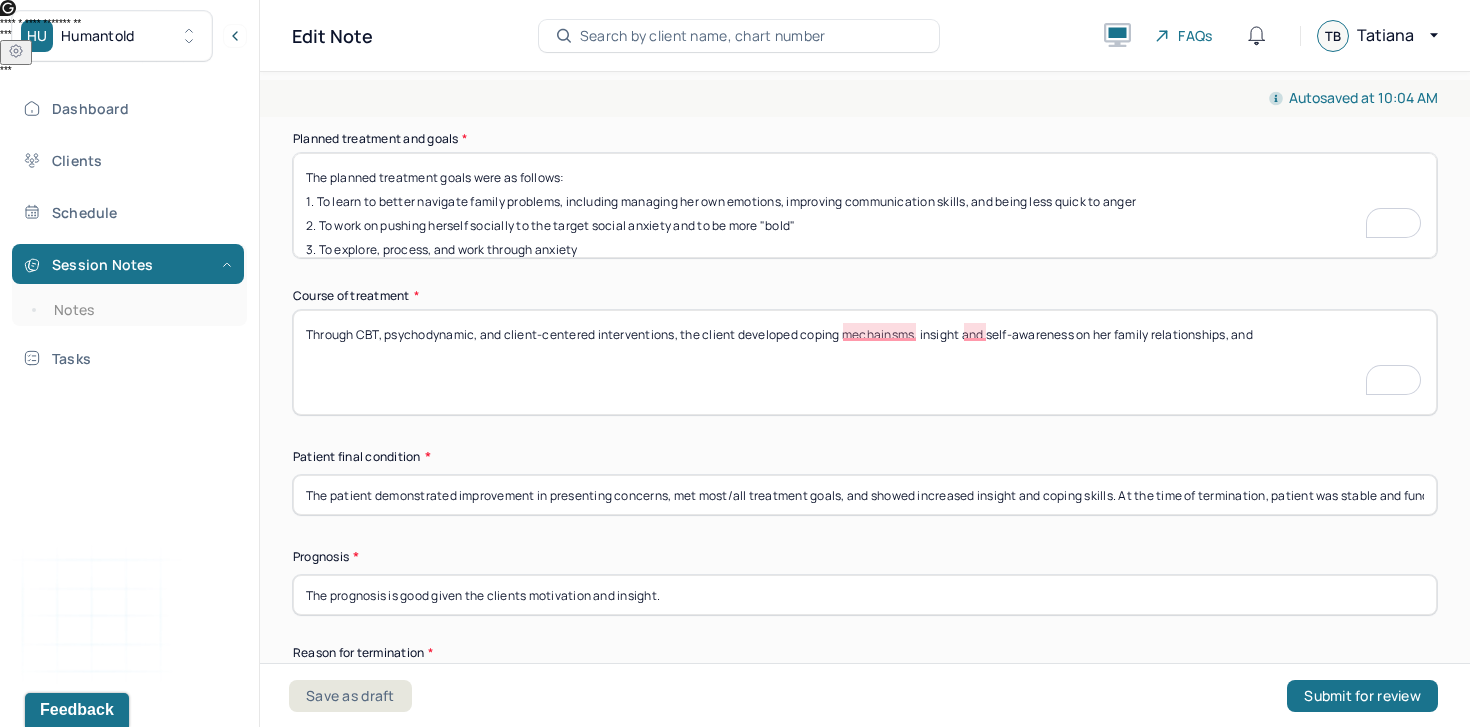 click on "Through CBT, psychodynamic, and client-centered interventions, the client developed coping mechainsms, insight and self-awareness on her family relationships, and" at bounding box center (865, 362) 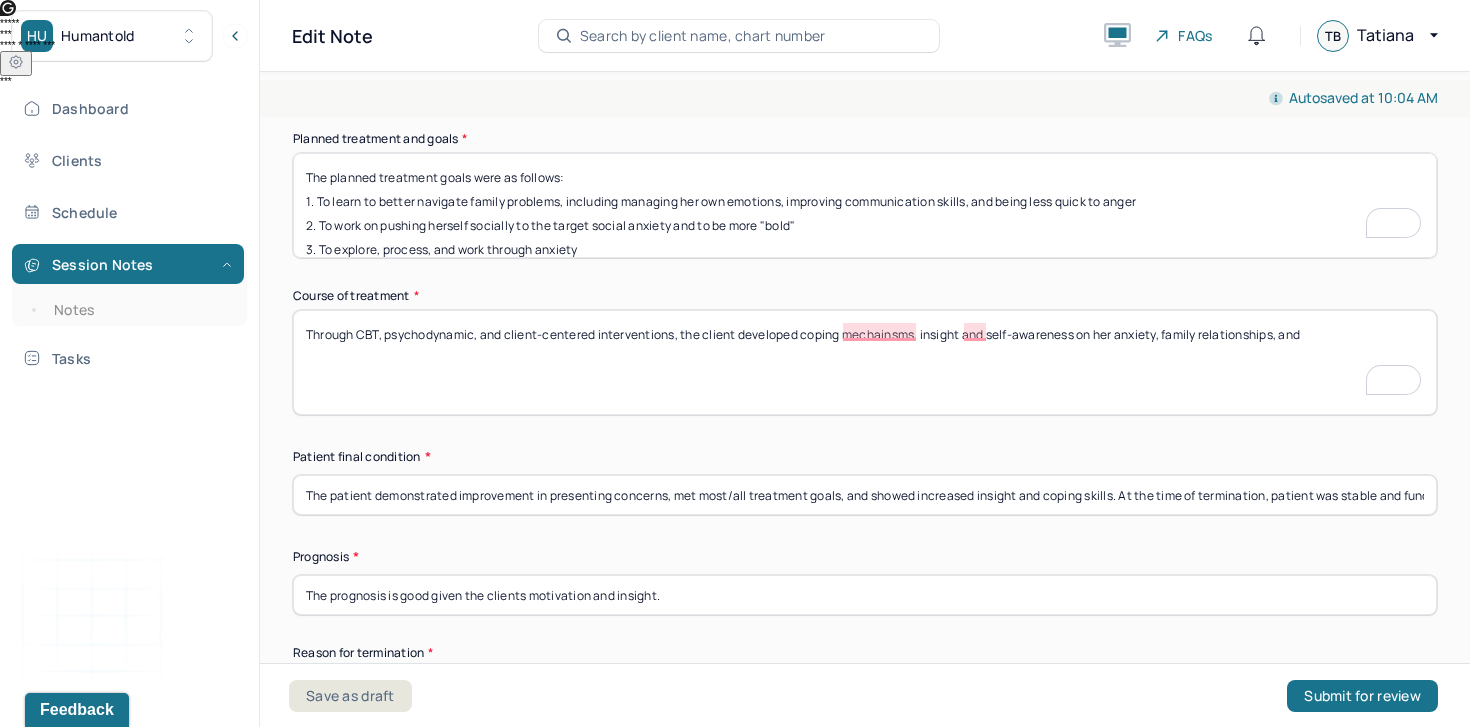 click on "Through CBT, psychodynamic, and client-centered interventions, the client developed coping mechainsms, insight and self-awareness on her anxiety, family relationships, and" at bounding box center [865, 362] 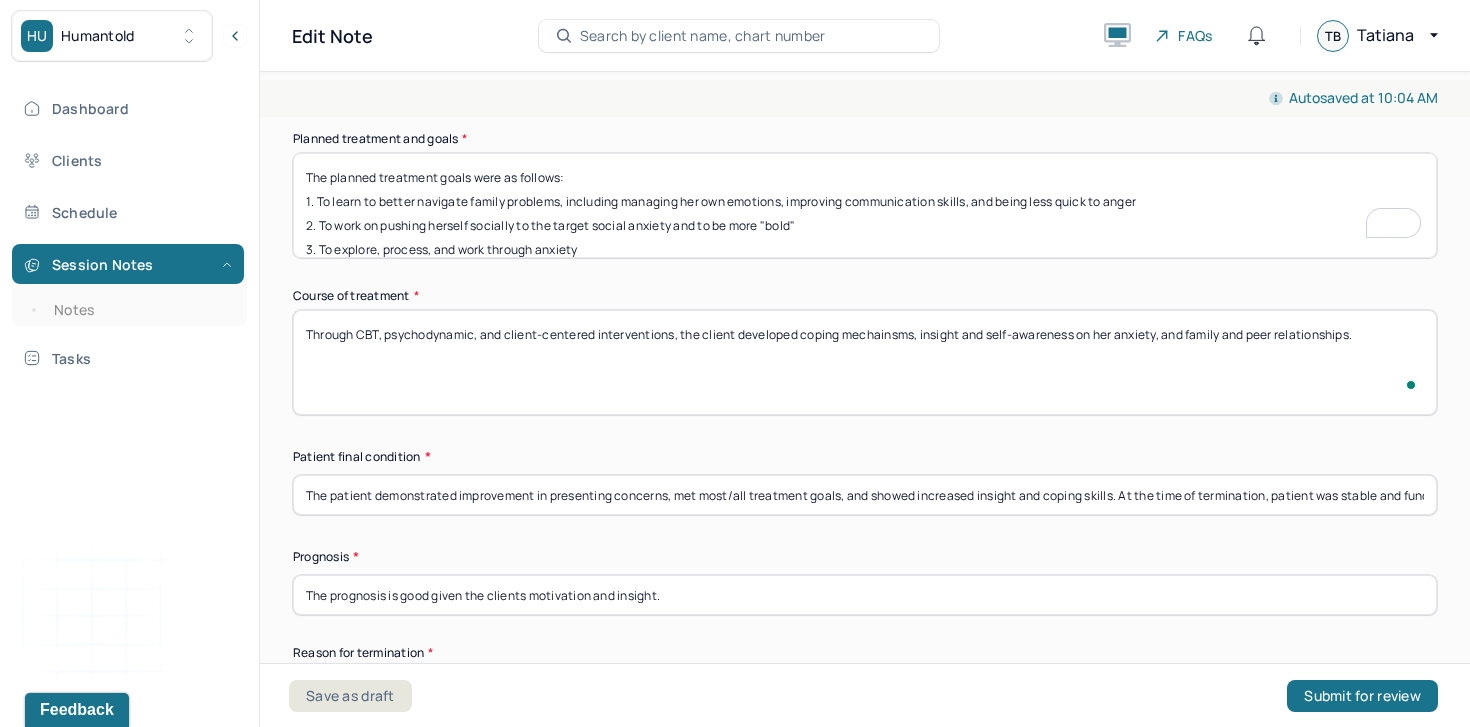 click on "Through CBT, psychodynamic, and client-centered interventions, the client developed coping mechainsms, insight and self-awareness on her anxiety, family relationships, and" at bounding box center [865, 362] 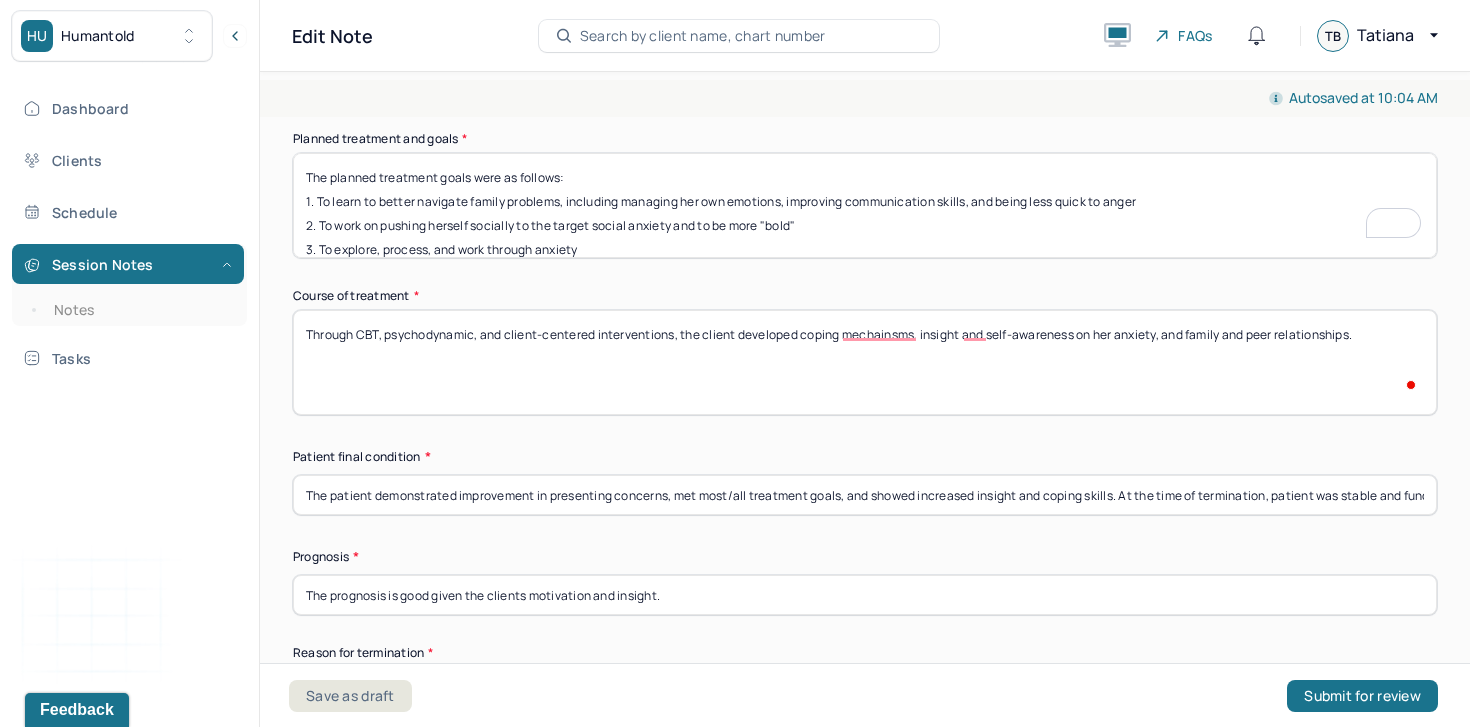 click on "Through CBT, psychodynamic, and client-centered interventions, the client developed coping mechainsms, insight and self-awareness on her anxiety, family relationships, and" at bounding box center (865, 362) 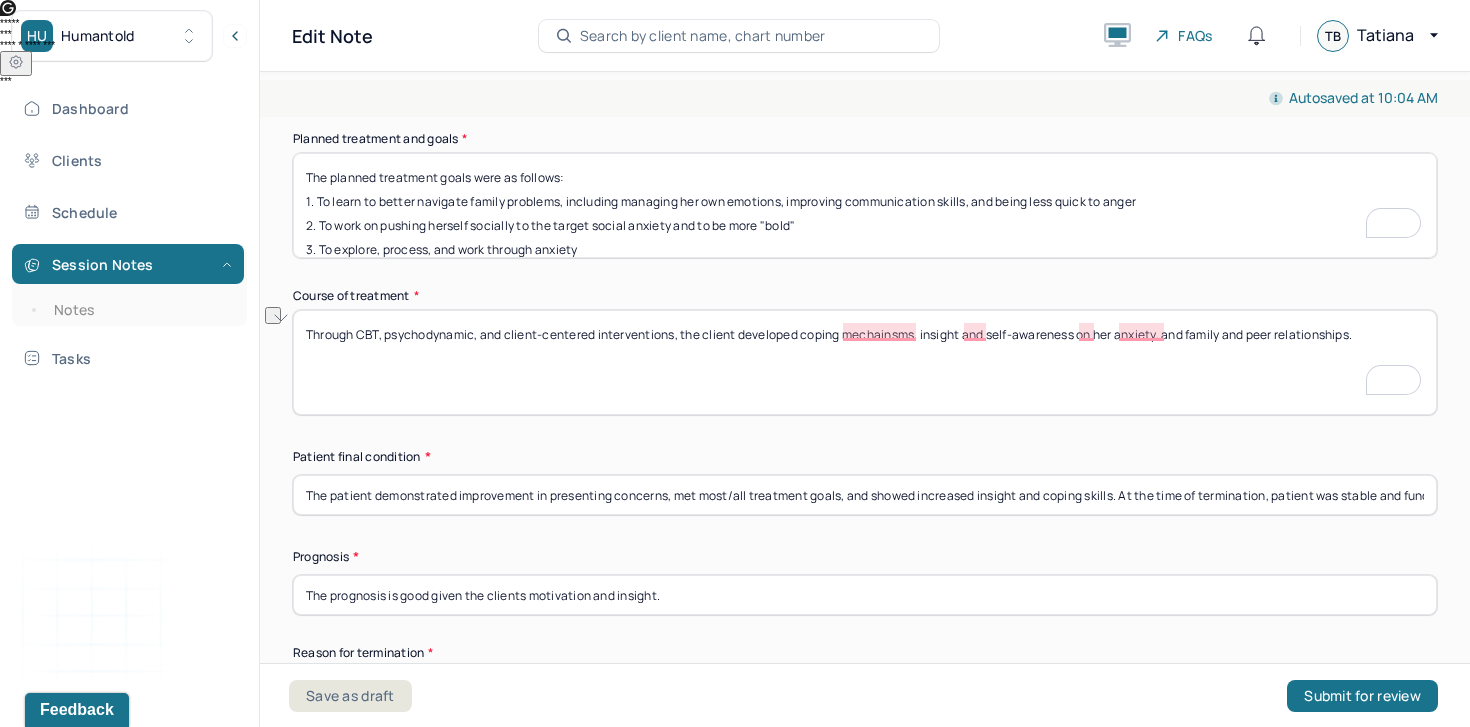 paste on "the use of CBT, psychodynamic, and client-centered interventions, the client developed effective coping mechanisms and gained insight and self-awareness regarding her anxiety and her relationships with family and peers." 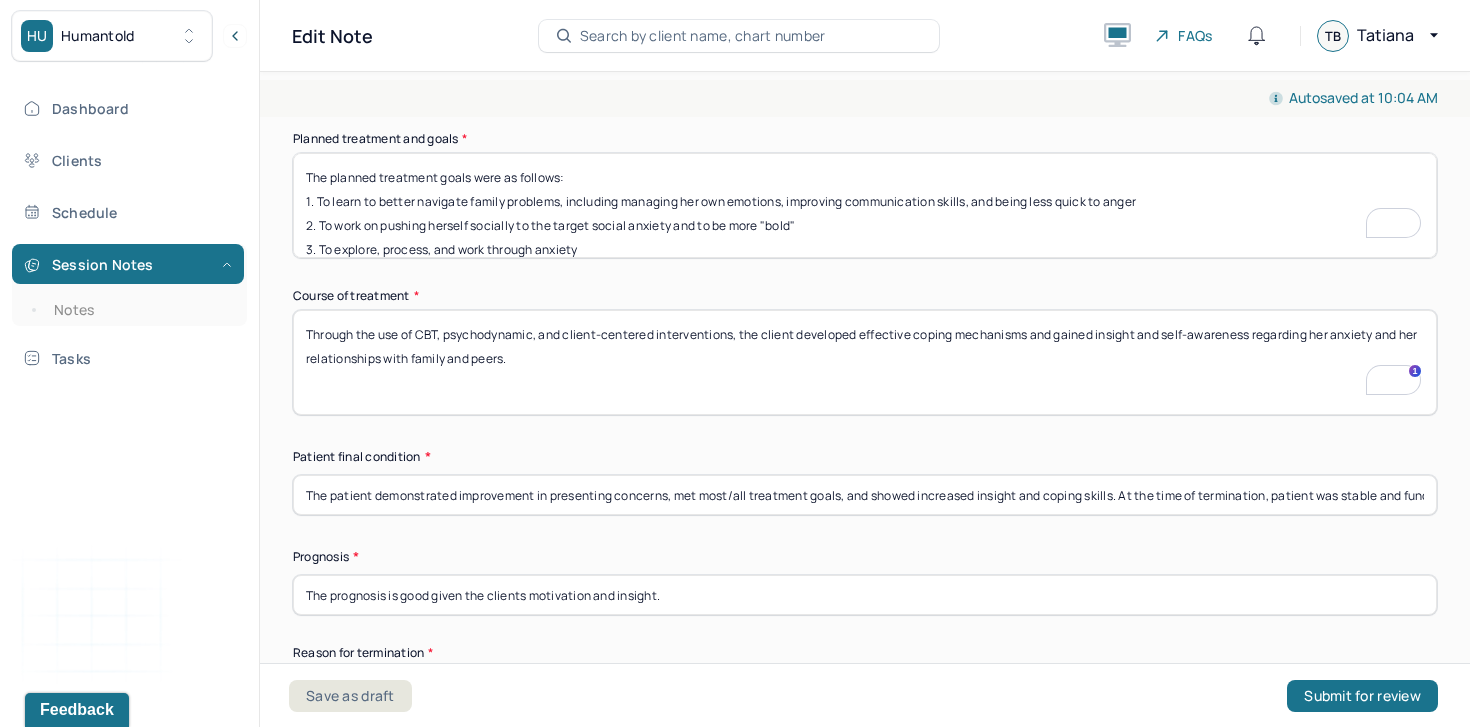scroll, scrollTop: 1414, scrollLeft: 0, axis: vertical 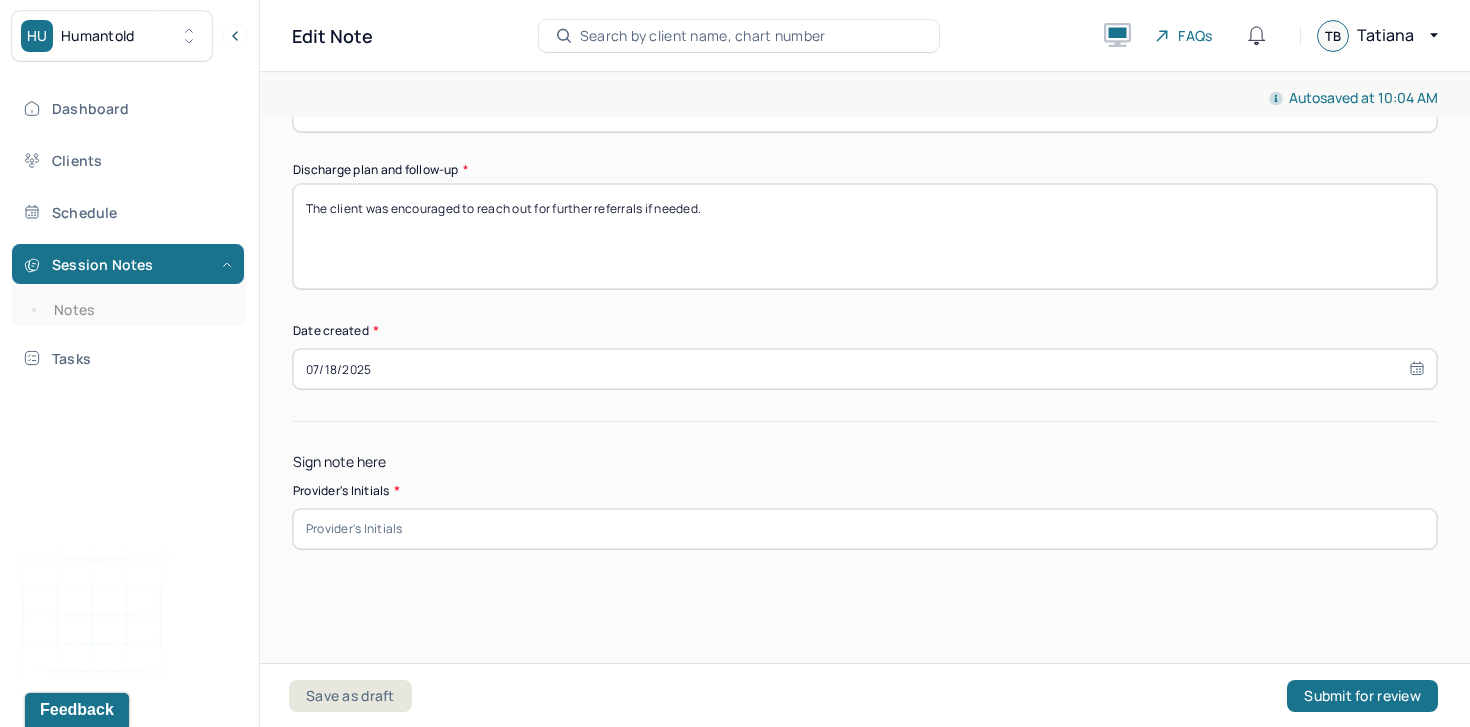 type on "Through the use of CBT, psychodynamic, and client-centered interventions, the client developed effective coping mechanisms and gained insight and self-awareness regarding her anxiety and her relationships with family and peers." 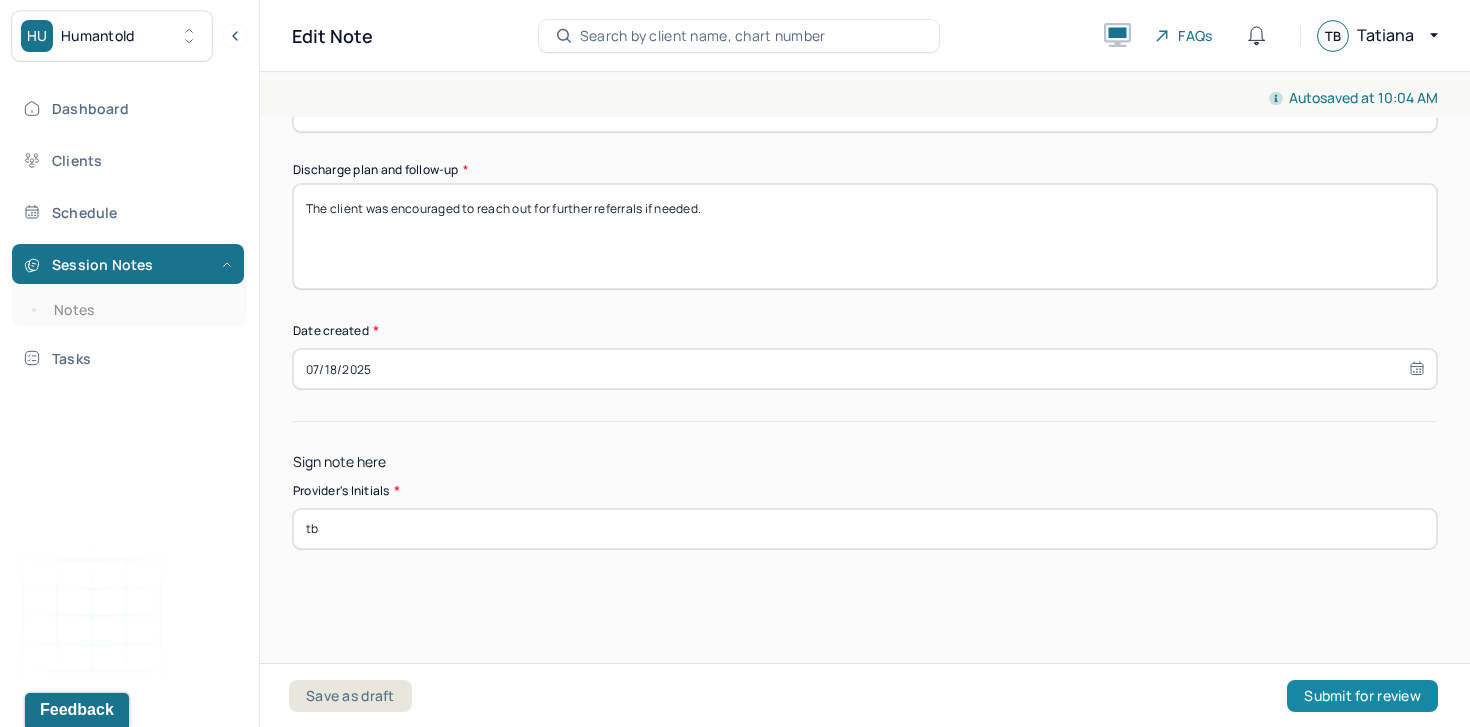 type on "tb" 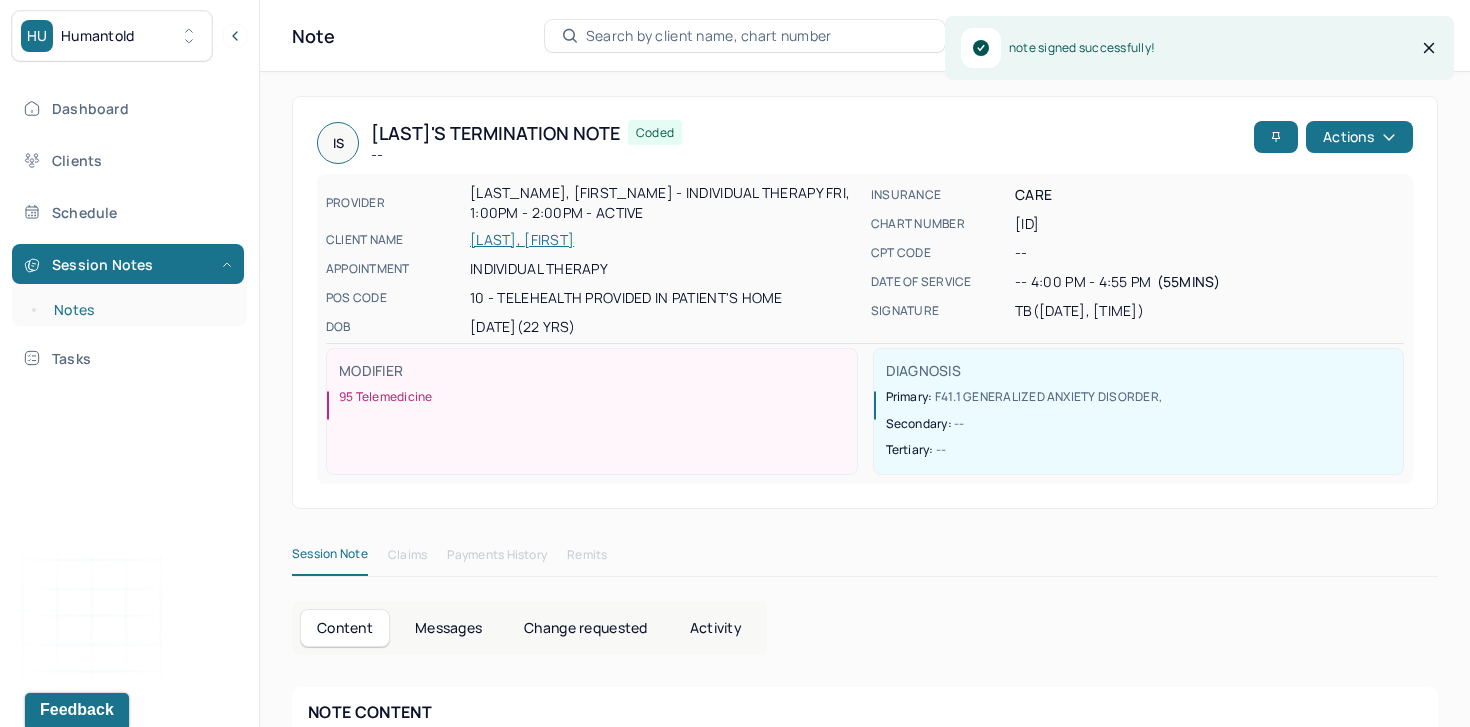 click on "Notes" at bounding box center [139, 310] 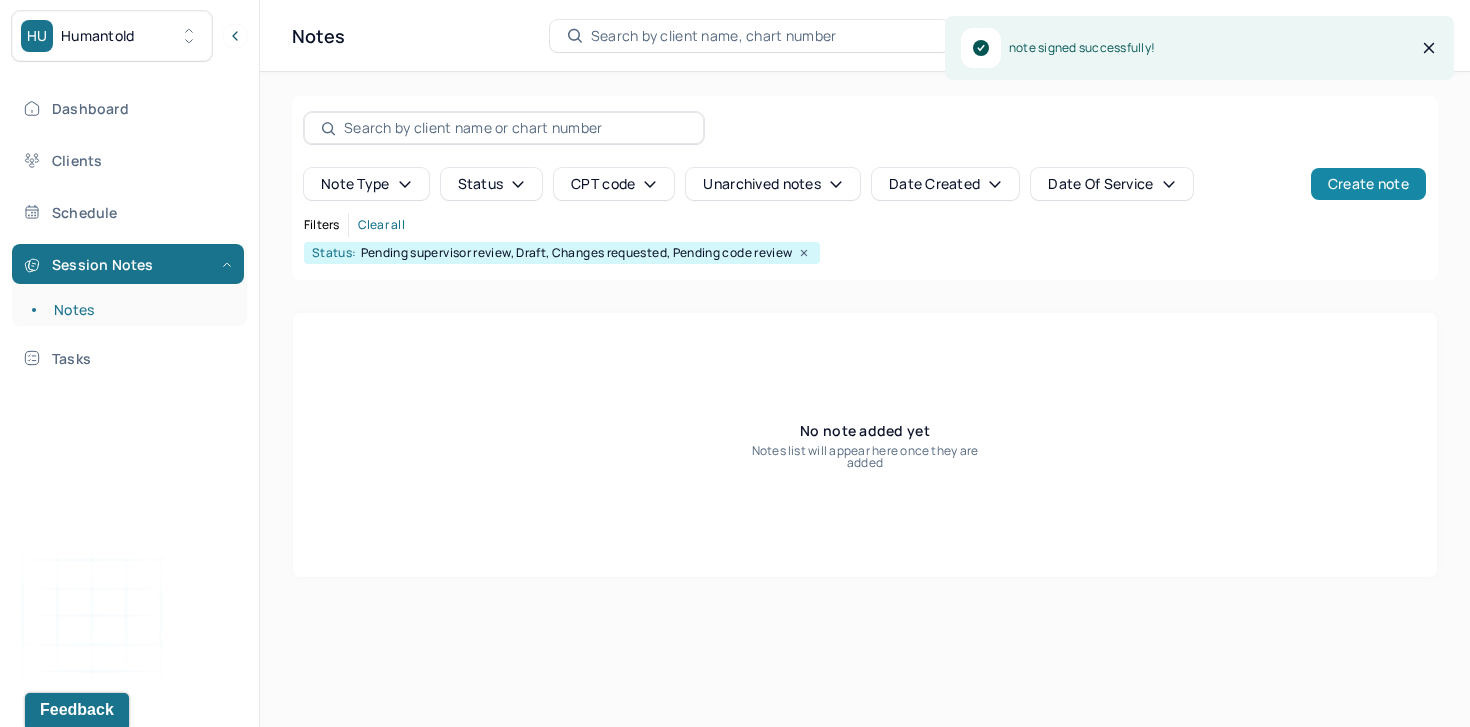 click on "Create note" at bounding box center [1368, 184] 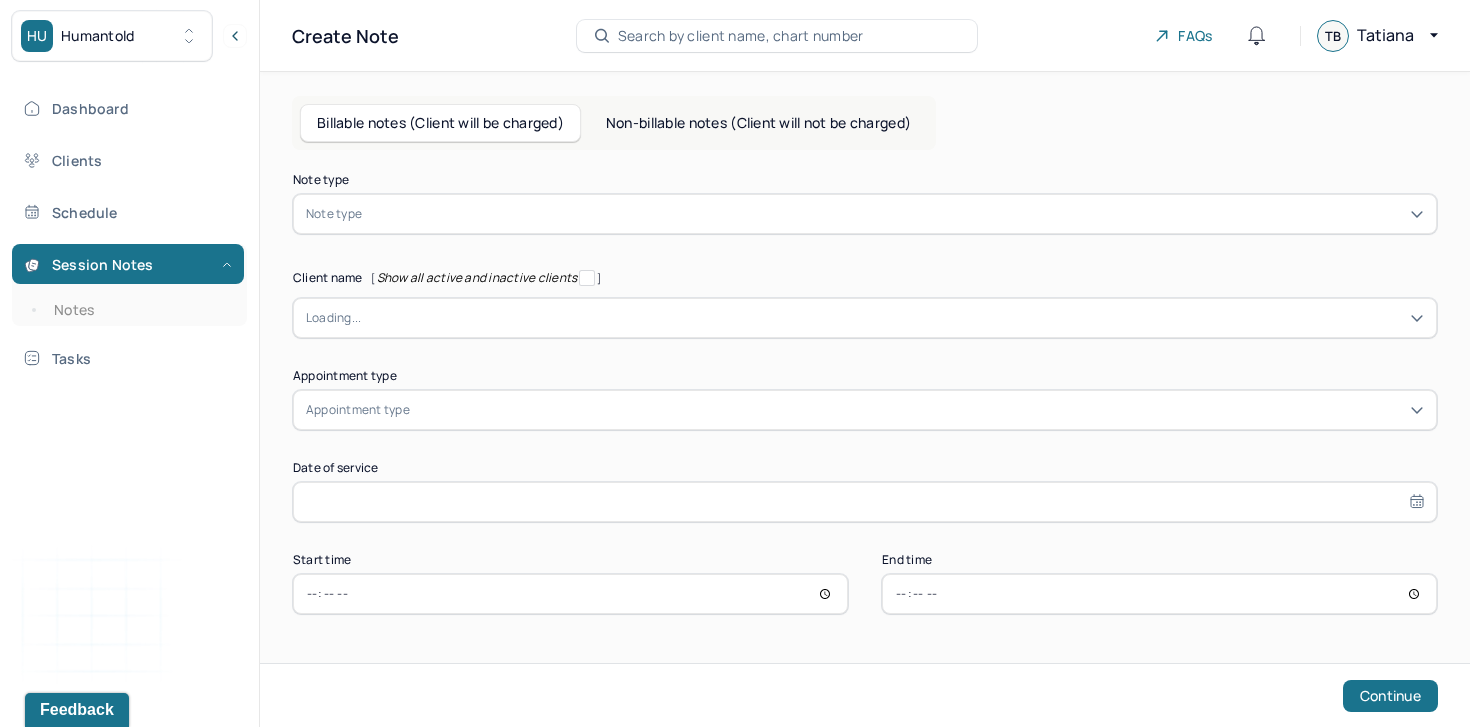 click at bounding box center (895, 214) 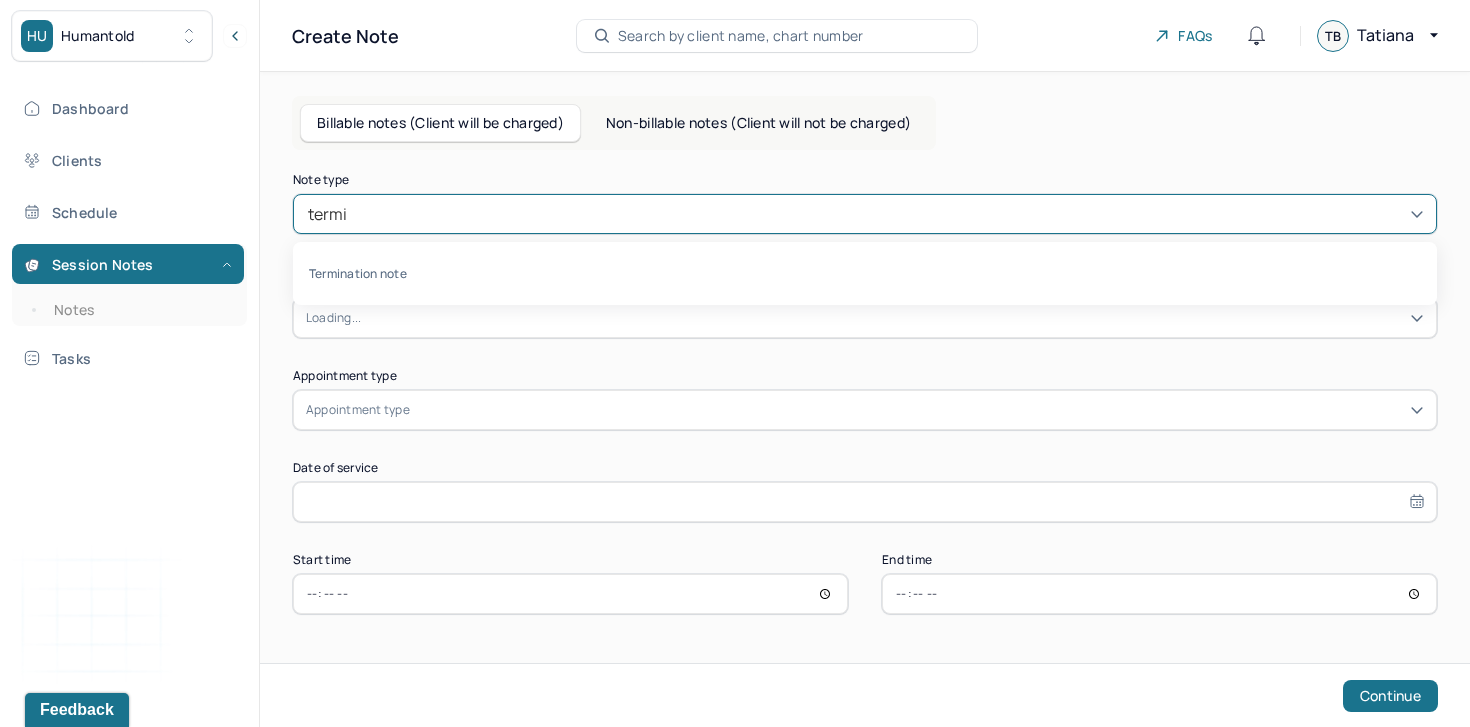 type on "termin" 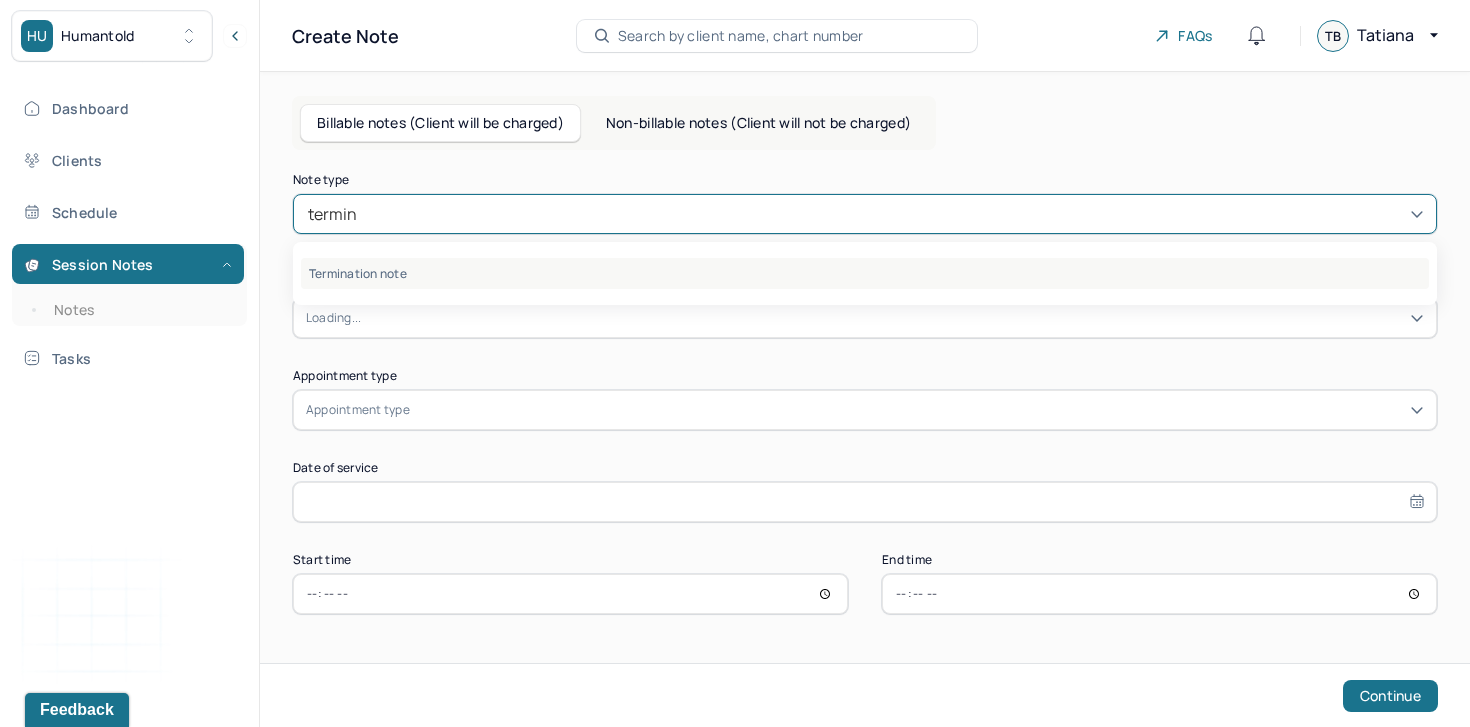 click on "Termination note" at bounding box center [865, 273] 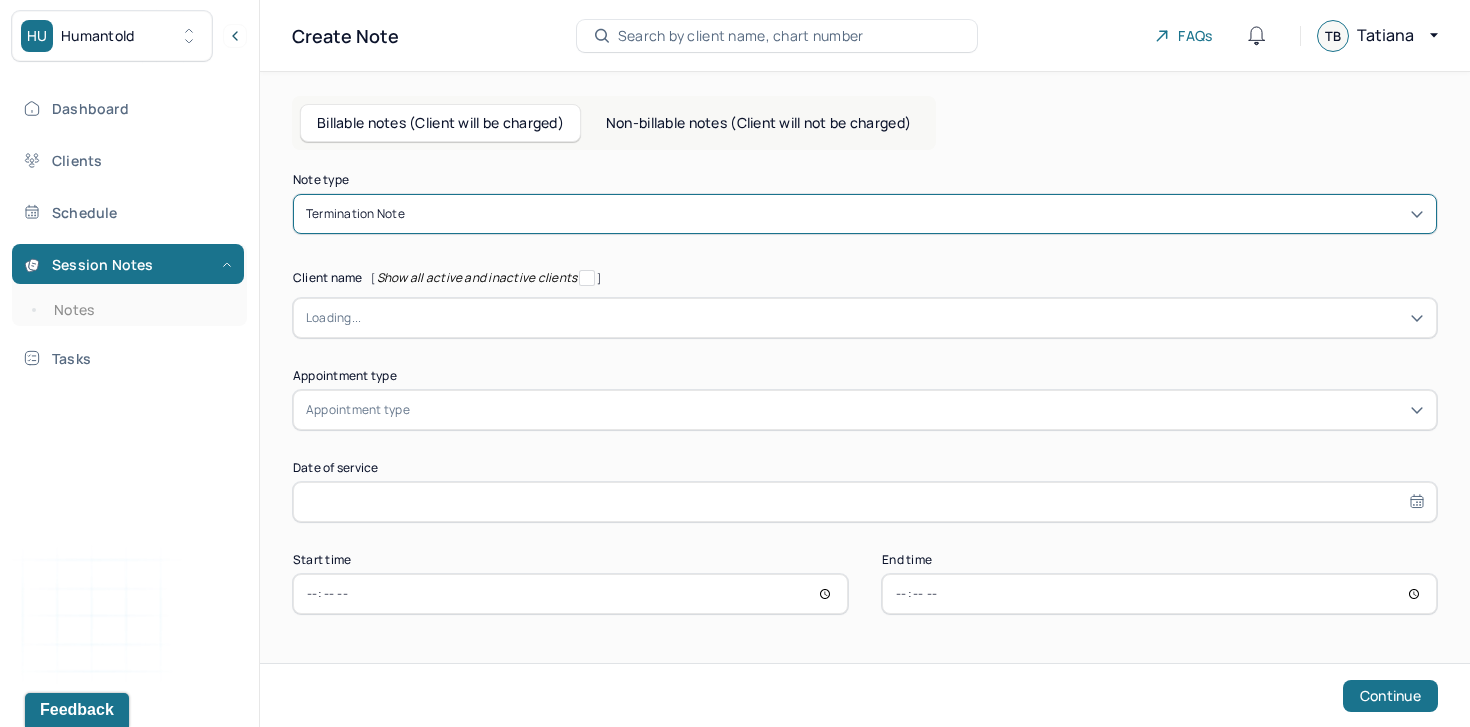 click at bounding box center (892, 318) 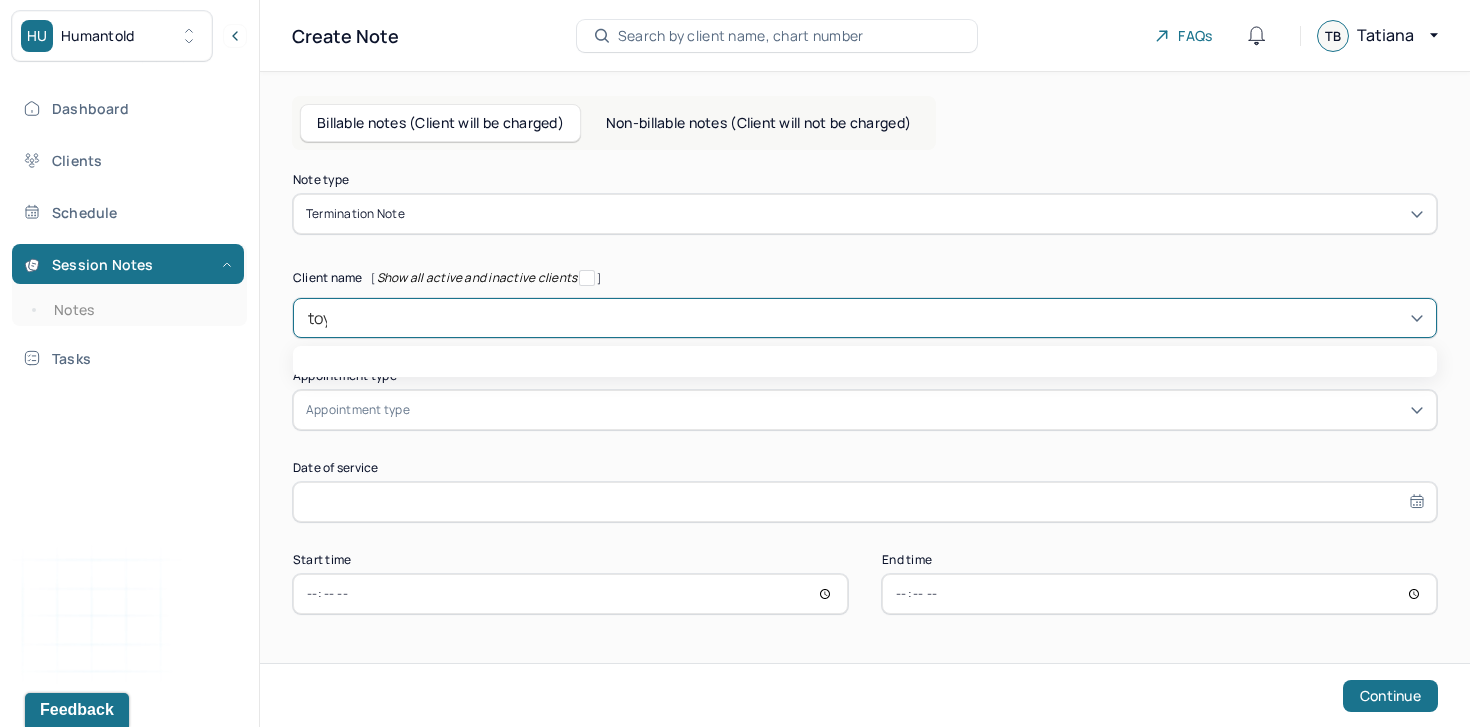 type on "toye" 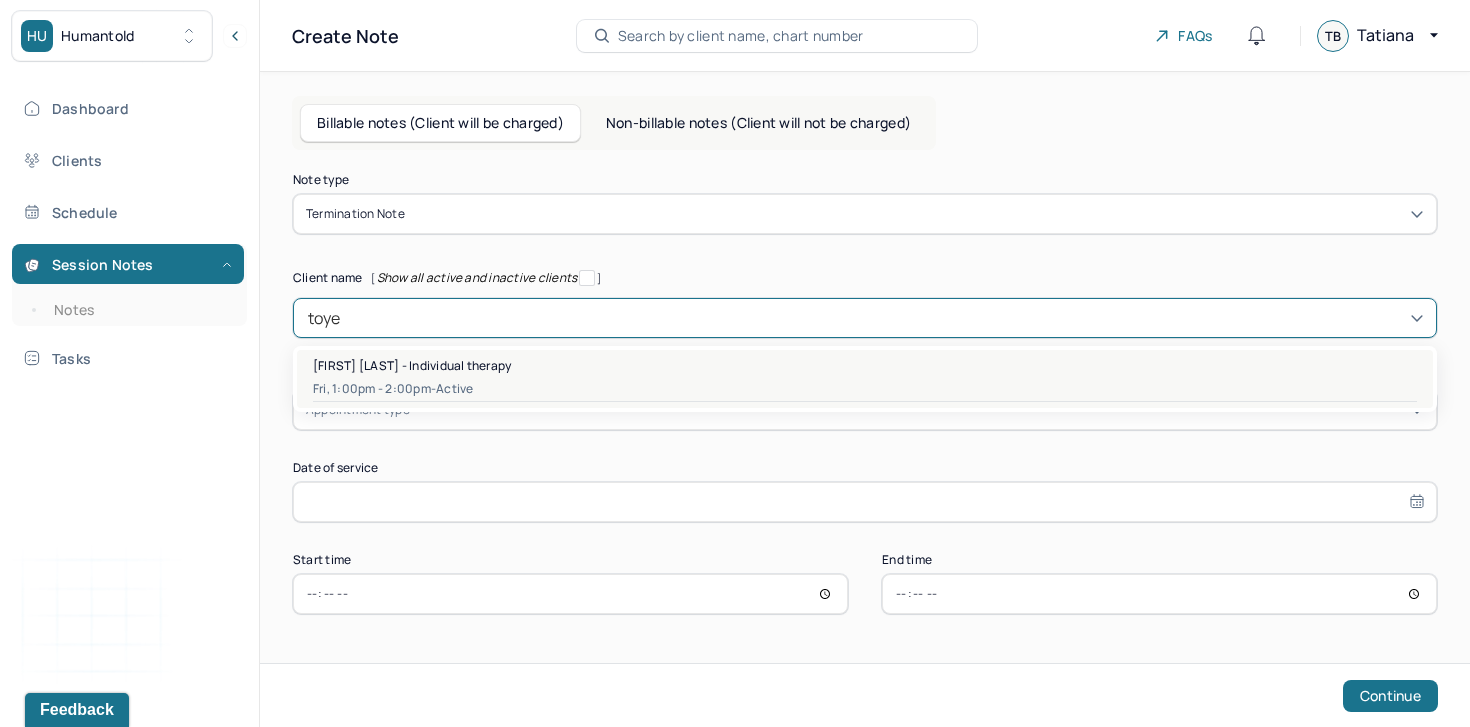 click on "[LAST_NAME], [FIRST_NAME] - Individual therapy Fri, 1:00pm - 2:00pm  -  active" at bounding box center (865, 379) 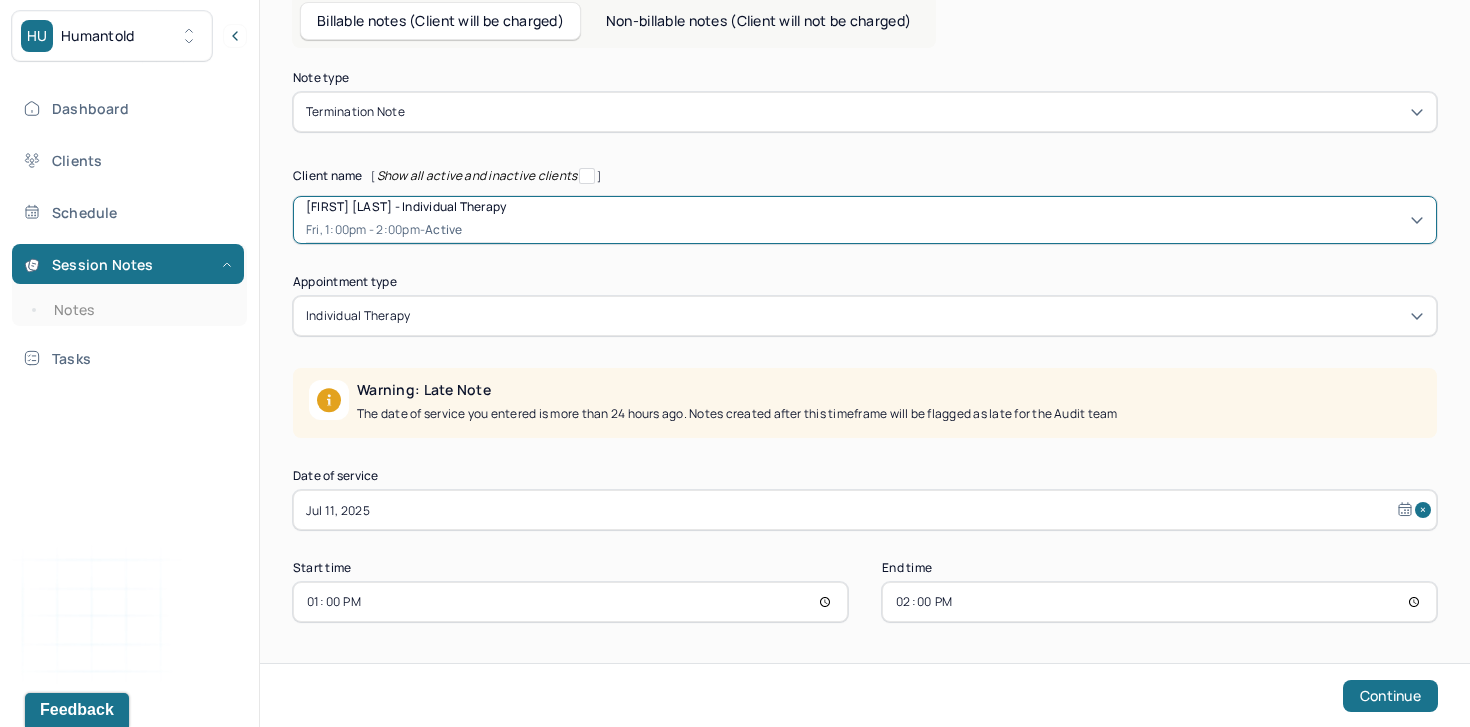 scroll, scrollTop: 0, scrollLeft: 0, axis: both 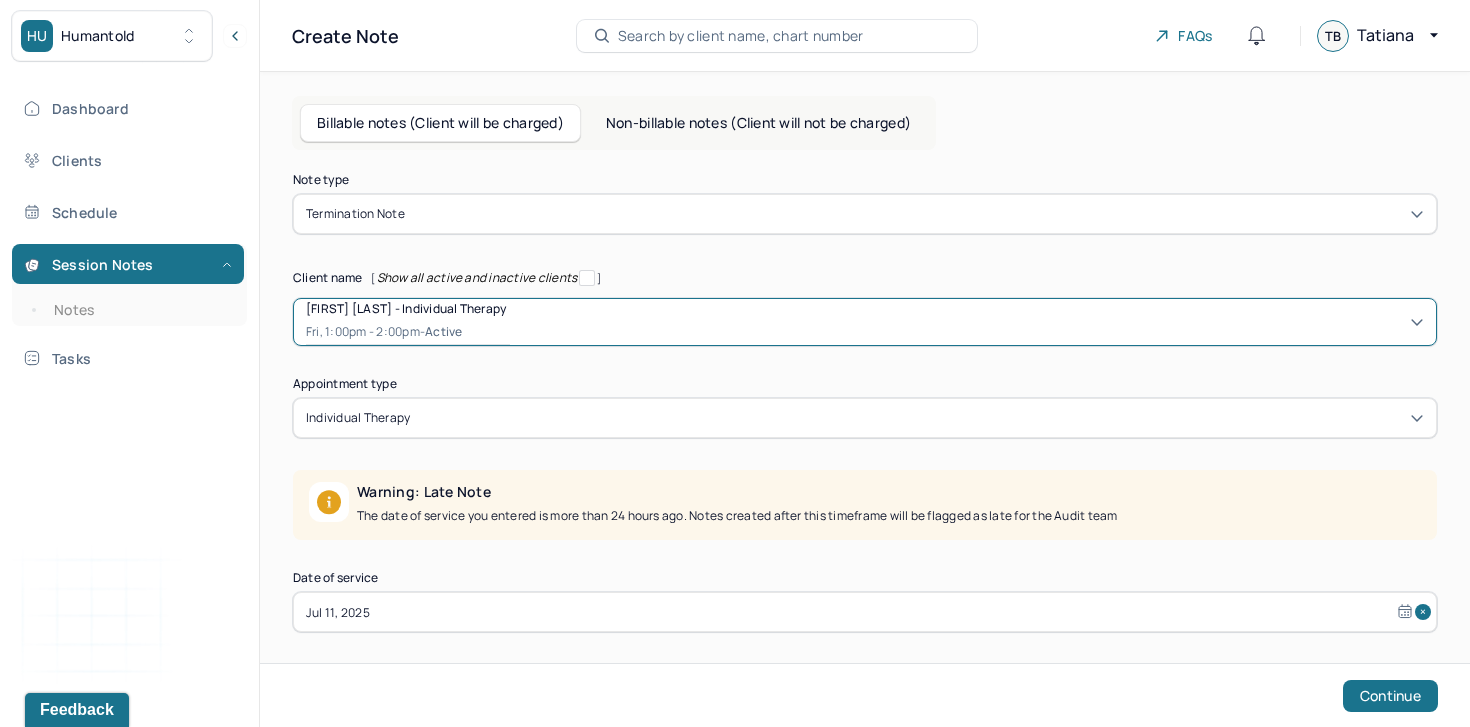 click on "Non-billable notes (Client will not be charged)" at bounding box center [758, 123] 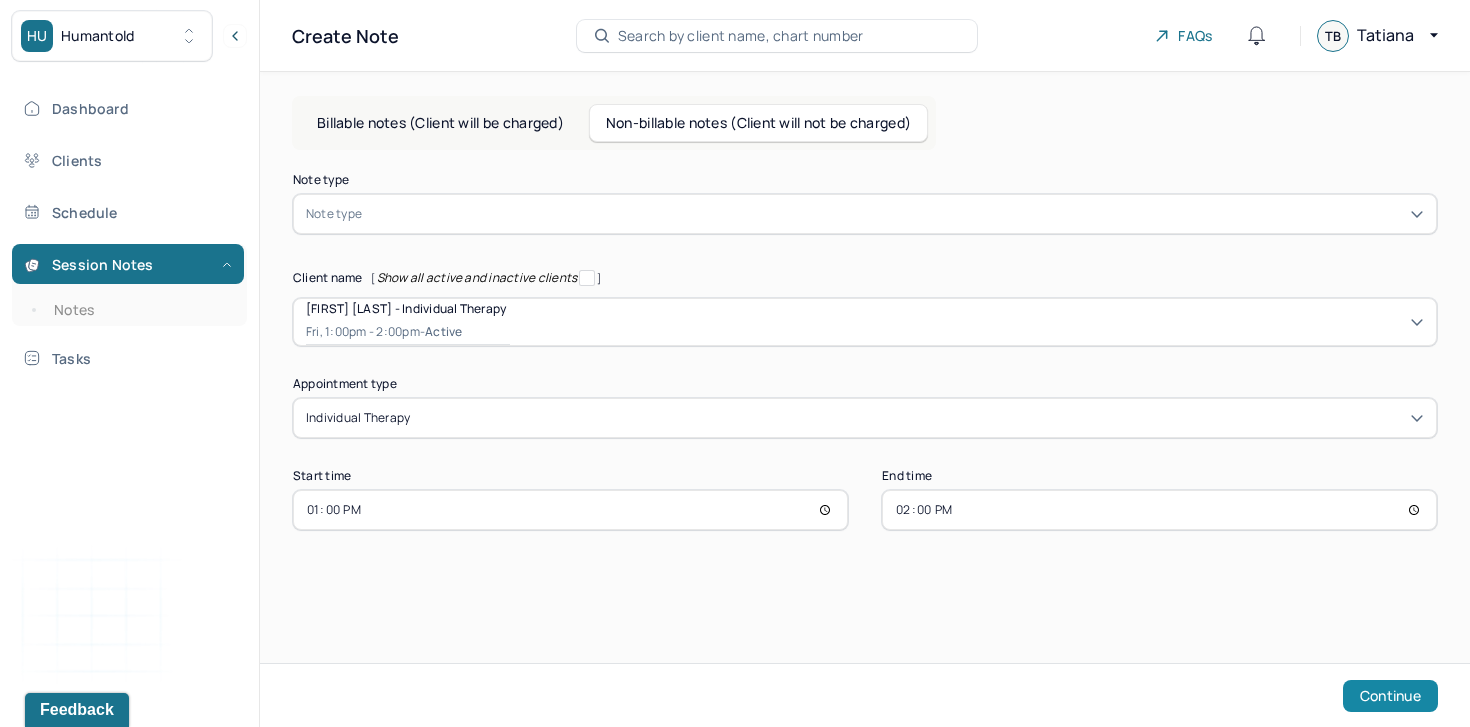 click on "Continue" at bounding box center (1390, 696) 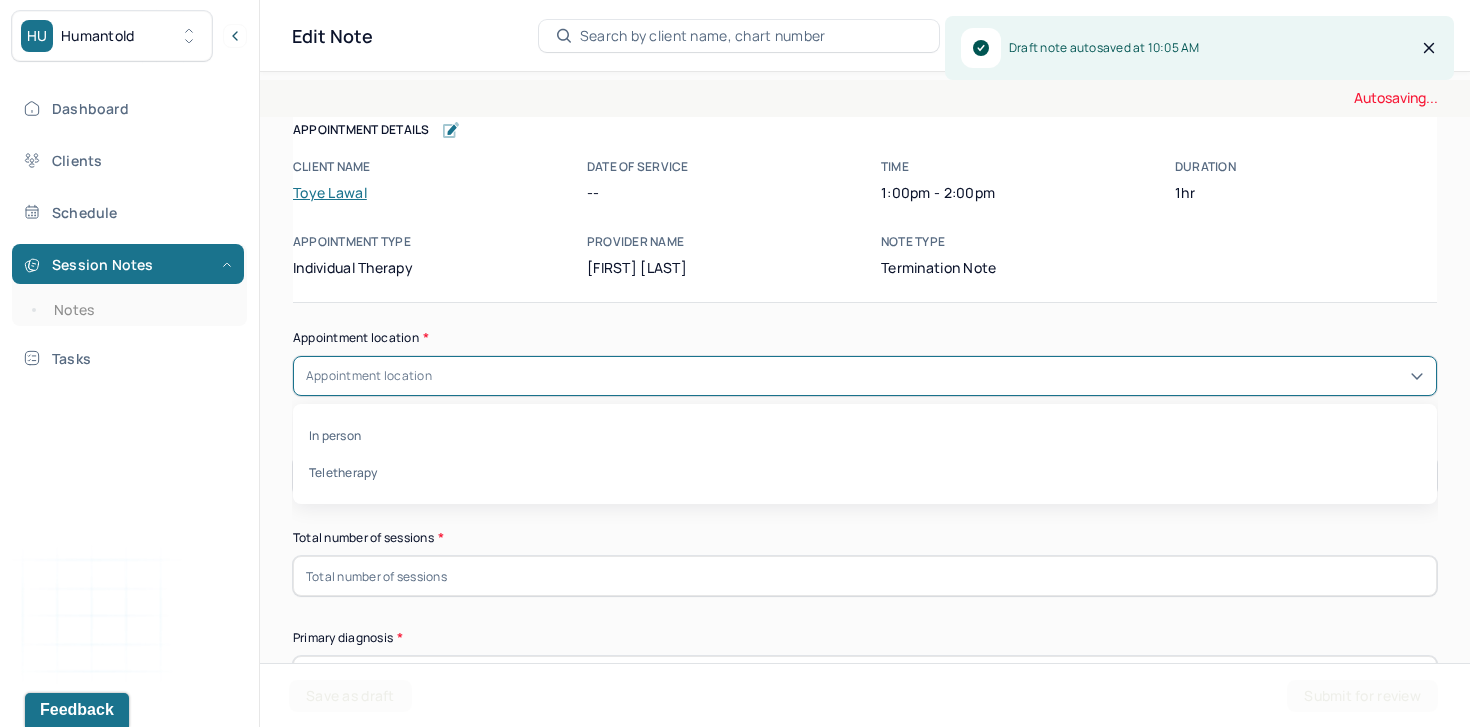 click on "Appointment location" at bounding box center (865, 376) 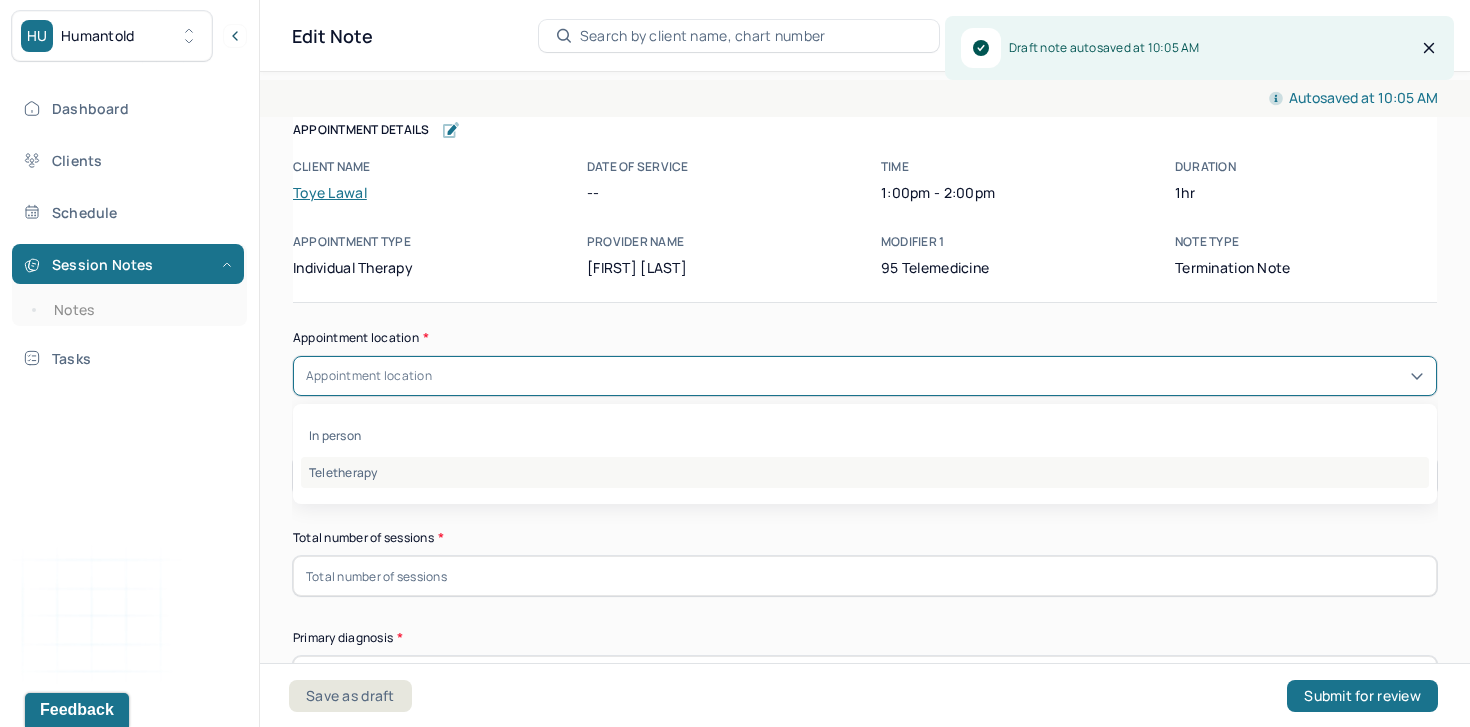 click on "Teletherapy" at bounding box center (865, 472) 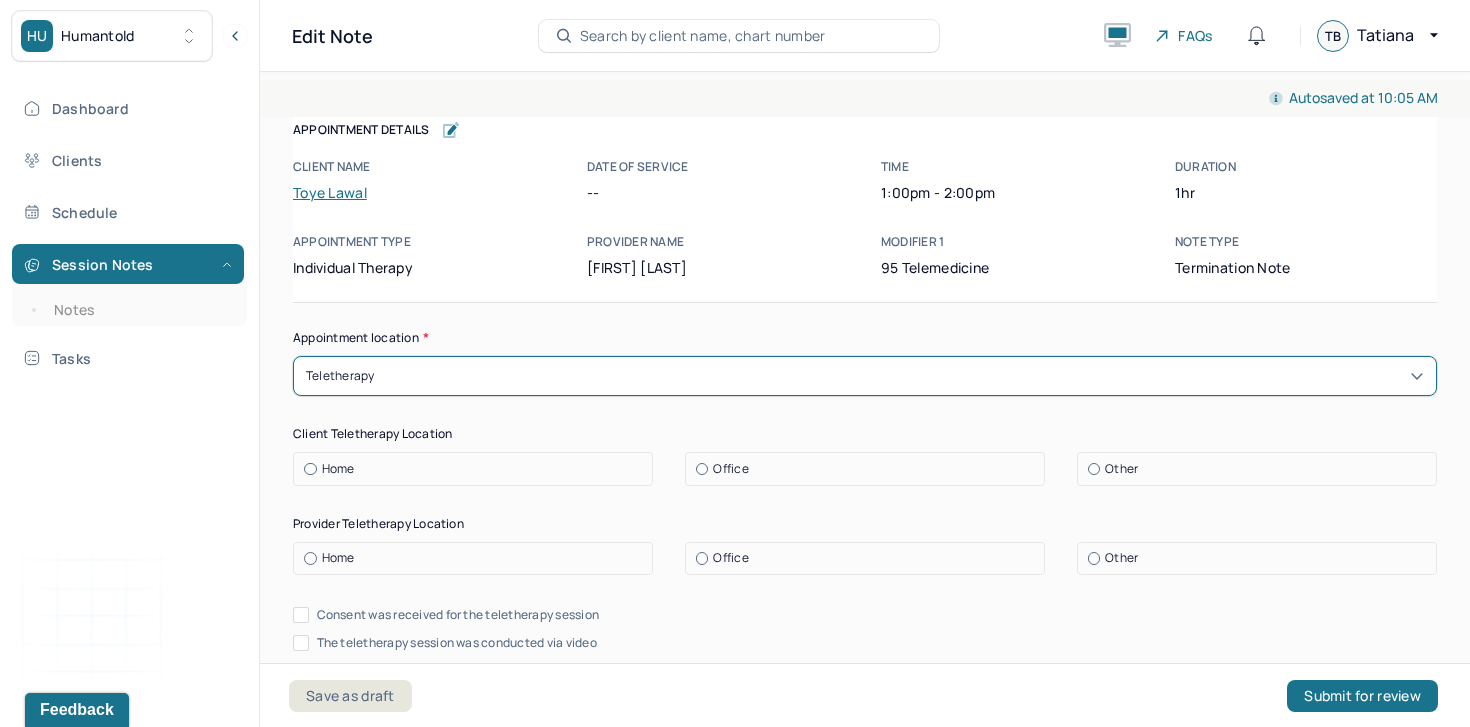 click on "Home" at bounding box center (478, 469) 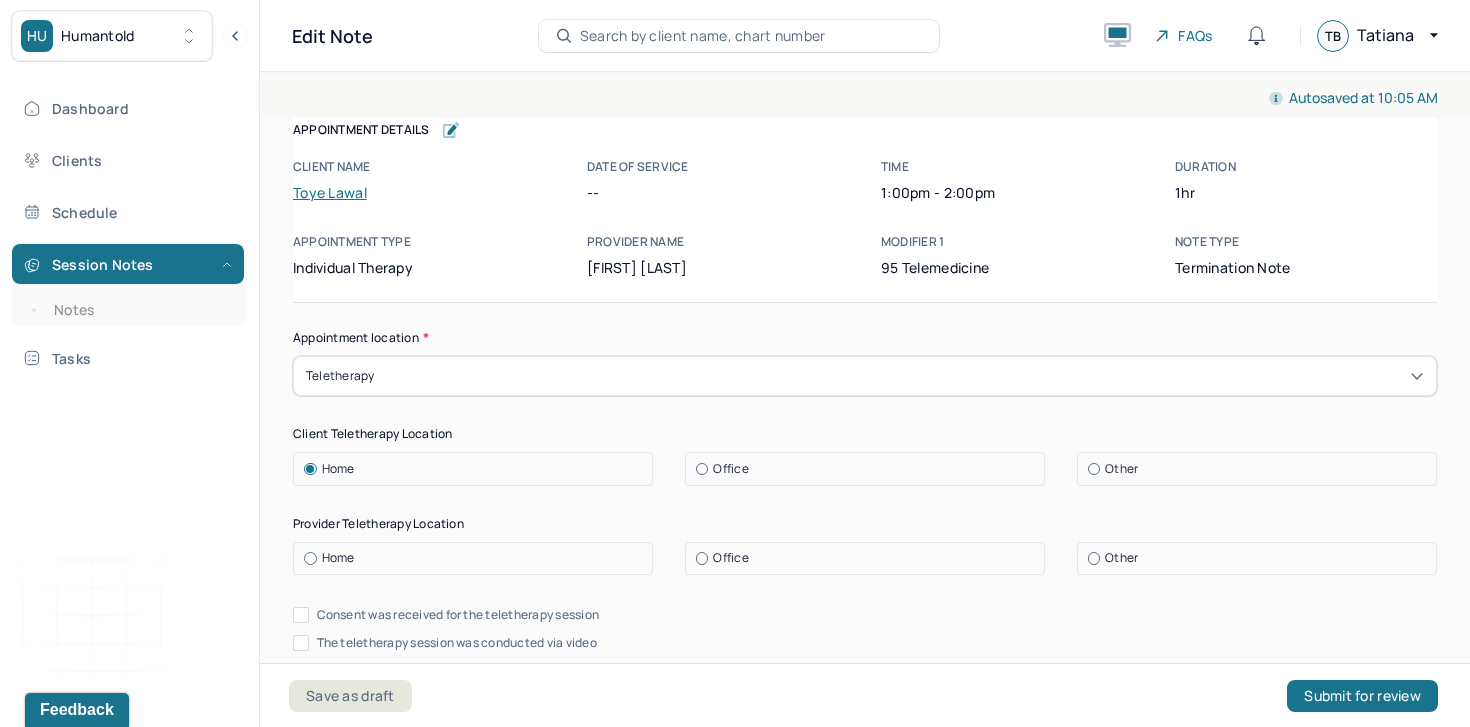 click on "Home" at bounding box center (478, 558) 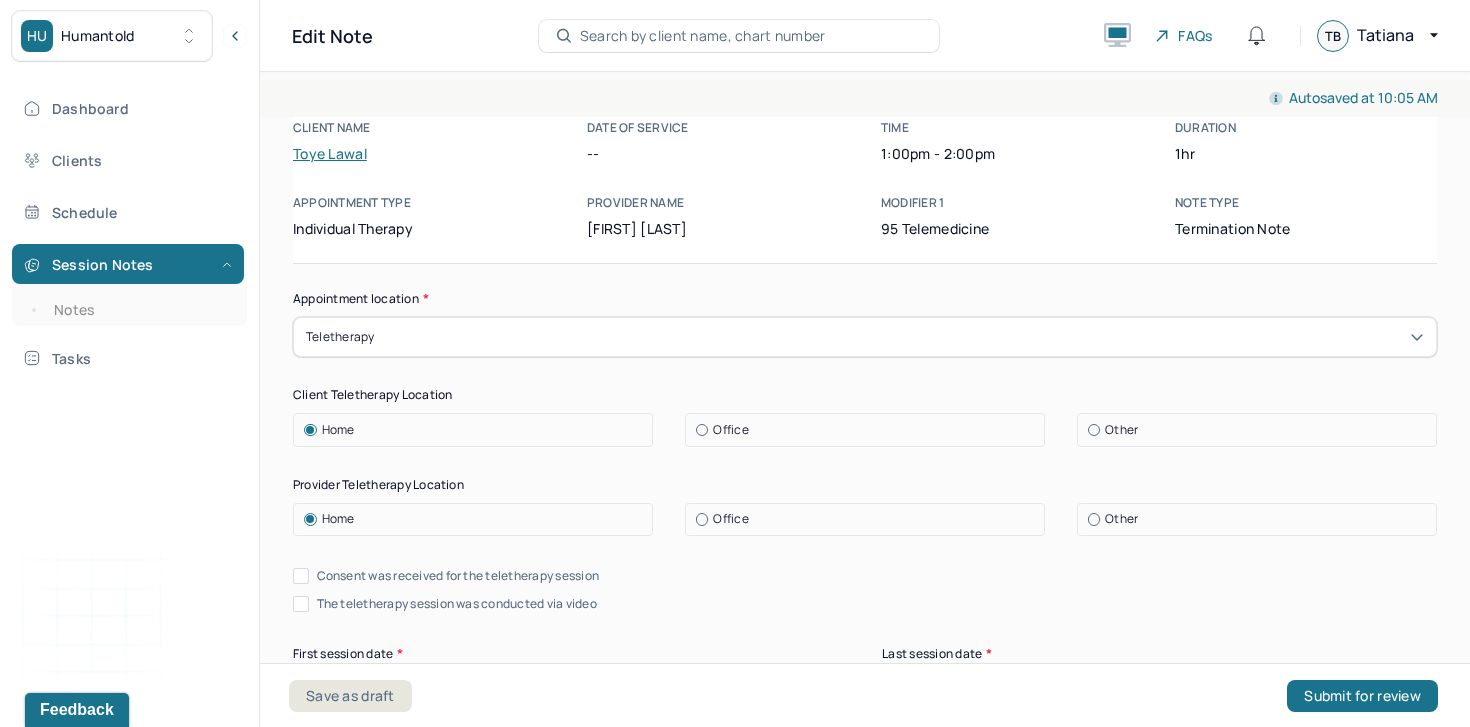 scroll, scrollTop: 58, scrollLeft: 0, axis: vertical 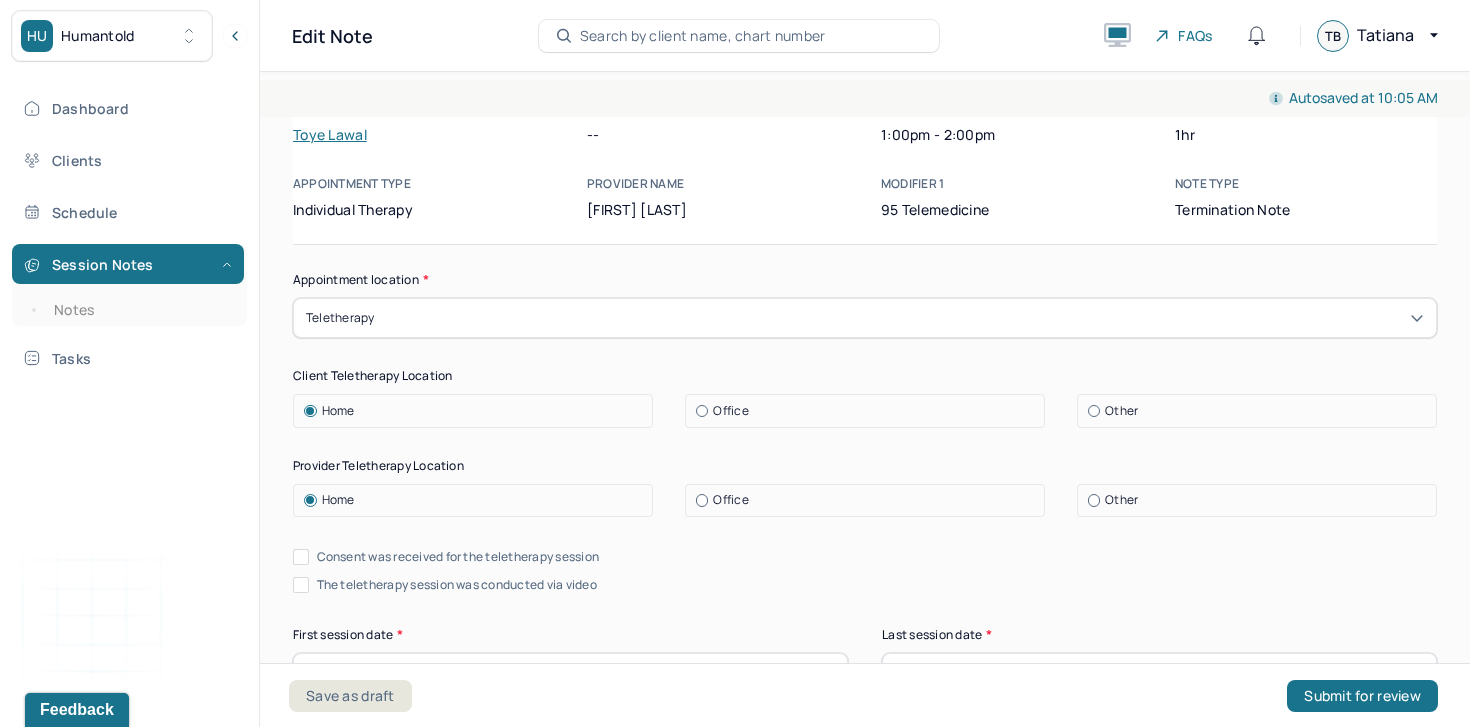click on "Consent was received for the teletherapy session" at bounding box center [458, 557] 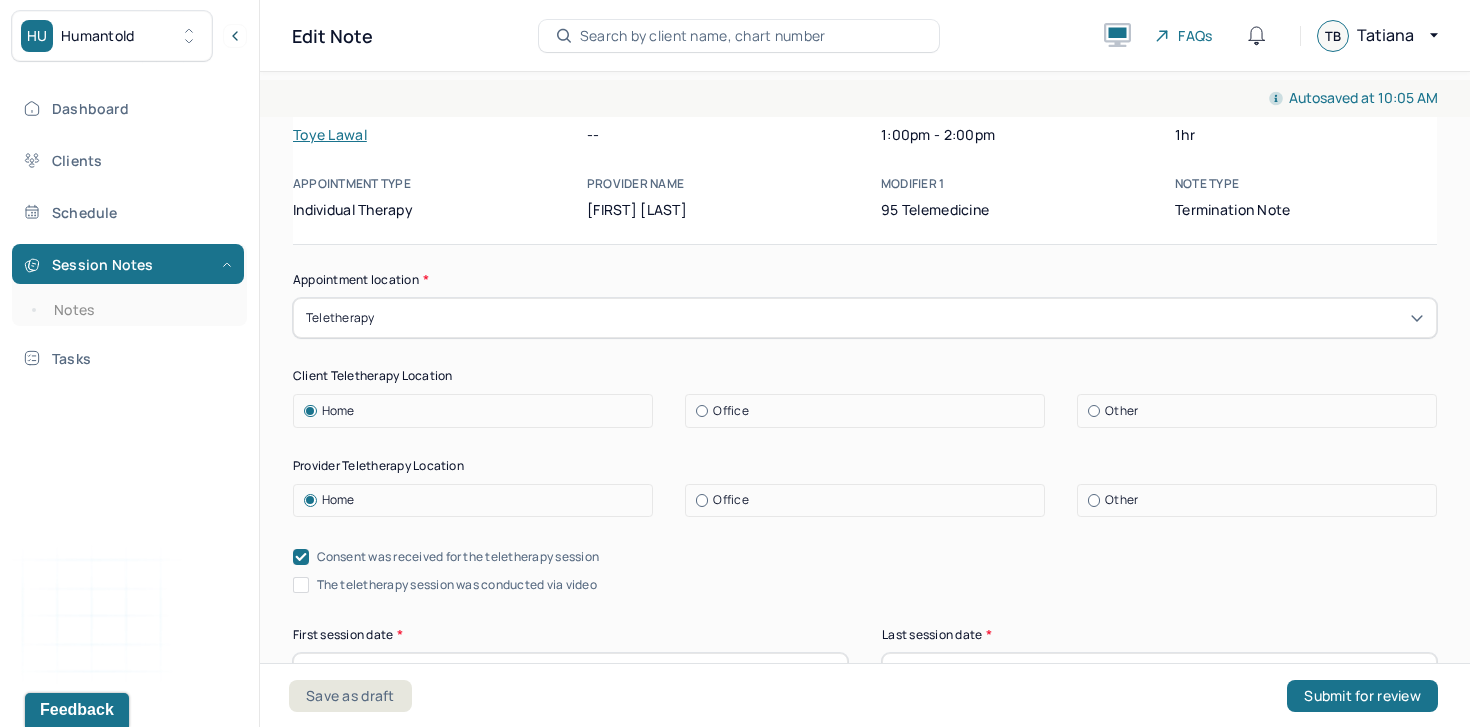 click on "The teletherapy session was conducted via video" at bounding box center [457, 585] 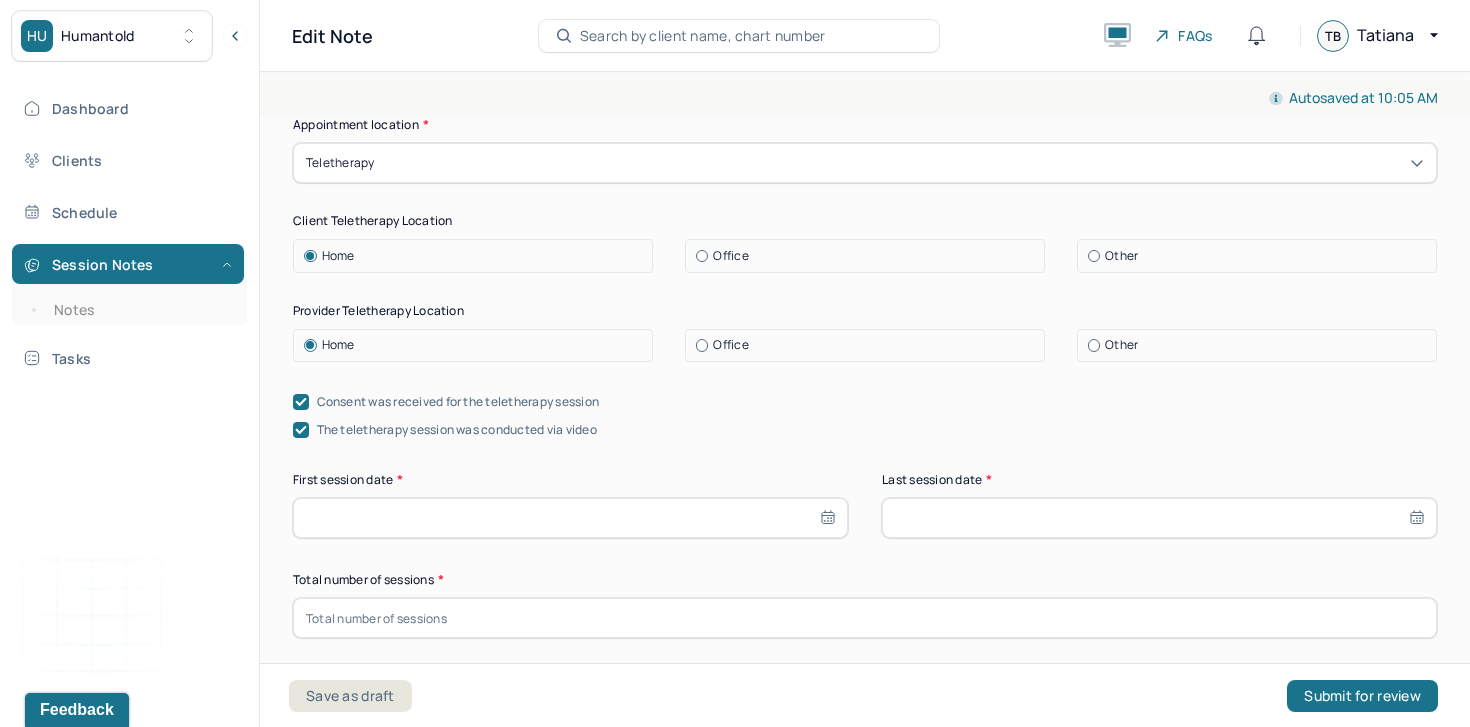 scroll, scrollTop: 215, scrollLeft: 0, axis: vertical 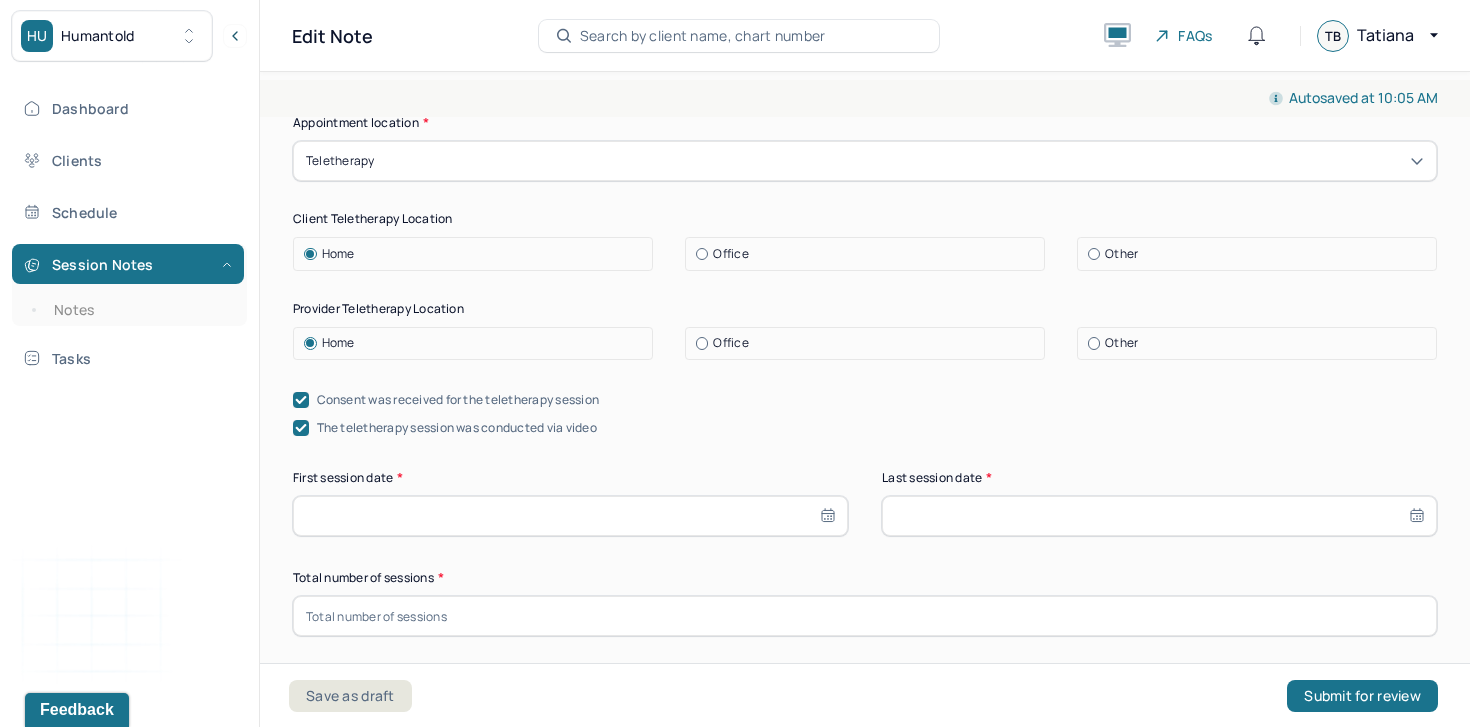 click at bounding box center [570, 516] 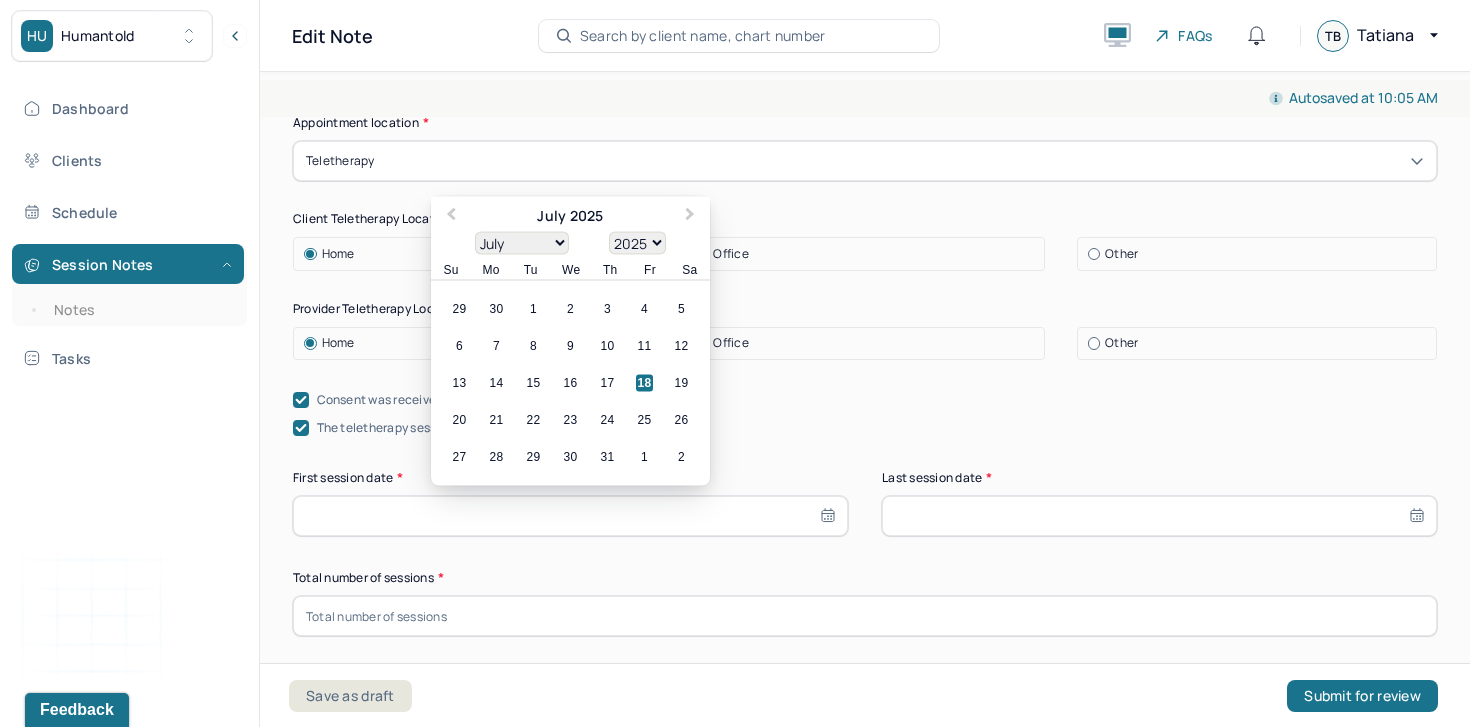 click on "January February March April May June July August September October November December" at bounding box center (522, 243) 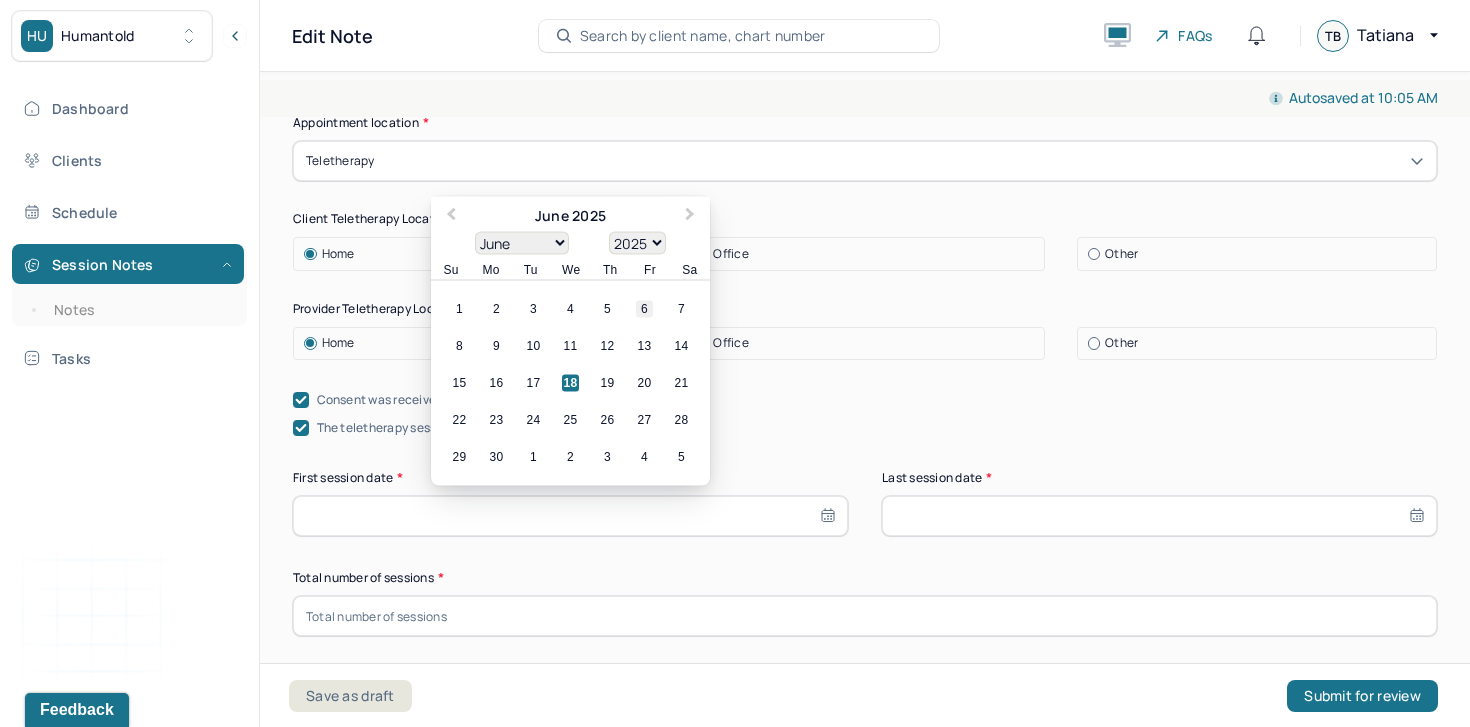 click on "6" at bounding box center [644, 309] 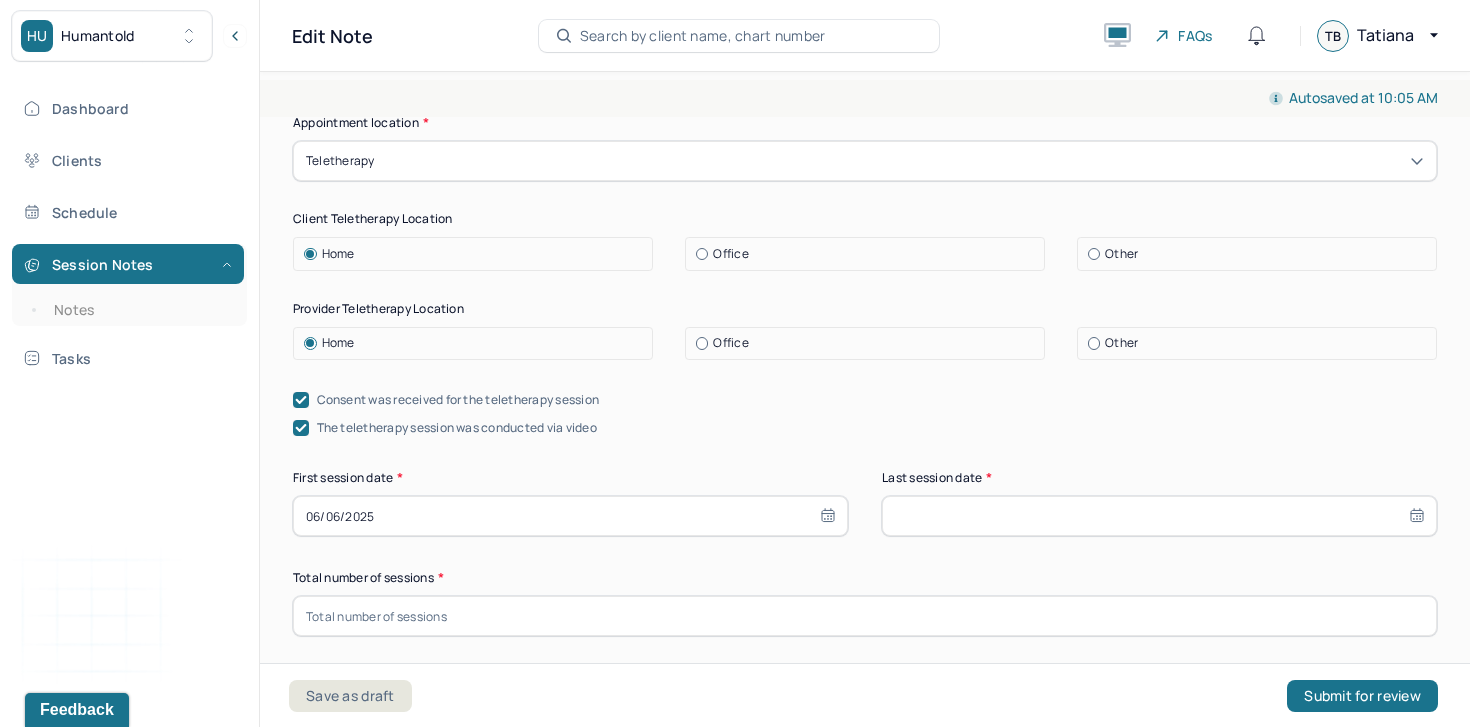 click at bounding box center (1159, 516) 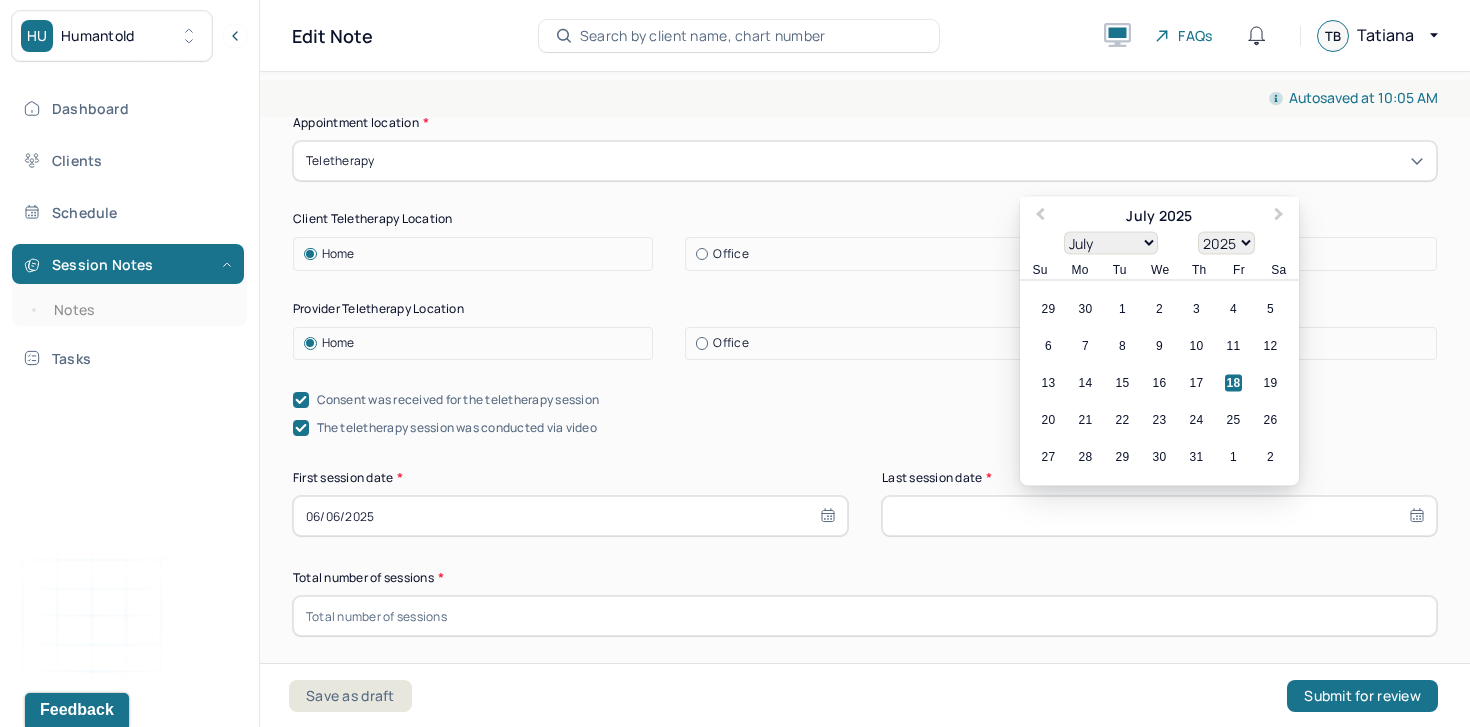 click on "January February March April May June July August September October November December" at bounding box center [1111, 243] 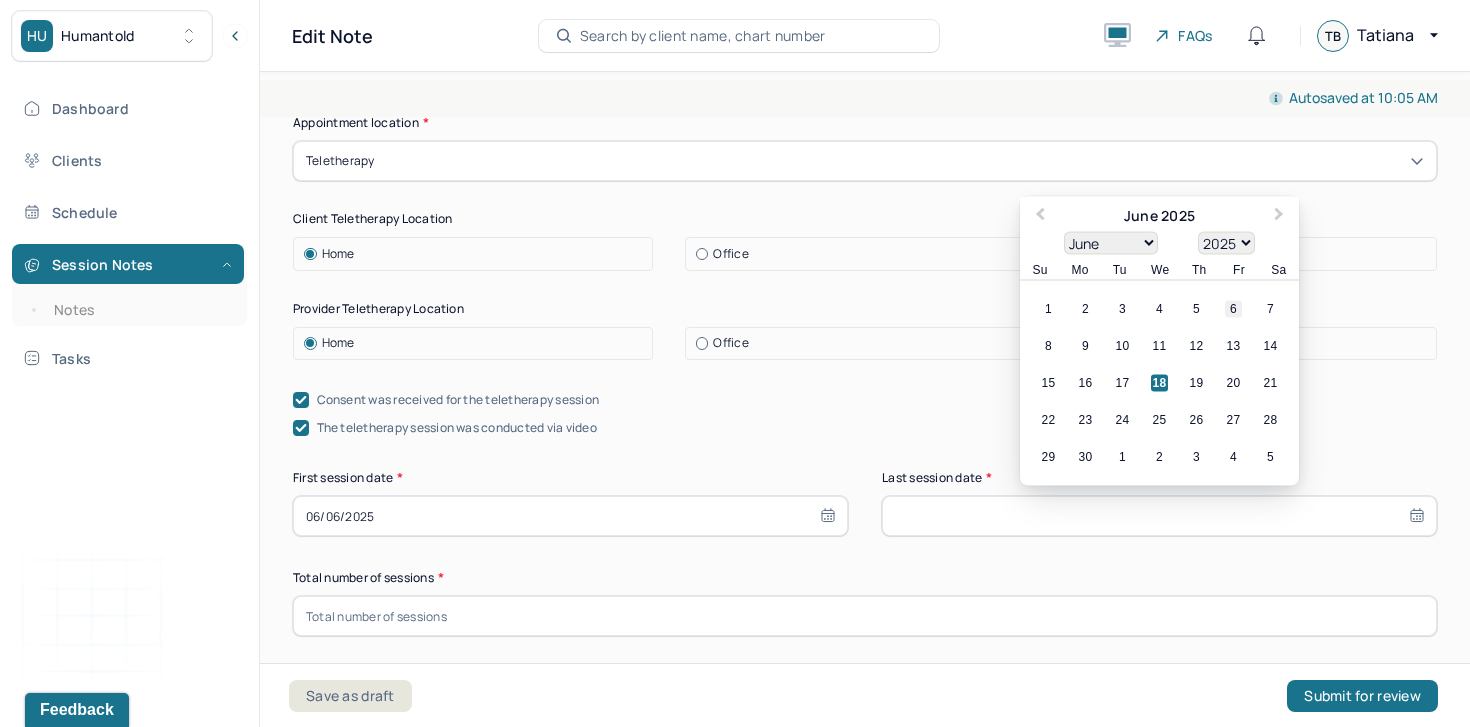 click on "6" at bounding box center [1233, 309] 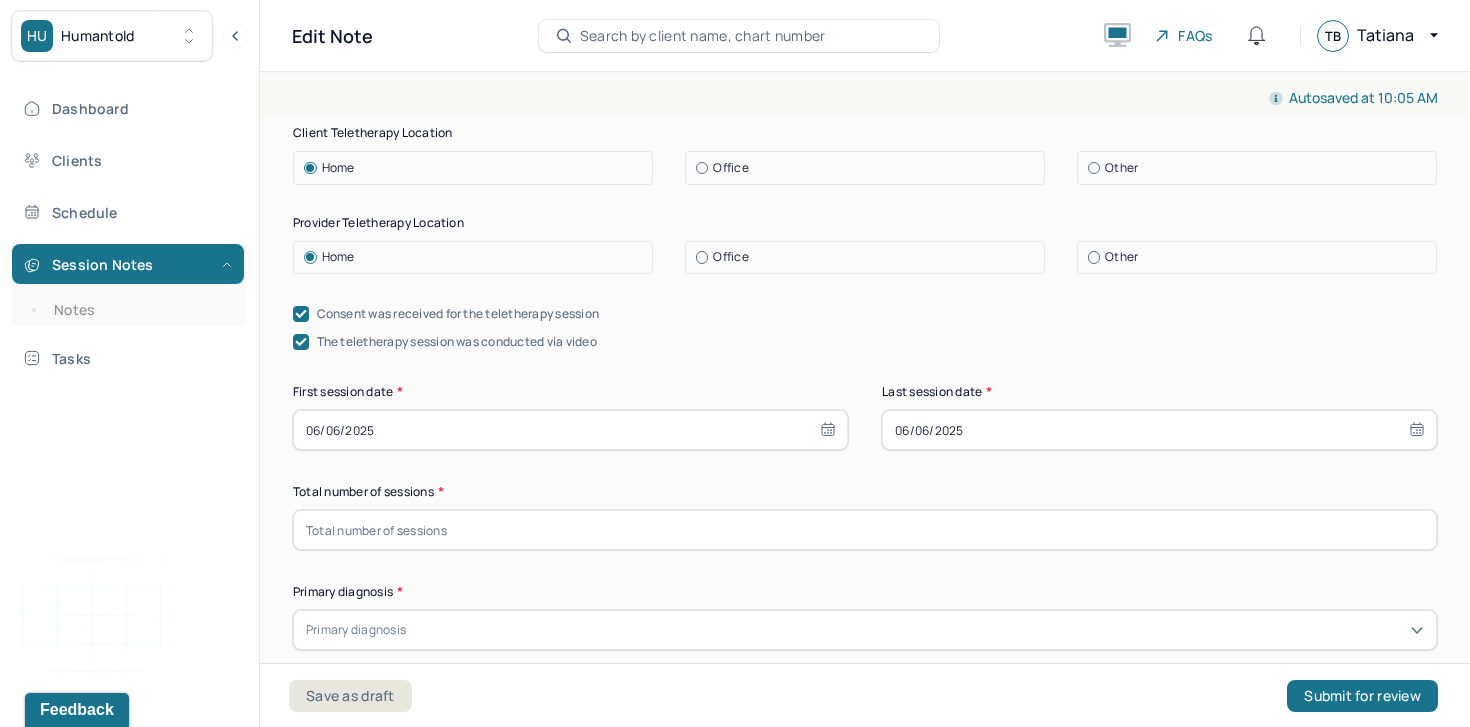 scroll, scrollTop: 339, scrollLeft: 0, axis: vertical 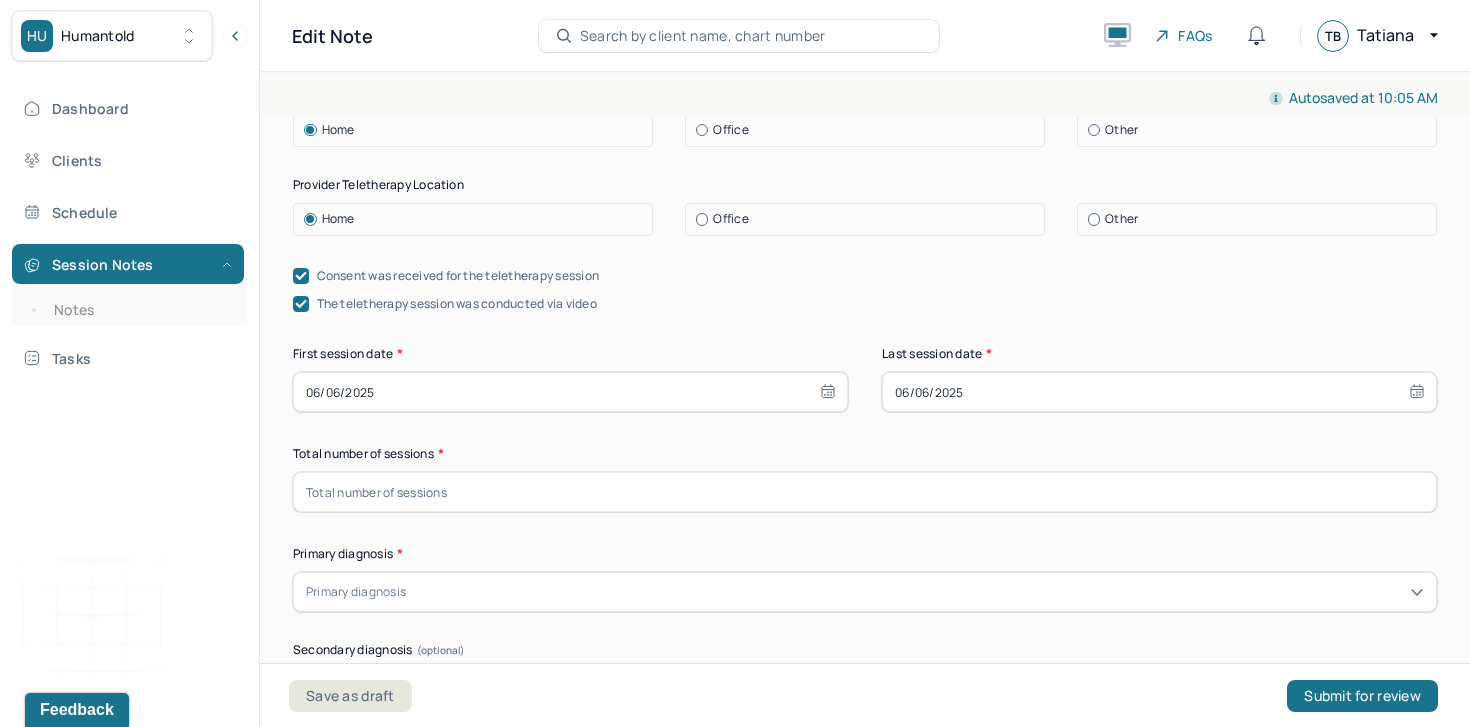 click at bounding box center [865, 492] 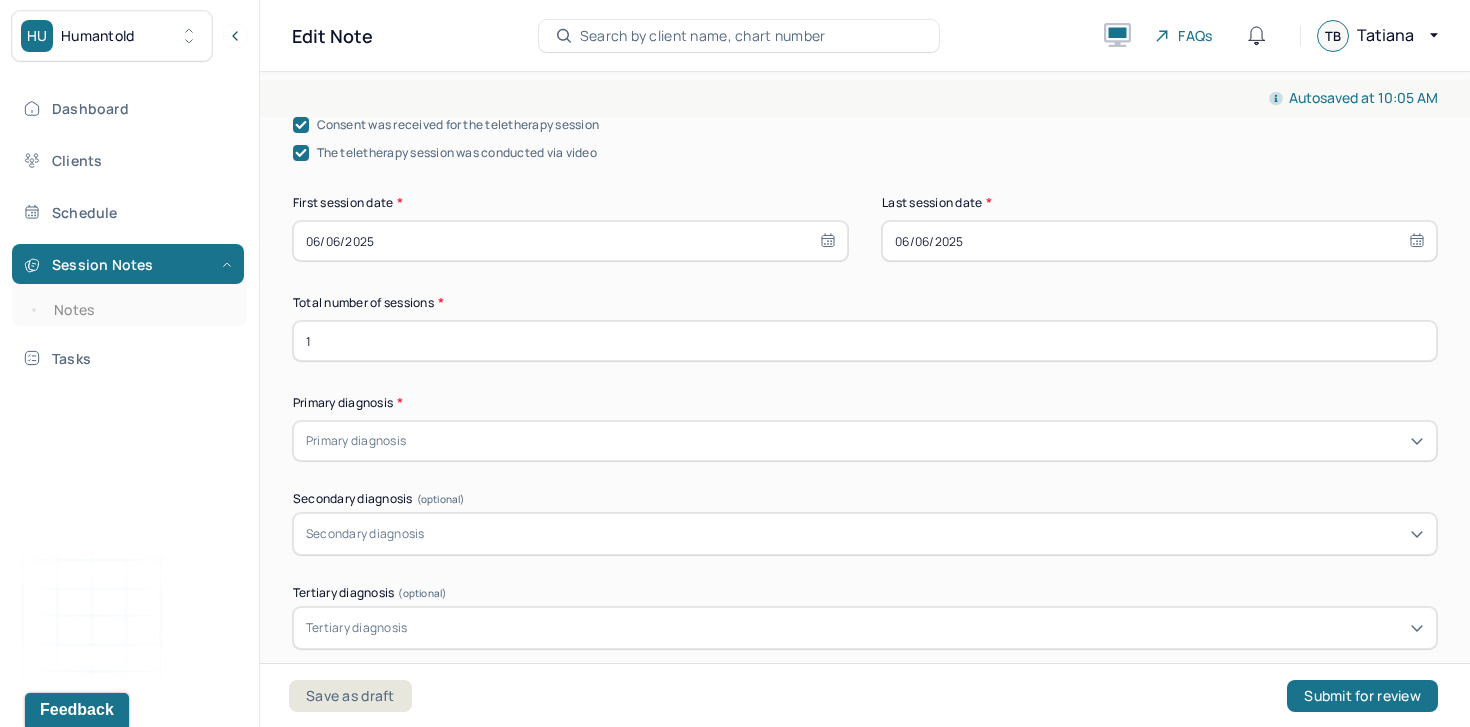type on "1" 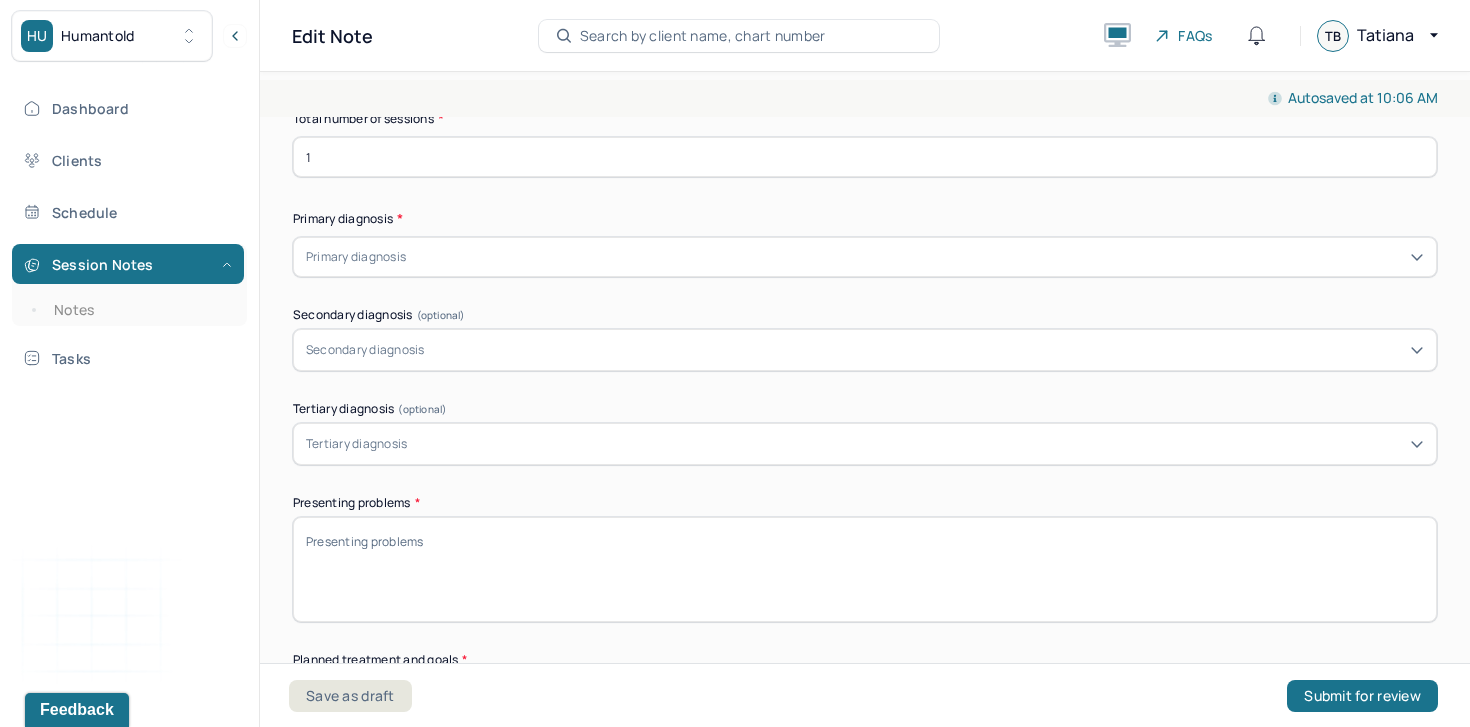 click on "Appointment location * Teletherapy Client Teletherapy Location Home Office Other Provider Teletherapy Location Home Office Other Consent was received for the teletherapy session The teletherapy session was conducted via video First session date * 06/06/2025 Last session date * 06/06/2025 Total number of sessions * 1 Primary diagnosis * Primary diagnosis Secondary diagnosis (optional) Secondary diagnosis Tertiary diagnosis (optional) Tertiary diagnosis Presenting problems * Planned treatment and goals * Course of treatment * Patient final condition * Prognosis * Reason for termination * Discharge plan and follow-up * Date created * Sign note here Provider's Initials *   Save as draft     Submit for review" at bounding box center [865, 757] 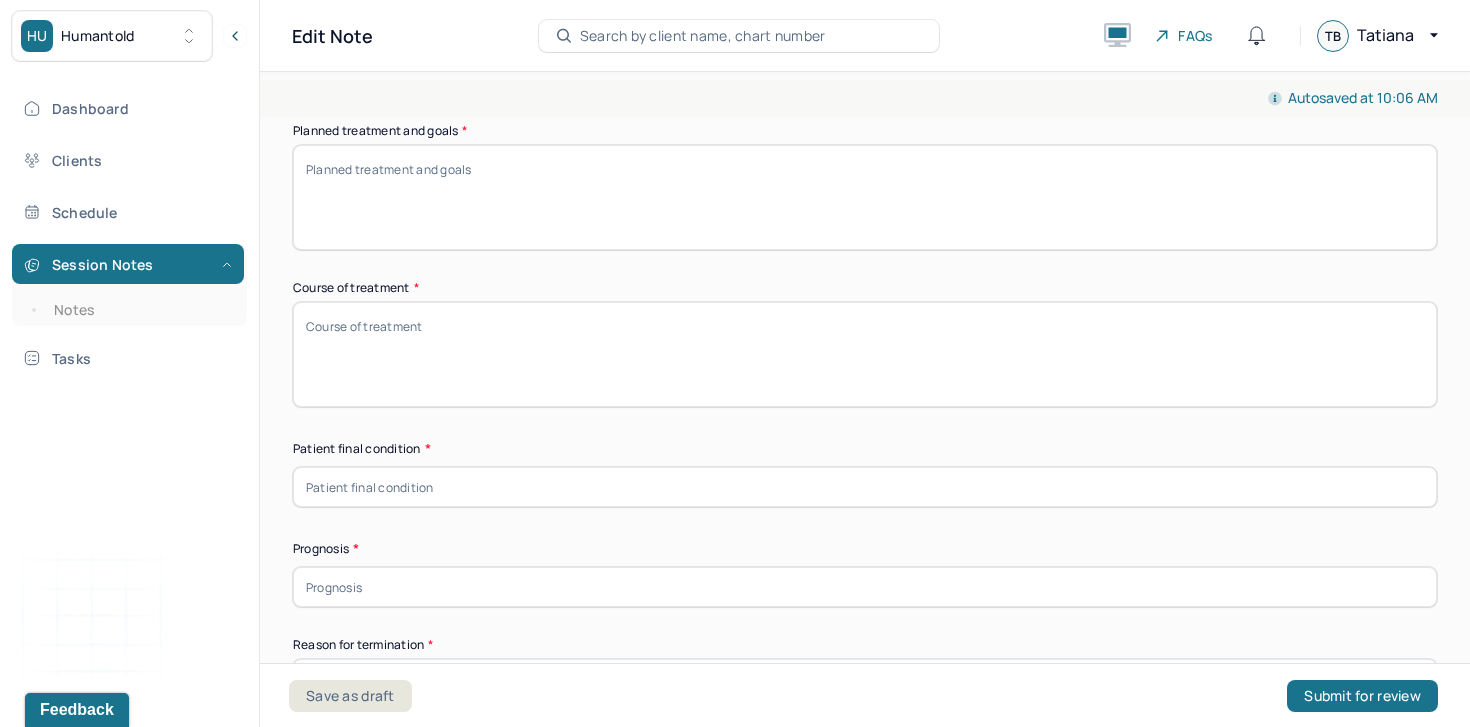 scroll, scrollTop: 1357, scrollLeft: 0, axis: vertical 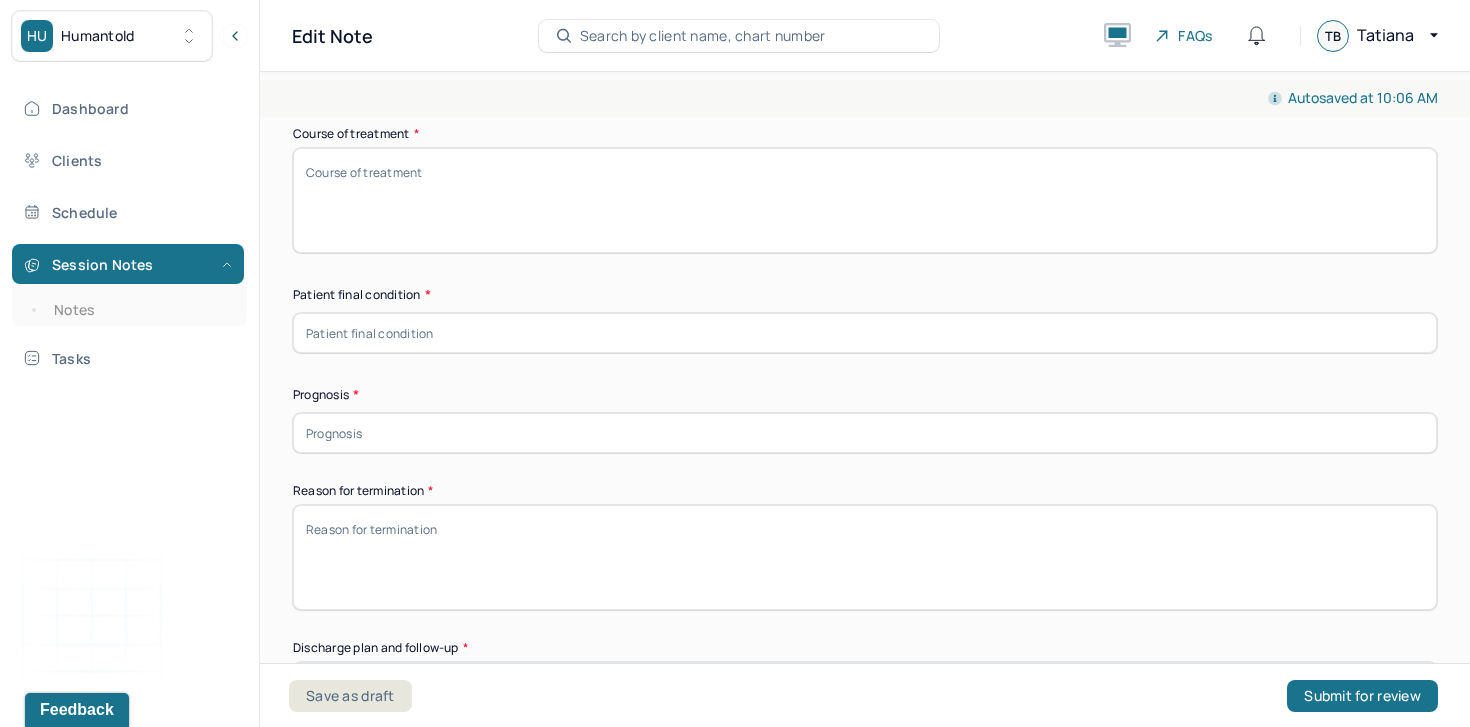click on "Reason for termination *" at bounding box center [865, 557] 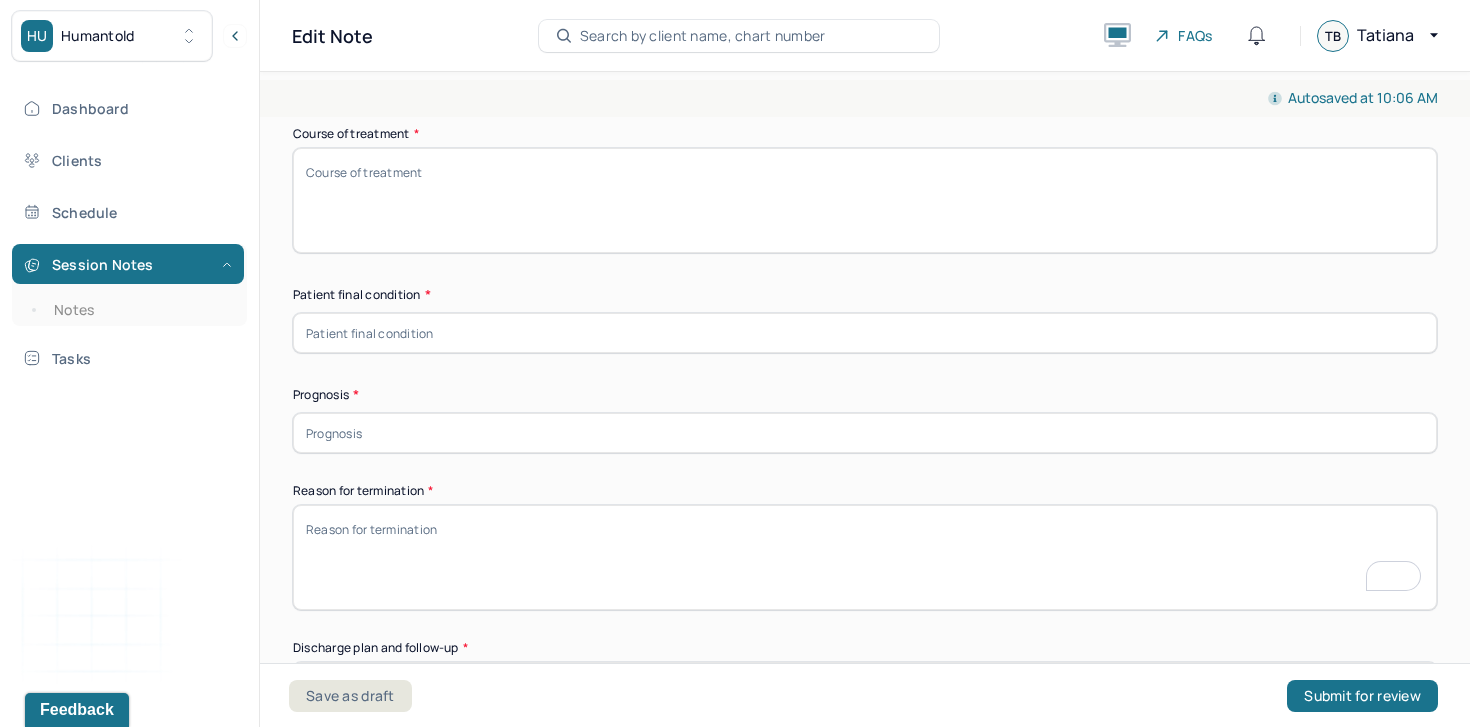 scroll, scrollTop: 1422, scrollLeft: 0, axis: vertical 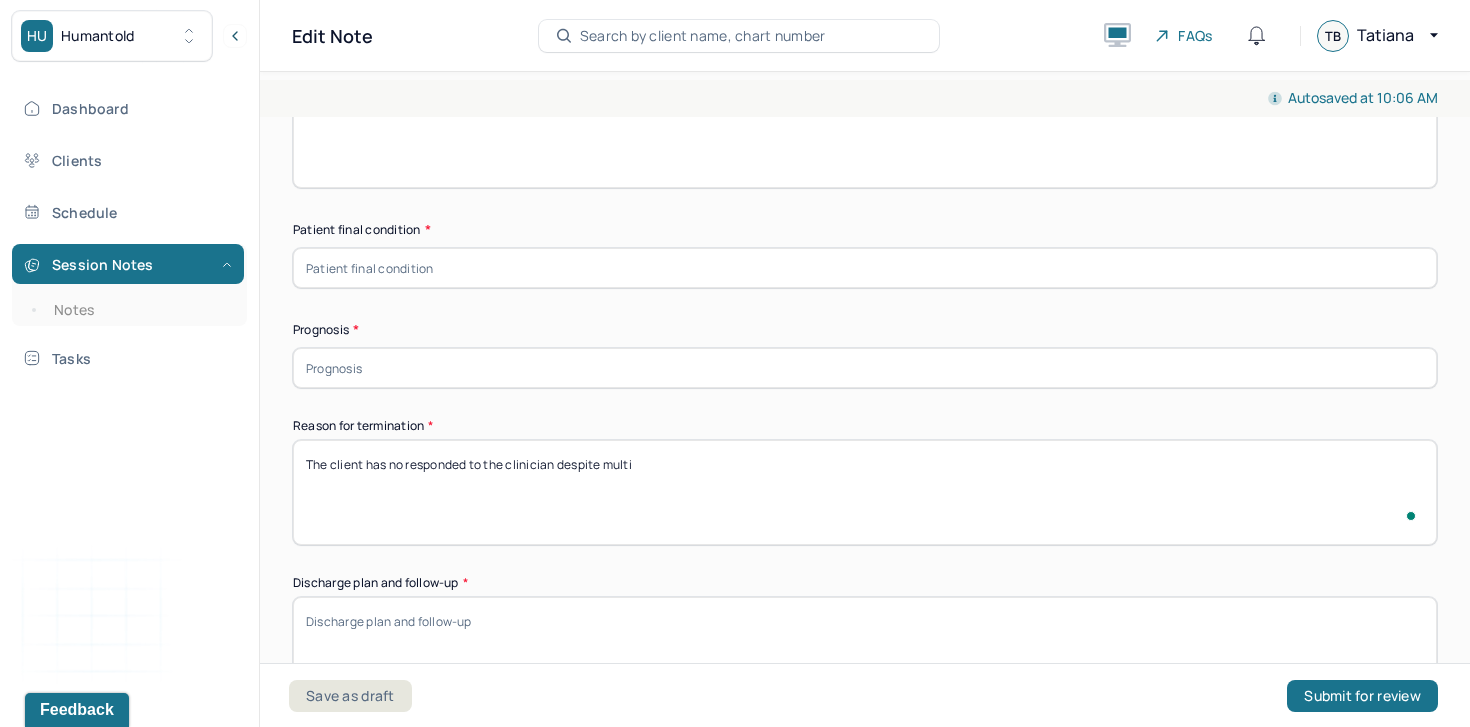 type on "The client has no responded to the clinician despite multip" 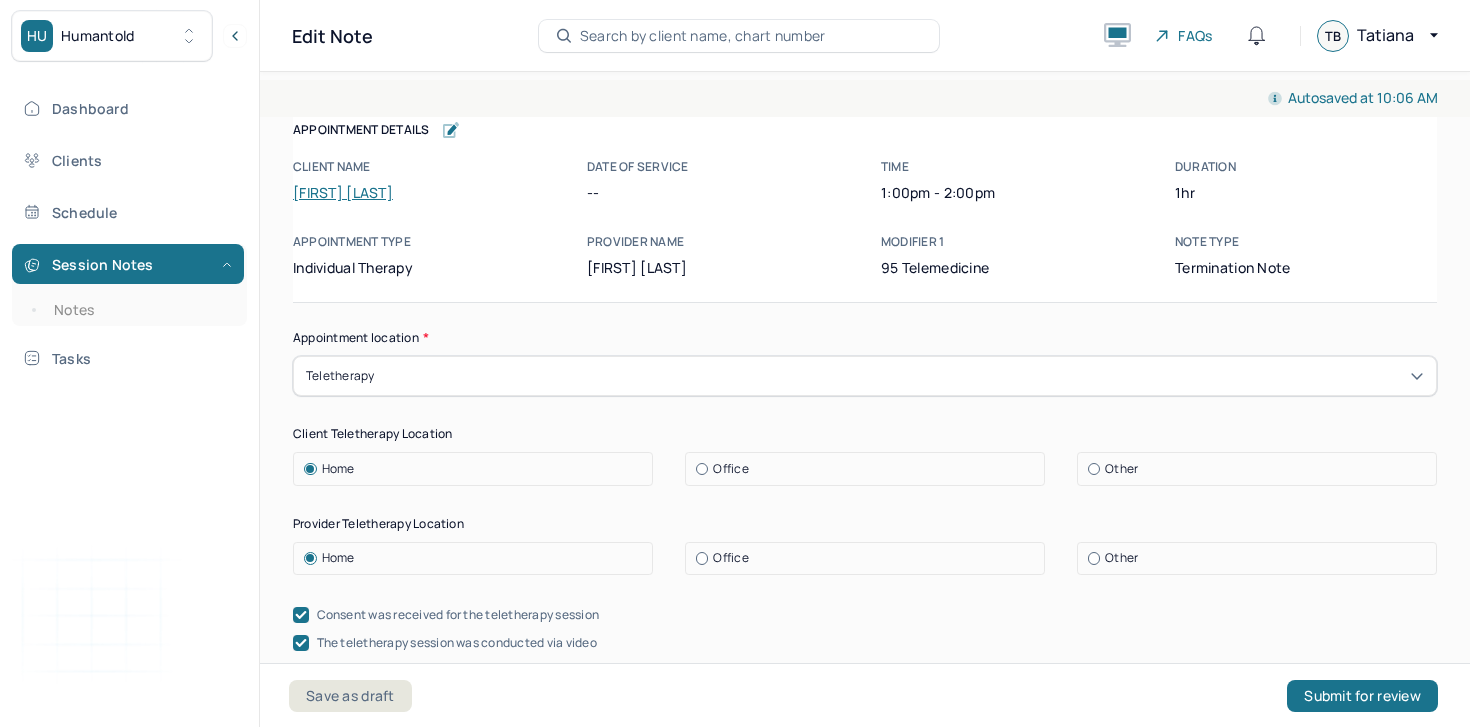 scroll, scrollTop: 0, scrollLeft: 0, axis: both 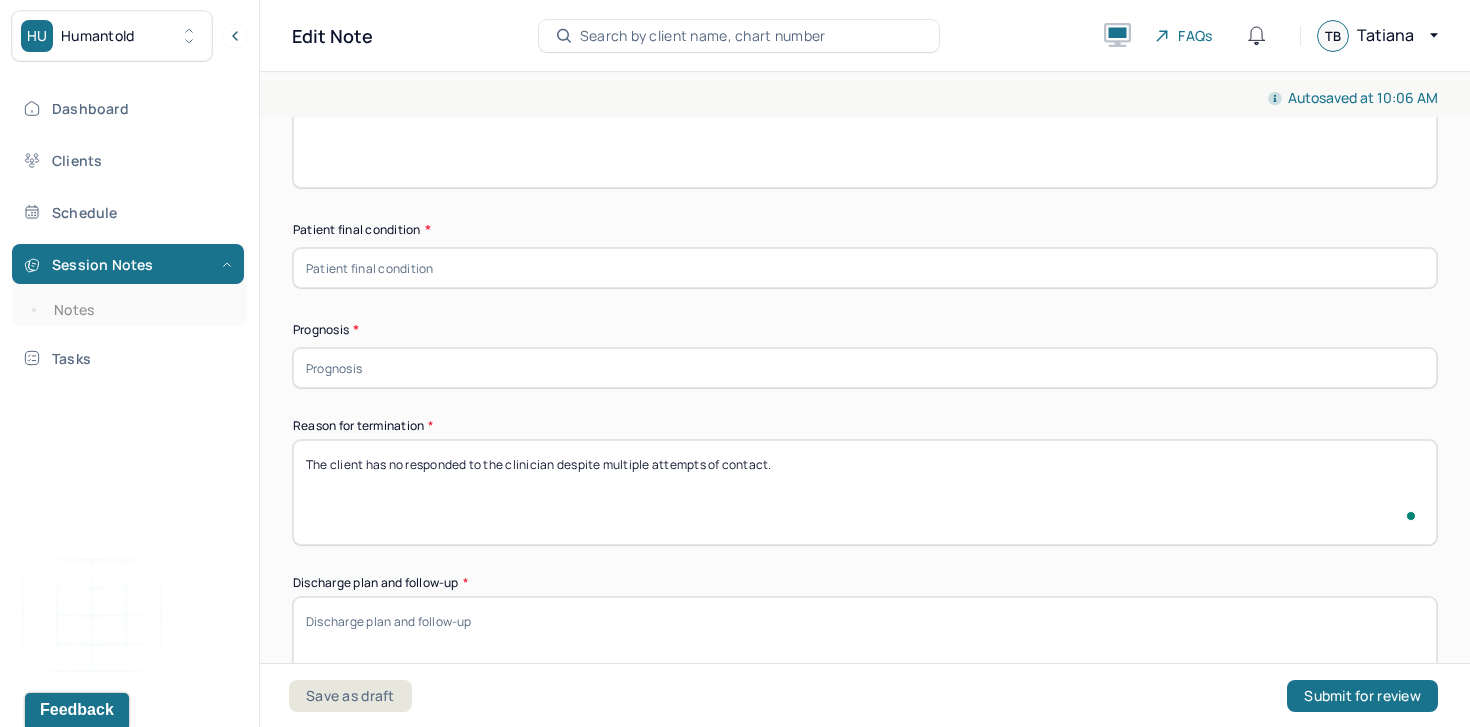 click on "Appointment location * Teletherapy Client Teletherapy Location Home Office Other Provider Teletherapy Location Home Office Other Consent was received for the teletherapy session The teletherapy session was conducted via video First session date * 06/06/2025 Last session date * 06/06/2025 Total number of sessions * 1 Primary diagnosis * Primary diagnosis Secondary diagnosis (optional) Secondary diagnosis Tertiary diagnosis (optional) Tertiary diagnosis Presenting problems * Planned treatment and goals * Course of treatment * Patient final condition * Prognosis * Reason for termination * The client has no responded to the clinician despite multiple attempts  Discharge plan and follow-up * Date created * Sign note here Provider's Initials *   Save as draft     Submit for review" at bounding box center (865, 9) 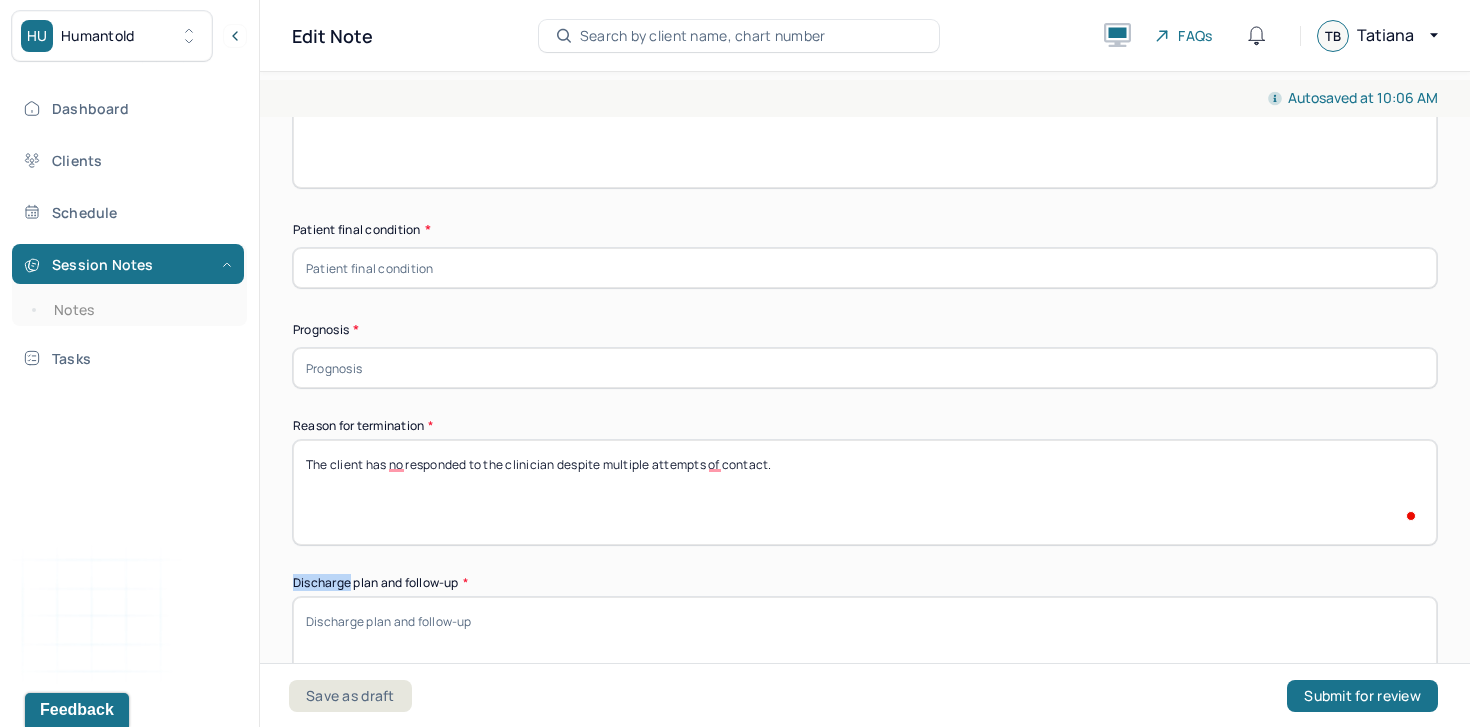 click on "Appointment location * Teletherapy Client Teletherapy Location Home Office Other Provider Teletherapy Location Home Office Other Consent was received for the teletherapy session The teletherapy session was conducted via video First session date * 06/06/2025 Last session date * 06/06/2025 Total number of sessions * 1 Primary diagnosis * Primary diagnosis Secondary diagnosis (optional) Secondary diagnosis Tertiary diagnosis (optional) Tertiary diagnosis Presenting problems * Planned treatment and goals * Course of treatment * Patient final condition * Prognosis * Reason for termination * The client has no responded to the clinician despite multiple attempts  Discharge plan and follow-up * Date created * Sign note here Provider's Initials *   Save as draft     Submit for review" at bounding box center [865, 9] 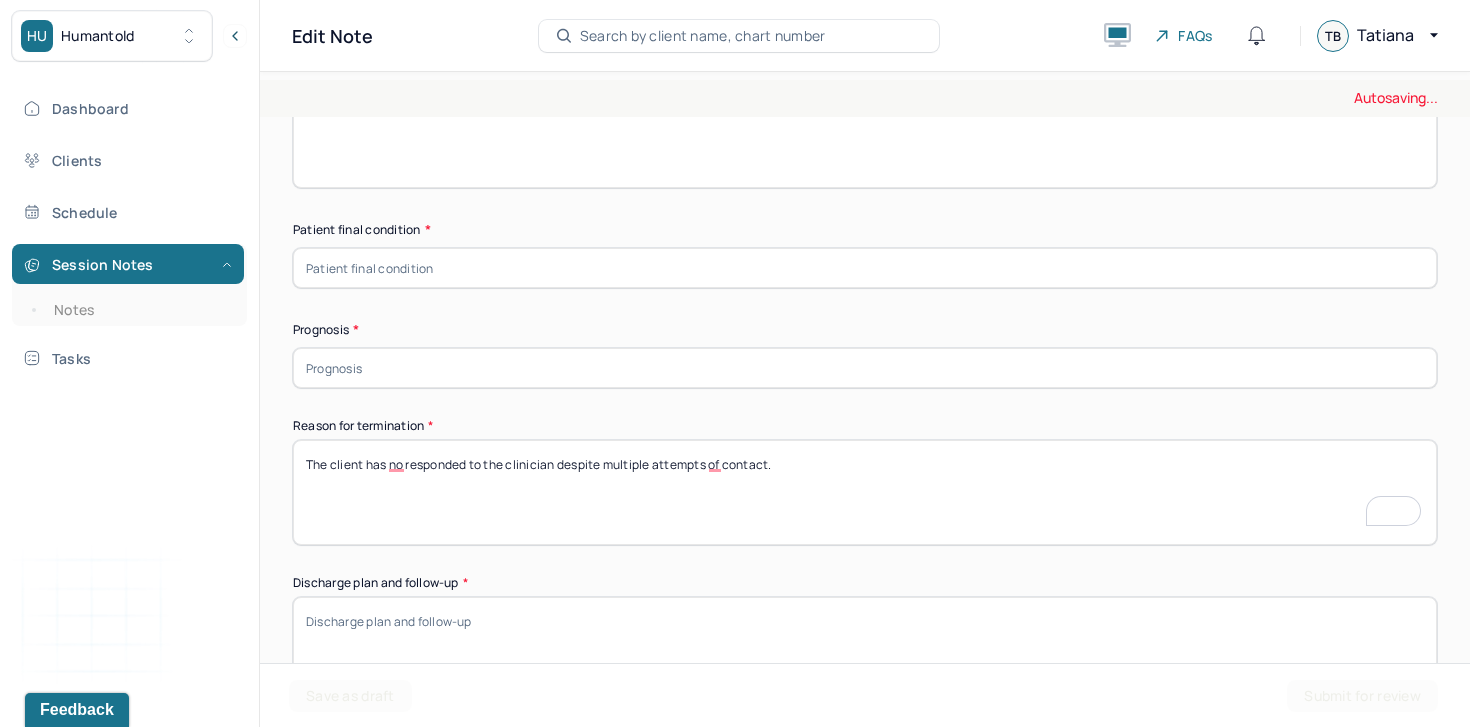 click on "The client has no responded to the clinician despite multiple attempts" at bounding box center (865, 492) 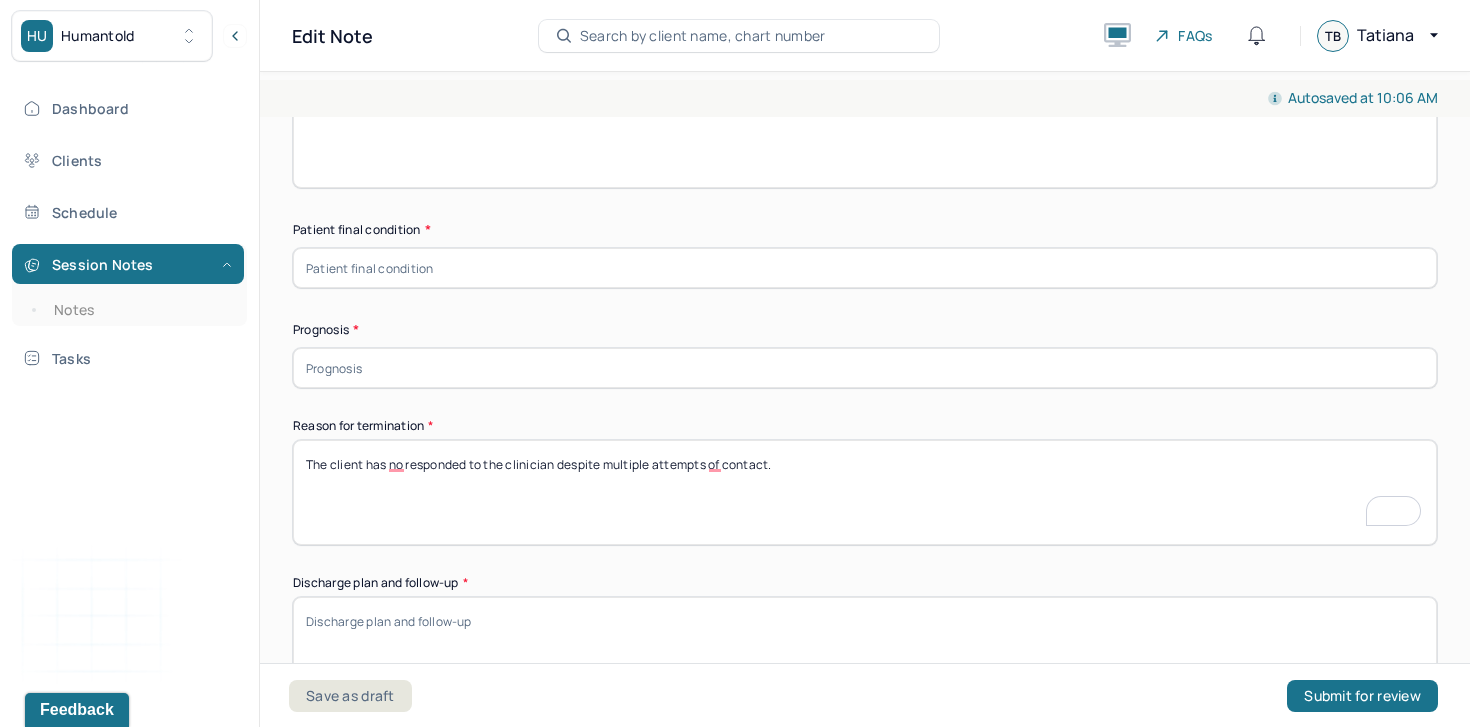 click on "The client has no responded to the clinician despite multiple attempts" at bounding box center (865, 492) 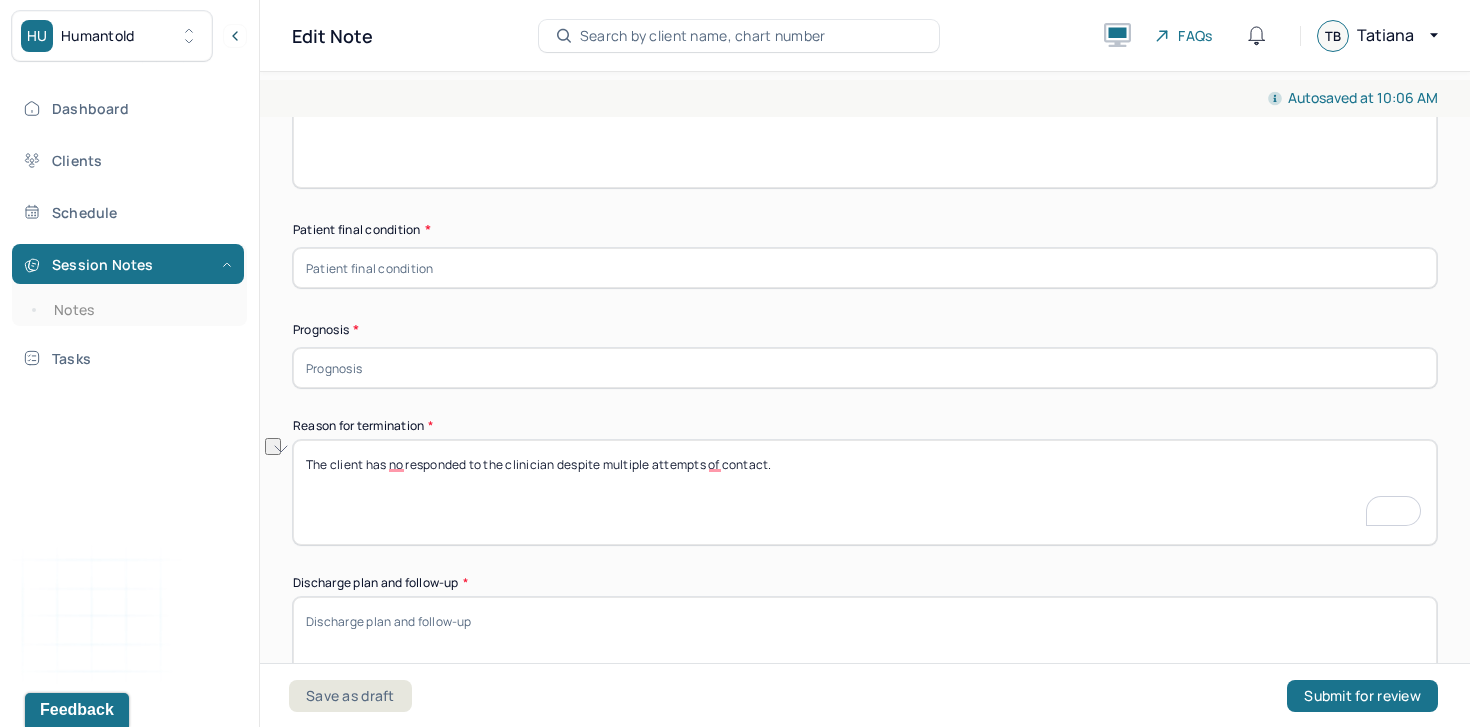 paste on "t responded to repeated outreach attempts by the clinician." 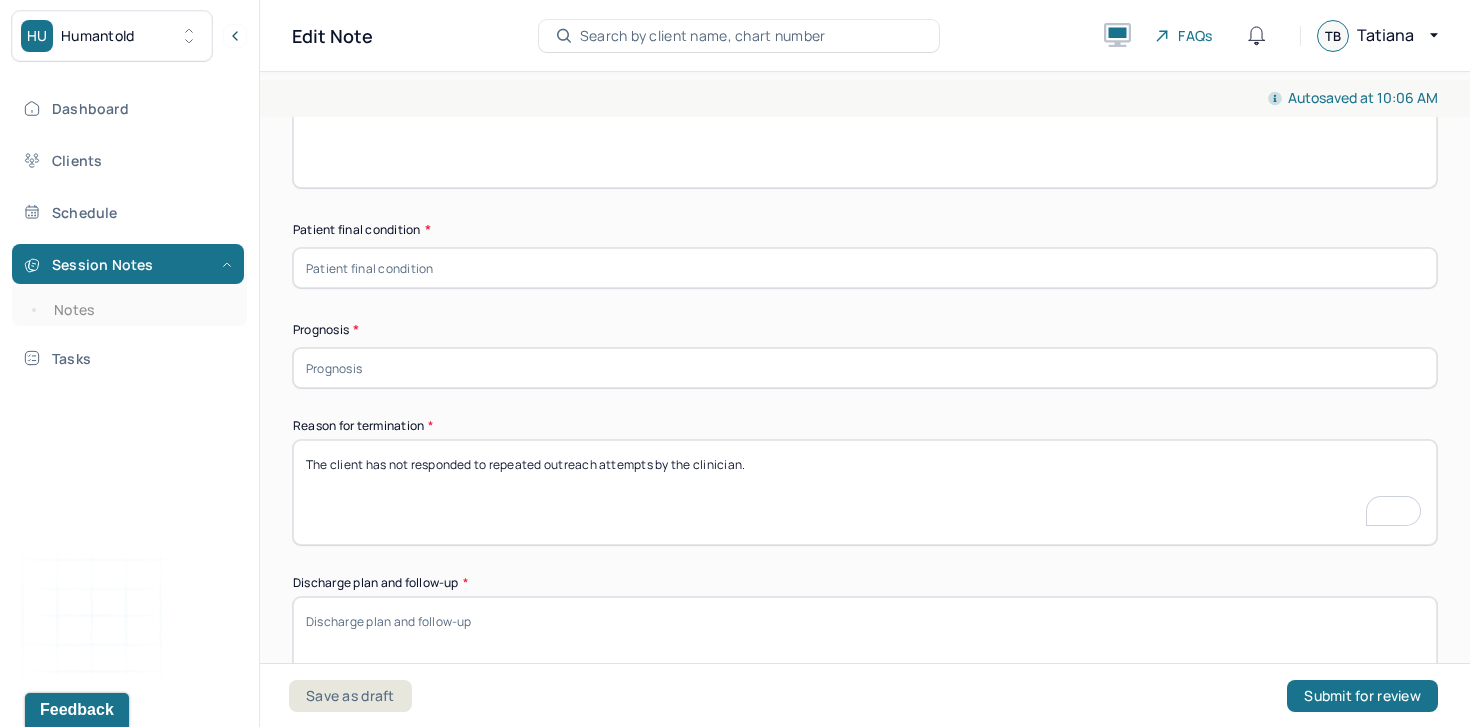 scroll, scrollTop: 1517, scrollLeft: 0, axis: vertical 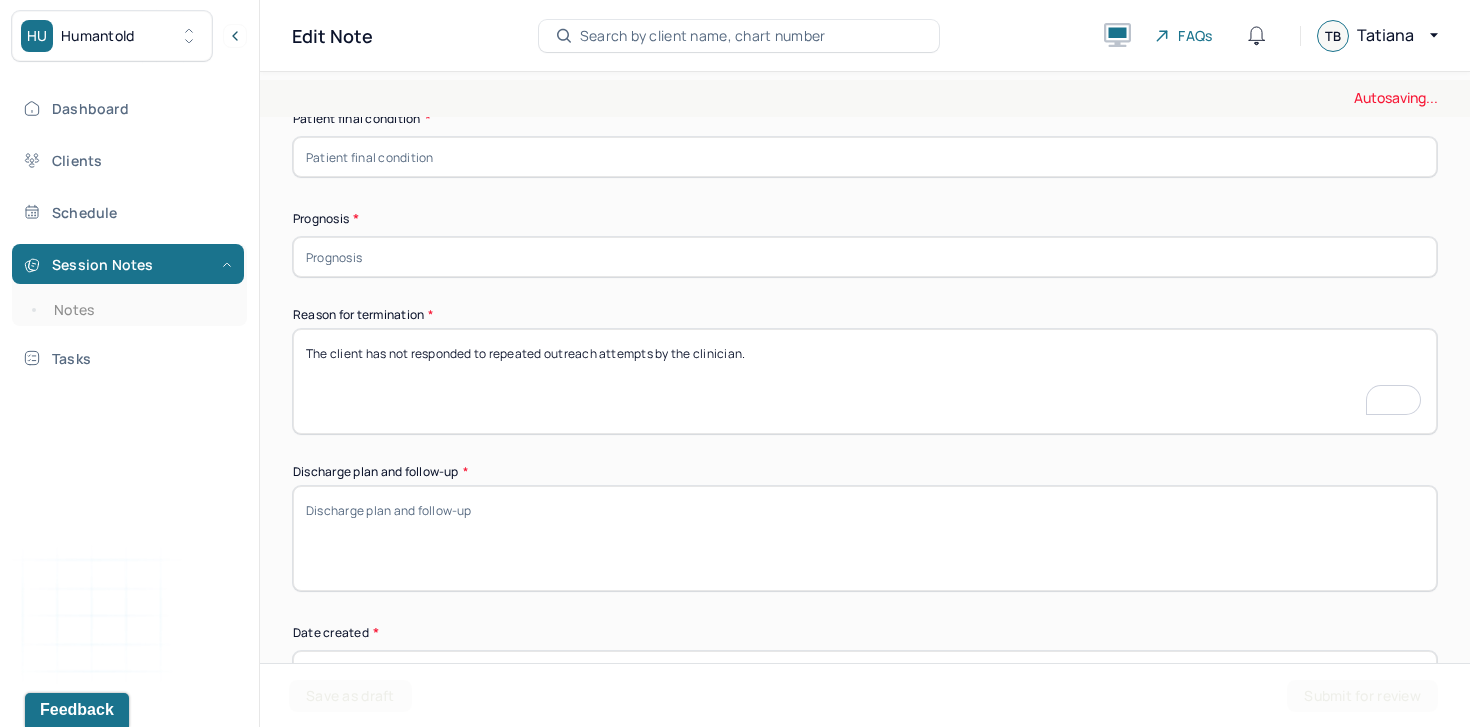 type on "The client has not responded to repeated outreach attempts by the clinician." 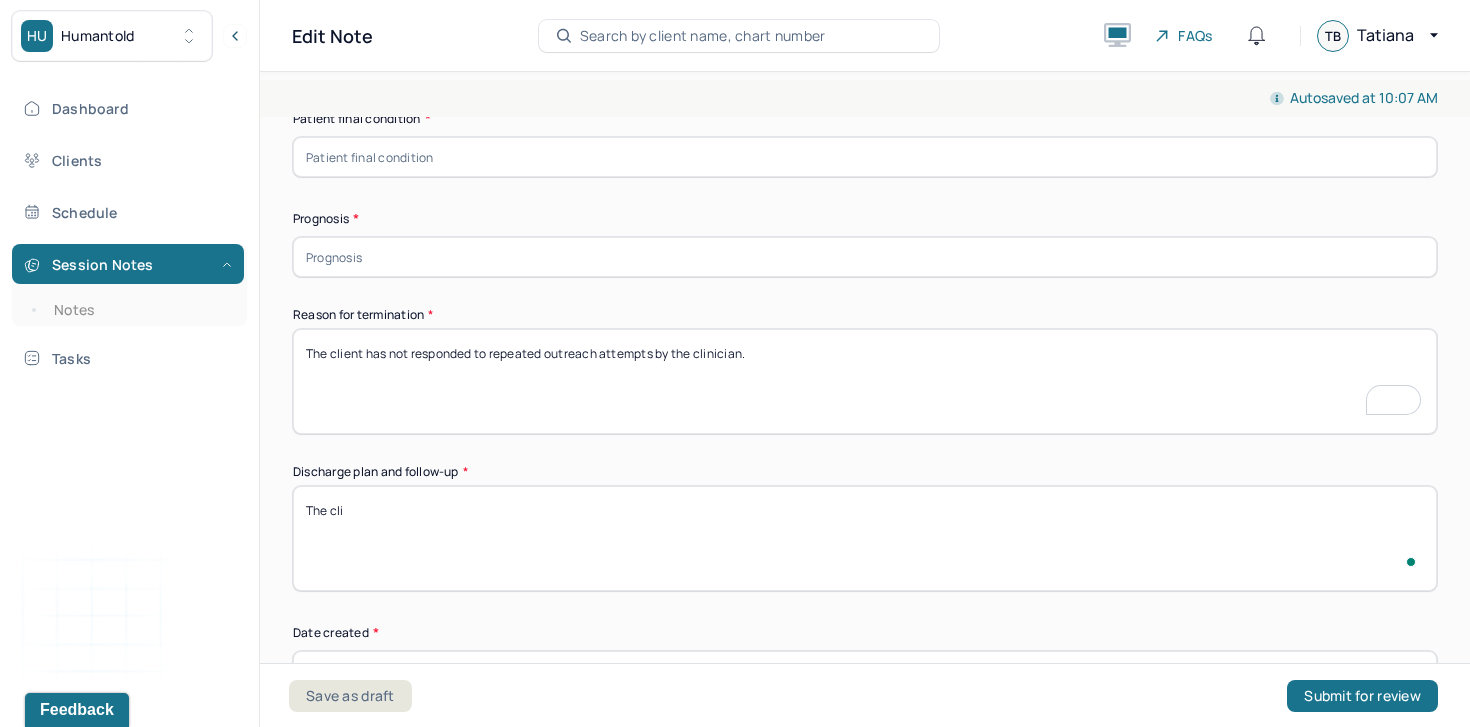scroll, scrollTop: 1533, scrollLeft: 0, axis: vertical 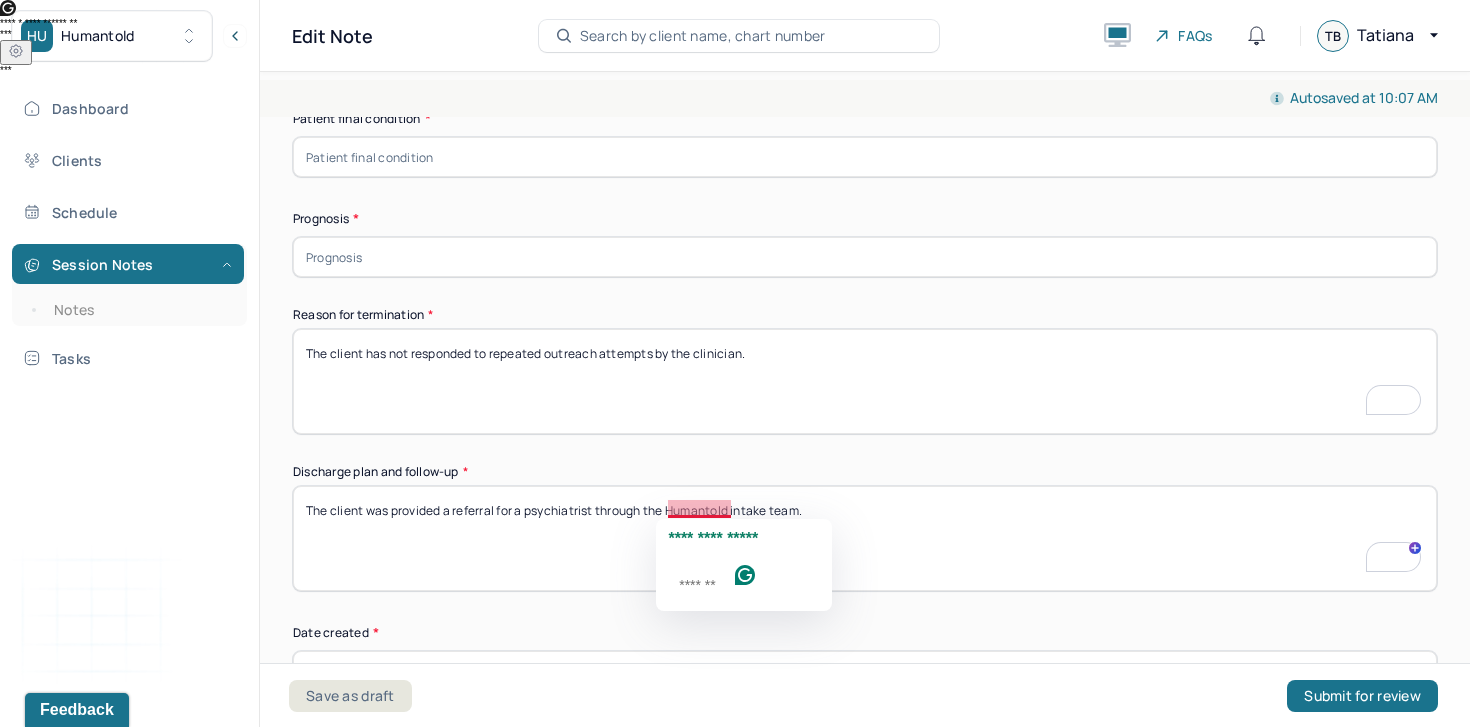 click on "The client was provided a referral for a psychiatrist through the Humantold intake team" at bounding box center [865, 538] 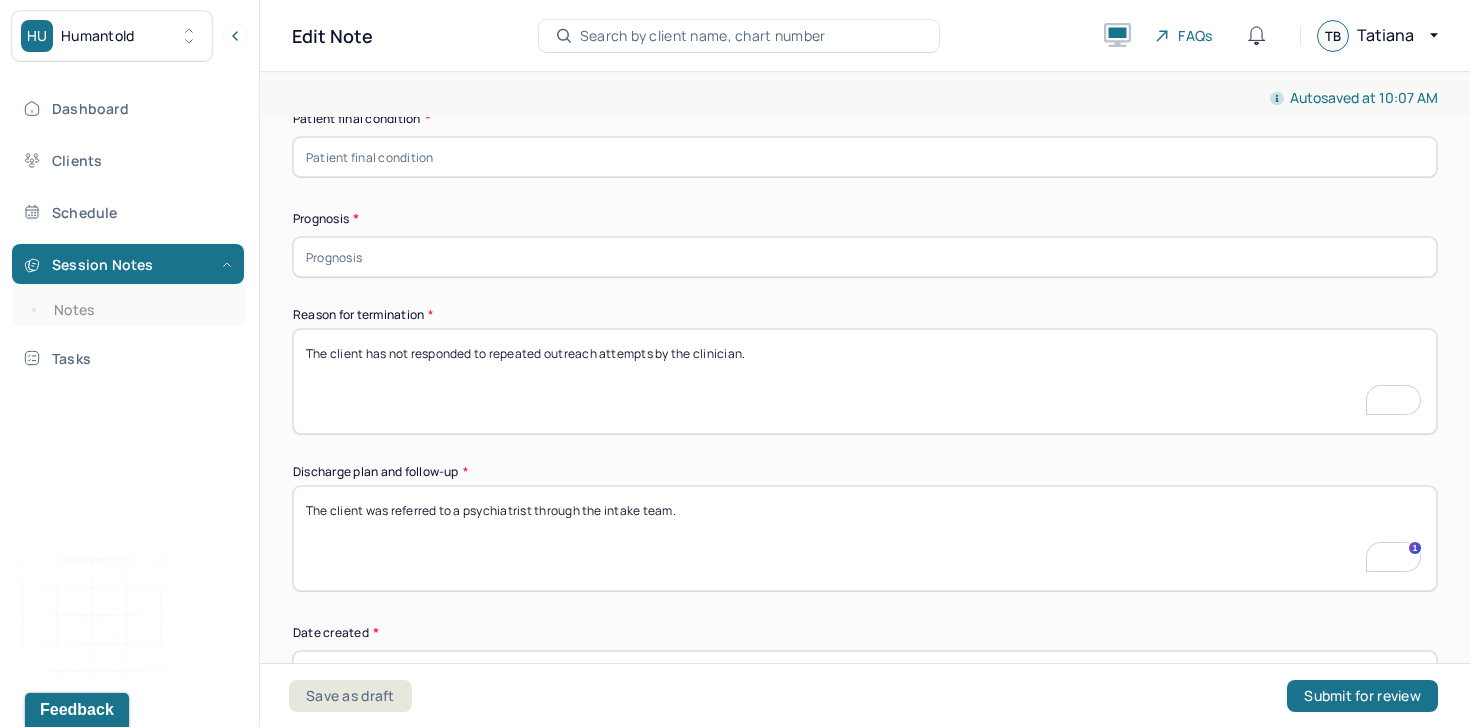 click on "The client was referred to a psychiatrist through the intake team." at bounding box center (865, 538) 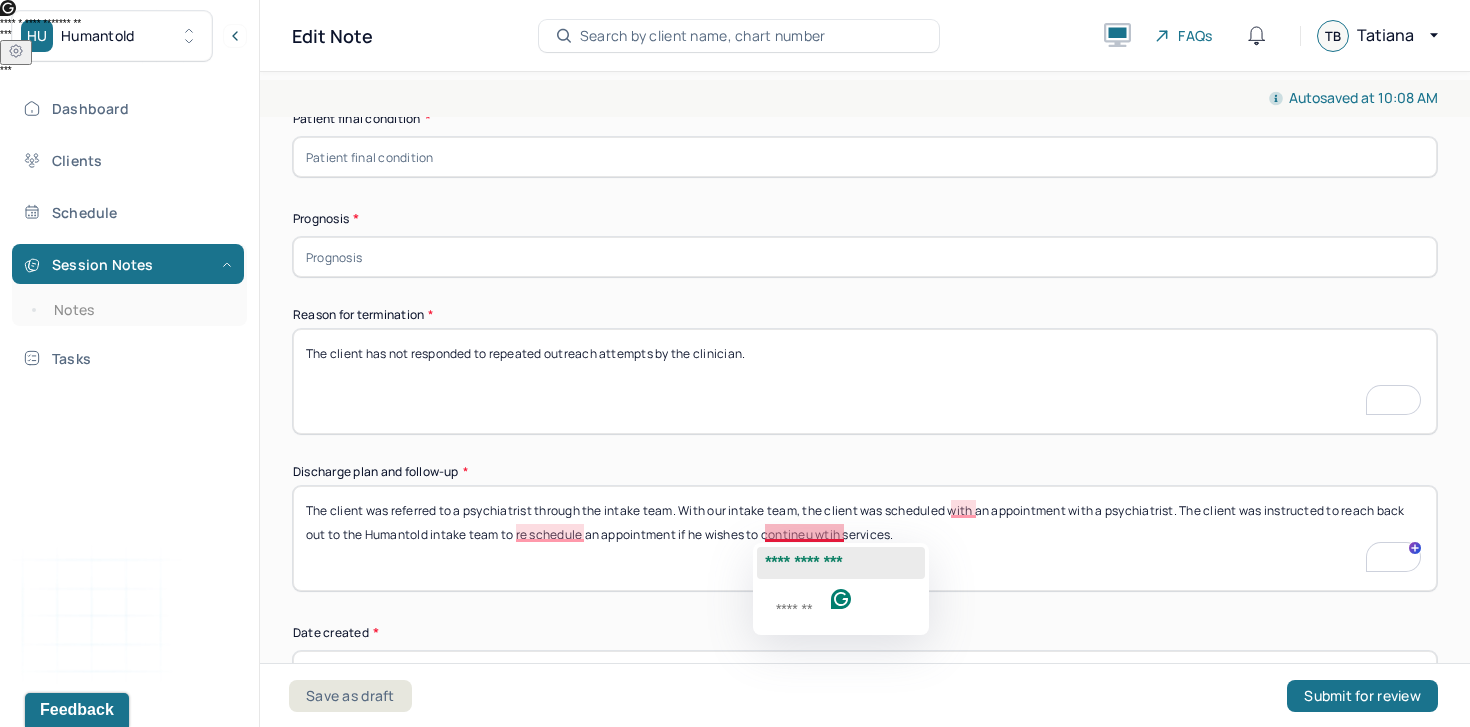 click on "**********" 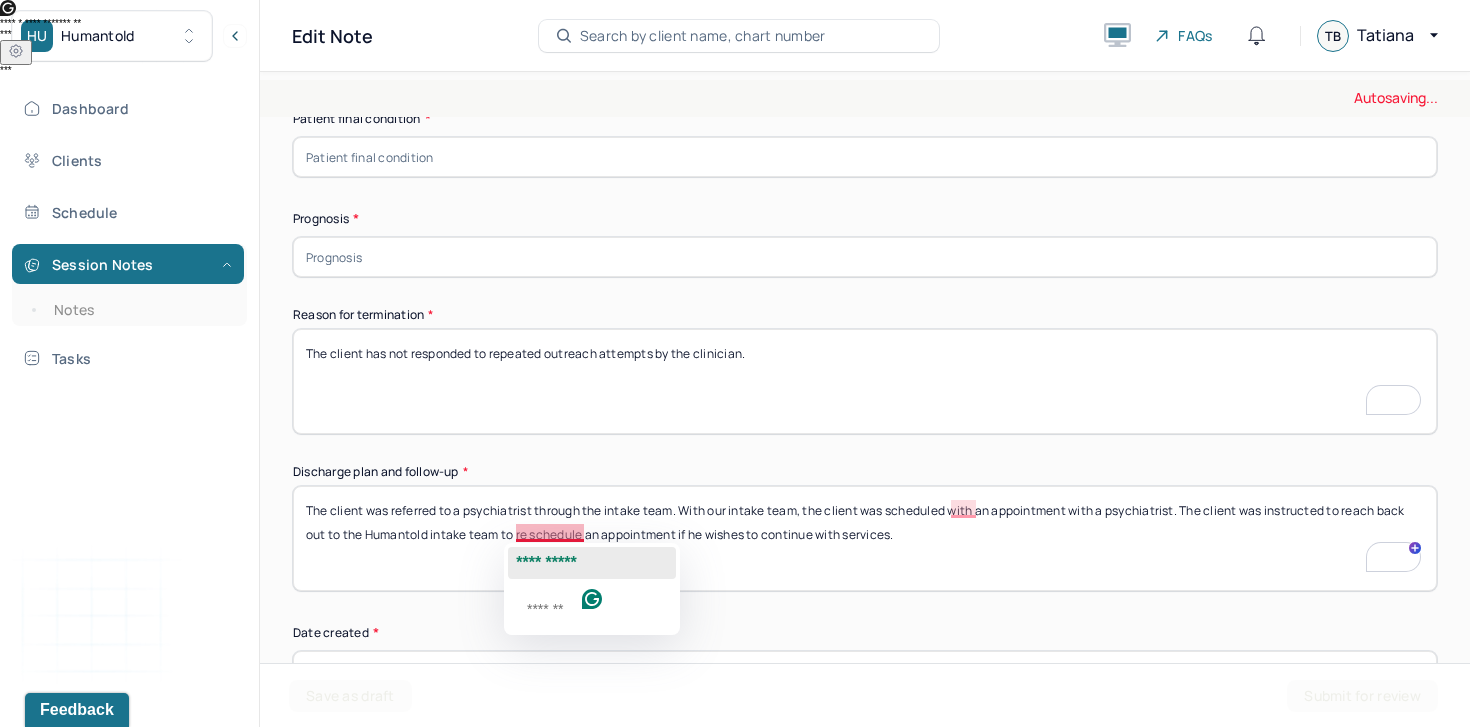 click on "**********" 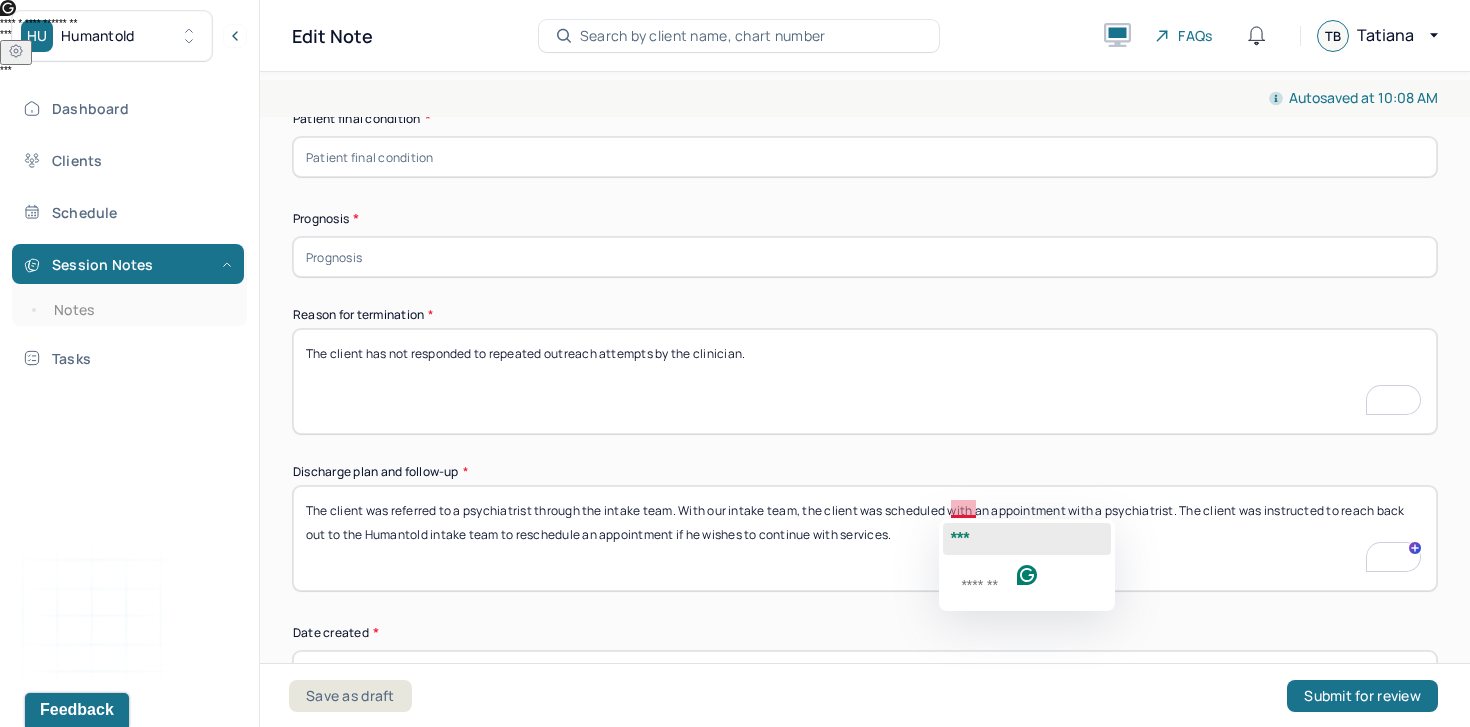 click on "***" 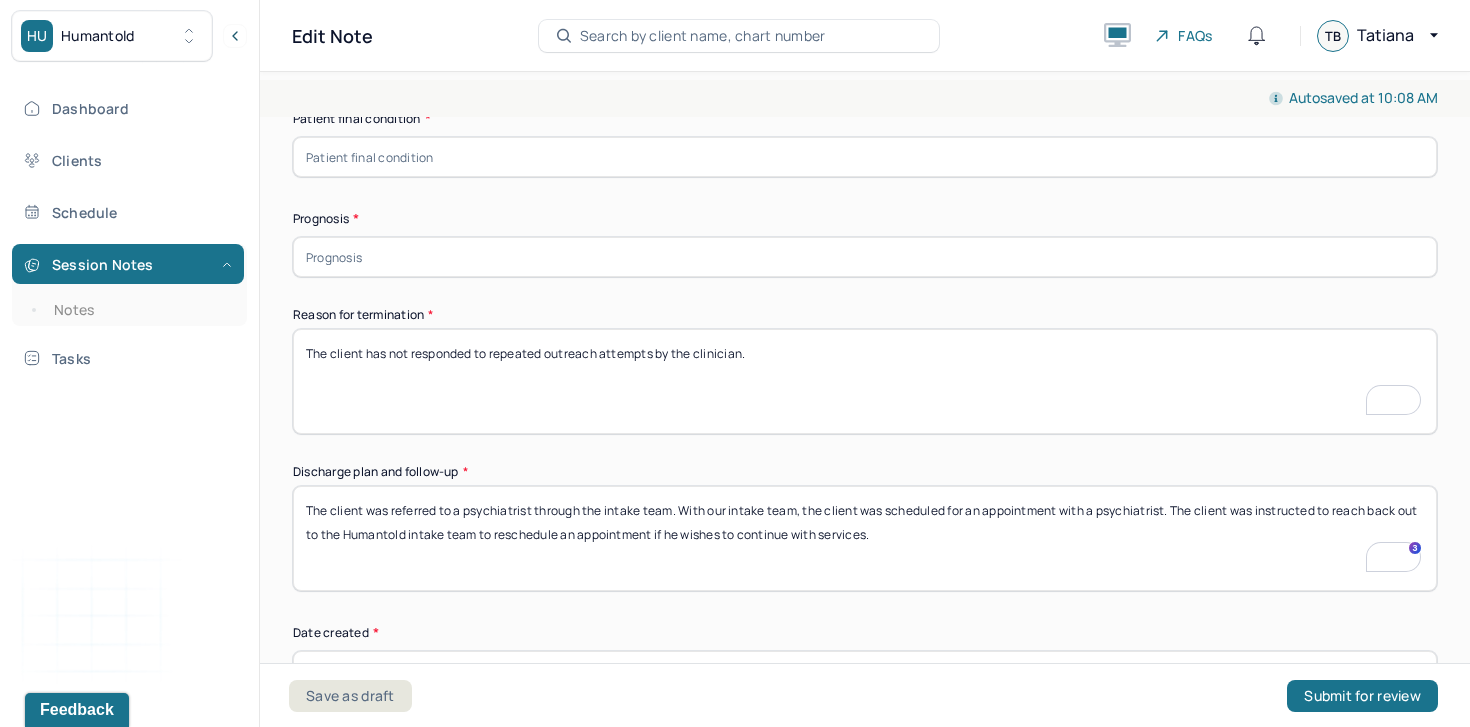 scroll, scrollTop: 1670, scrollLeft: 0, axis: vertical 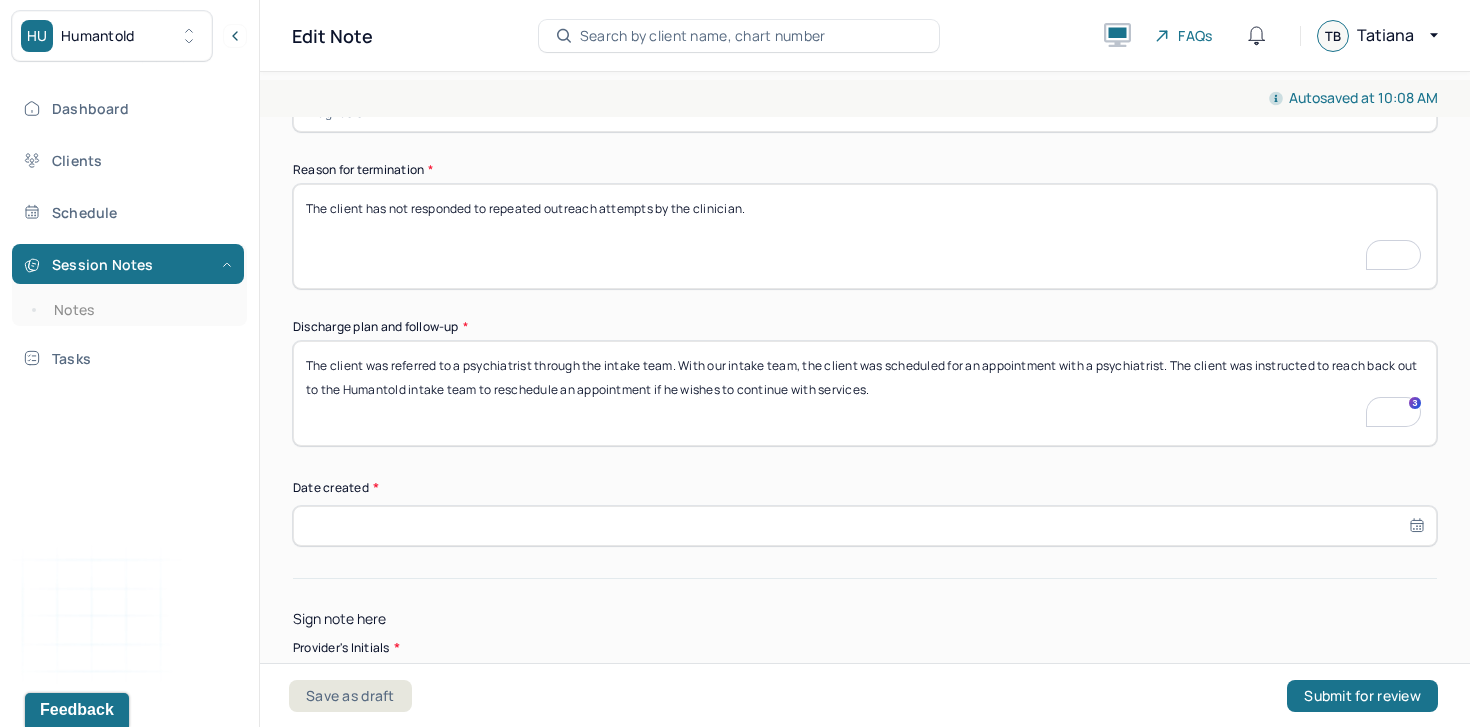 type on "The client was referred to a psychiatrist through the intake team. With our intake team, the client was scheduled for an appointment with a psychiatrist. The client was instructed to reach back out to the Humantold intake team to reschedule an appointment if he wishes to continue with services." 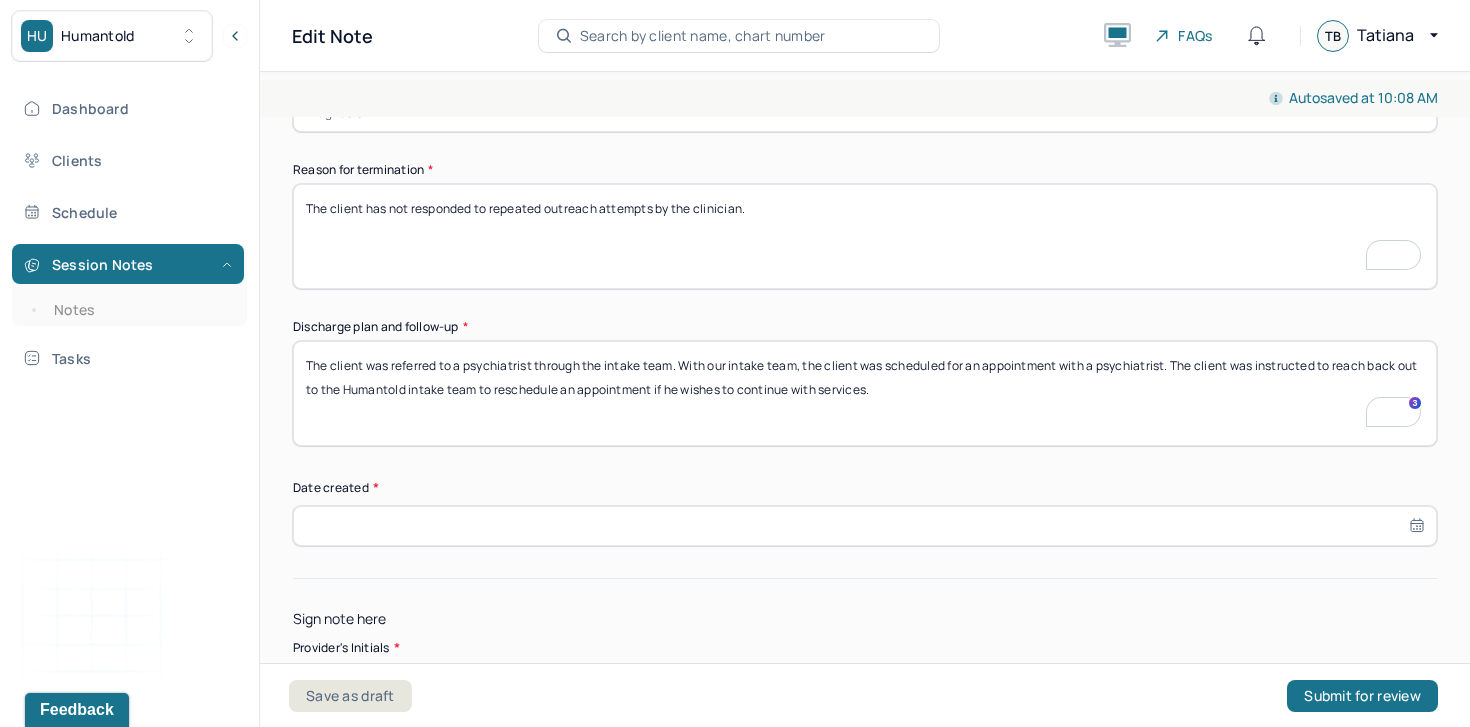 select on "2025" 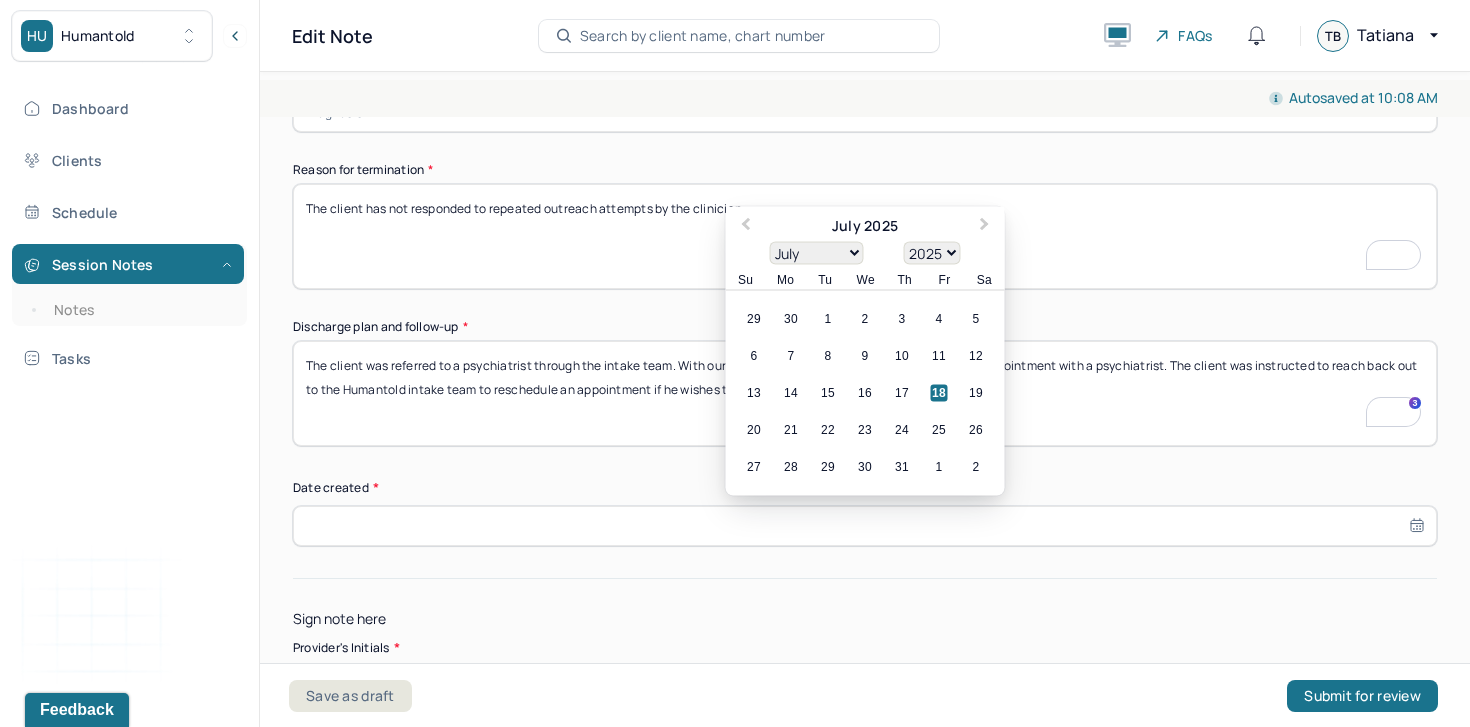 click at bounding box center (865, 526) 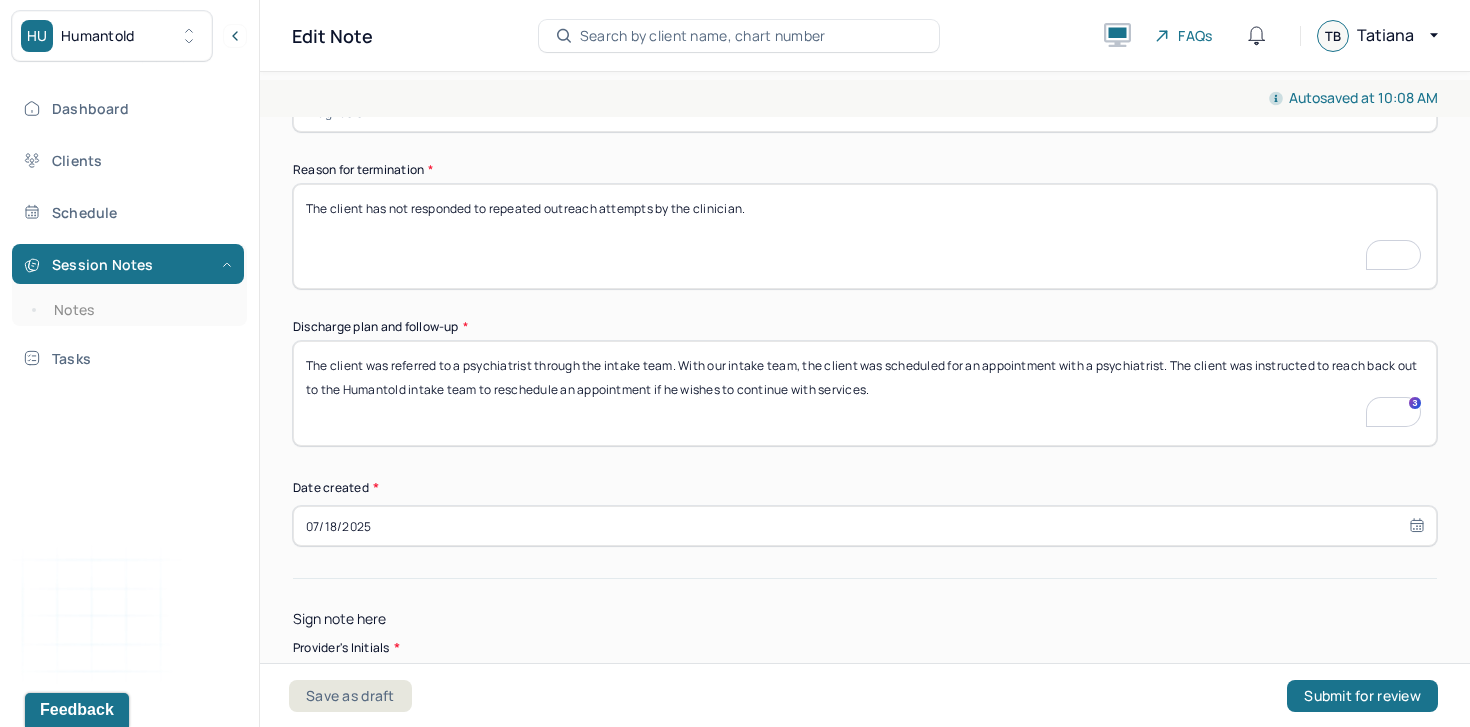 scroll, scrollTop: 1543, scrollLeft: 0, axis: vertical 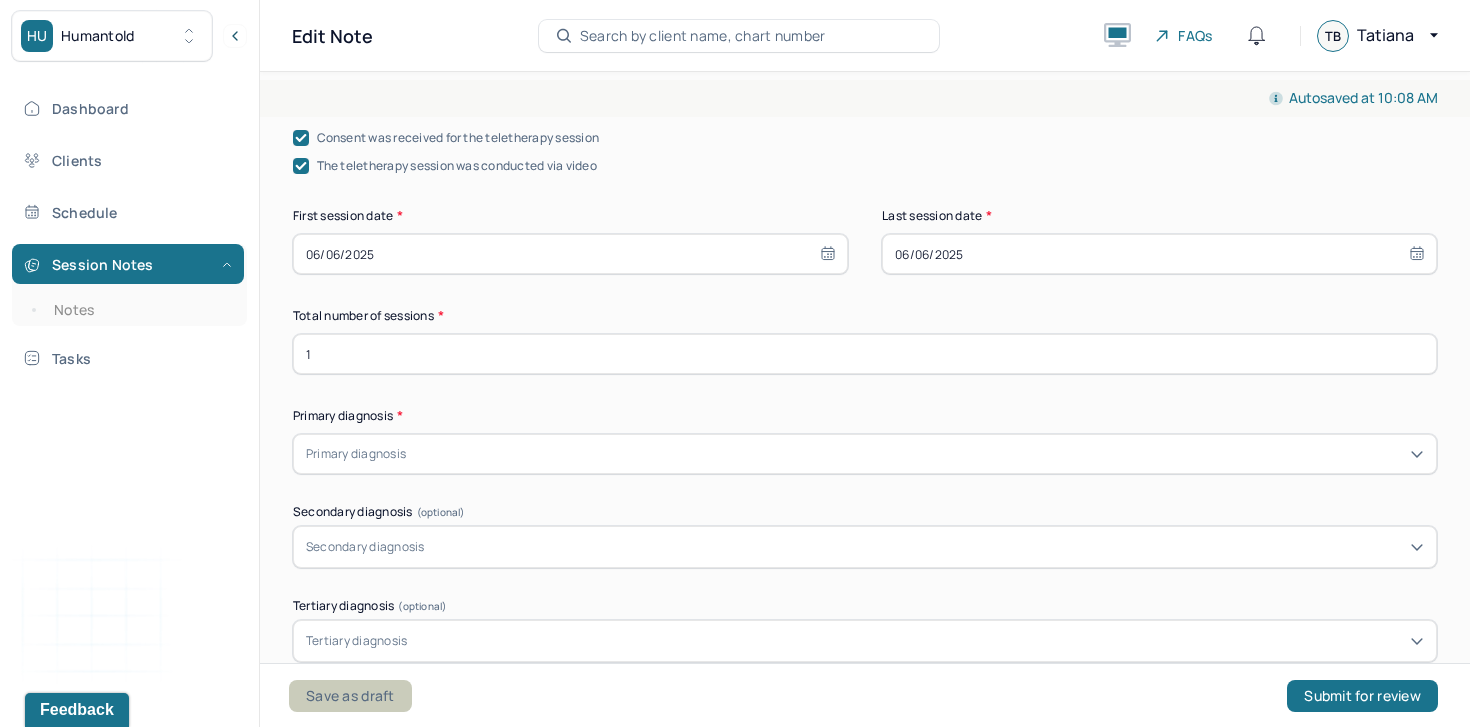 click on "Save as draft" at bounding box center (350, 696) 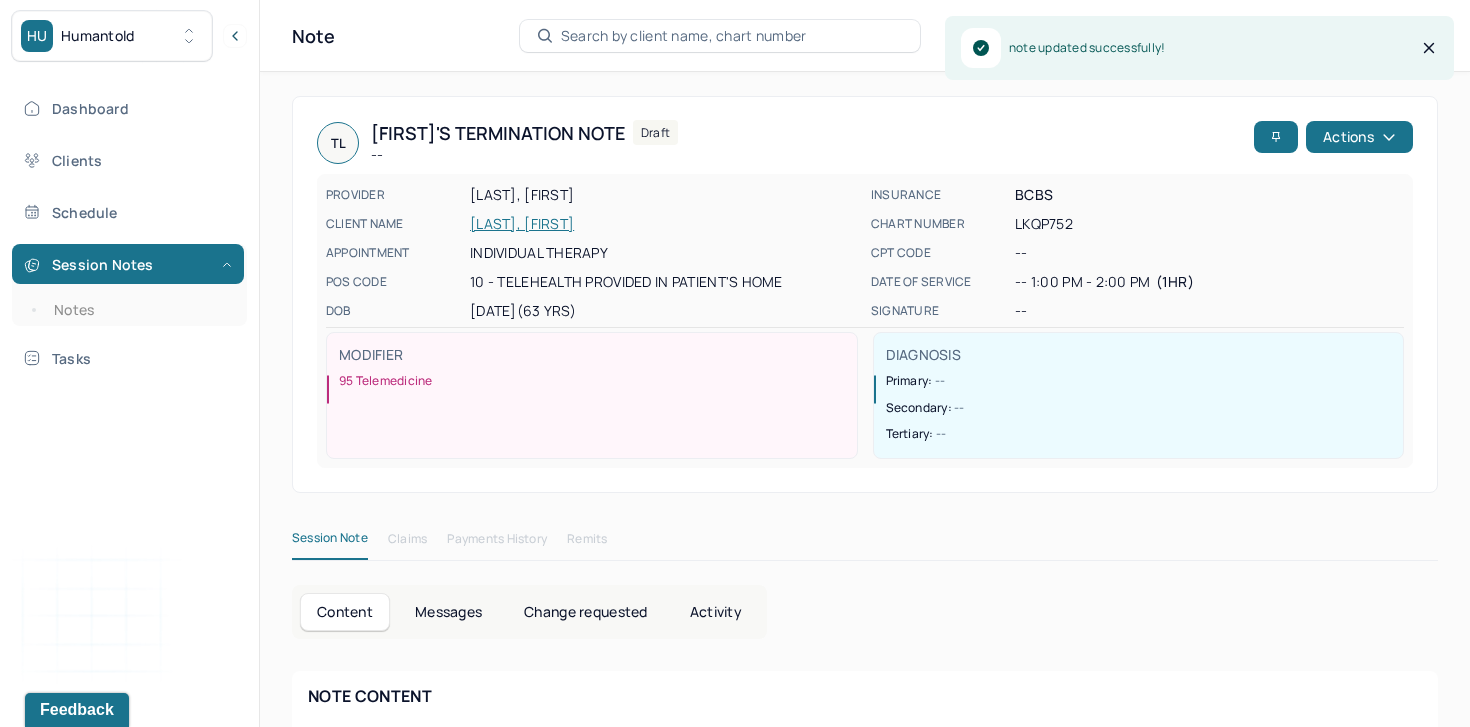 click on "LAWAL, TOYE" at bounding box center (664, 224) 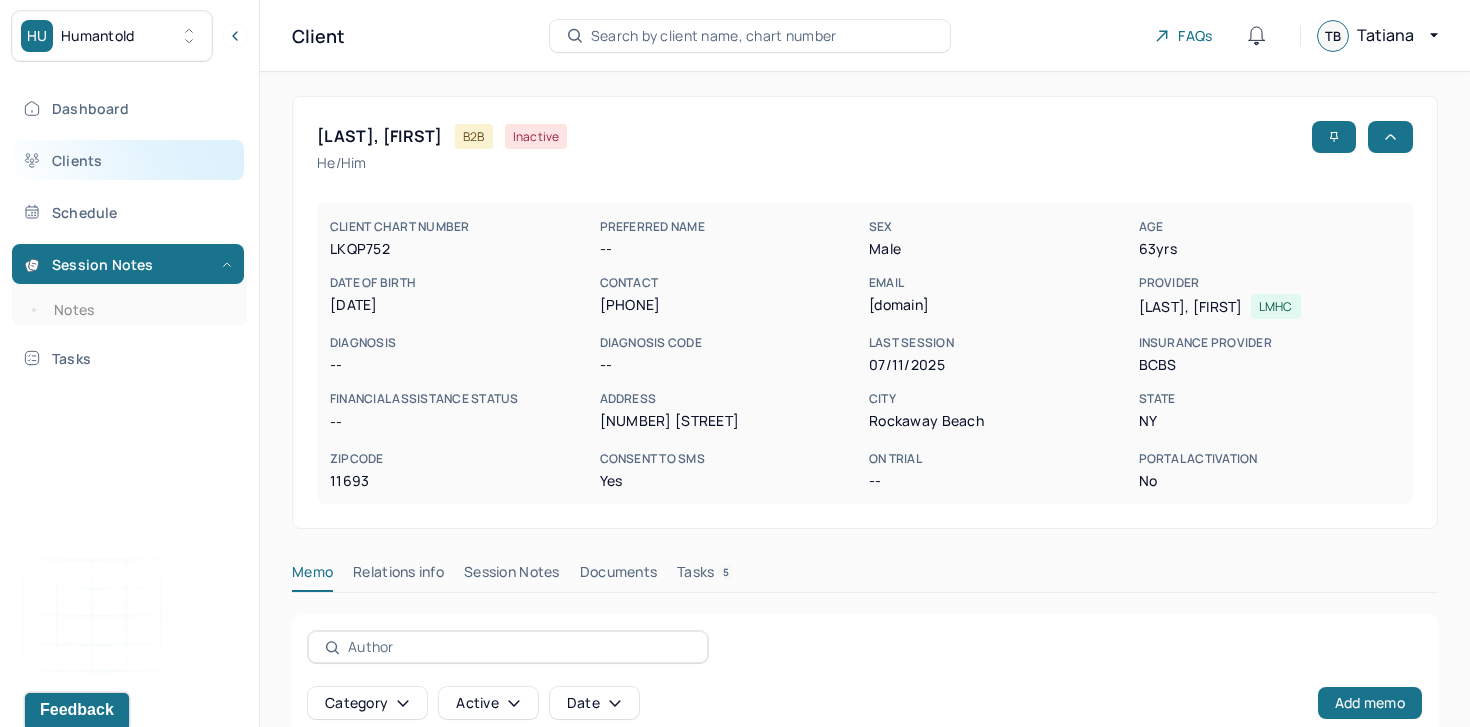 click on "Clients" at bounding box center [128, 160] 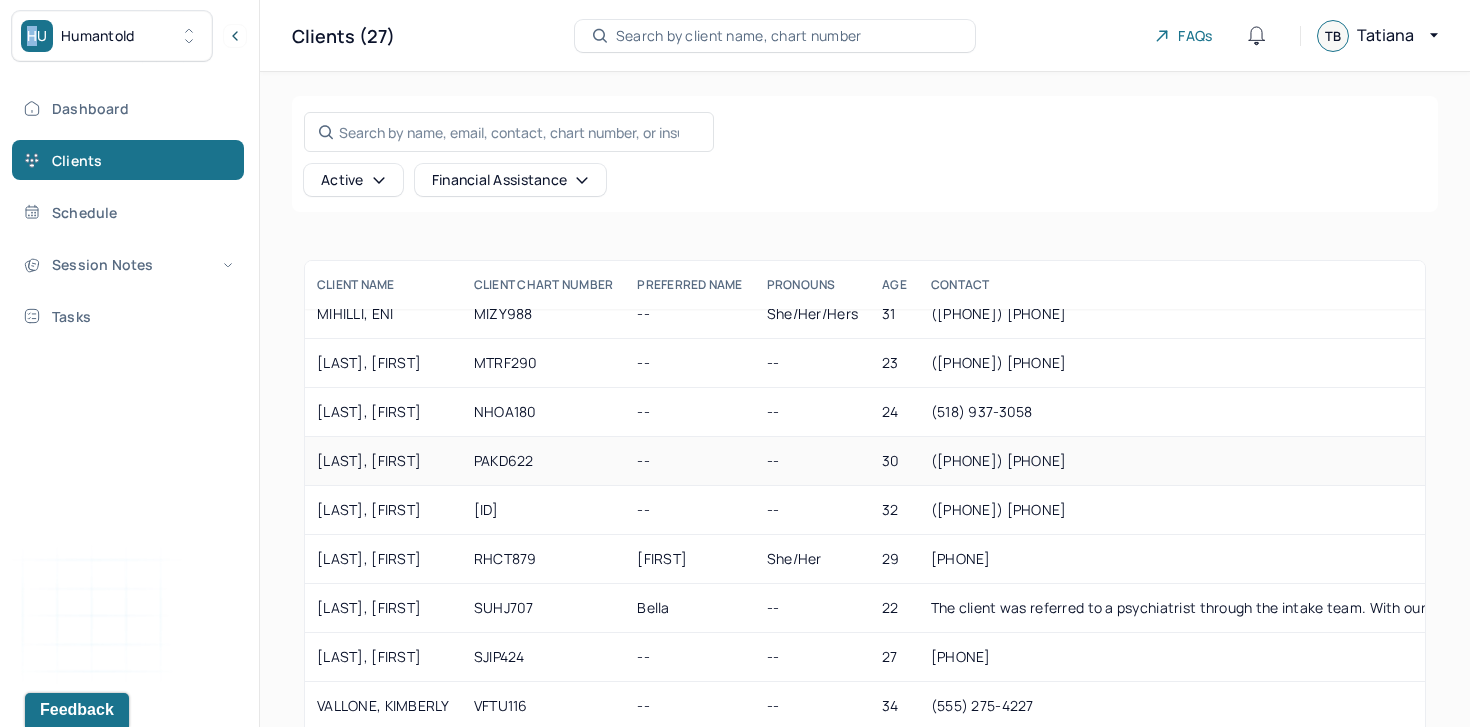 type 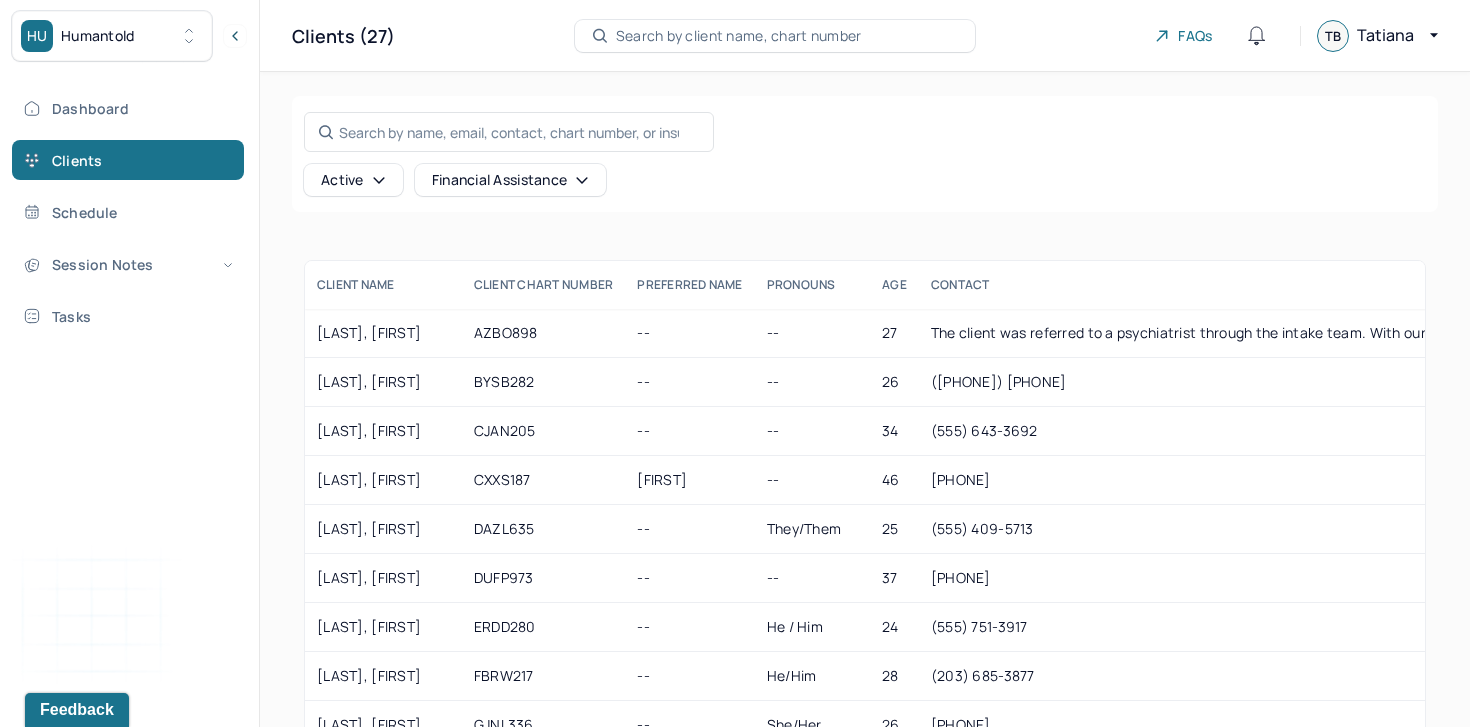 scroll, scrollTop: 400, scrollLeft: 0, axis: vertical 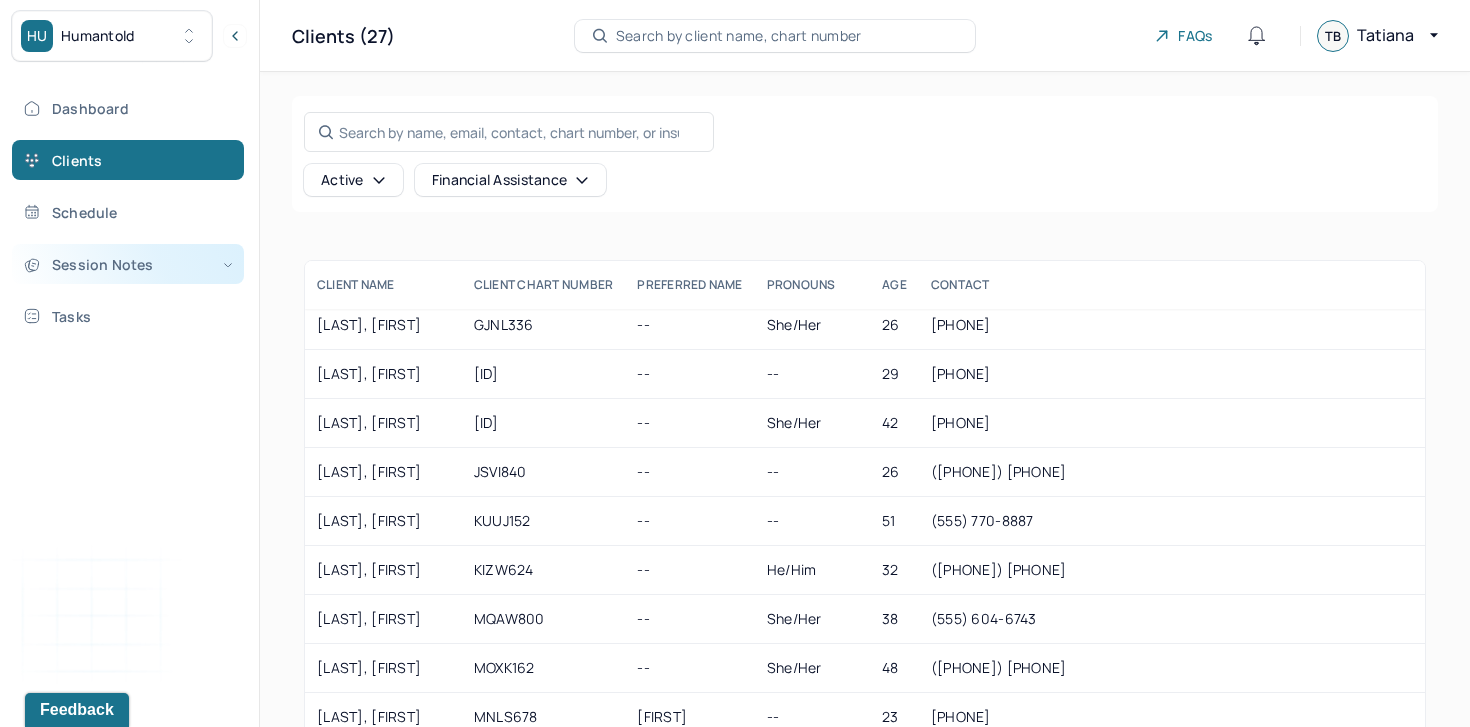 click on "Session Notes" at bounding box center [128, 264] 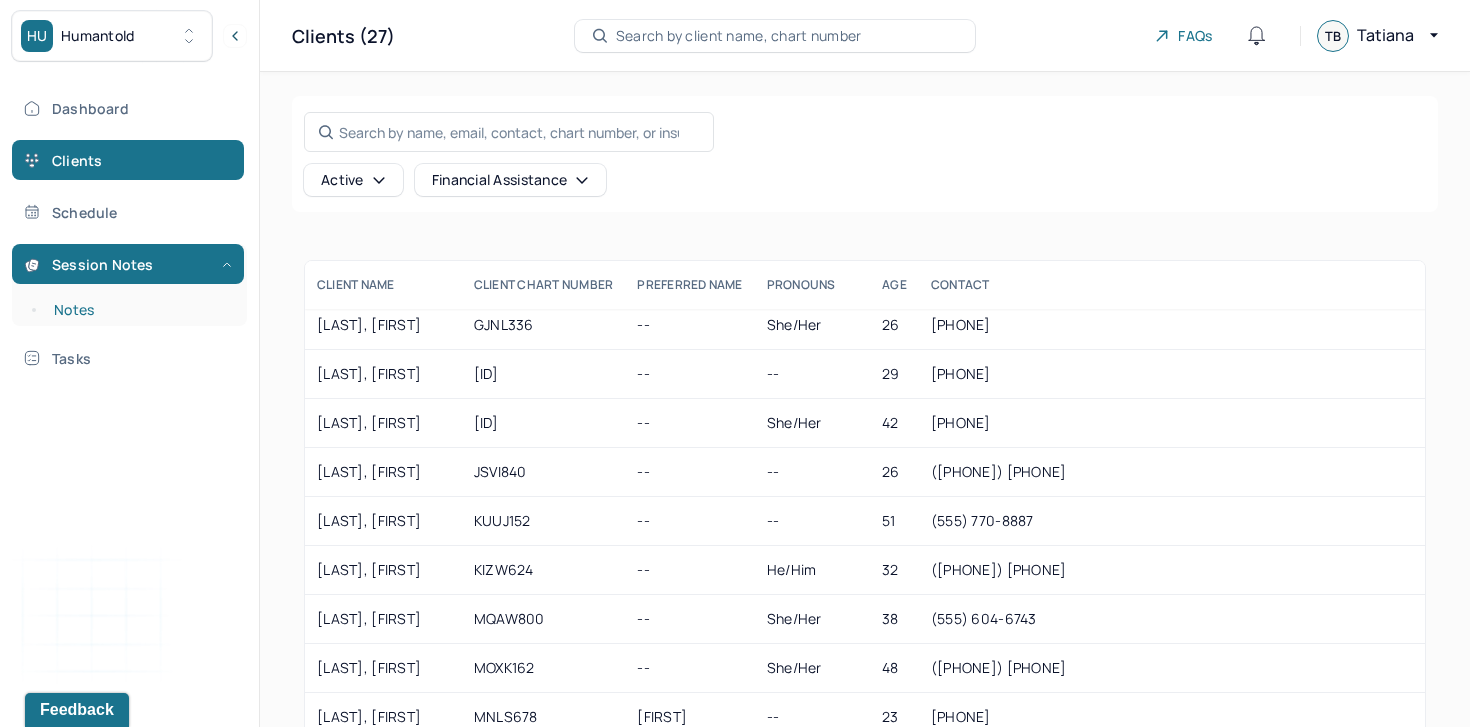 click on "Notes" at bounding box center [139, 310] 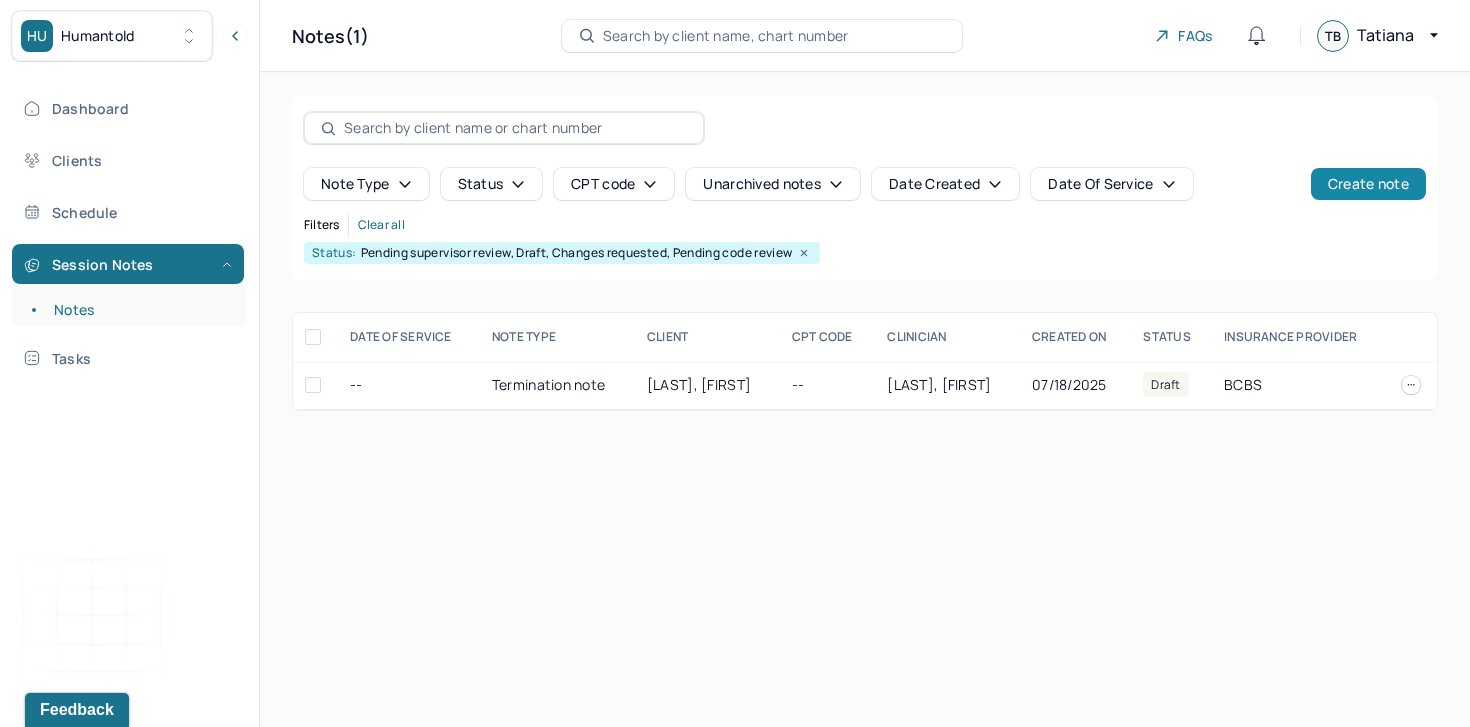 click on "Create note" at bounding box center [1368, 184] 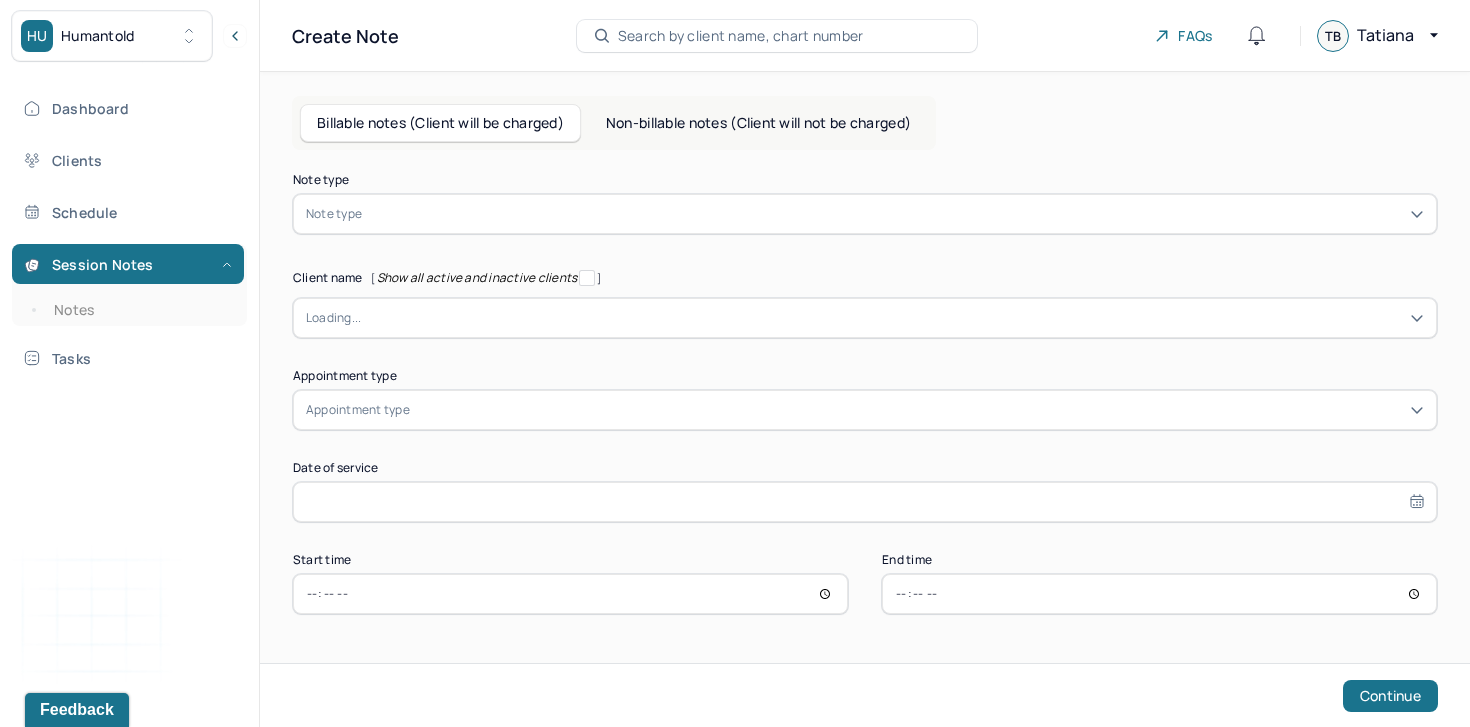 click on "Note type Note type Client name [ Show all active and inactive clients ] Loading... Appointment type Appointment type Date of service Start time End time   Continue" at bounding box center (865, 394) 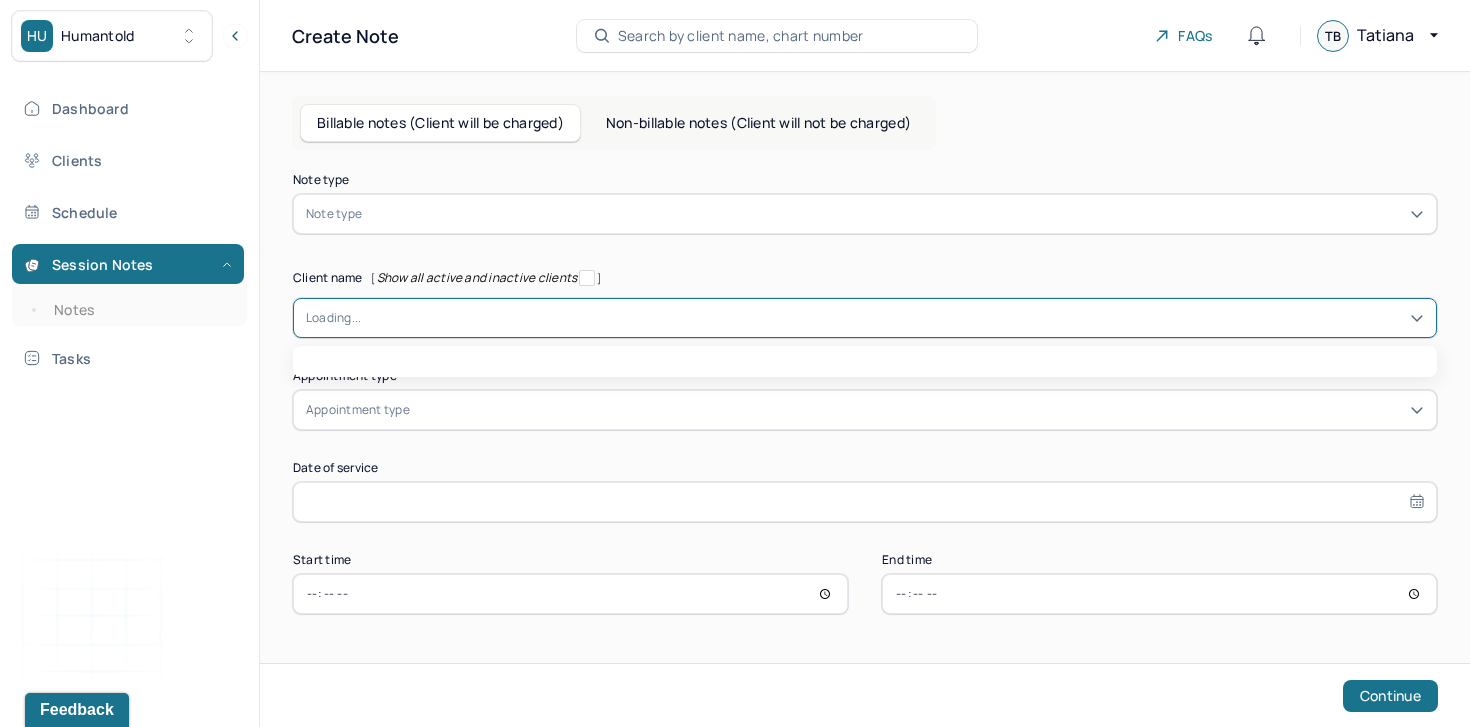 click at bounding box center (892, 318) 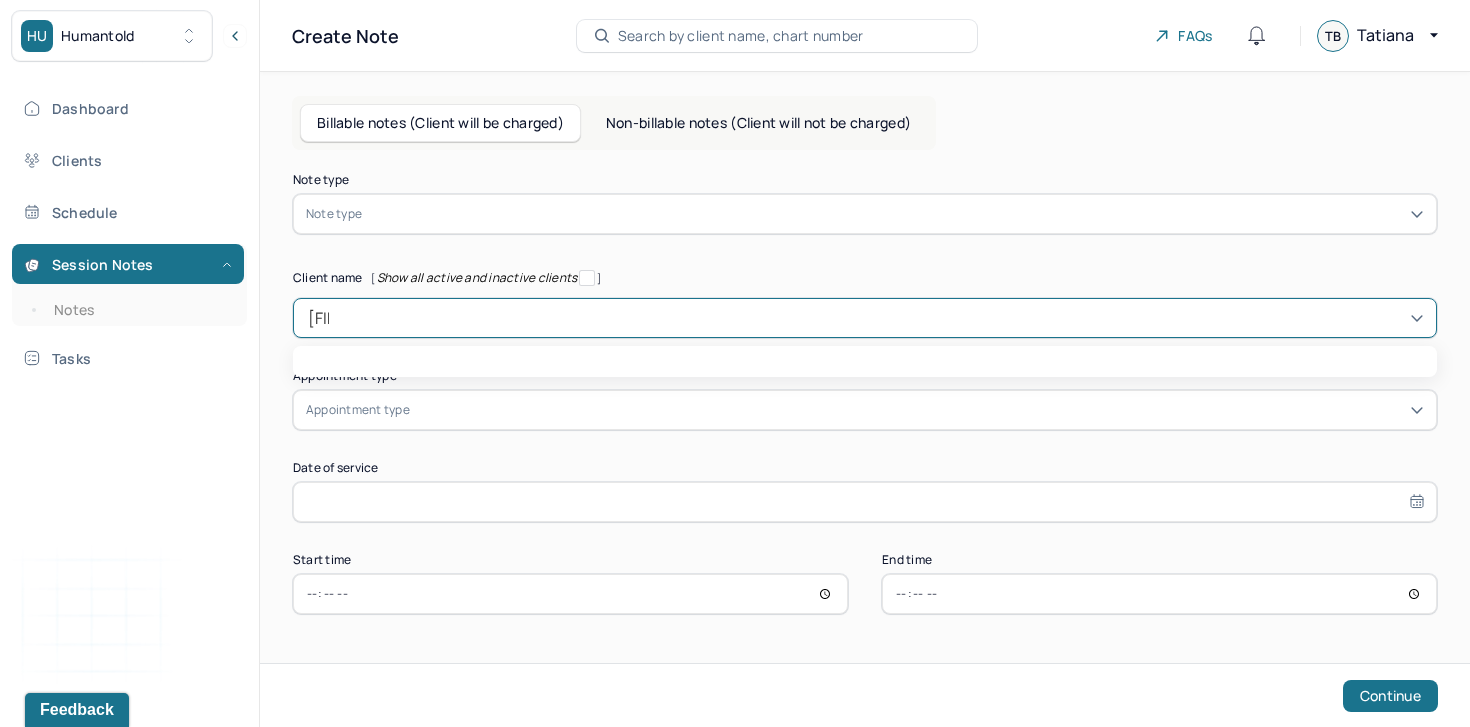 type on "yana" 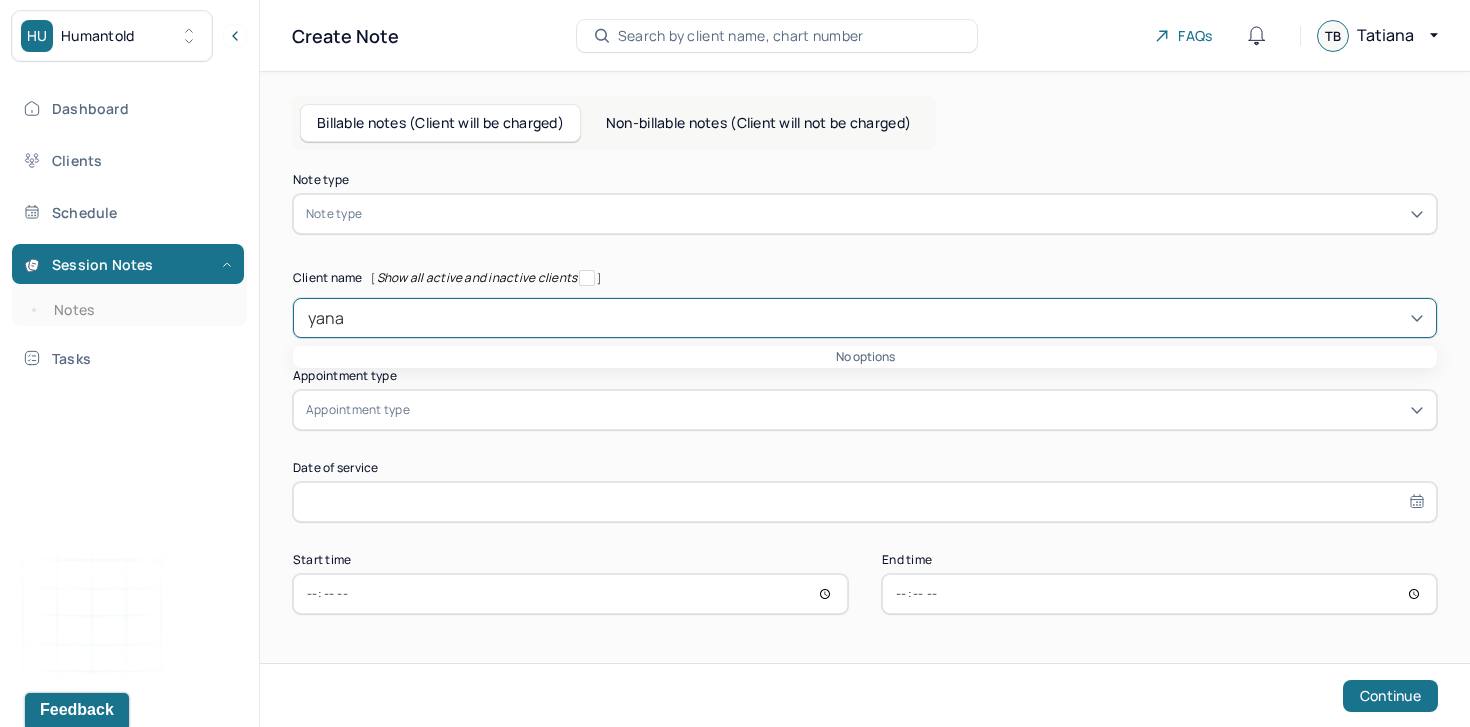 type 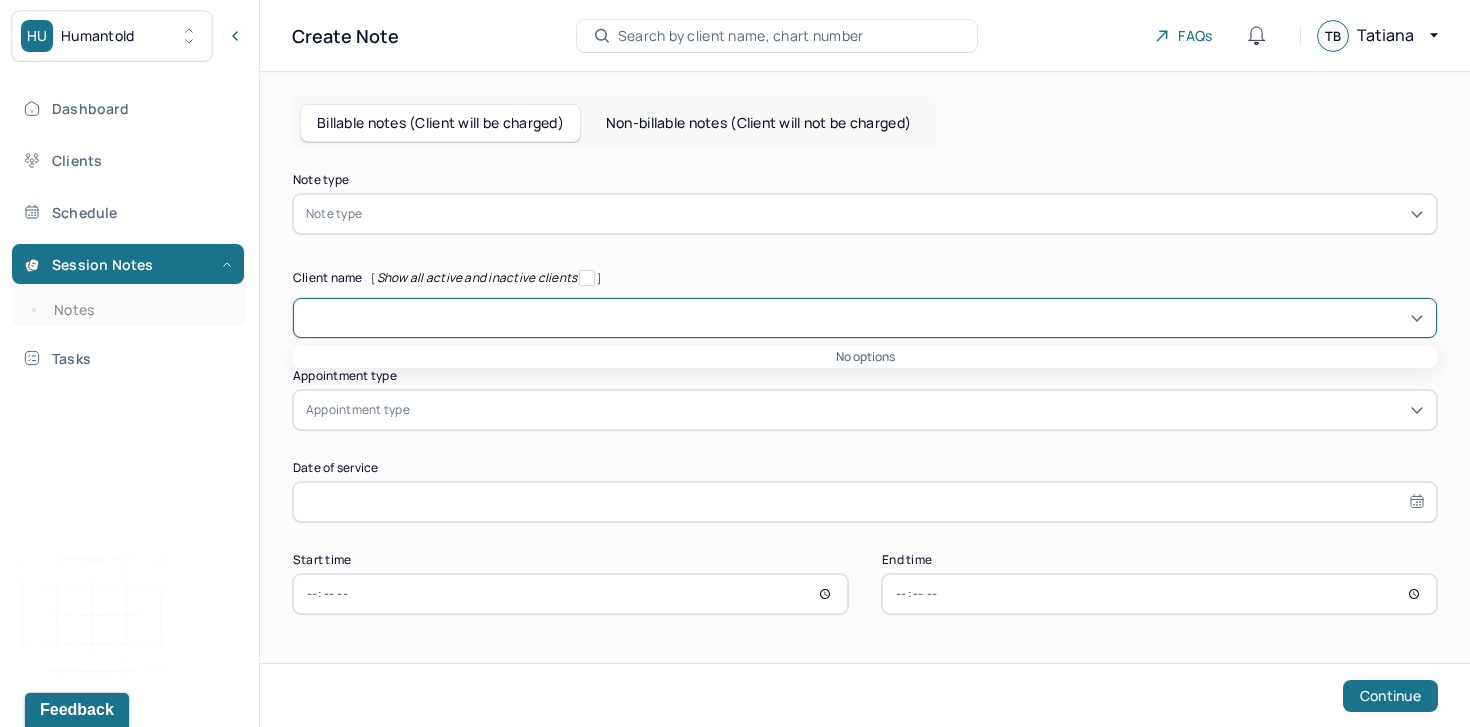 click at bounding box center (865, 318) 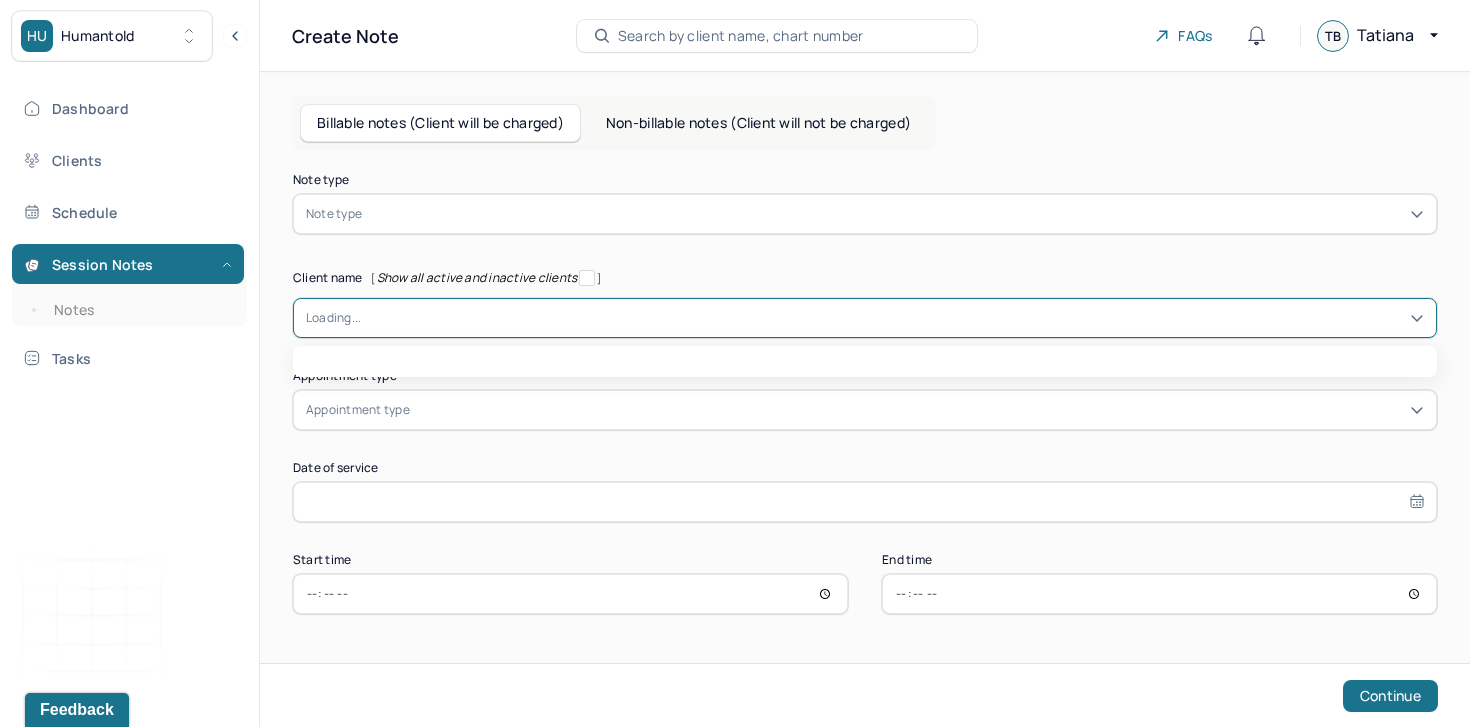 click at bounding box center [892, 318] 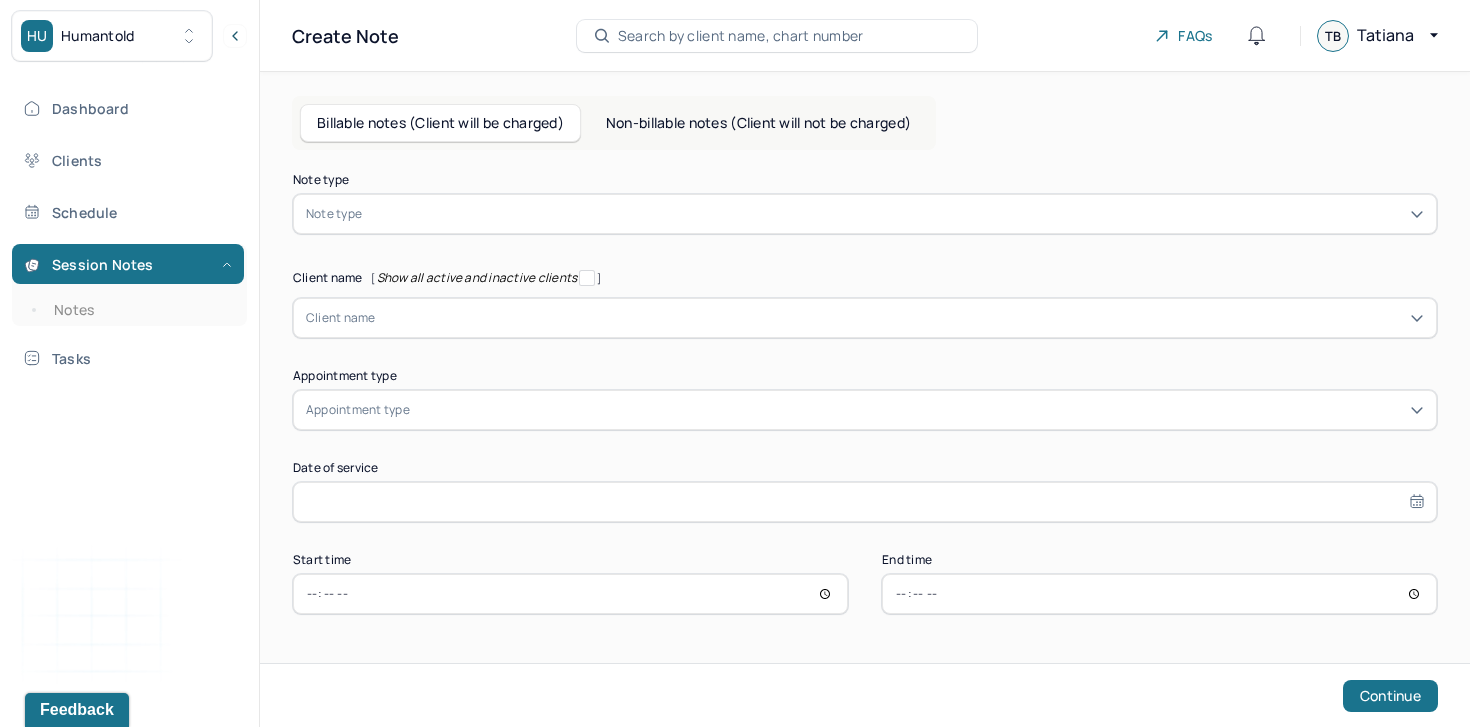 click on "Note type Note type Client name [ Show all active and inactive clients ] Client name Appointment type Appointment type Date of service Start time End time   Continue" at bounding box center [865, 394] 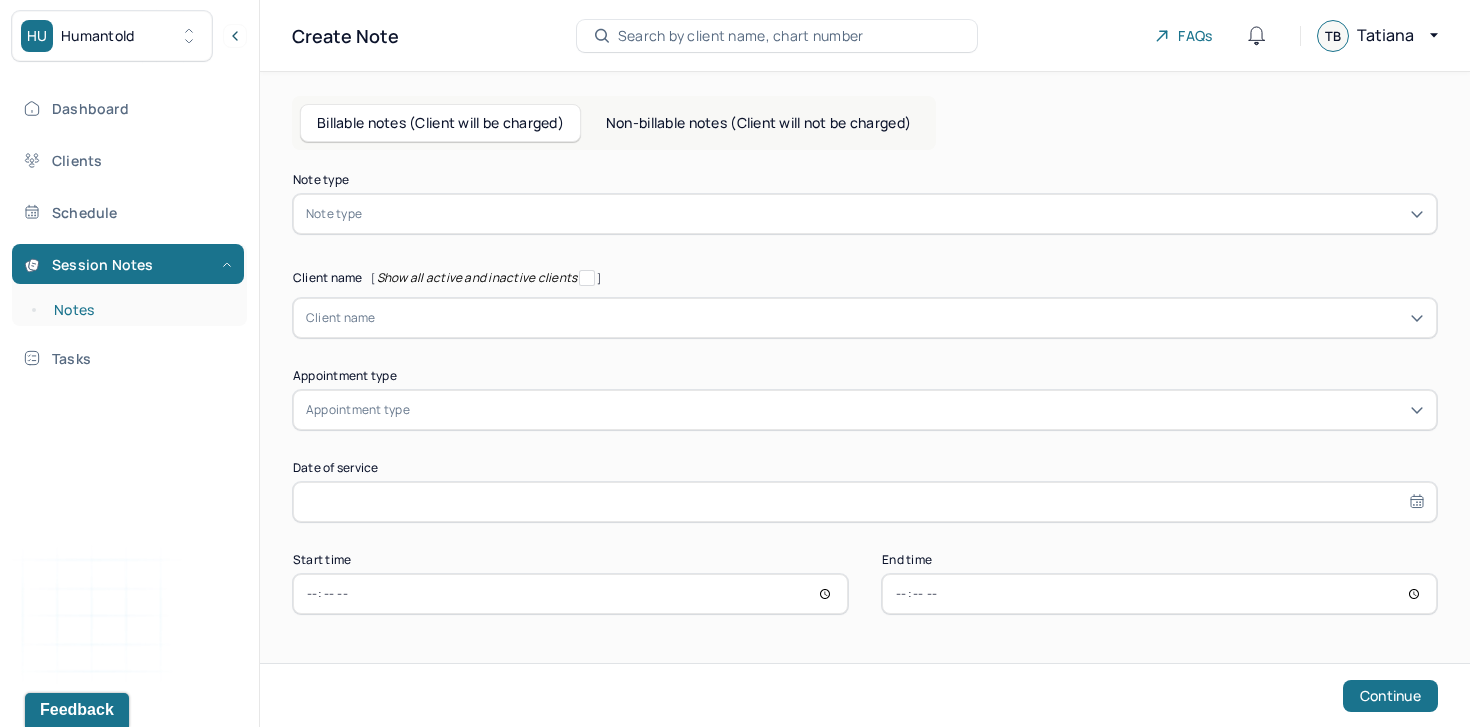 click on "Notes" at bounding box center [139, 310] 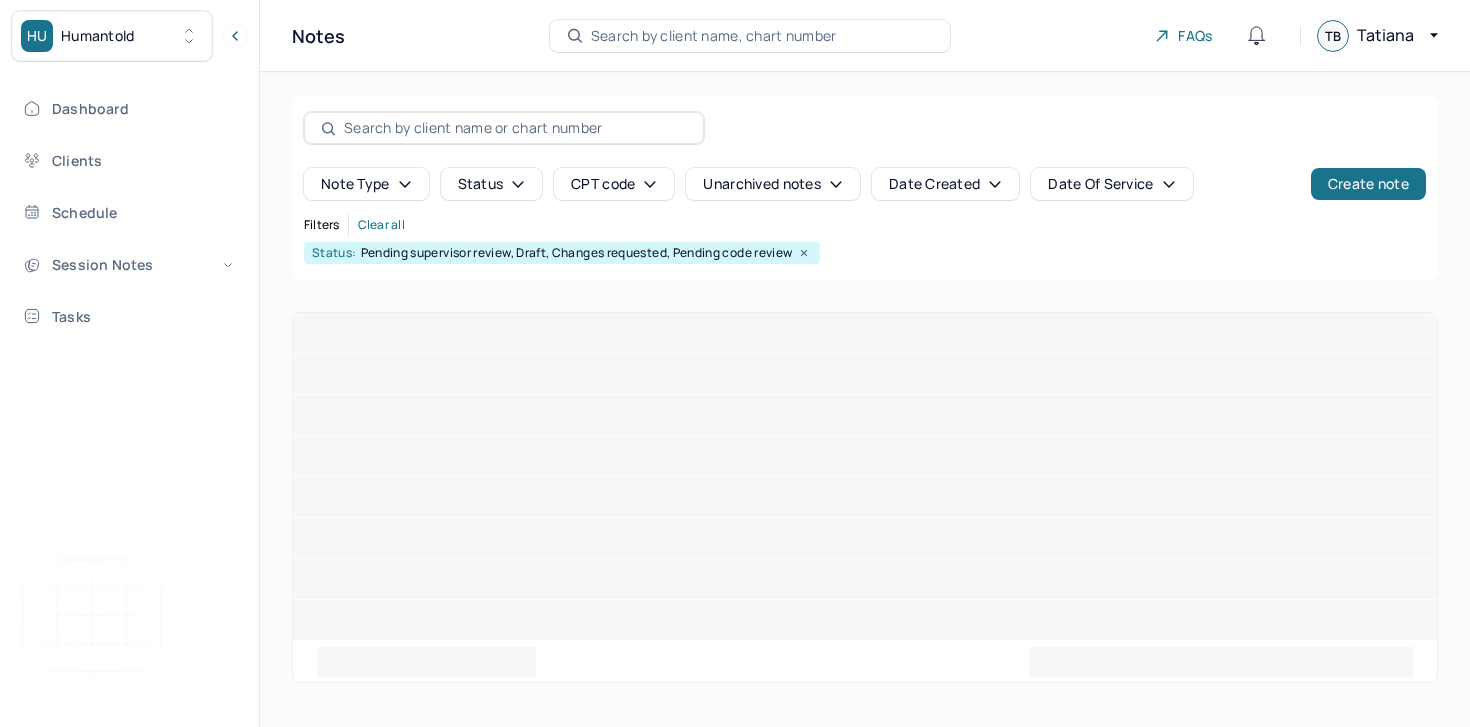 scroll, scrollTop: 0, scrollLeft: 0, axis: both 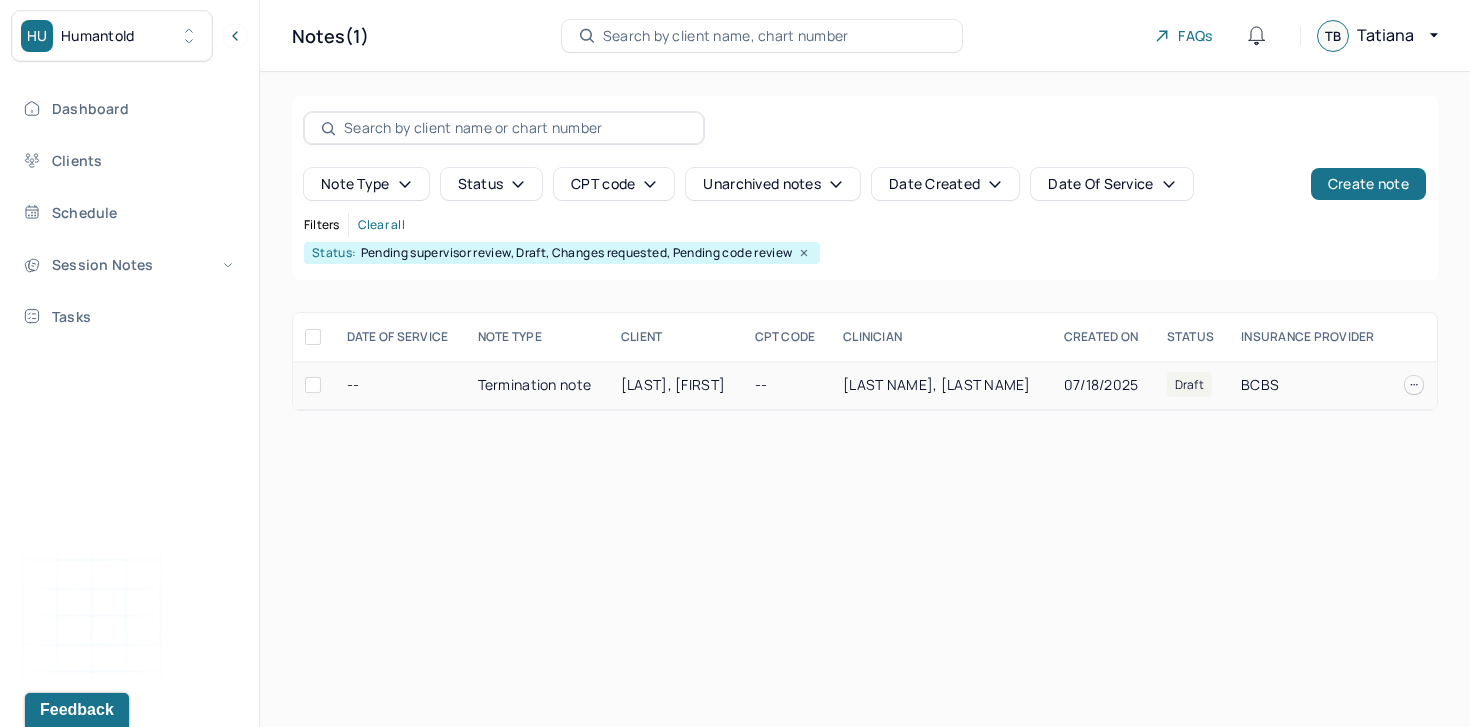 click on "[LAST], [FIRST]" at bounding box center (673, 384) 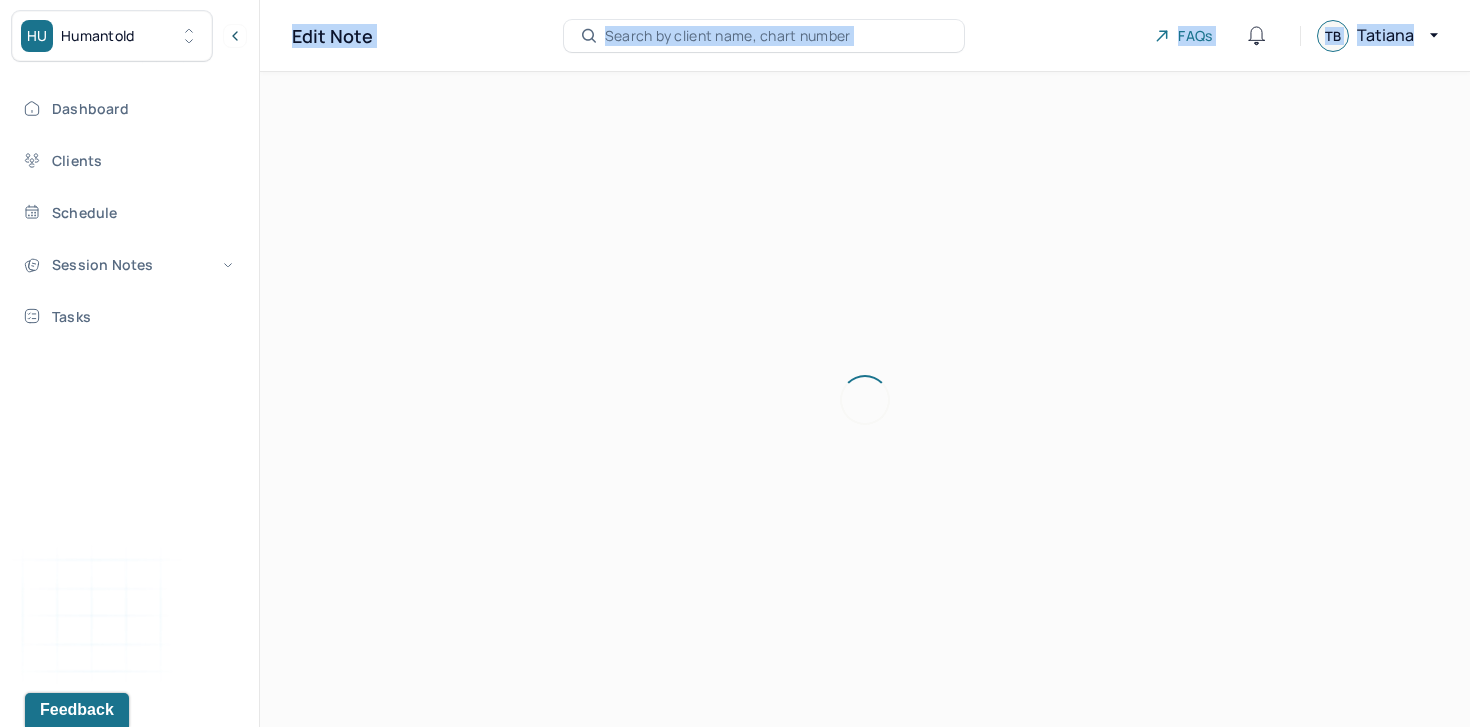 click at bounding box center (865, 399) 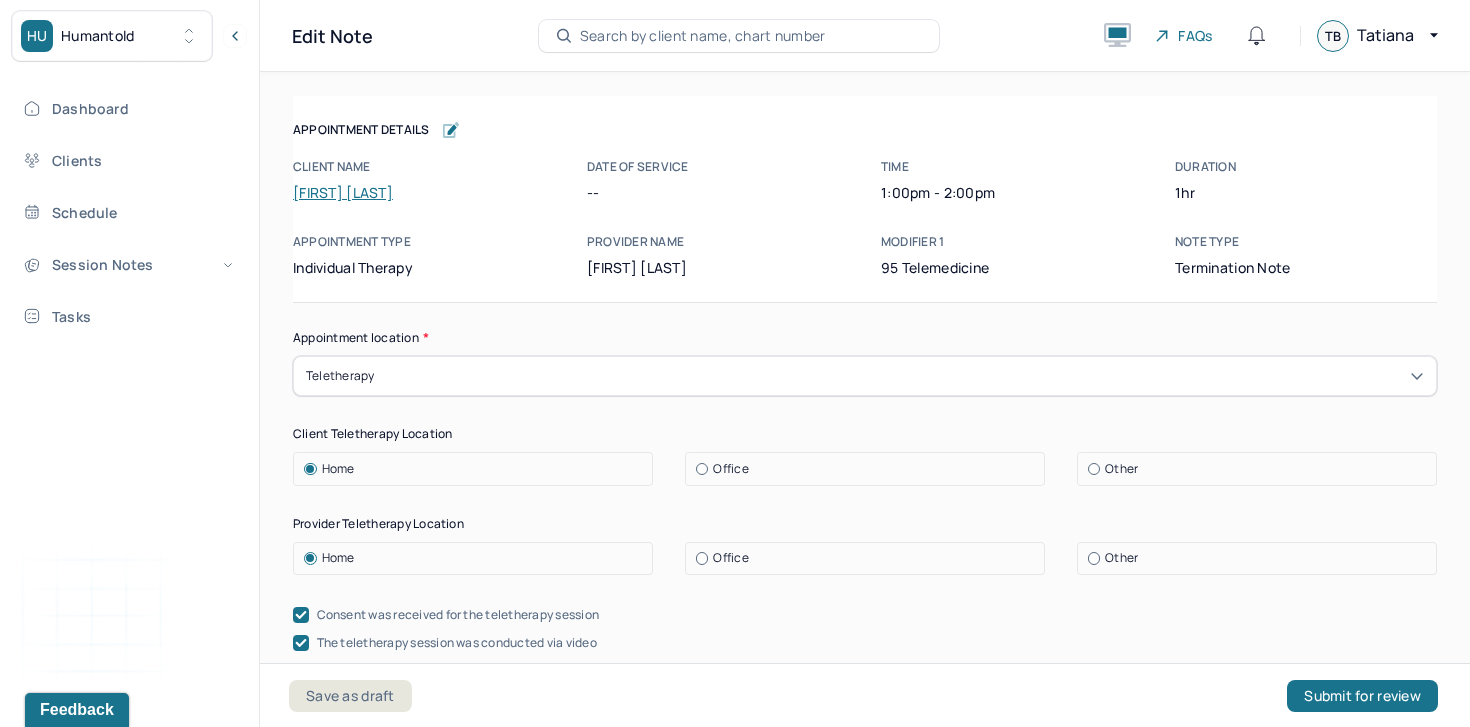 click on "Teletherapy" at bounding box center [865, 376] 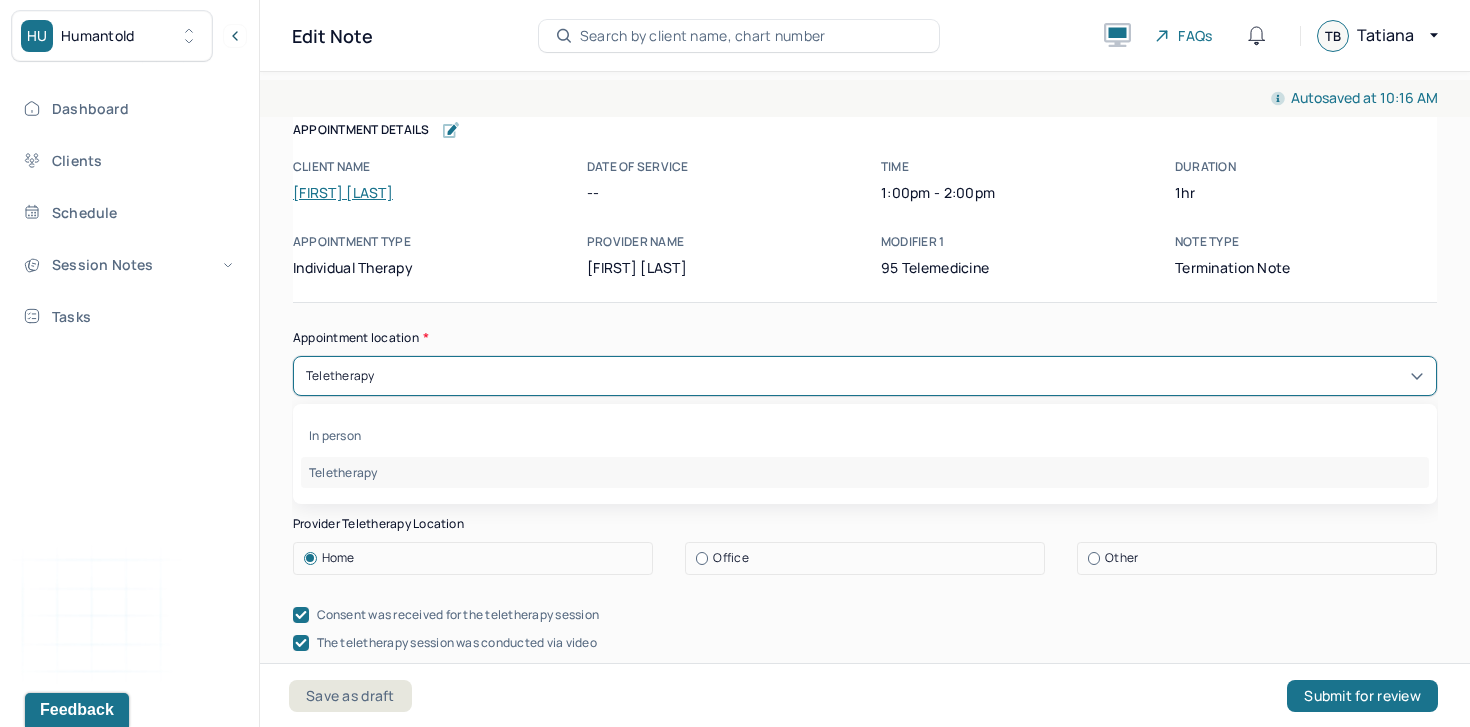 click on "Dashboard Clients Schedule Session Notes Tasks TB Tatiana   Blechman provider   Logout" at bounding box center (129, 384) 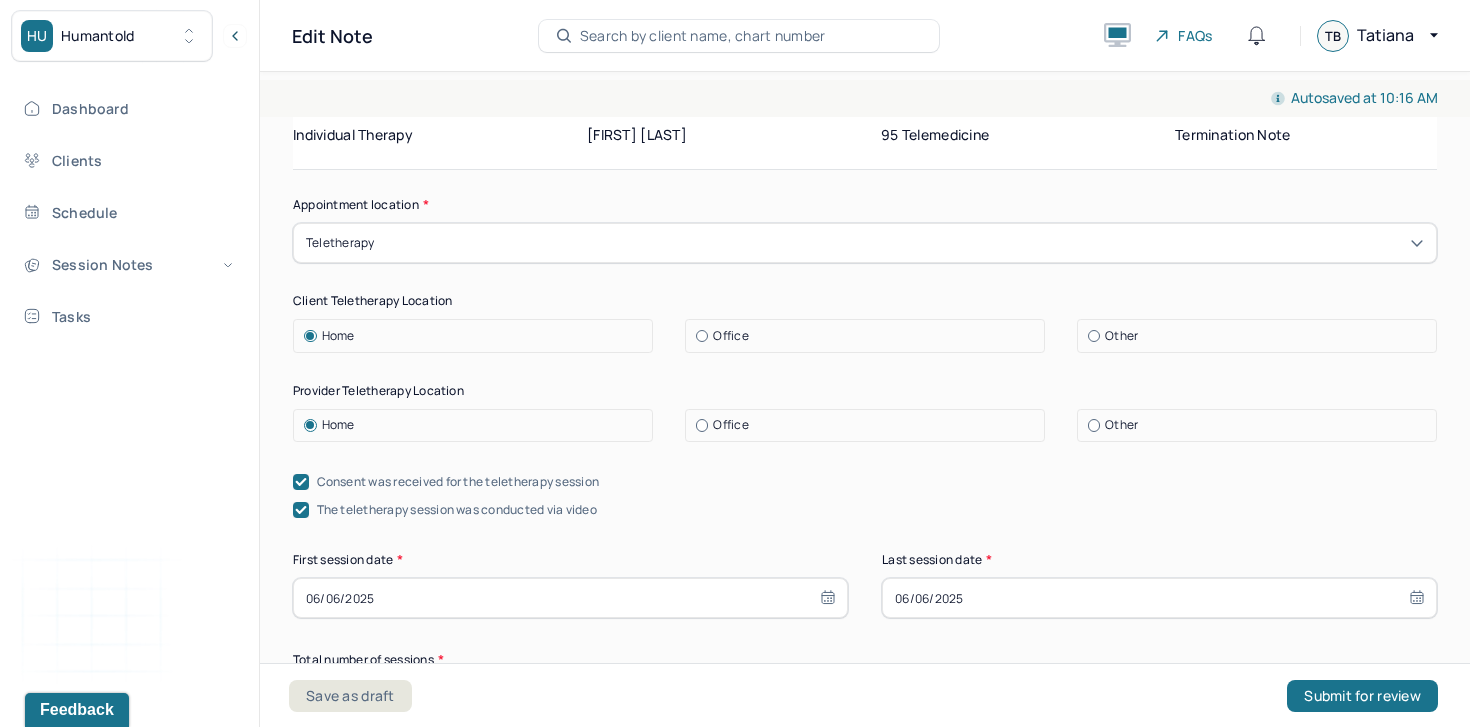 scroll, scrollTop: 0, scrollLeft: 0, axis: both 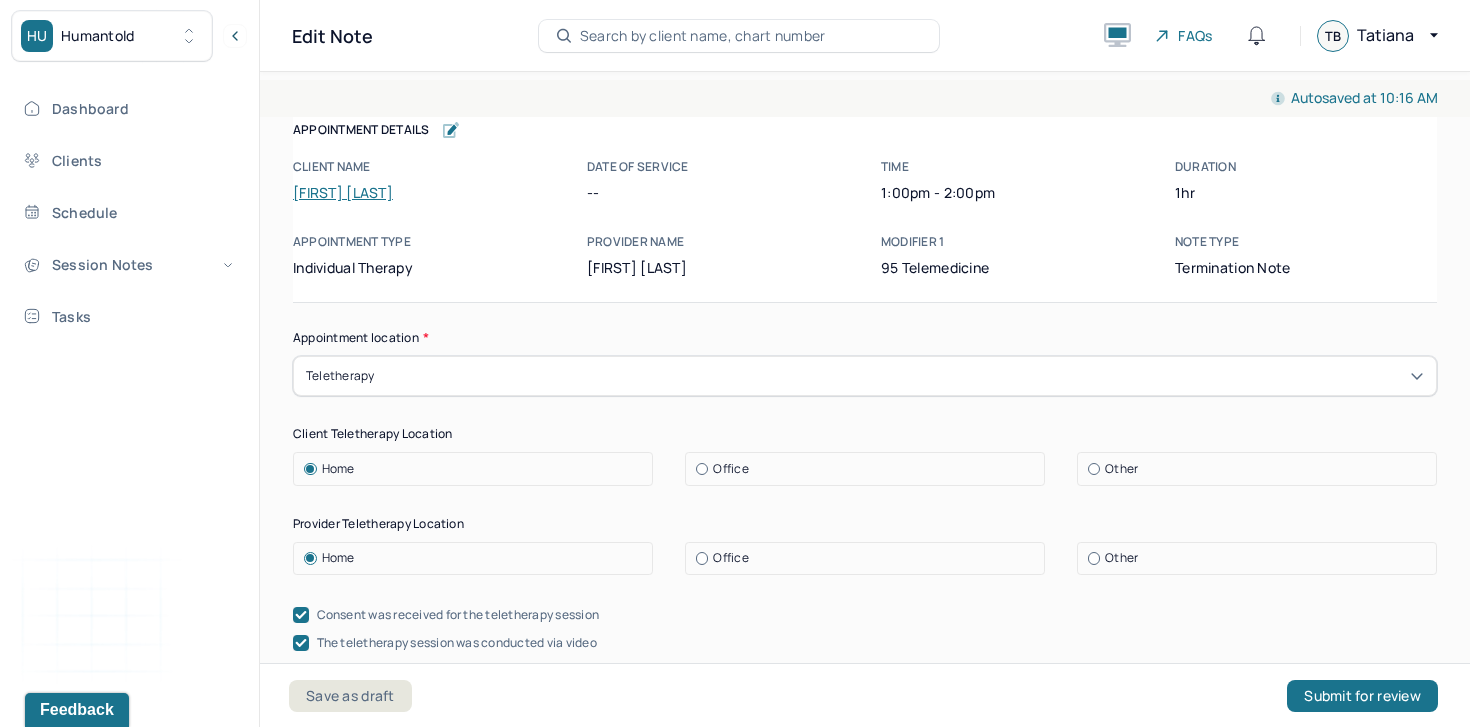 click on "Toye Lawal" at bounding box center [343, 192] 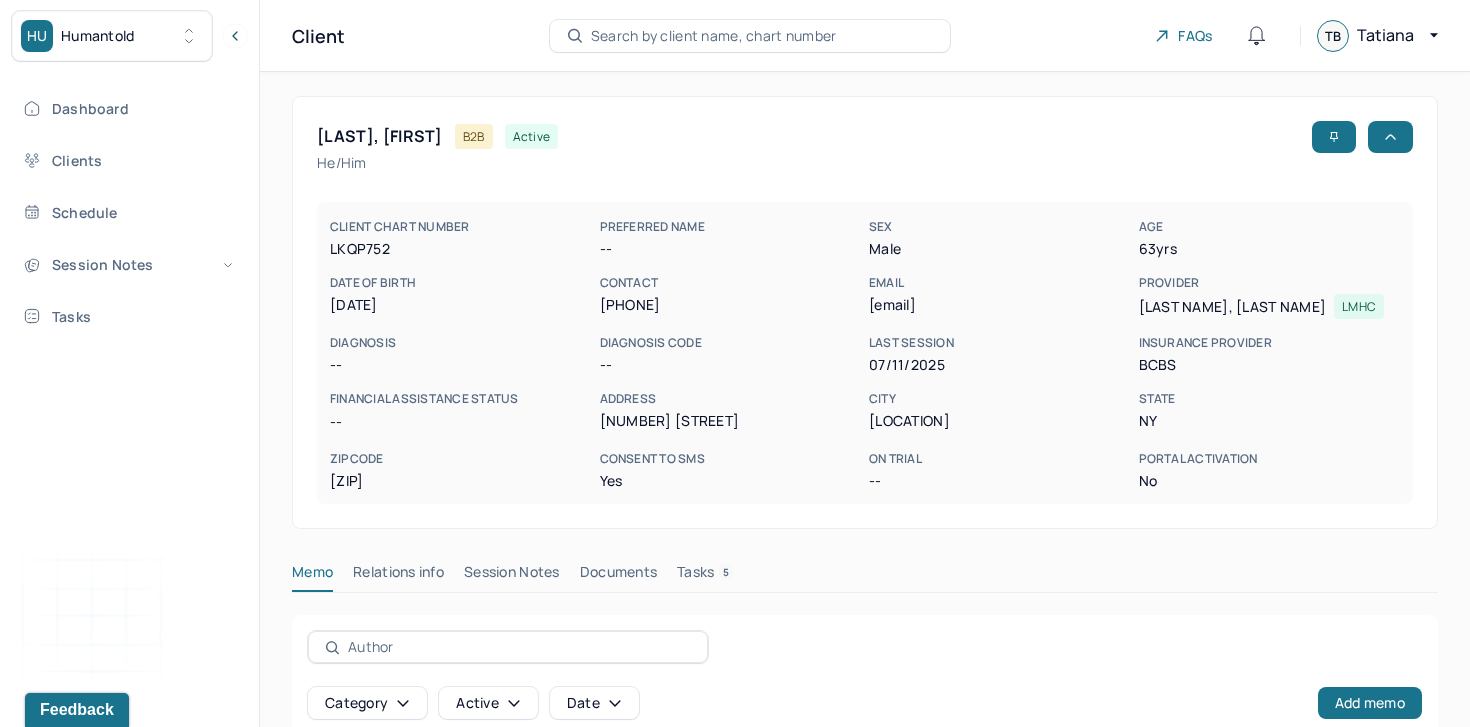 click on "Session Notes" at bounding box center [512, 576] 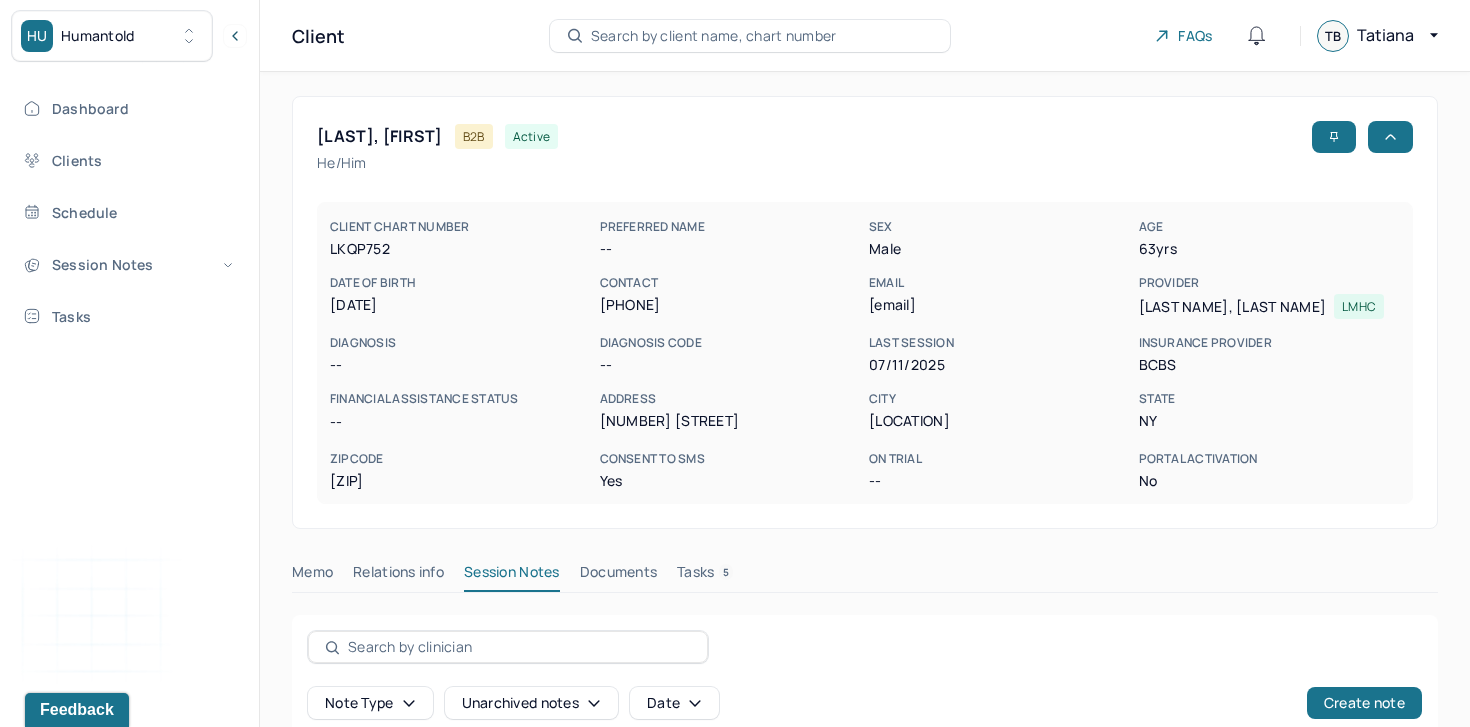 scroll, scrollTop: 212, scrollLeft: 0, axis: vertical 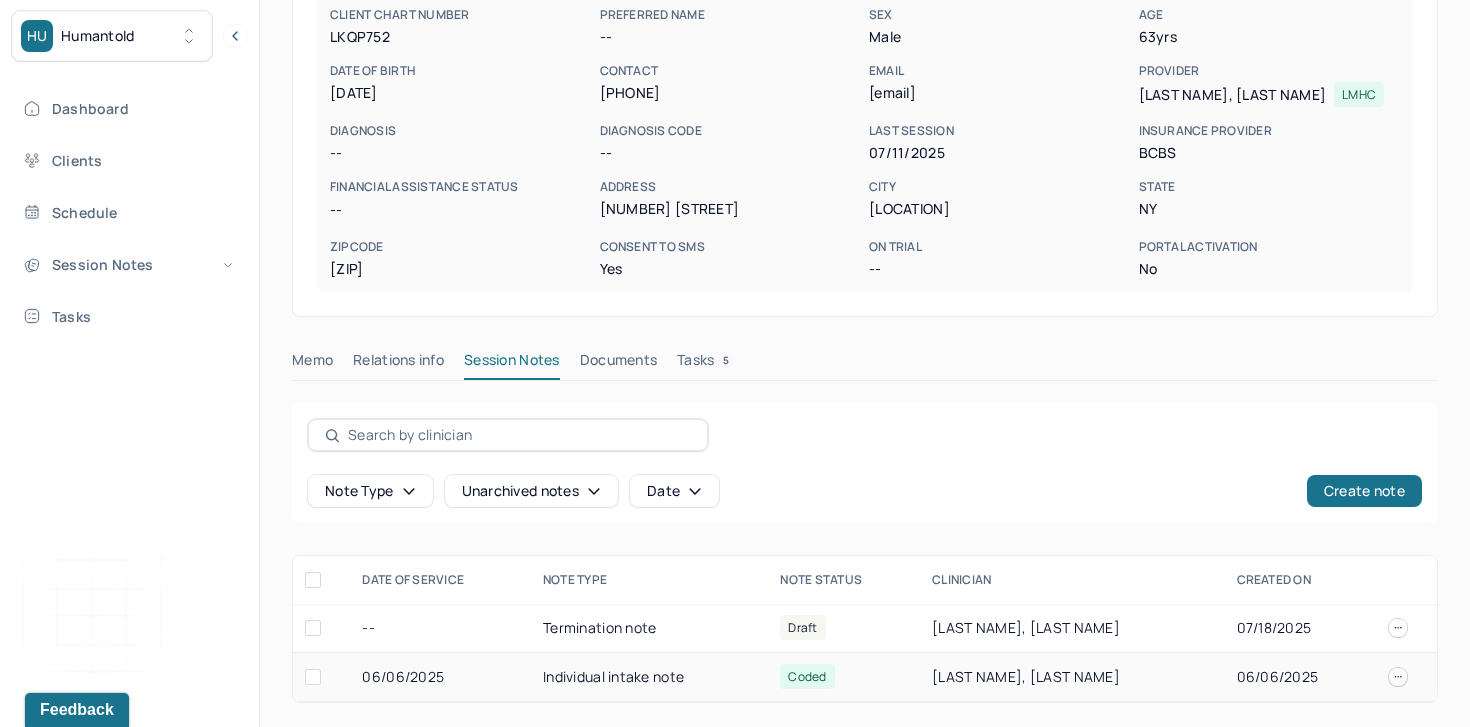 click on "06/06/2025" at bounding box center [440, 677] 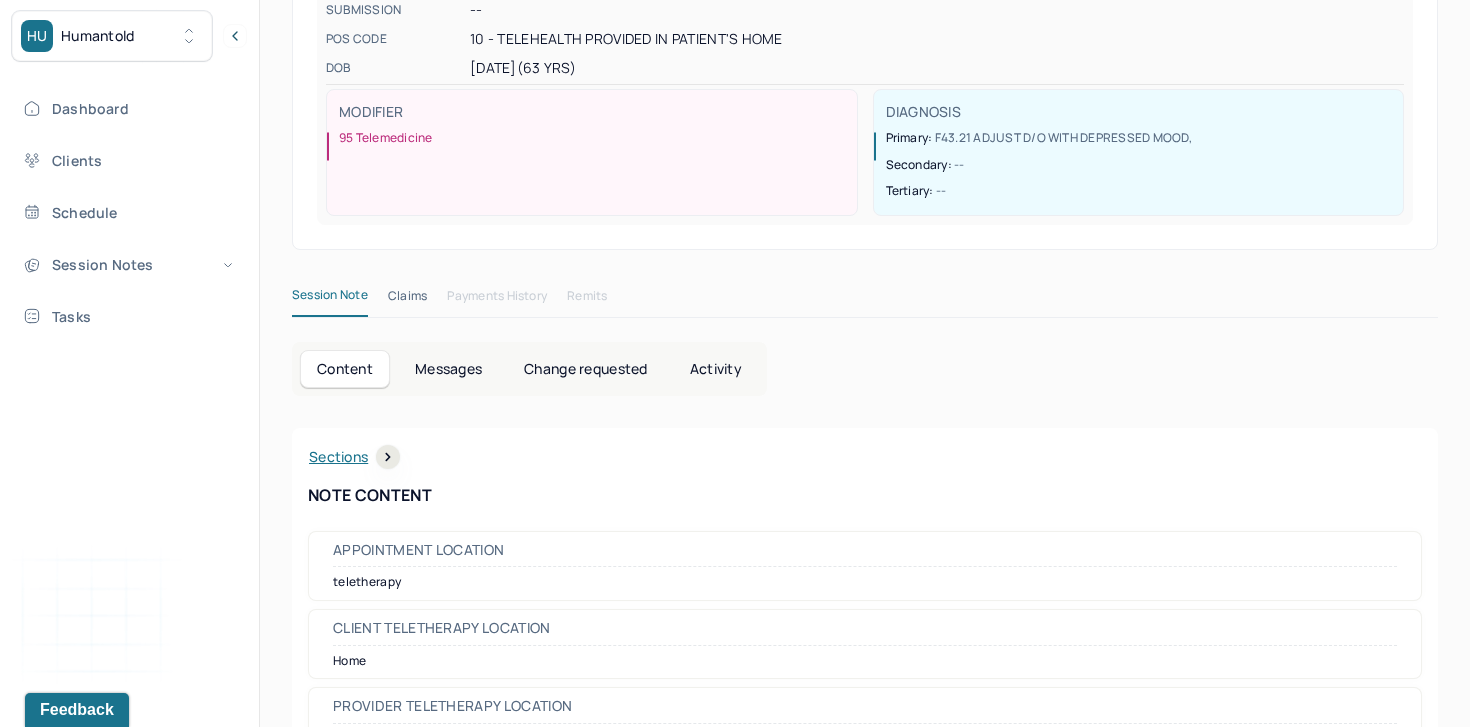 scroll, scrollTop: 0, scrollLeft: 0, axis: both 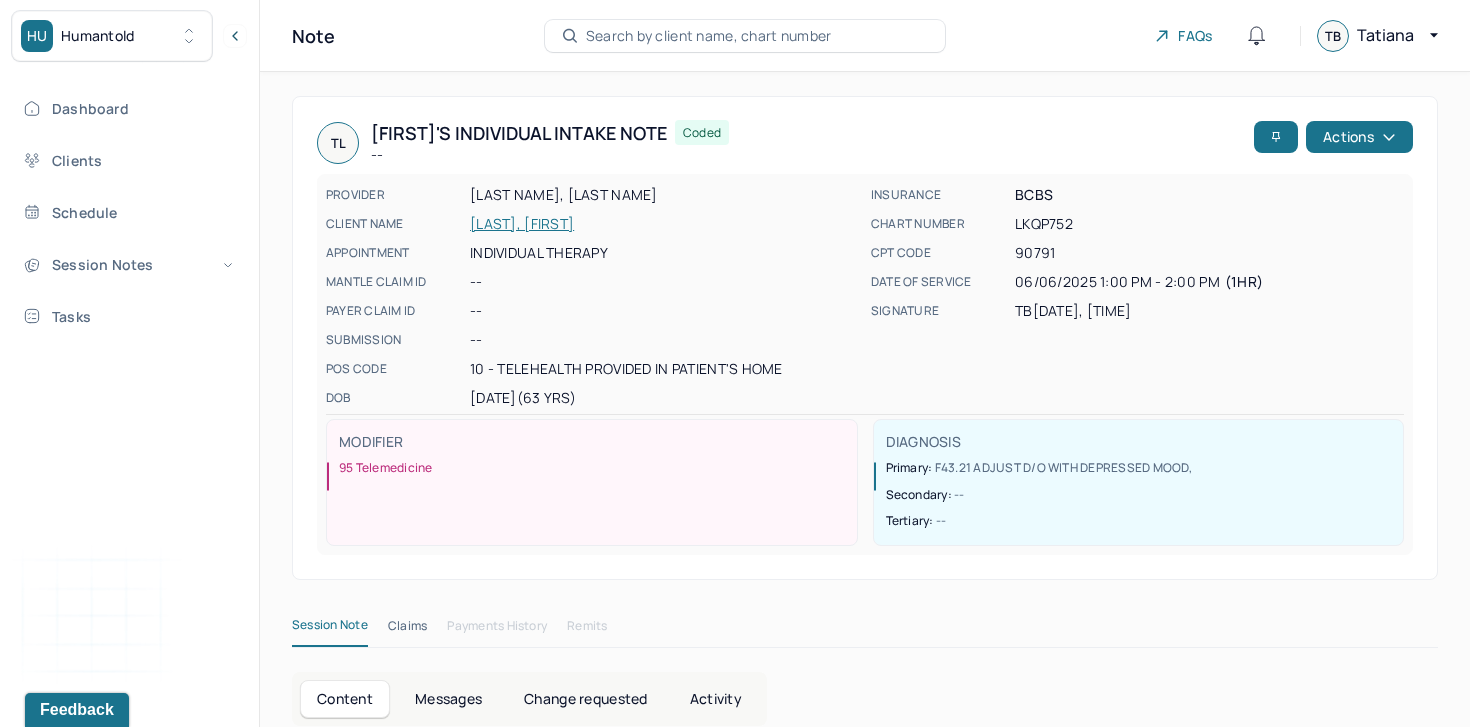 click on "LAWAL, TOYE" at bounding box center (664, 224) 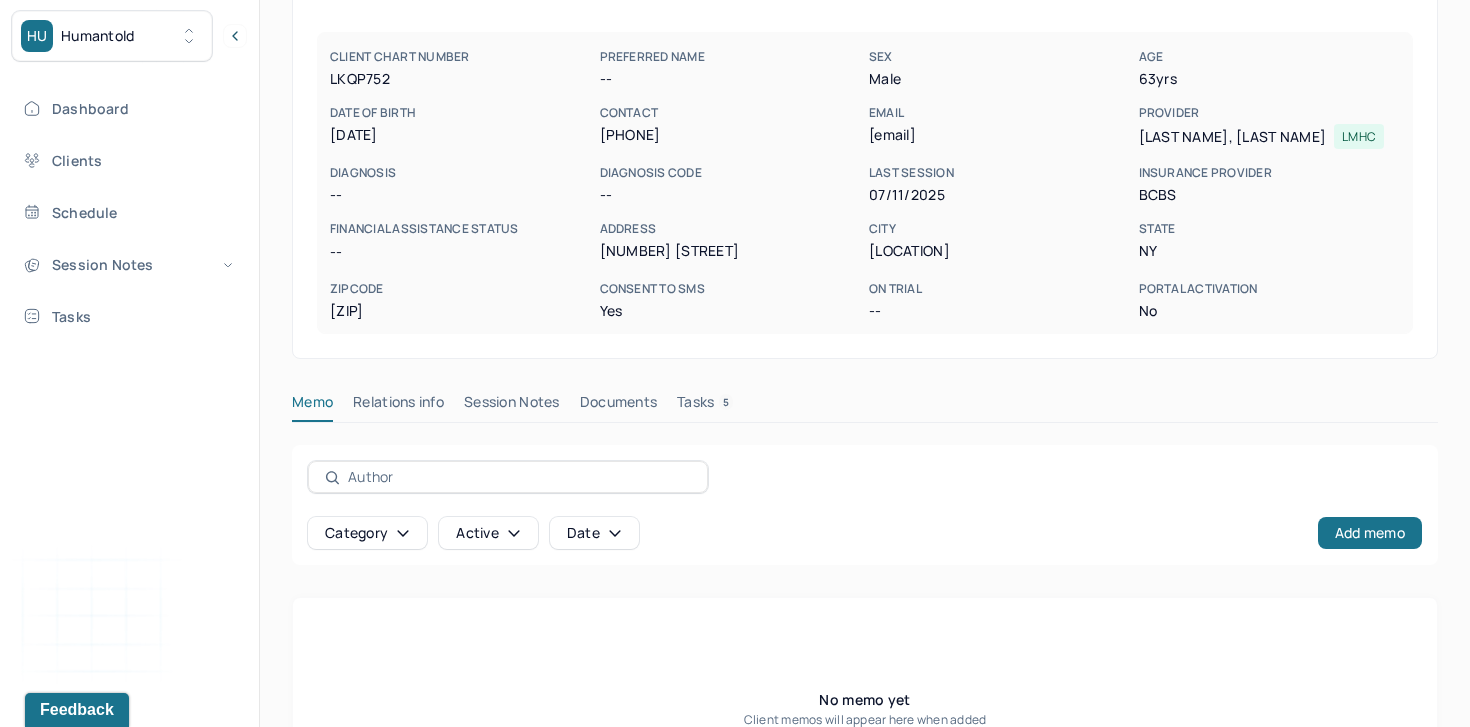 scroll, scrollTop: 330, scrollLeft: 0, axis: vertical 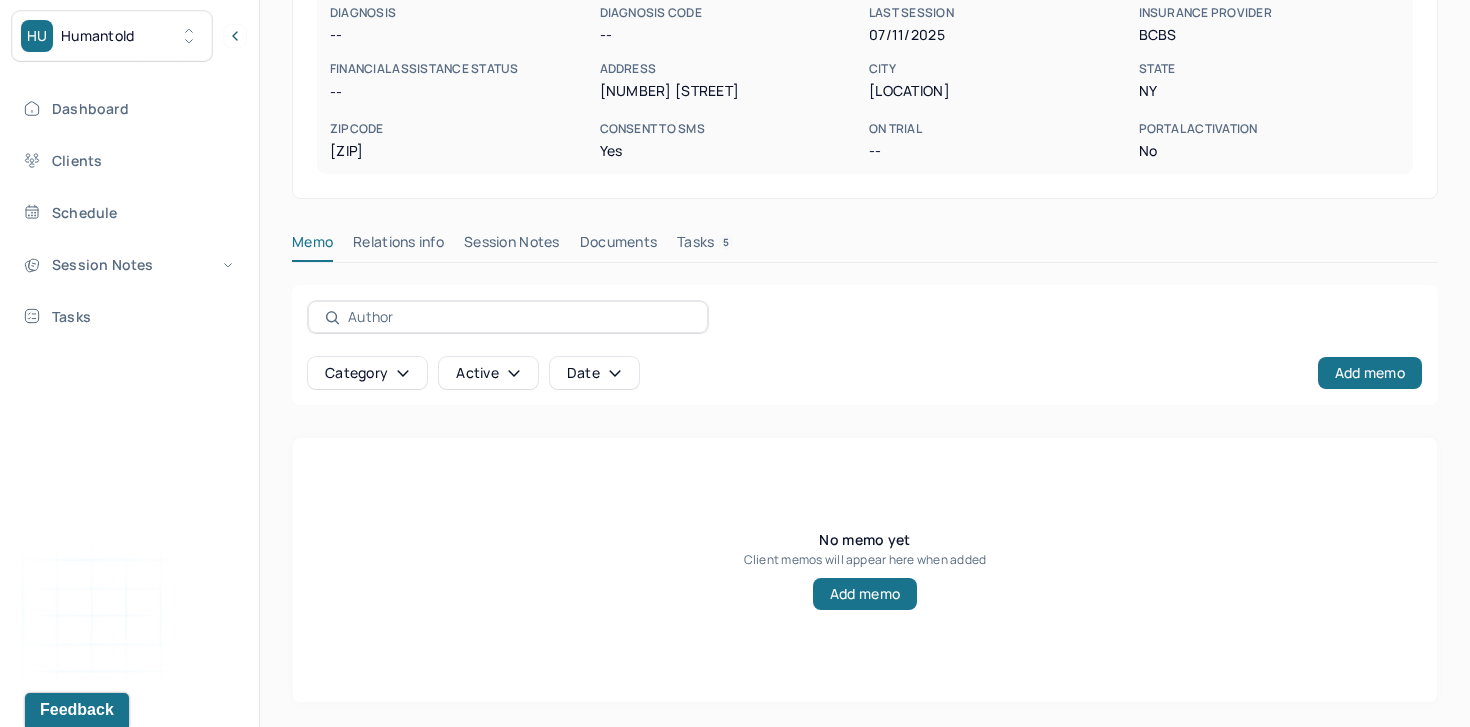 click on "Session Notes" at bounding box center [512, 246] 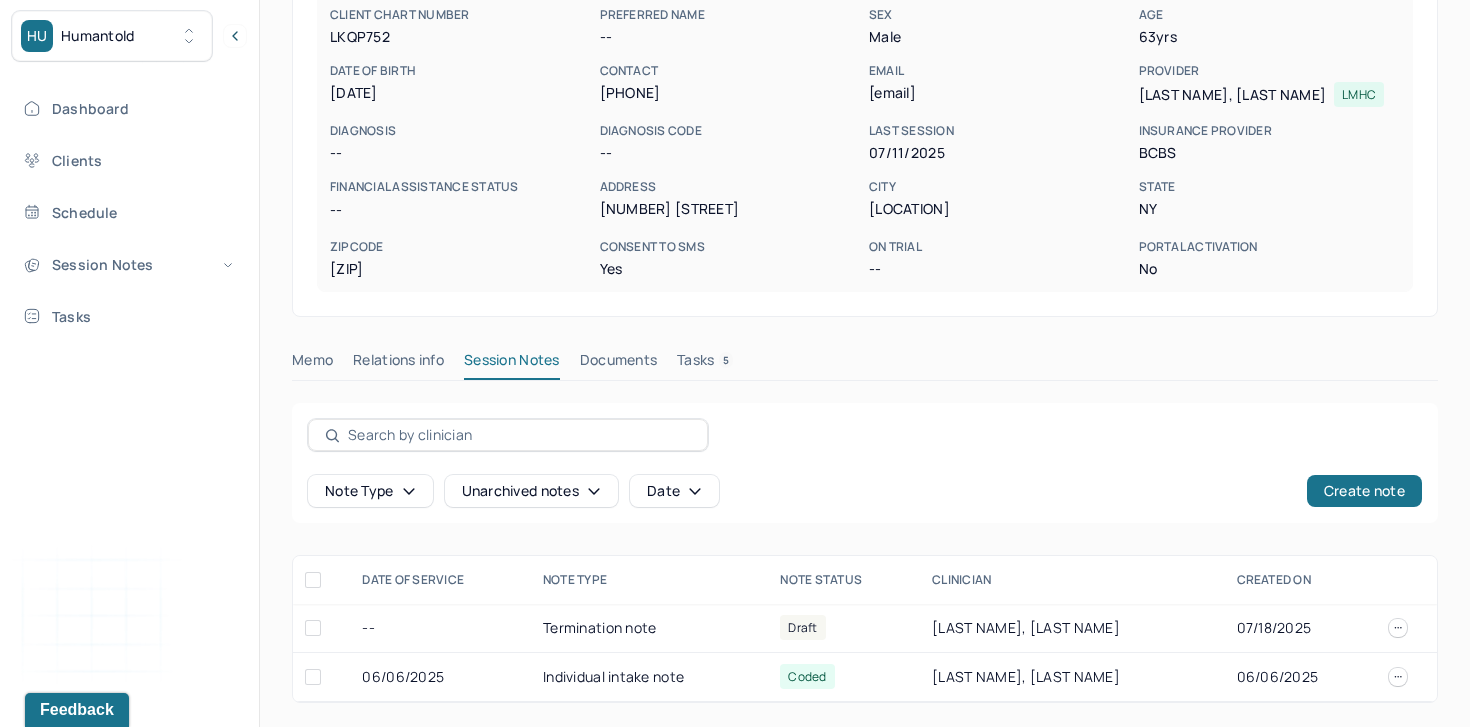 scroll, scrollTop: 212, scrollLeft: 0, axis: vertical 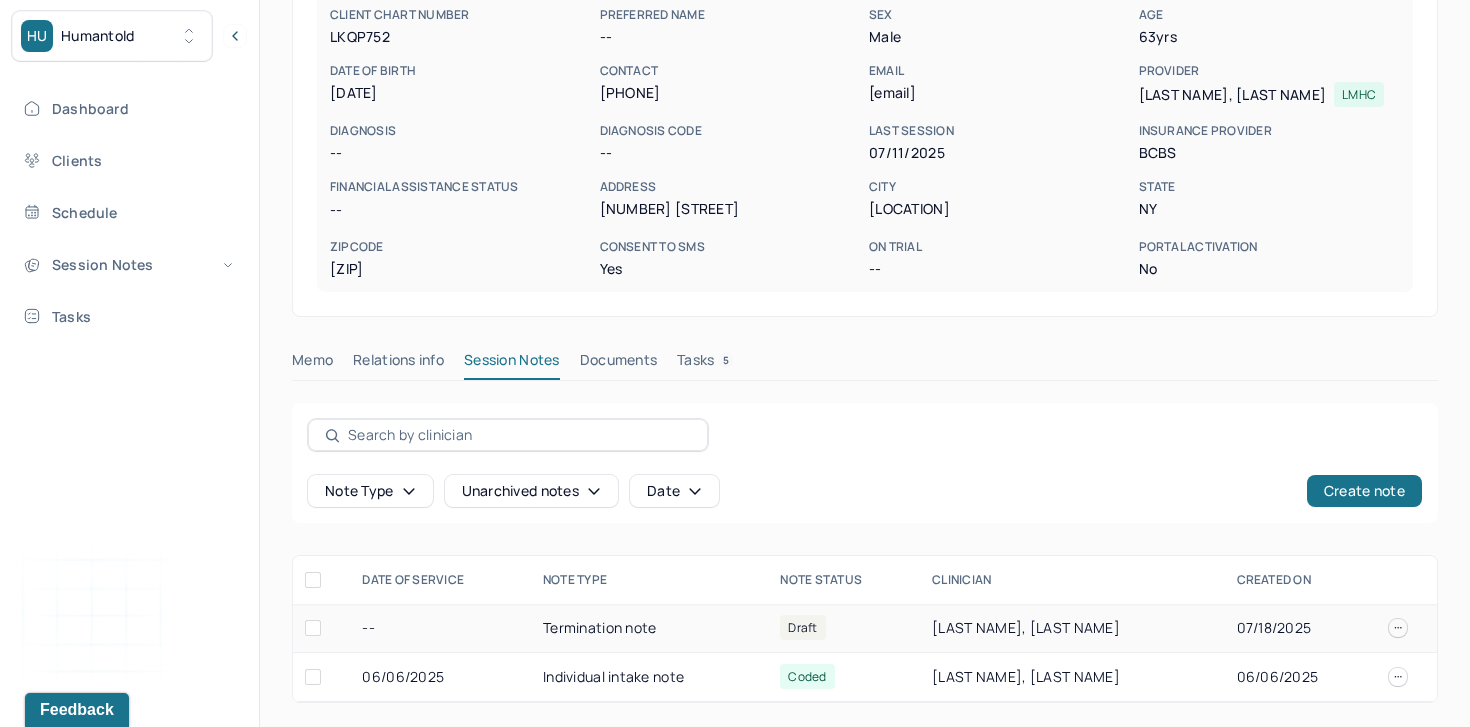 click on "--" at bounding box center [440, 628] 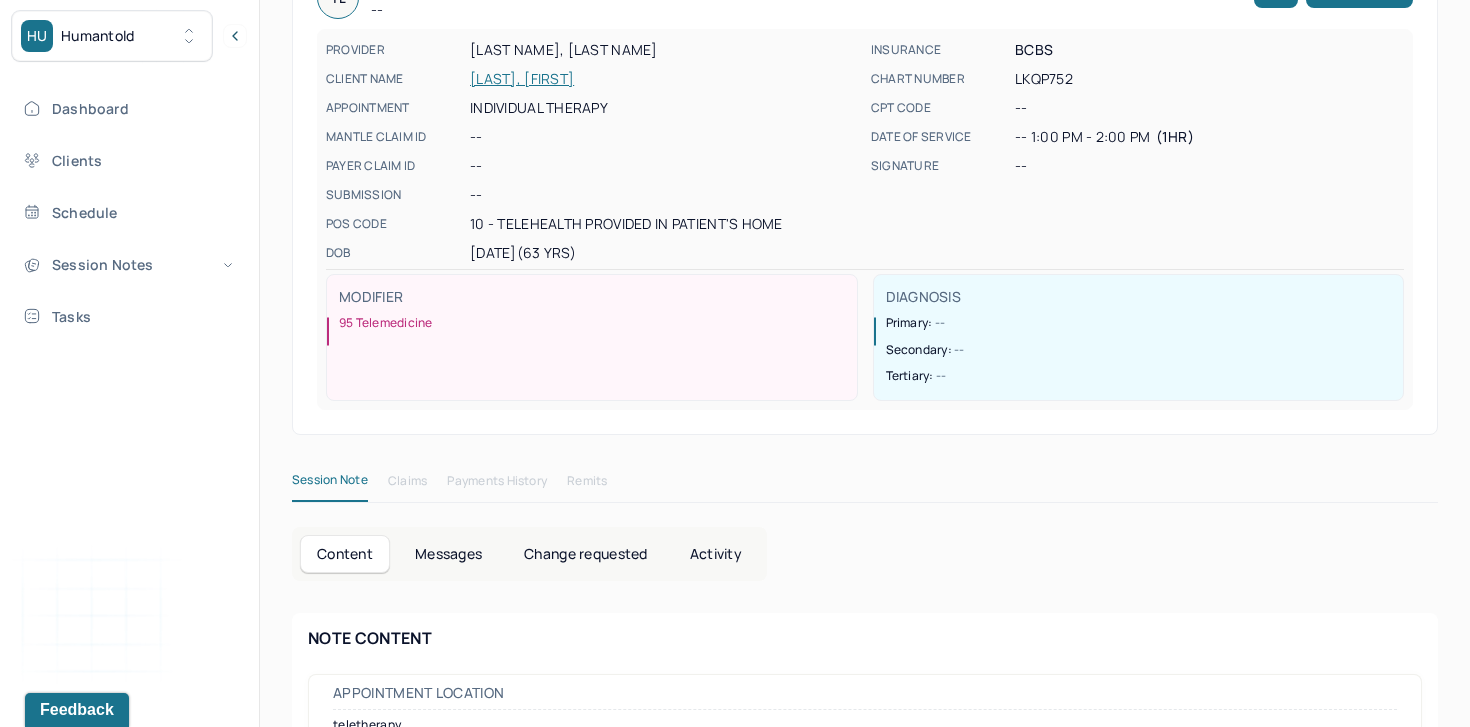 scroll, scrollTop: 0, scrollLeft: 0, axis: both 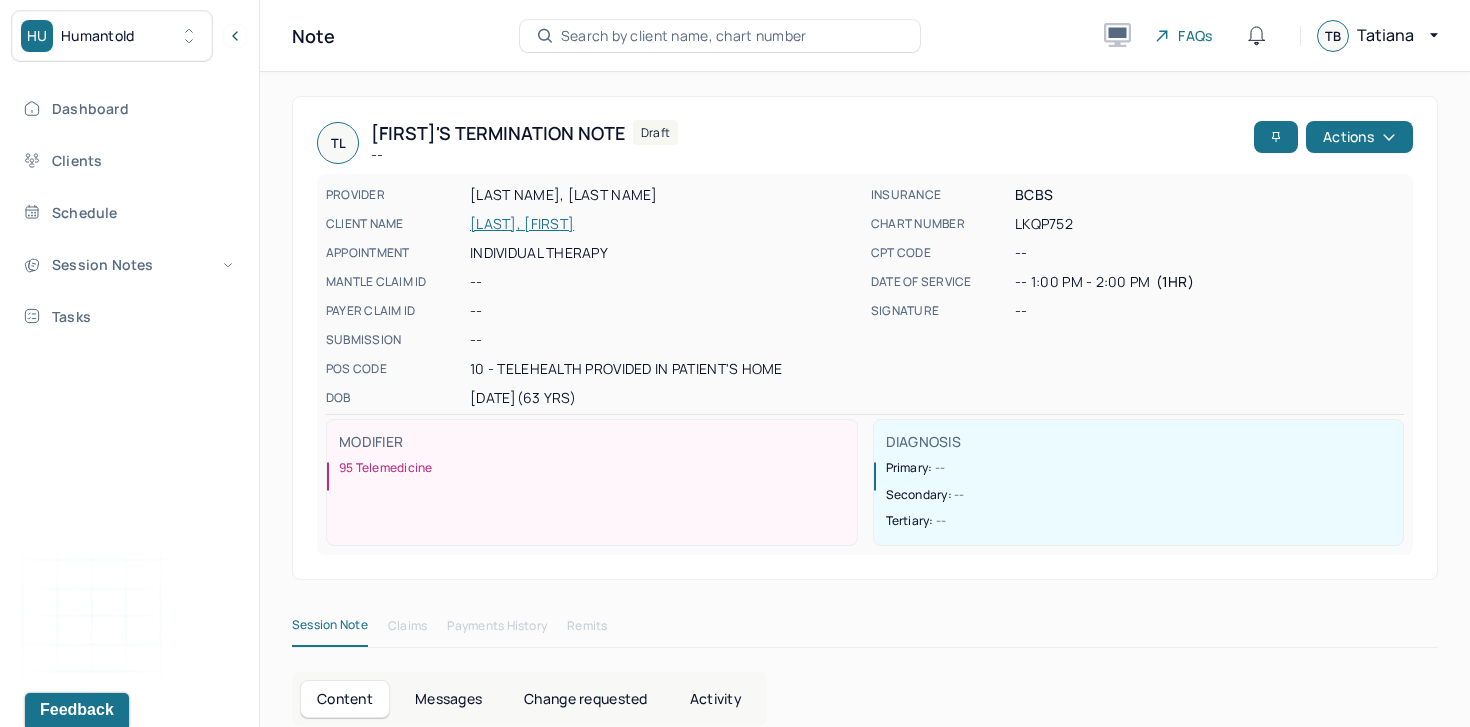 click on "LAWAL, TOYE" at bounding box center (664, 224) 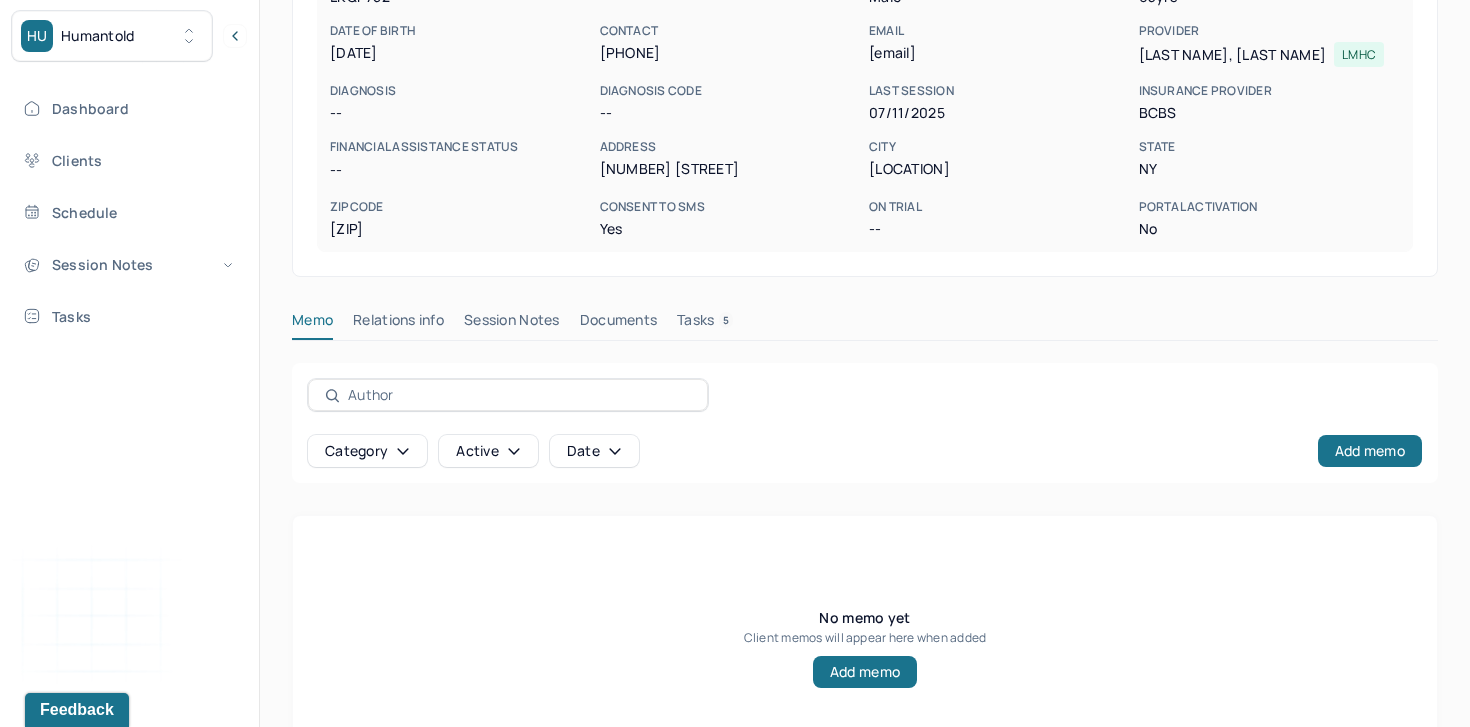 scroll, scrollTop: 330, scrollLeft: 0, axis: vertical 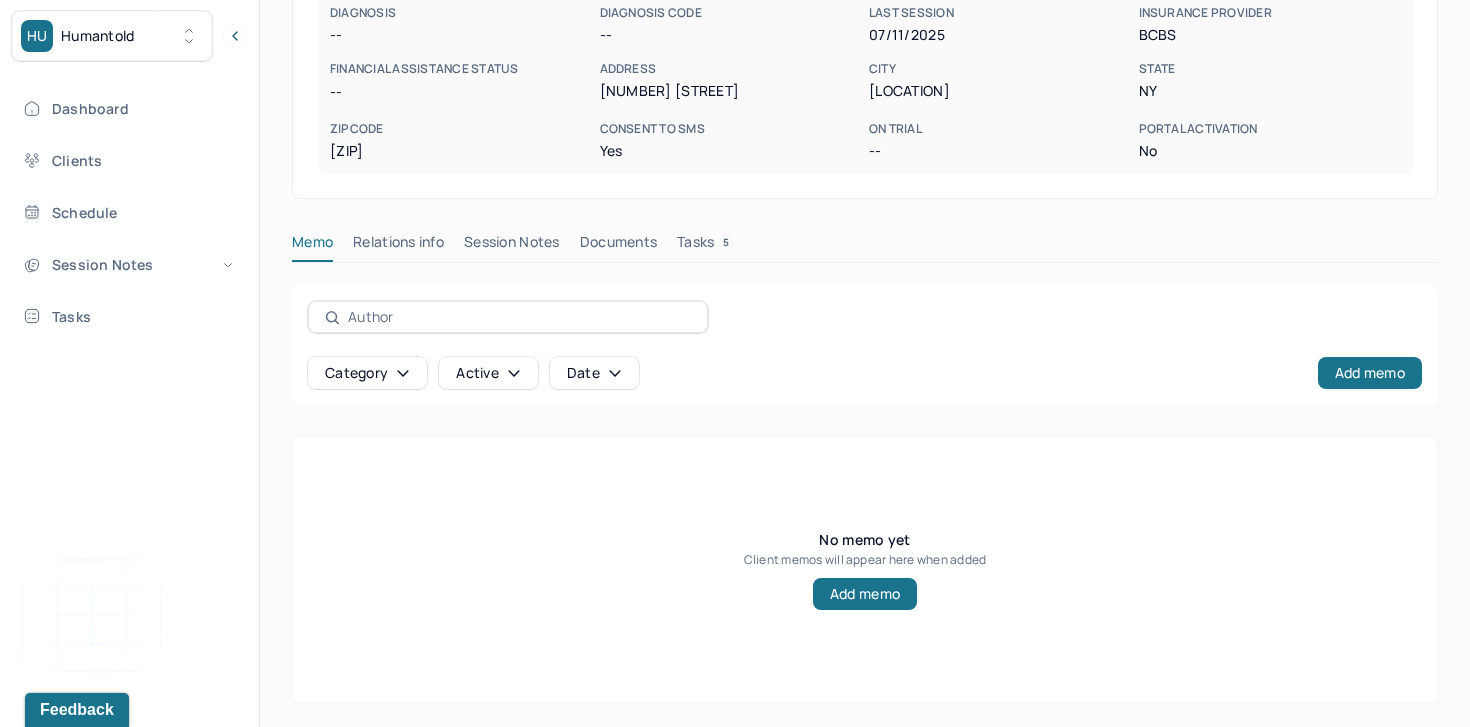 click on "Session Notes" at bounding box center (512, 246) 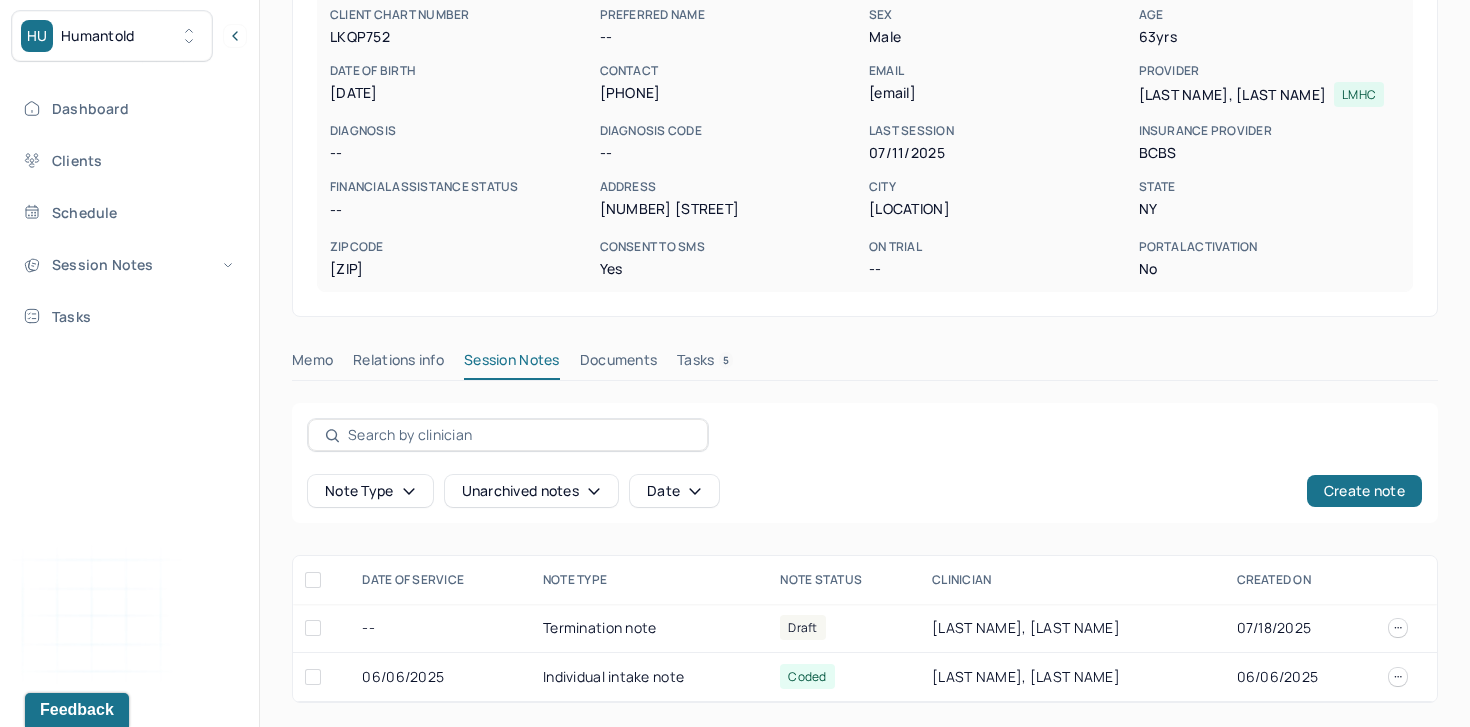 scroll, scrollTop: 212, scrollLeft: 0, axis: vertical 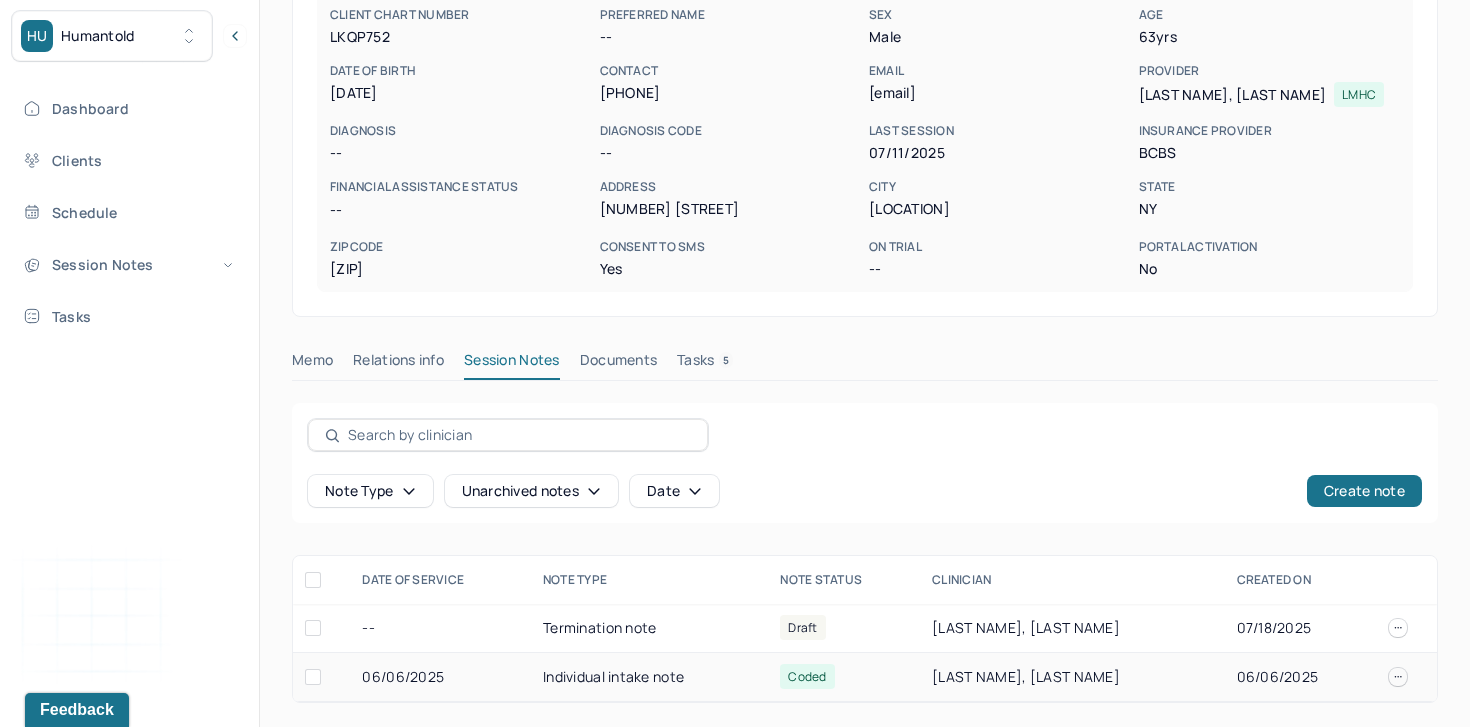 click on "06/06/2025" at bounding box center (440, 677) 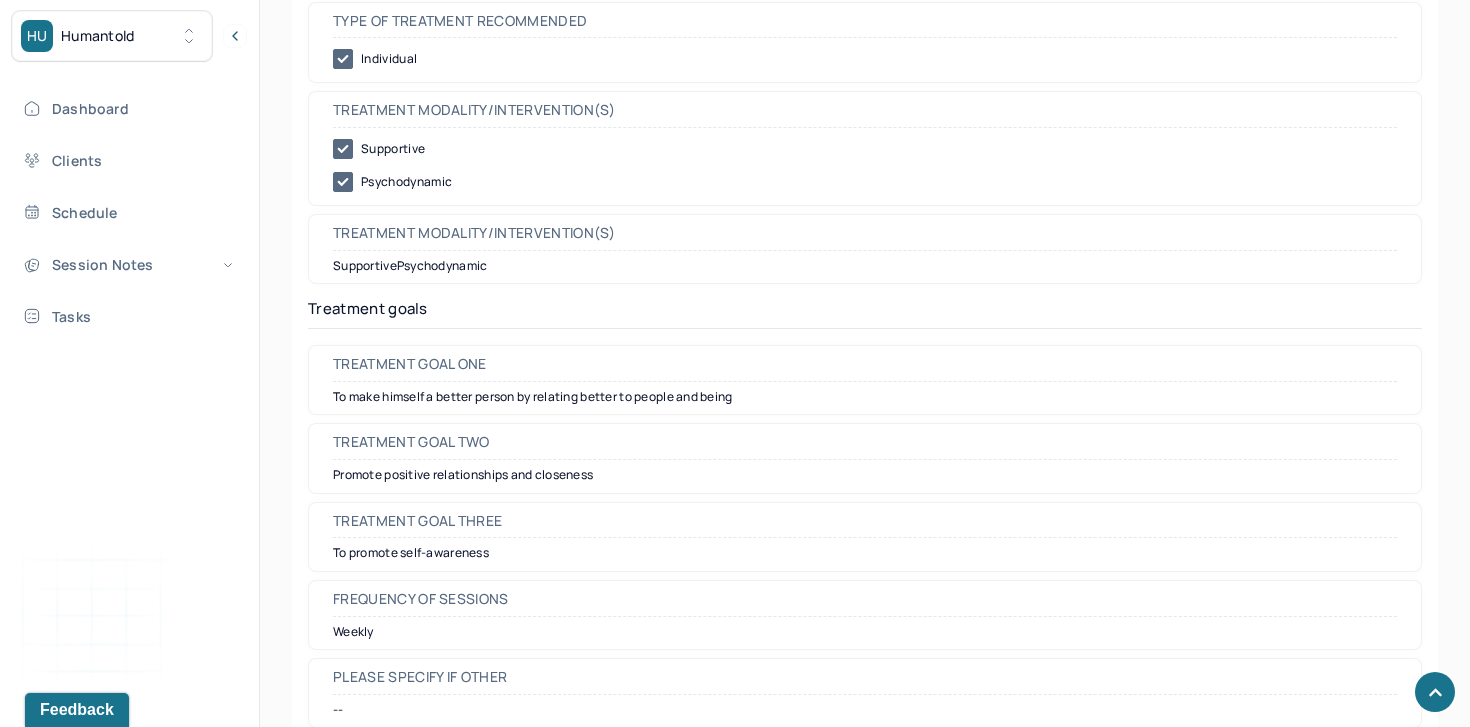 scroll, scrollTop: 8294, scrollLeft: 0, axis: vertical 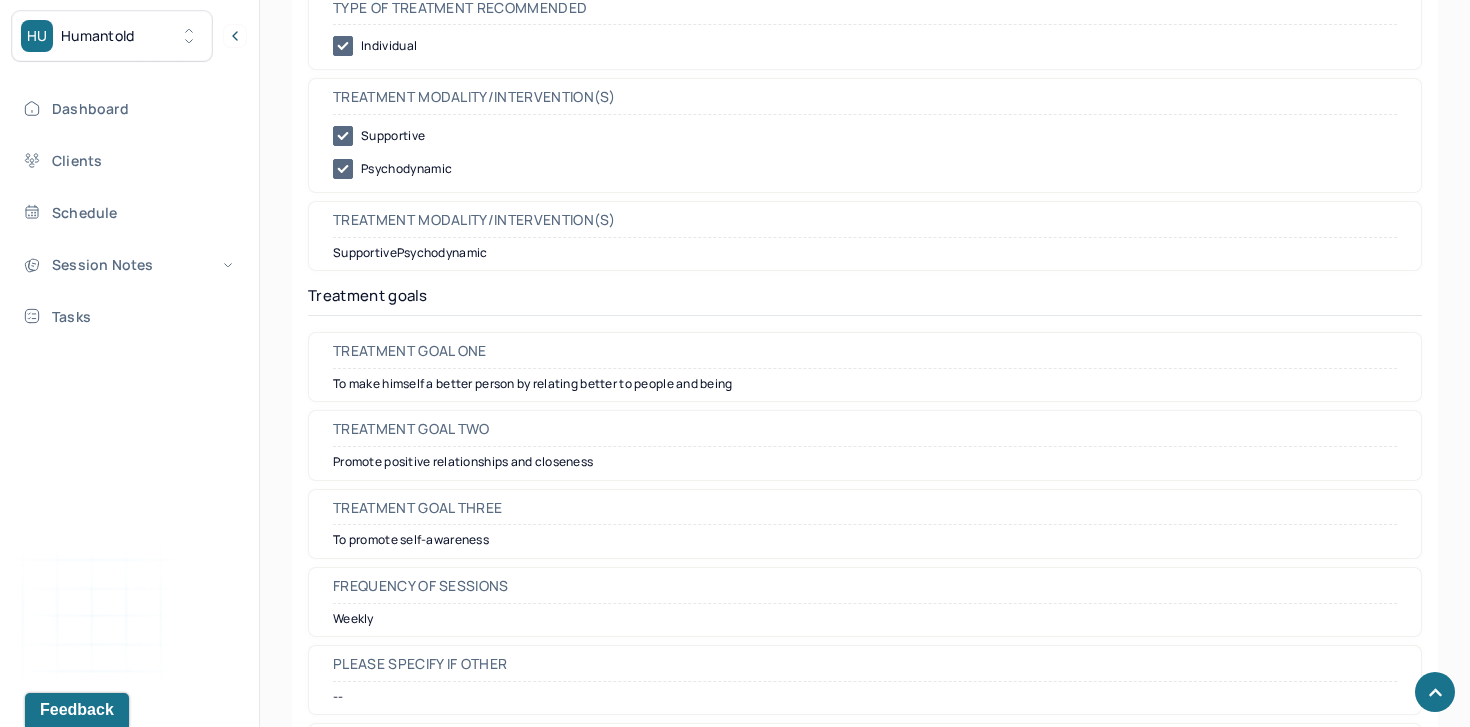 click on "To make himself a better person by relating better to people and being" at bounding box center (865, 384) 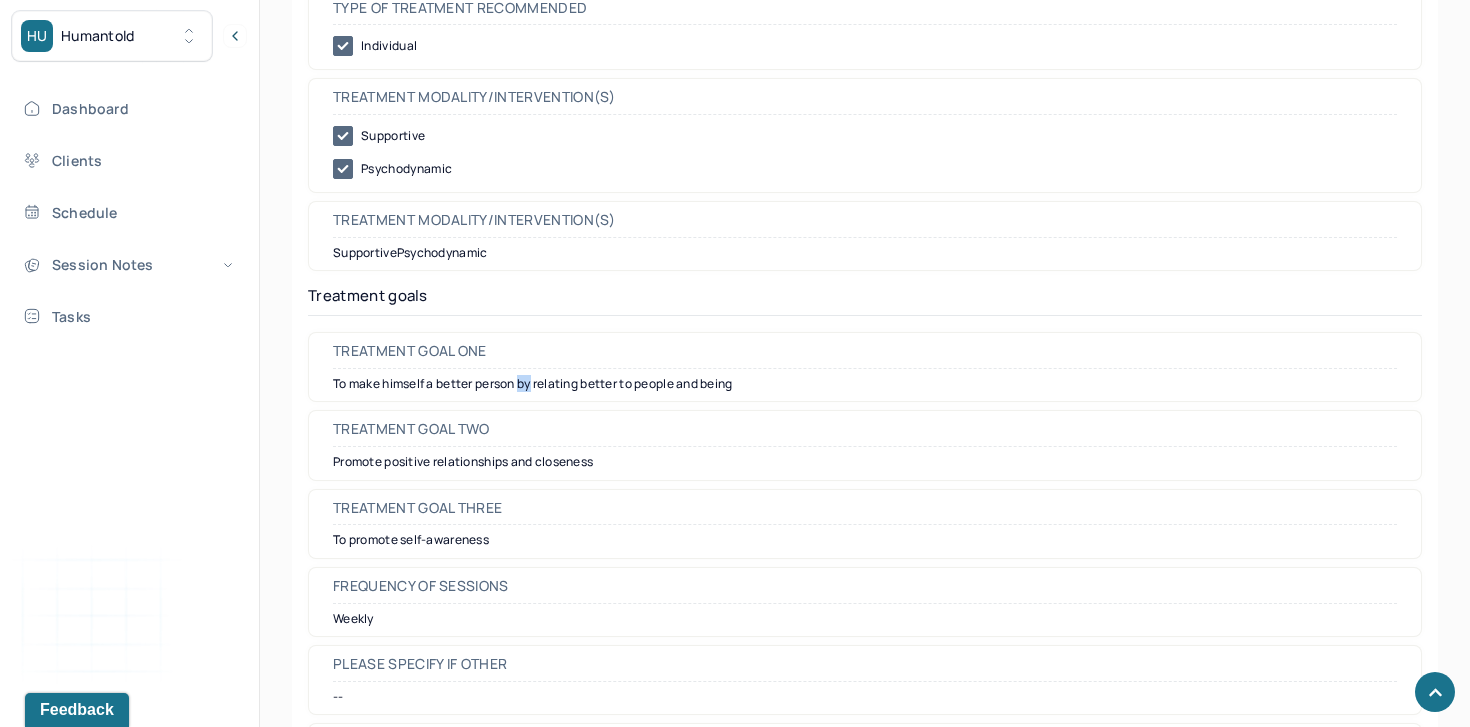 click on "To make himself a better person by relating better to people and being" at bounding box center [865, 384] 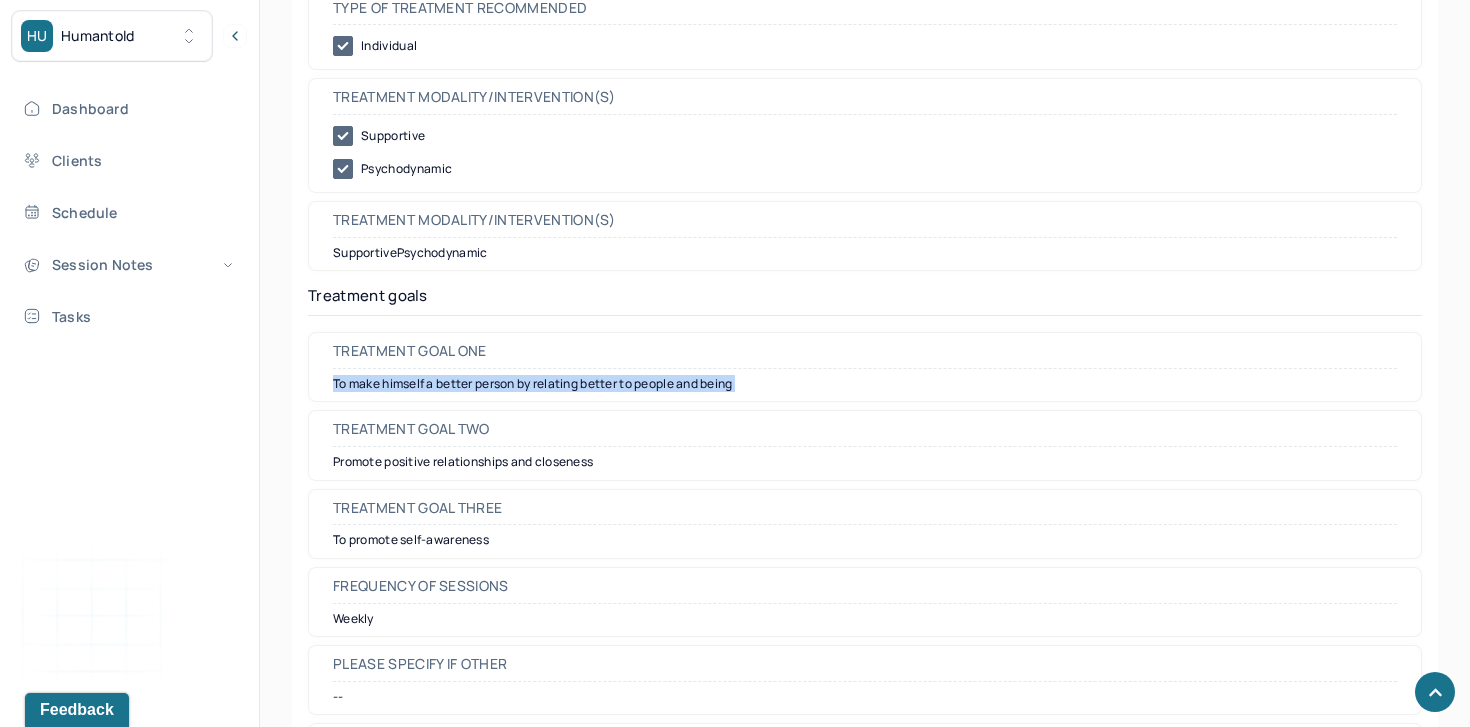 click on "To make himself a better person by relating better to people and being" at bounding box center (865, 384) 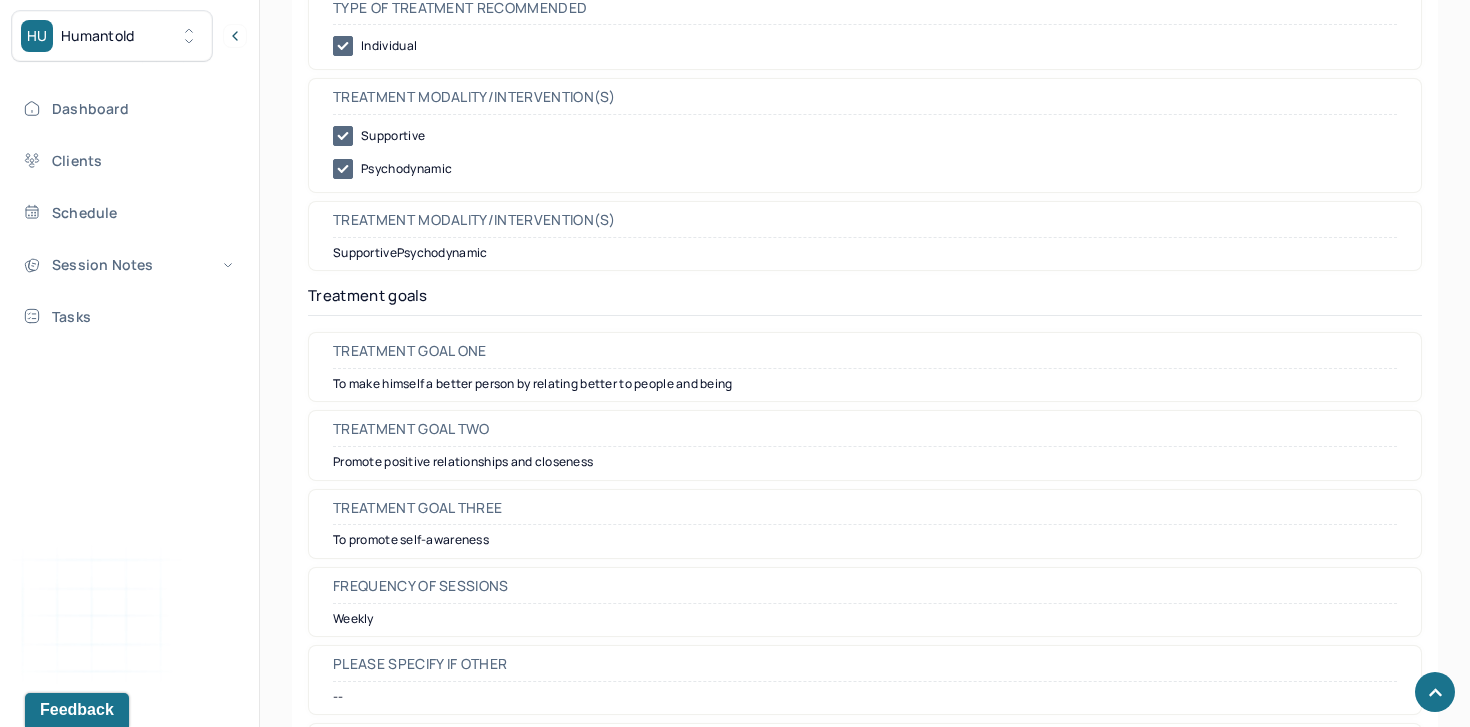 click on "Promote positive relationships and closeness" at bounding box center [865, 462] 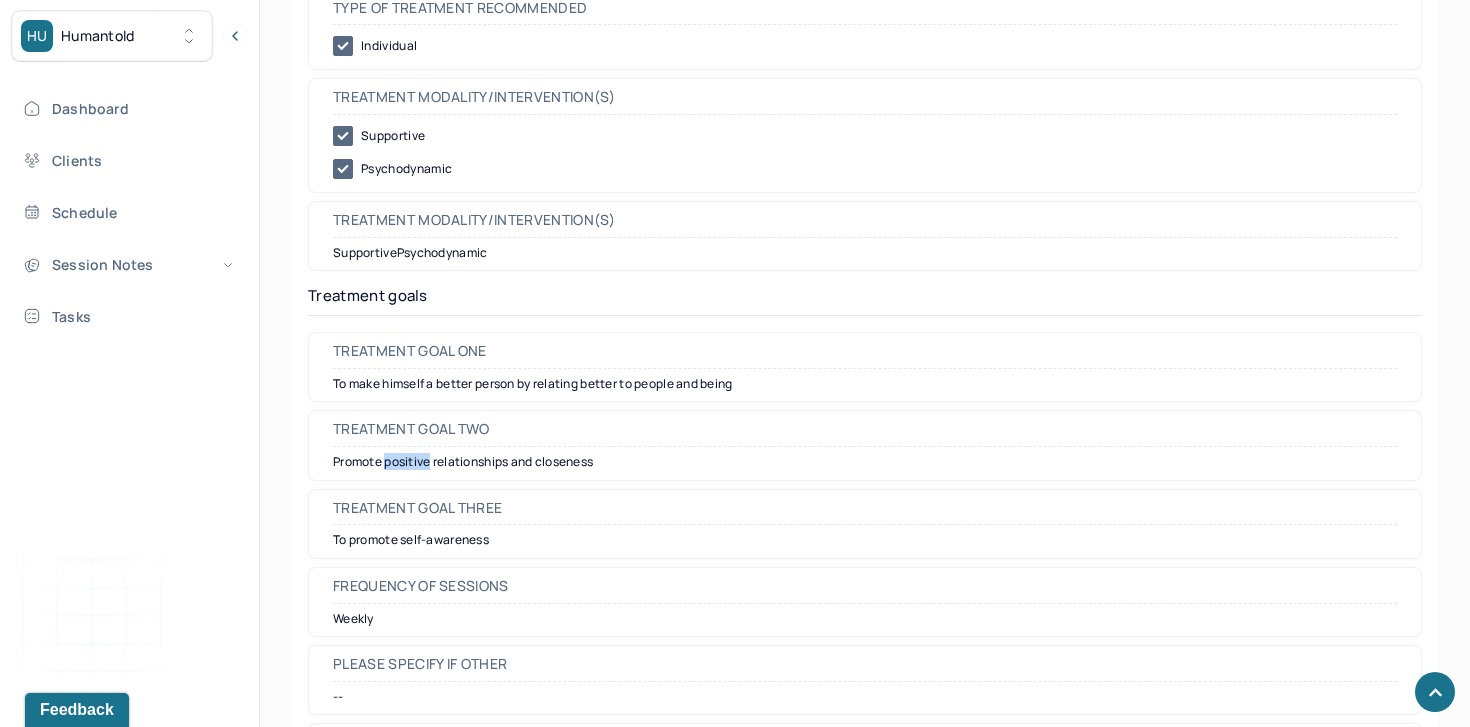 click on "Promote positive relationships and closeness" at bounding box center [865, 462] 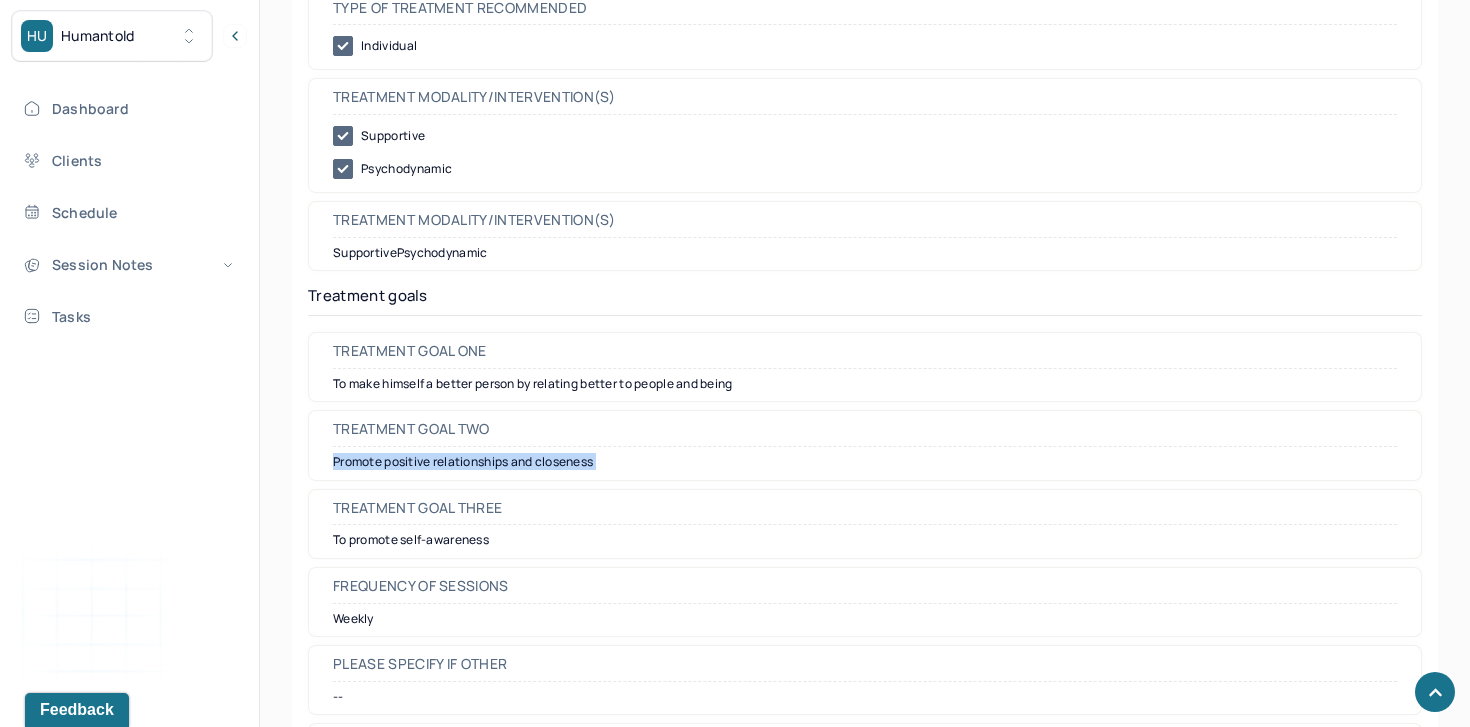 click on "Promote positive relationships and closeness" at bounding box center [865, 462] 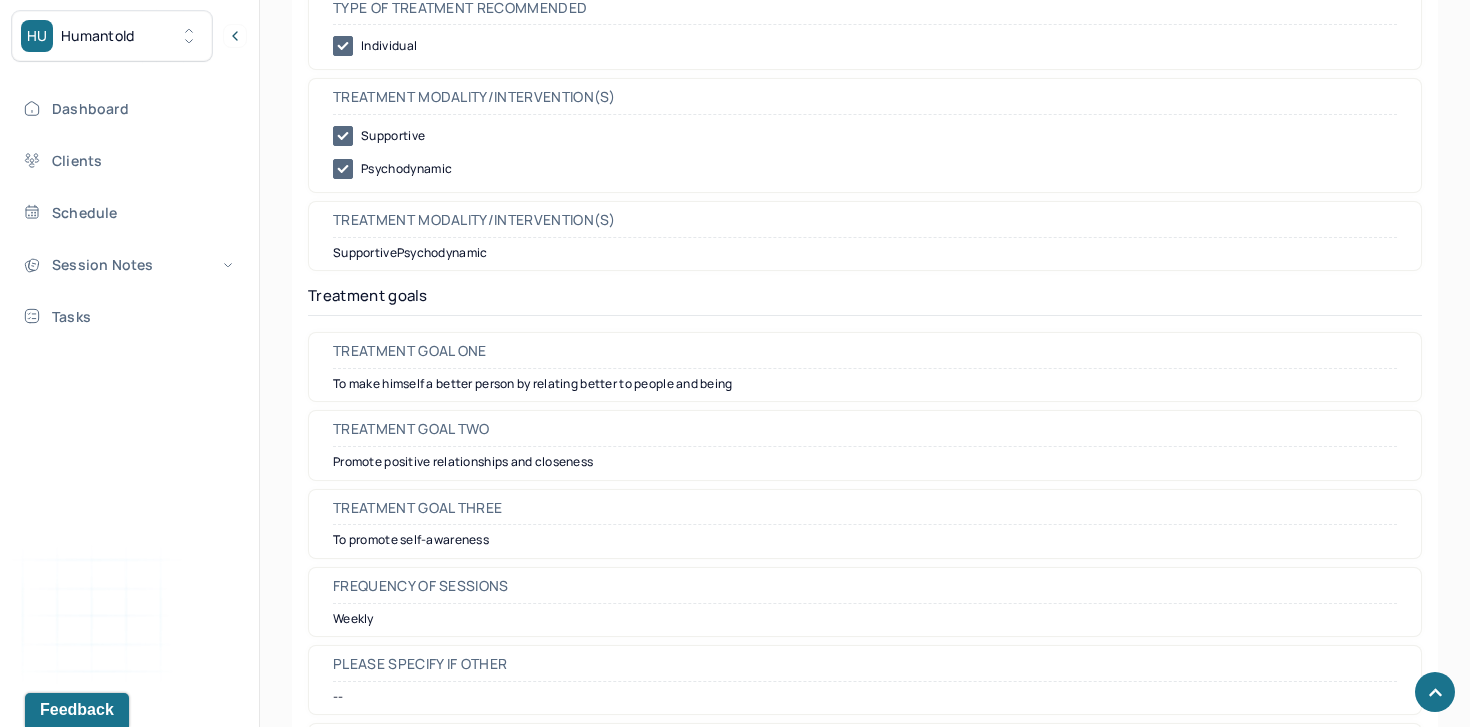 click on "To promote self-awareness" at bounding box center (865, 540) 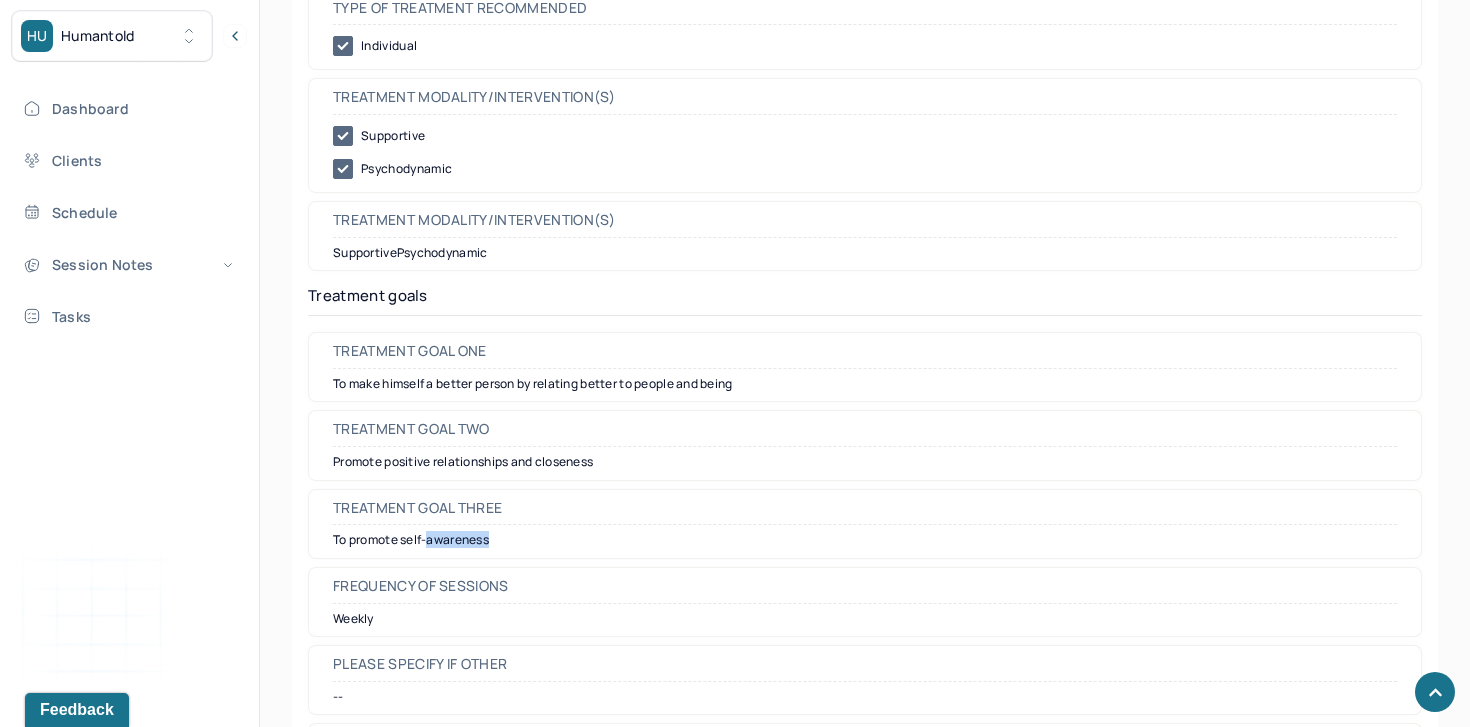 click on "To promote self-awareness" at bounding box center [865, 540] 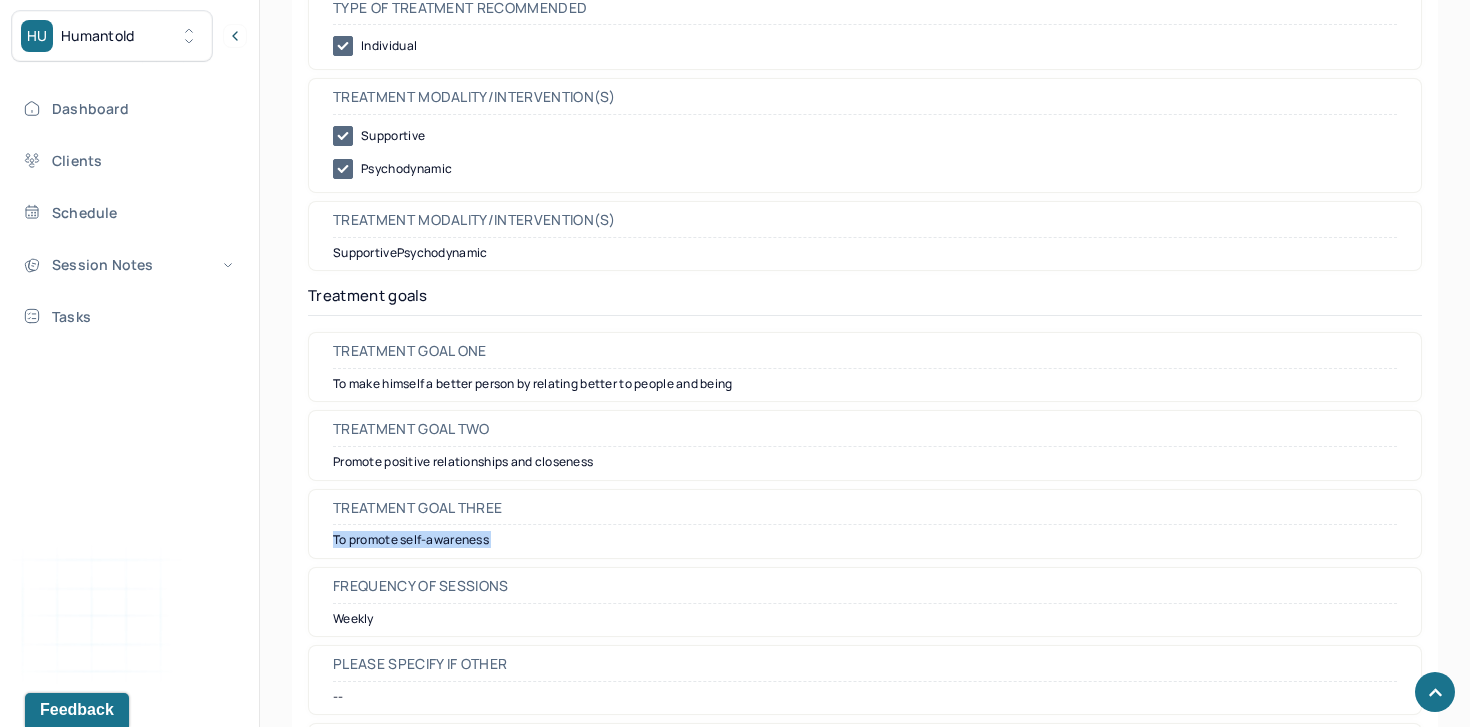 click on "To promote self-awareness" at bounding box center [865, 540] 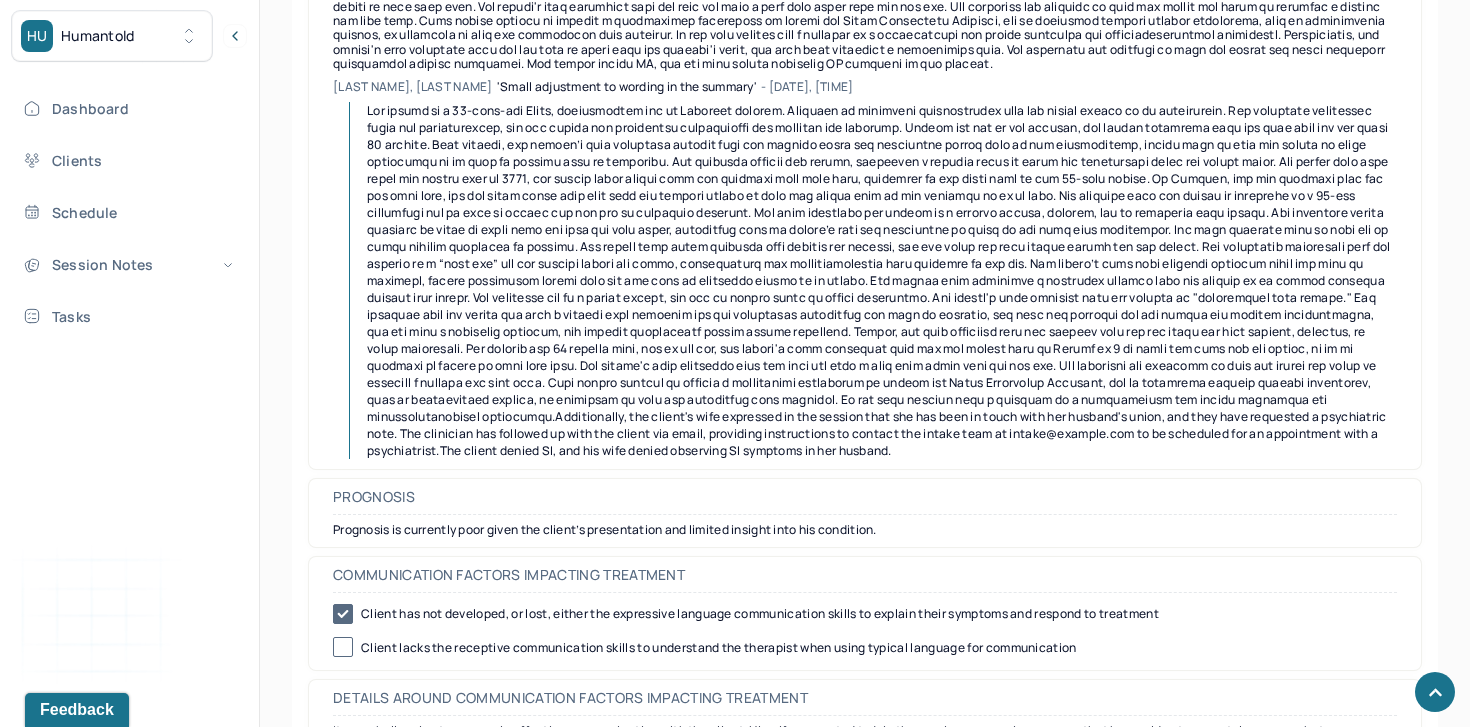 scroll, scrollTop: 9535, scrollLeft: 0, axis: vertical 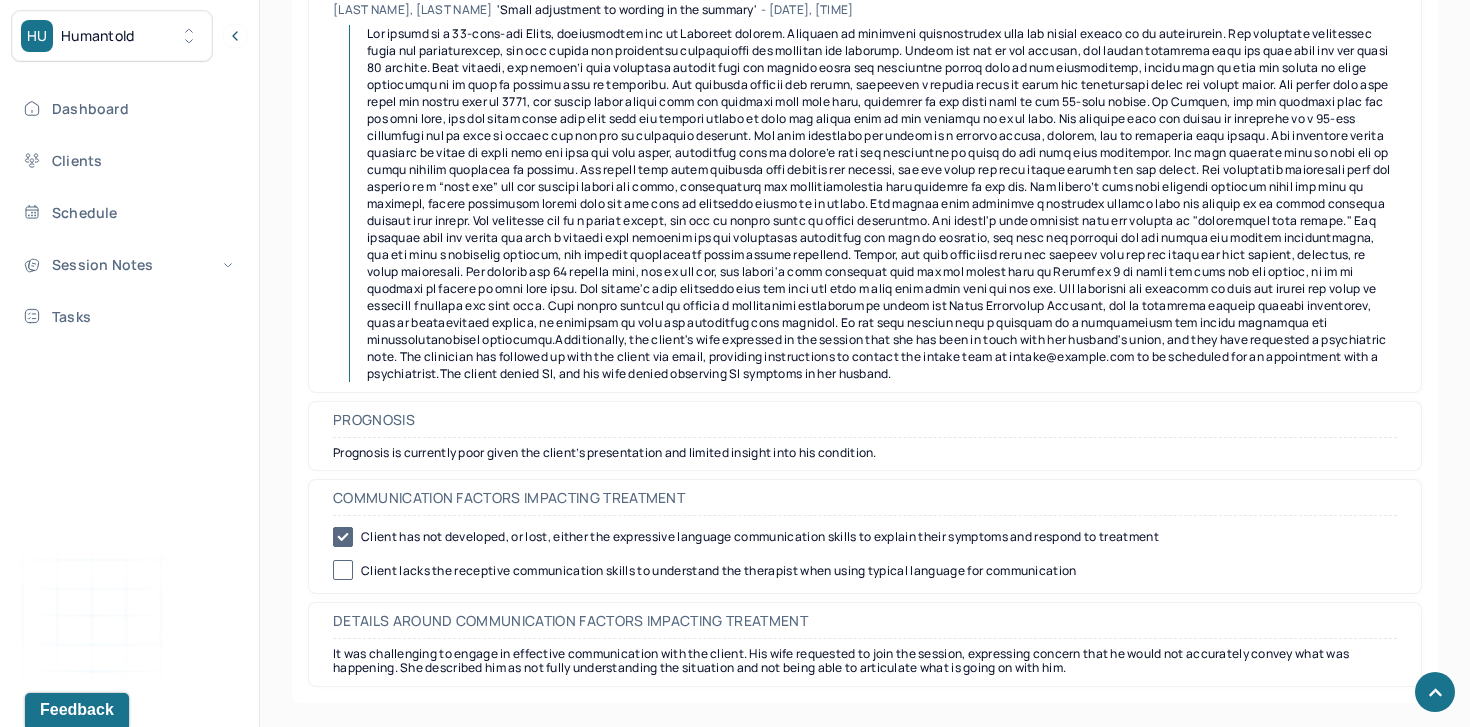 click on "Prognosis is currently poor given the client’s presentation and limited insight into his condition." at bounding box center (865, 453) 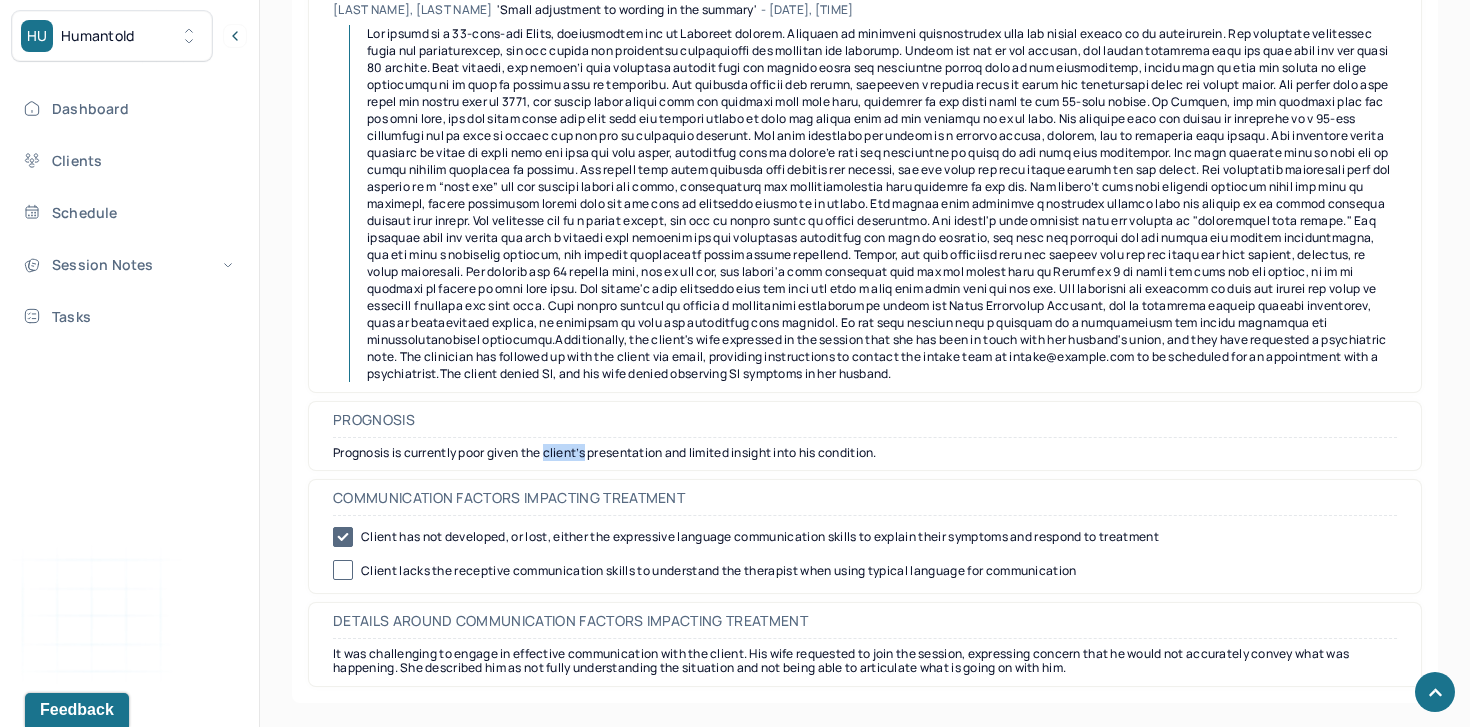 click on "Prognosis is currently poor given the client’s presentation and limited insight into his condition." at bounding box center (865, 453) 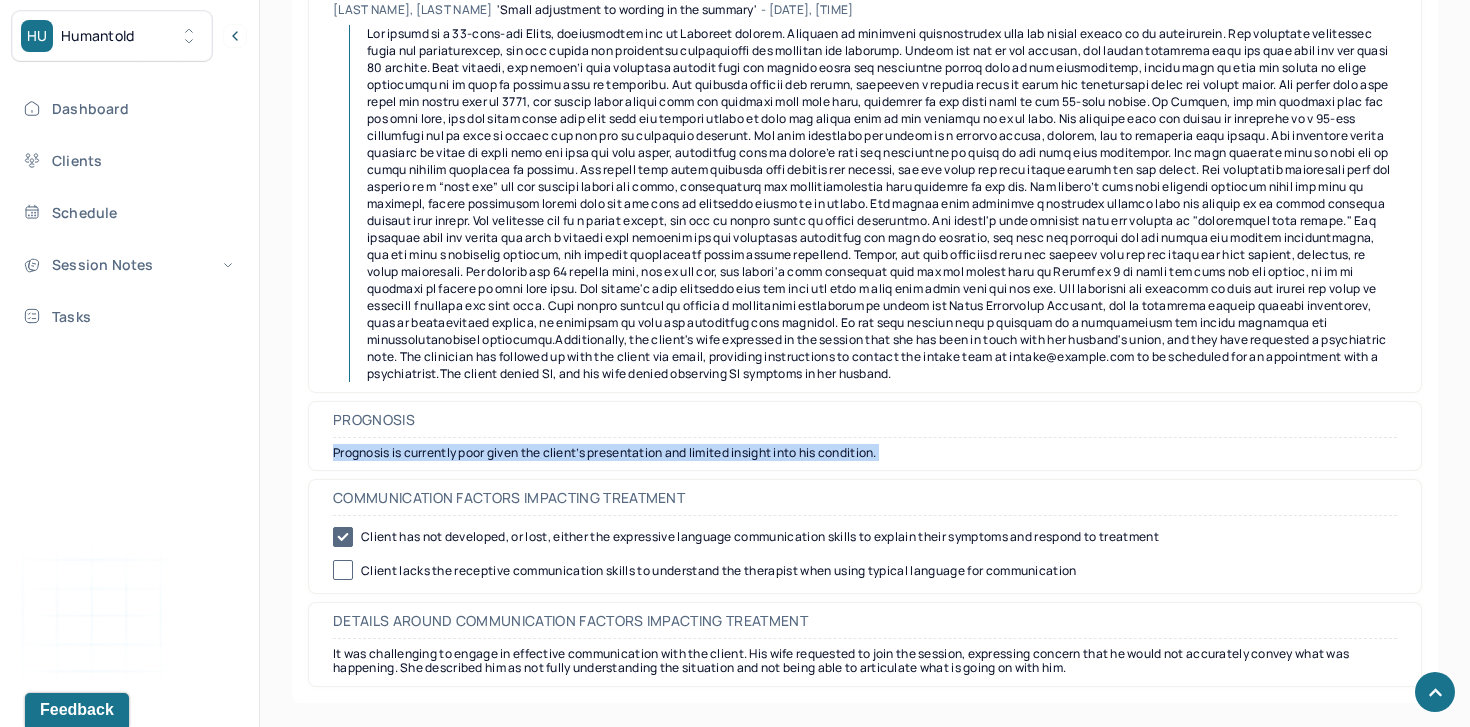 click on "Prognosis is currently poor given the client’s presentation and limited insight into his condition." at bounding box center [865, 453] 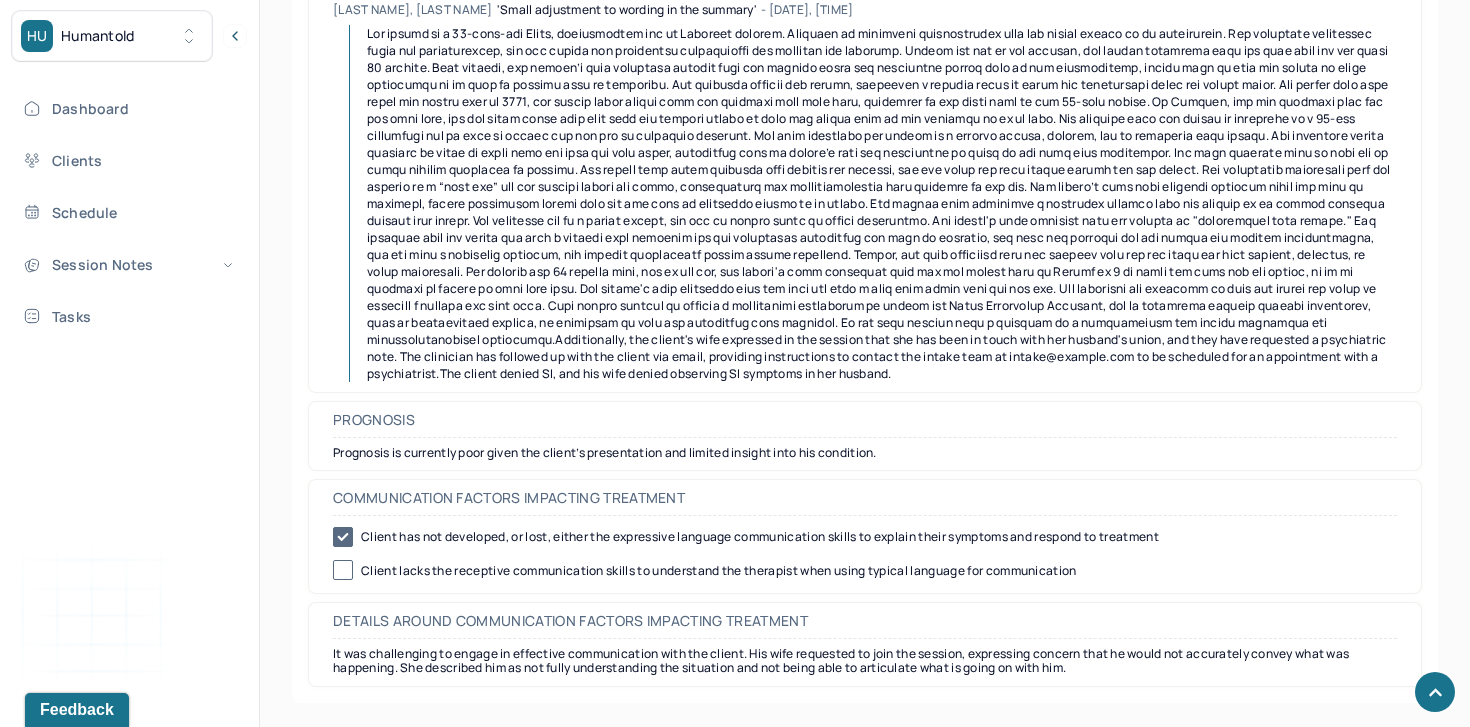 click on "Details around communication factors impacting treatment It was challenging to engage in effective communication with the client. His wife requested to join the session, expressing concern that he would not accurately convey what was happening. She described him as not fully understanding the situation and not being able to articulate what is going on with him." at bounding box center [865, 644] 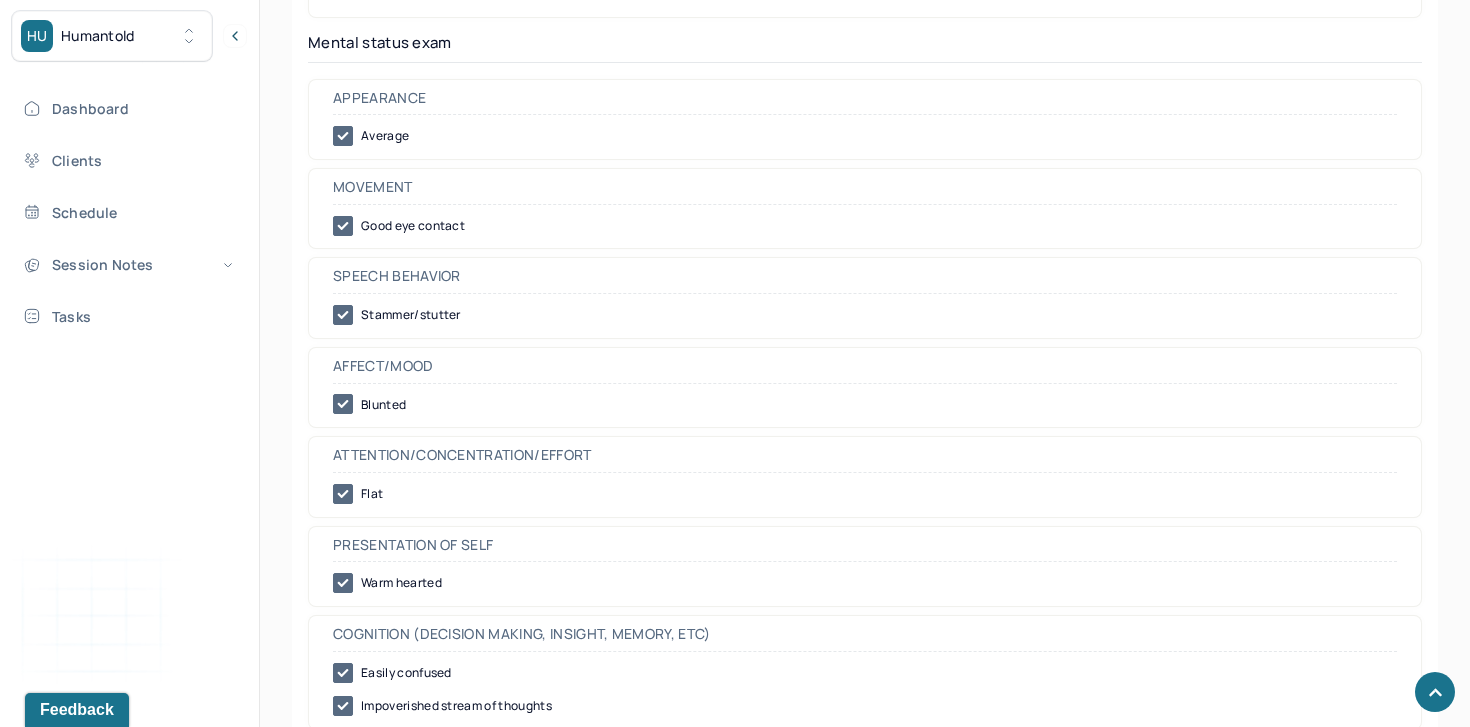 scroll, scrollTop: 7078, scrollLeft: 0, axis: vertical 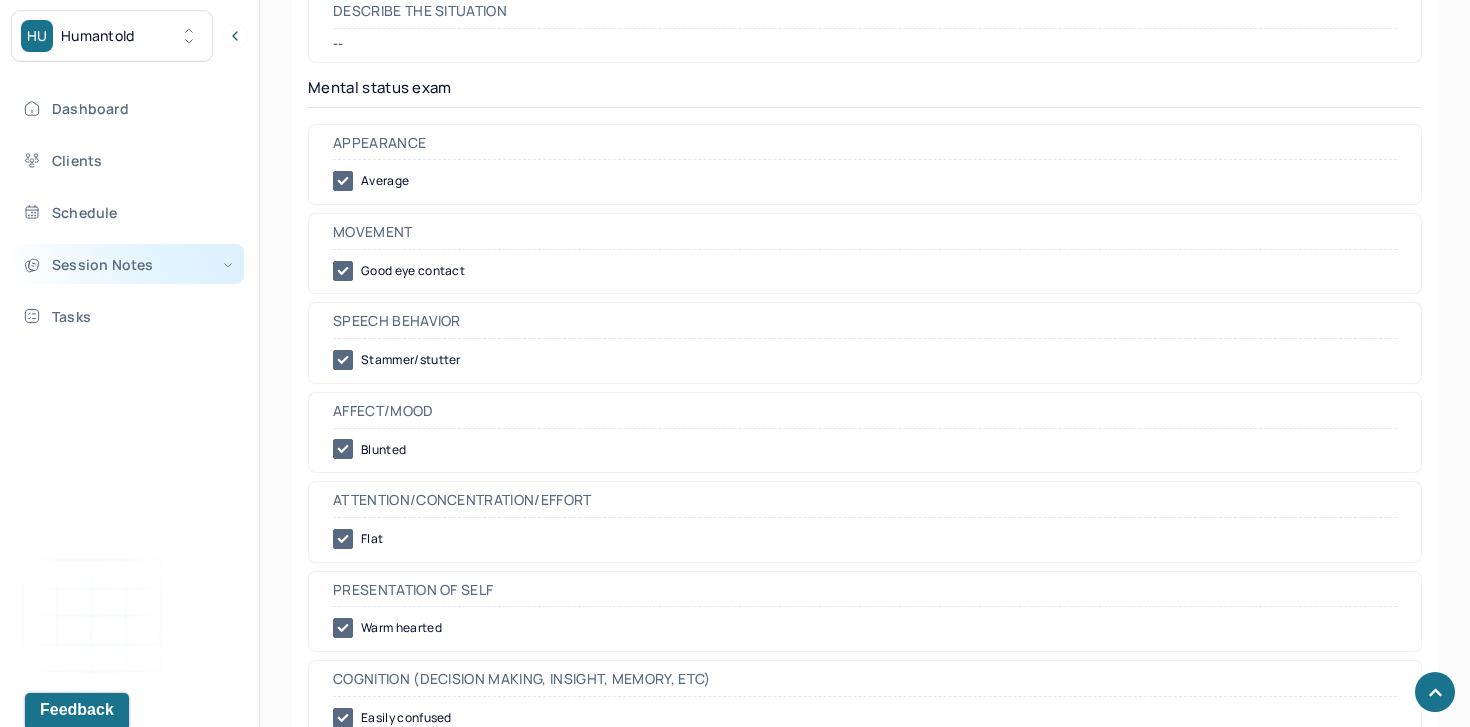 click on "Session Notes" at bounding box center [128, 264] 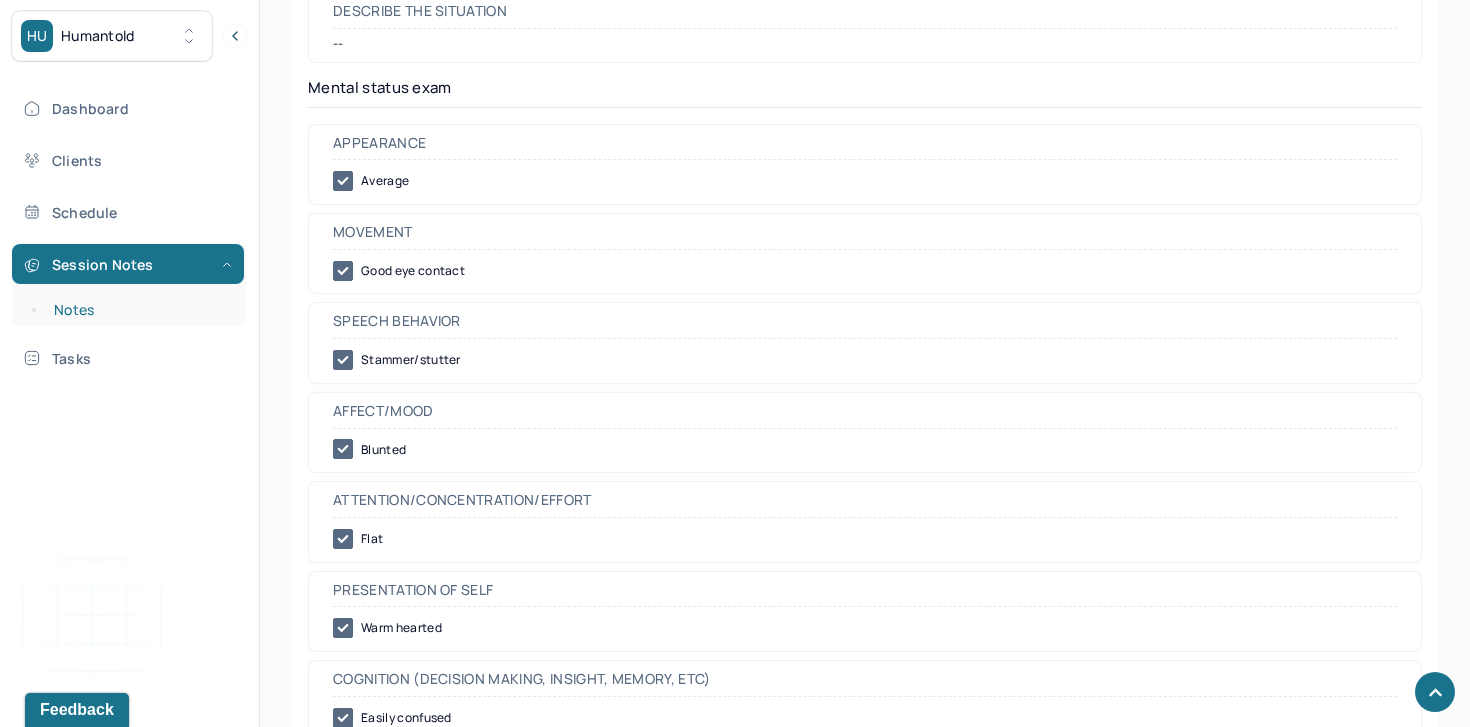 click on "Notes" at bounding box center [139, 310] 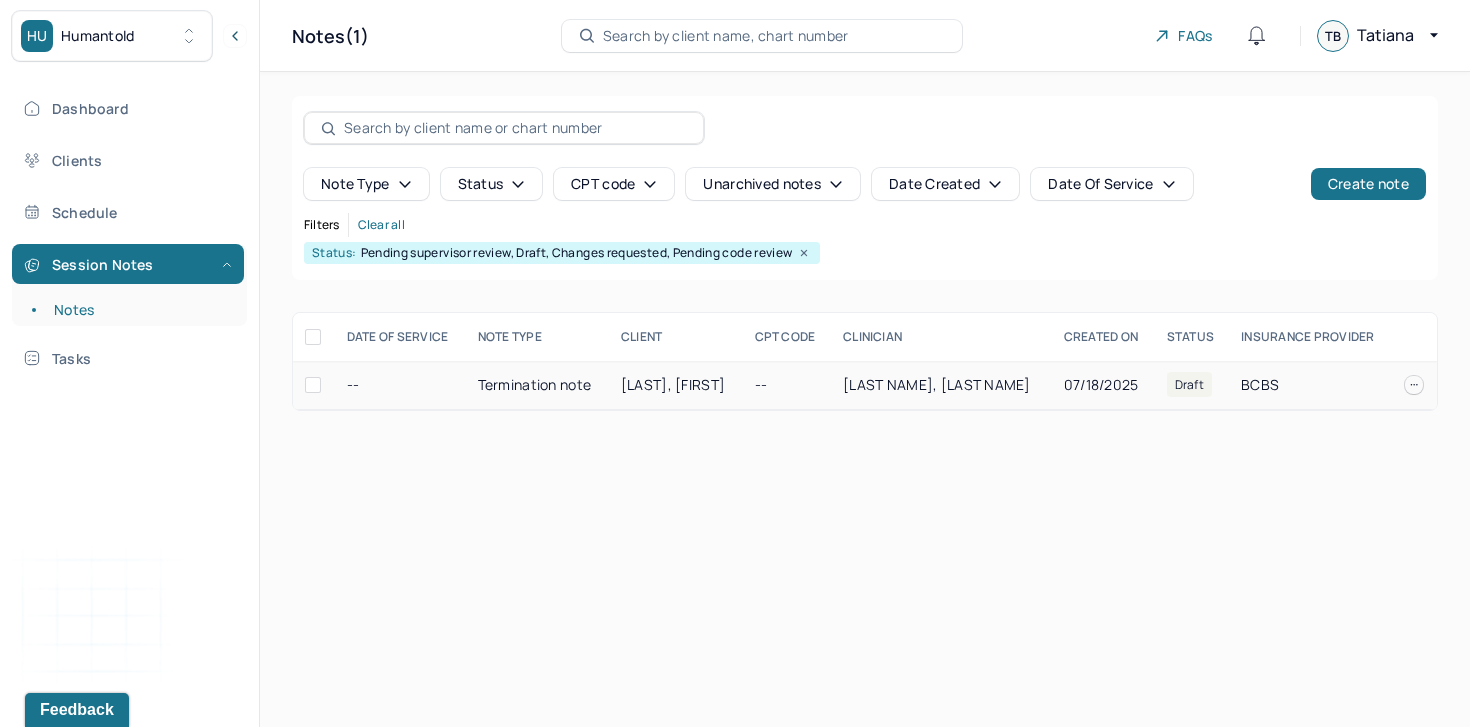click on "Termination note" at bounding box center (537, 385) 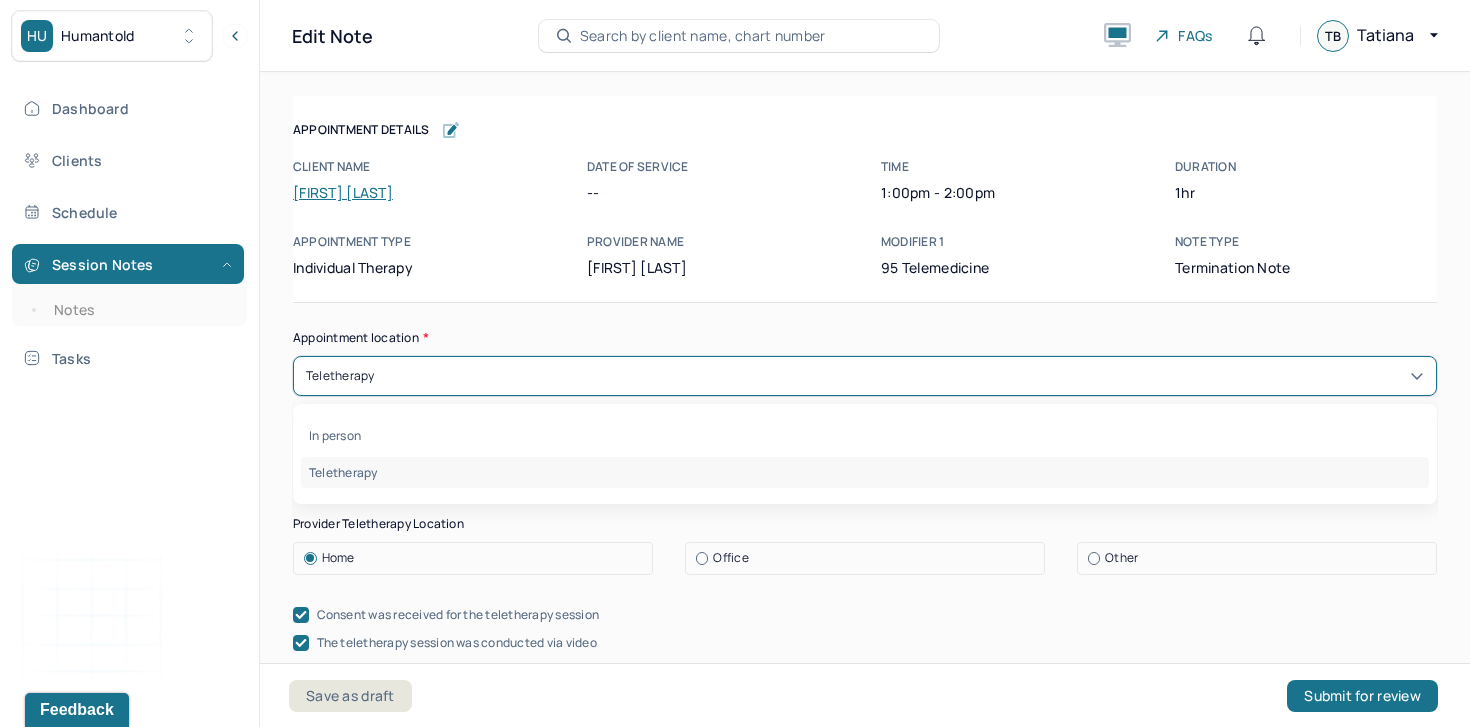 click on "Teletherapy" at bounding box center [865, 376] 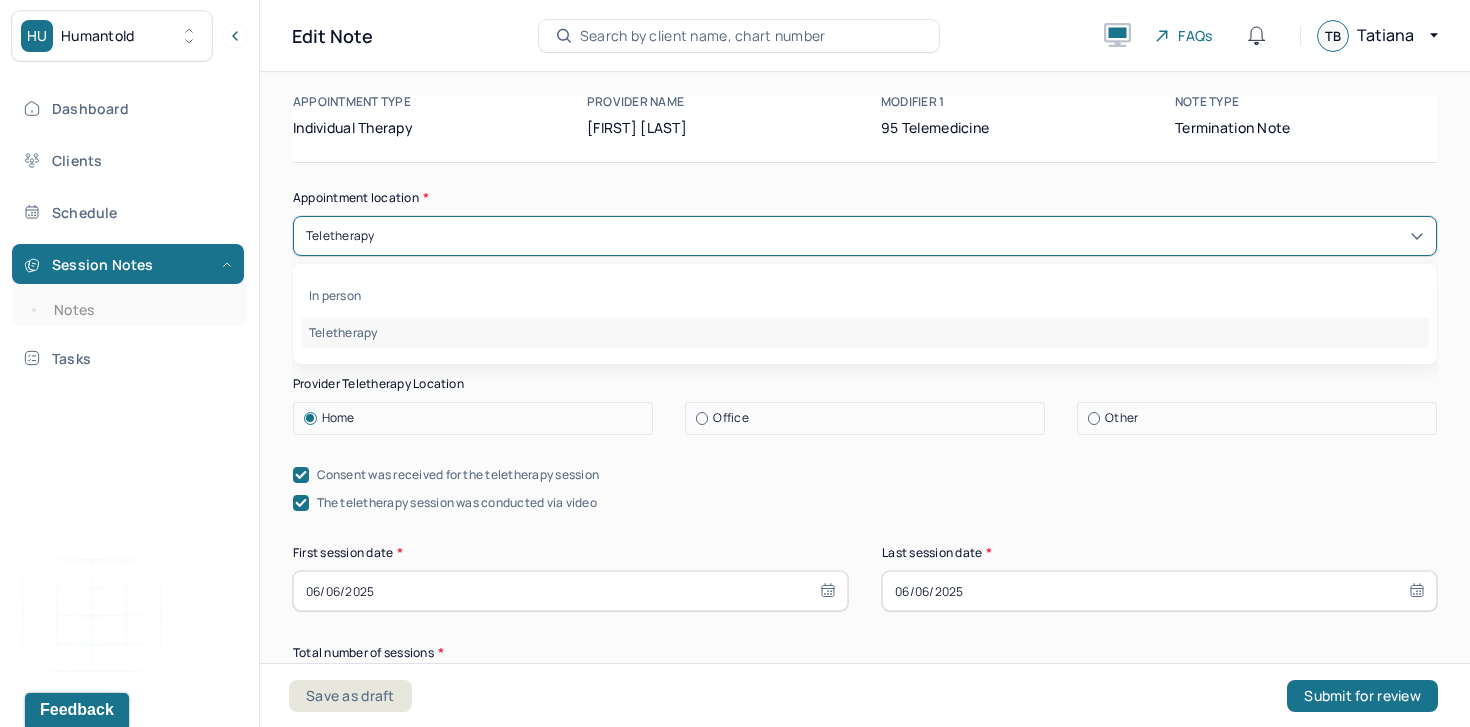 click on "Appointment location * Teletherapy selected, 2 of 2. 2 results available. Use Up and Down to choose options, press Enter to select the currently focused option, press Escape to exit the menu, press Tab to select the option and exit the menu. Teletherapy In person Teletherapy Client Teletherapy Location Home Office Other Provider Teletherapy Location Home Office Other Consent was received for the teletherapy session The teletherapy session was conducted via video First session date * 06/06/2025 Last session date * 06/06/2025 Total number of sessions * 1 Primary diagnosis * Primary diagnosis Secondary diagnosis (optional) Secondary diagnosis Tertiary diagnosis (optional) Tertiary diagnosis Presenting problems * Planned treatment and goals * Course of treatment * Patient final condition * Prognosis * Reason for termination * The client has not responded to repeated outreach attempts by the clinician. Discharge plan and follow-up * Date created * 07/18/2025 Sign note here Provider's Initials *   Save as draft" at bounding box center (865, 1291) 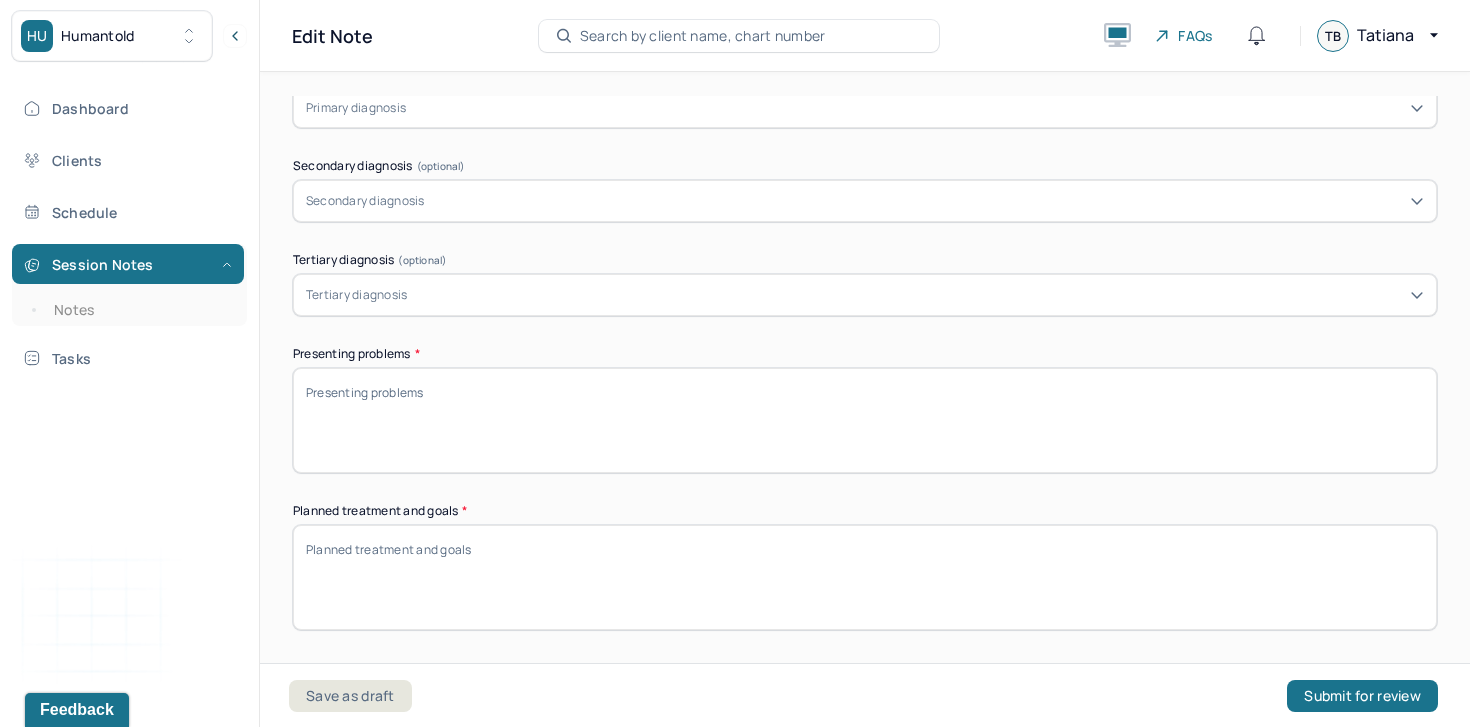 scroll, scrollTop: 847, scrollLeft: 0, axis: vertical 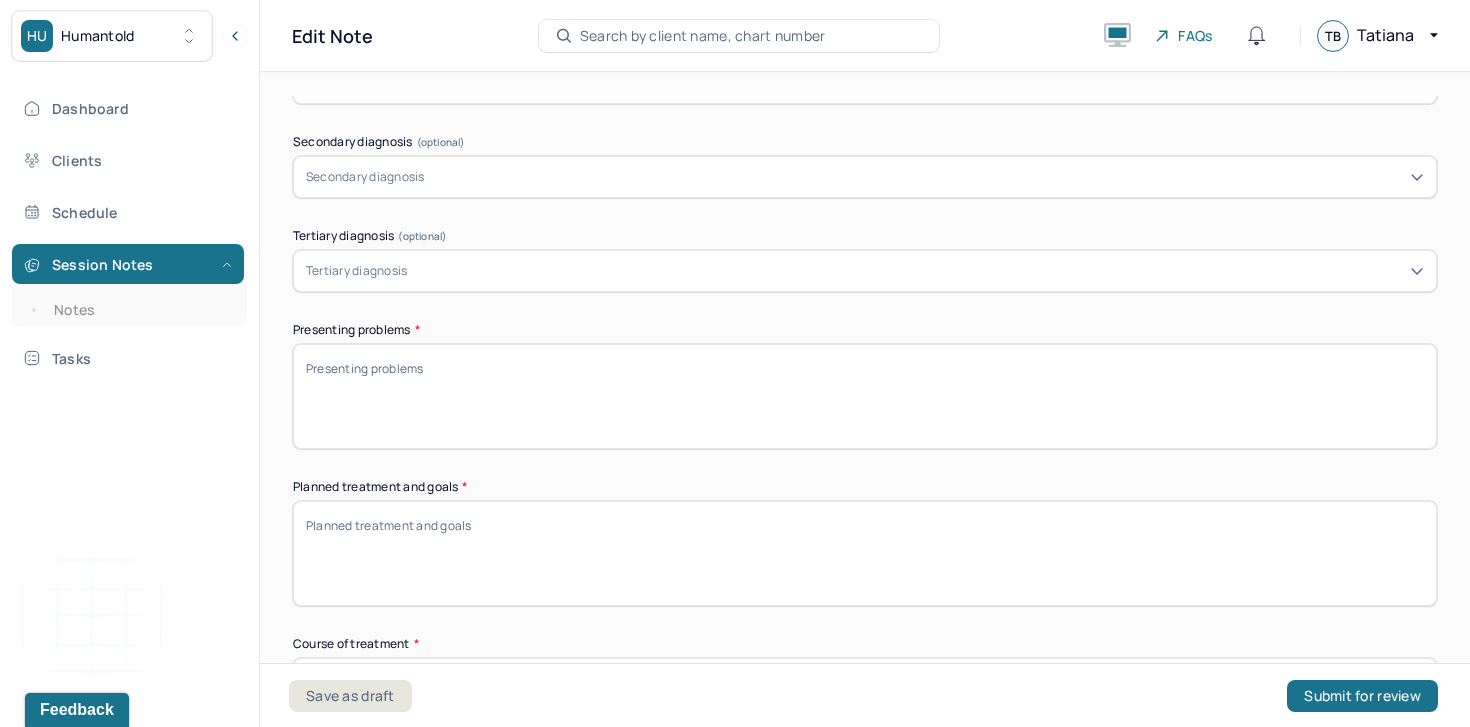 click on "Presenting problems *" at bounding box center [865, 396] 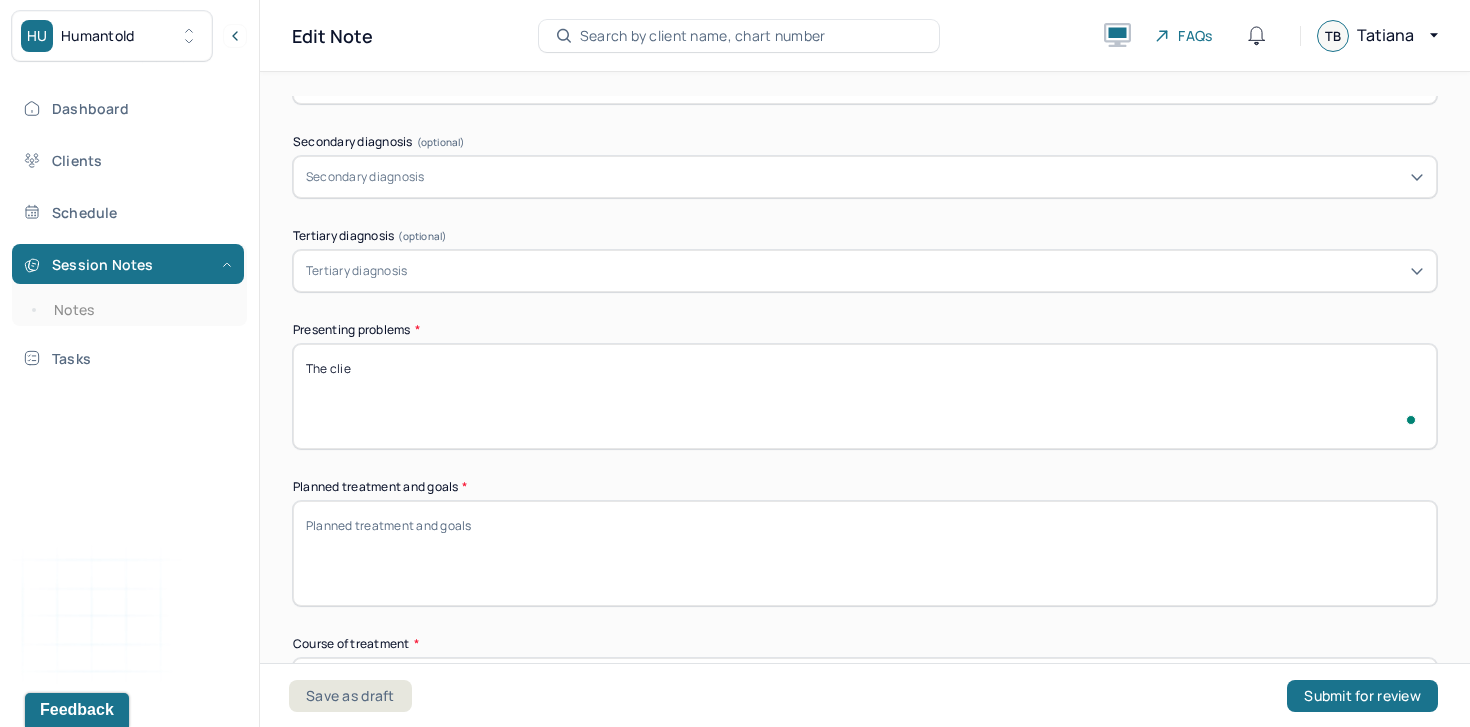 scroll, scrollTop: 847, scrollLeft: 0, axis: vertical 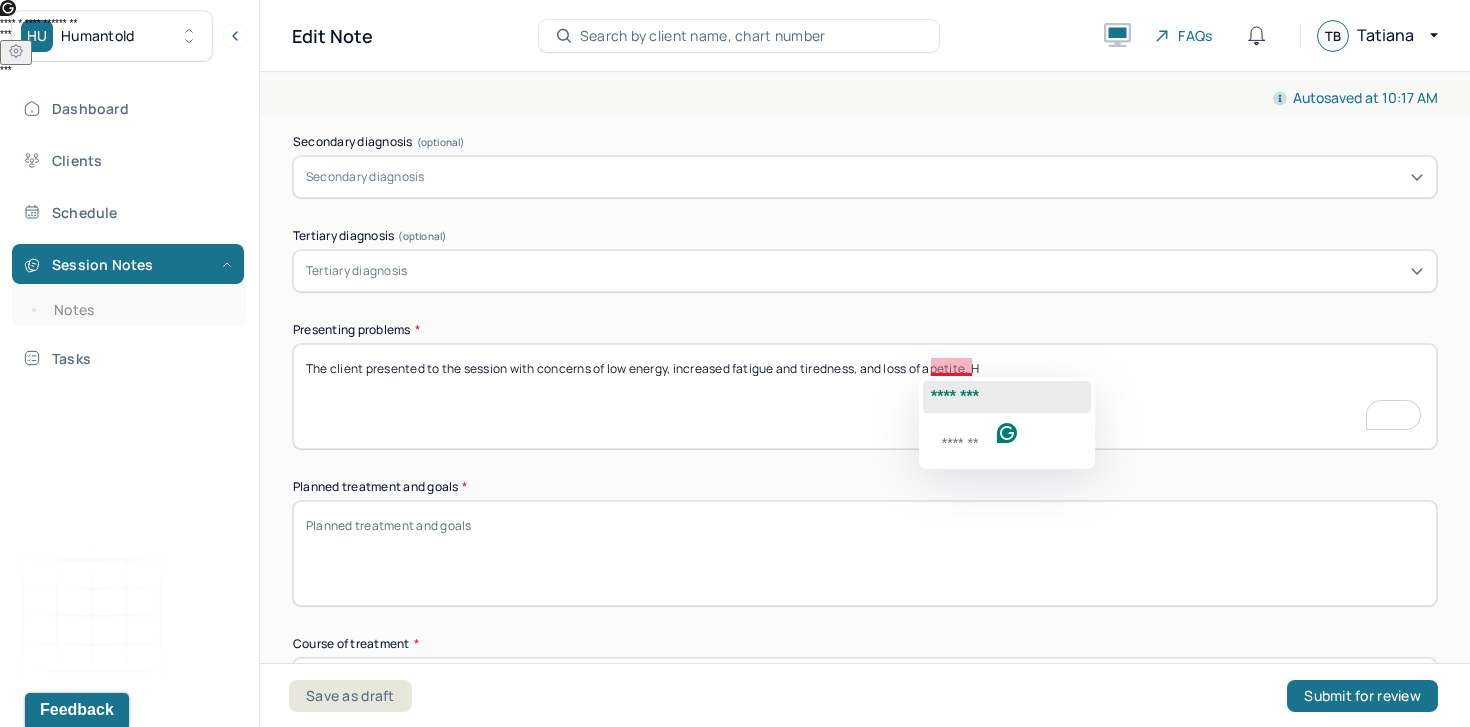 click on "********" 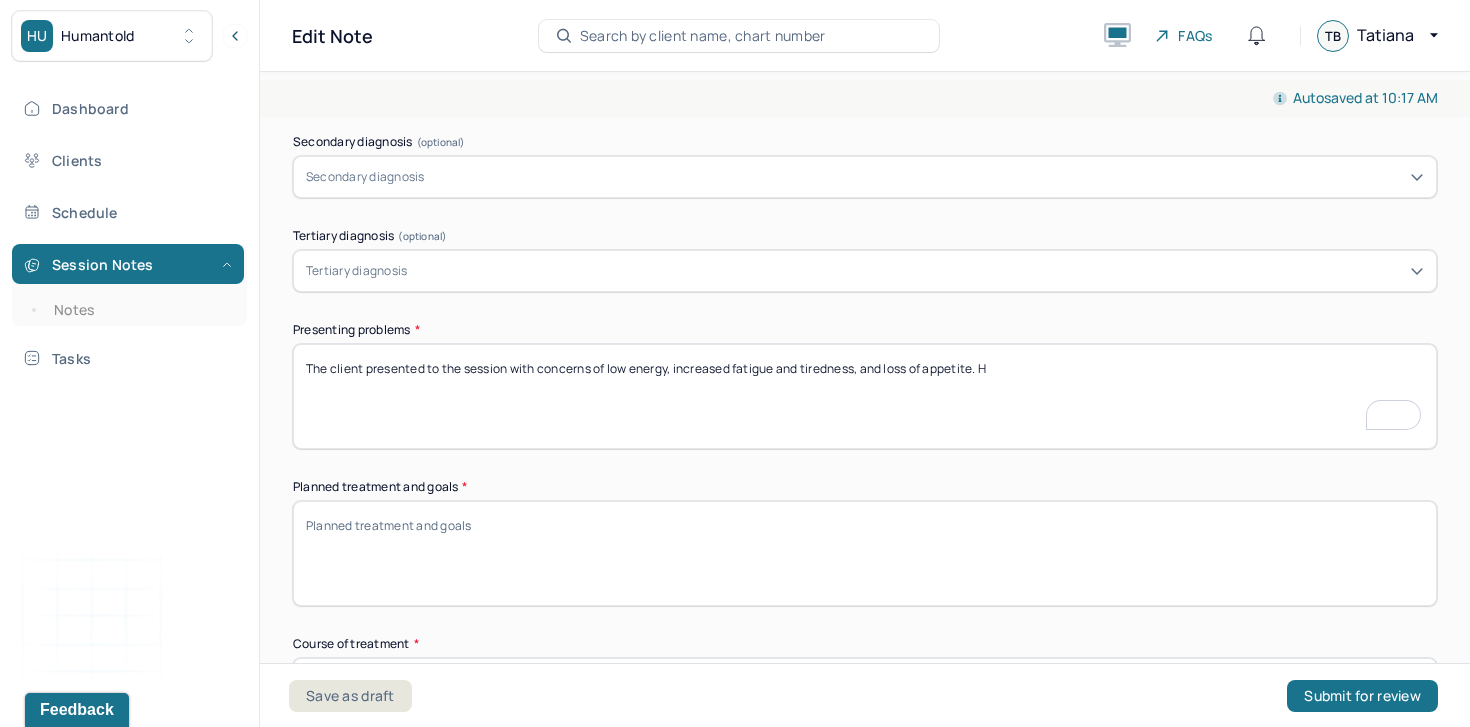 click on "The client presented to the session with concerns of low energy, increased fatigue and tiredness, and loss of apetite. H" at bounding box center [865, 396] 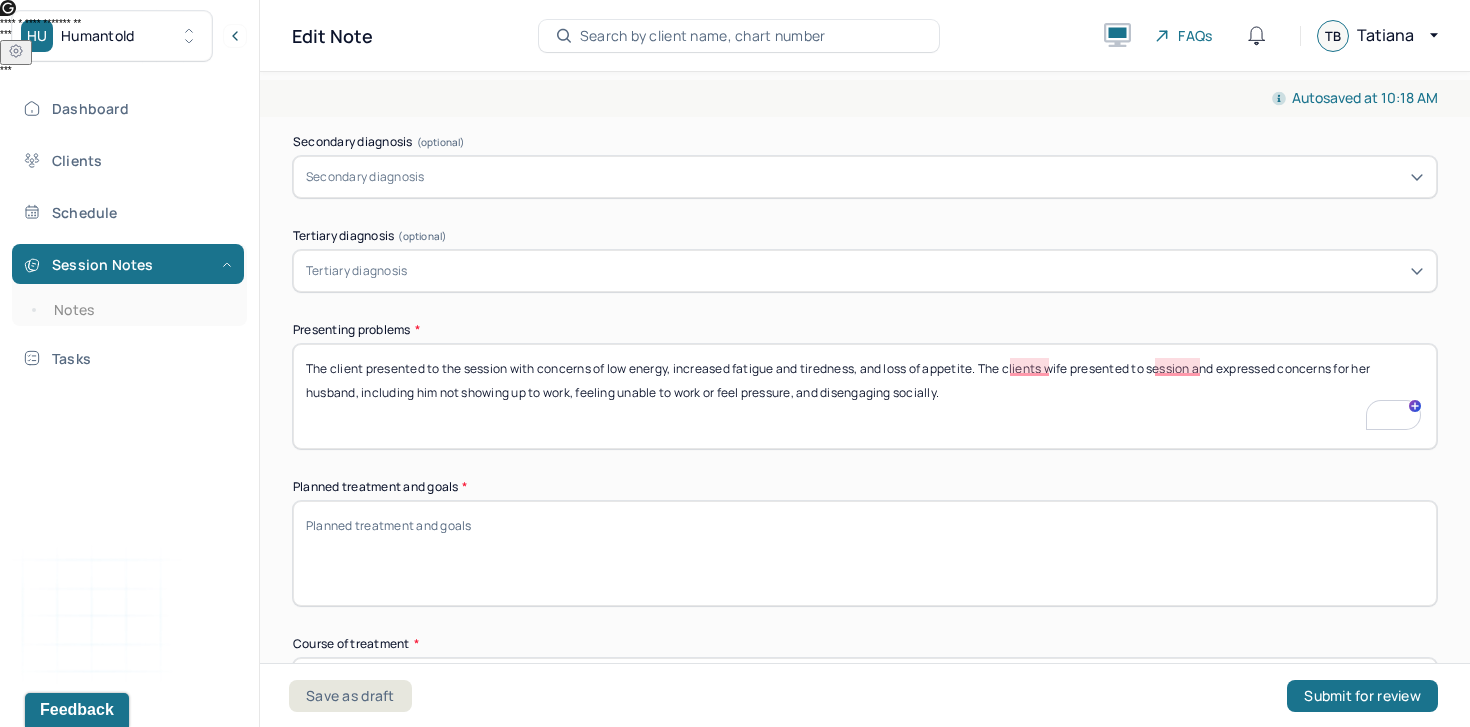 click on "****** ******** *******" 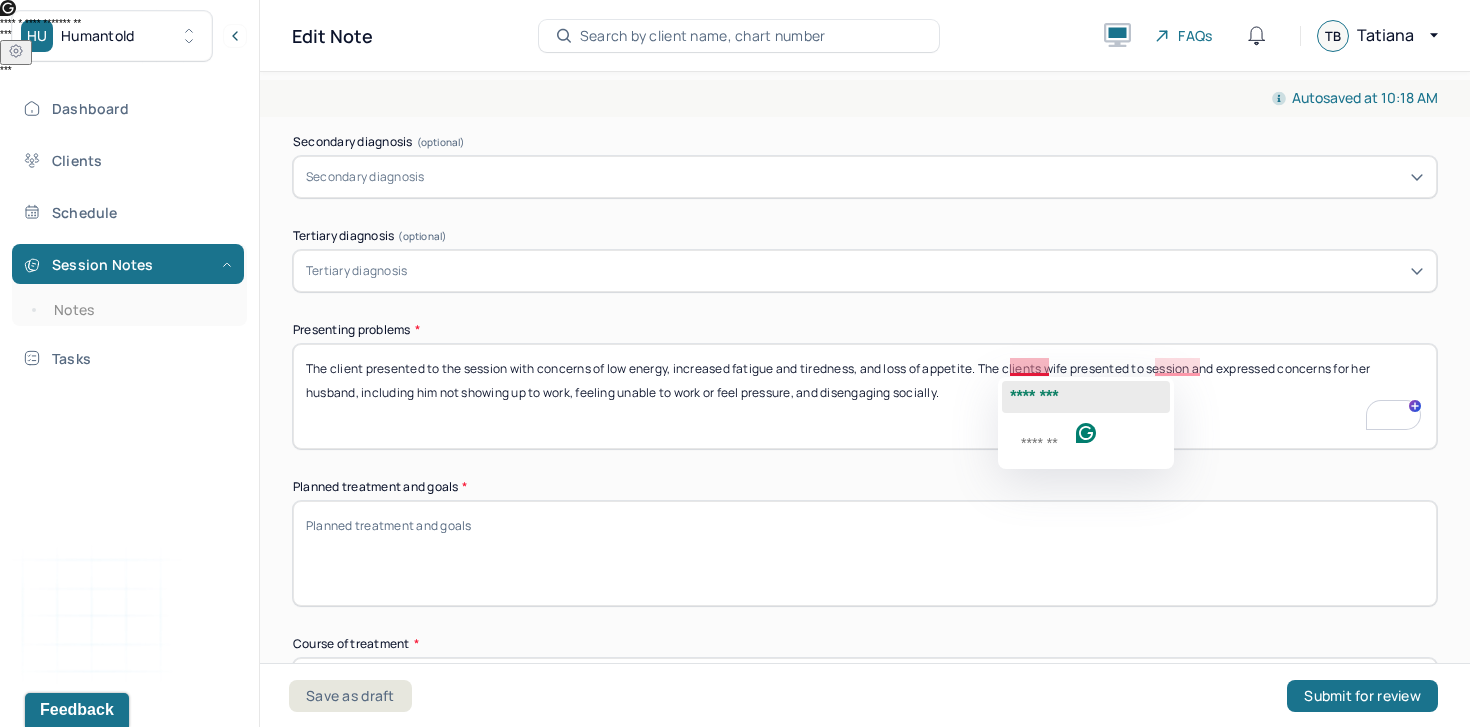 click on "********" 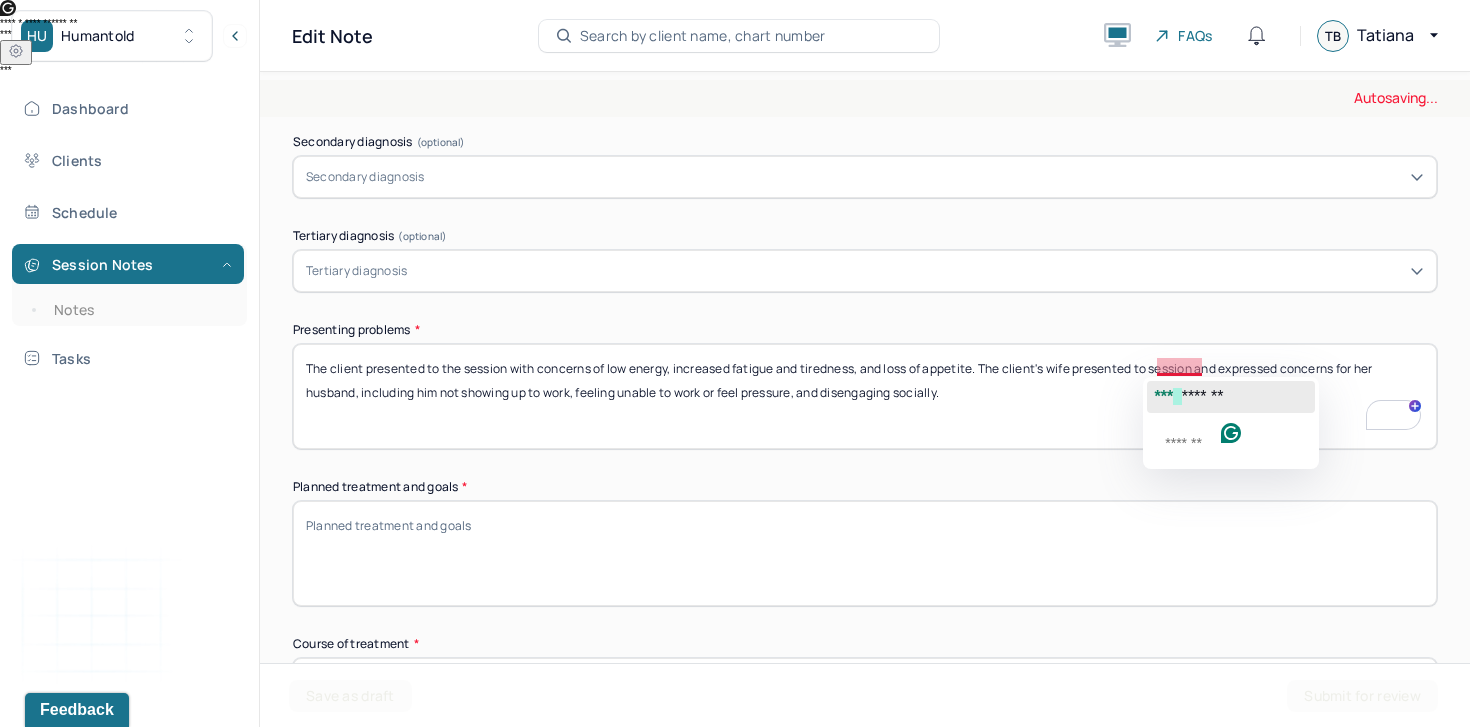 click on "***" 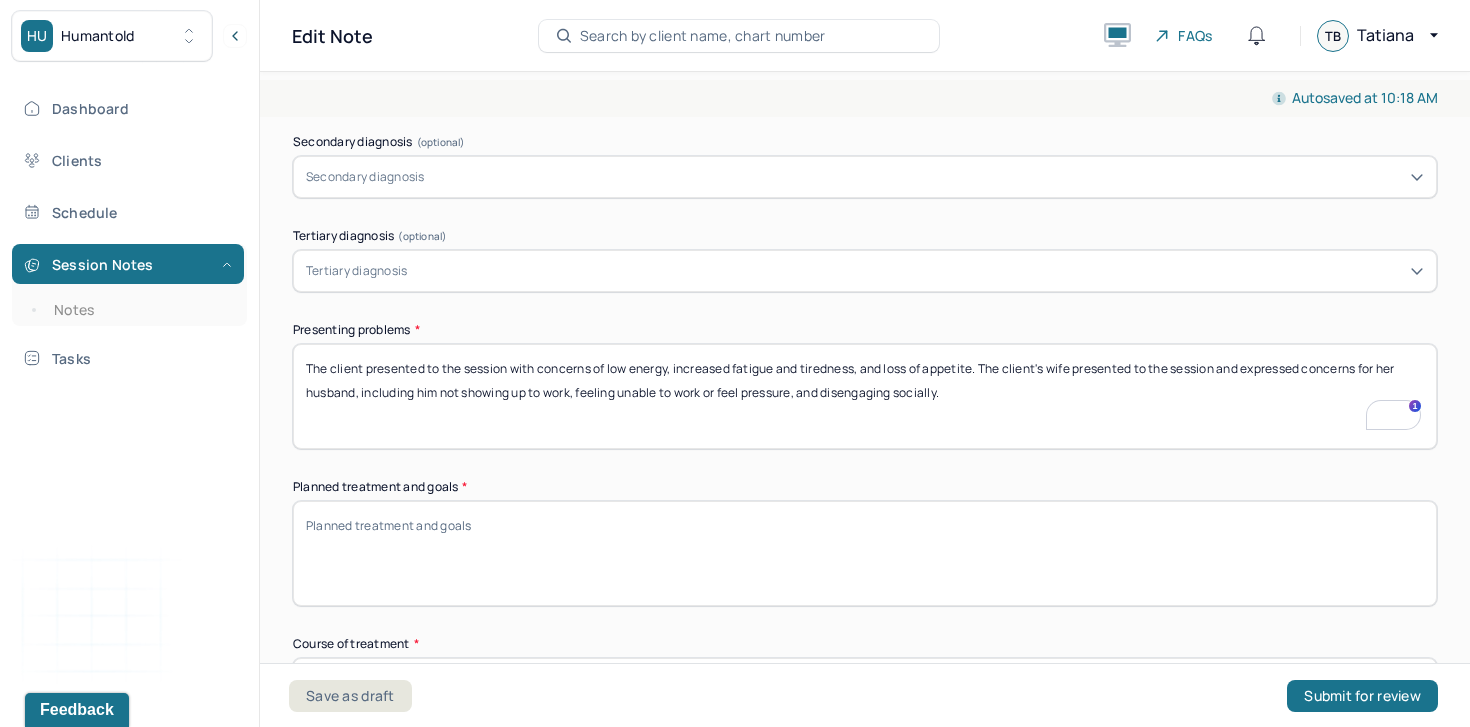 scroll, scrollTop: 956, scrollLeft: 0, axis: vertical 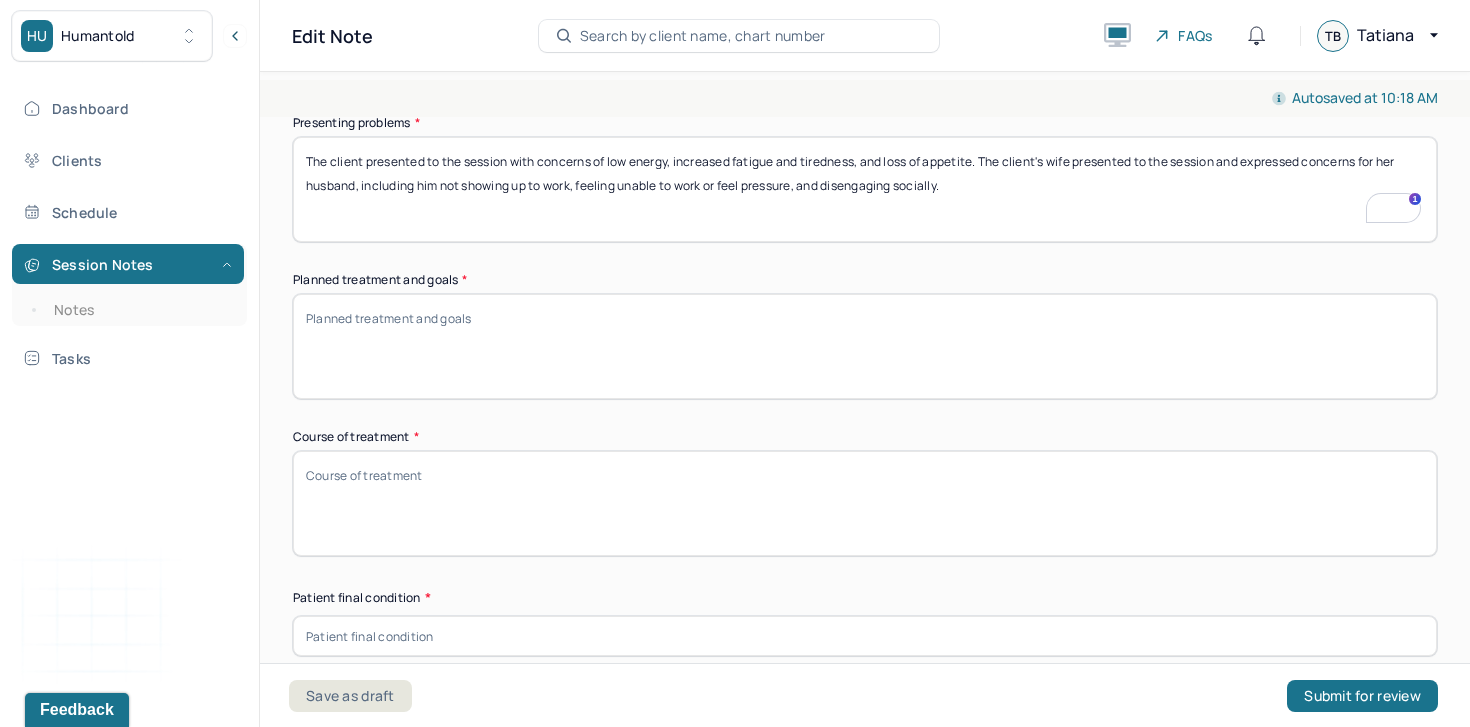type on "The client presented to the session with concerns of low energy, increased fatigue and tiredness, and loss of appetite. The client's wife presented to the session and expressed concerns for her husband, including him not showing up to work, feeling unable to work or feel pressure, and disengaging socially." 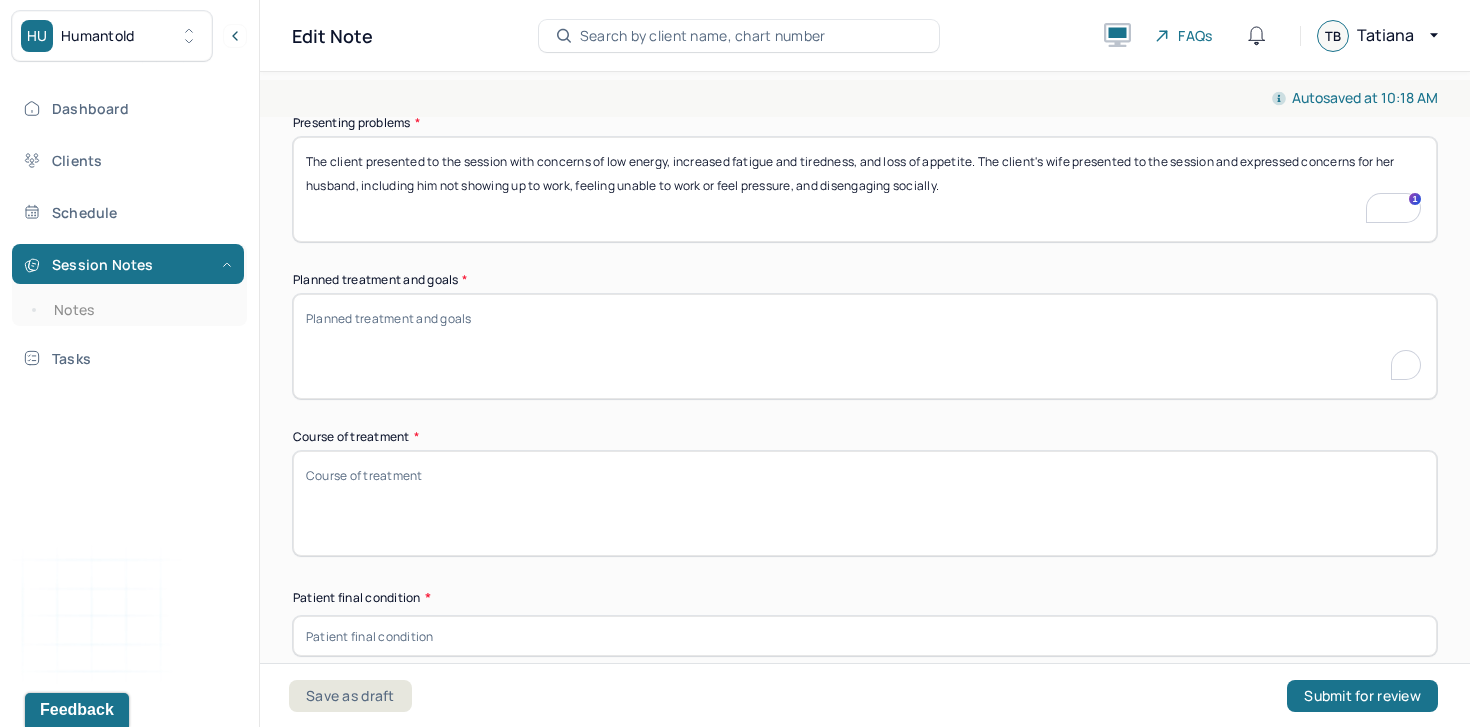 click on "Planned treatment and goals *" at bounding box center (865, 346) 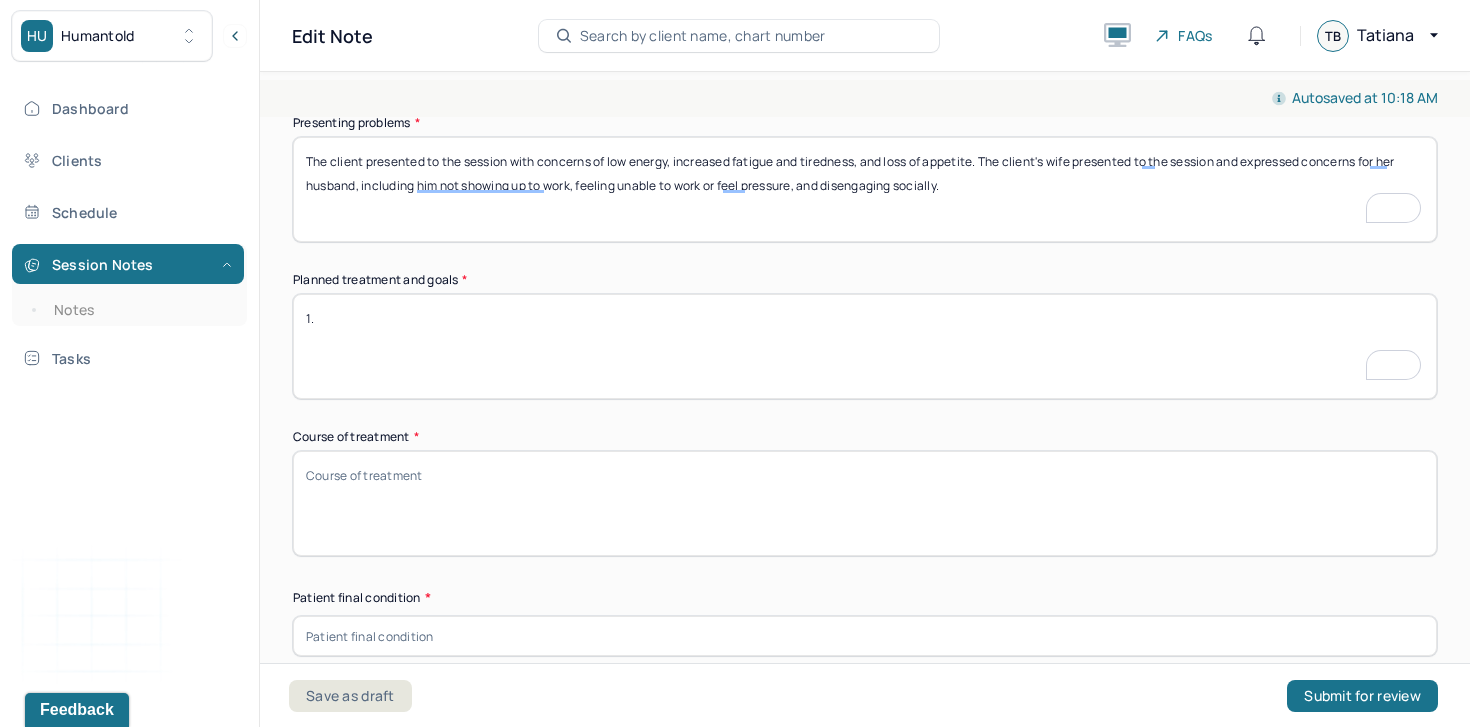 scroll, scrollTop: 1054, scrollLeft: 0, axis: vertical 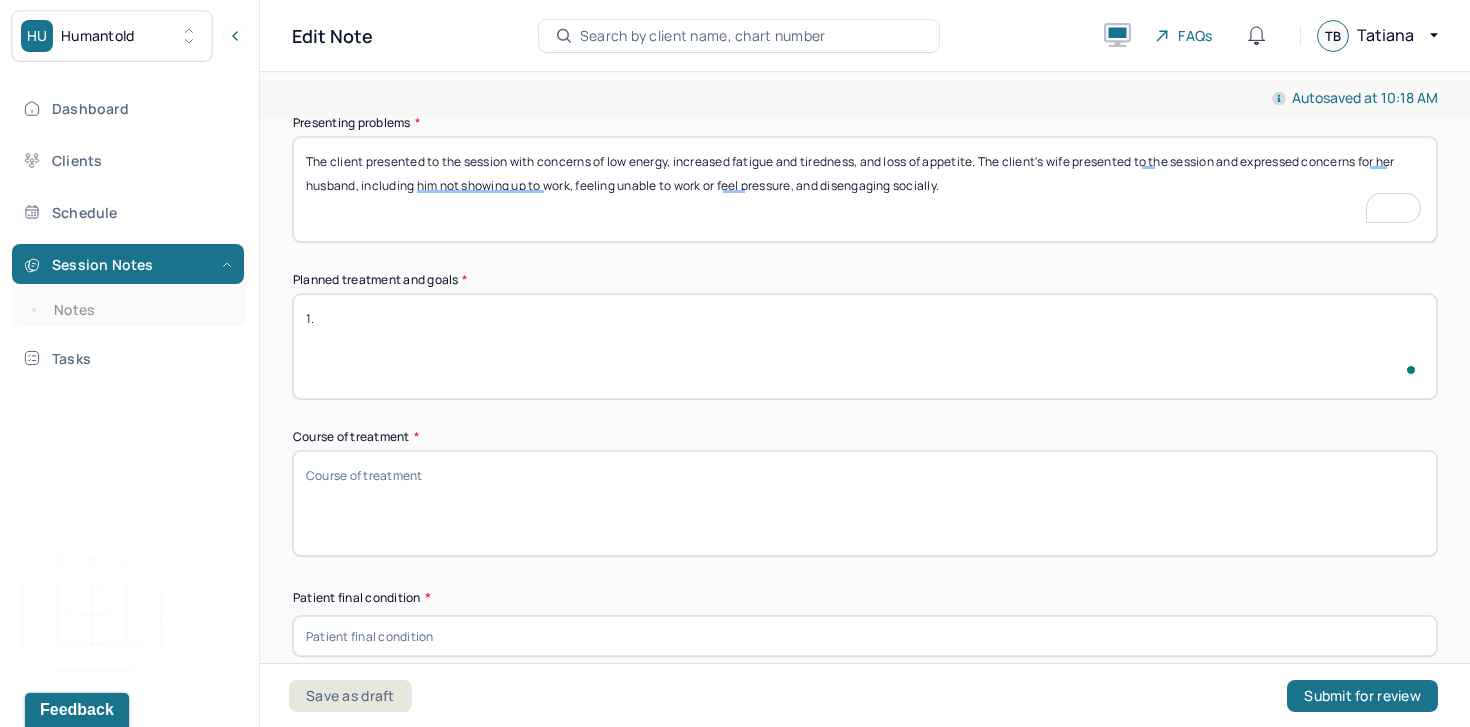 type on "1" 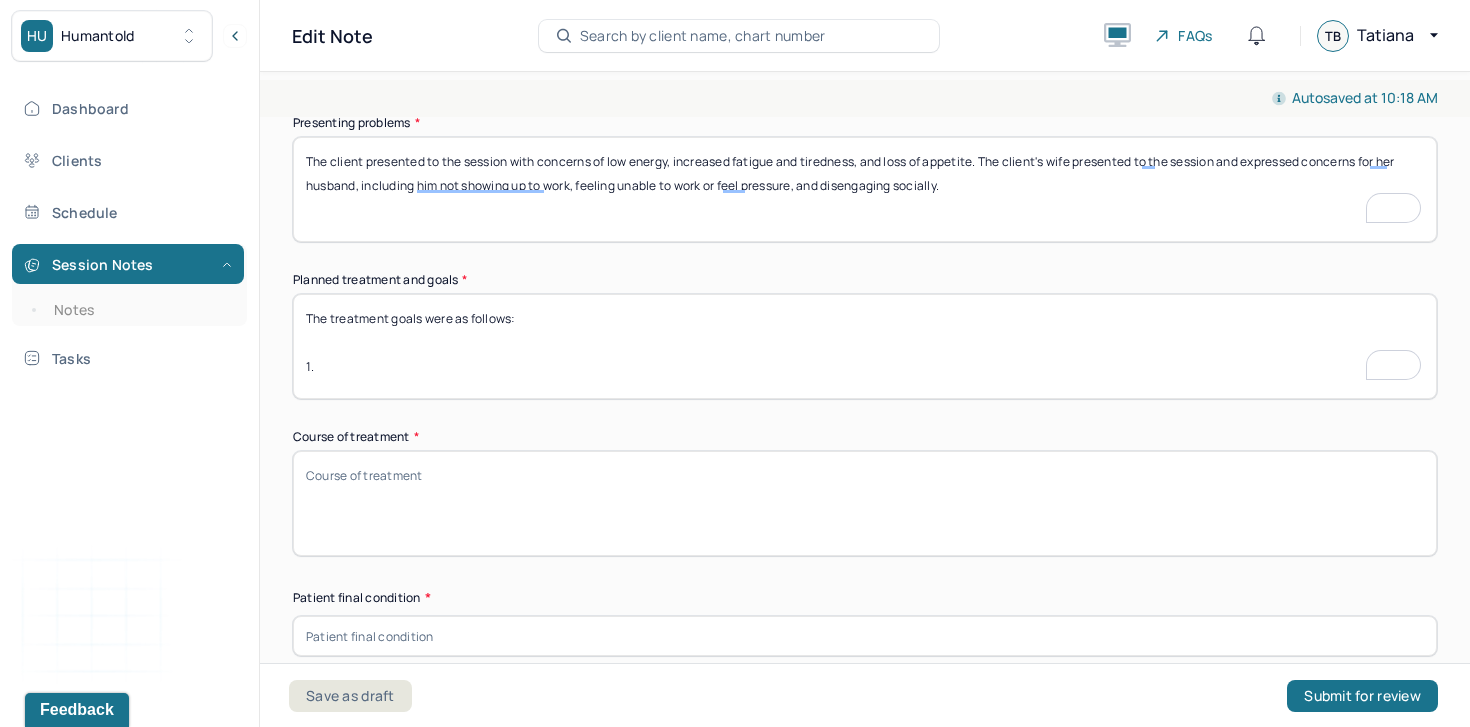 type on "The treatment goals were as follows:
1." 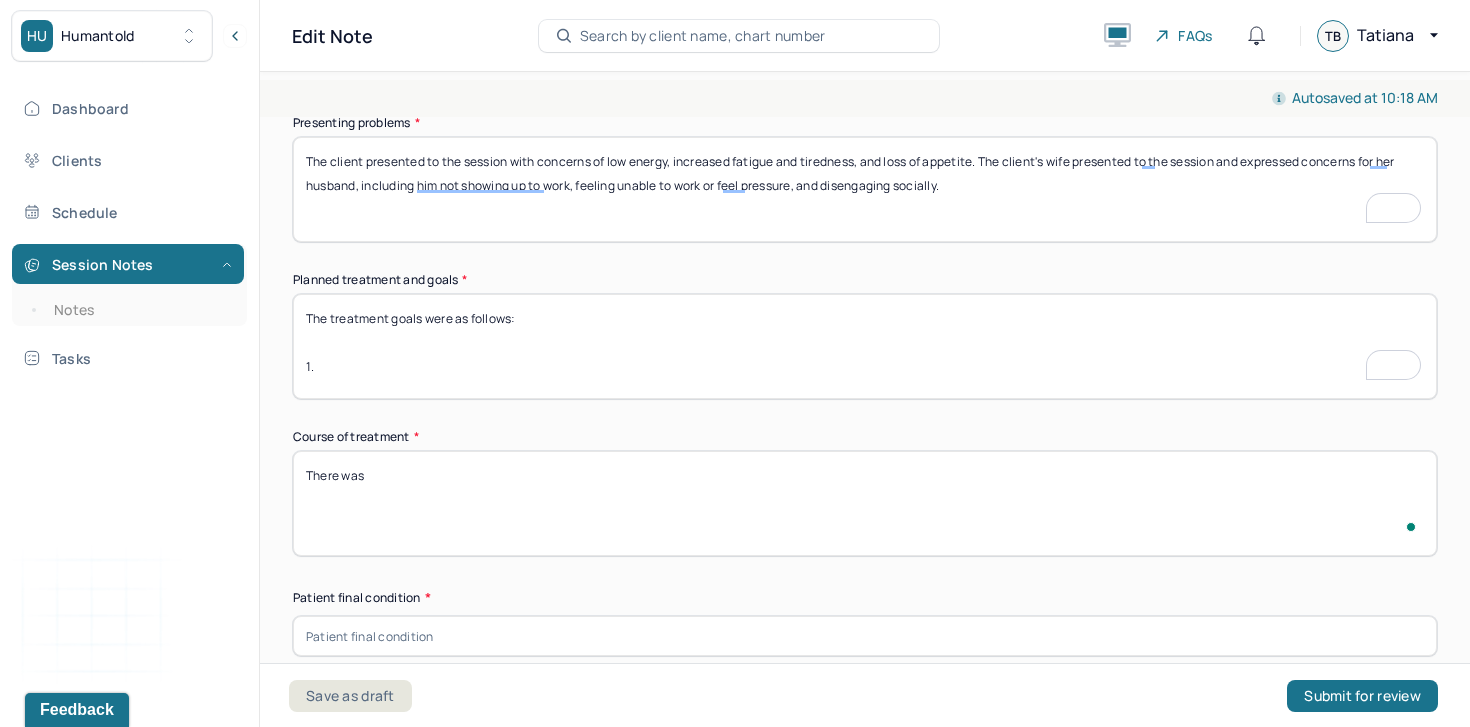 scroll, scrollTop: 1054, scrollLeft: 0, axis: vertical 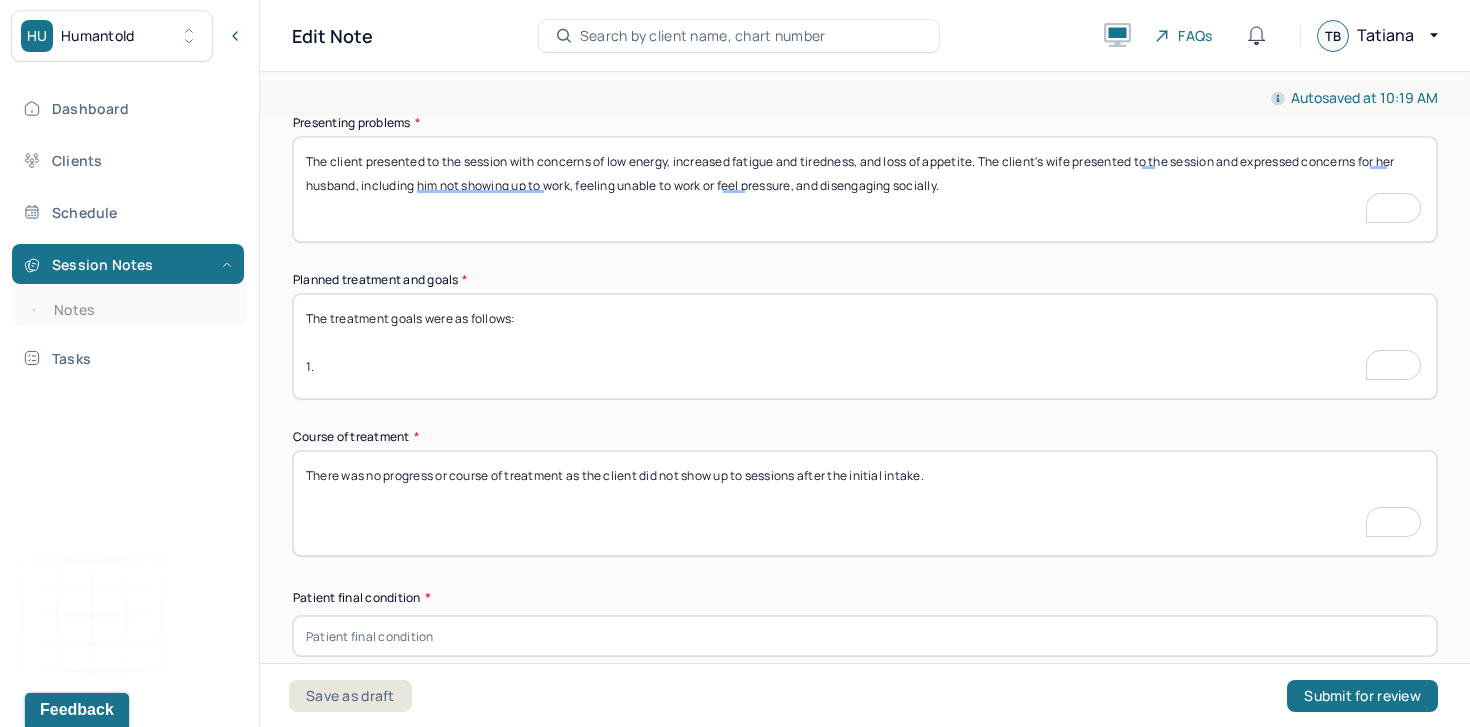 click on "There was no progress or course of treatment as the client did not show up to sessions after the initial intake." at bounding box center [865, 503] 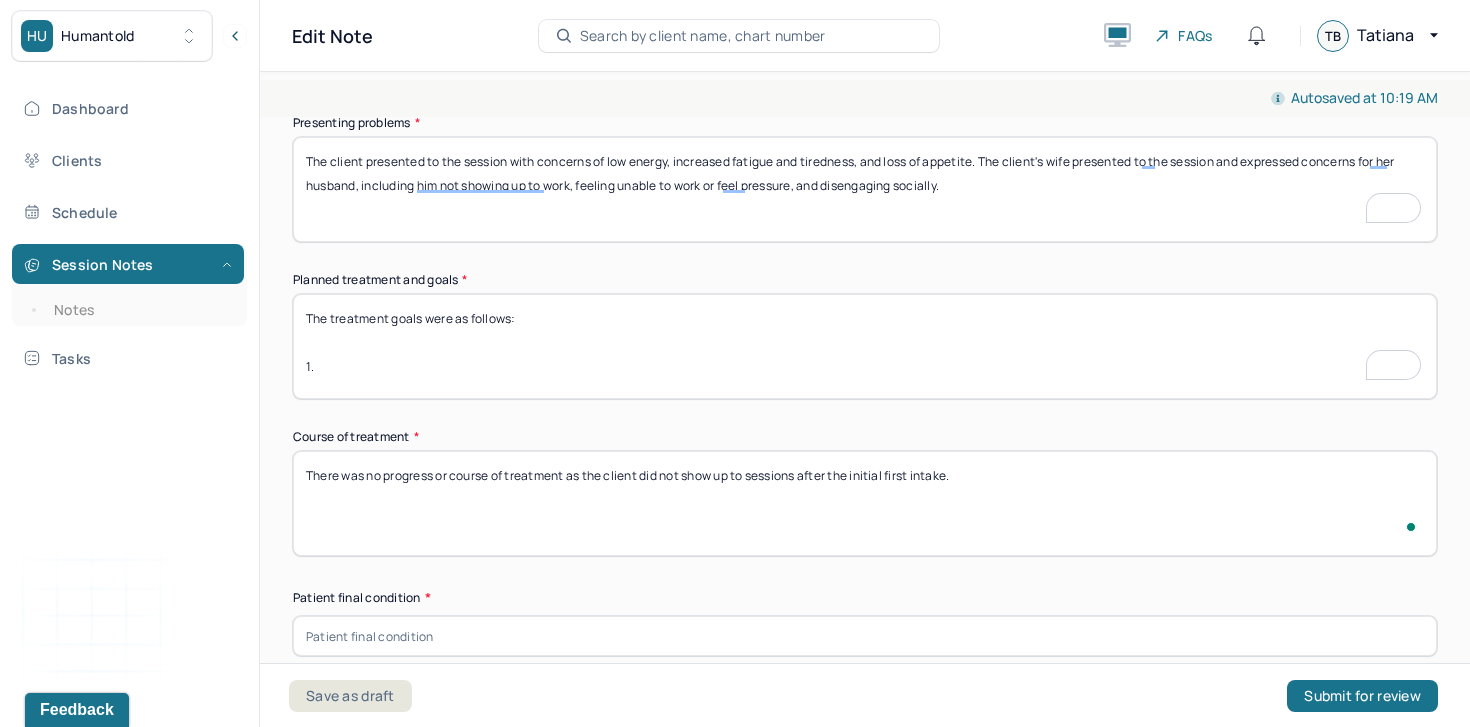 click on "There was no progress or course of treatment as the client did not show up to sessions after the initial intake." at bounding box center (865, 503) 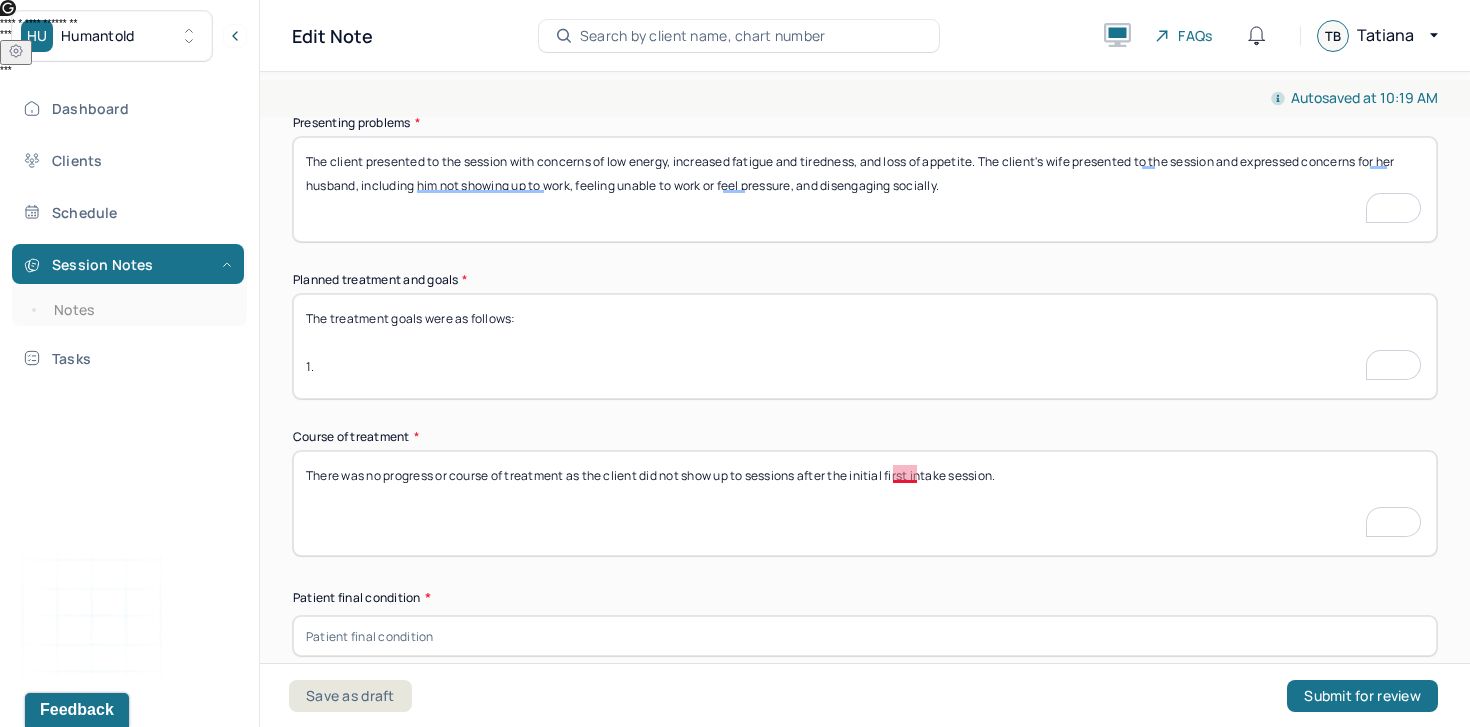 click on "There was no progress or course of treatment as the client did not show up to sessions after the initial first intake session." at bounding box center (865, 503) 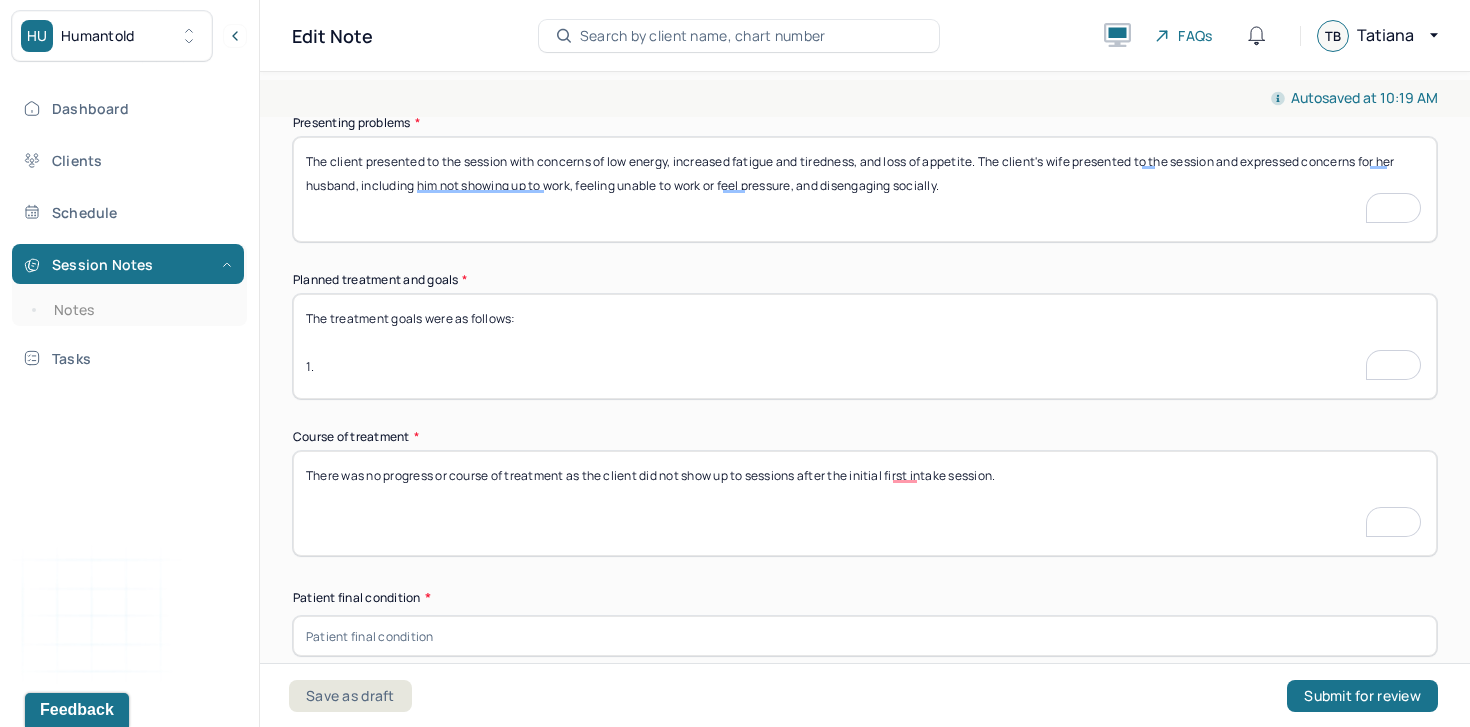 click on "There was no progress or course of treatment as the client did not show up to sessions after the initial first intake session." at bounding box center [865, 503] 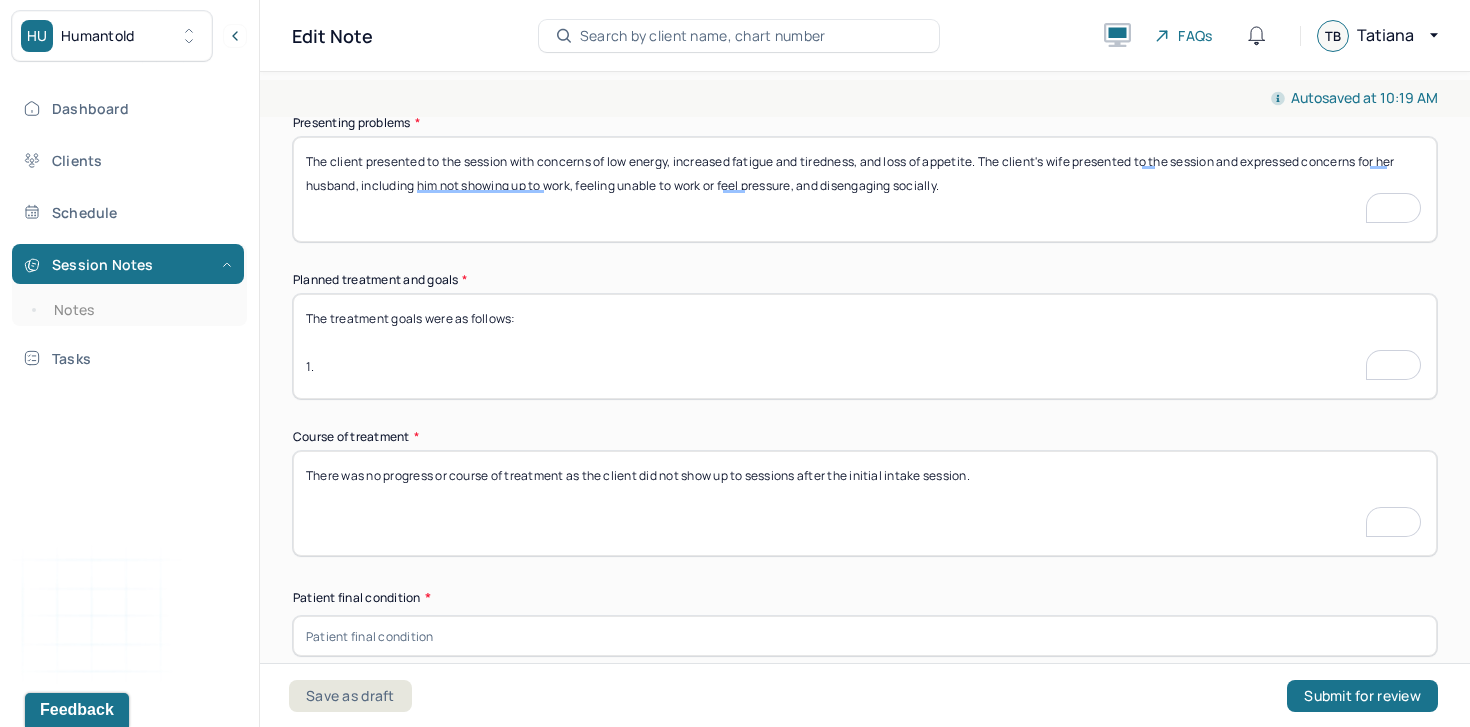 click on "There was no progress or course of treatment as the client did not show up to sessions after the initial first intake session." at bounding box center [865, 503] 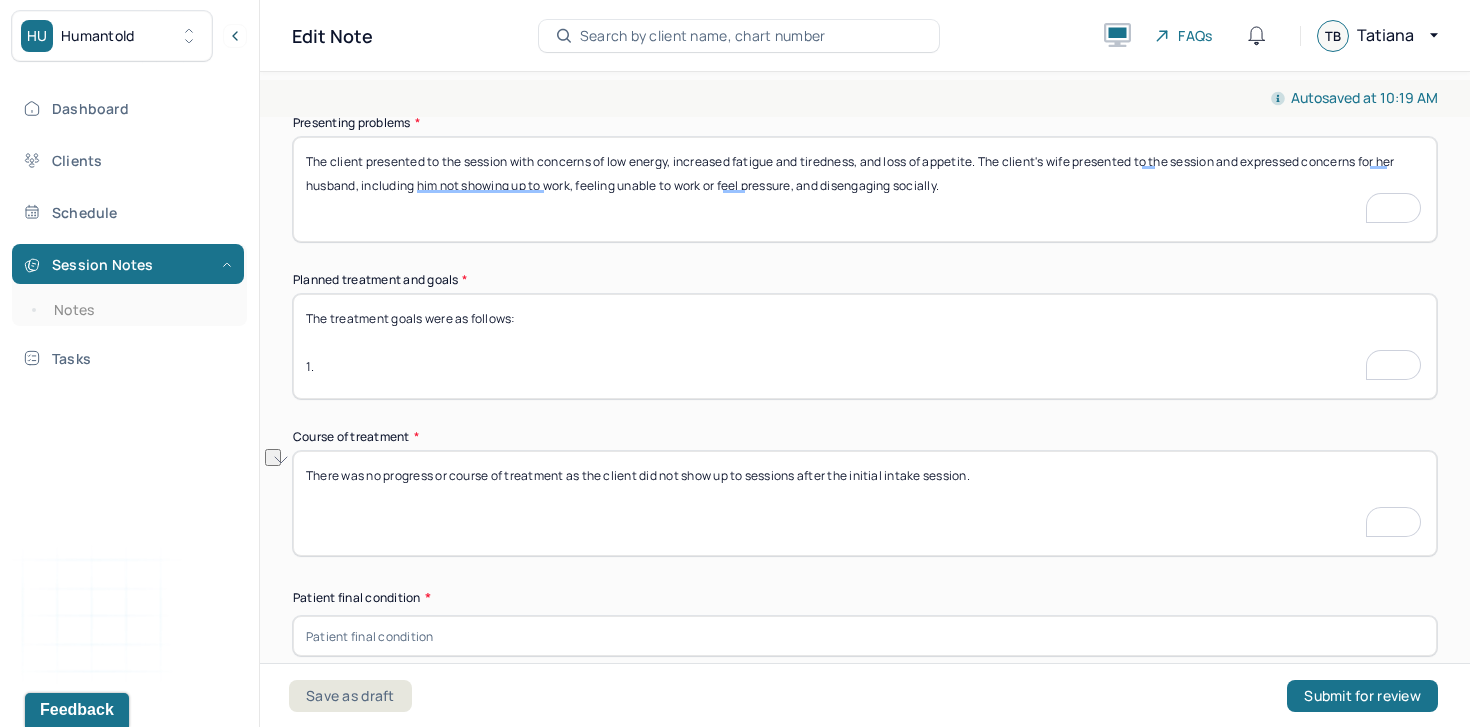 paste on ", as the client did not attend any sessions following the initial intake." 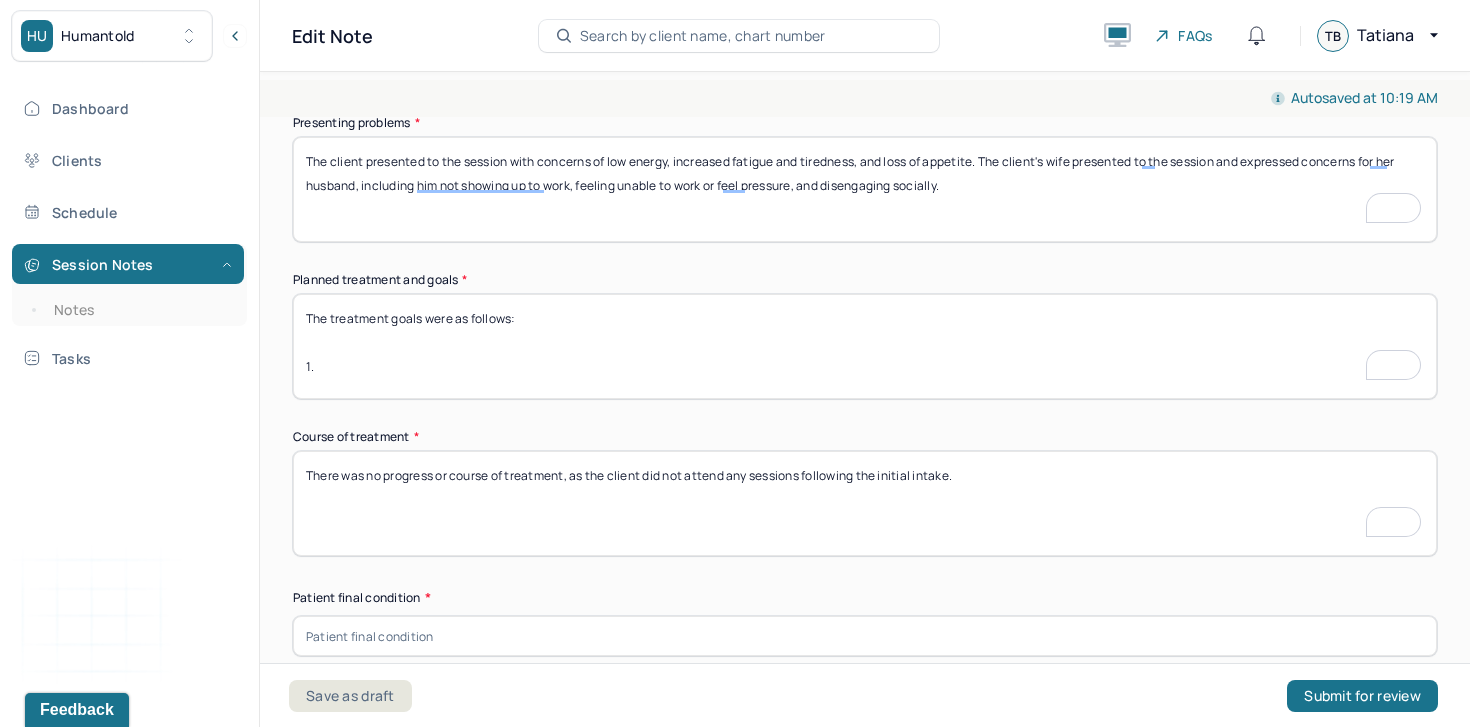 type on "There was no progress or course of treatment, as the client did not attend any sessions following the initial intake." 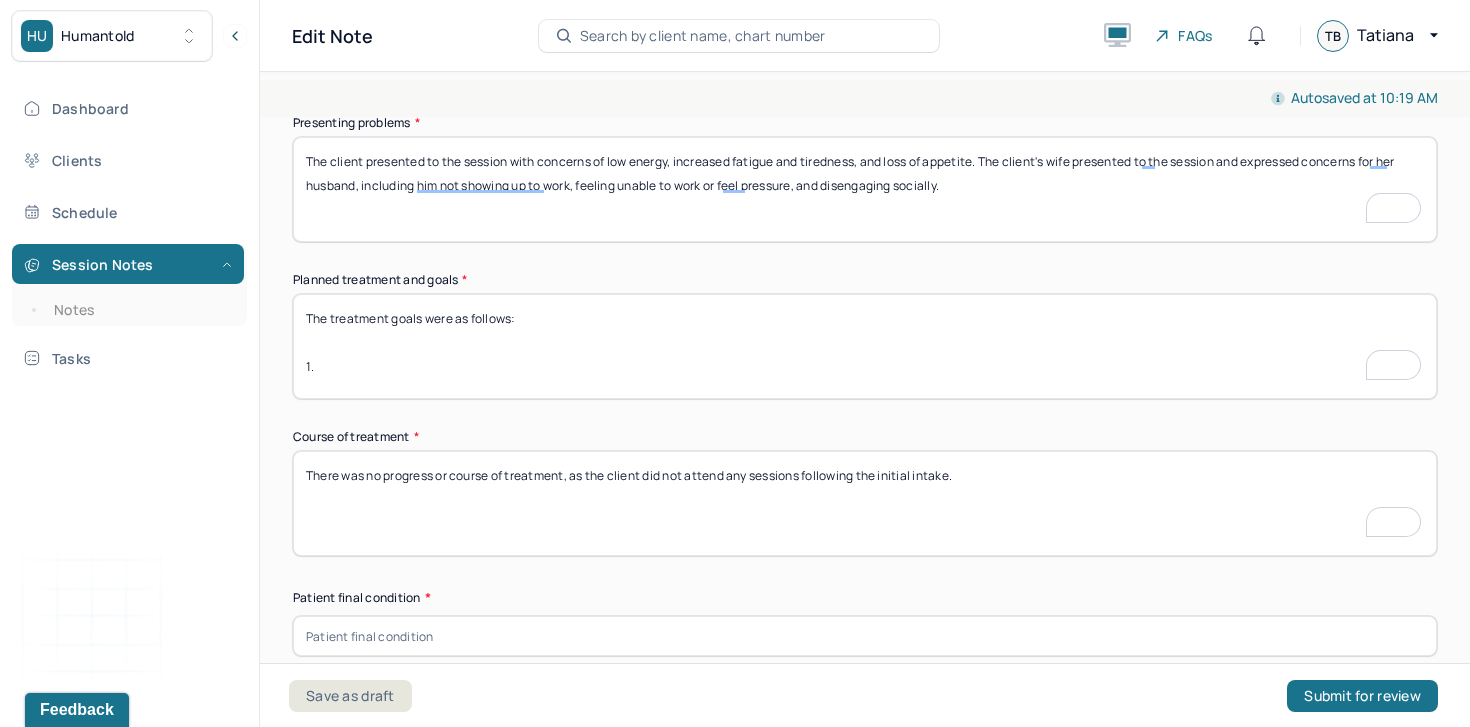 click on "The treatment goals were as follows:
1." at bounding box center (865, 346) 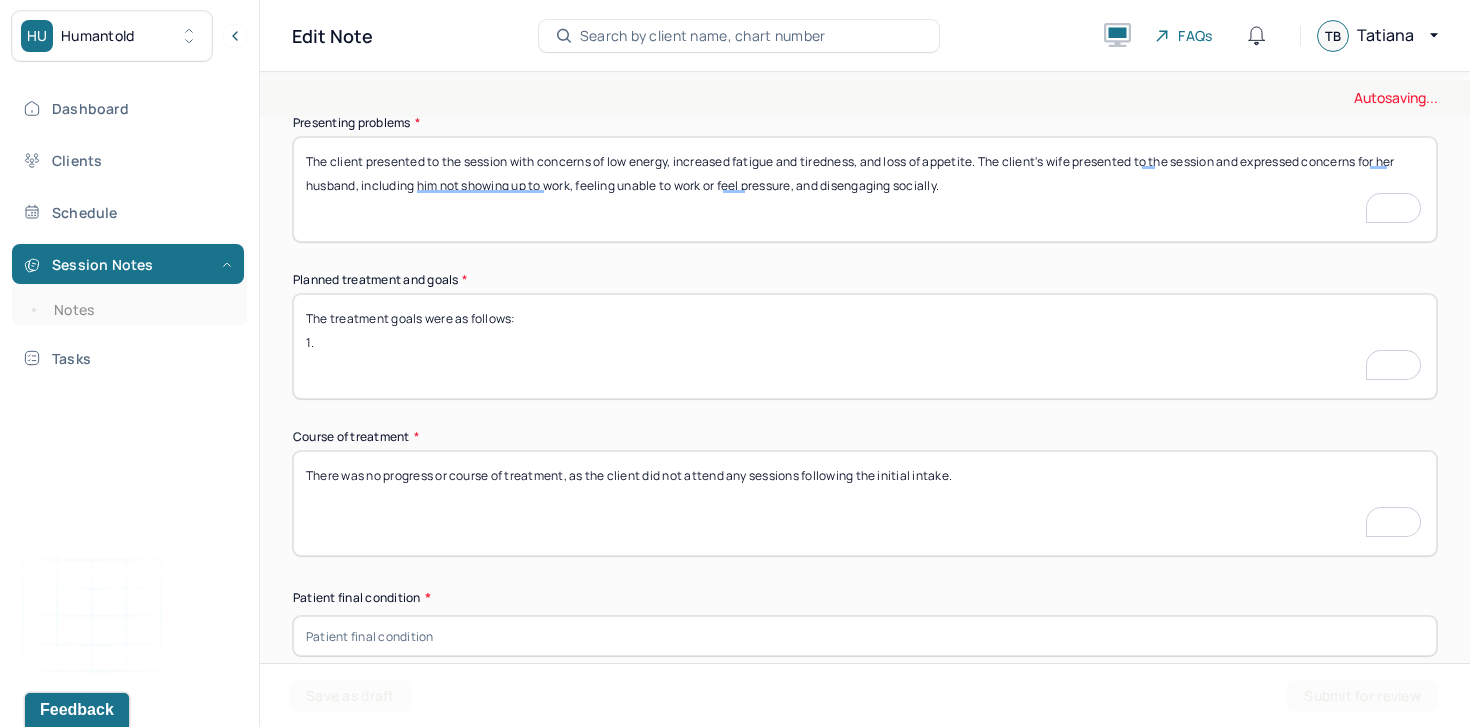 type on "The treatment goals were as follows:
1." 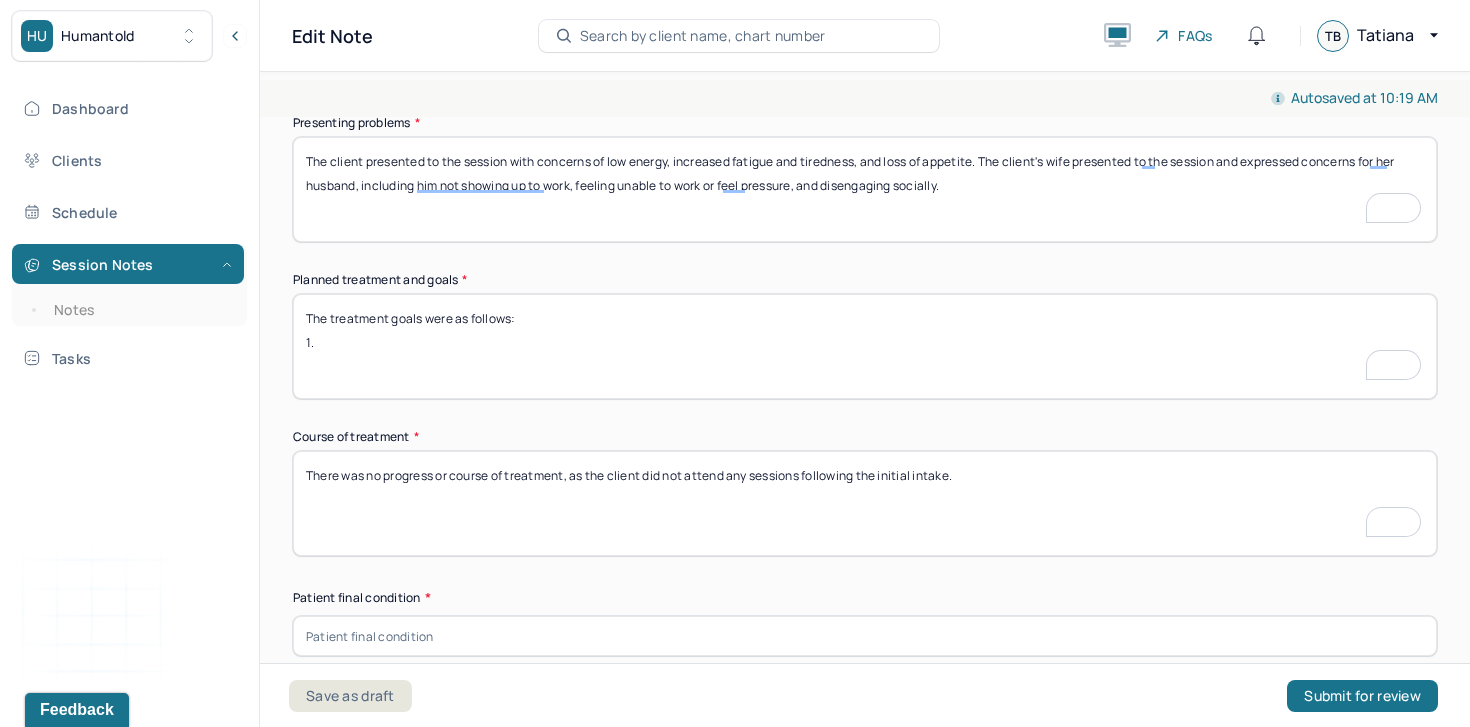 scroll, scrollTop: 1241, scrollLeft: 0, axis: vertical 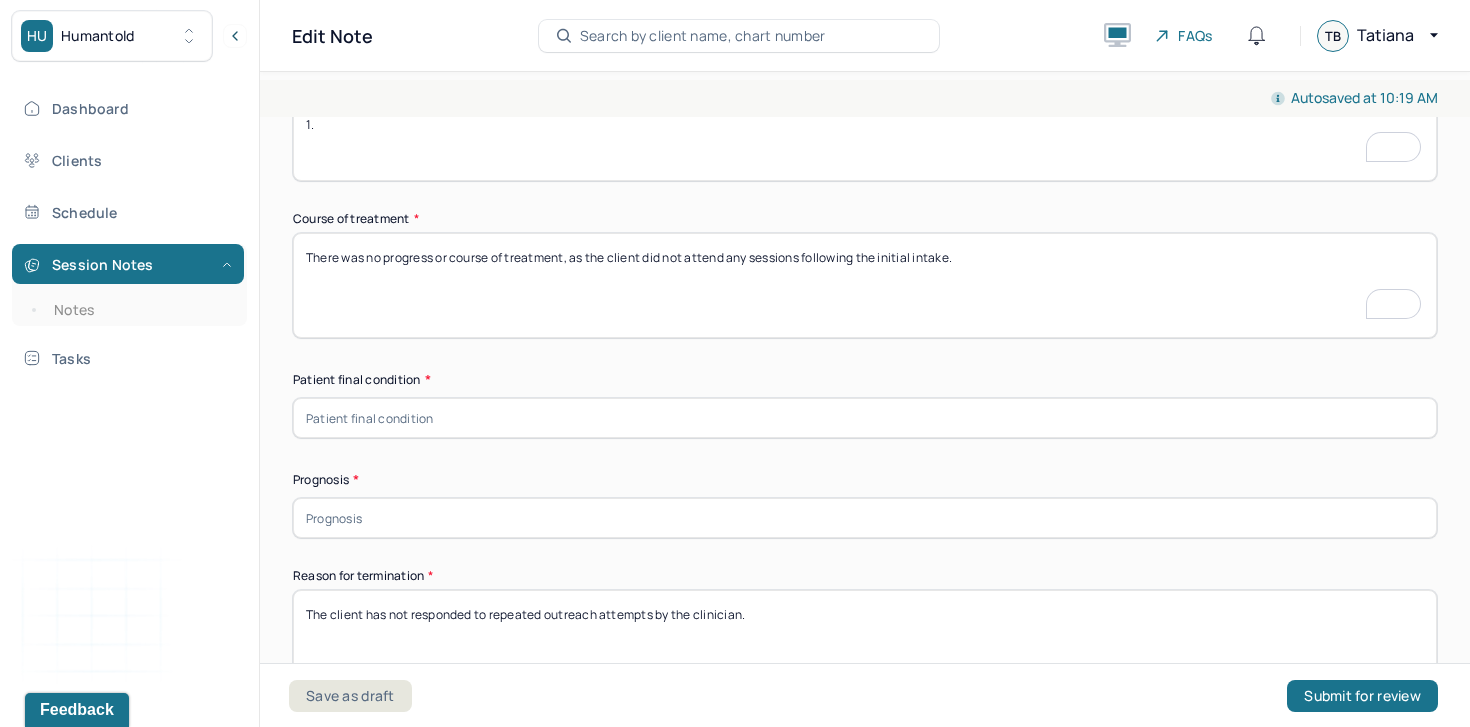 click at bounding box center [865, 418] 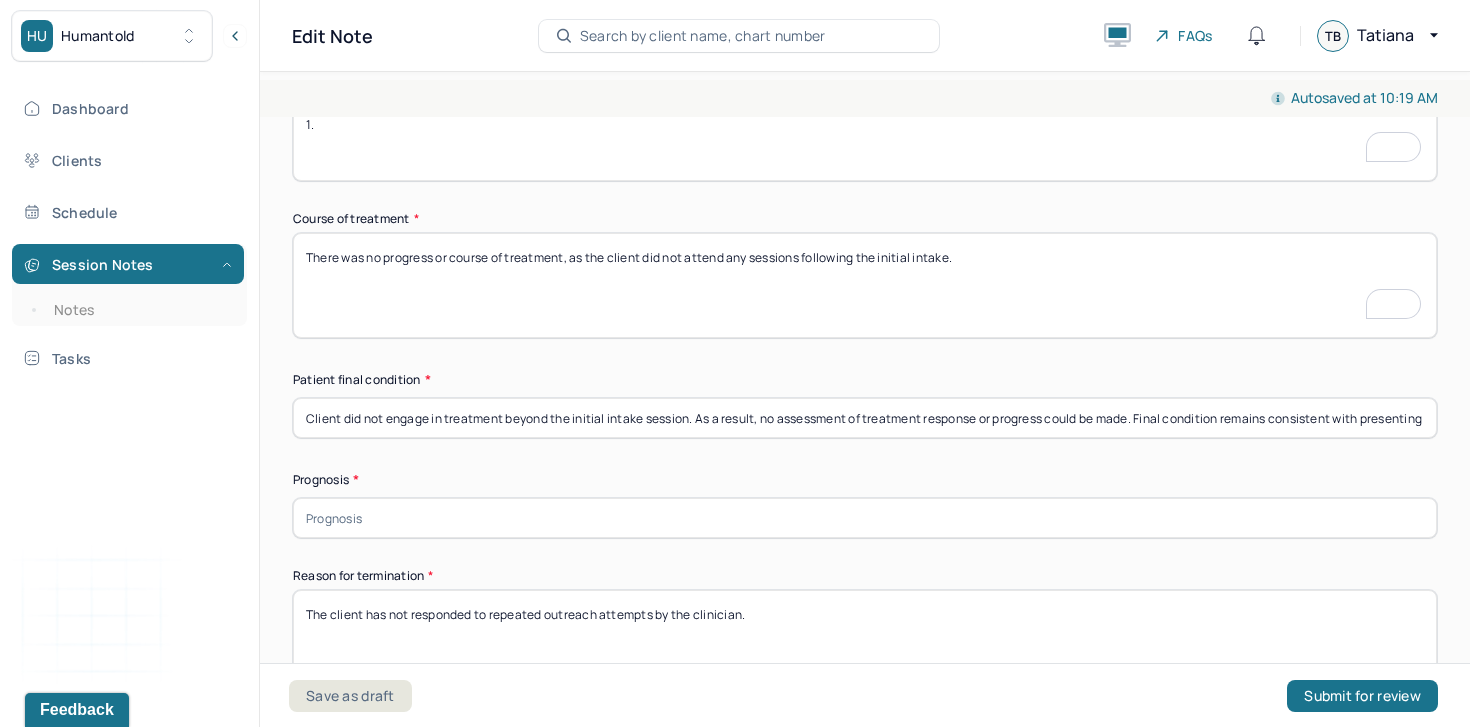 scroll, scrollTop: 0, scrollLeft: 120, axis: horizontal 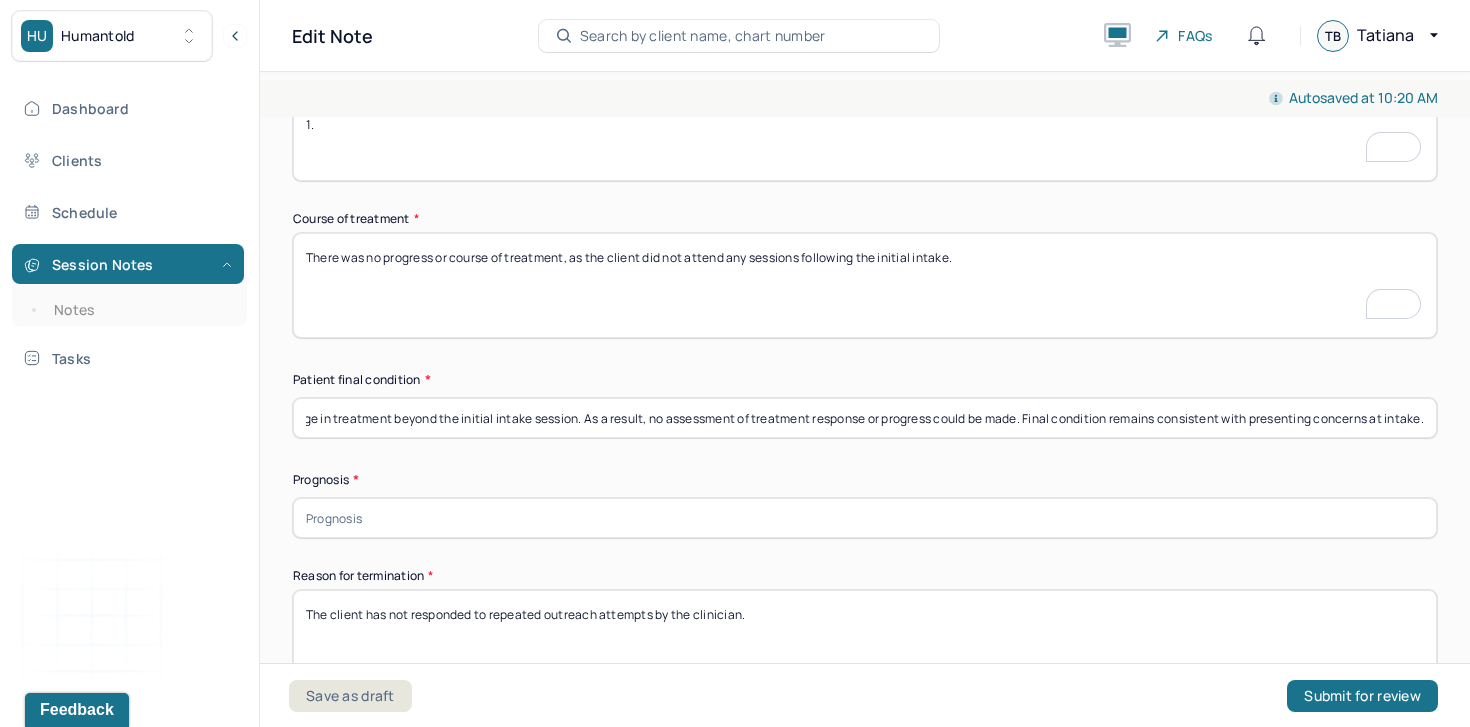 type on "Client did not engage in treatment beyond the initial intake session. As a result, no assessment of treatment response or progress could be made. Final condition remains consistent with presenting concerns at intake." 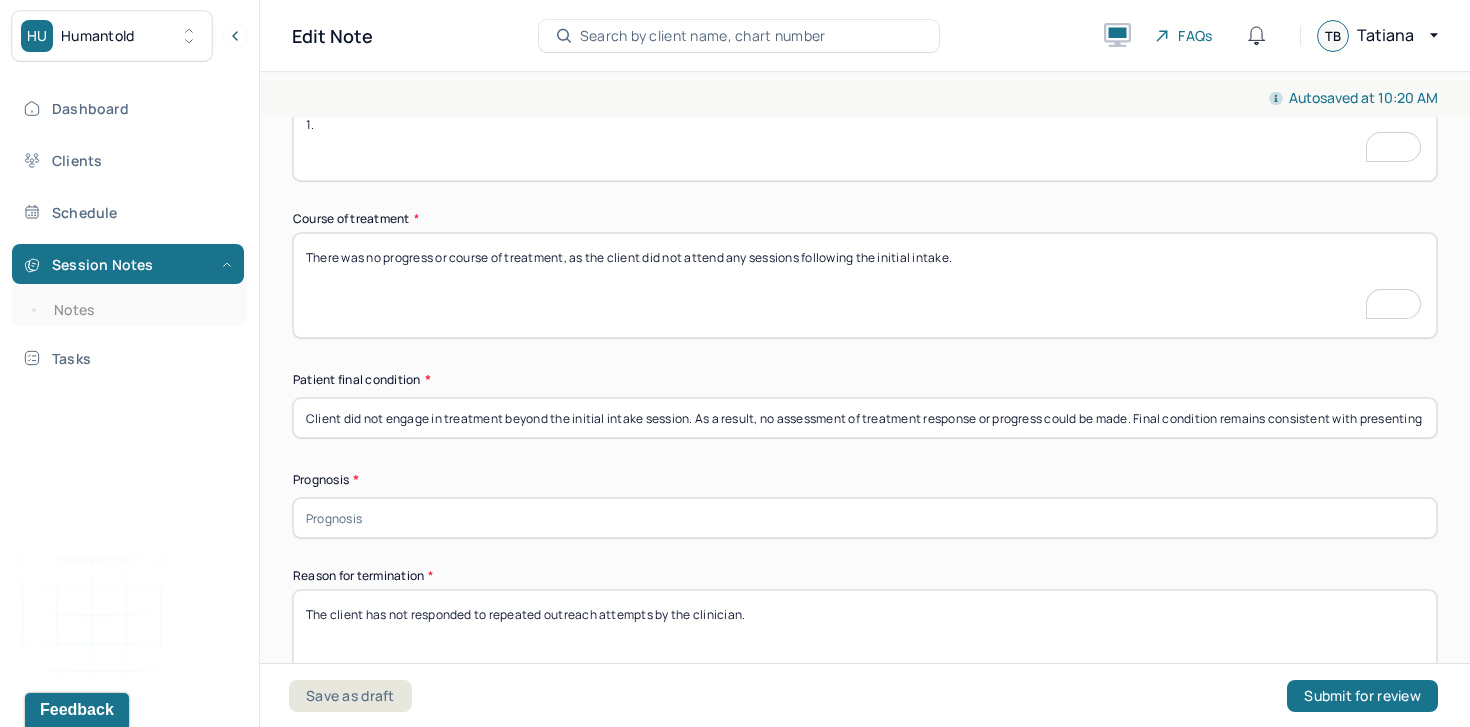click at bounding box center (865, 518) 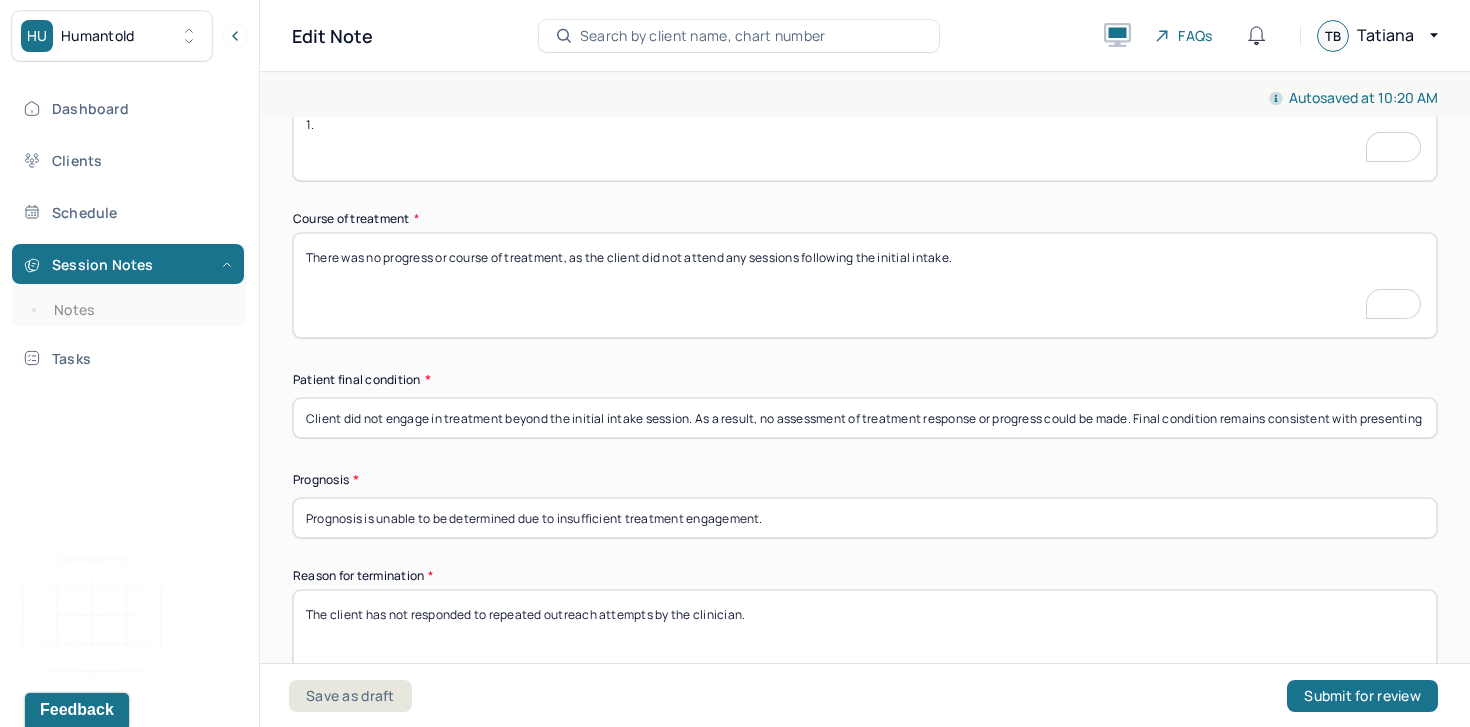 scroll, scrollTop: 1172, scrollLeft: 0, axis: vertical 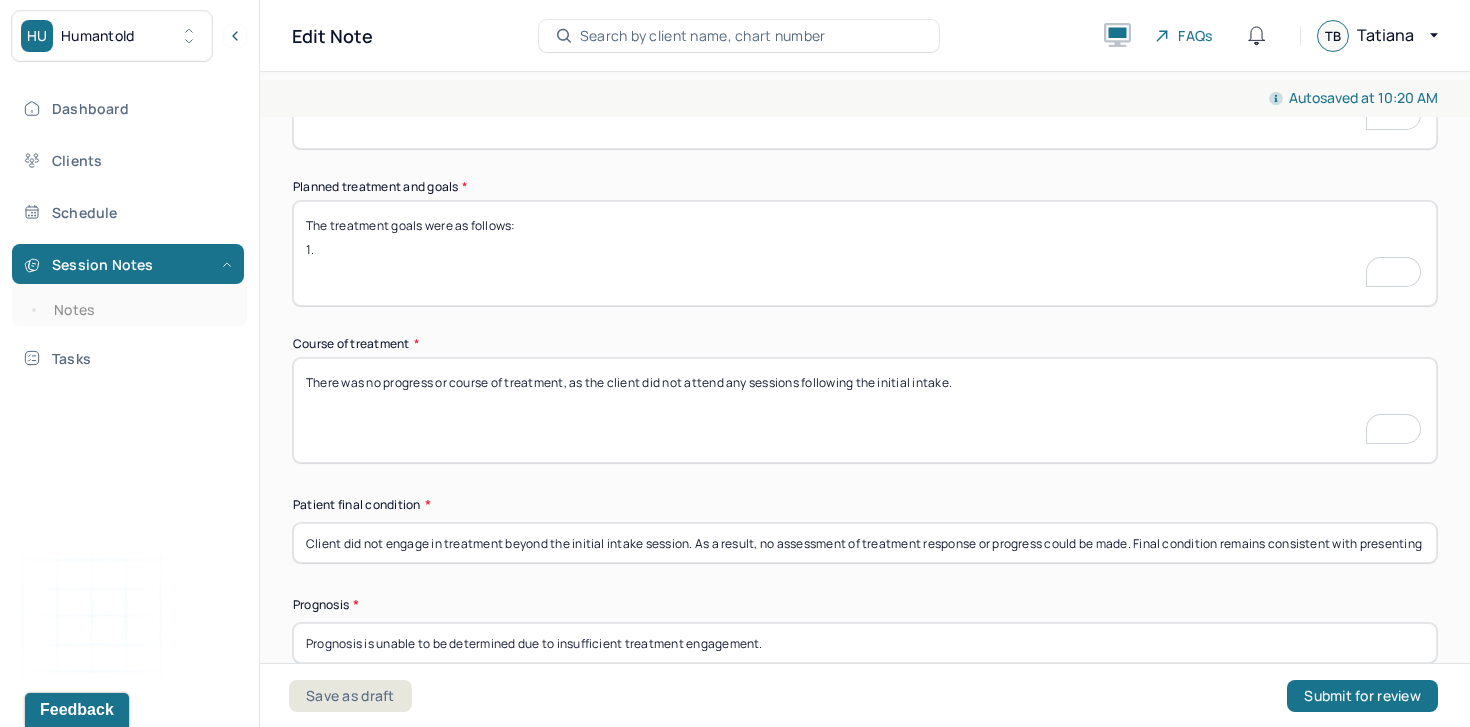 type on "Prognosis is unable to be determined due to insufficient treatment engagement." 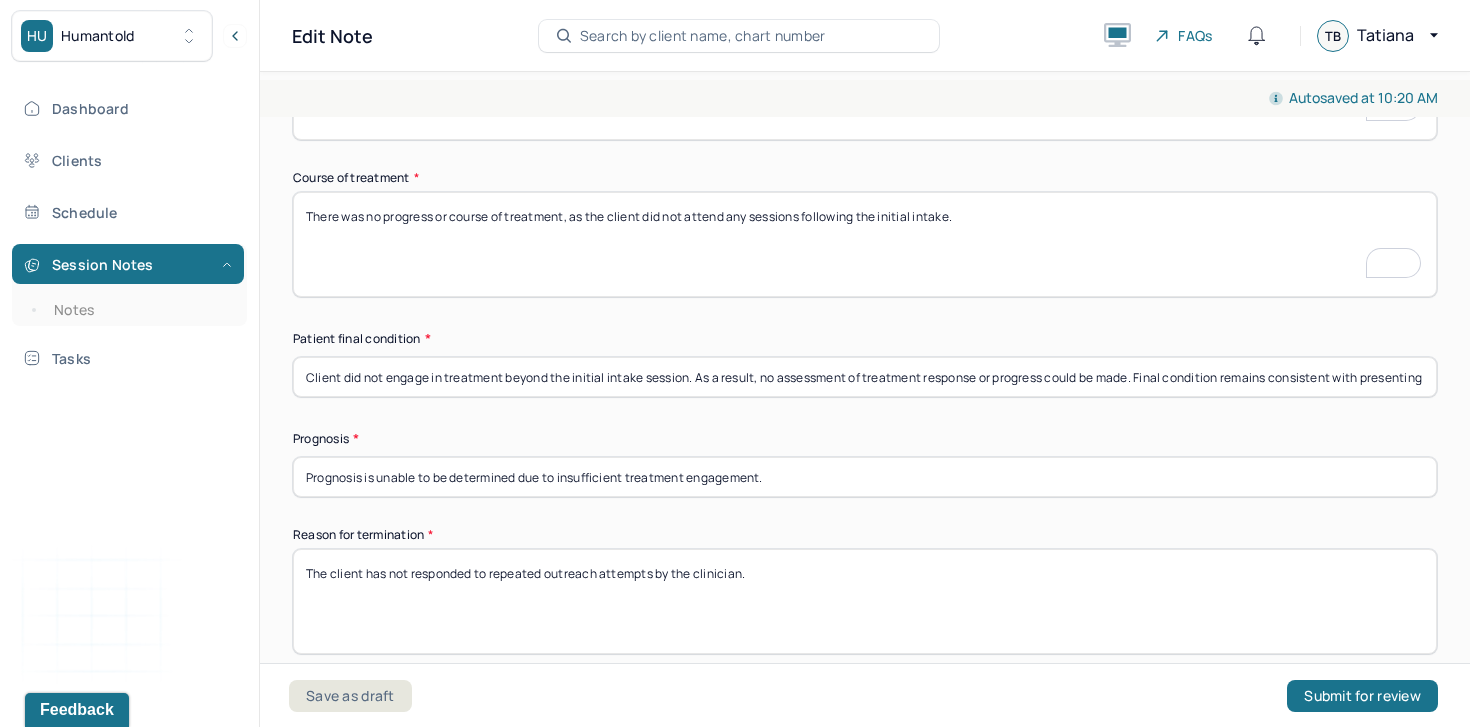 scroll, scrollTop: 1339, scrollLeft: 0, axis: vertical 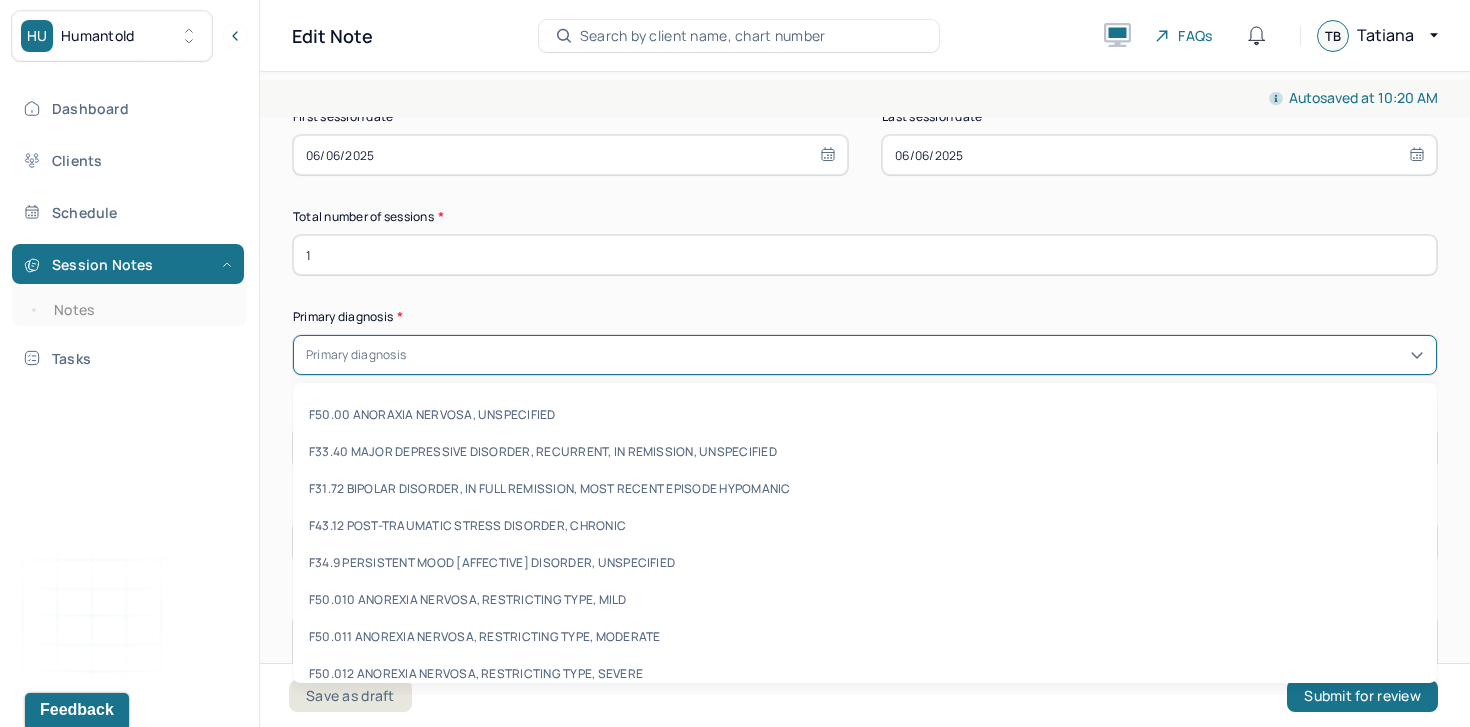 click at bounding box center (917, 355) 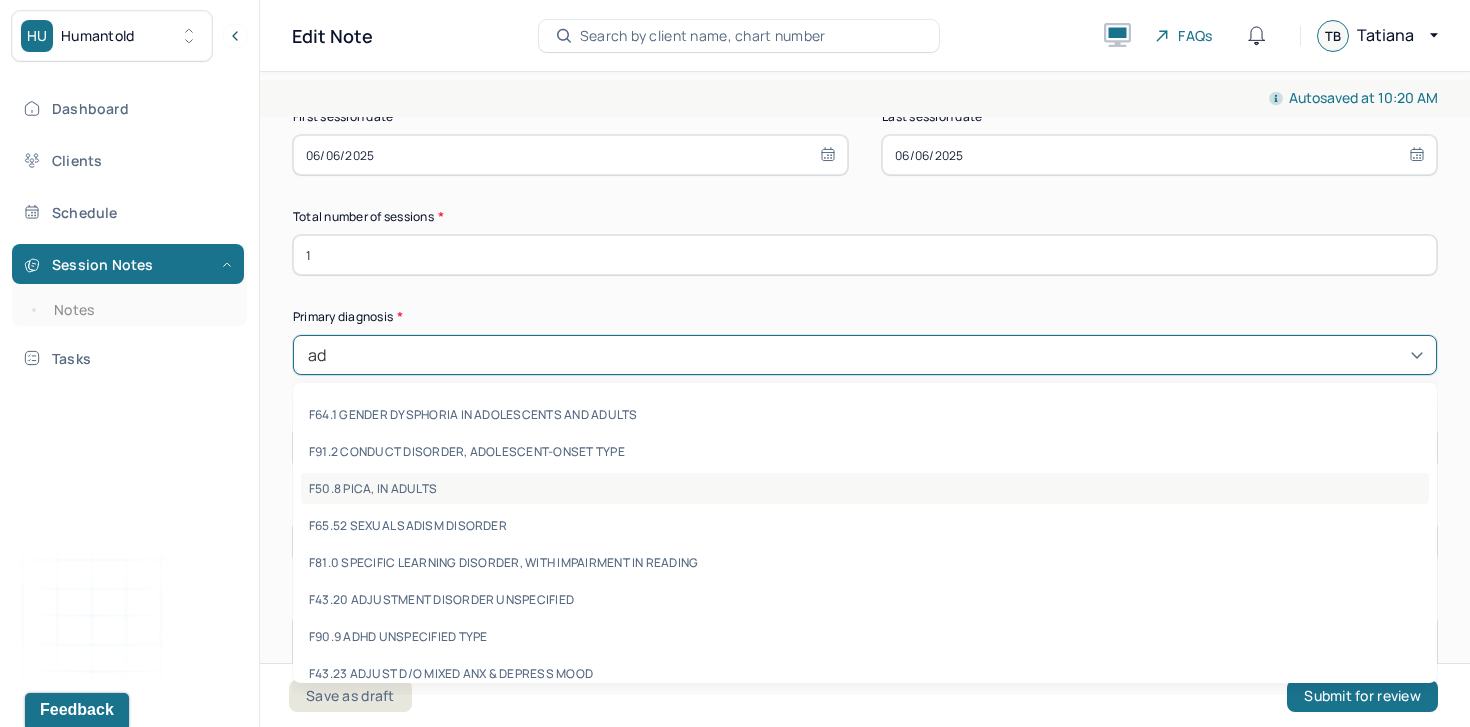 type on "a" 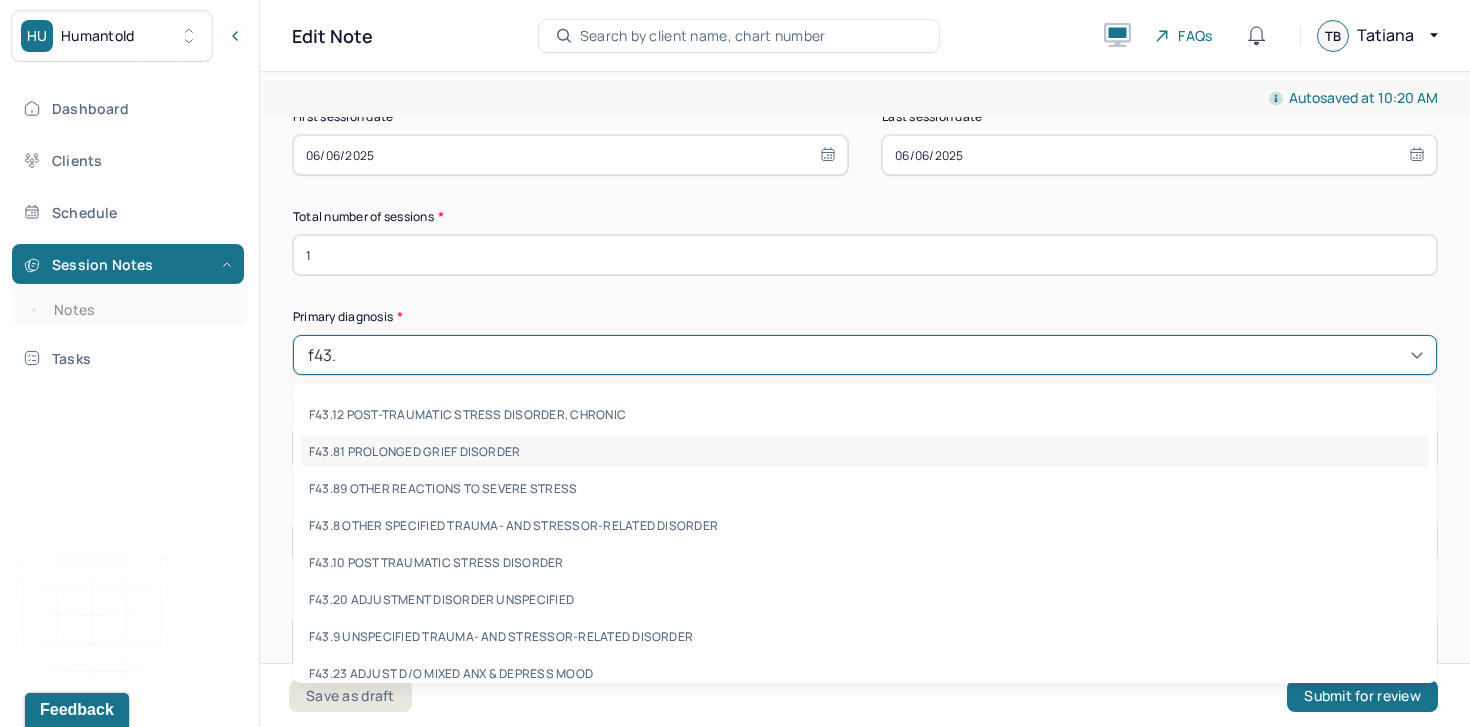 type on "f43.2" 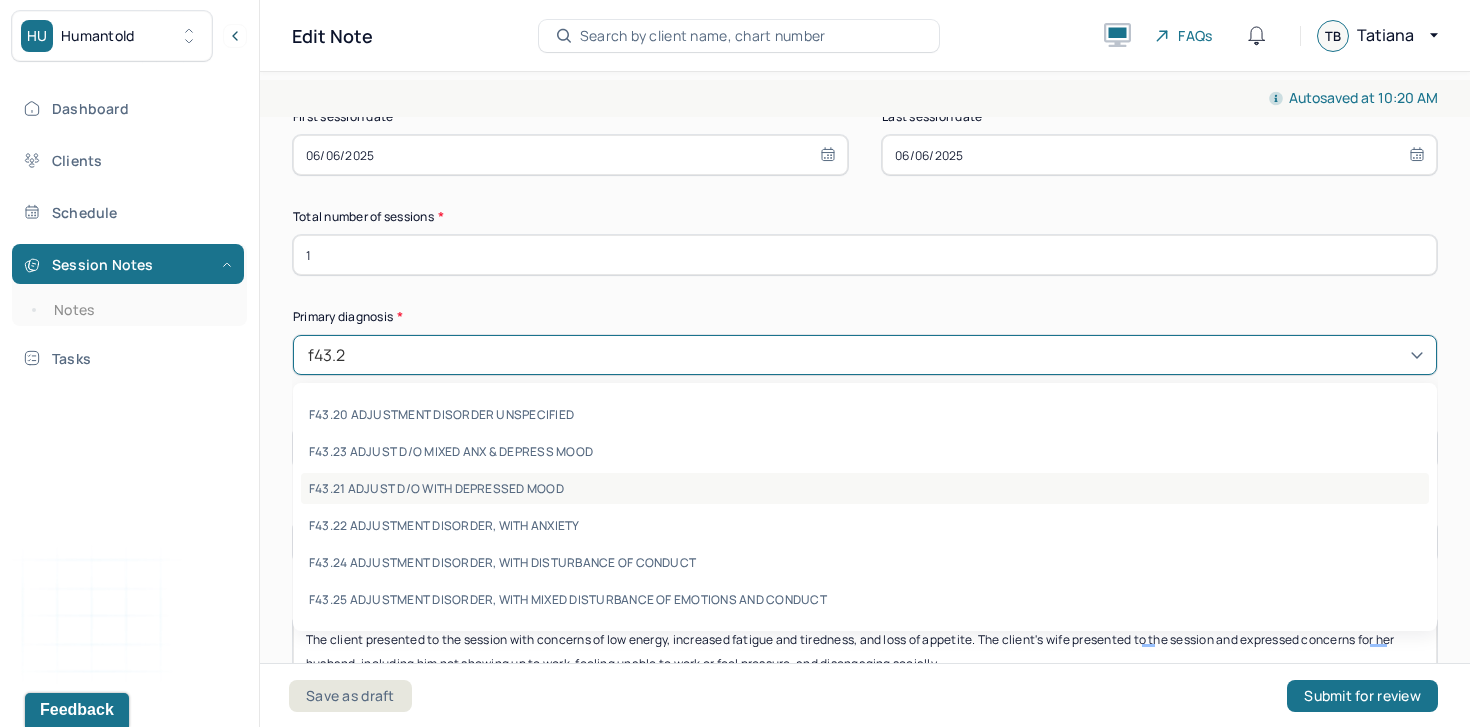 click on "F43.21 ADJUST D/O WITH DEPRESSED MOOD" at bounding box center [865, 488] 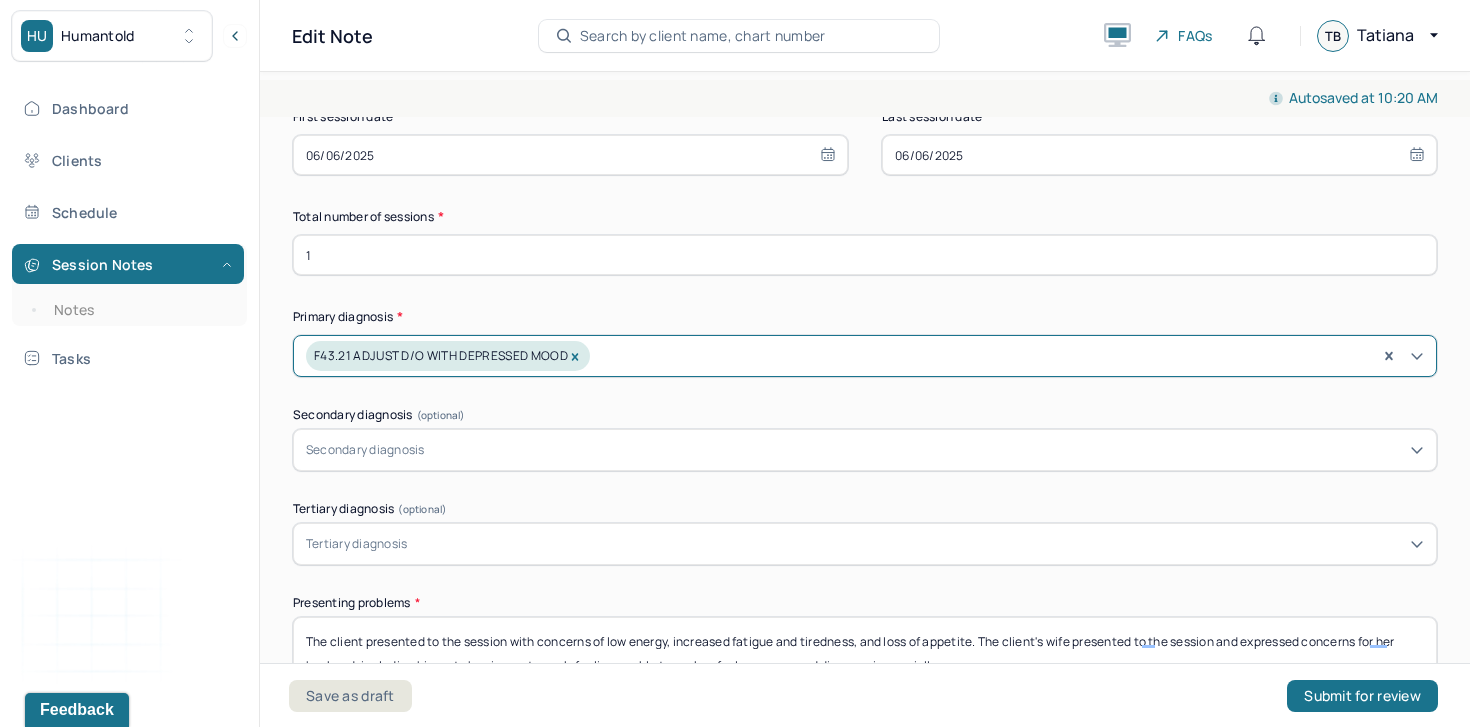 scroll, scrollTop: 689, scrollLeft: 0, axis: vertical 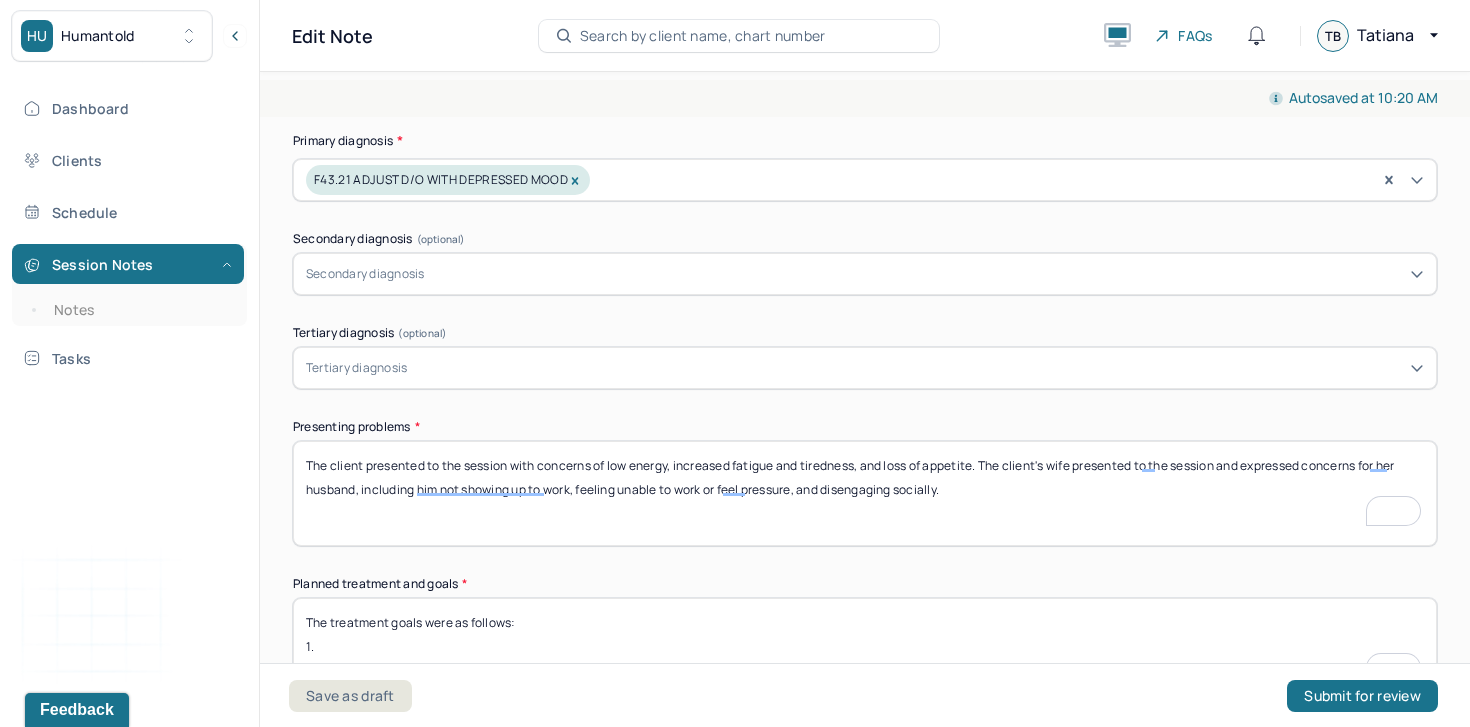 click on "The client presented to the session with concerns of low energy, increased fatigue and tiredness, and loss of appetite. The client's wife presented to the session and expressed concerns for her husband, including him not showing up to work, feeling unable to work or feel pressure, and disengaging socially." at bounding box center (865, 493) 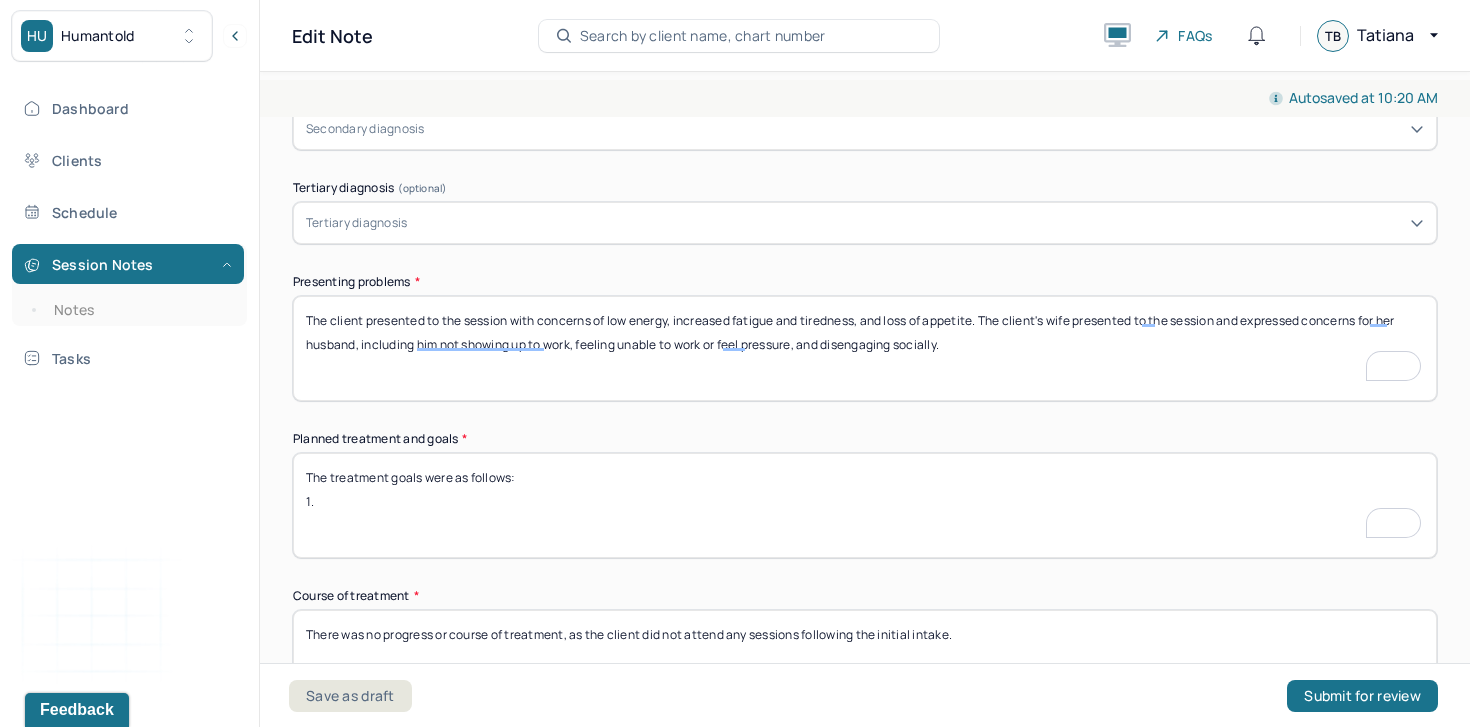scroll, scrollTop: 908, scrollLeft: 0, axis: vertical 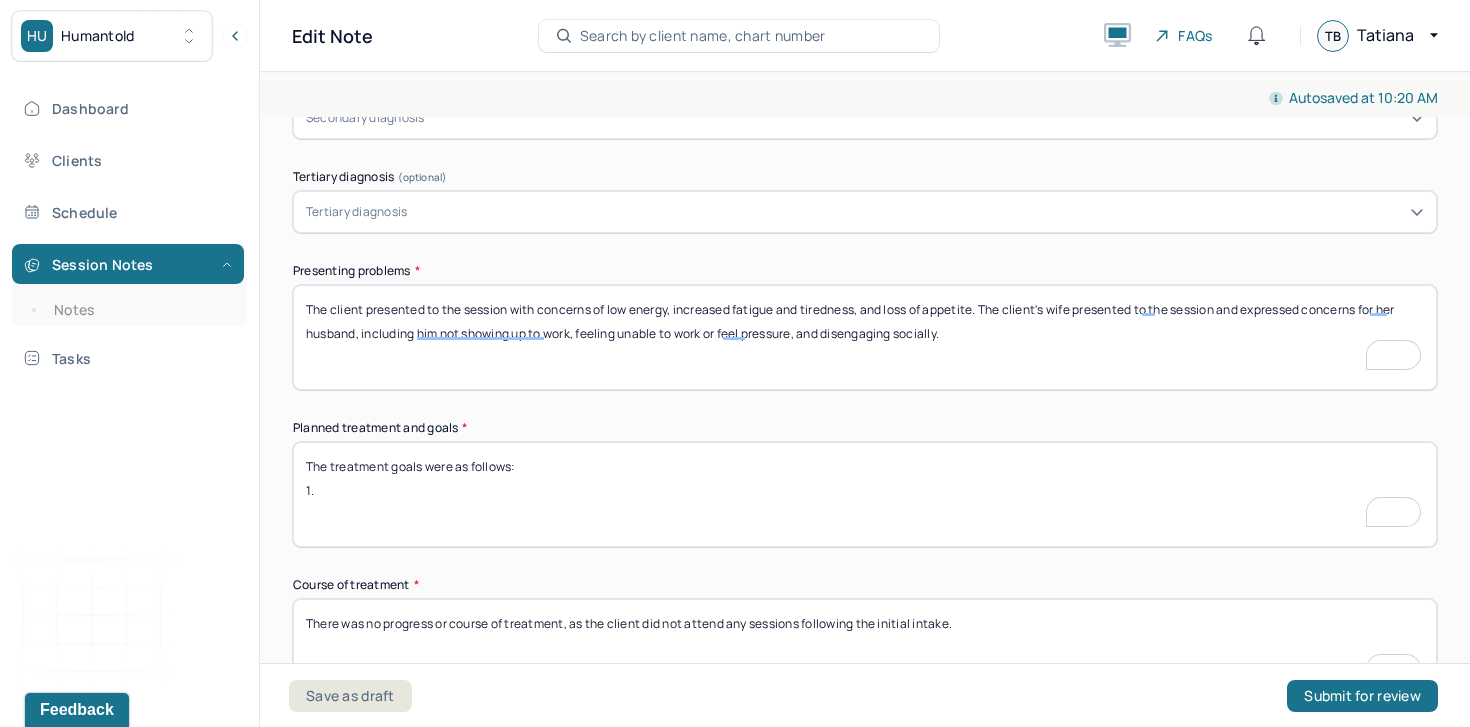 click on "The treatment goals were as follows:
1." at bounding box center [865, 494] 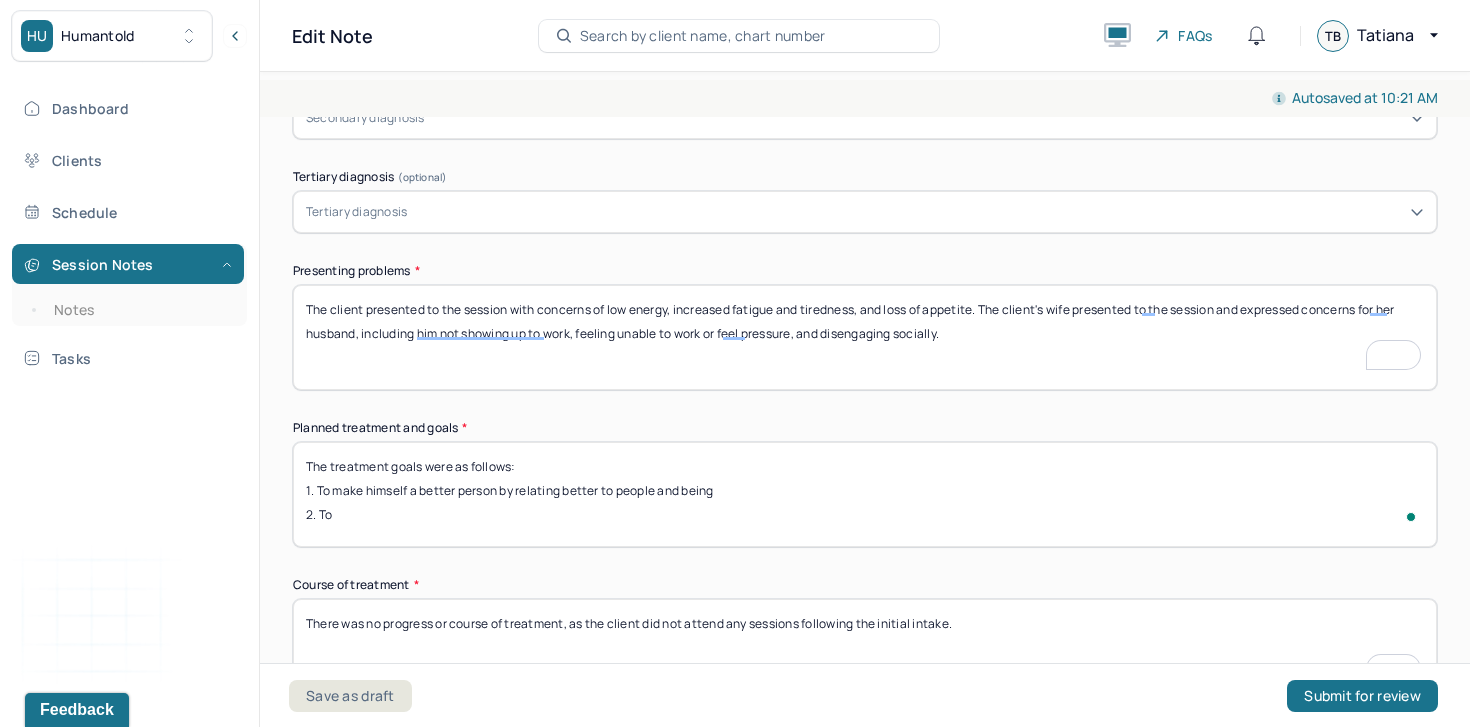 paste on "Promote positive relationships and closeness" 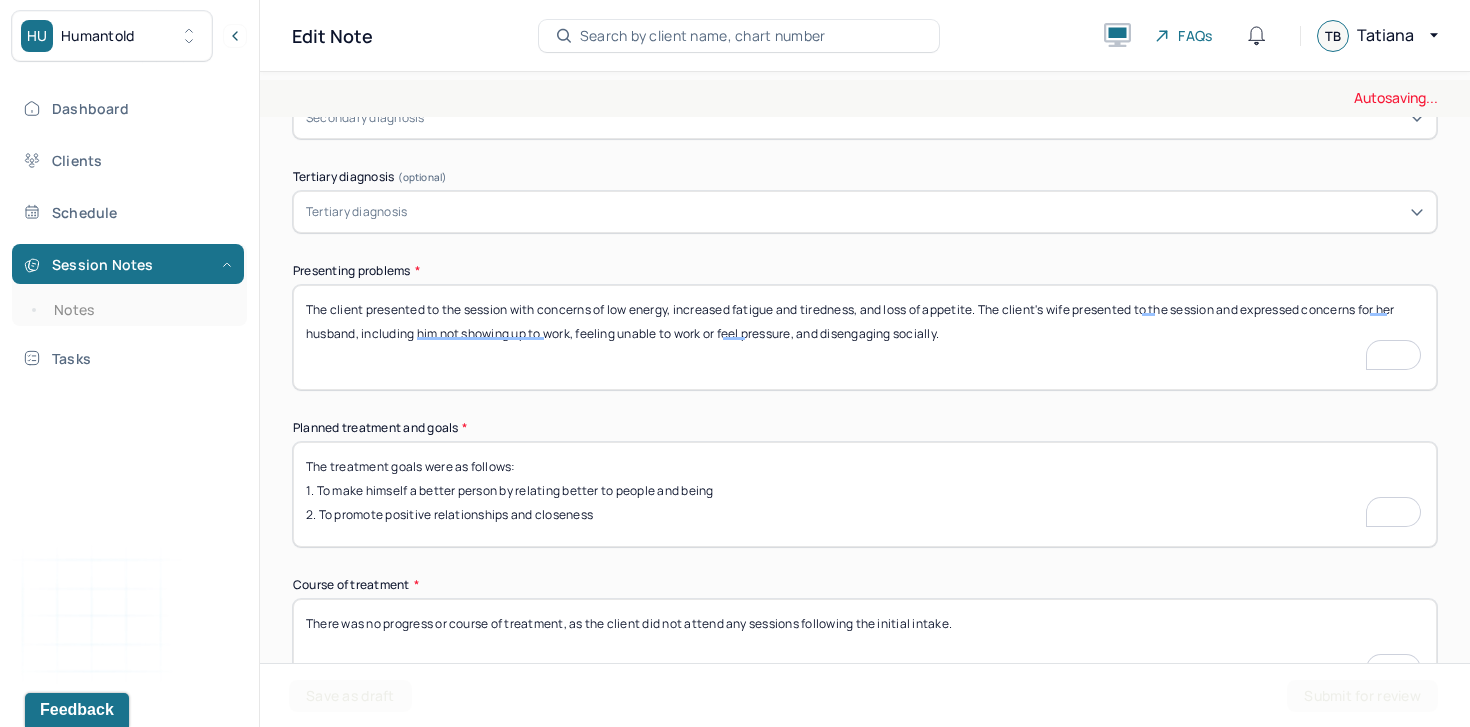 click on "The treatment goals were as follows:
1. To make himself a better person by relating better to people and being
2. To Promote positive relationships and closeness" at bounding box center (865, 494) 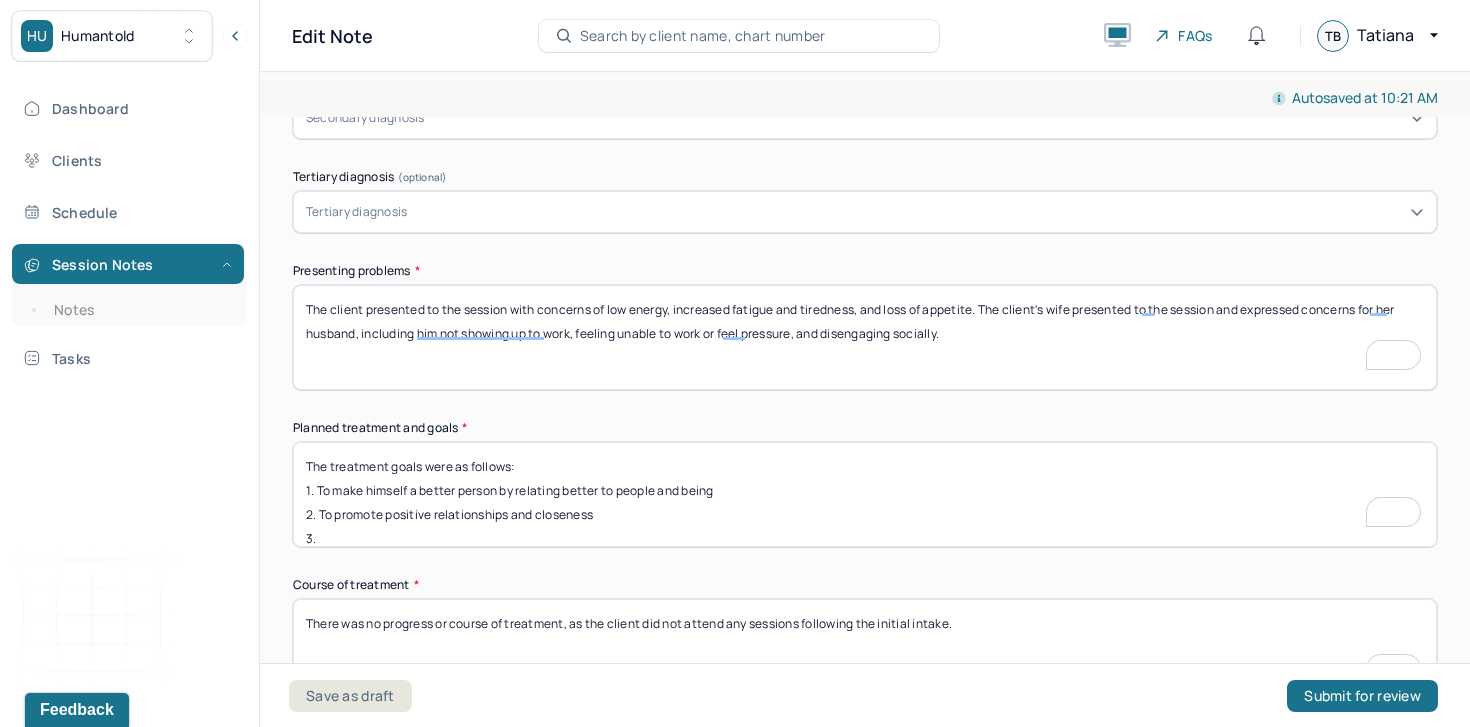 paste on "To promote self-awareness" 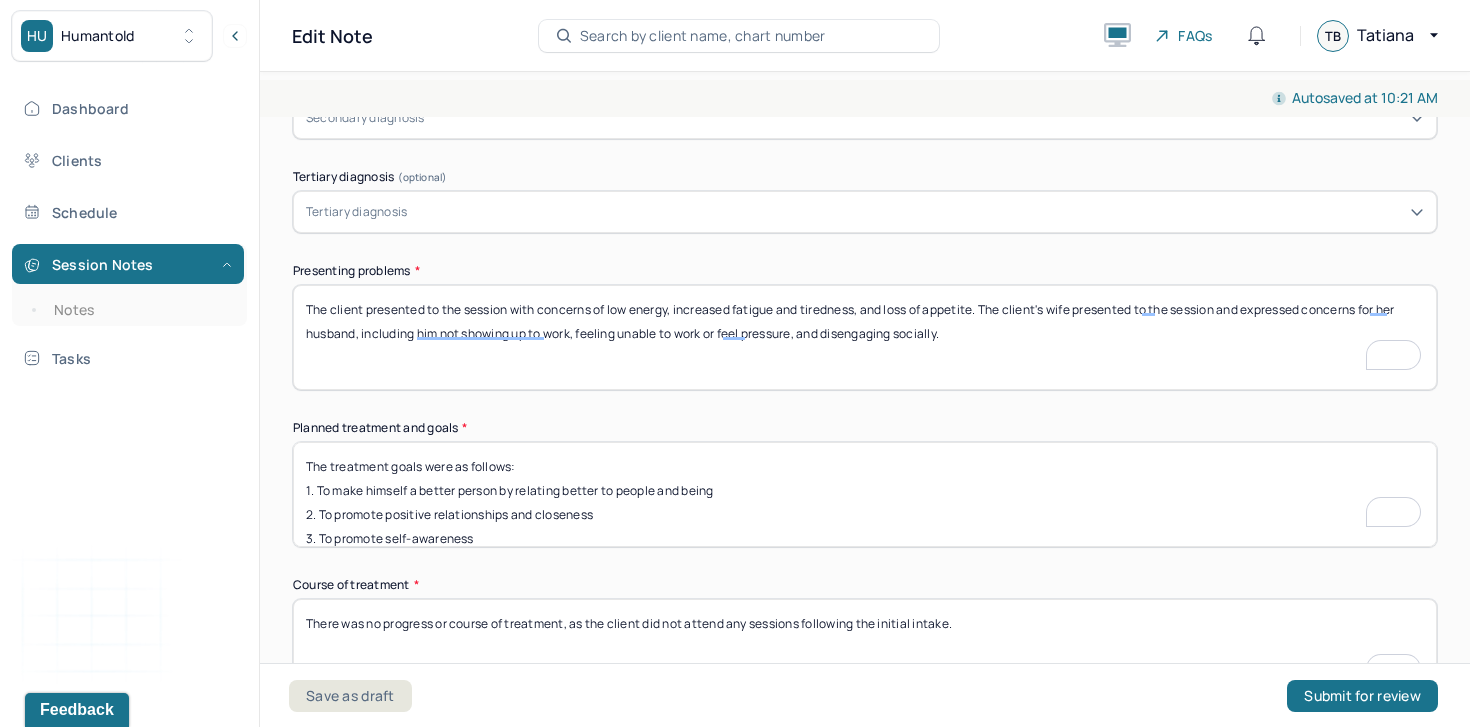 scroll, scrollTop: 24, scrollLeft: 0, axis: vertical 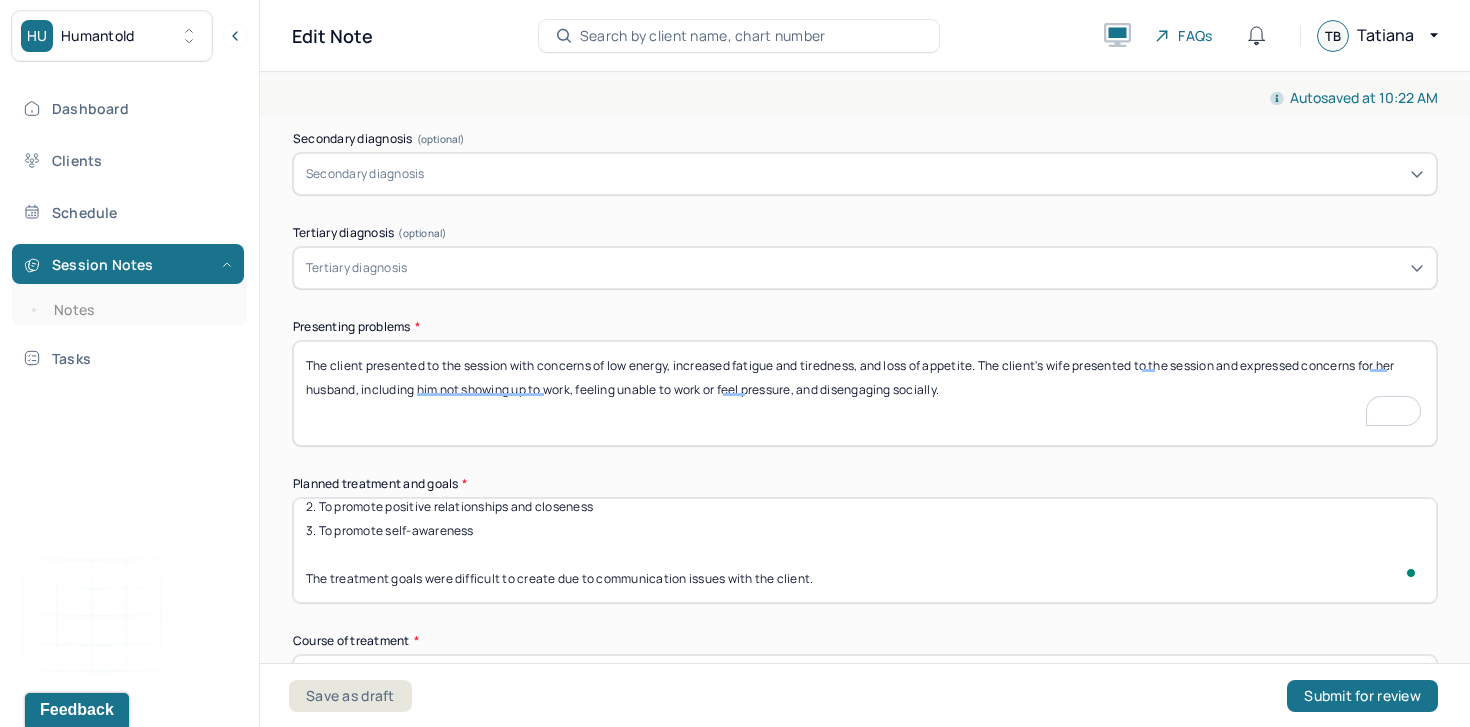 click on "The treatment goals were as follows:
1. To make himself a better person by relating better to people and being
2. To promote positive relationships and closeness
3. To promote self-awareness
The treatment goals were difficult to" at bounding box center [865, 550] 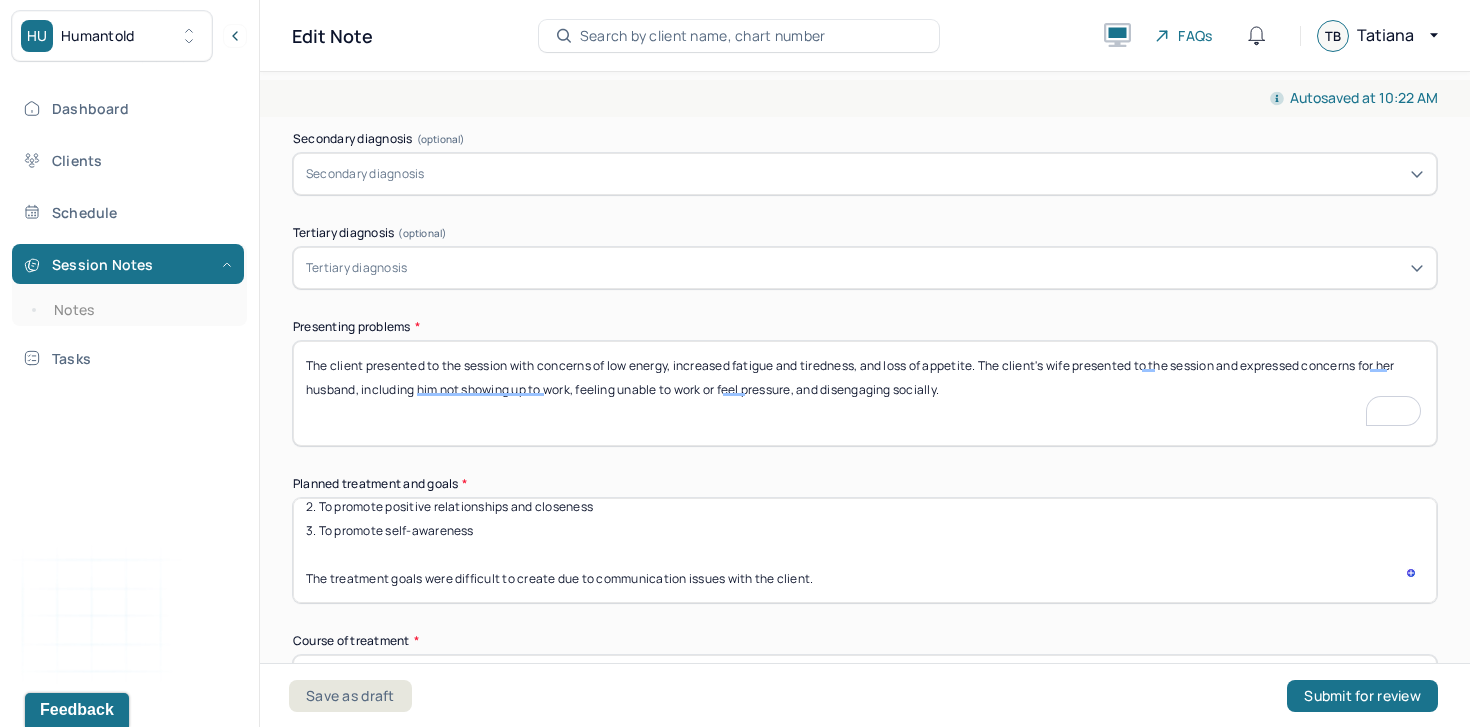 click on "The treatment goals were as follows:
1. To make himself a better person by relating better to people and being
2. To promote positive relationships and closeness
3. To promote self-awareness
The treatment goals were difficult to" at bounding box center (865, 550) 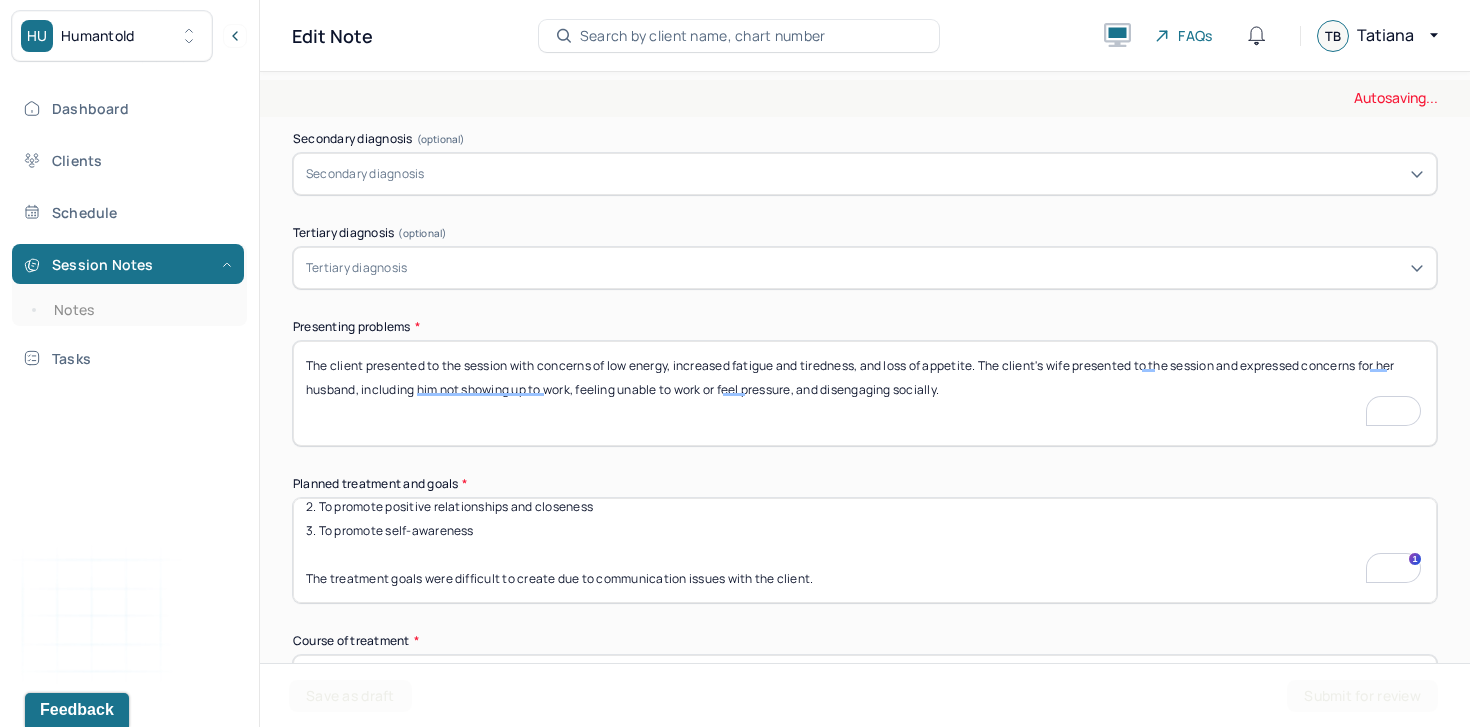 click on "The treatment goals were as follows:
1. To make himself a better person by relating better to people and being
2. To promote positive relationships and closeness
3. To promote self-awareness
The treatment goals were difficult to" at bounding box center [865, 550] 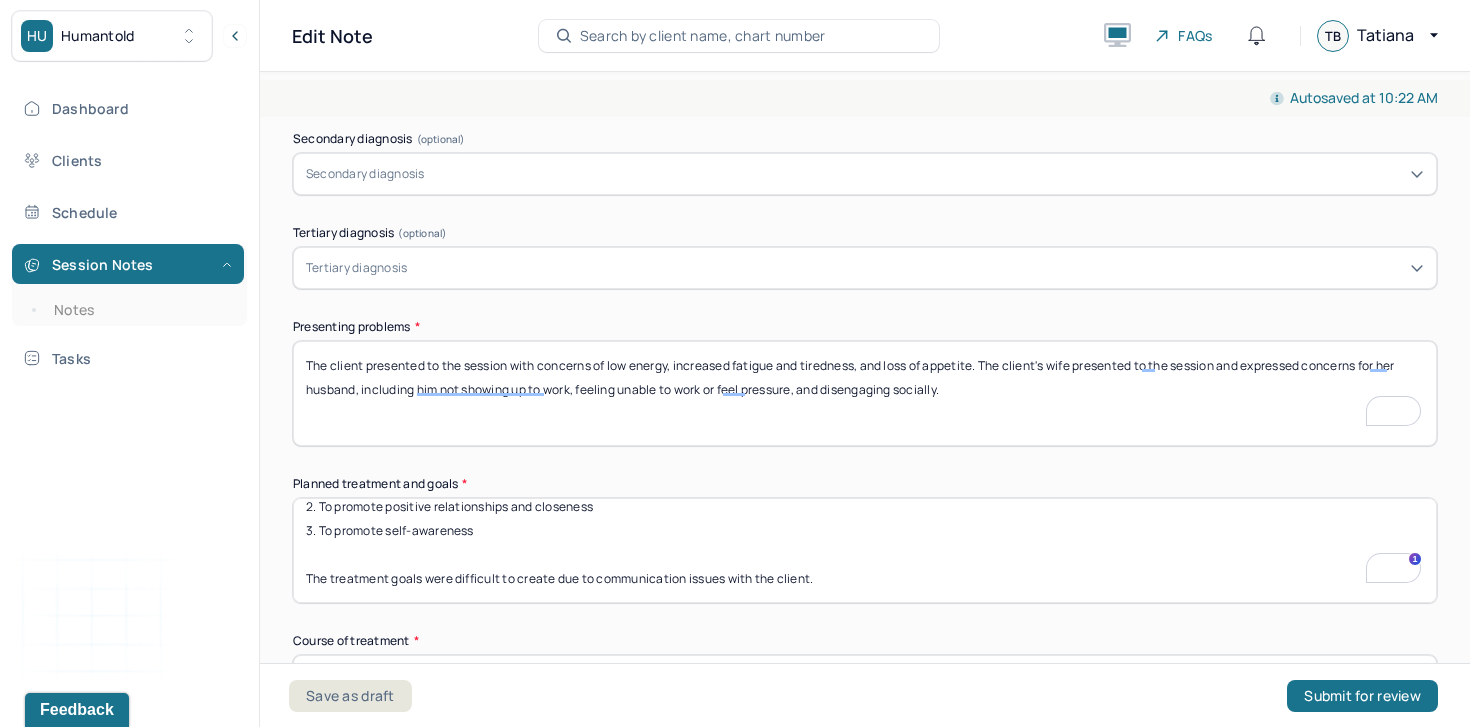 type on "The treatment goals were as follows:
1. To make himself a better person by relating better to people and being
2. To promote positive relationships and closeness
3. To promote self-awareness
The treatment goals were difficult to create due to communication issues with the client." 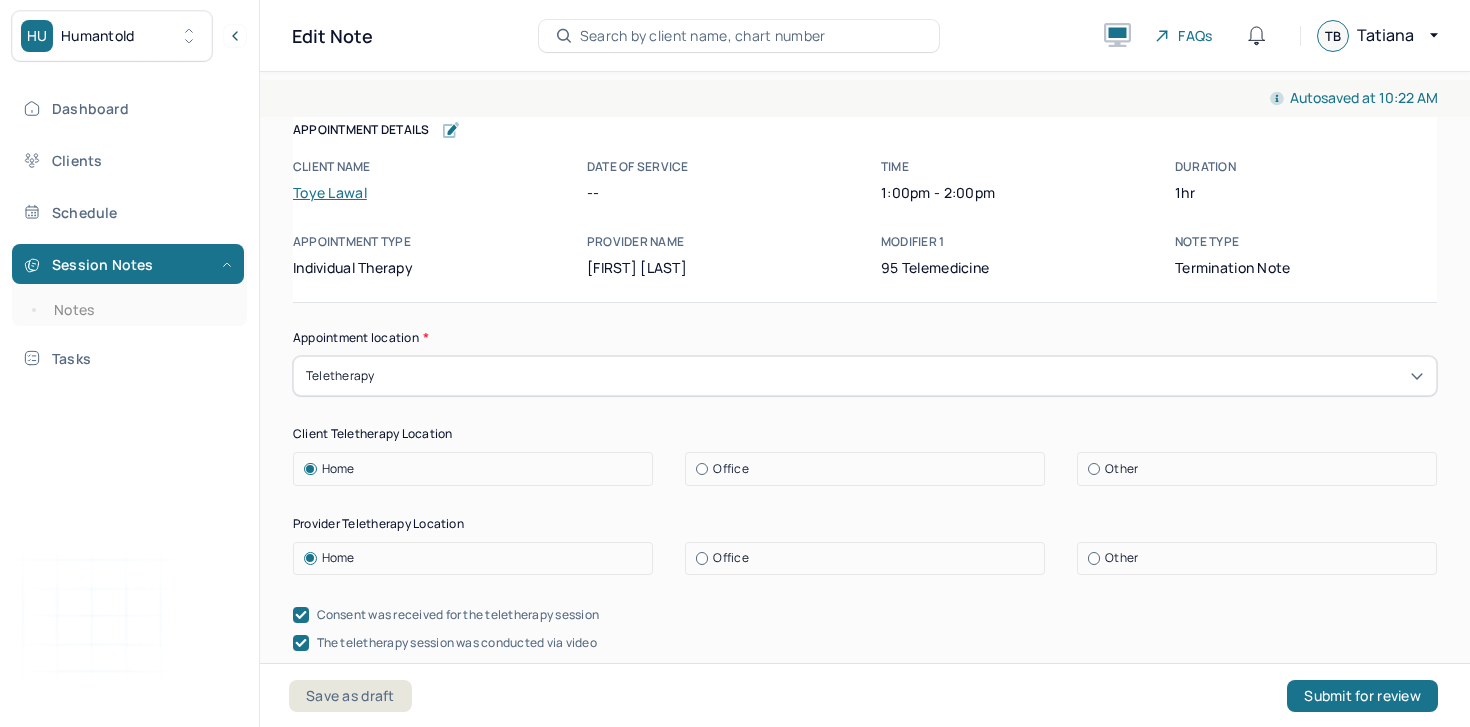scroll, scrollTop: 0, scrollLeft: 0, axis: both 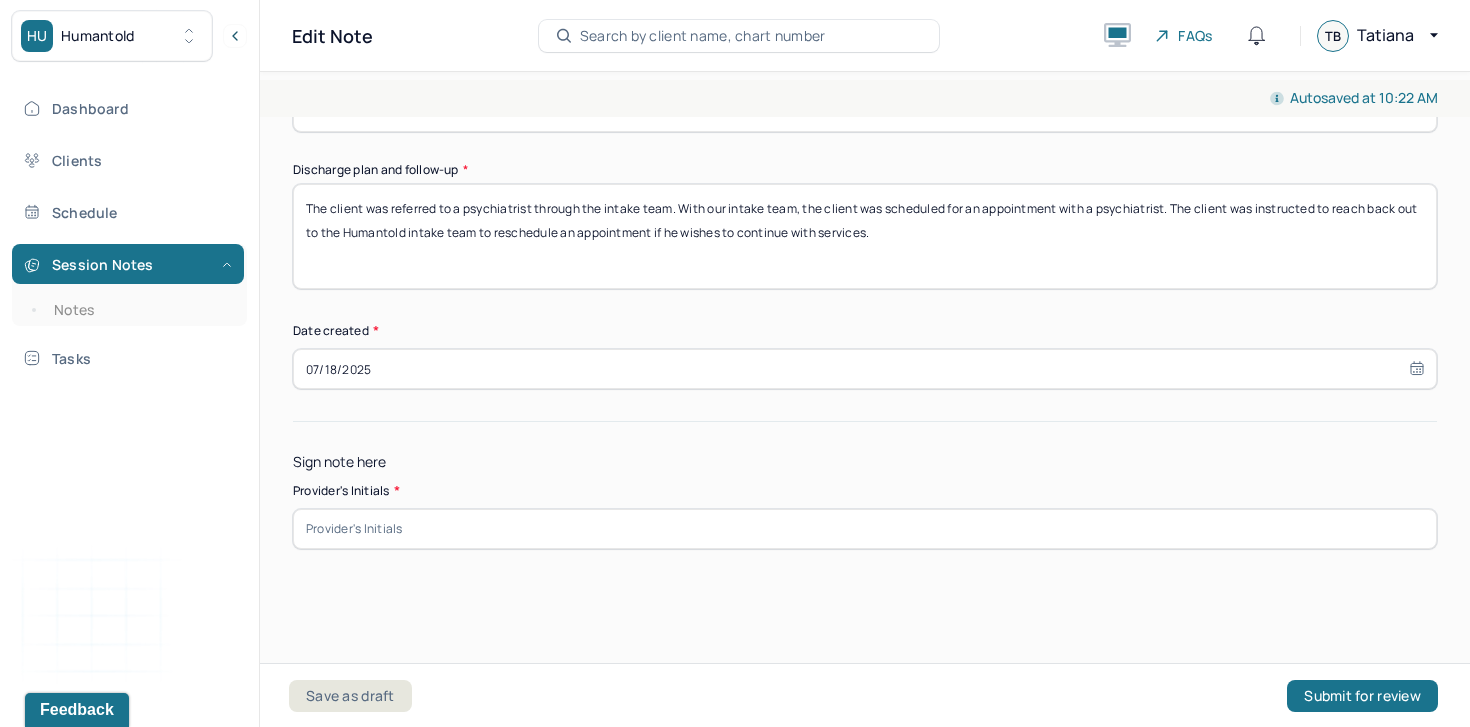 type on "The treatment goals were as follows:
1. To make himself a better person by relating better to people and being
2. To promote positive relationships and closeness
3. To promote self-awareness
Treatment goals were challenging to establish due to the client's limited communication and engagement." 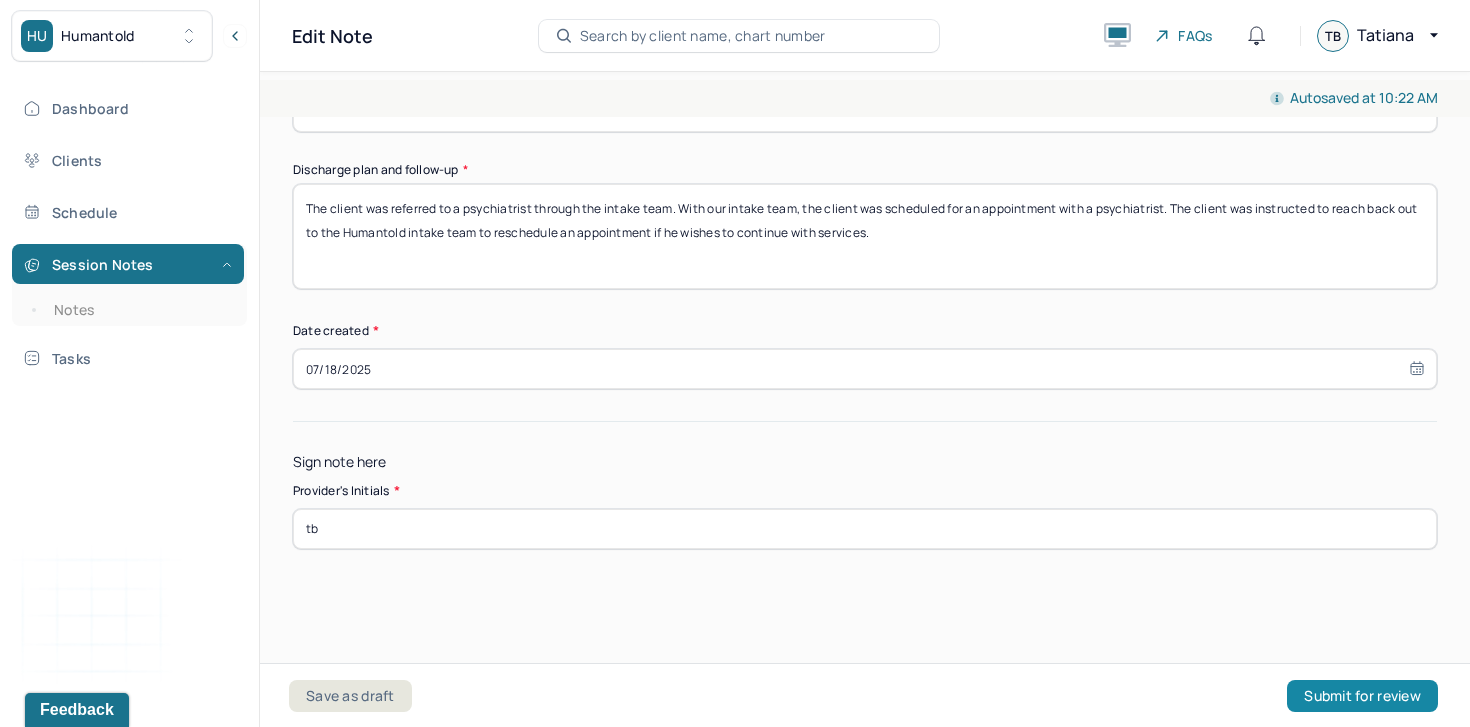 type on "tb" 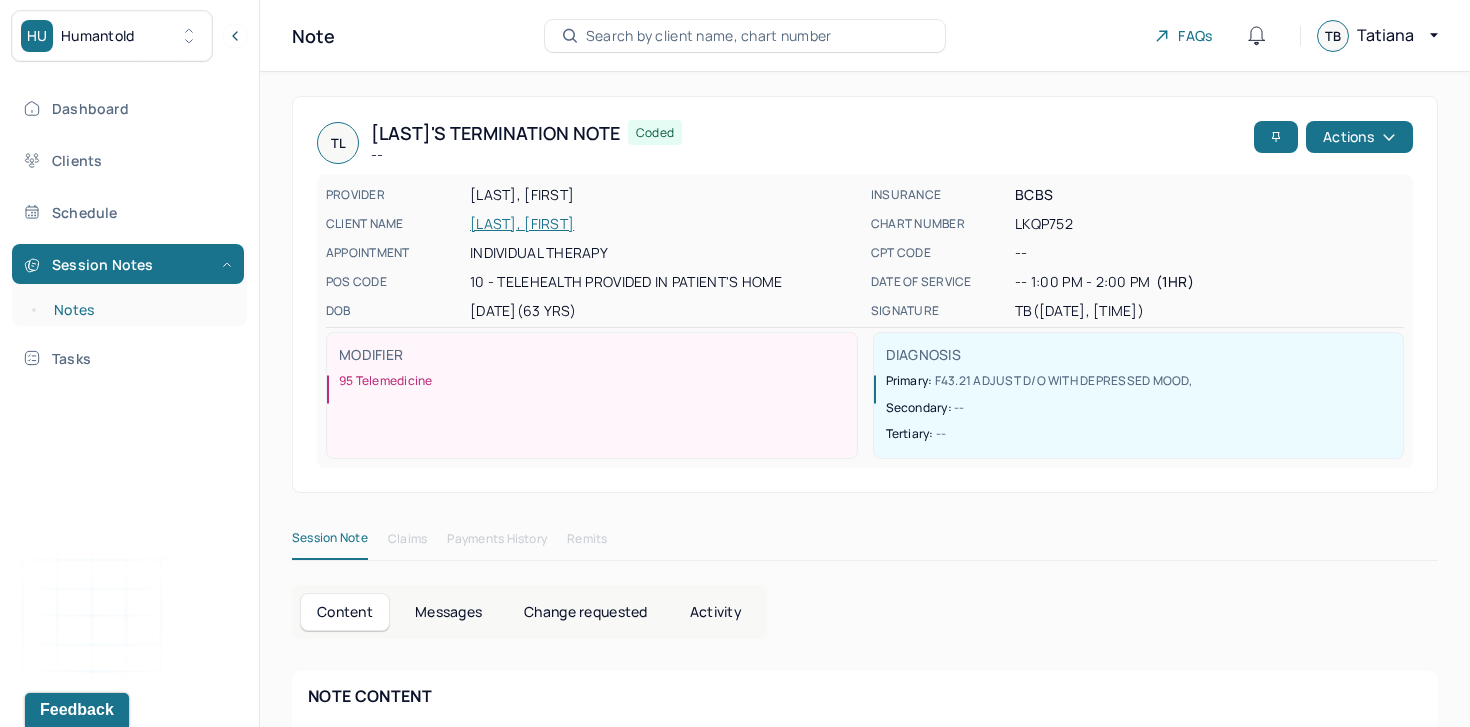 click on "Notes" at bounding box center (139, 310) 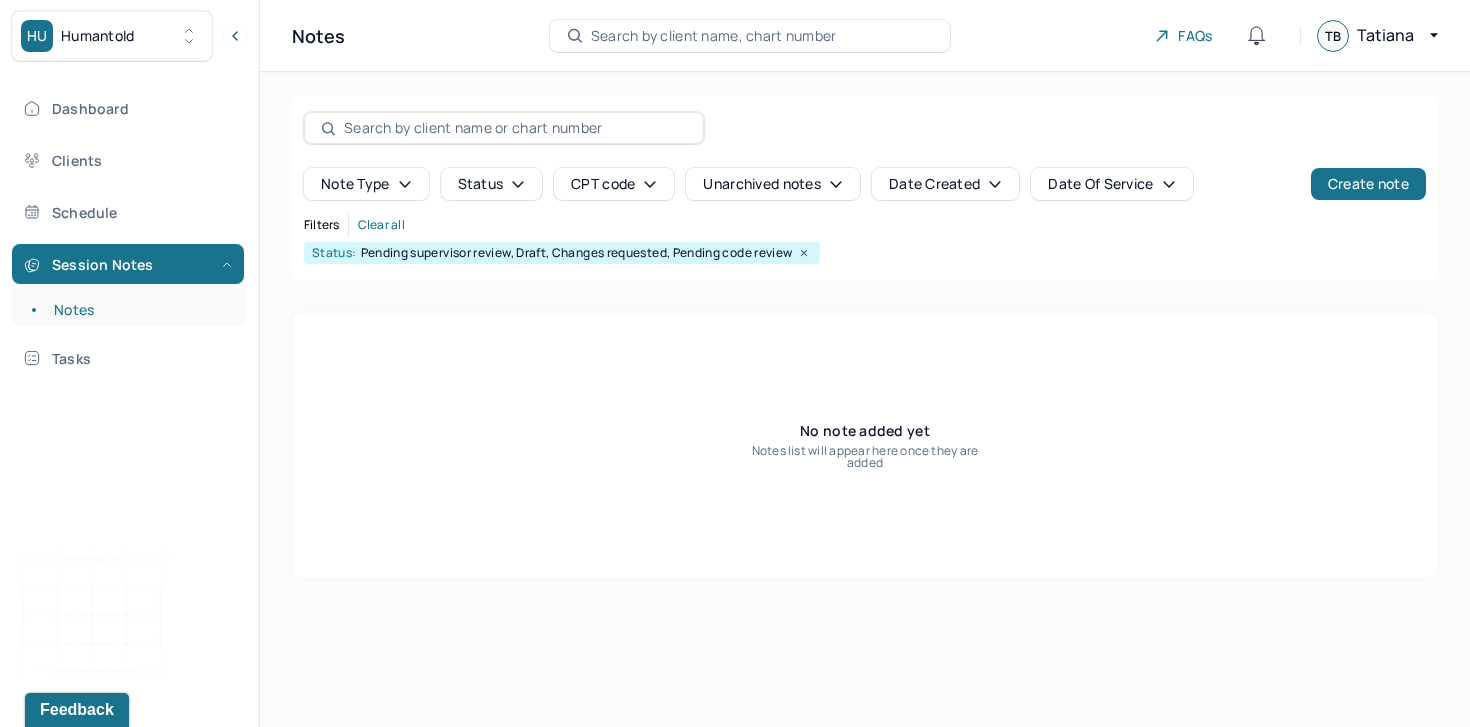 click on "Note type" at bounding box center (366, 184) 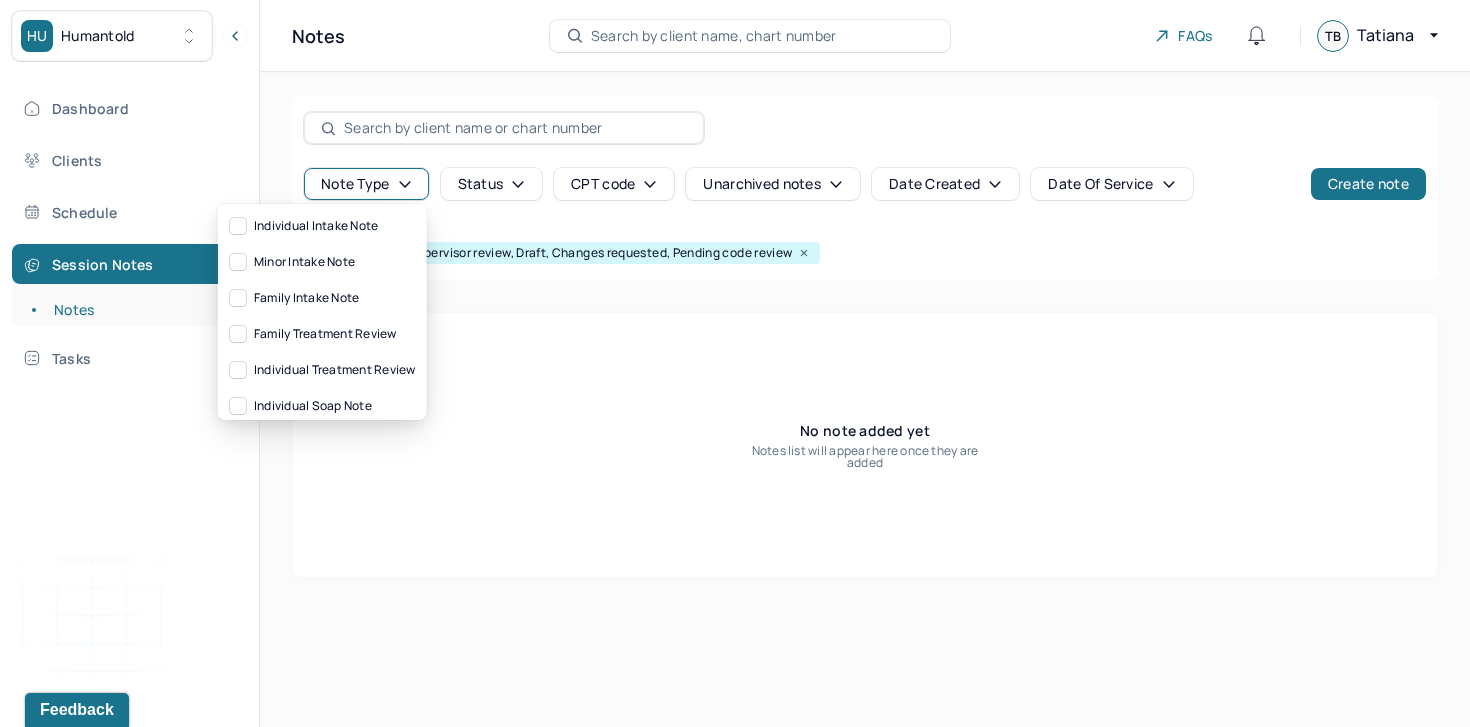 click on "No note added yet Notes list will appear here once they are added" at bounding box center (865, 445) 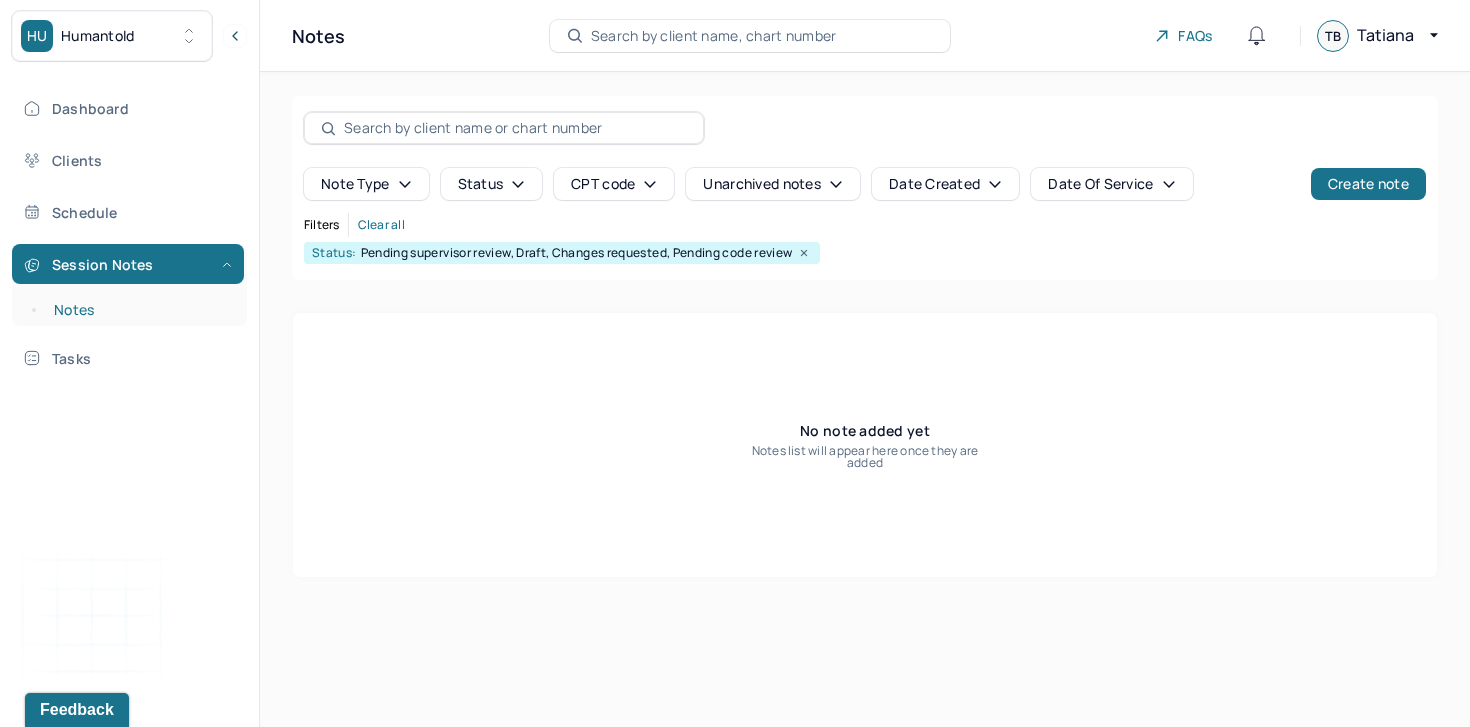 click on "Notes" at bounding box center [139, 310] 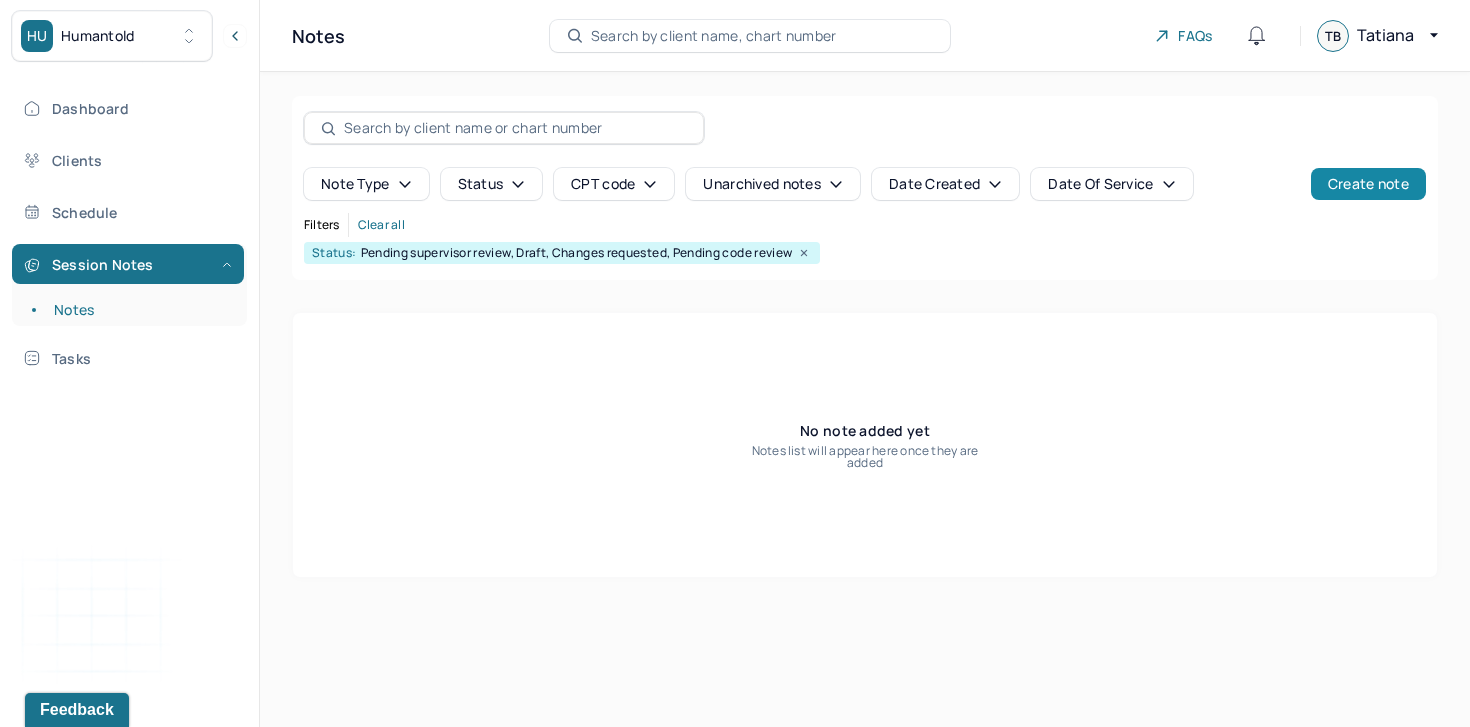 click on "Create note" at bounding box center [1368, 184] 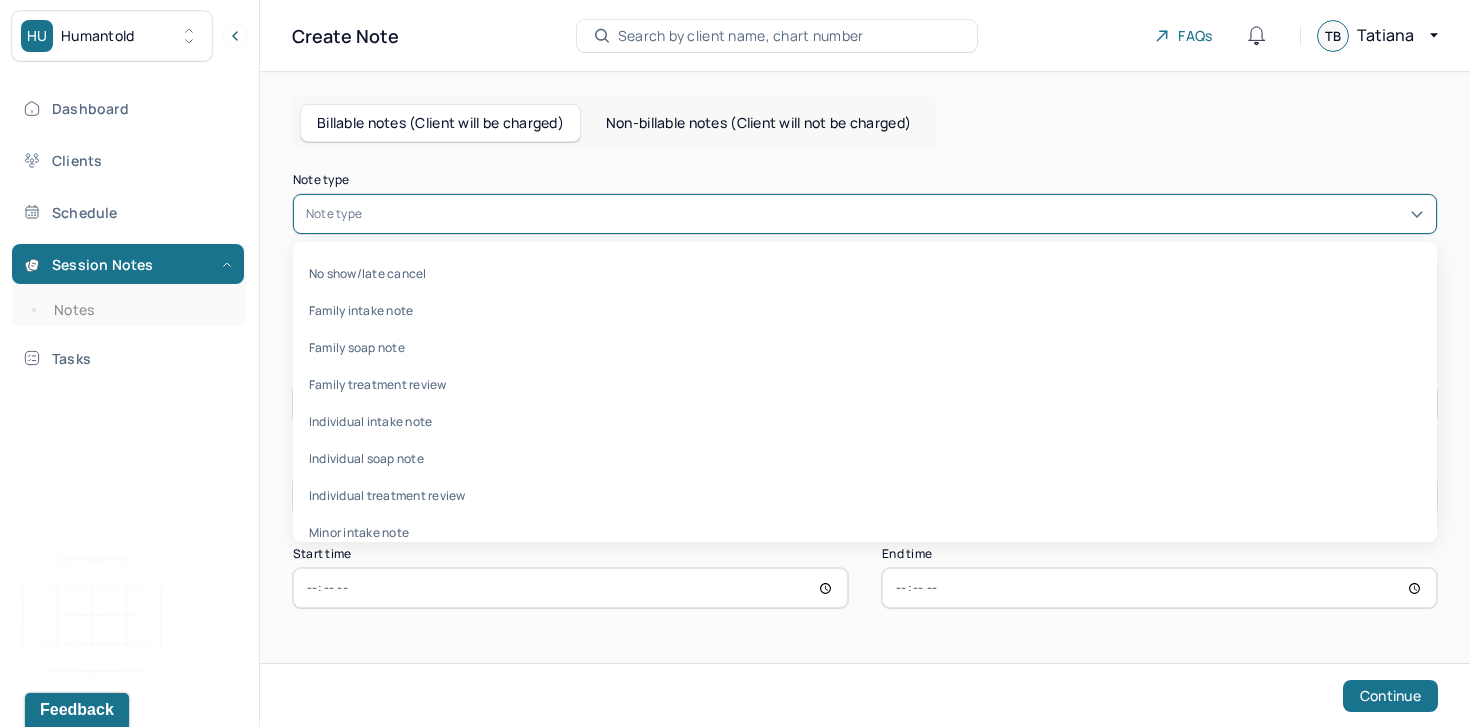 click at bounding box center (895, 214) 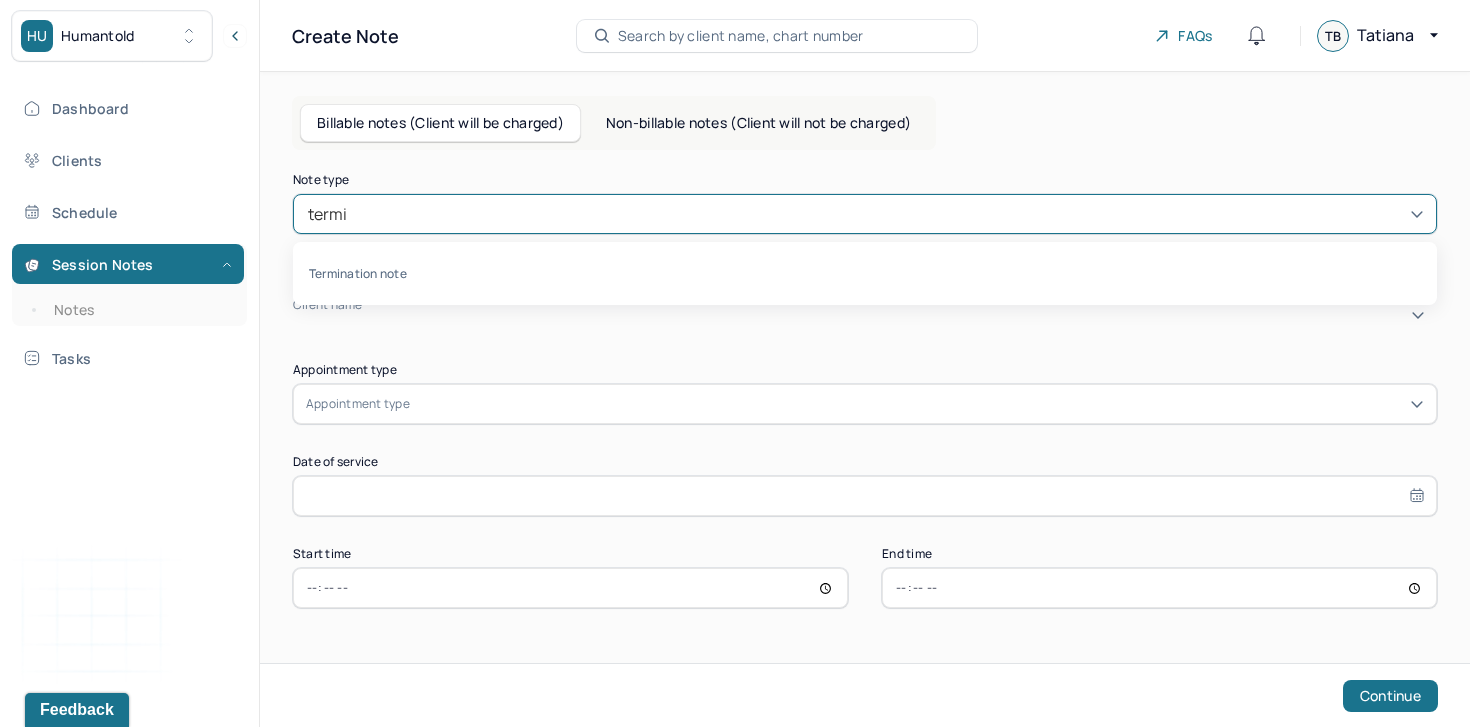 type on "termin" 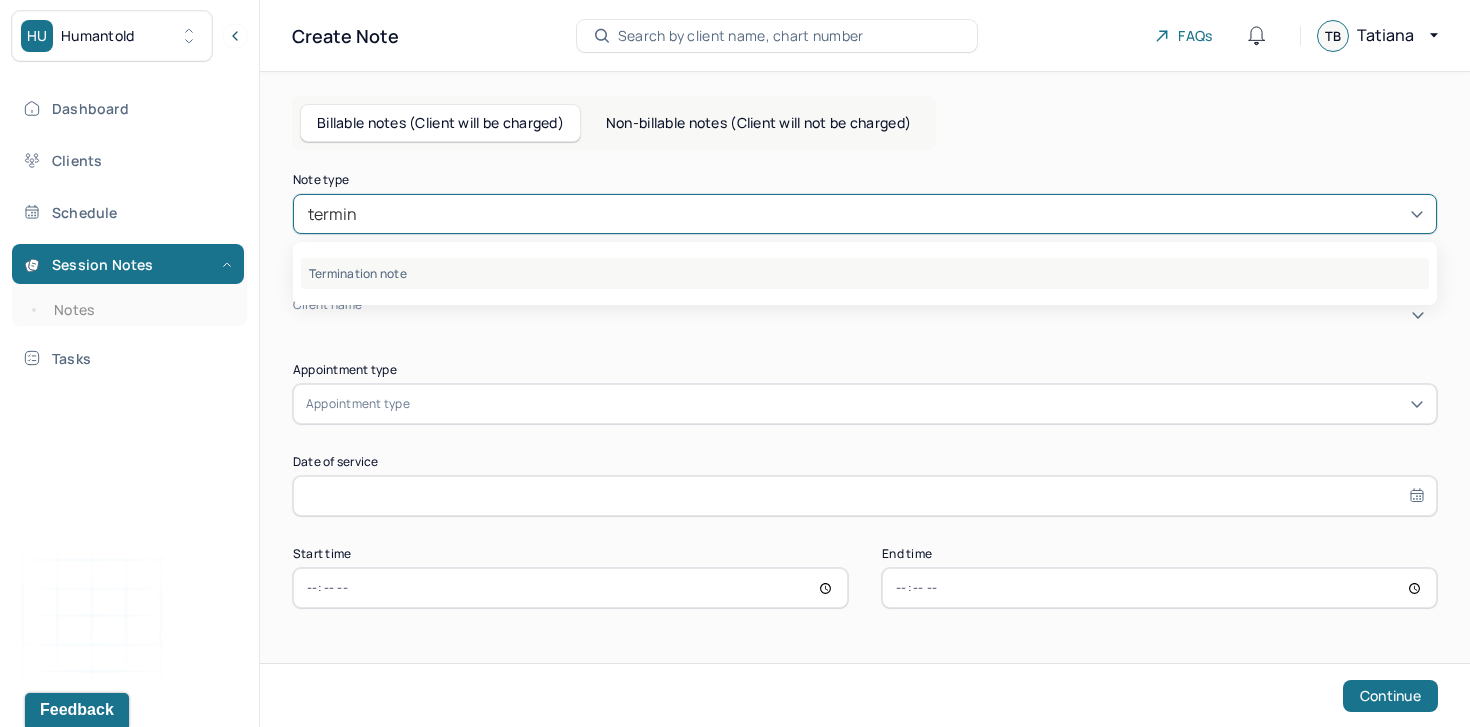 click on "Termination note" at bounding box center (865, 273) 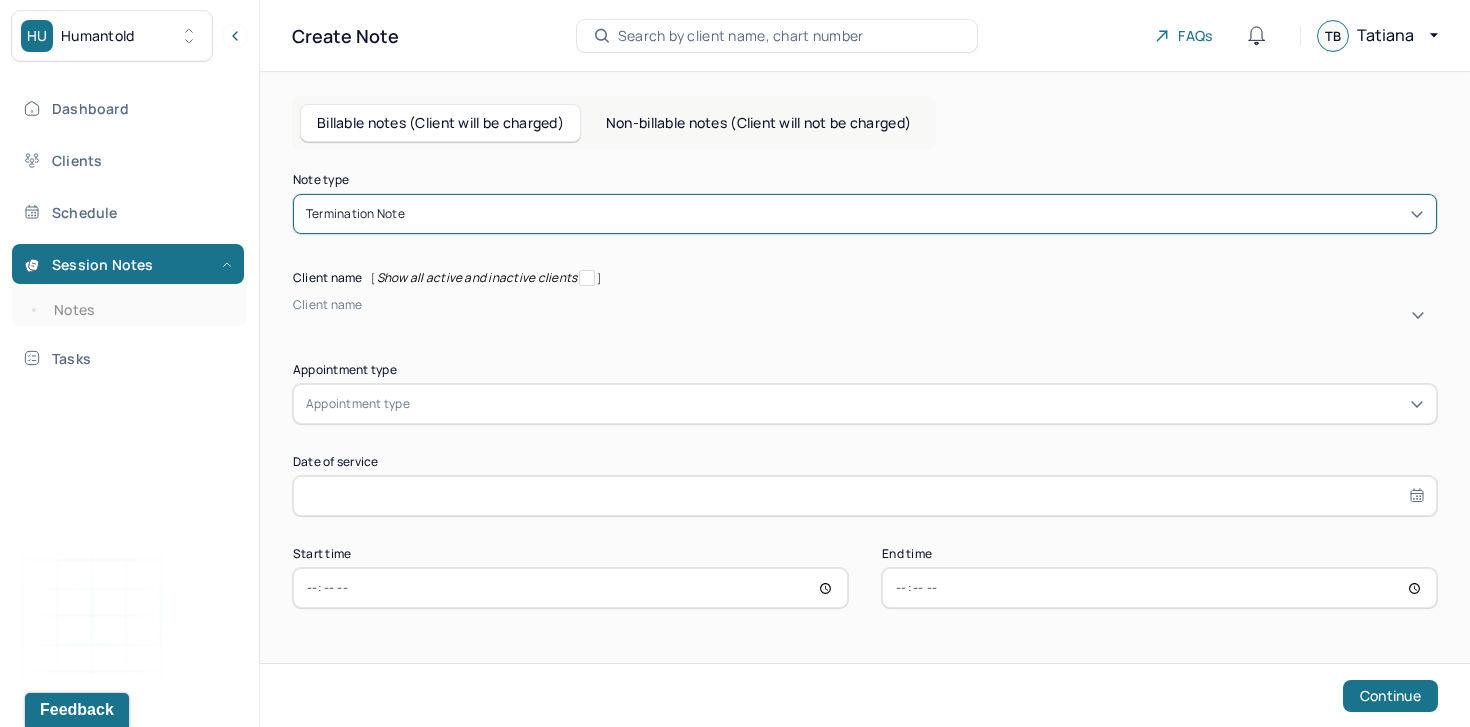 click at bounding box center [296, 322] 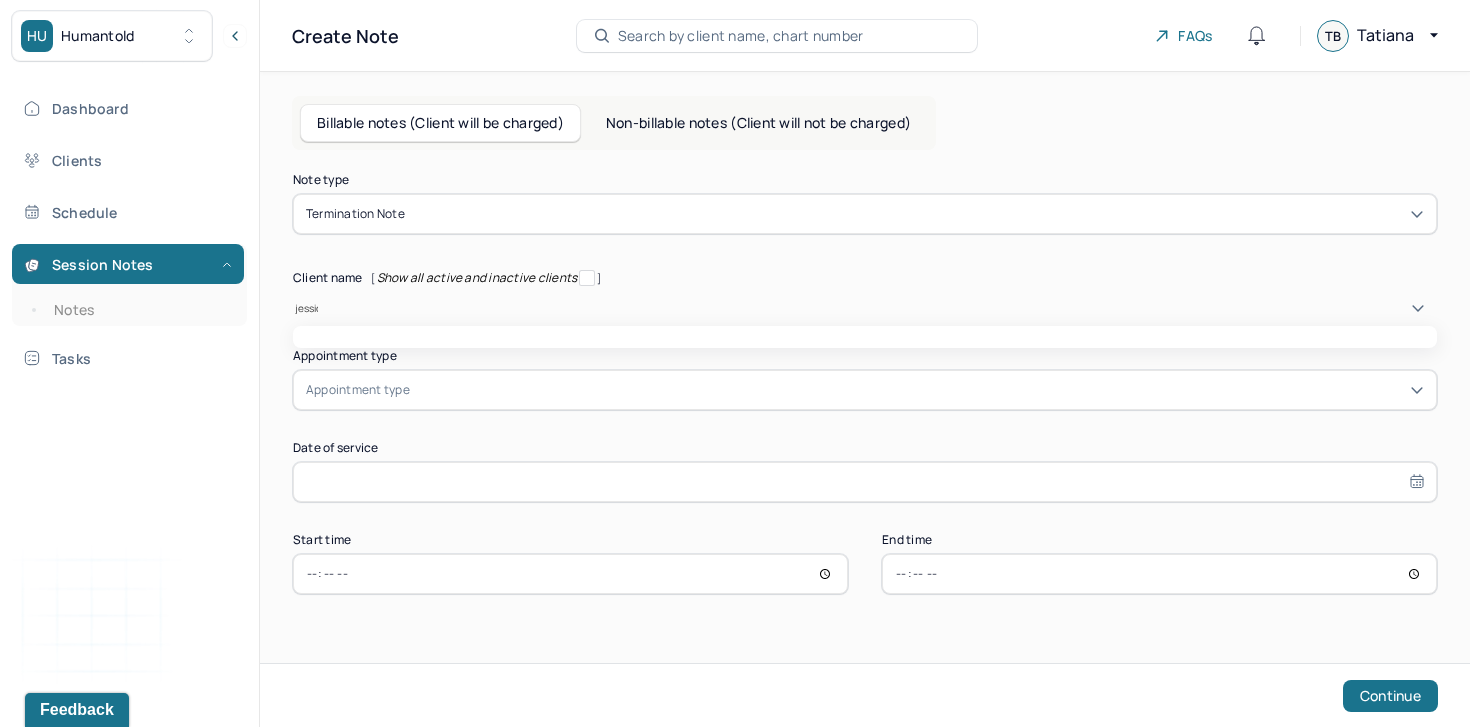 type on "[FIRST]" 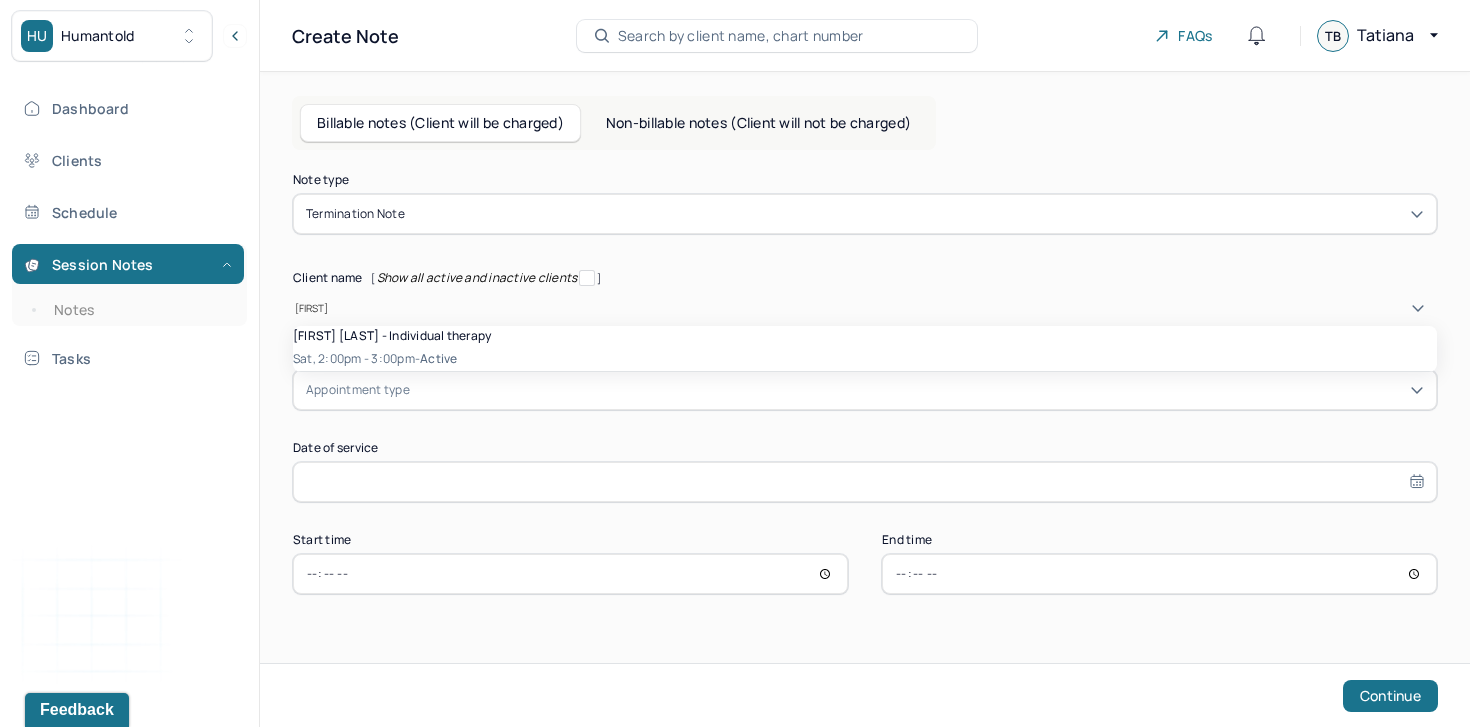 click on "[FIRST] [LAST] - Individual therapy" at bounding box center (865, 335) 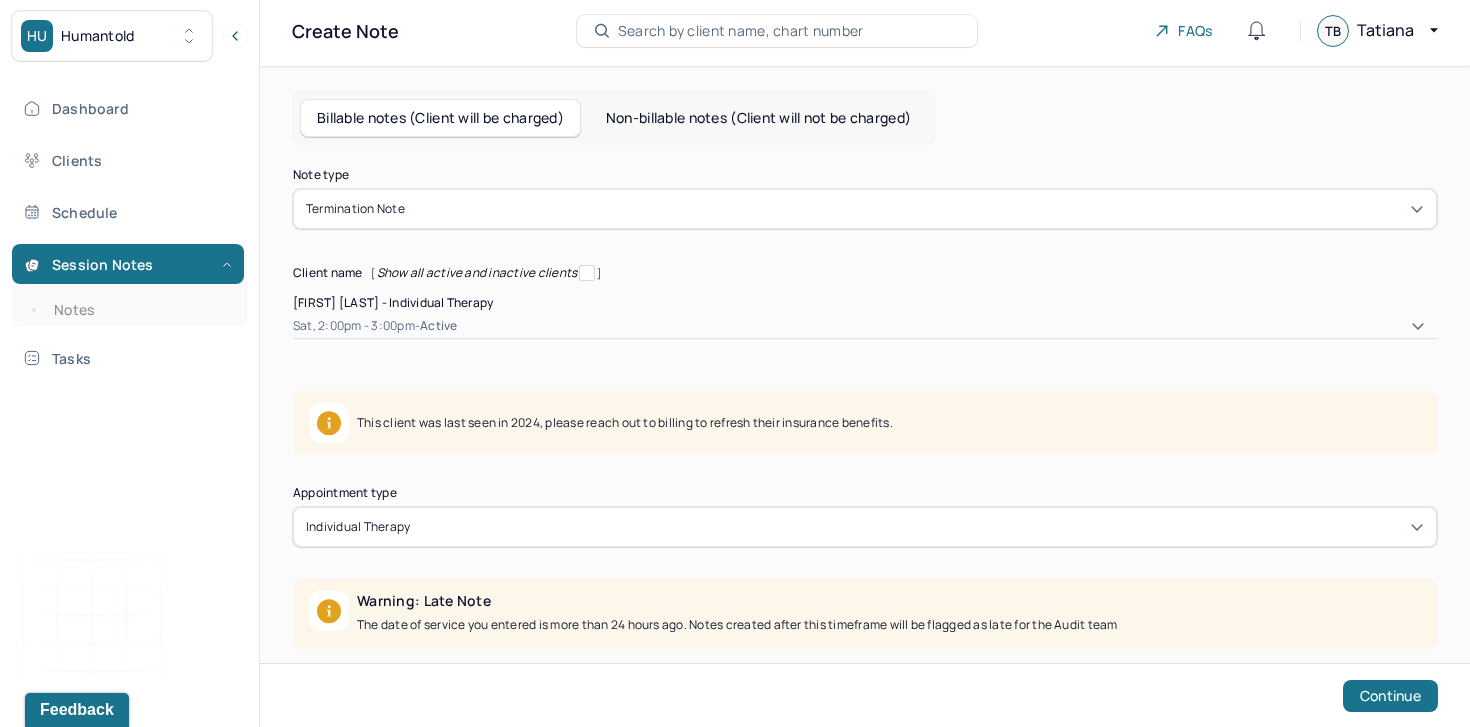 scroll, scrollTop: 0, scrollLeft: 0, axis: both 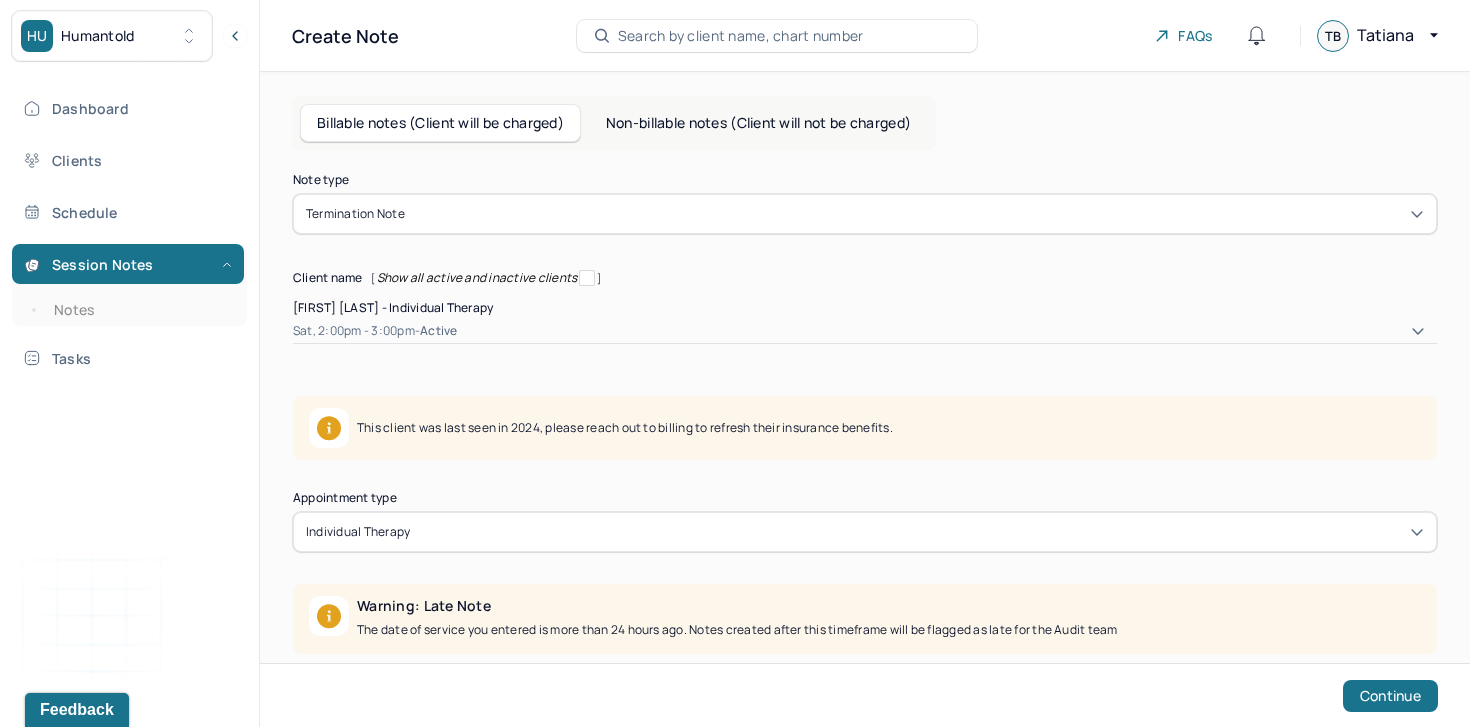 click on "Non-billable notes (Client will not be charged)" at bounding box center (758, 123) 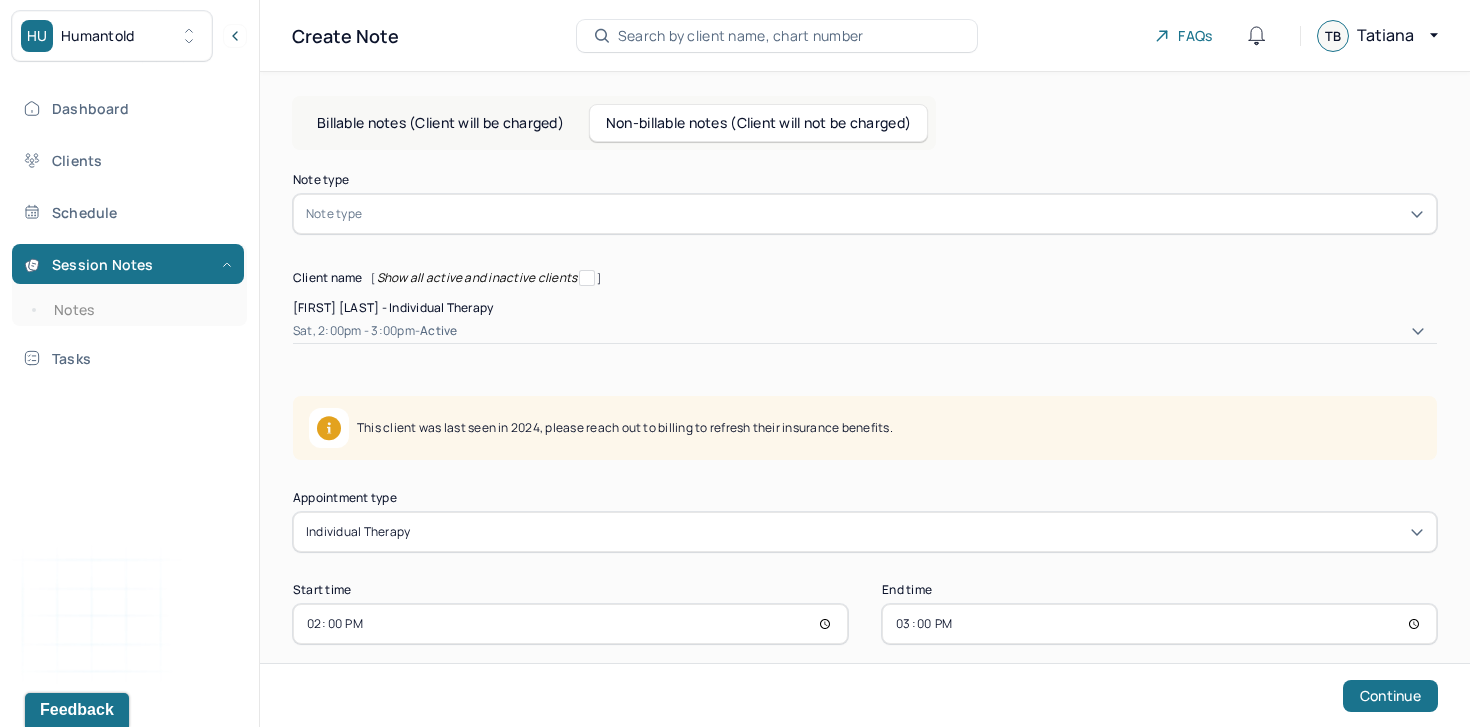 scroll, scrollTop: 4, scrollLeft: 0, axis: vertical 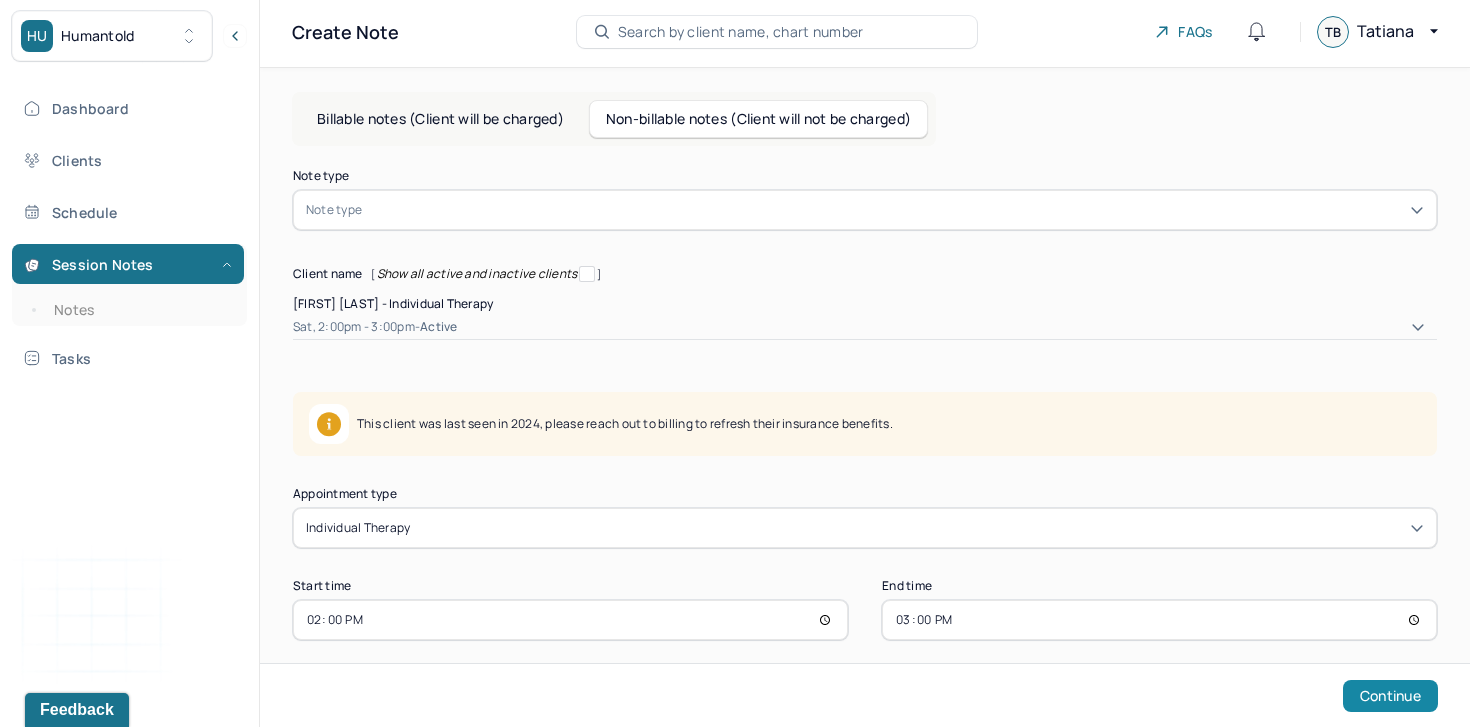 click on "Continue" at bounding box center (1390, 696) 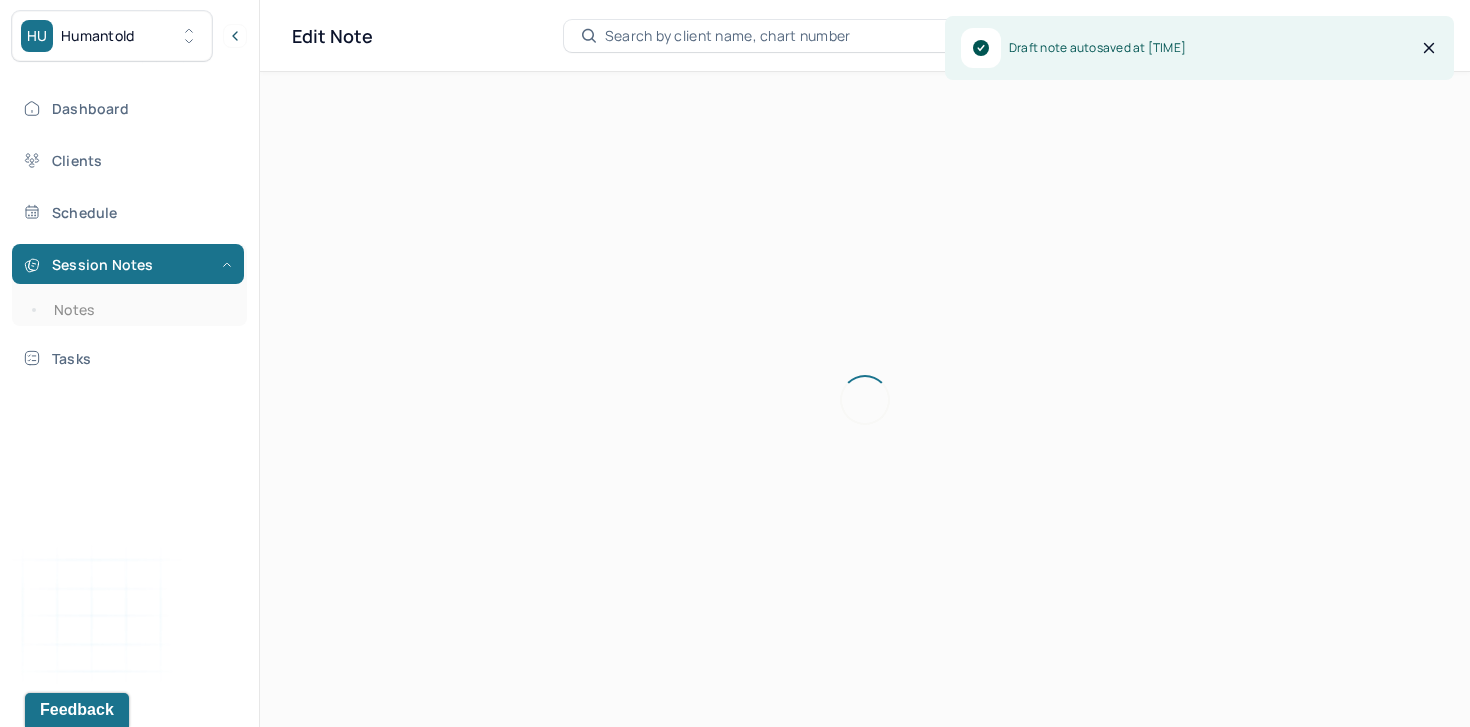 scroll, scrollTop: 0, scrollLeft: 0, axis: both 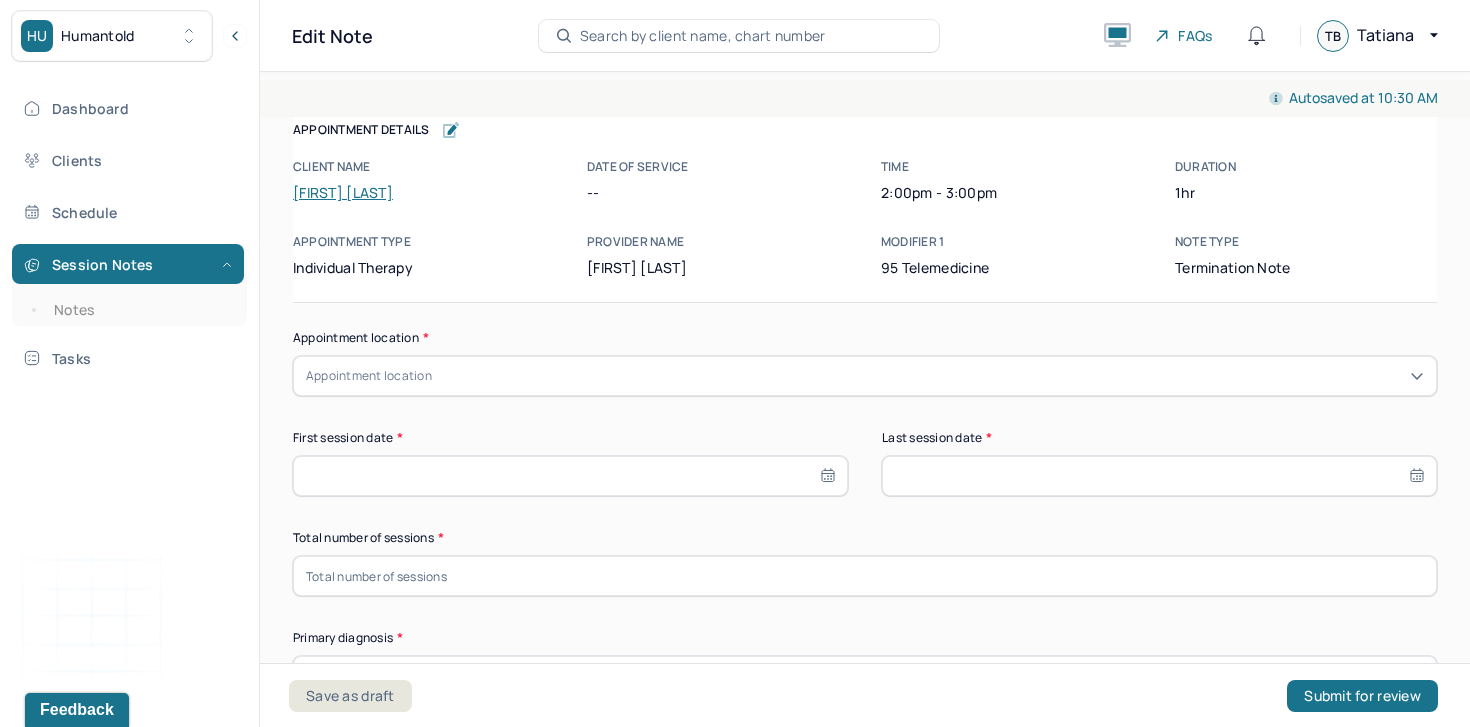 click on "Appointment location" at bounding box center (865, 376) 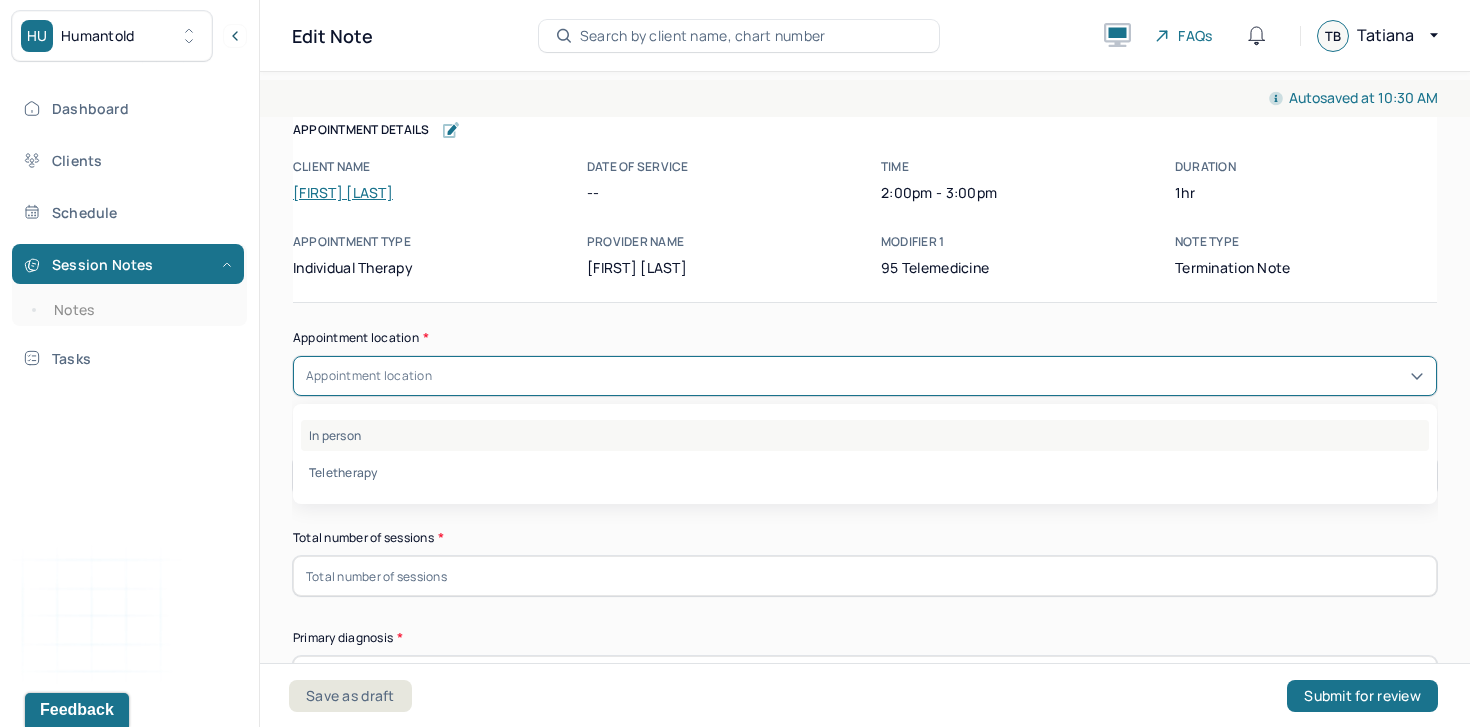 click on "In person" at bounding box center (865, 435) 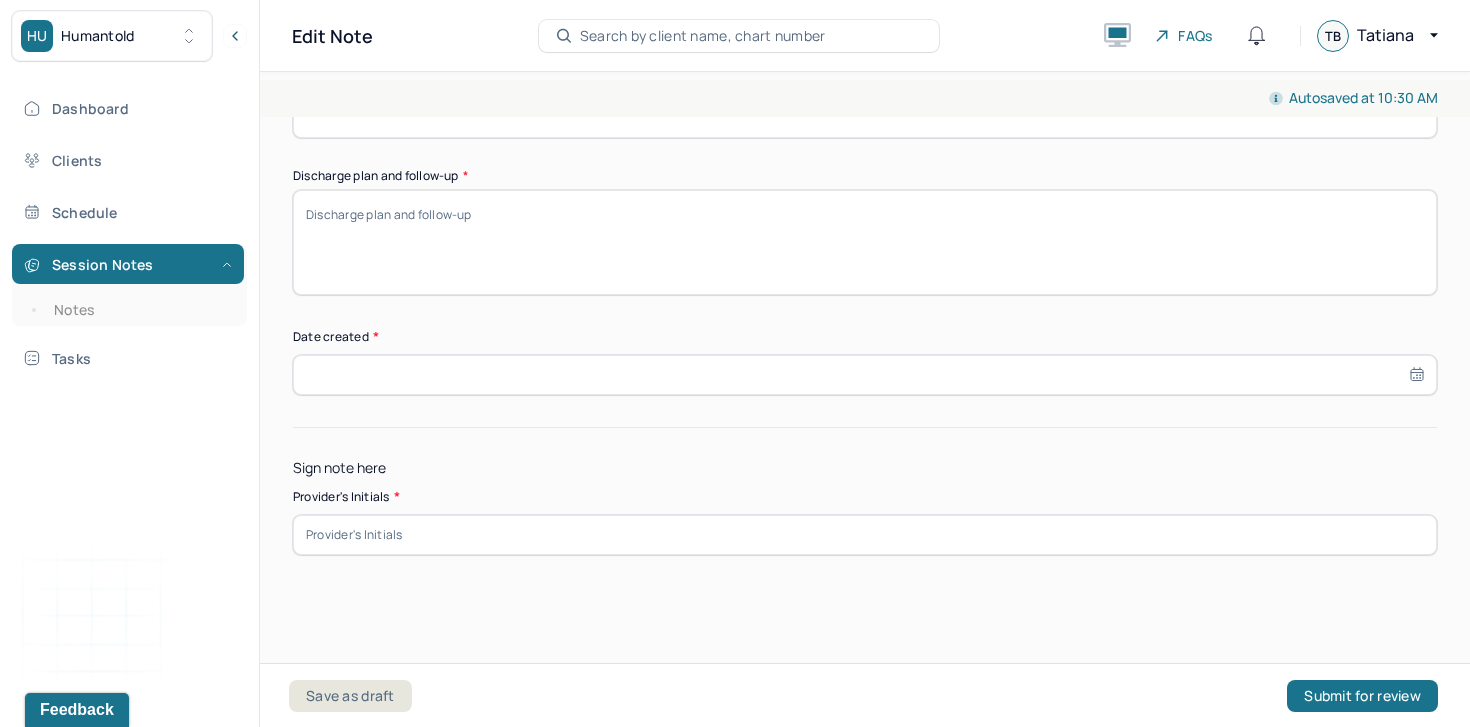 scroll, scrollTop: 1583, scrollLeft: 0, axis: vertical 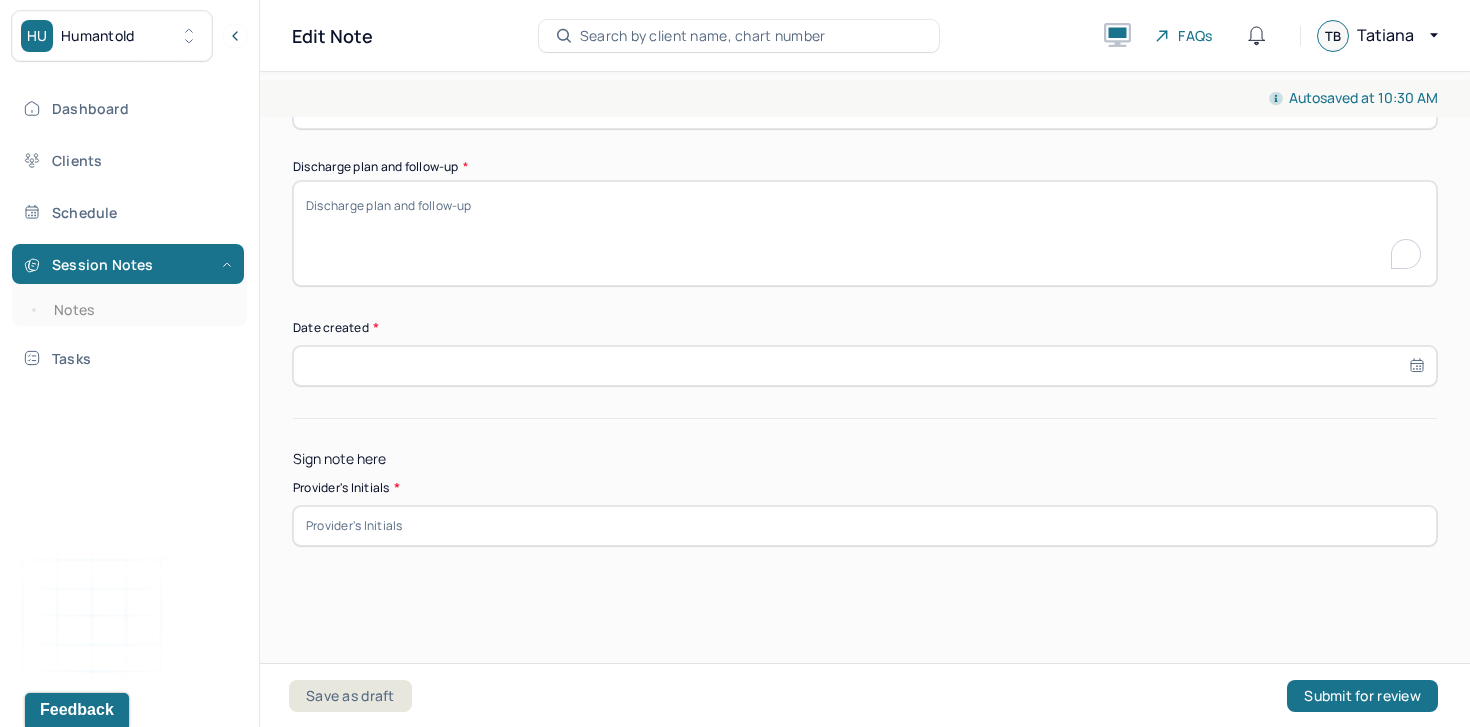 click on "Discharge plan and follow-up *" at bounding box center [865, 233] 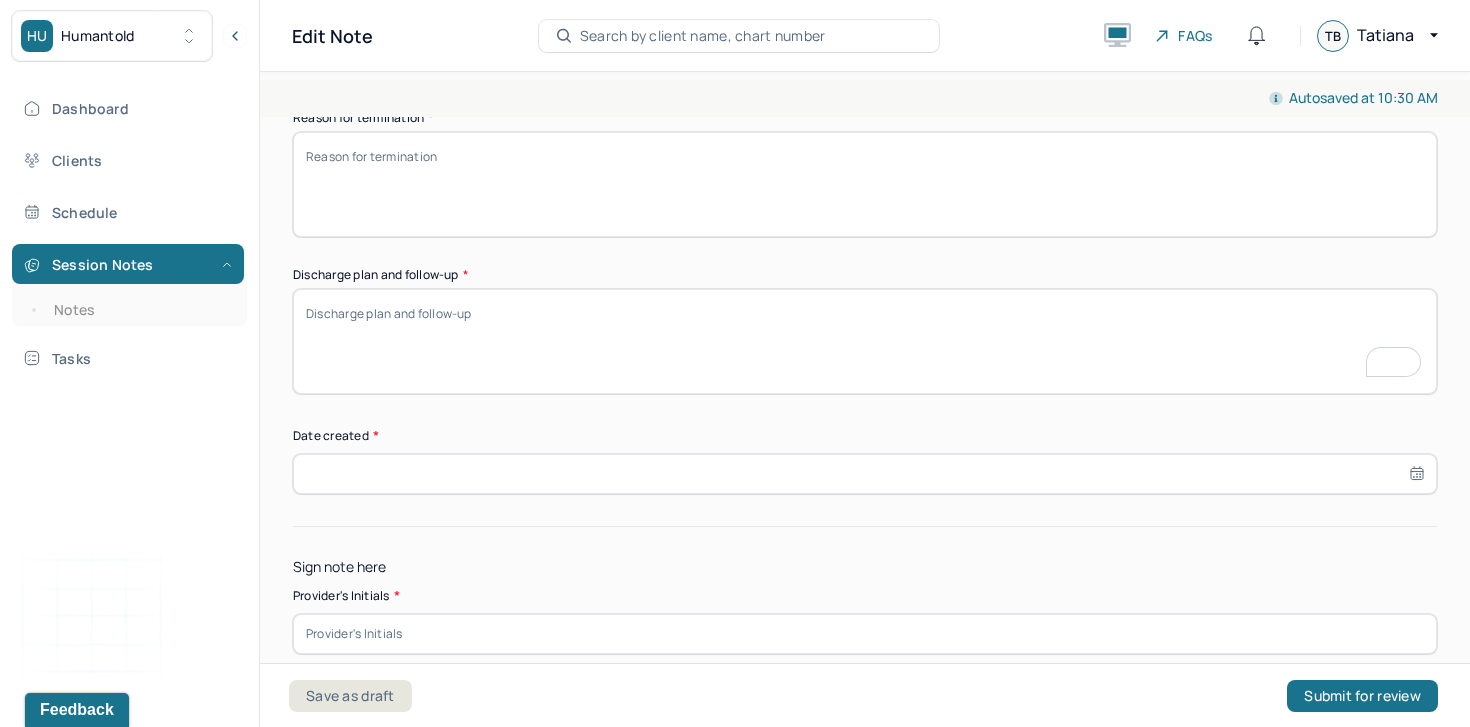 scroll, scrollTop: 1471, scrollLeft: 0, axis: vertical 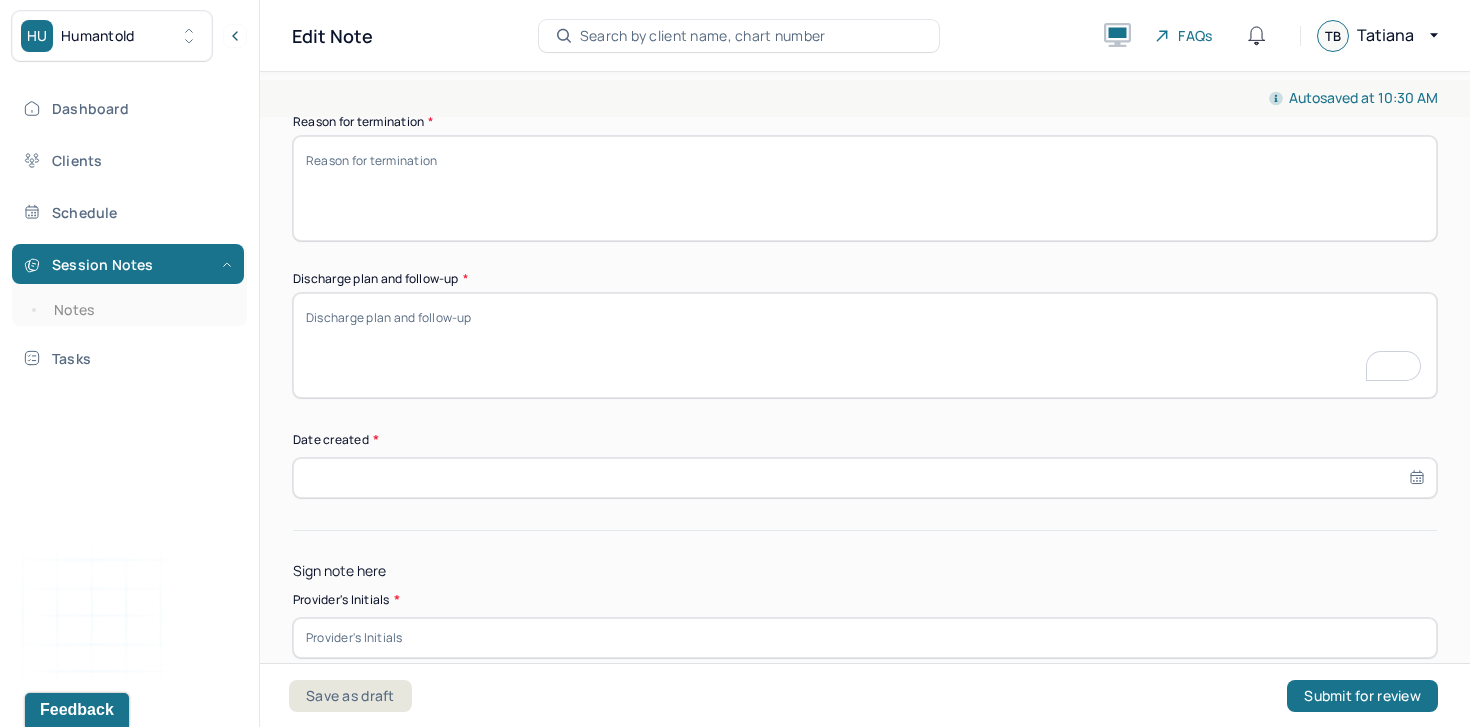 click on "Reason for termination *" at bounding box center (865, 188) 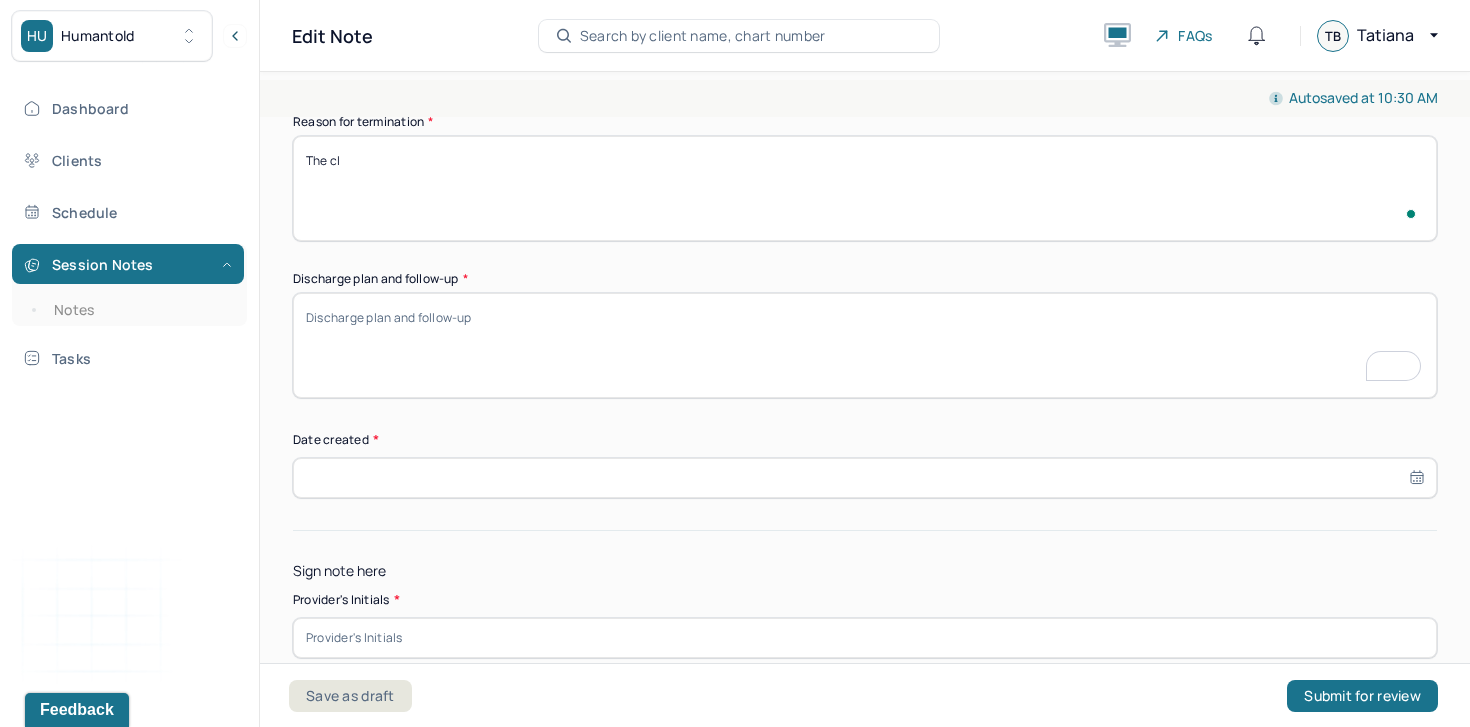 scroll, scrollTop: 1471, scrollLeft: 0, axis: vertical 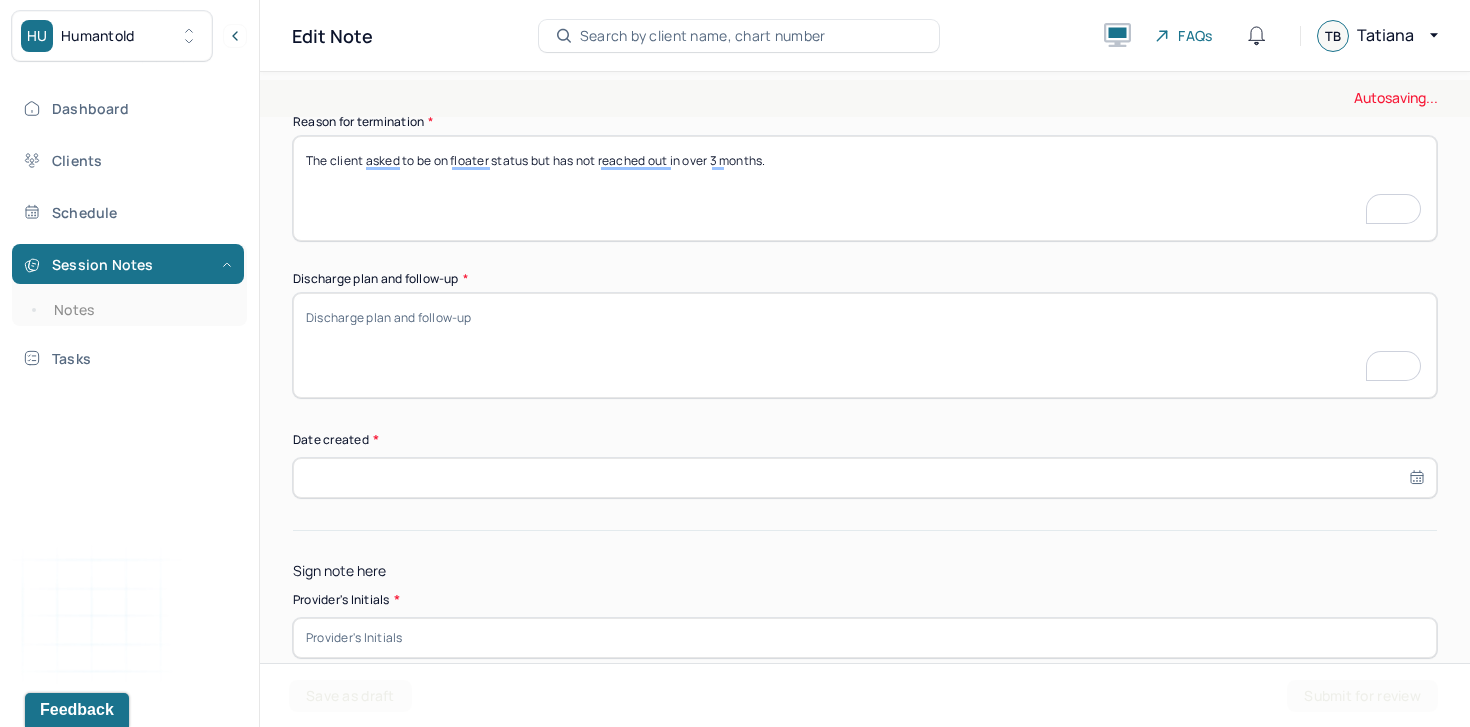 click on "The client asked to be on" at bounding box center (865, 188) 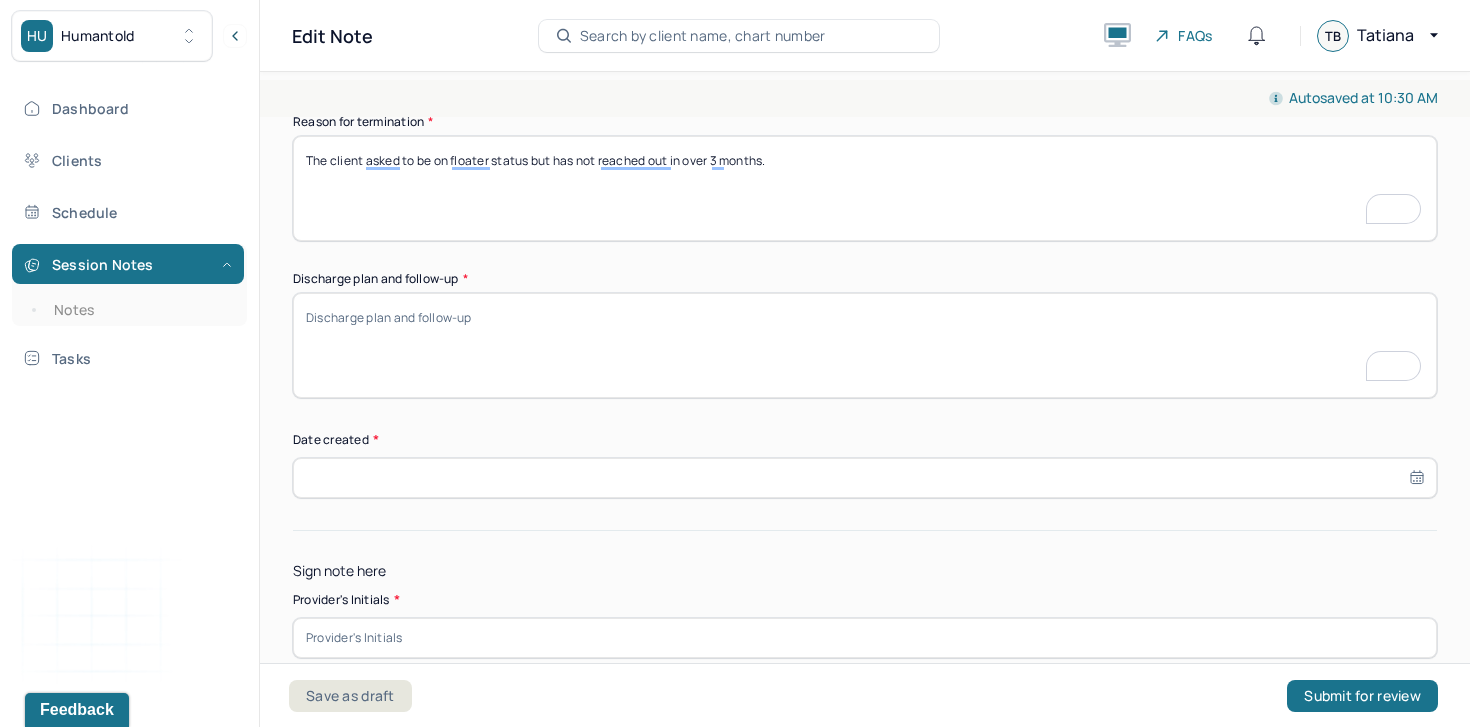 click on "The client asked to be on" at bounding box center (865, 188) 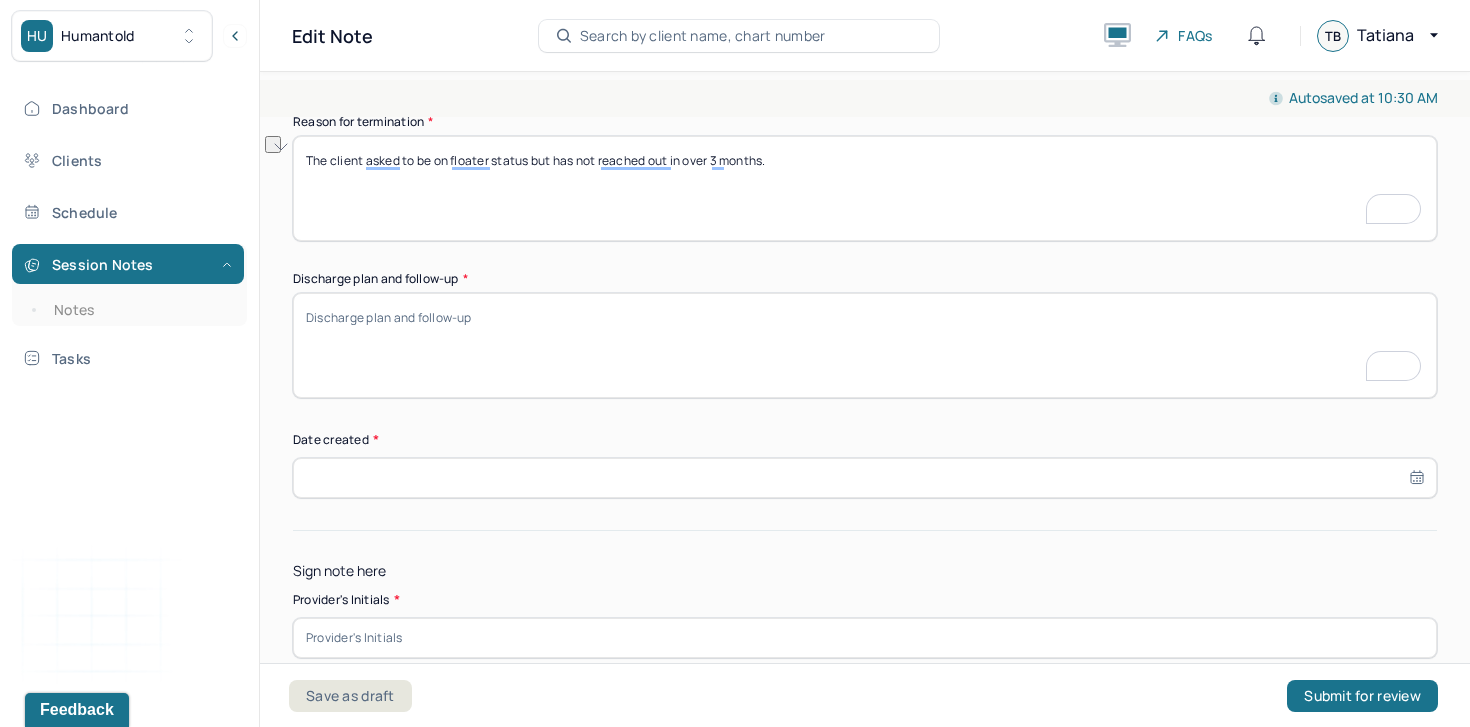 paste on "requested to be placed on float status but has not initiated contact or engaged in services for over three months." 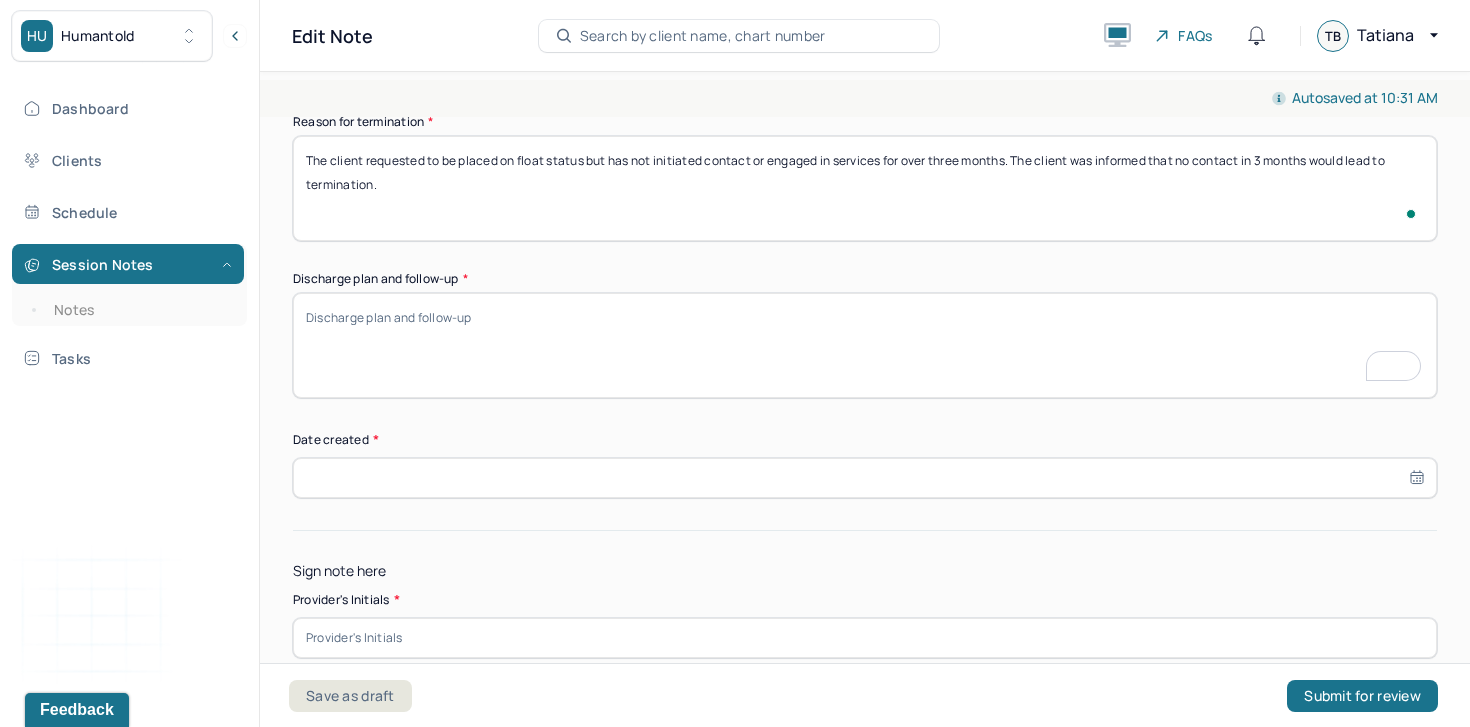 click on "The client requested to be placed on float status but has not initiated contact or engaged in services for over three months. The client was informed that" at bounding box center [865, 188] 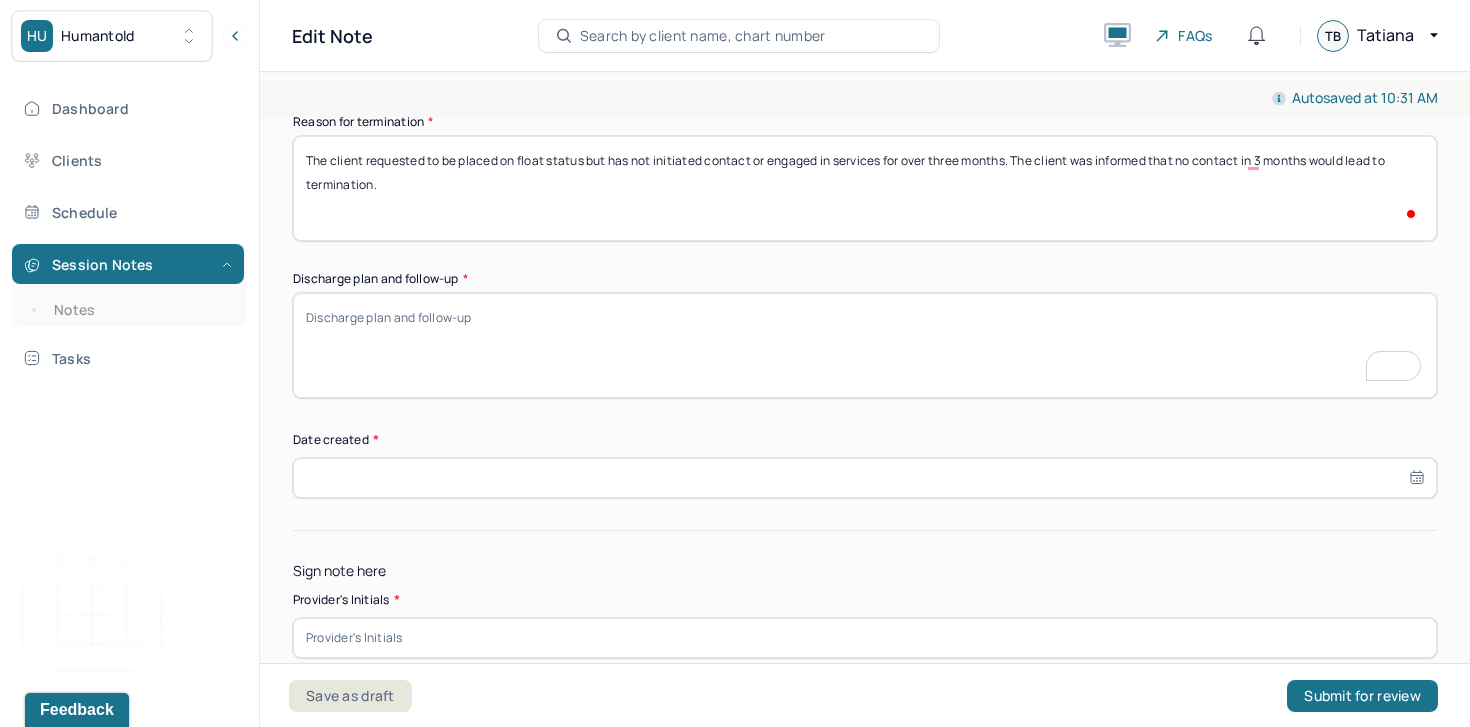 click on "The client requested to be placed on float status but has not initiated contact or engaged in services for over three months. The client was informed that" at bounding box center [865, 188] 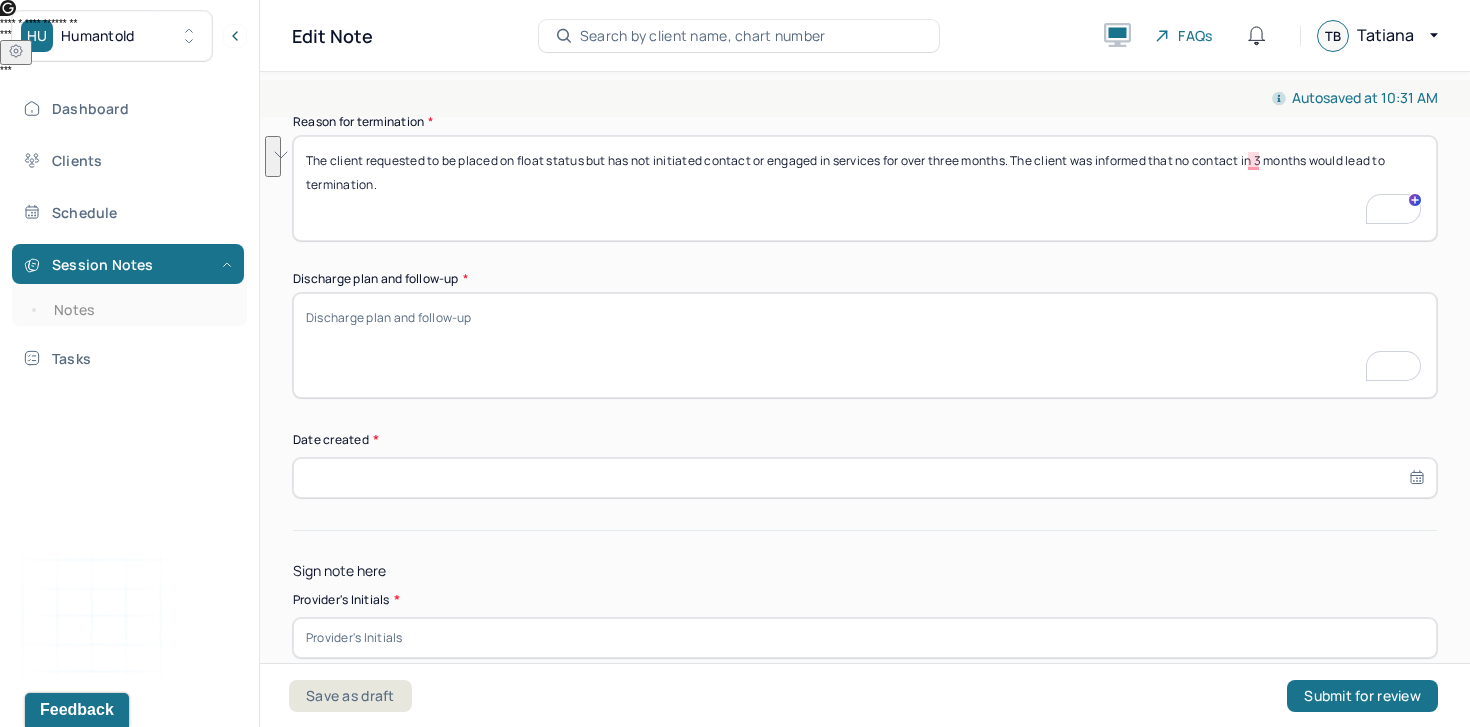 paste on "previously informed that lack of contact for this duration would result in administrative termination from services." 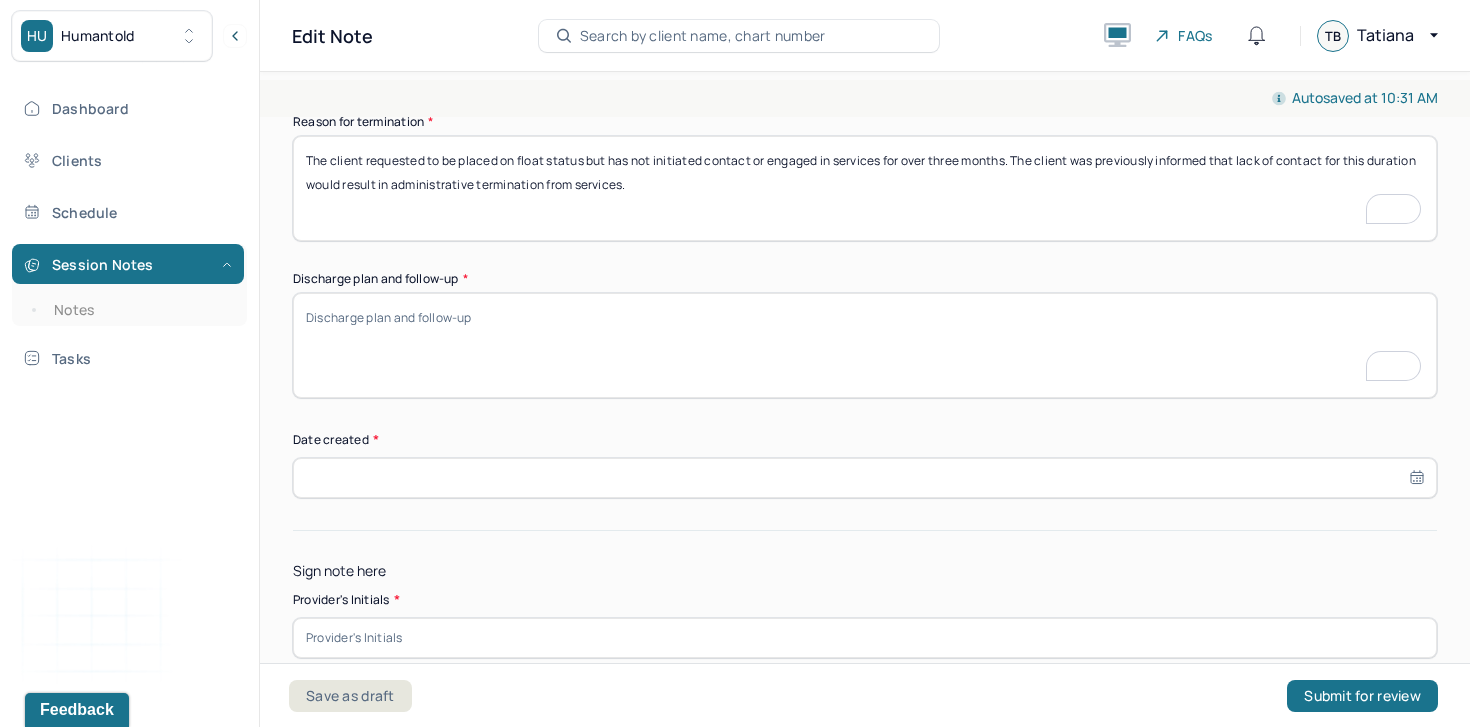 type on "The client requested to be placed on float status but has not initiated contact or engaged in services for over three months. The client was previously informed that lack of contact for this duration would result in administrative termination from services." 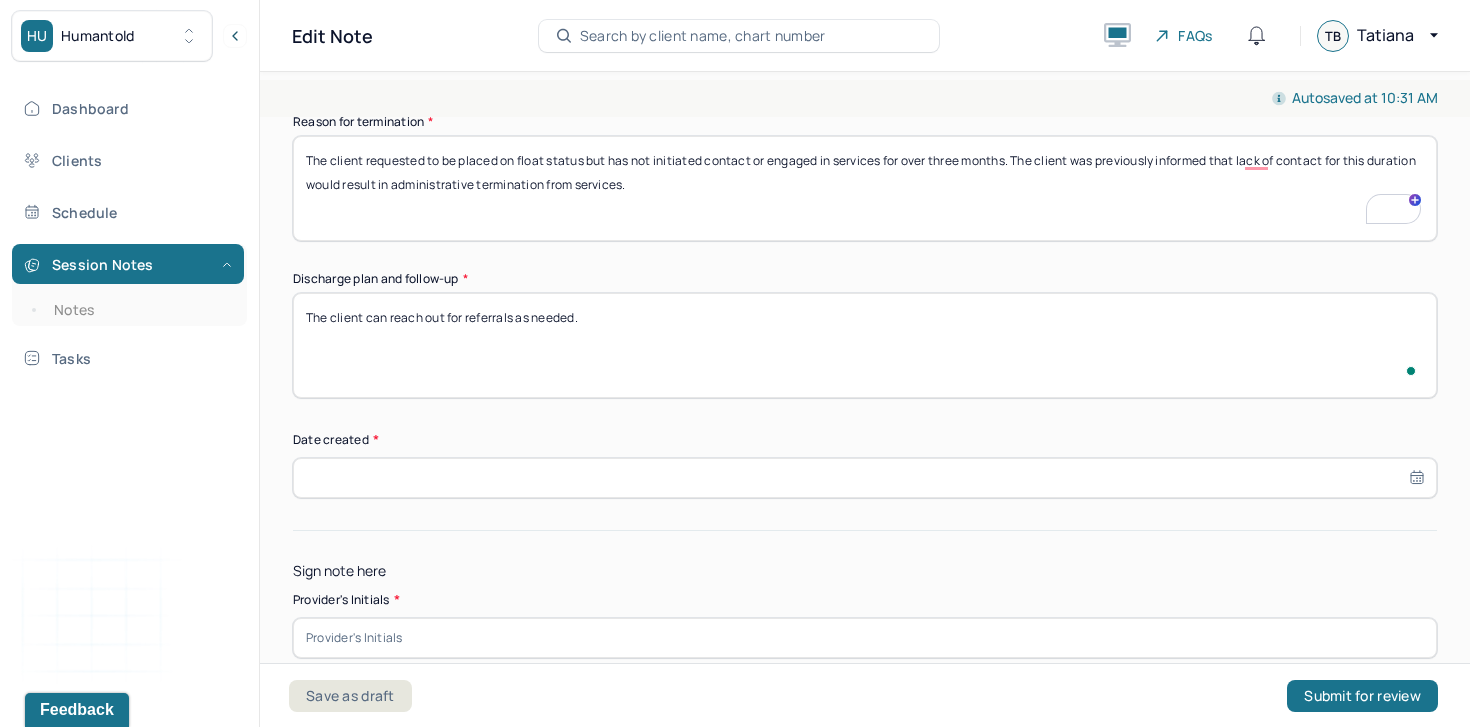 type on "The client can reach out for referrals as needed." 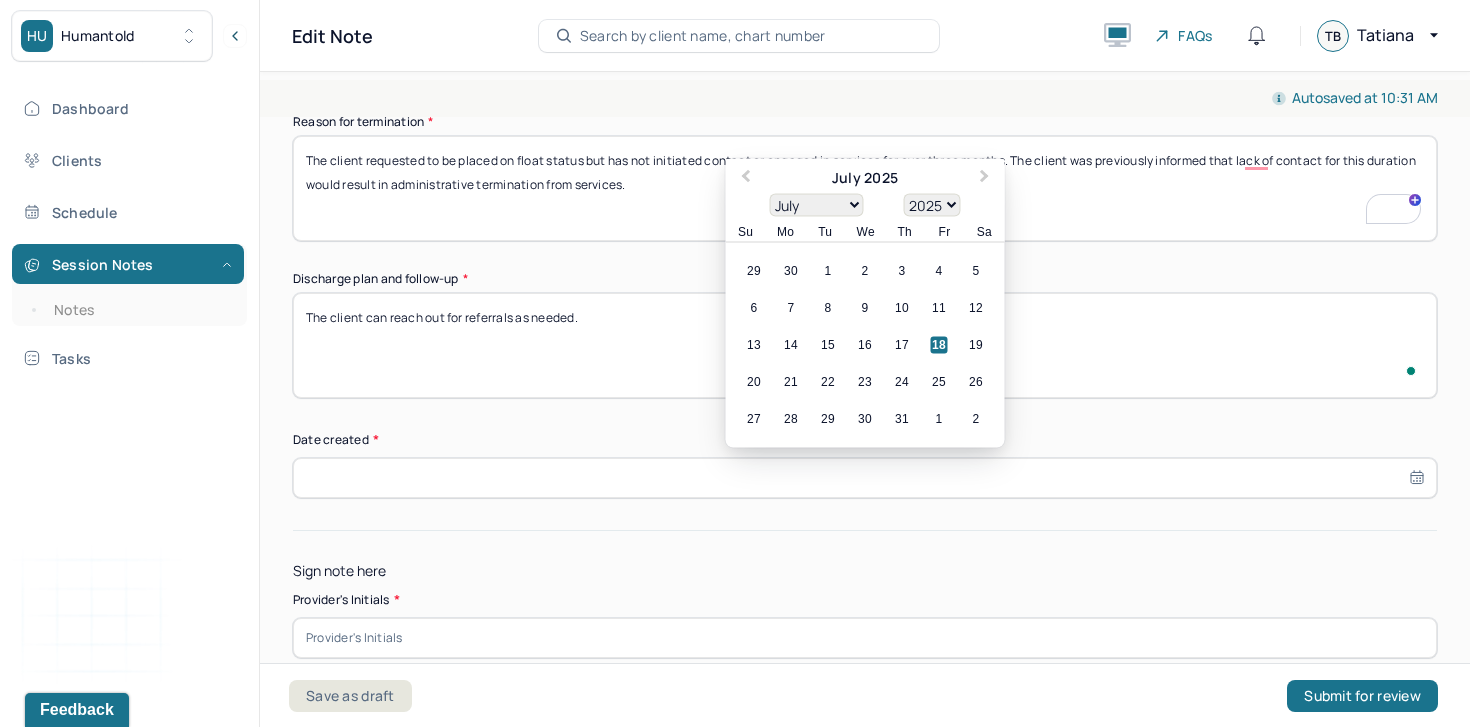 click at bounding box center [865, 478] 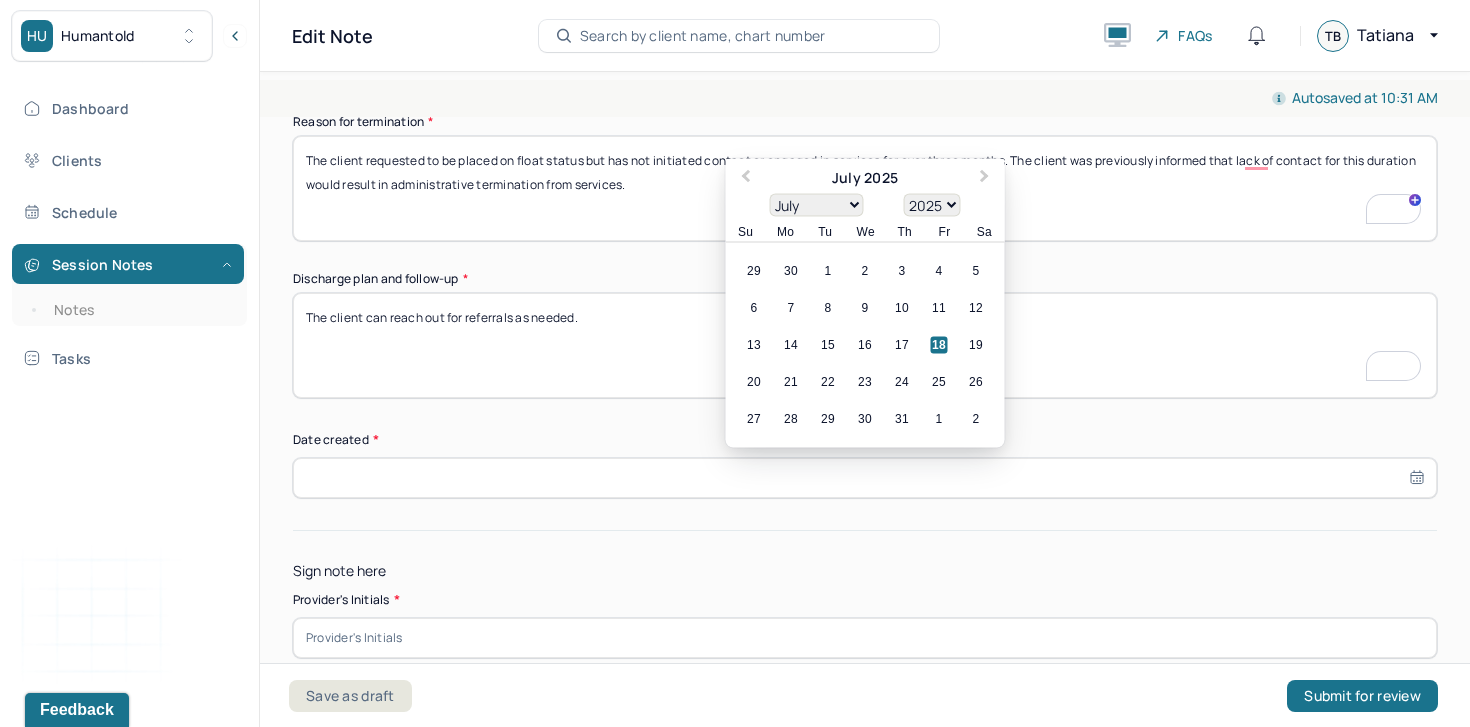 click on "18" at bounding box center [939, 345] 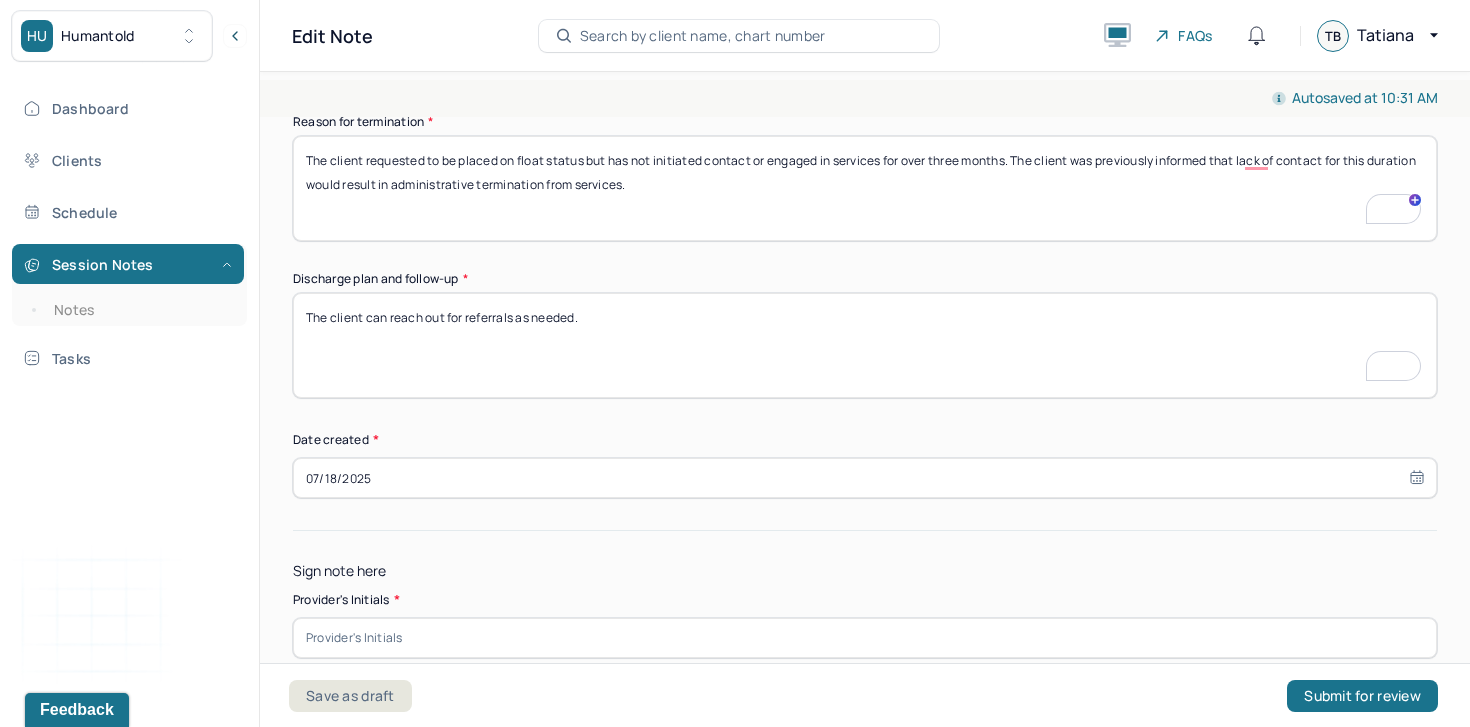 scroll, scrollTop: 1583, scrollLeft: 0, axis: vertical 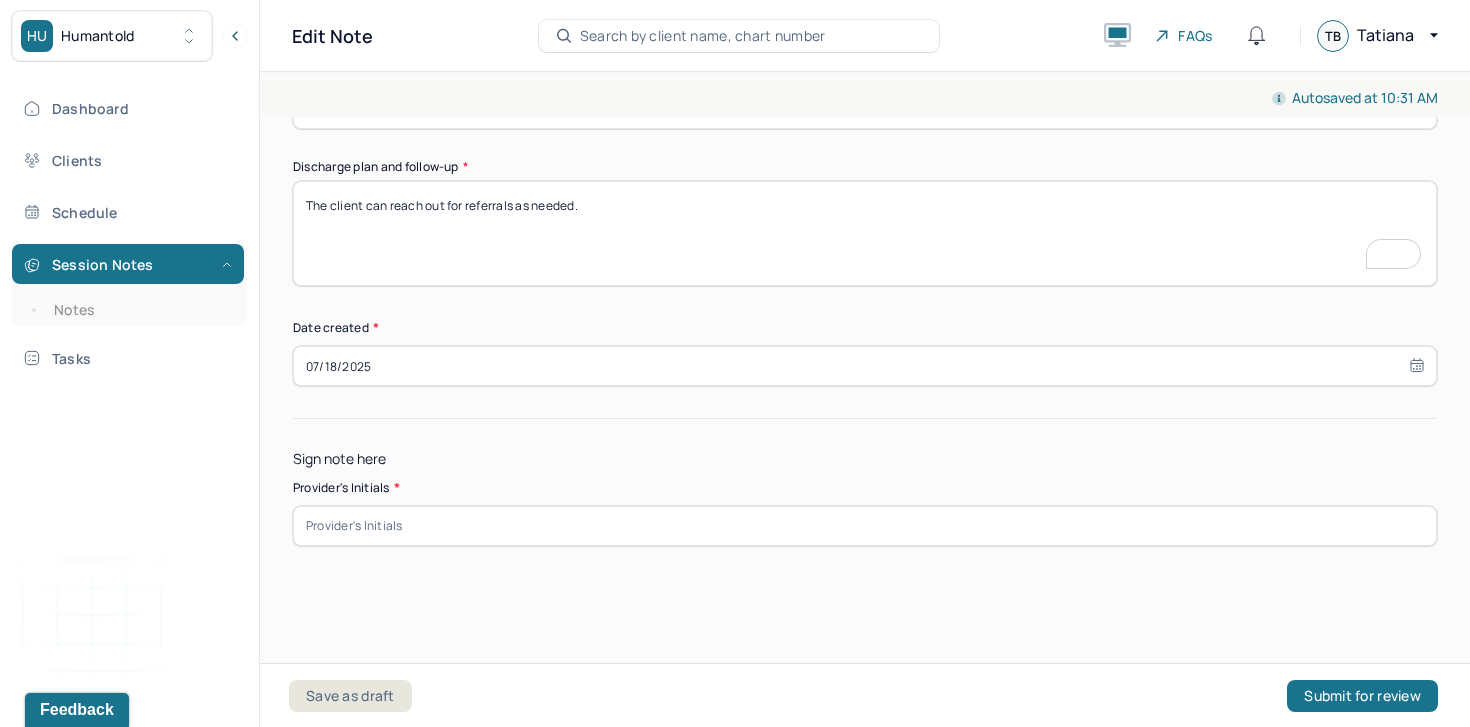 click at bounding box center (865, 526) 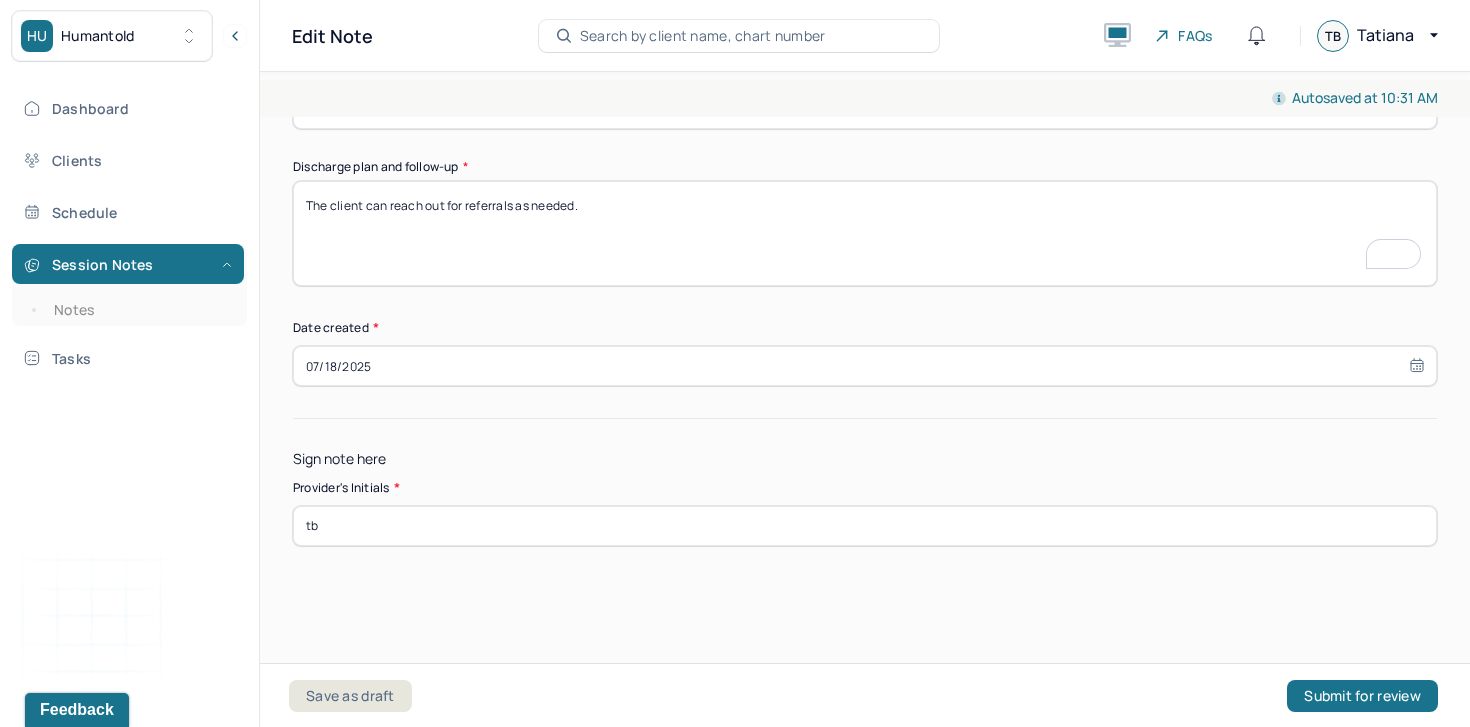 scroll, scrollTop: 1410, scrollLeft: 0, axis: vertical 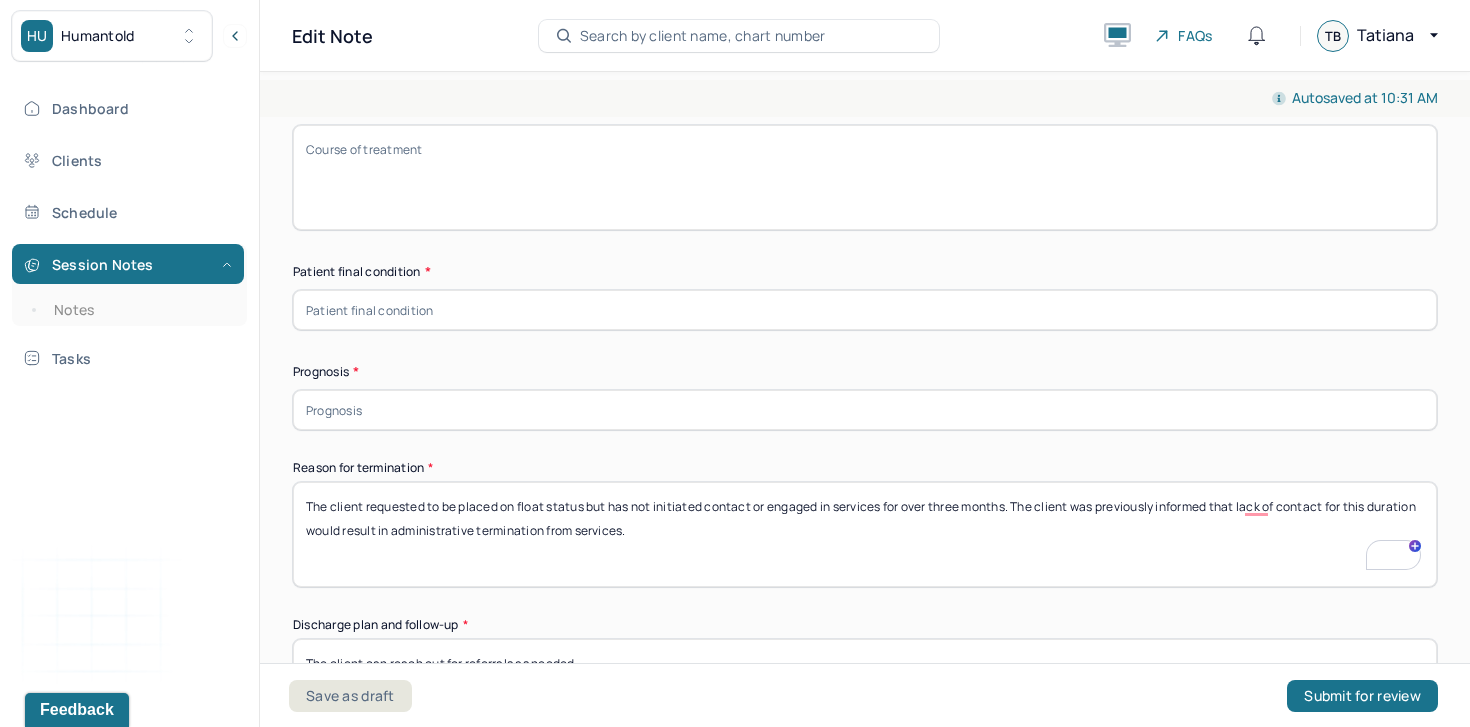type on "tb" 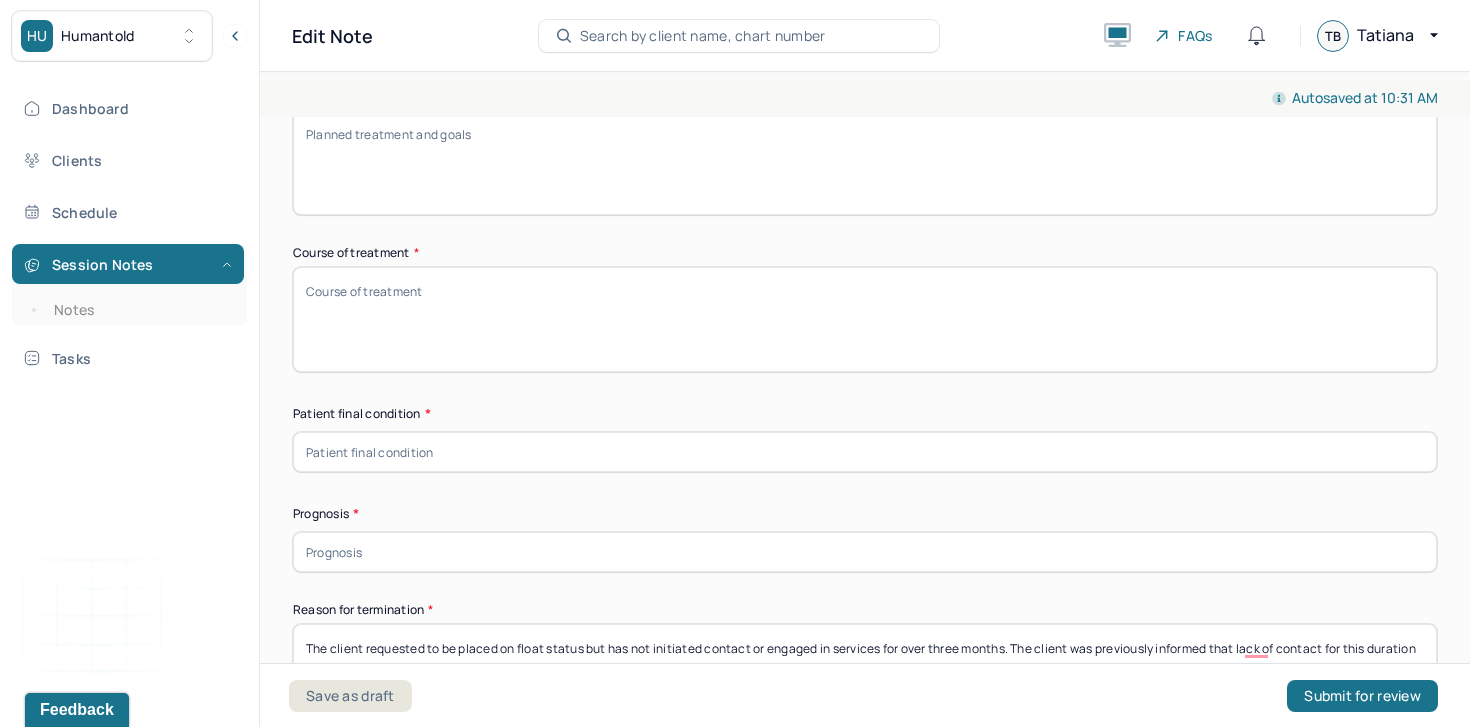 scroll, scrollTop: 937, scrollLeft: 0, axis: vertical 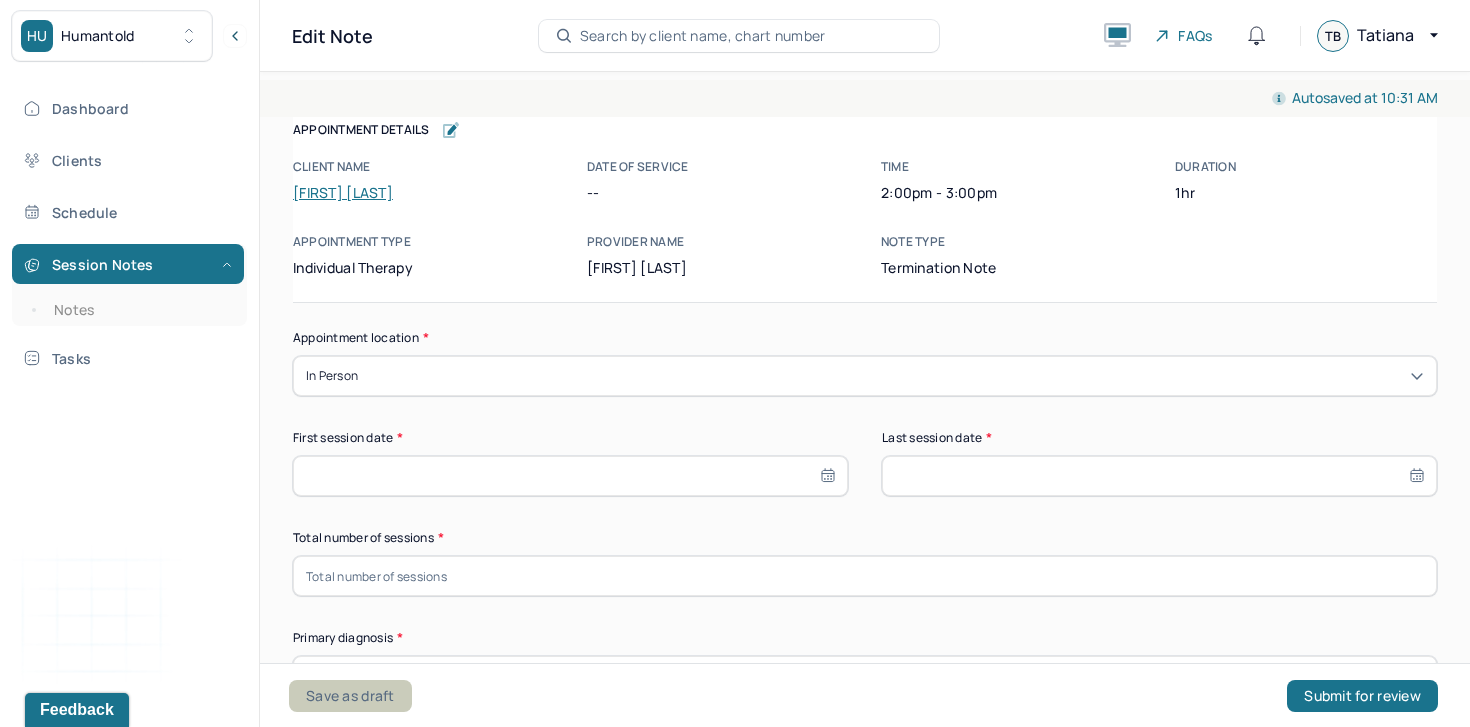 click on "Save as draft" at bounding box center [350, 696] 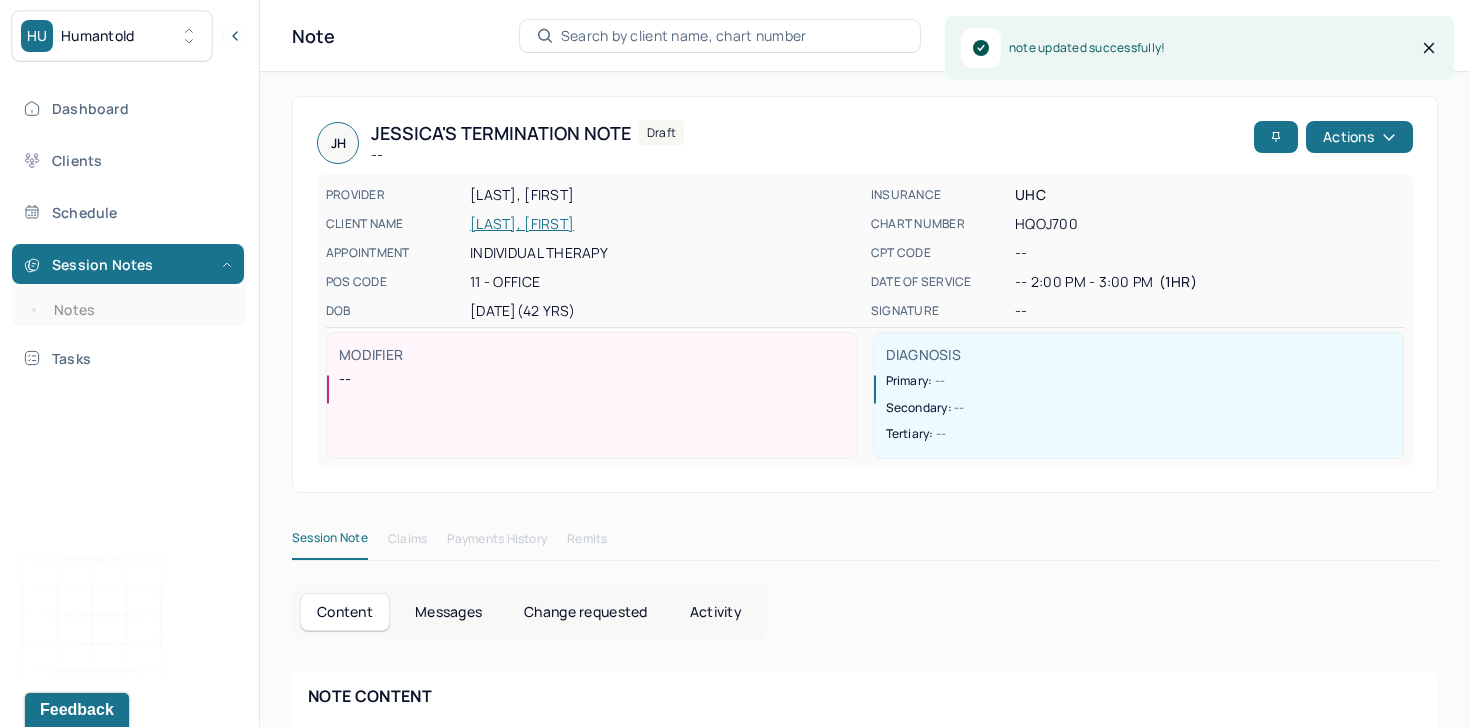 click on "[LAST], [FIRST]" at bounding box center (664, 224) 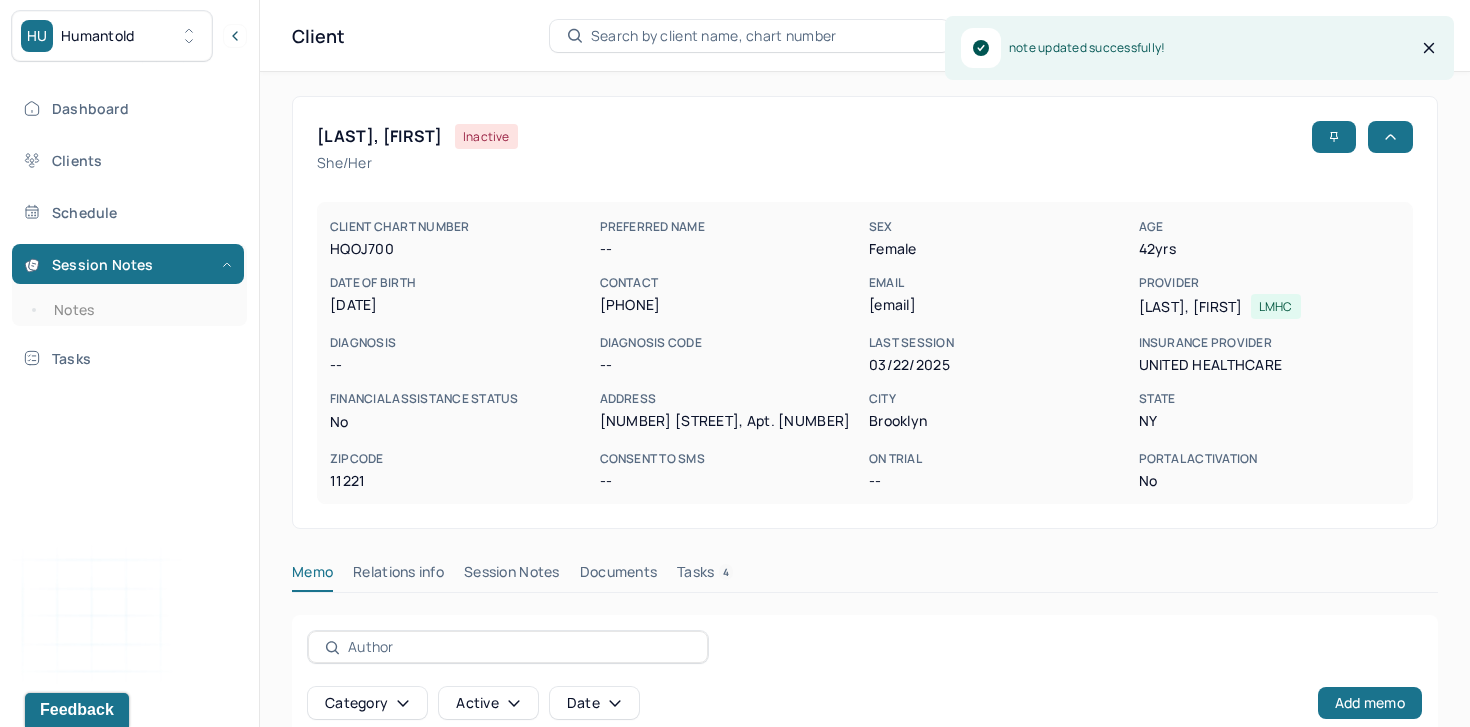 click on "Session Notes" at bounding box center (512, 576) 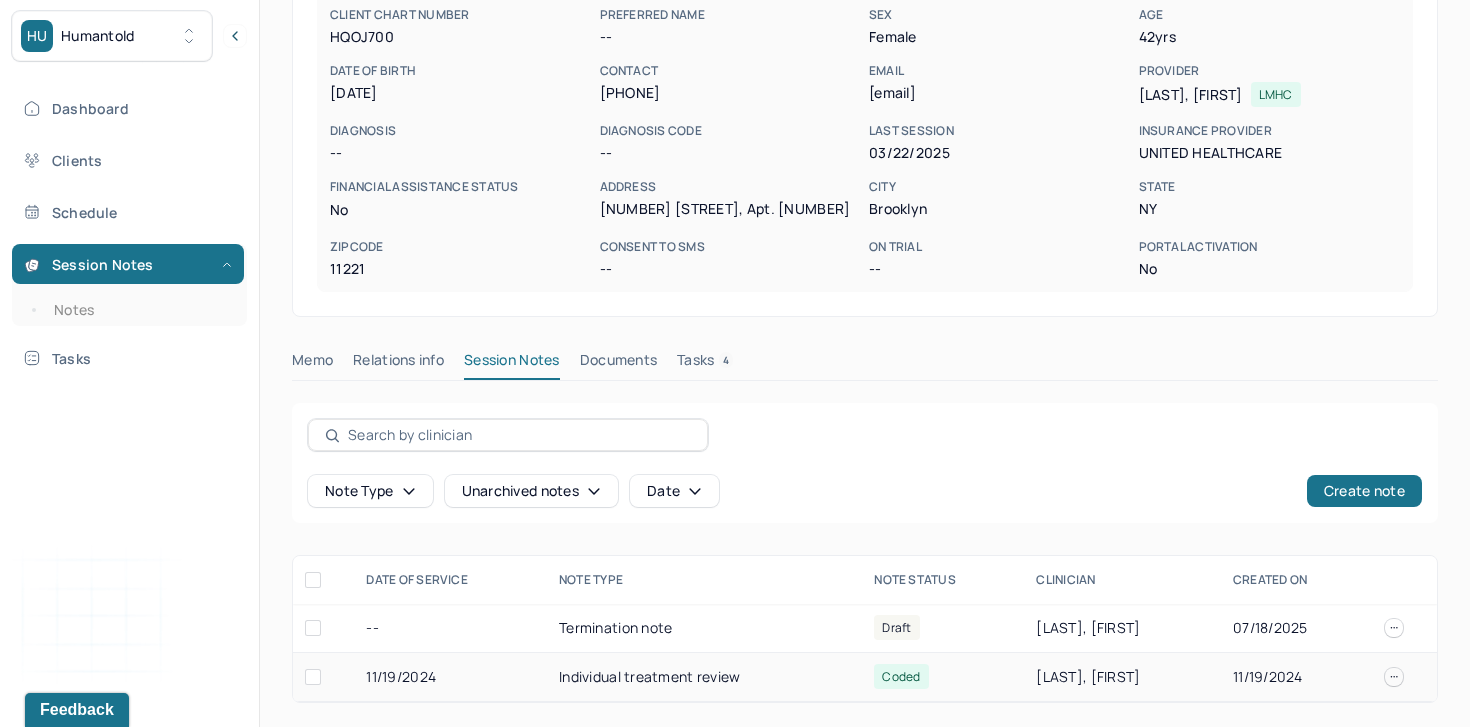 click on "11/19/2024" at bounding box center (450, 677) 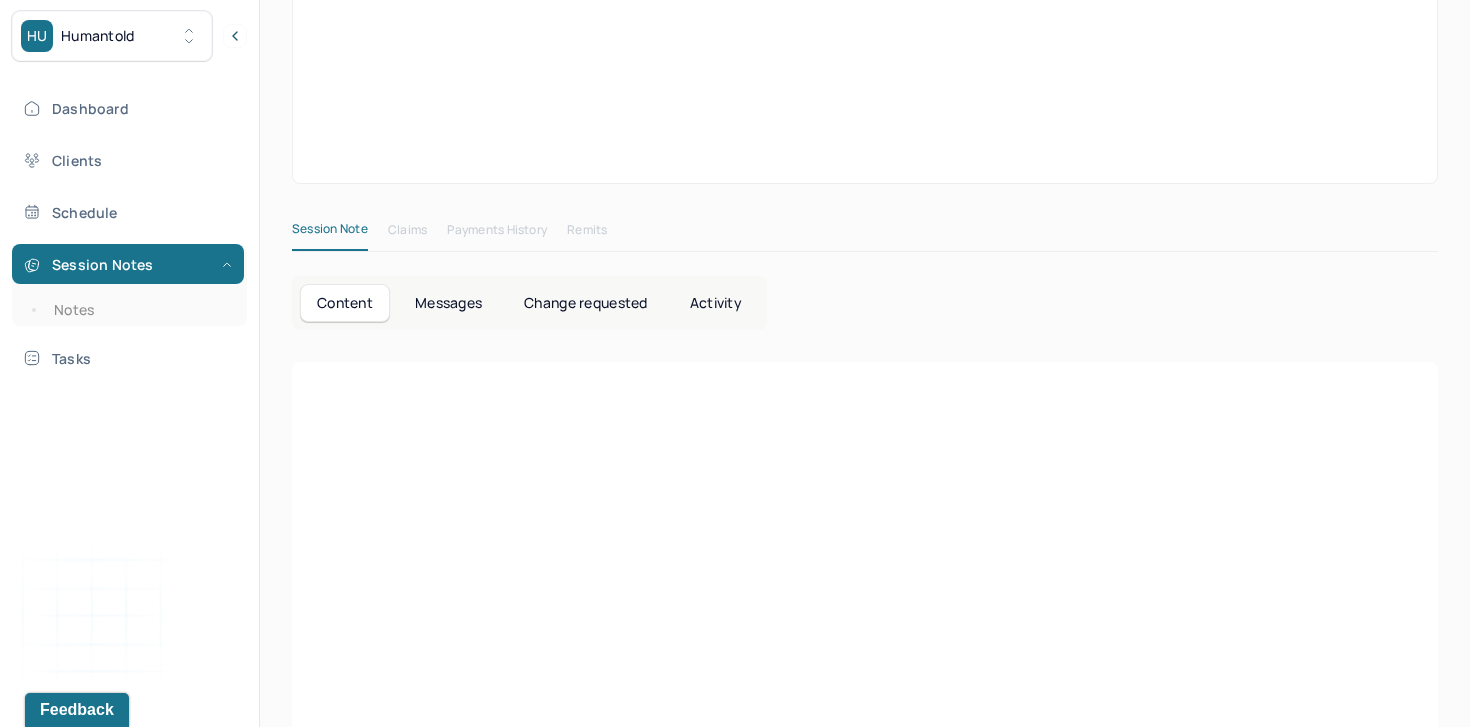 click at bounding box center [865, 686] 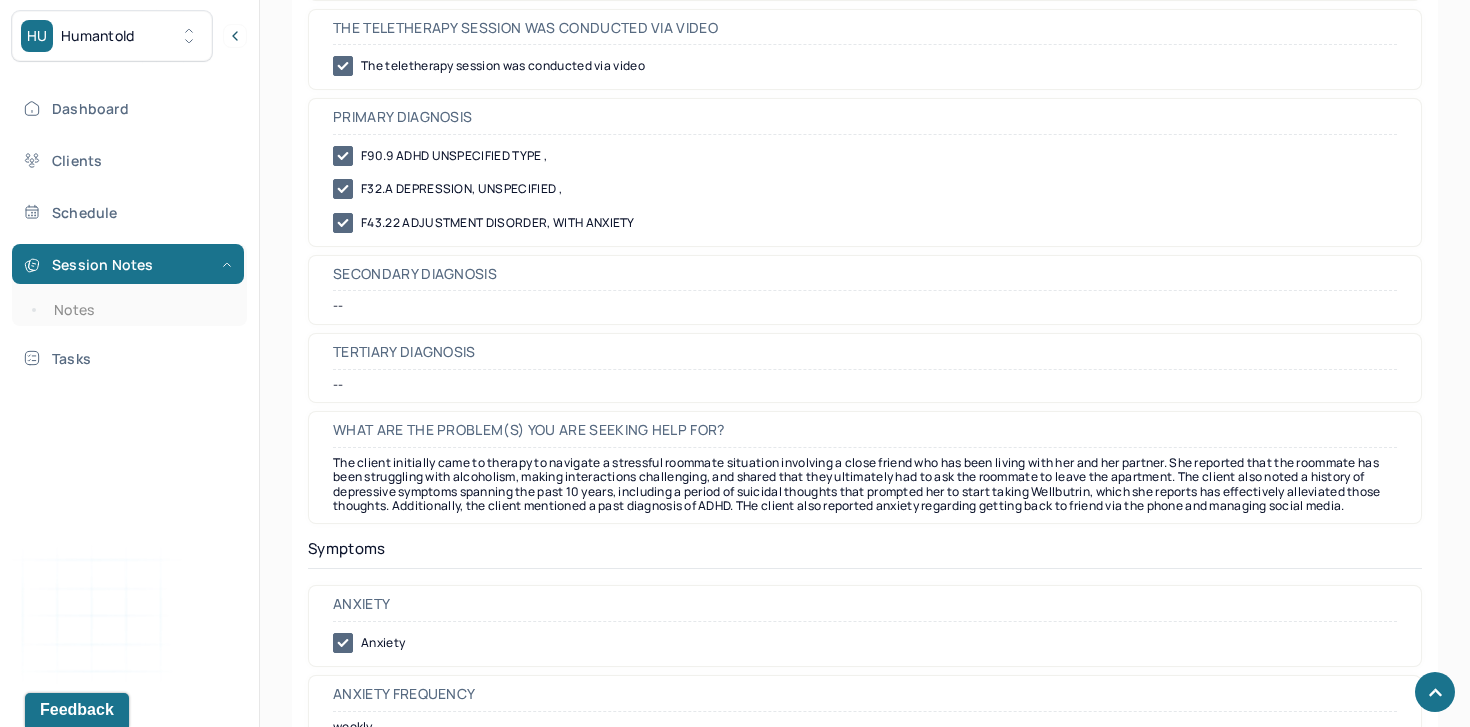 scroll, scrollTop: 1208, scrollLeft: 0, axis: vertical 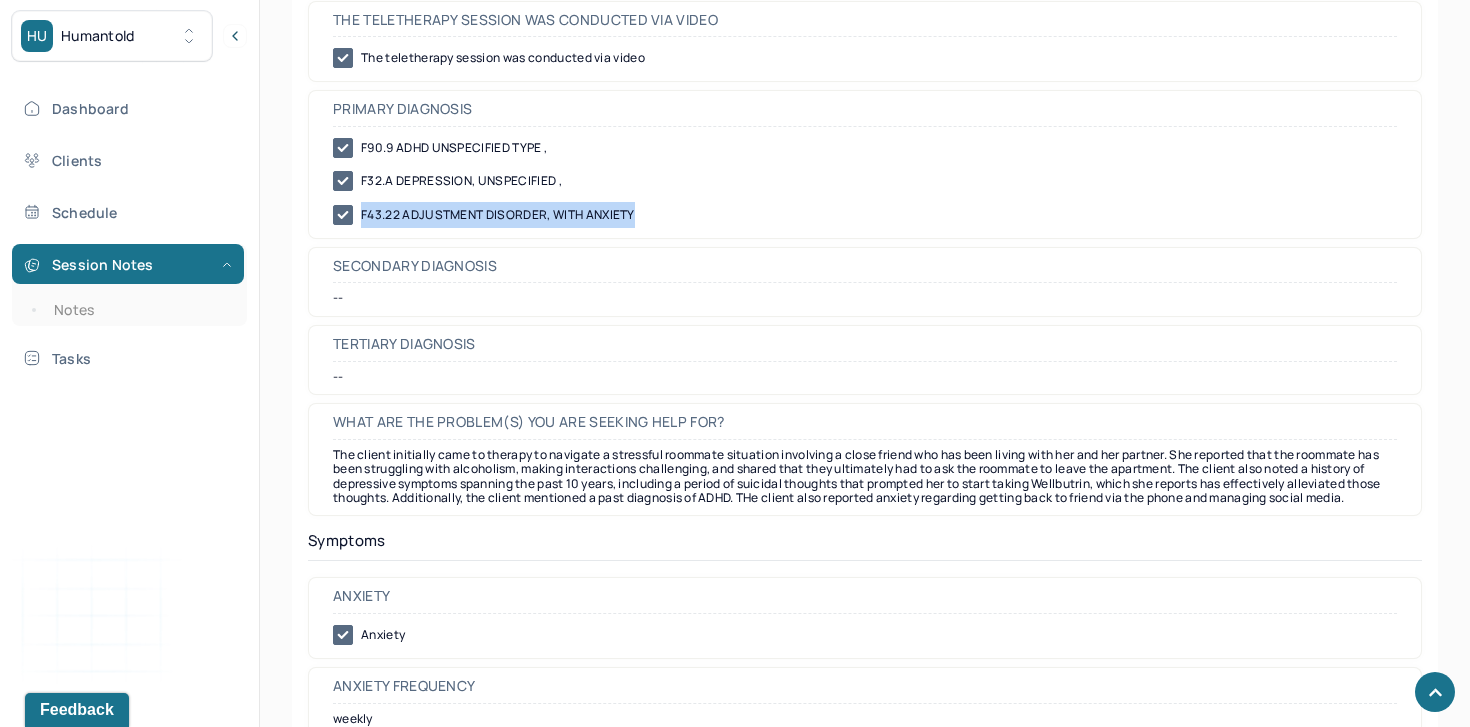 drag, startPoint x: 654, startPoint y: 212, endPoint x: 360, endPoint y: 216, distance: 294.02722 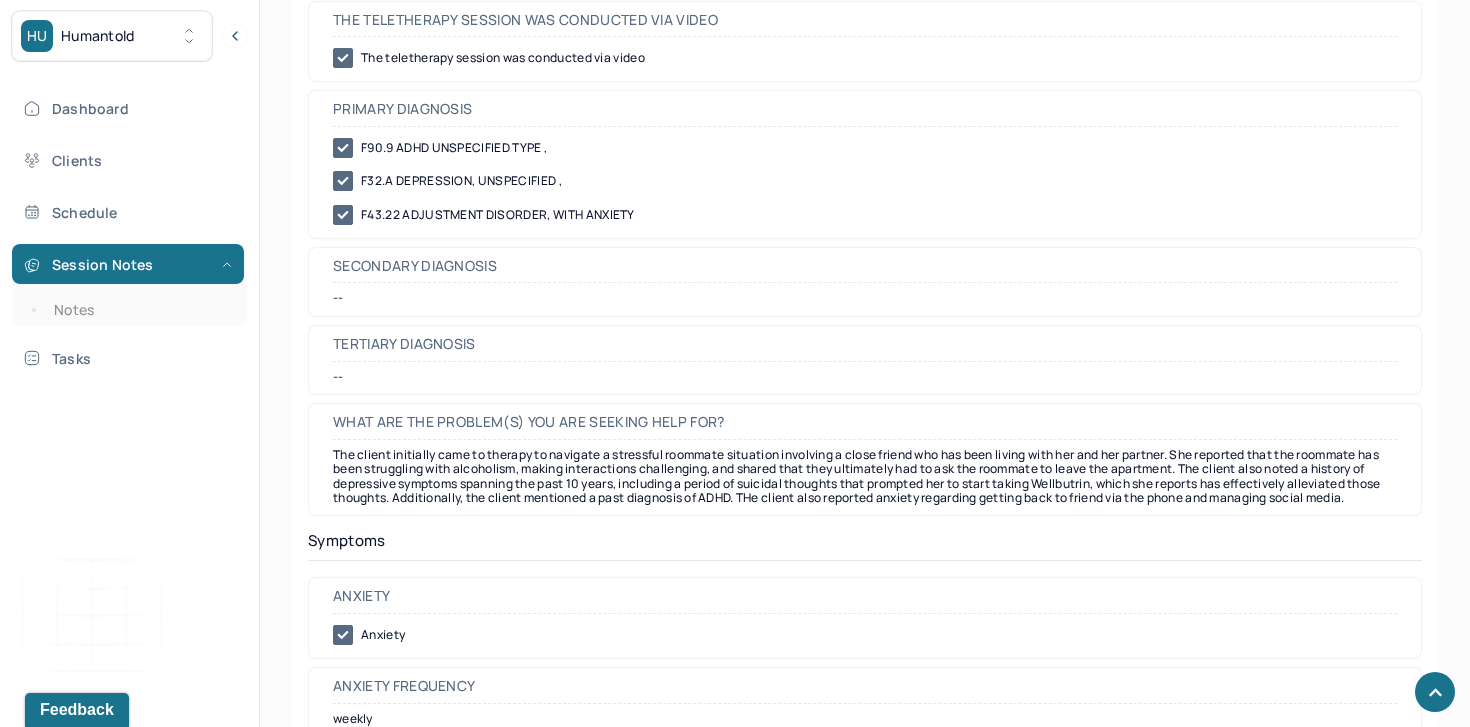 click on "The client initially came to therapy to navigate a stressful roommate situation involving a close friend who has been living with her and her partner. She reported that the roommate has been struggling with alcoholism, making interactions challenging, and shared that they ultimately had to ask the roommate to leave the apartment. The client also noted a history of depressive symptoms spanning the past 10 years, including a period of suicidal thoughts that prompted her to start taking Wellbutrin, which she reports has effectively alleviated those thoughts. Additionally, the client mentioned a past diagnosis of ADHD. THe client also reported anxiety regarding getting back to friend via the phone and managing social media." at bounding box center (865, 477) 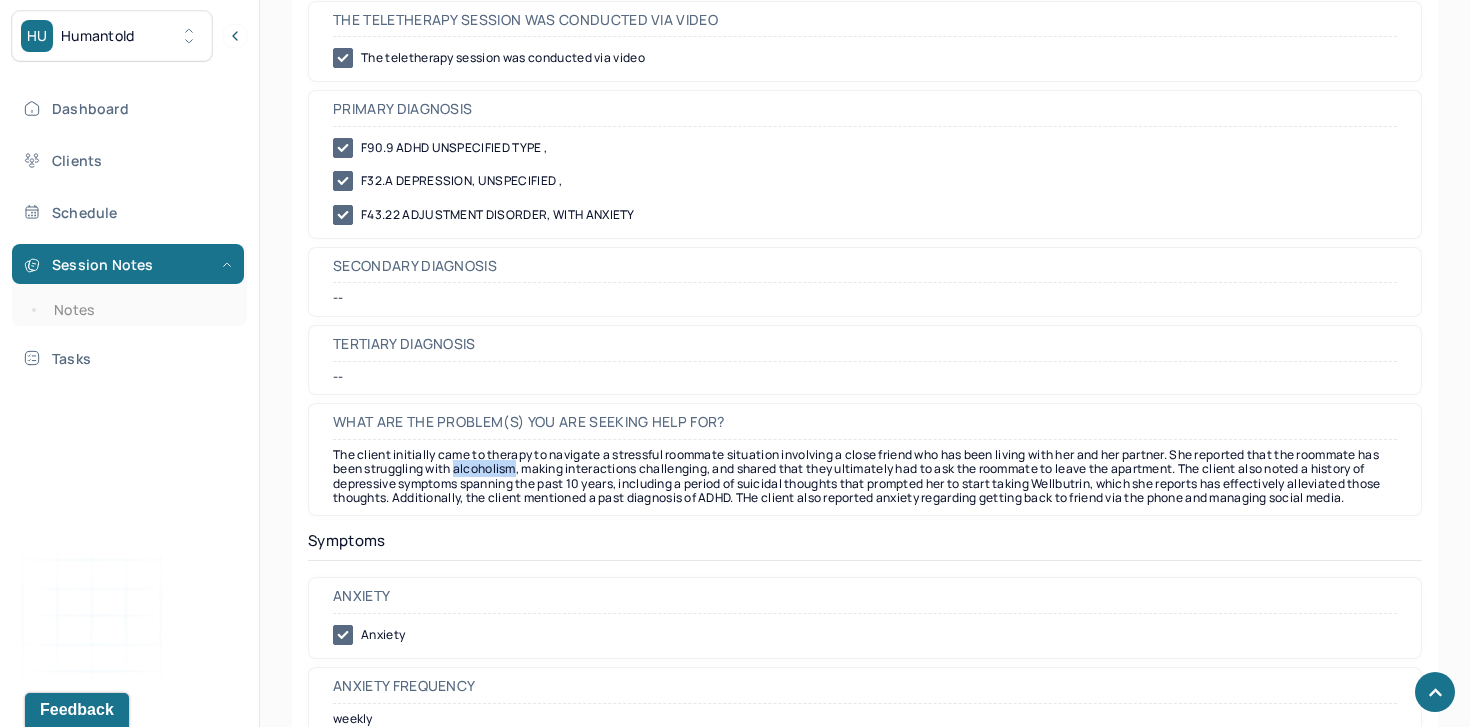 click on "The client initially came to therapy to navigate a stressful roommate situation involving a close friend who has been living with her and her partner. She reported that the roommate has been struggling with alcoholism, making interactions challenging, and shared that they ultimately had to ask the roommate to leave the apartment. The client also noted a history of depressive symptoms spanning the past 10 years, including a period of suicidal thoughts that prompted her to start taking Wellbutrin, which she reports has effectively alleviated those thoughts. Additionally, the client mentioned a past diagnosis of ADHD. THe client also reported anxiety regarding getting back to friend via the phone and managing social media." at bounding box center (865, 477) 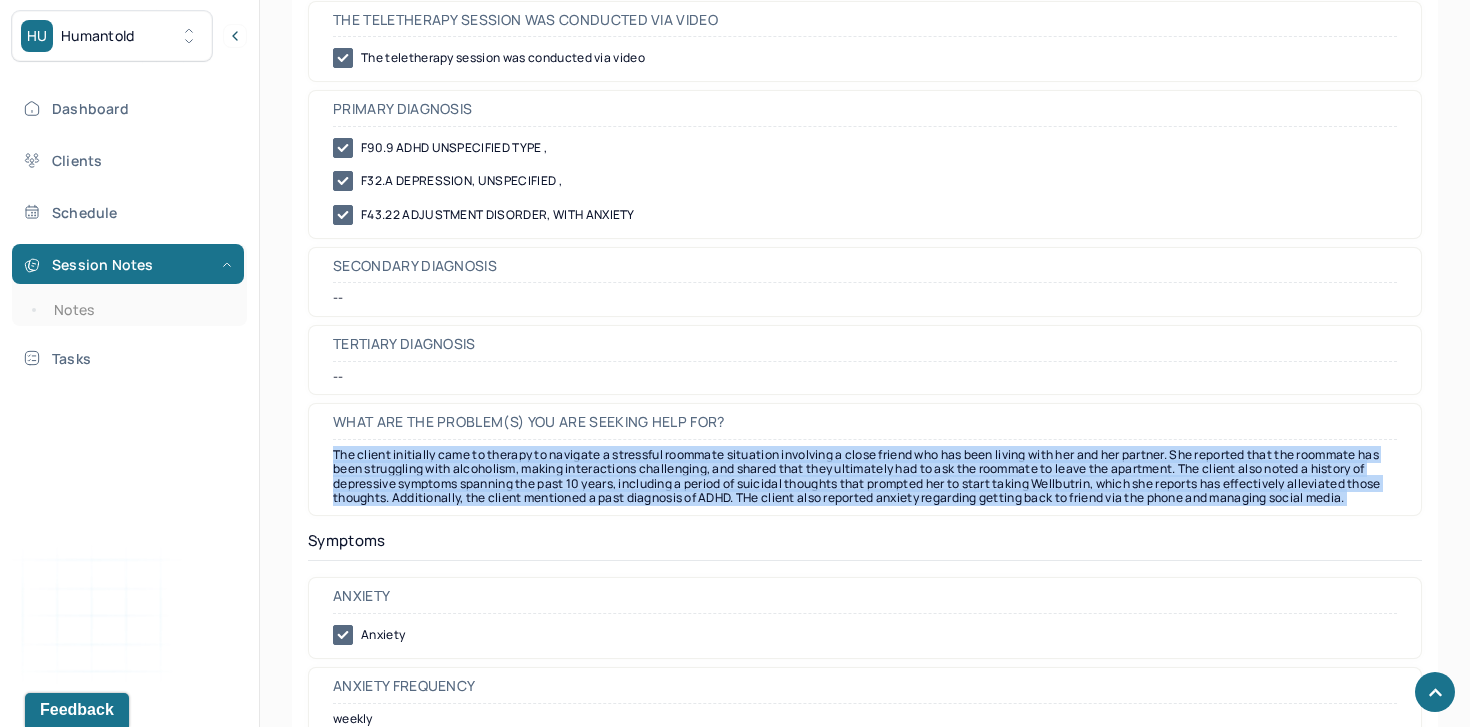 click on "The client initially came to therapy to navigate a stressful roommate situation involving a close friend who has been living with her and her partner. She reported that the roommate has been struggling with alcoholism, making interactions challenging, and shared that they ultimately had to ask the roommate to leave the apartment. The client also noted a history of depressive symptoms spanning the past 10 years, including a period of suicidal thoughts that prompted her to start taking Wellbutrin, which she reports has effectively alleviated those thoughts. Additionally, the client mentioned a past diagnosis of ADHD. THe client also reported anxiety regarding getting back to friend via the phone and managing social media." at bounding box center [865, 477] 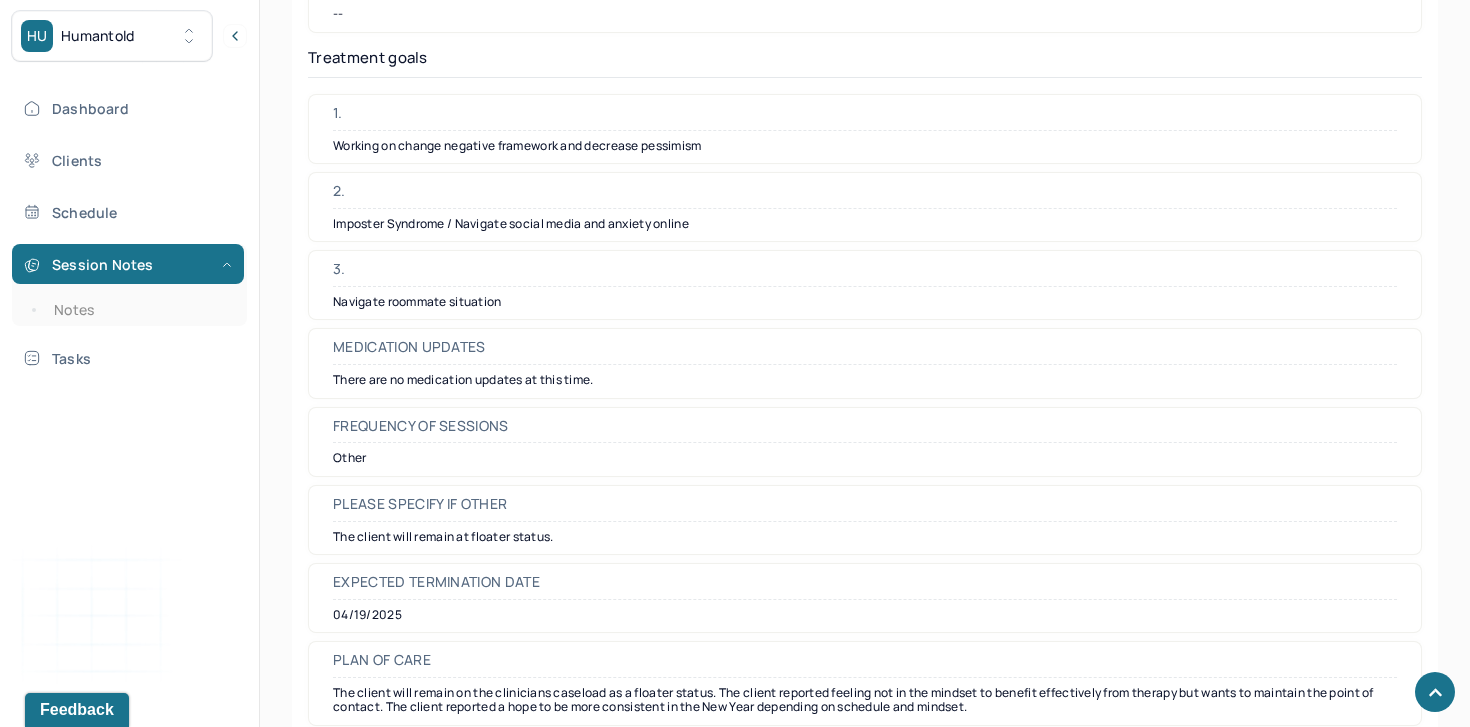 scroll, scrollTop: 5605, scrollLeft: 0, axis: vertical 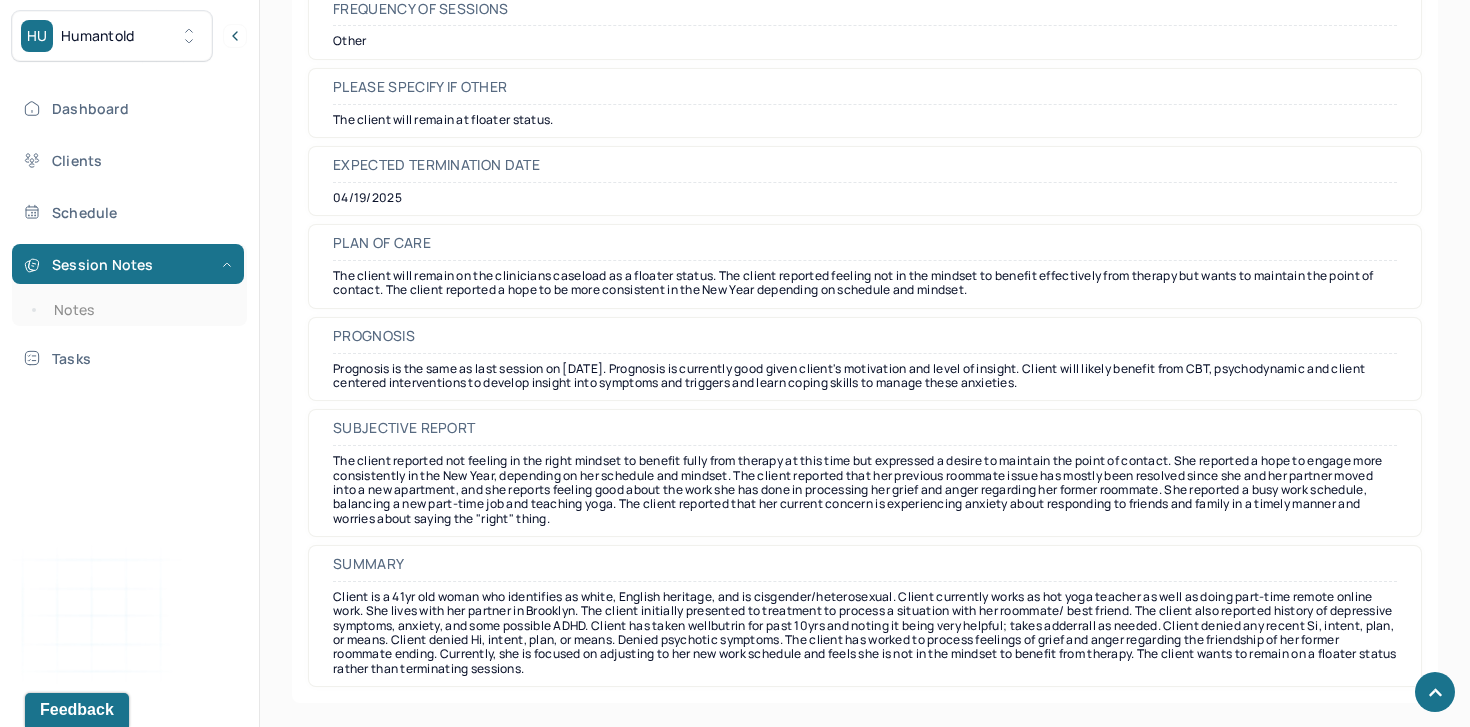 click on "Prognosis is the same as last session on 10/21. Prognosis is currently good given client's motivation and level of insight. Client will likely benefit from CBT, psychodynamic and client centered interventions to develop insight into symptoms and triggers and learn coping skills to manage these anxieties." at bounding box center (865, 376) 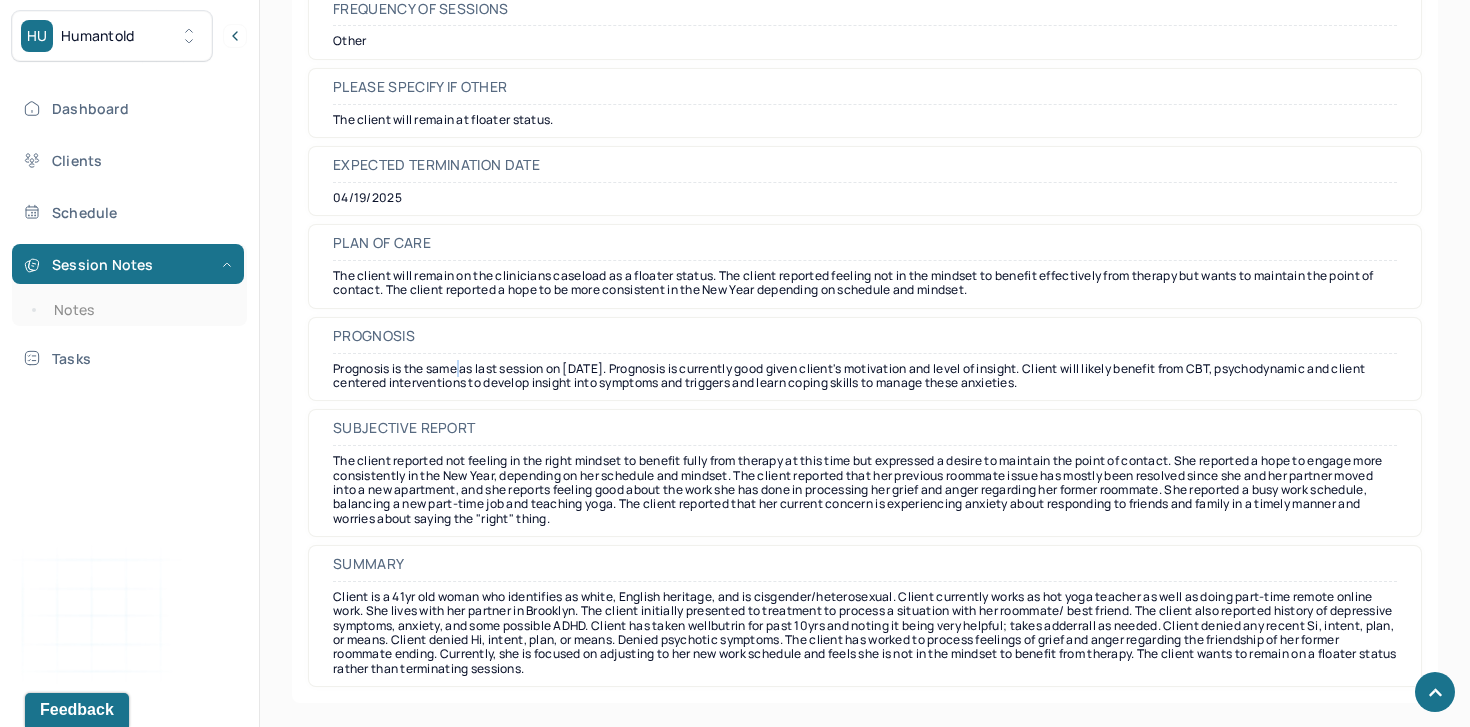 click on "Prognosis is the same as last session on 10/21. Prognosis is currently good given client's motivation and level of insight. Client will likely benefit from CBT, psychodynamic and client centered interventions to develop insight into symptoms and triggers and learn coping skills to manage these anxieties." at bounding box center (865, 376) 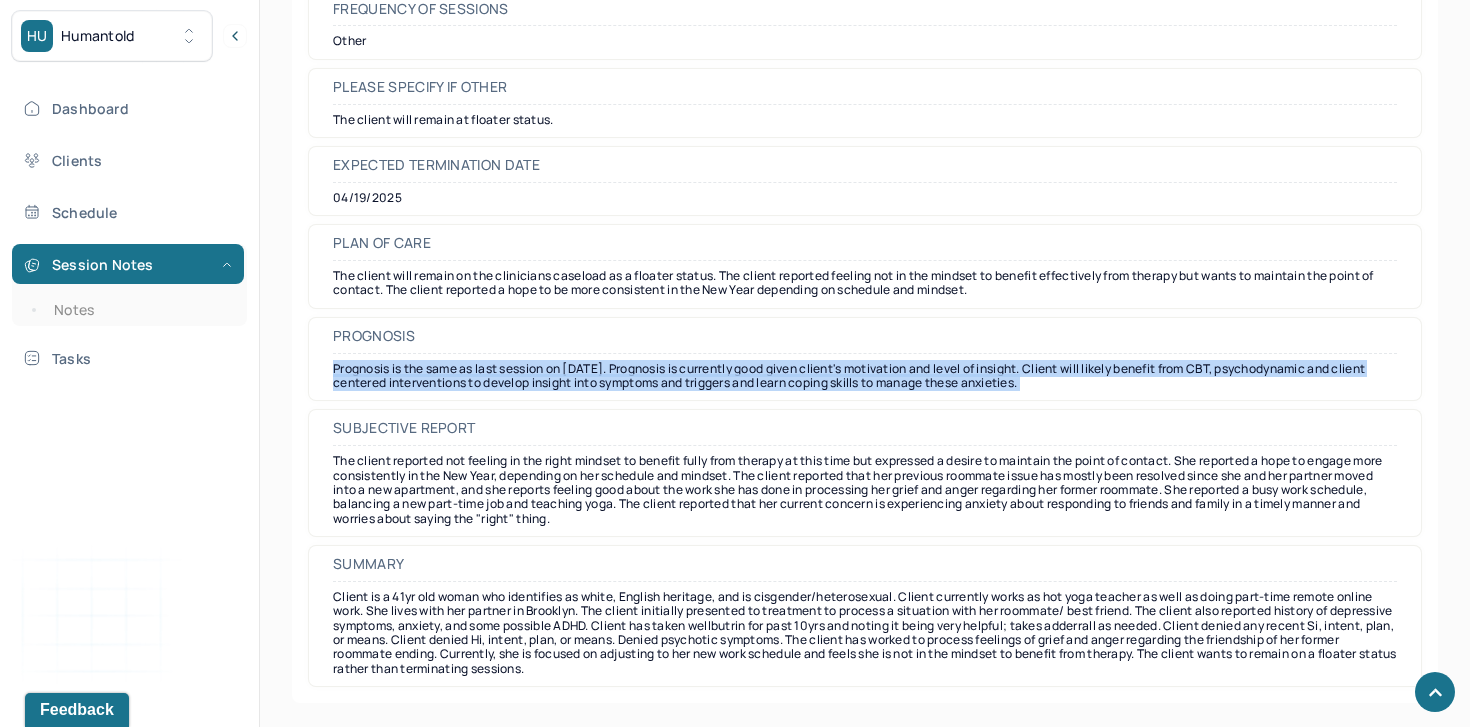click on "Prognosis is the same as last session on 10/21. Prognosis is currently good given client's motivation and level of insight. Client will likely benefit from CBT, psychodynamic and client centered interventions to develop insight into symptoms and triggers and learn coping skills to manage these anxieties." at bounding box center [865, 376] 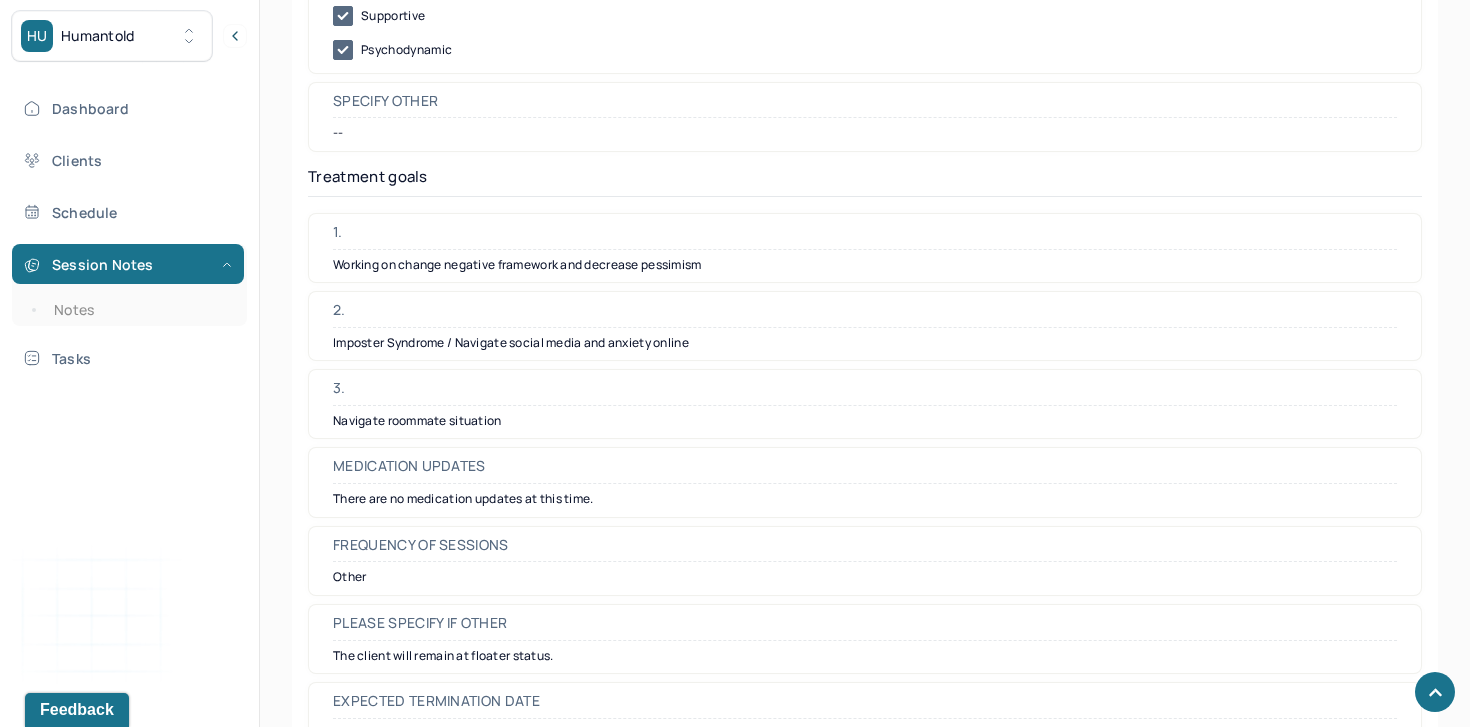 scroll, scrollTop: 5048, scrollLeft: 0, axis: vertical 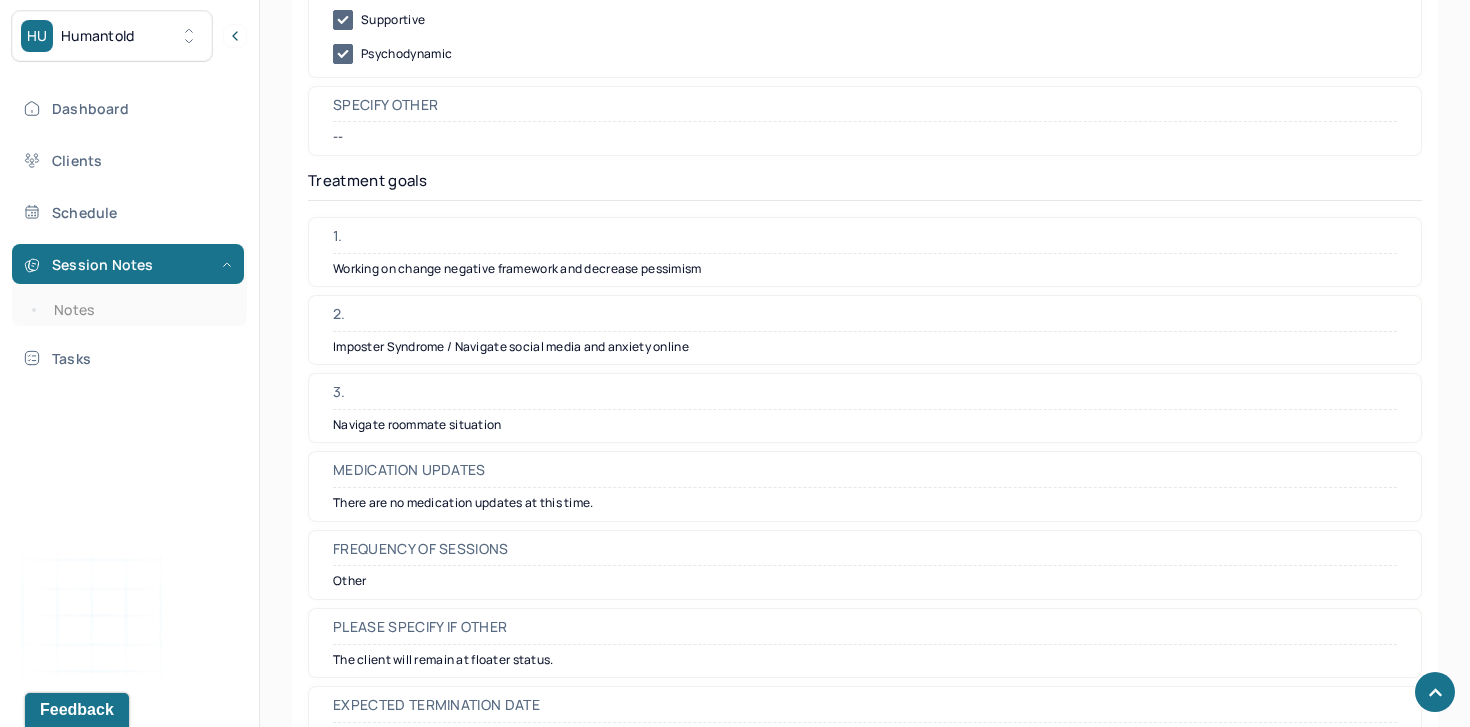 click on "Working on change negative framework and decrease pessimism" at bounding box center [865, 269] 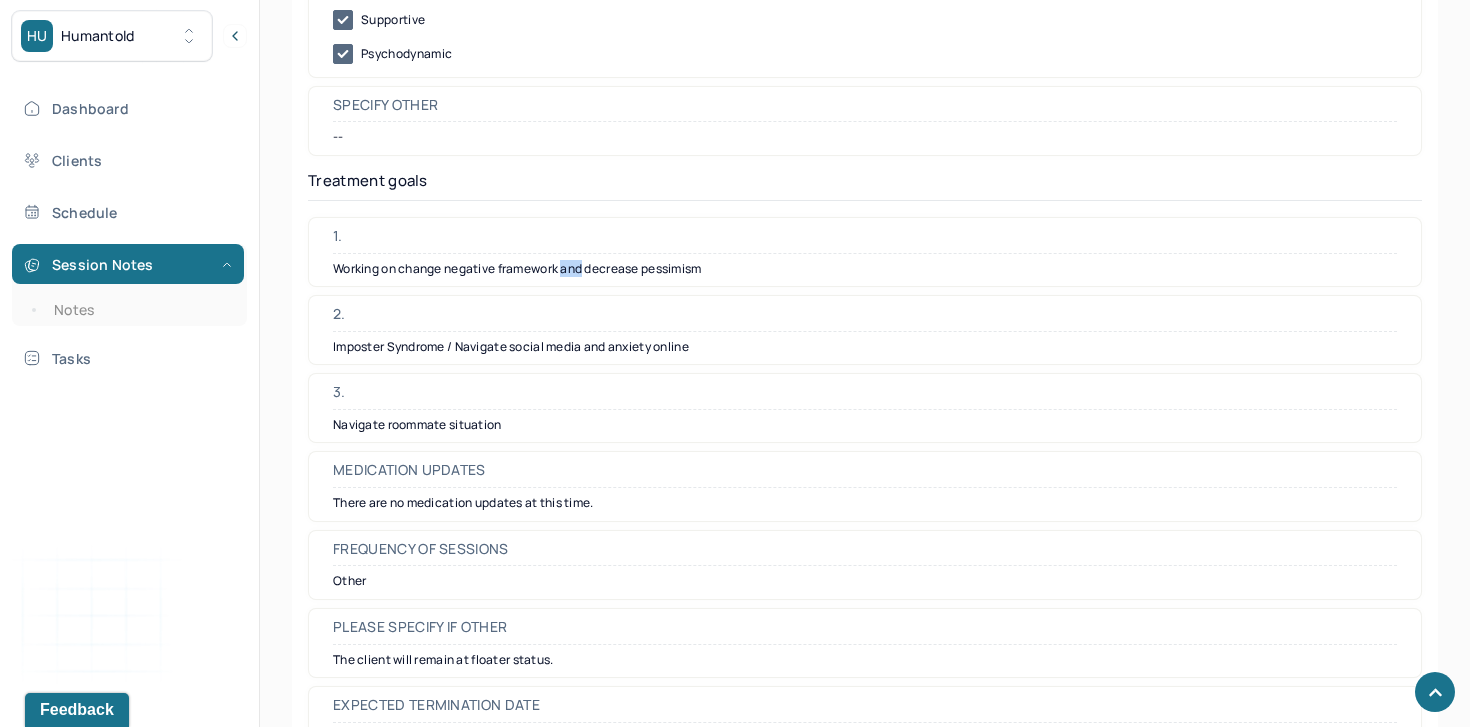 click on "Working on change negative framework and decrease pessimism" at bounding box center [865, 269] 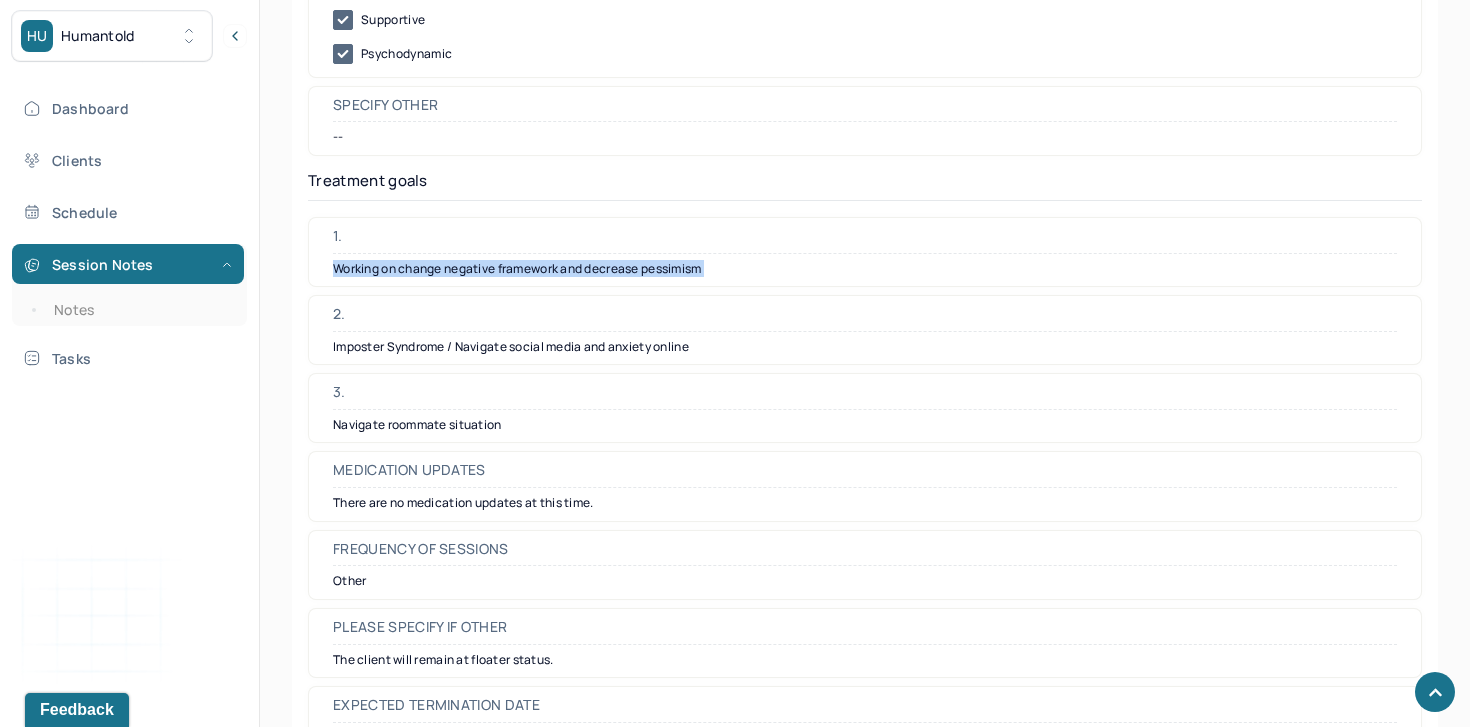 click on "Working on change negative framework and decrease pessimism" at bounding box center [865, 269] 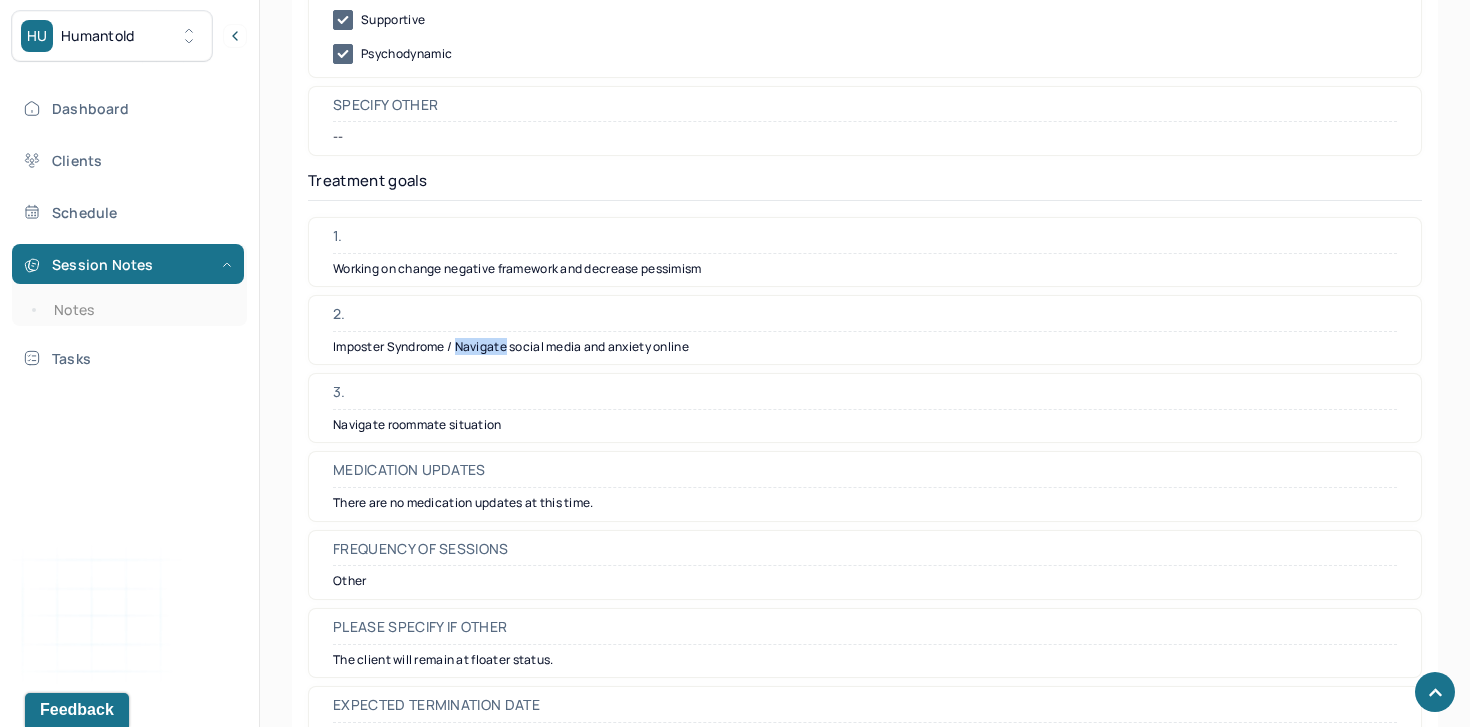 click on "Imposter Syndrome / Navigate social media and anxiety online" at bounding box center (865, 347) 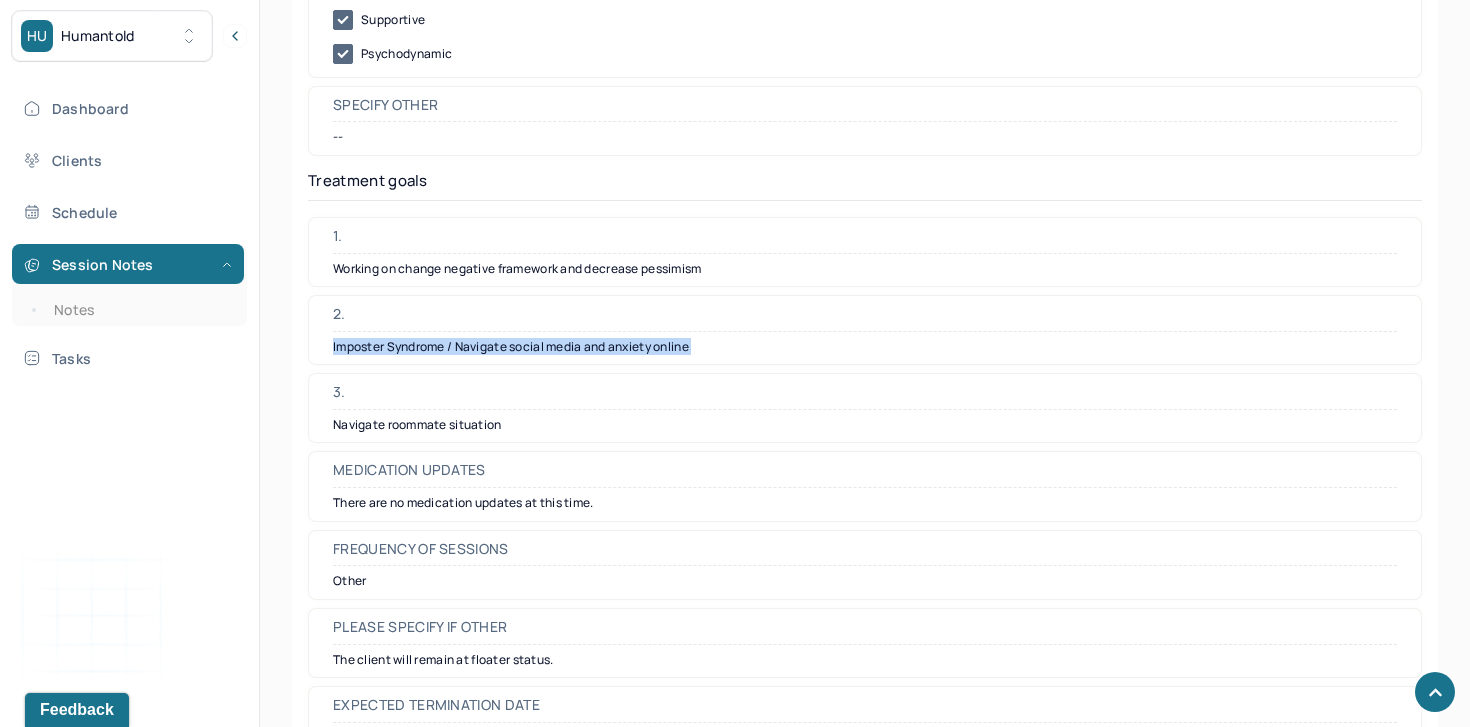 click on "Imposter Syndrome / Navigate social media and anxiety online" at bounding box center (865, 347) 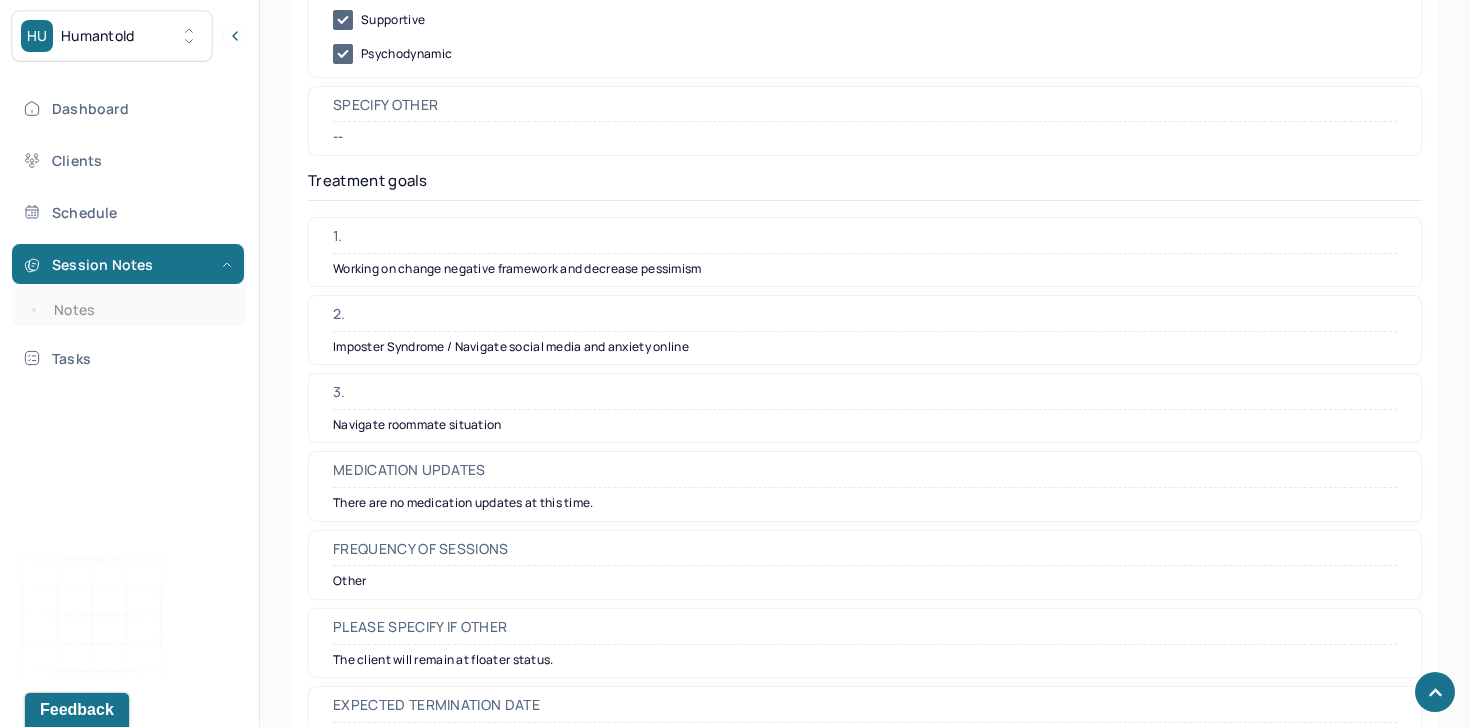 click on "3. Navigate roommate situation" at bounding box center (865, 408) 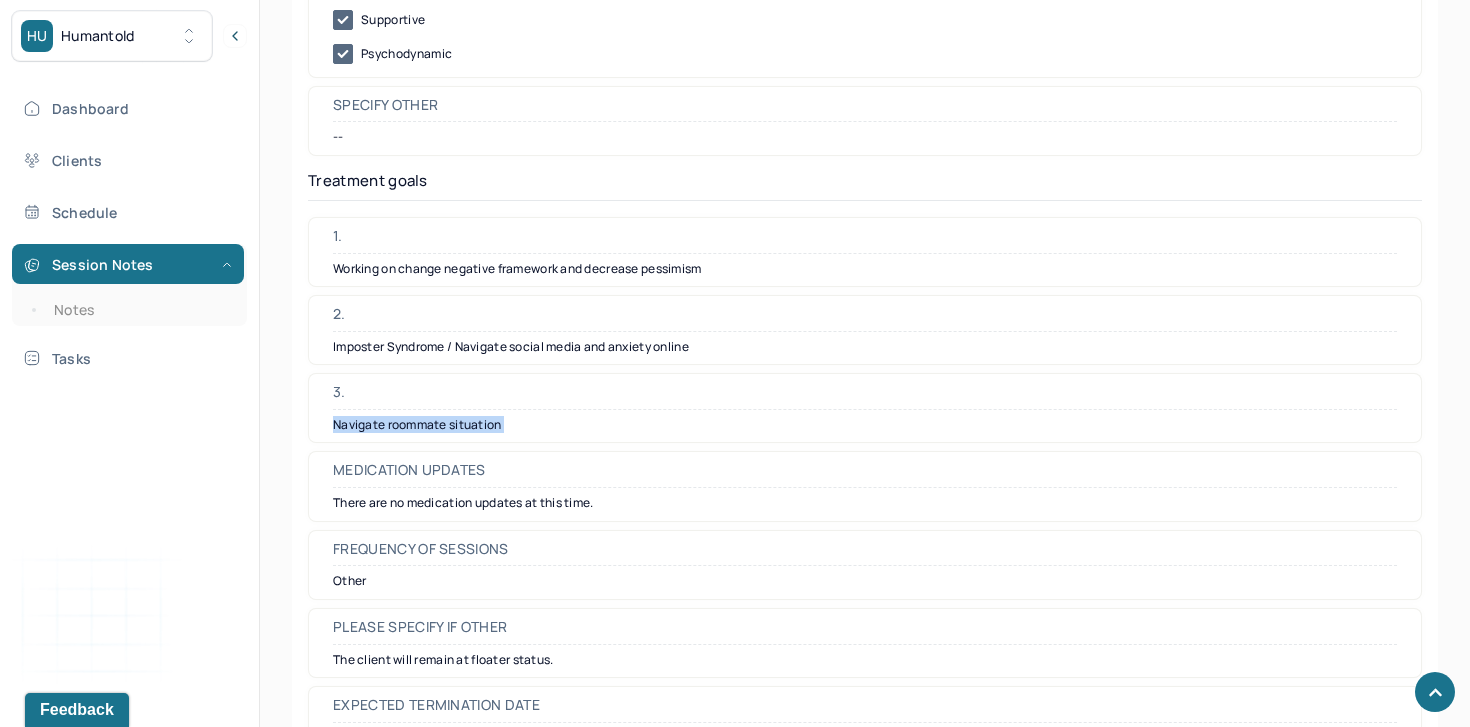 click on "3. Navigate roommate situation" at bounding box center (865, 408) 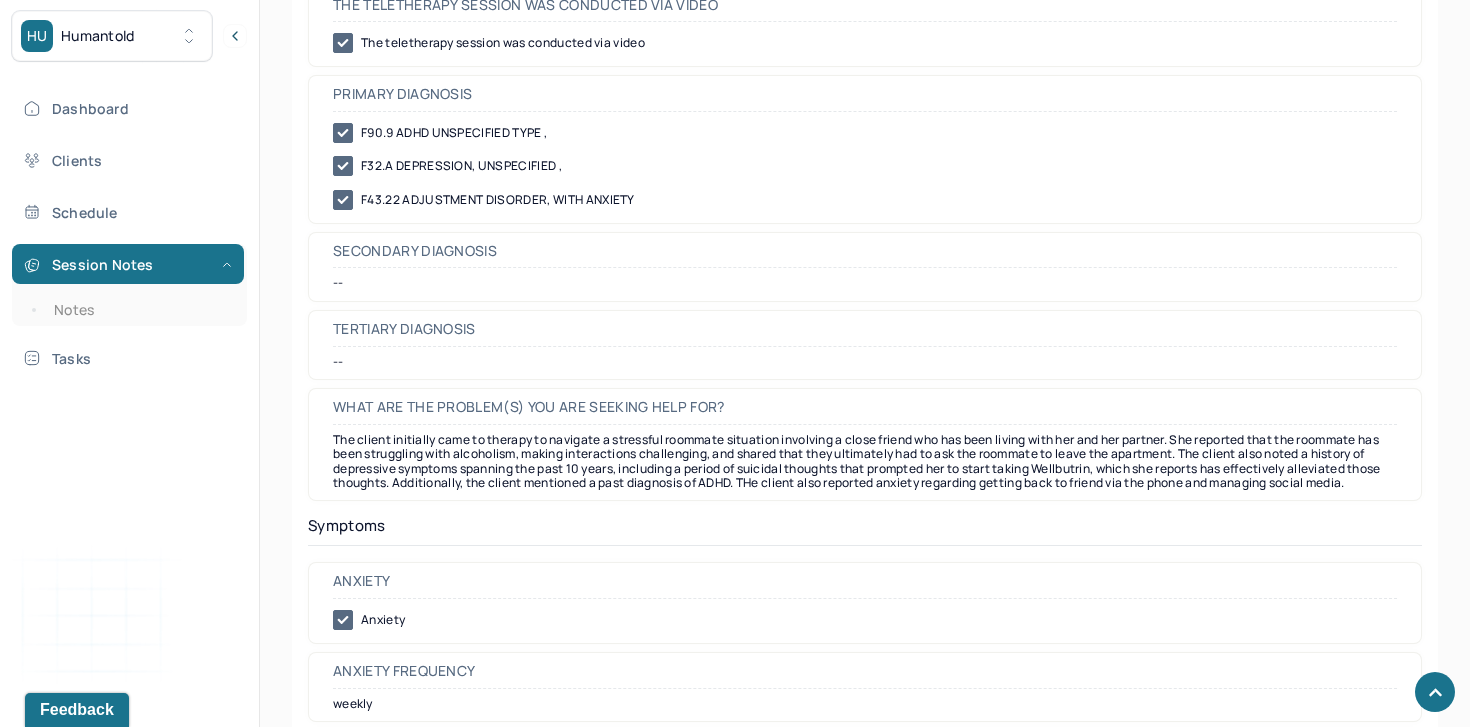 scroll, scrollTop: 1175, scrollLeft: 0, axis: vertical 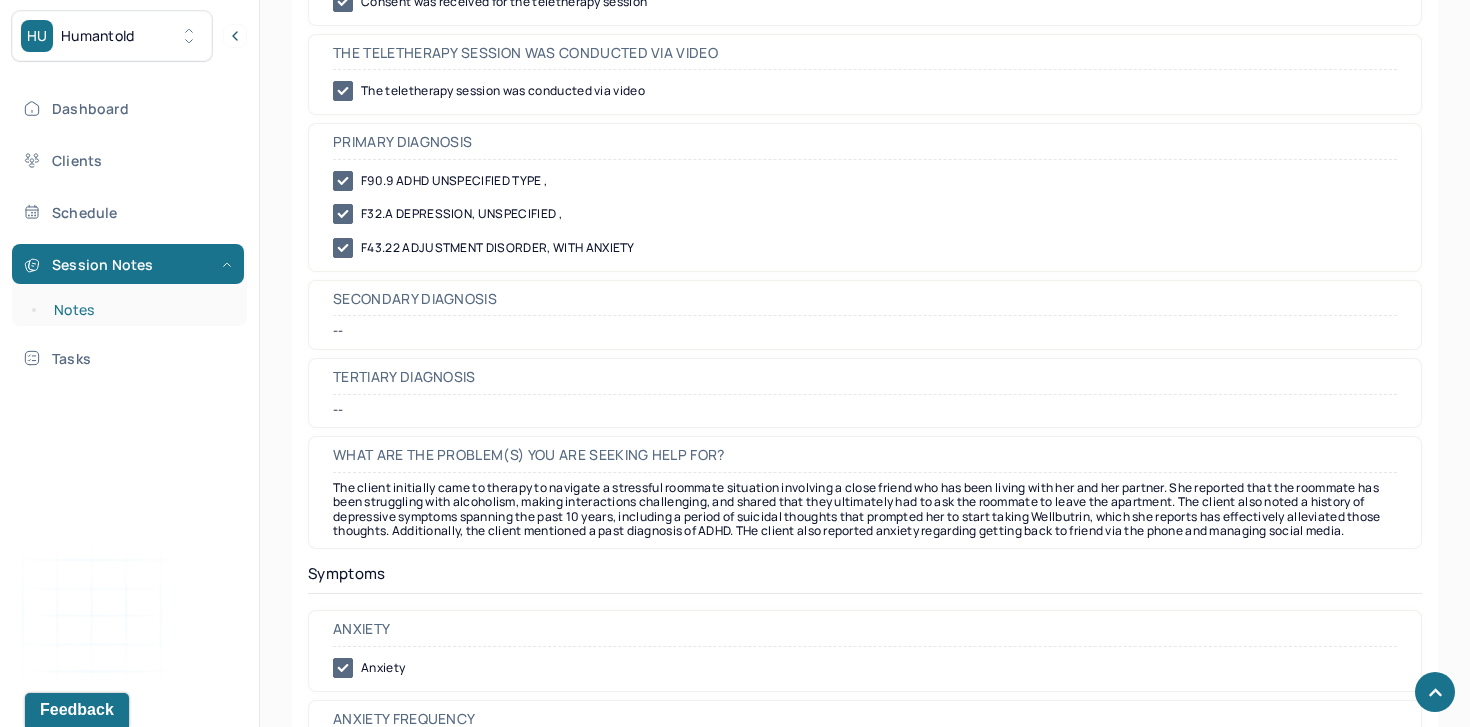 click on "Notes" at bounding box center [139, 310] 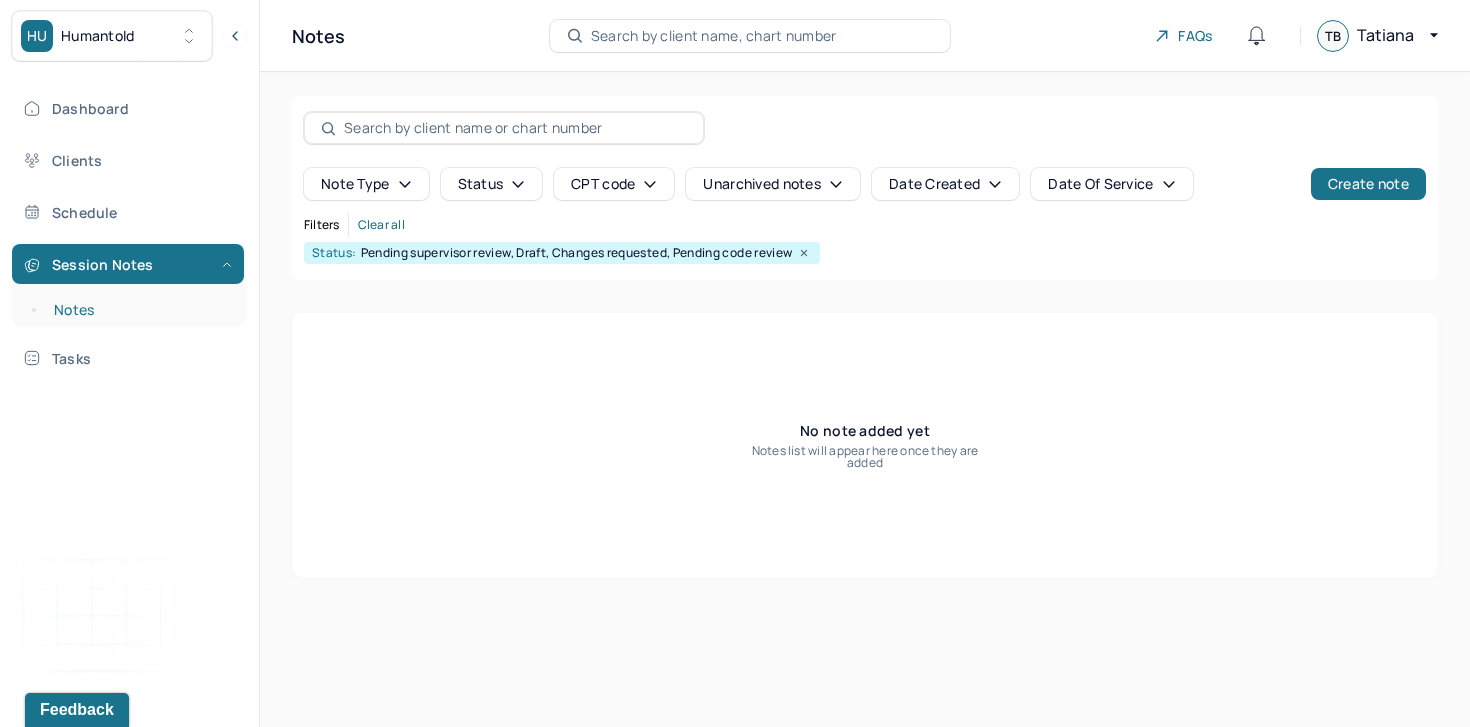 scroll, scrollTop: 0, scrollLeft: 0, axis: both 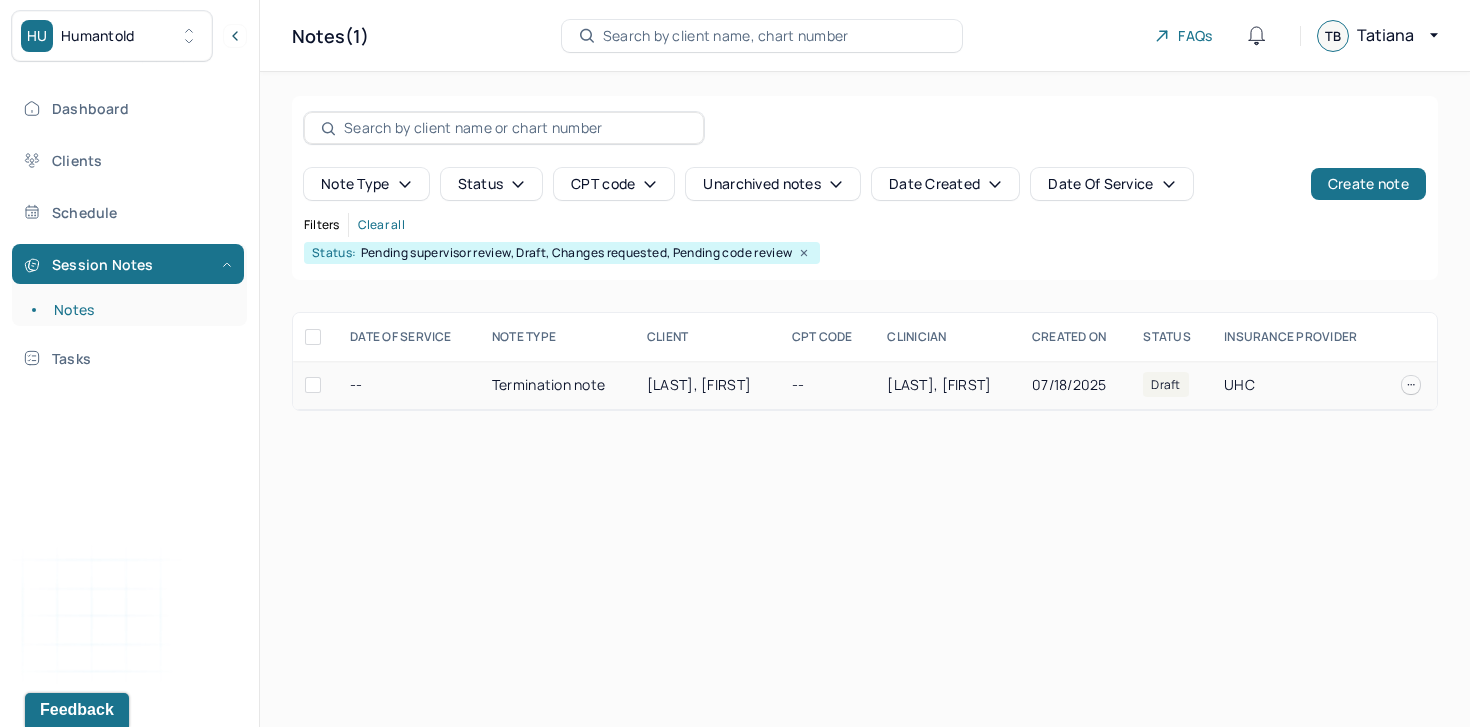 click on "Termination note" at bounding box center (557, 385) 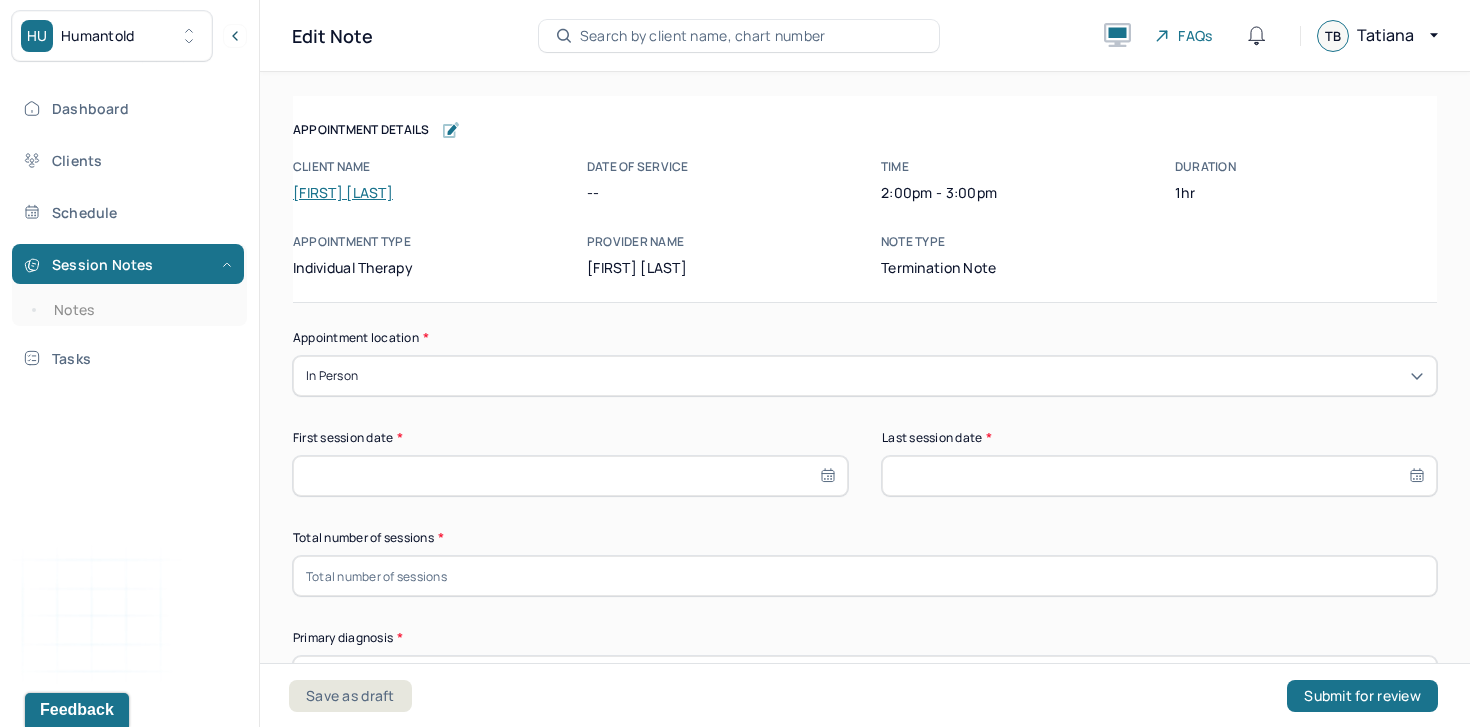 scroll, scrollTop: 214, scrollLeft: 0, axis: vertical 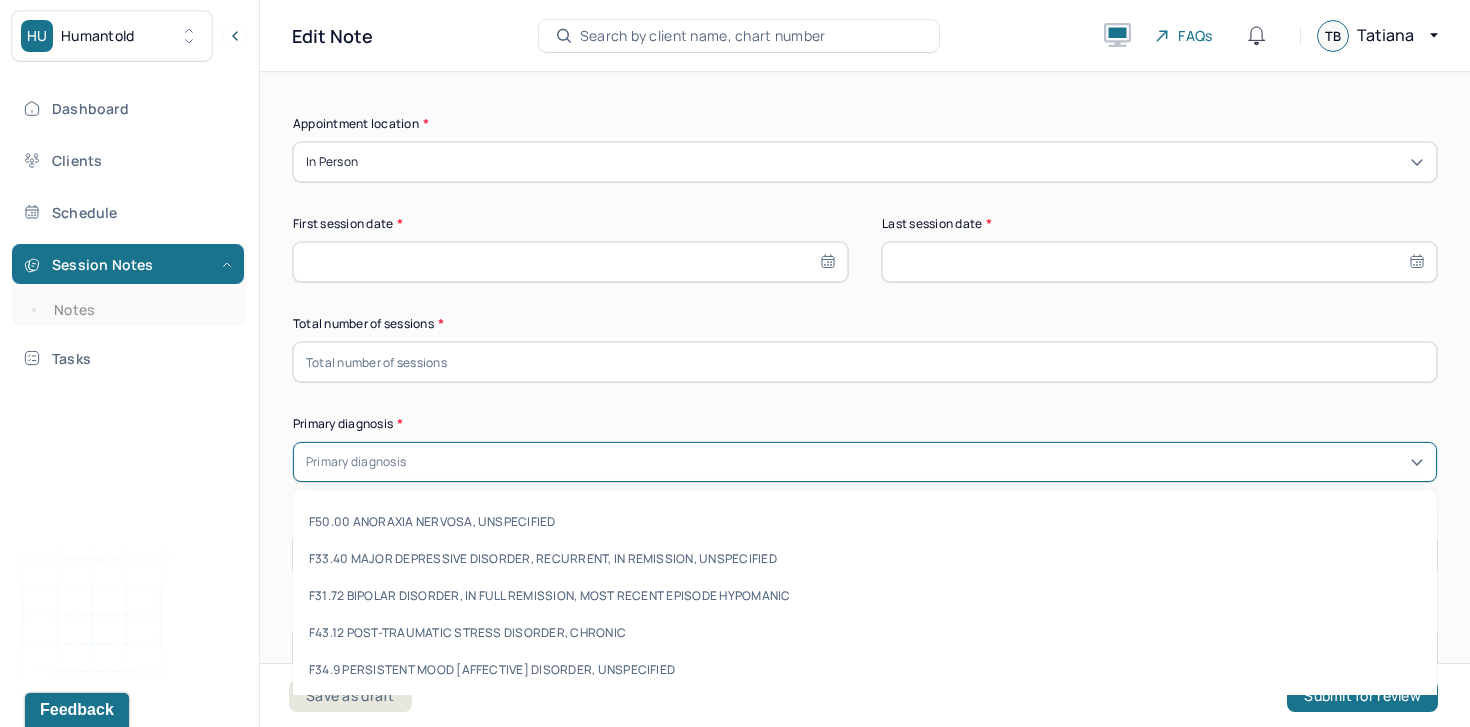 click at bounding box center (917, 462) 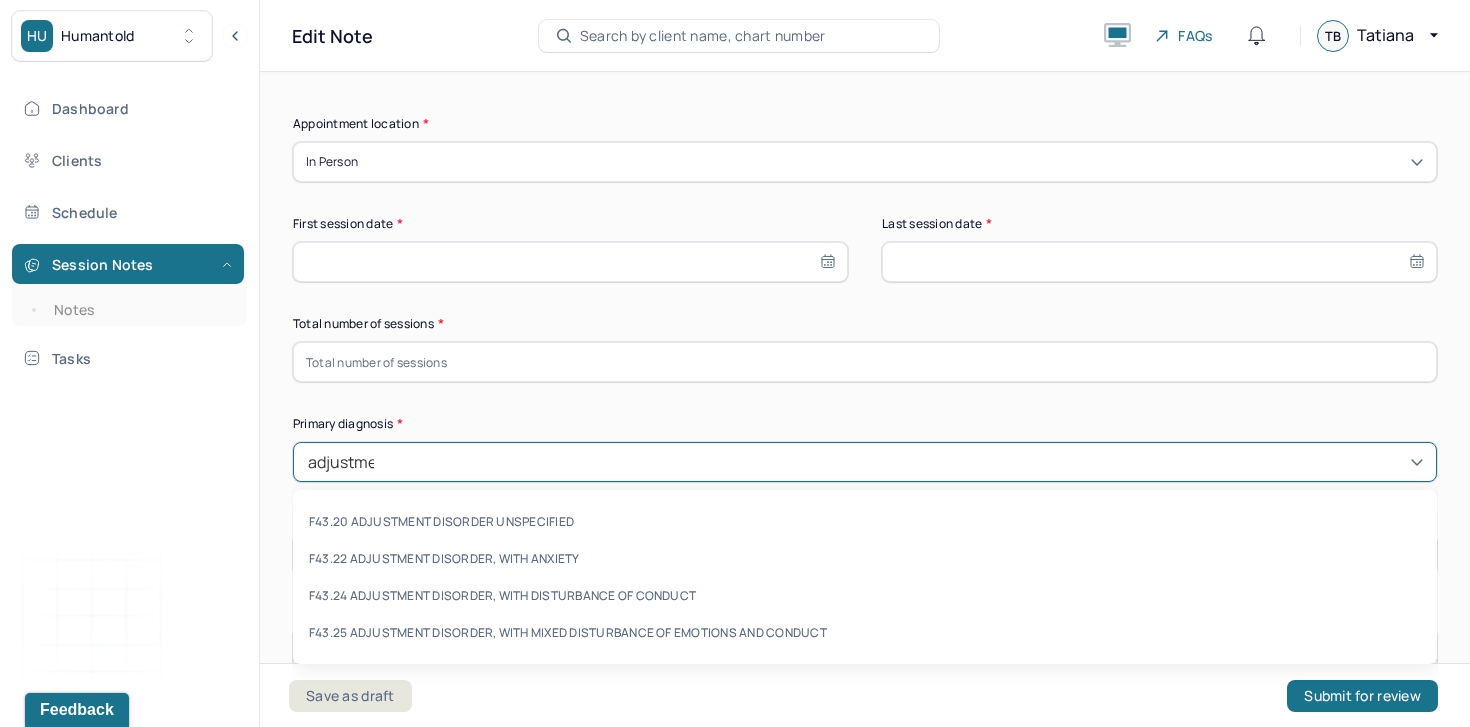 type on "adjustment" 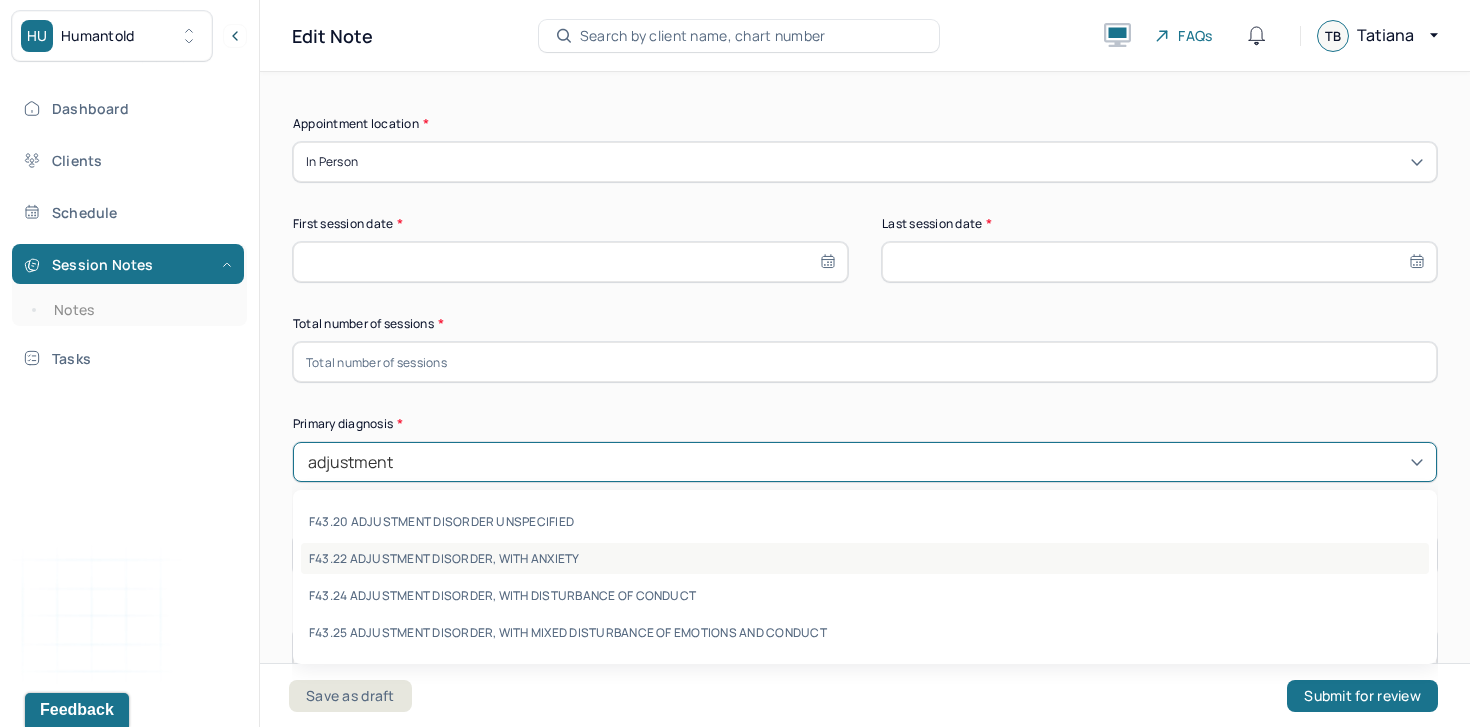 click on "F43.22 ADJUSTMENT DISORDER, WITH ANXIETY" at bounding box center [865, 558] 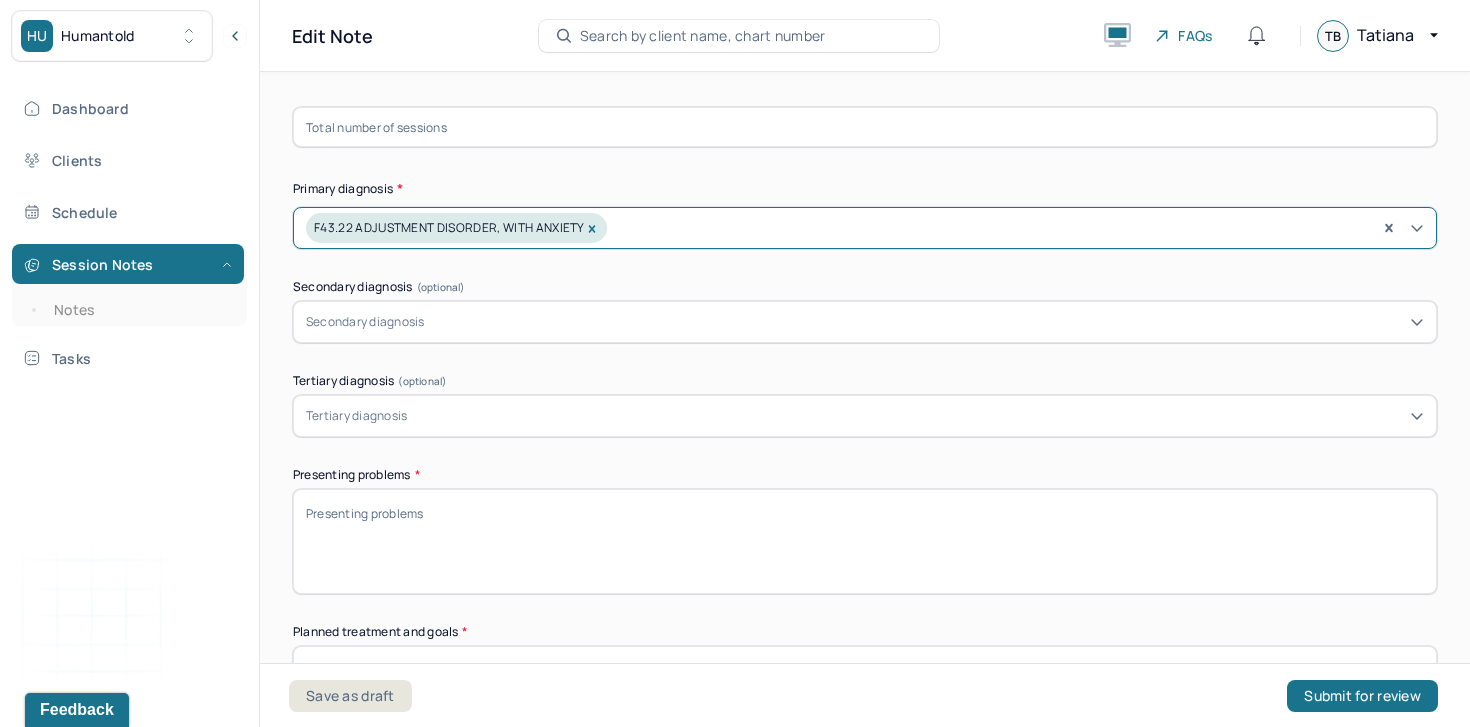 scroll, scrollTop: 458, scrollLeft: 0, axis: vertical 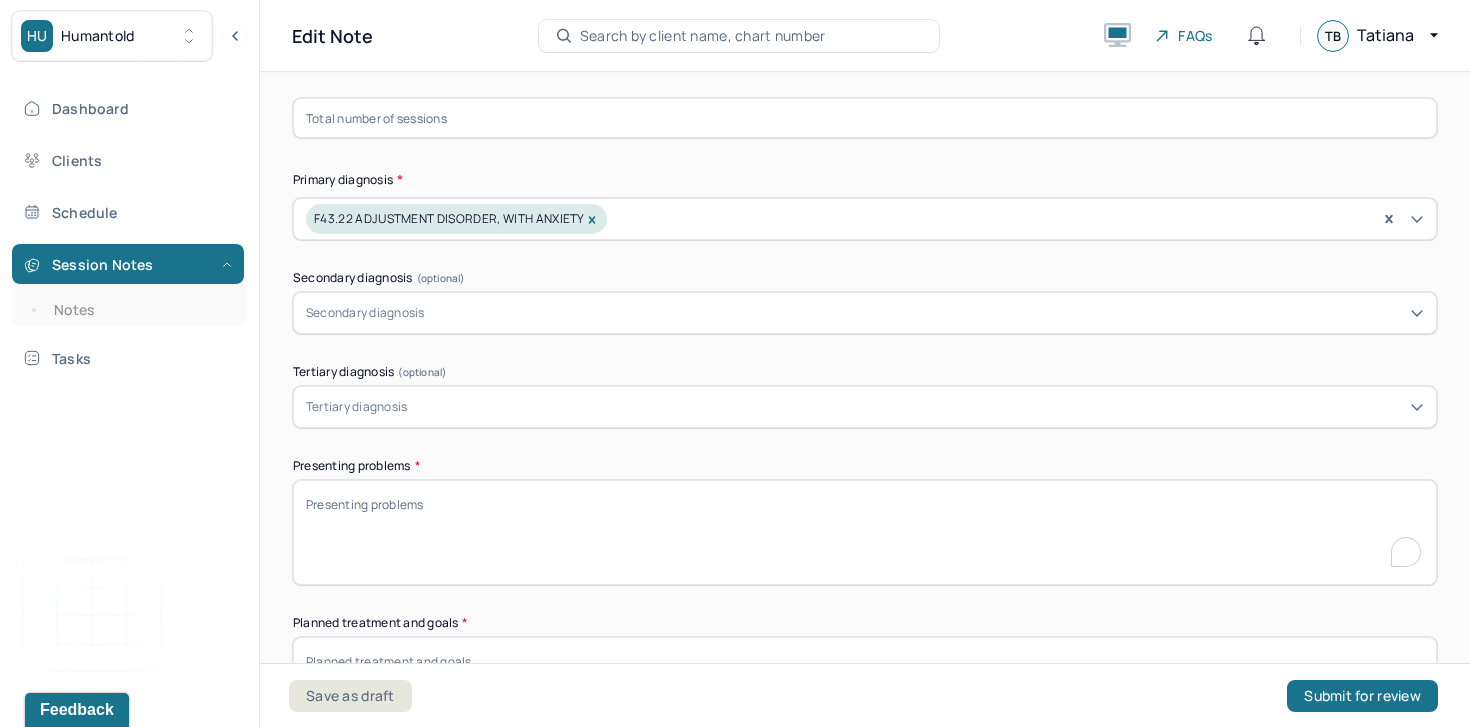 click on "Presenting problems *" at bounding box center (865, 532) 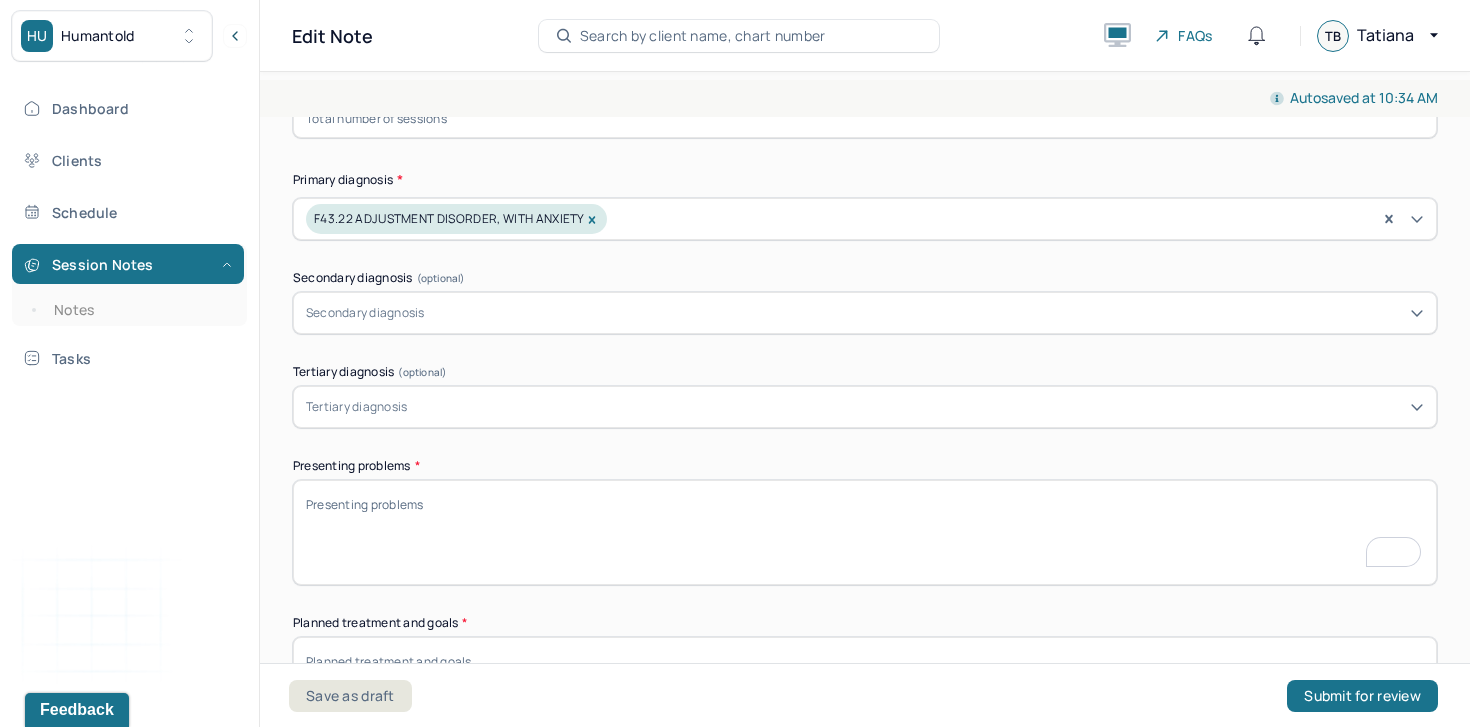 scroll, scrollTop: 458, scrollLeft: 0, axis: vertical 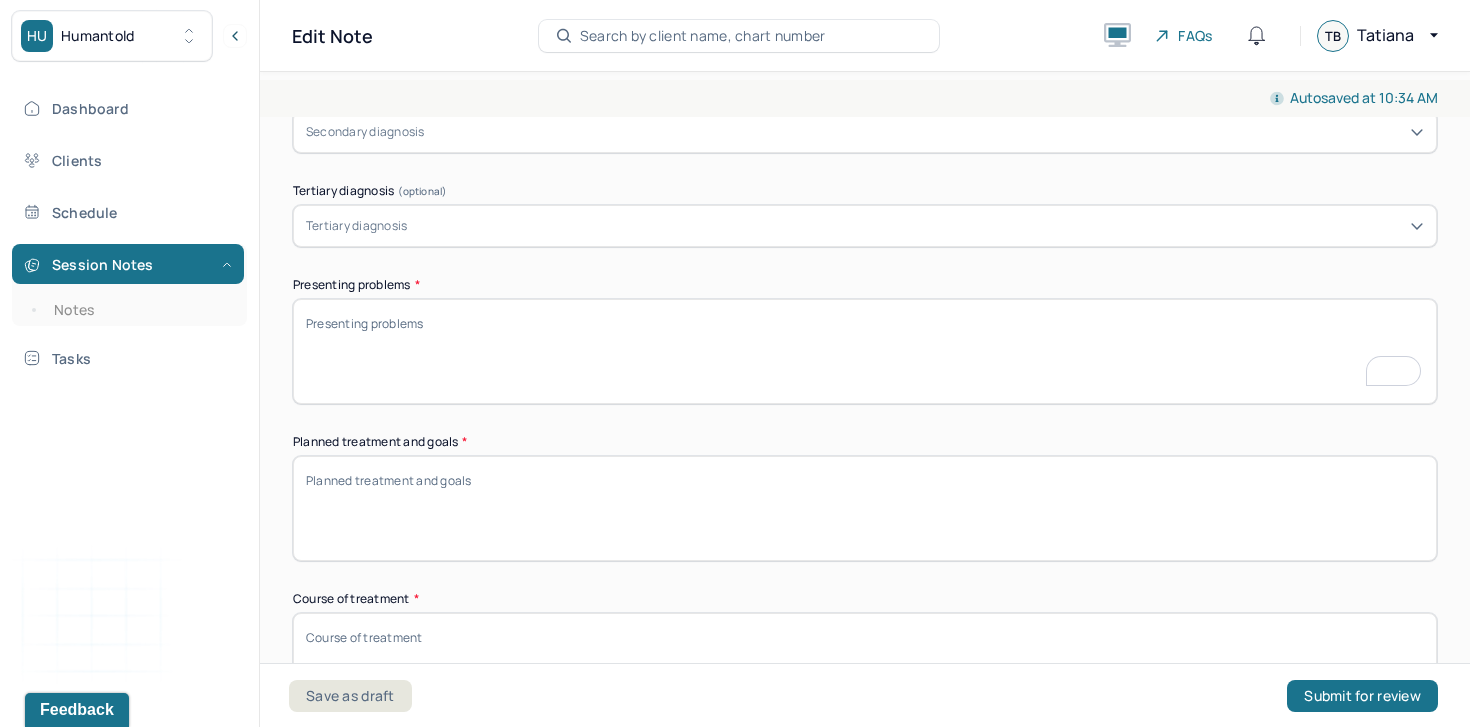 click on "Planned treatment and goals *" at bounding box center (865, 508) 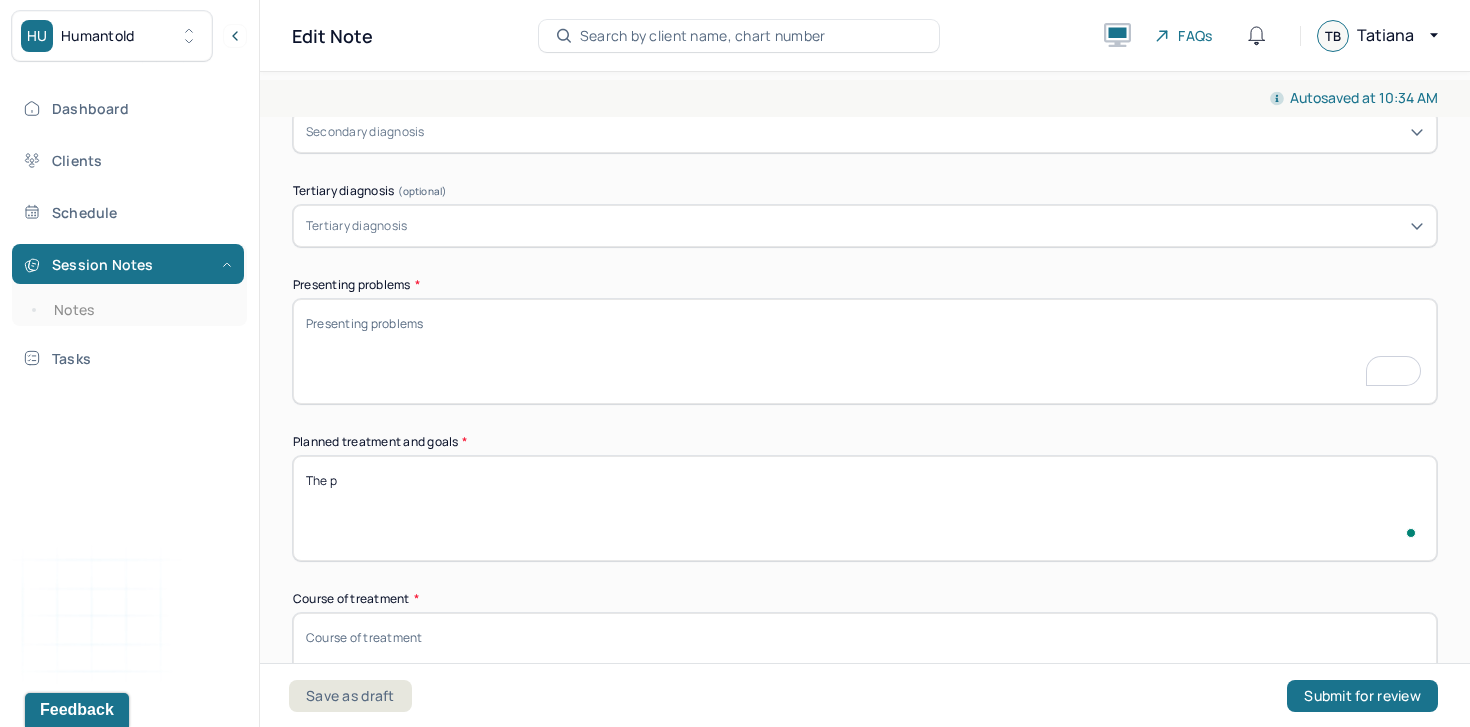 scroll, scrollTop: 639, scrollLeft: 0, axis: vertical 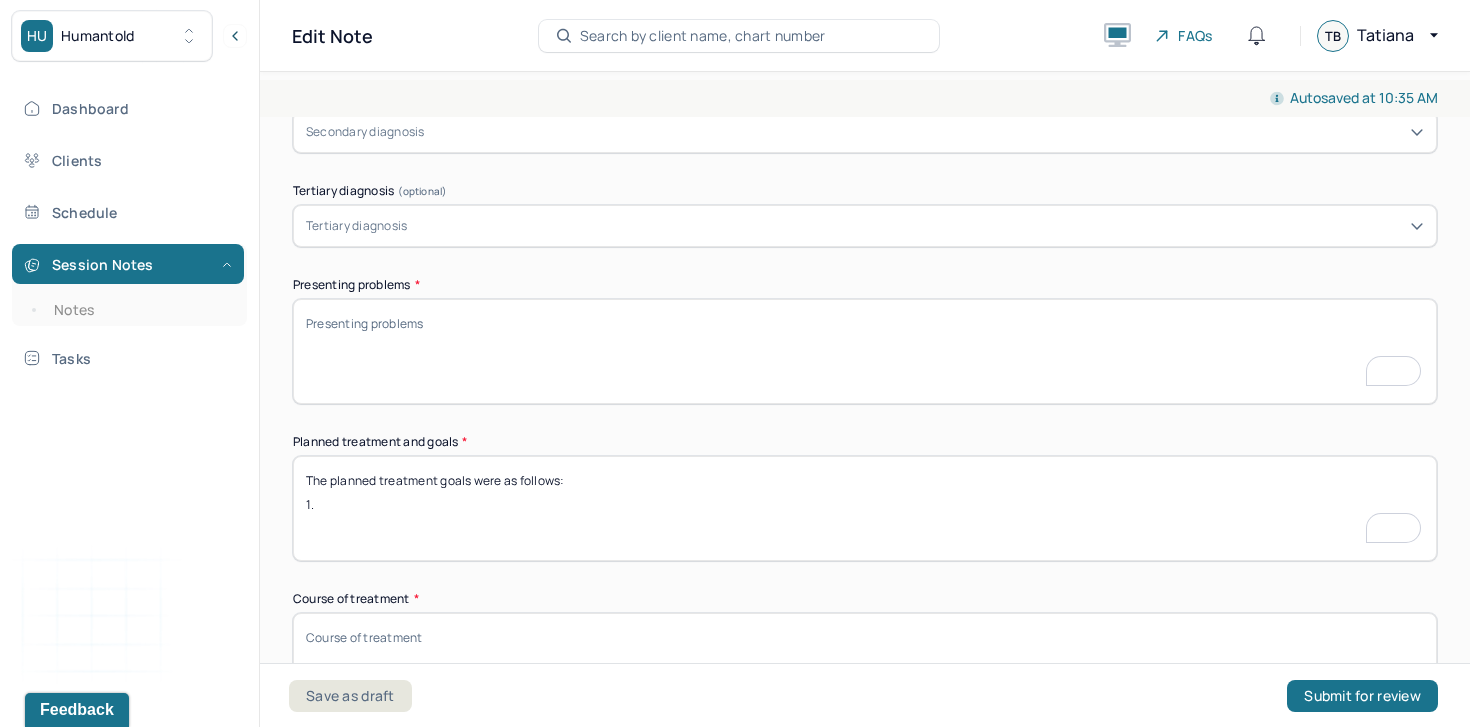 paste on "Working on change negative framework and decrease pessimism" 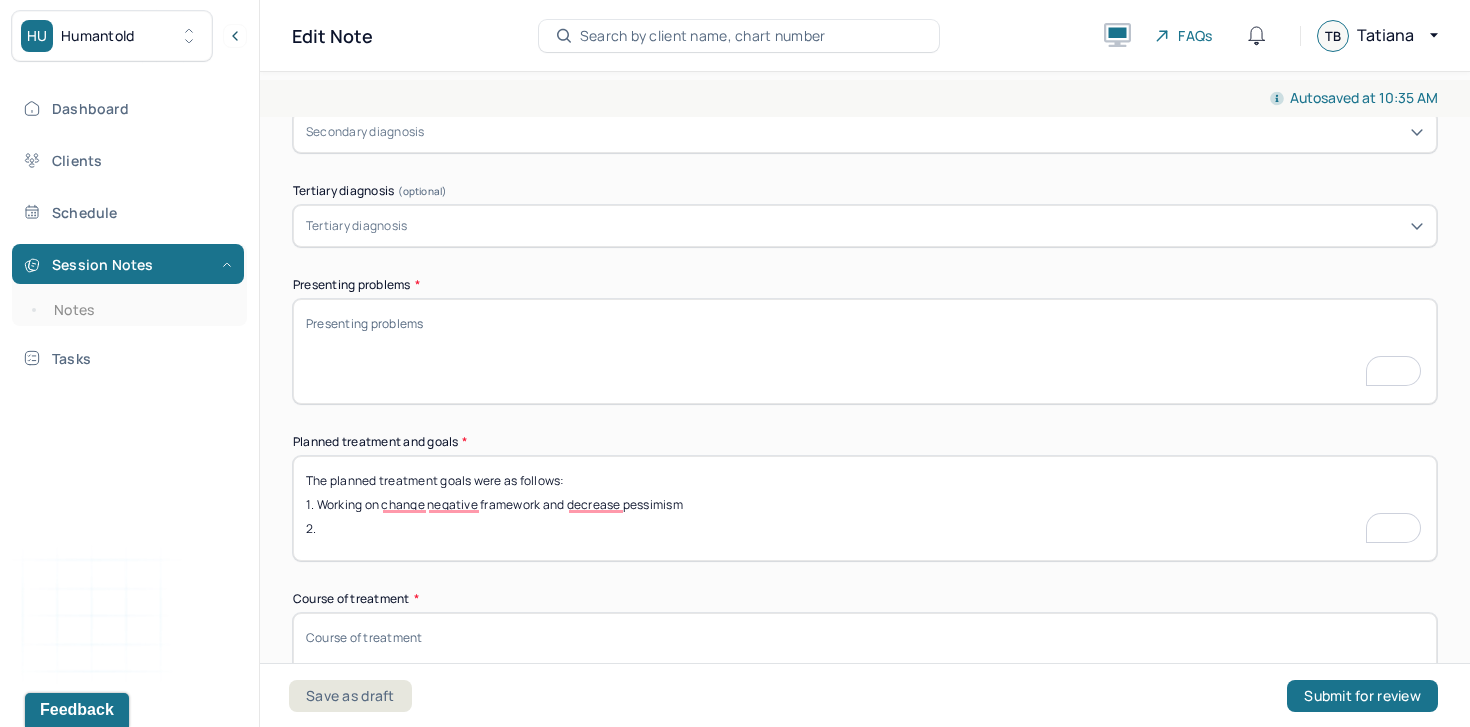 paste on "Imposter Syndrome / Navigate social media and anxiety online" 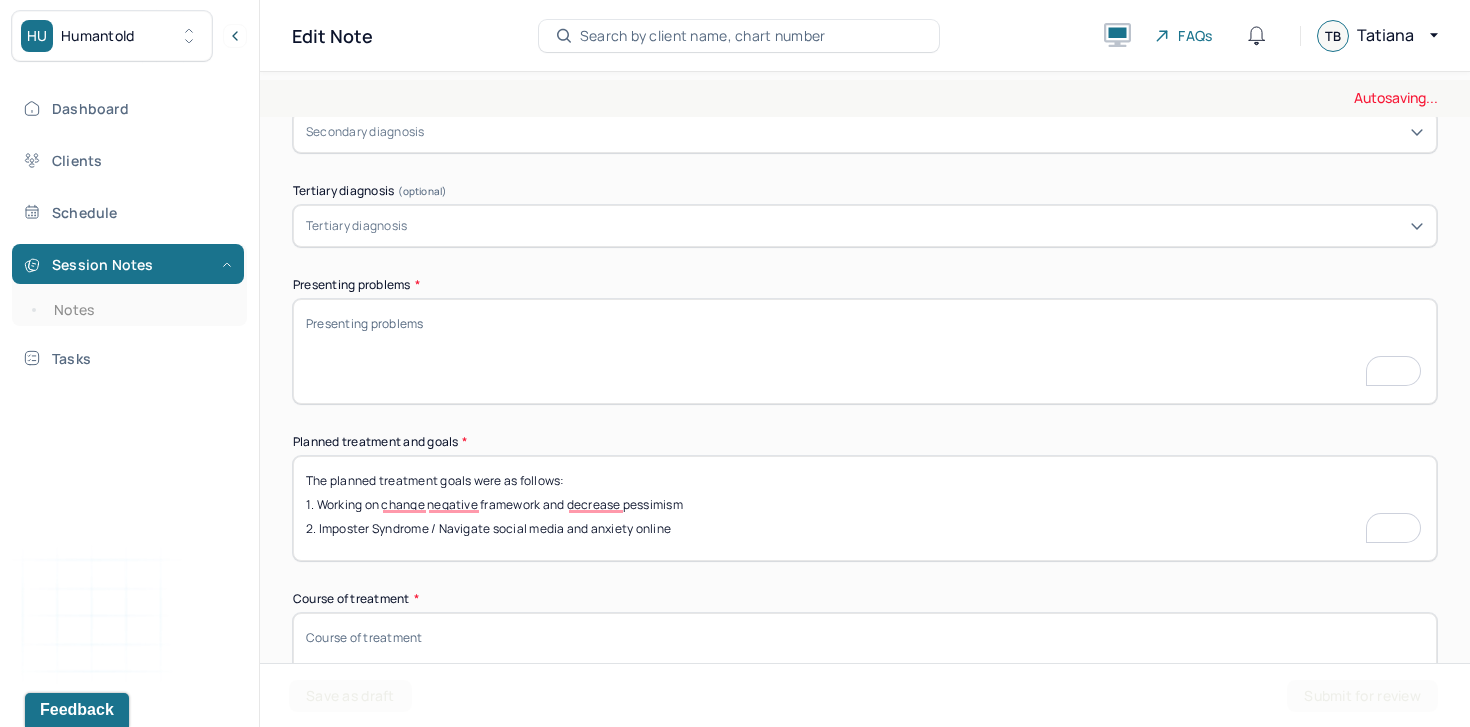 type on "The planned treatment goals were as follows:
1. Working on change negative framework and decrease pessimism
2. Imposter Syndrome / Navigate social media and anxiety online" 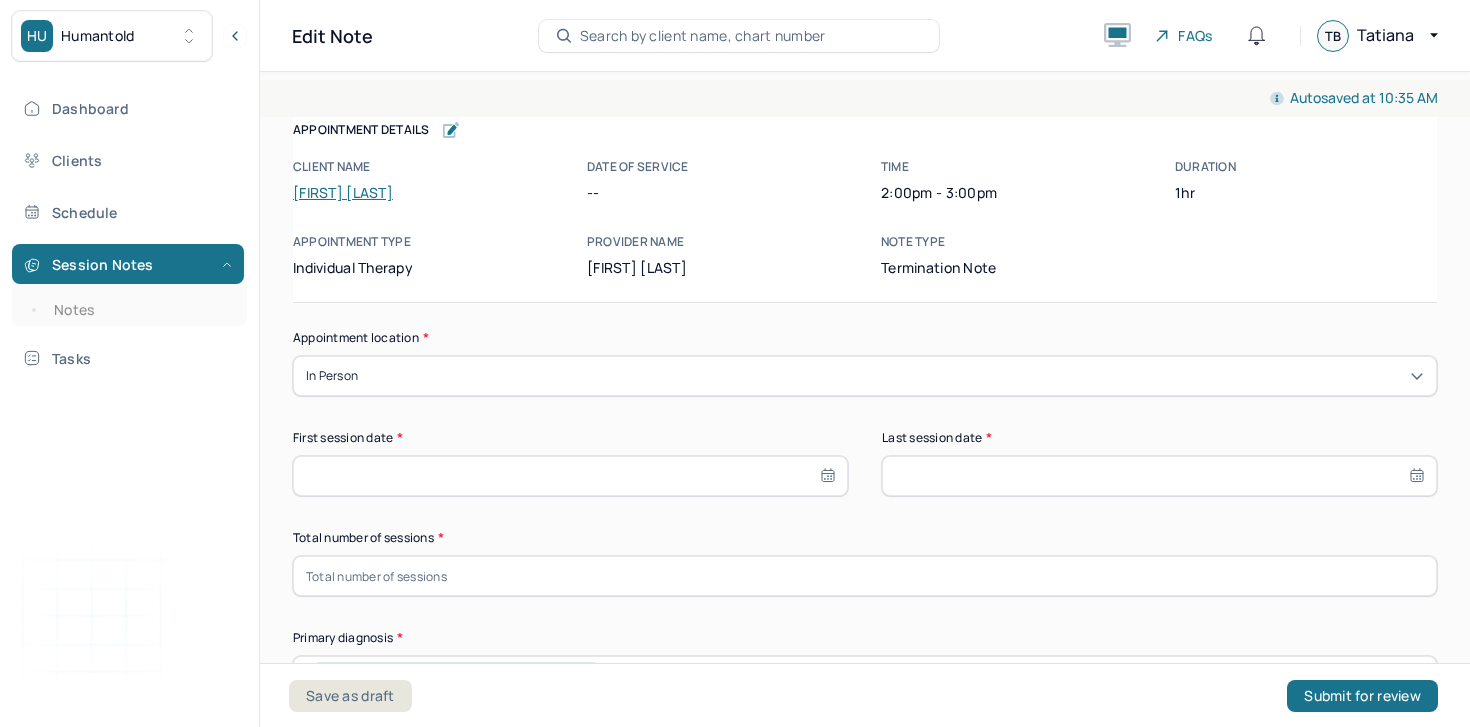 scroll, scrollTop: 0, scrollLeft: 0, axis: both 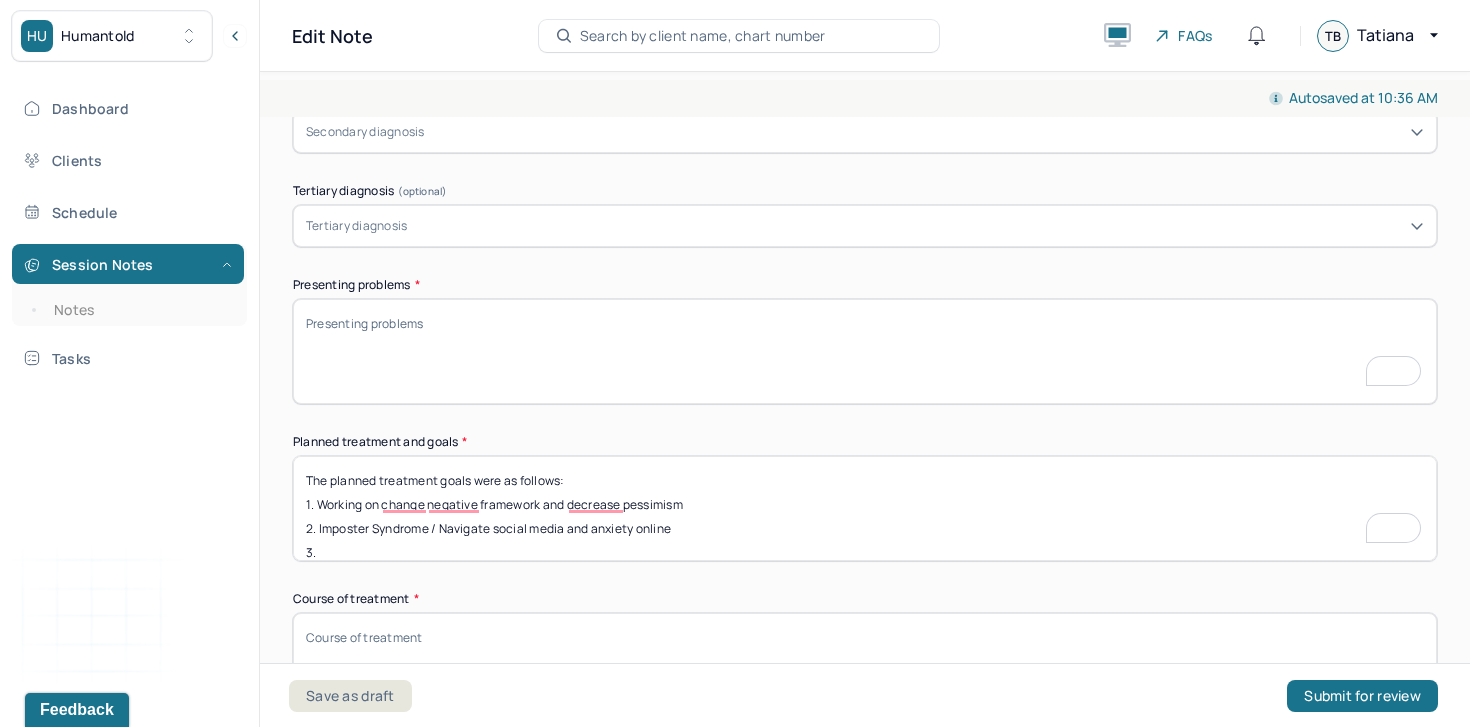 paste on "Navigate roommate situation" 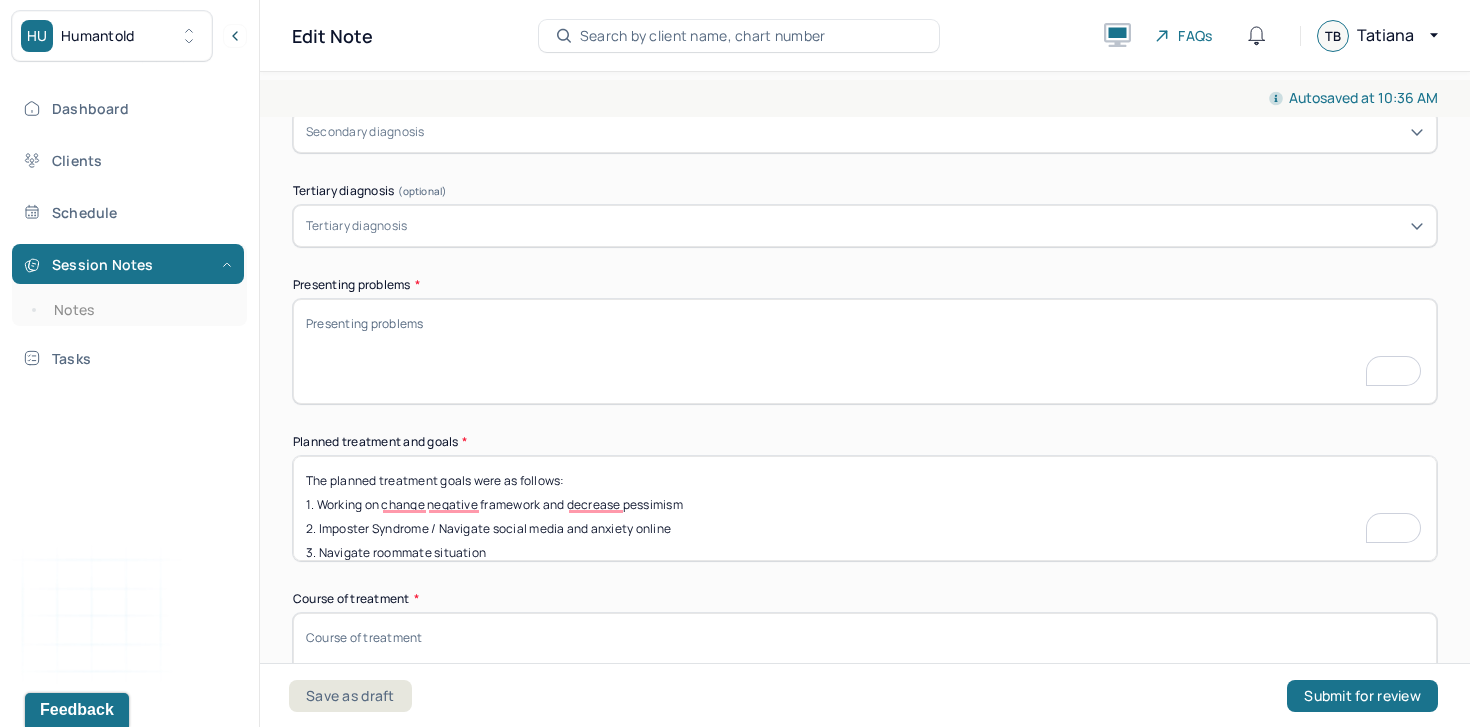 scroll, scrollTop: 24, scrollLeft: 0, axis: vertical 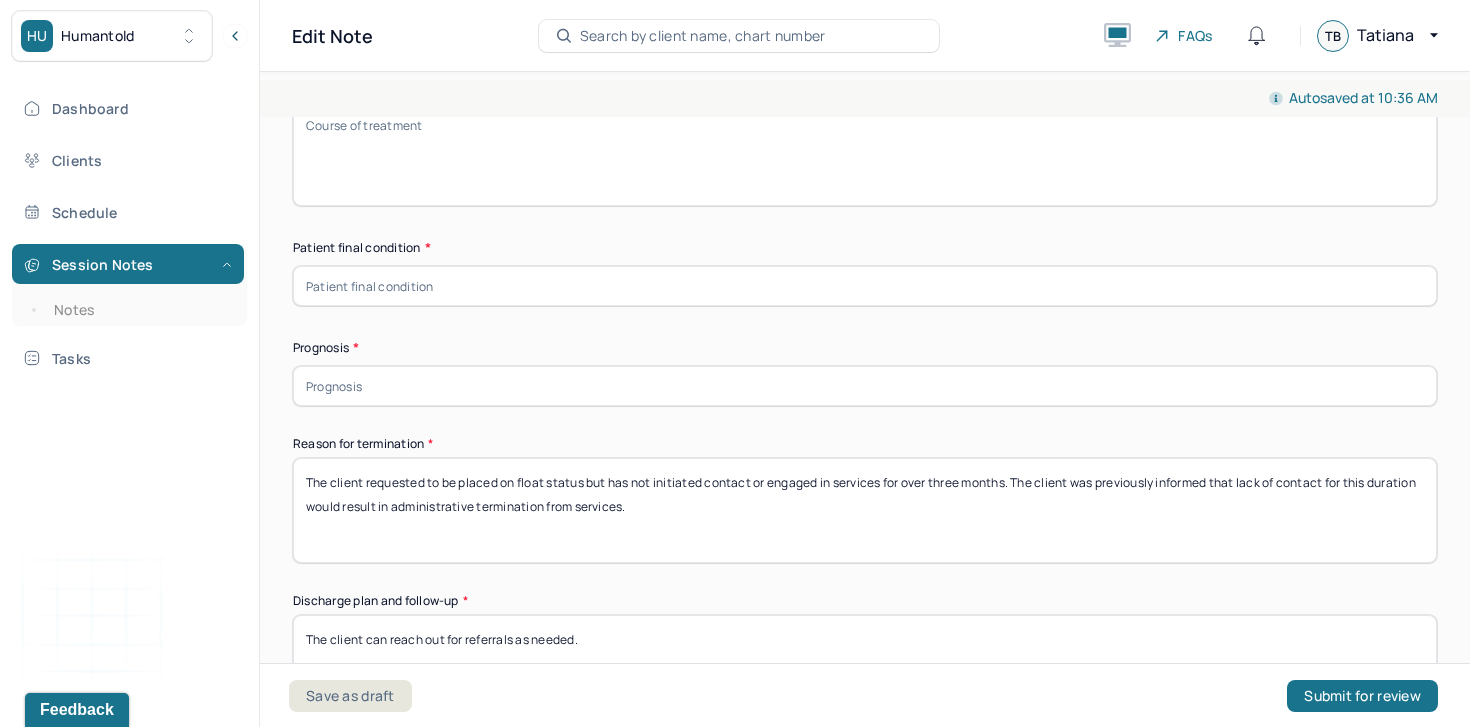 paste on "Prognosis is currently good given client's motivation and level of insight." 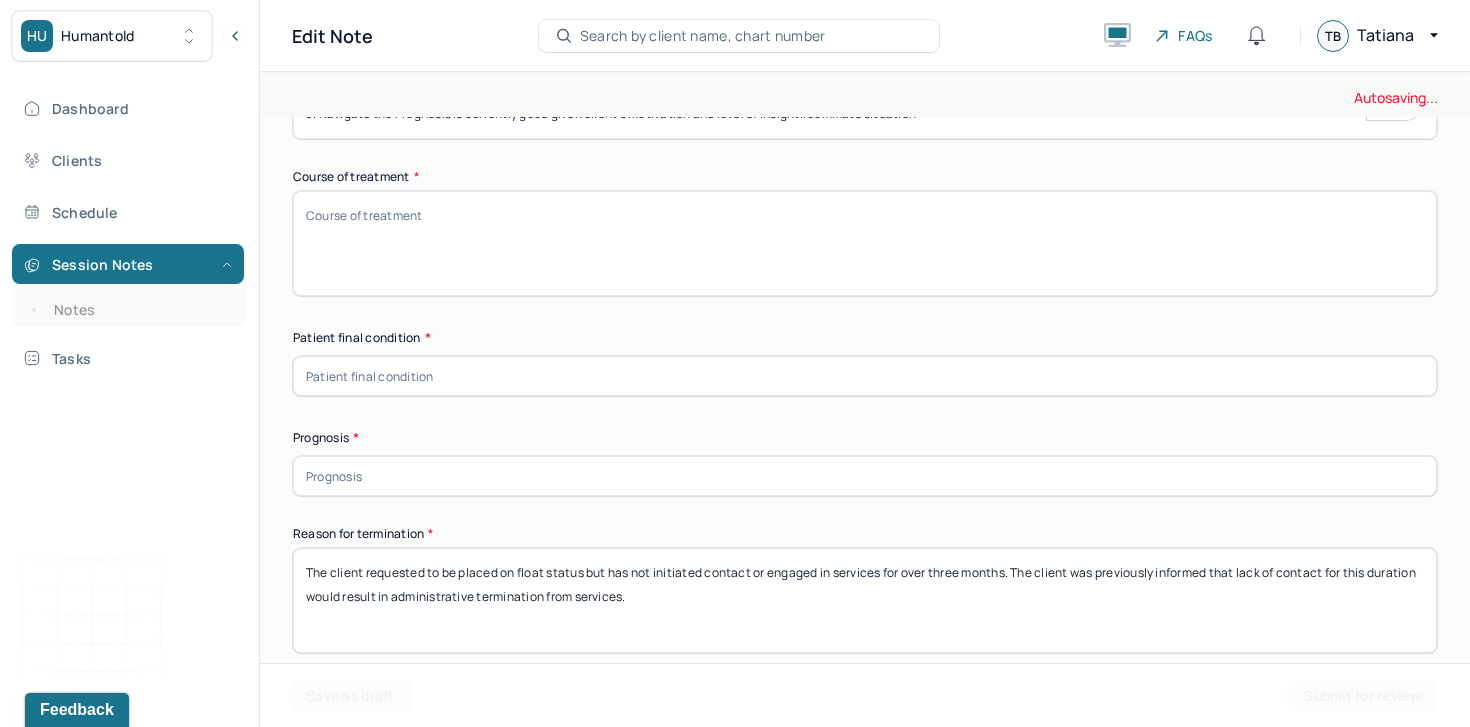 type on "The planned treatment goals were as follows:
1. Working on change negative framework and decrease pessimism
2. Imposter Syndrome / Navigate social media and anxiety online
3. Navigate the Prognosis is currently good given client's motivation and level of insight.roommate situation" 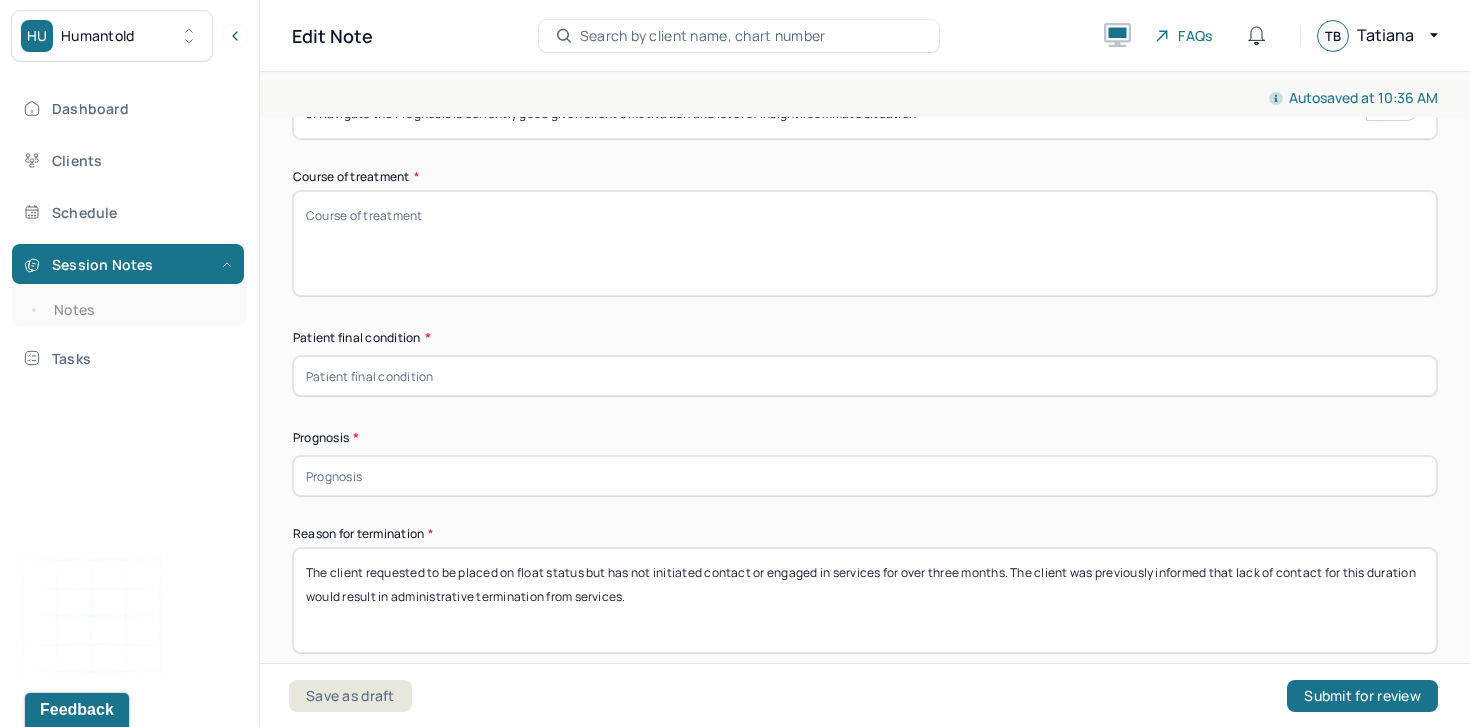 click at bounding box center (865, 476) 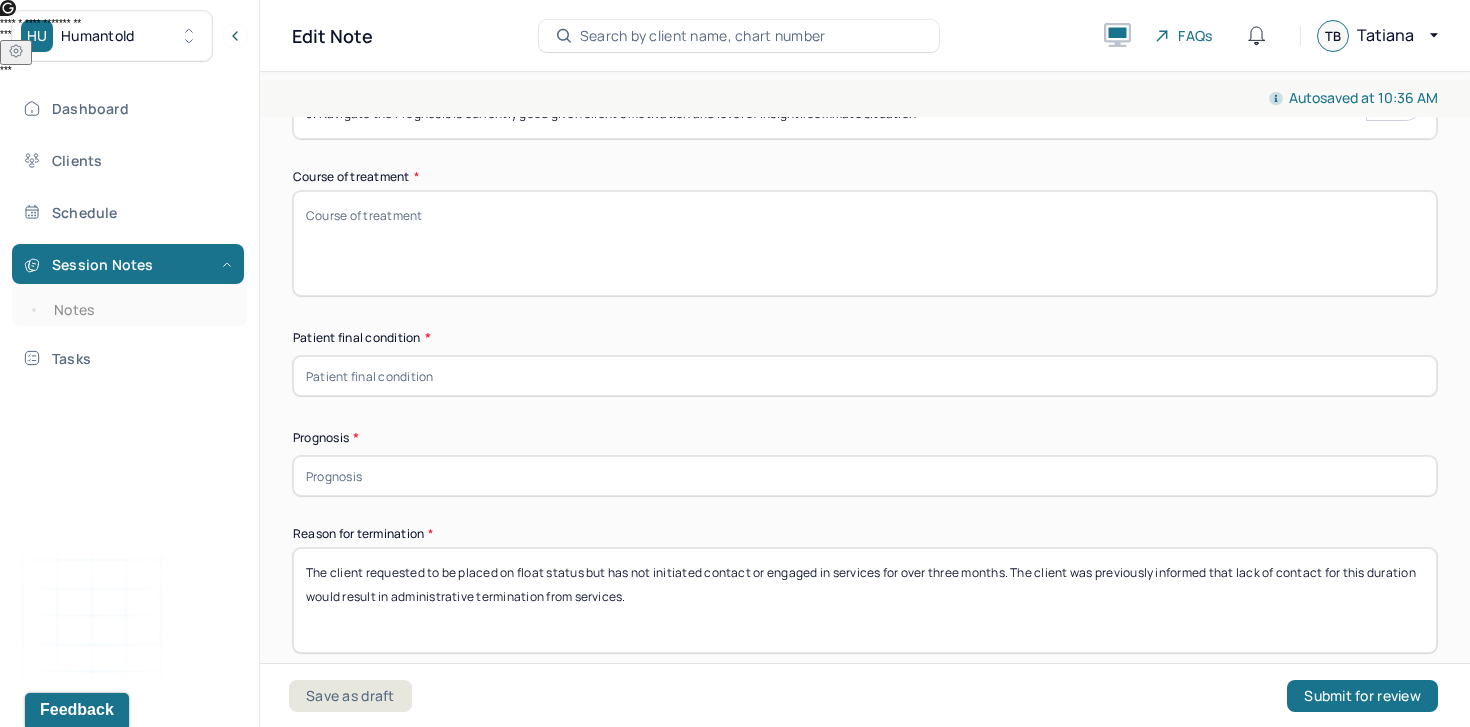 paste on "Prognosis is currently good given client's motivation and level of insight." 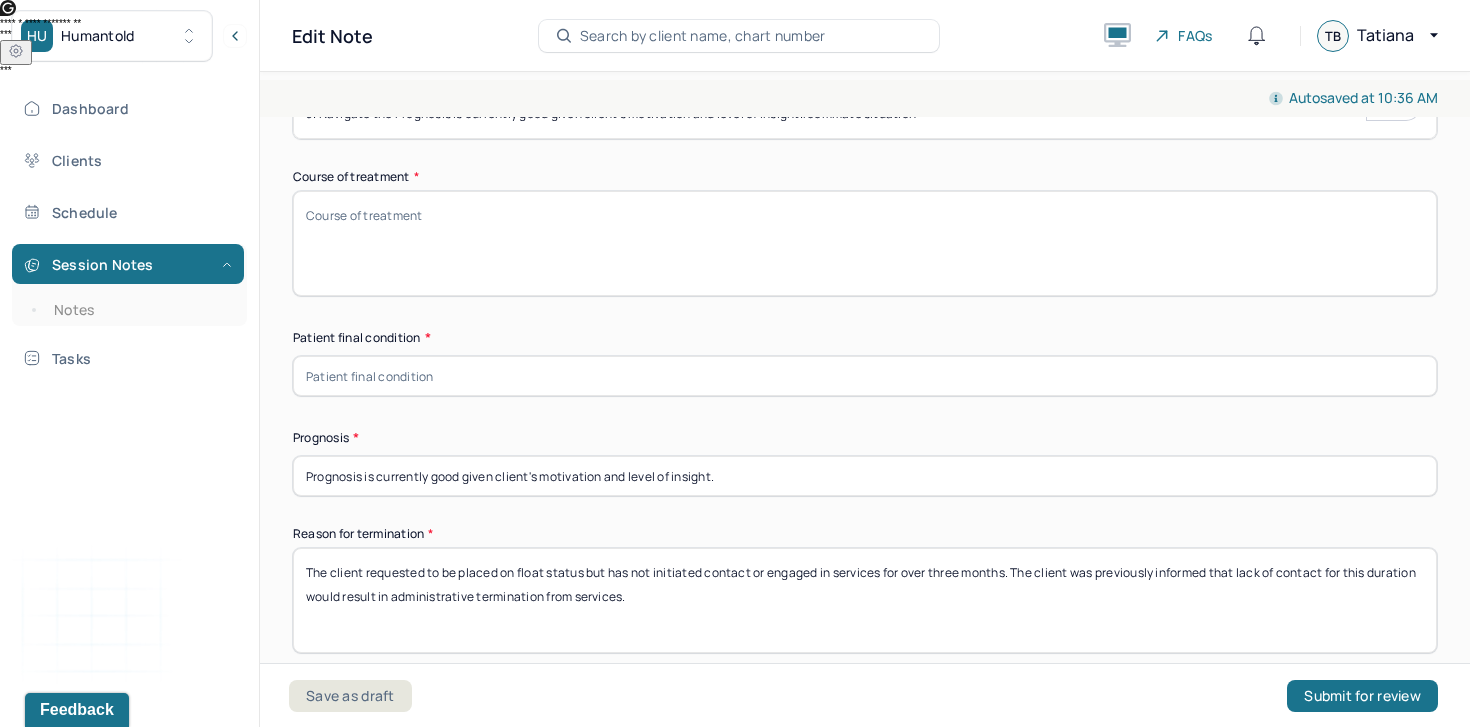 click on "Prognosis is currently good given client's motivation and level of insight." at bounding box center [865, 476] 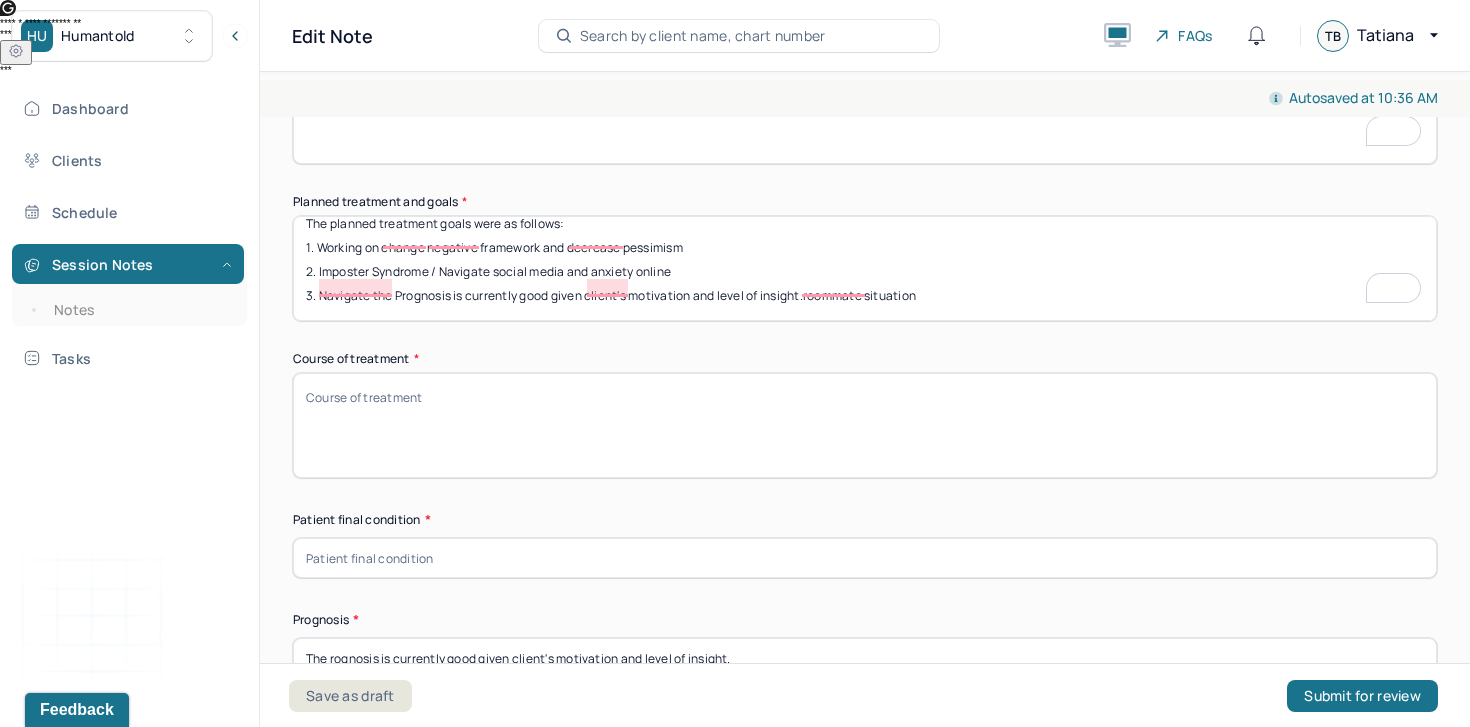 type on "The rognosis is currently good given client's motivation and level of insight." 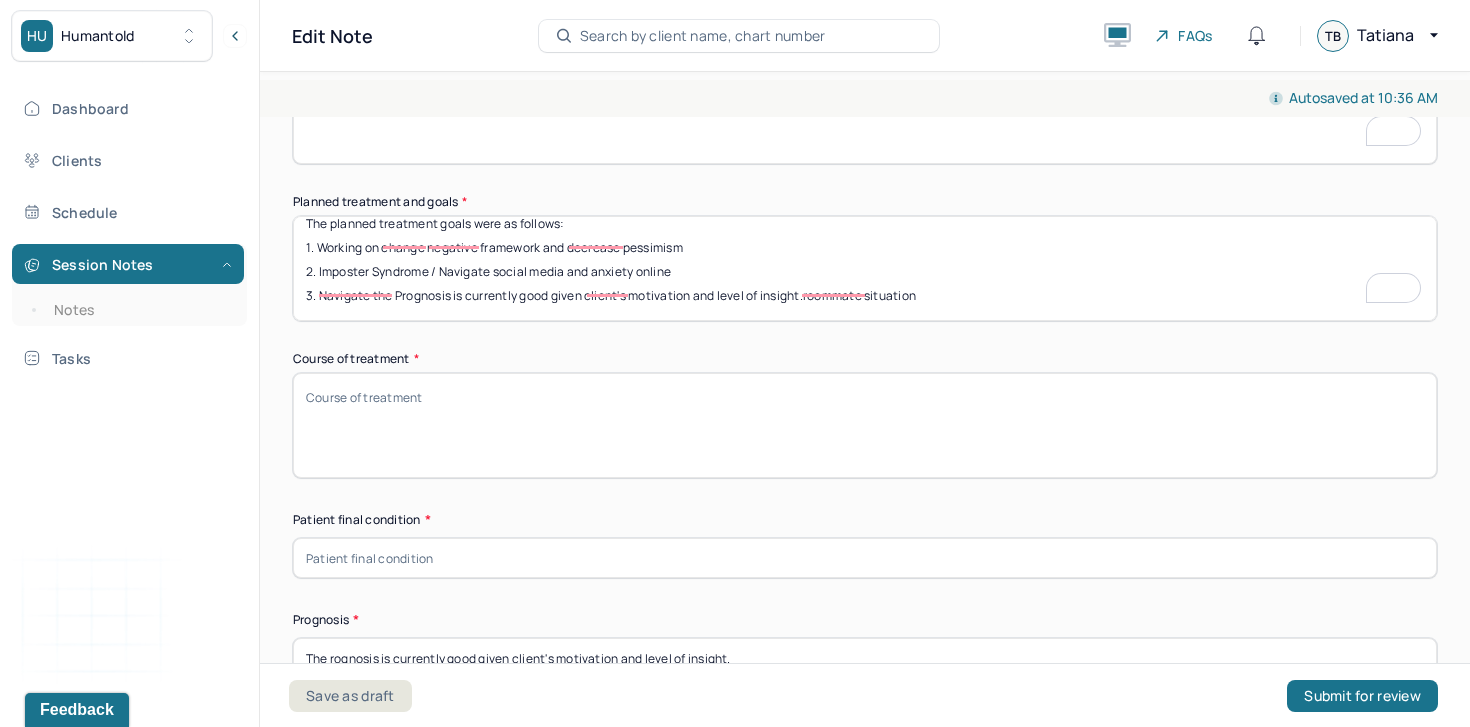 drag, startPoint x: 801, startPoint y: 289, endPoint x: 394, endPoint y: 295, distance: 407.04422 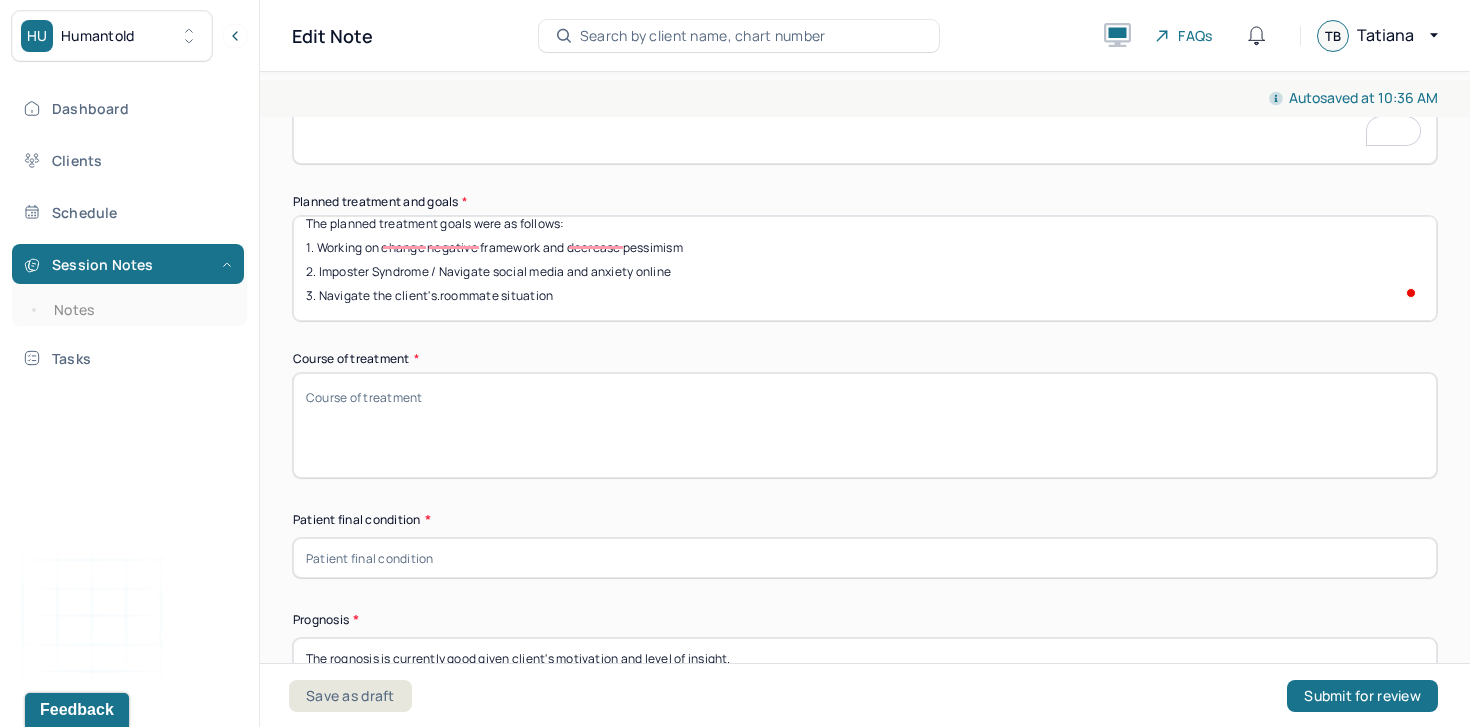 click on "The planned treatment goals were as follows:
1. Working on change negative framework and decrease pessimism
2. Imposter Syndrome / Navigate social media and anxiety online
3. Navigate the .roommate situation" at bounding box center [865, 268] 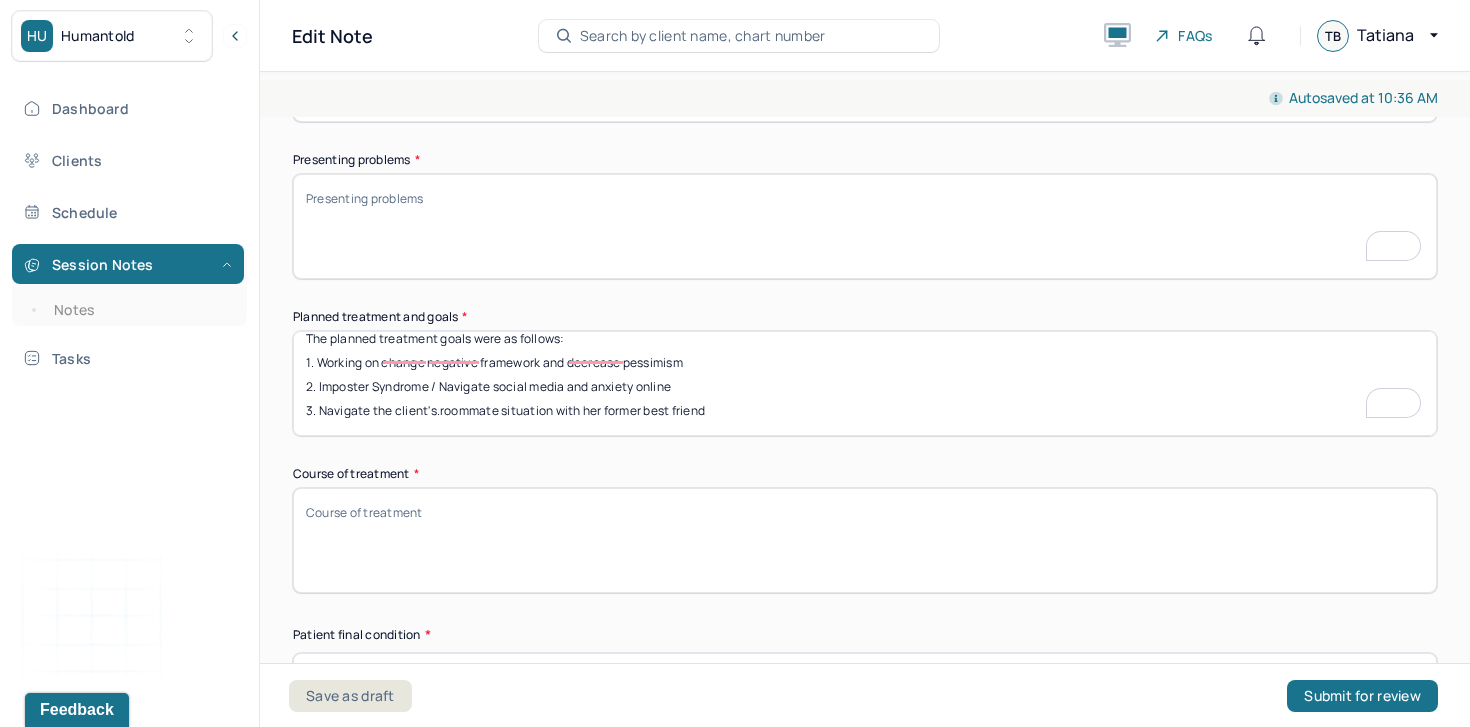 drag, startPoint x: 556, startPoint y: 405, endPoint x: 789, endPoint y: 401, distance: 233.03433 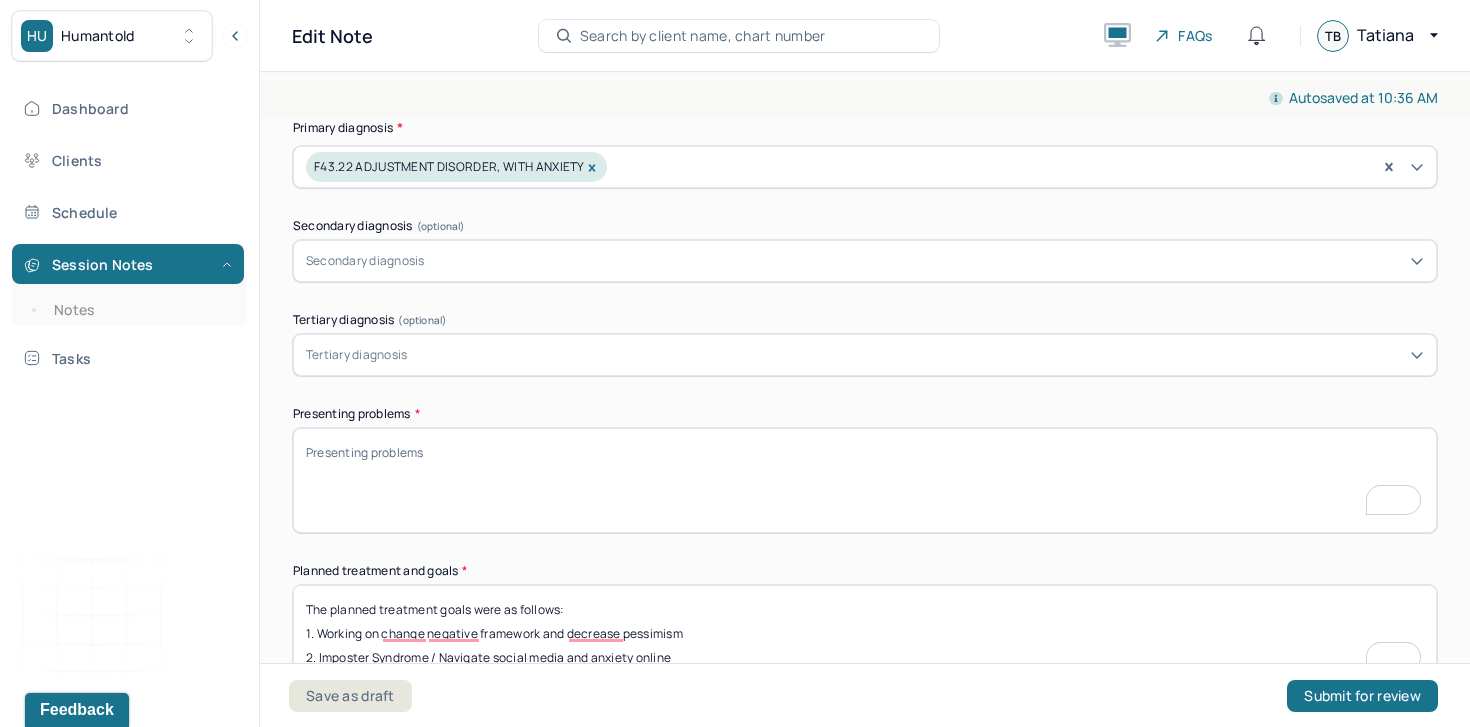 type on "The planned treatment goals were as follows:
1. Working on change negative framework and decrease pessimism
2. Imposter Syndrome / Navigate social media and anxiety online
3. Navigate the client's.roommate situation" 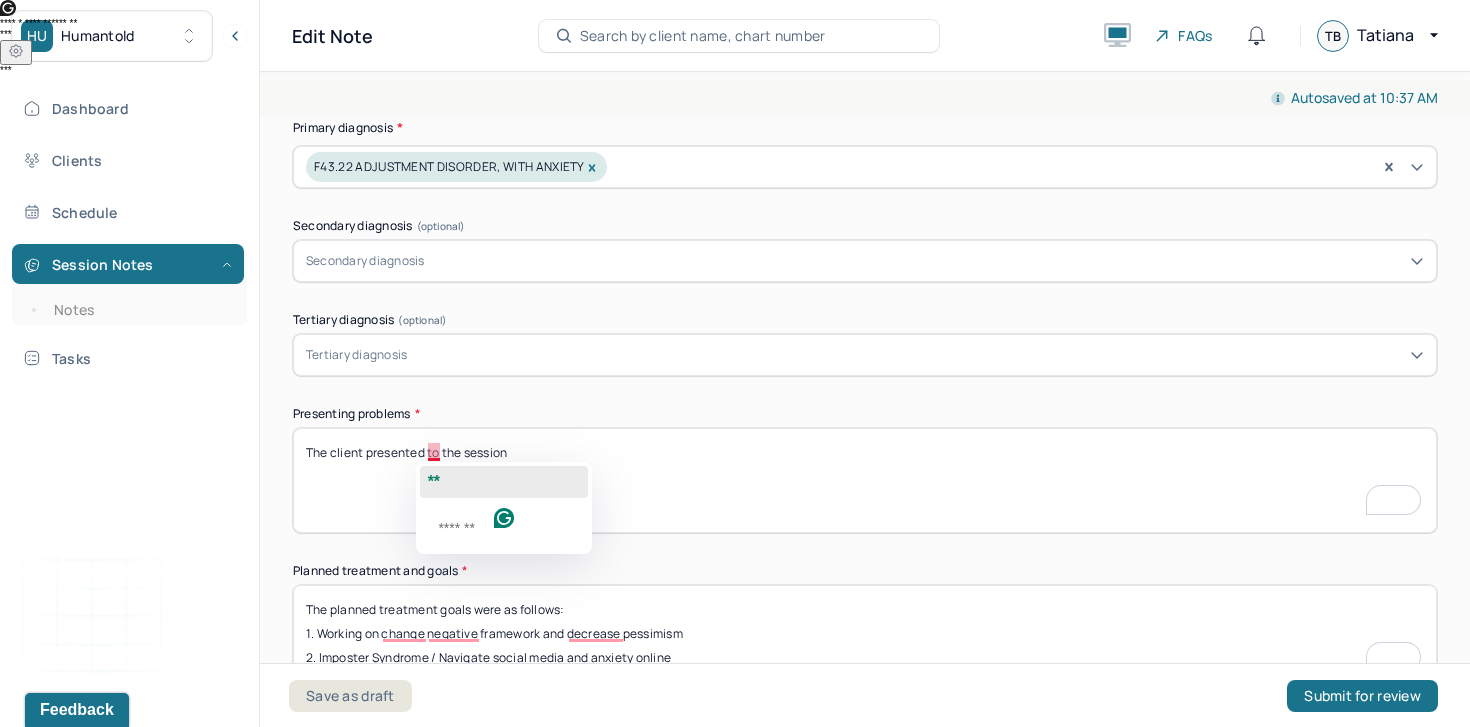 click on "**" 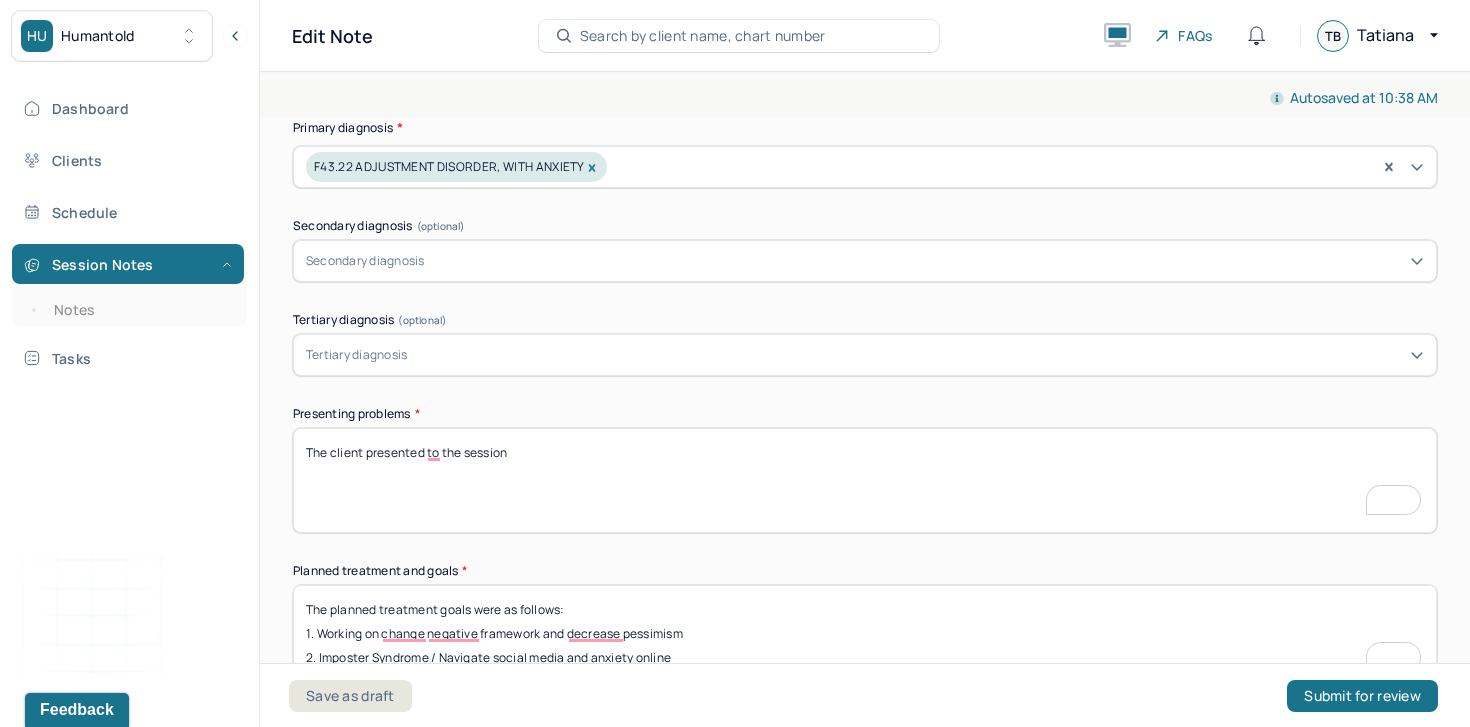 click on "The client presented at the session" at bounding box center [865, 480] 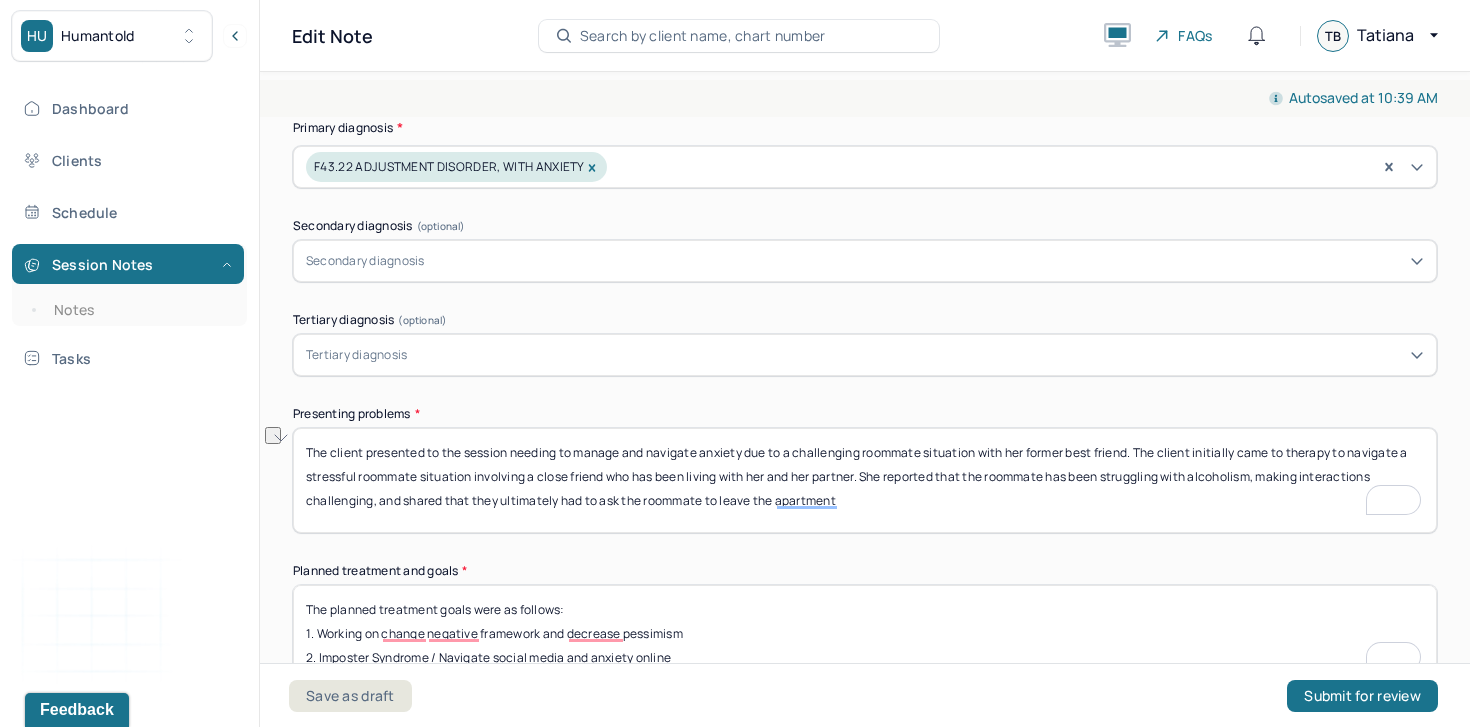 drag, startPoint x: 1139, startPoint y: 456, endPoint x: 268, endPoint y: 442, distance: 871.1125 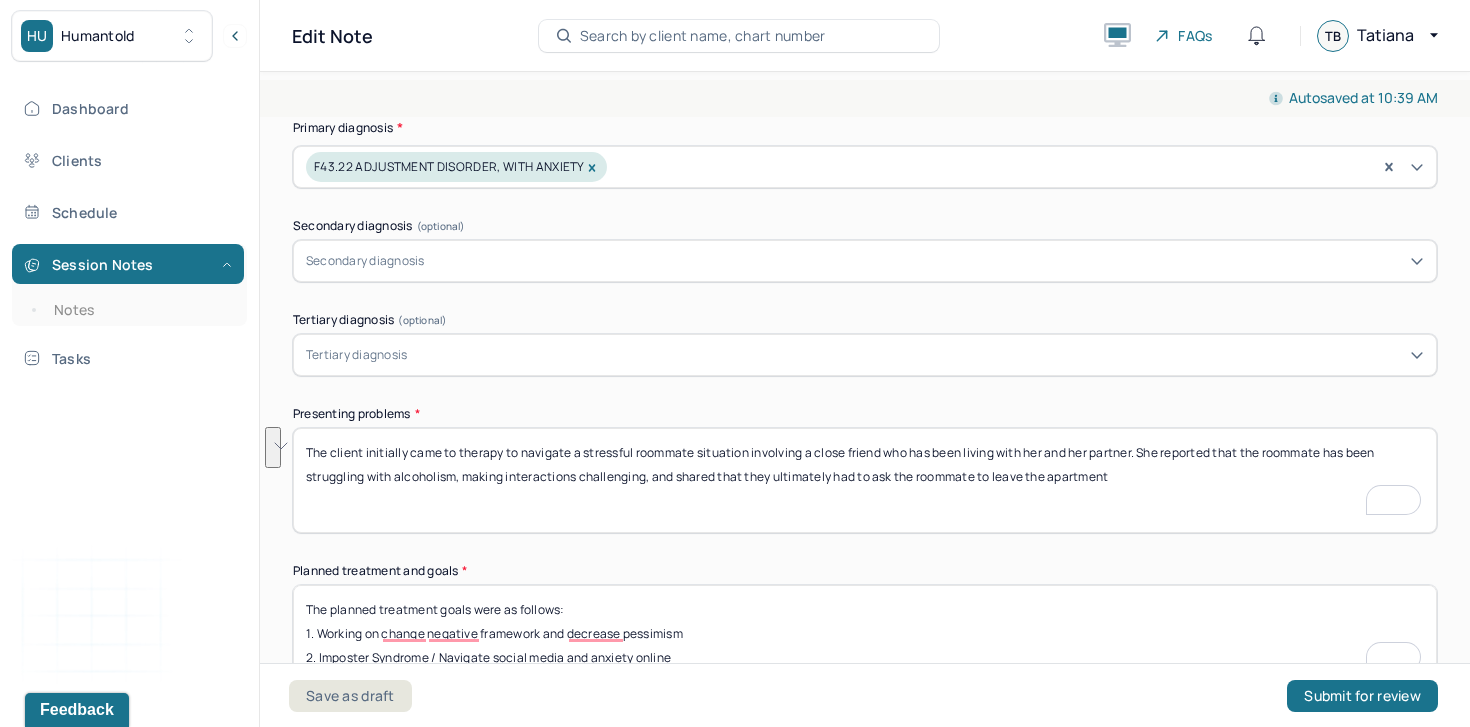 drag, startPoint x: 1129, startPoint y: 487, endPoint x: 1167, endPoint y: 452, distance: 51.662365 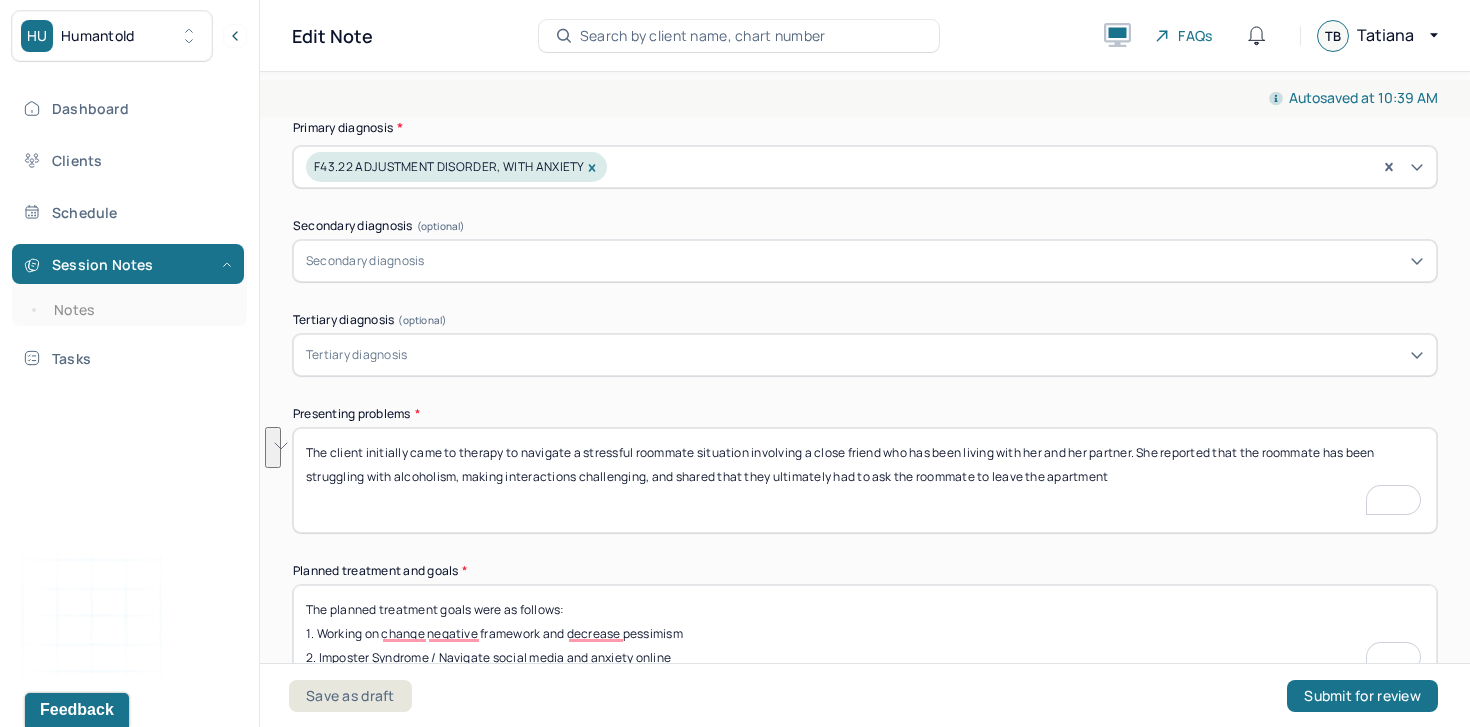 click on "The client initially came to therapy to navigate a stressful roommate situation involving a close friend who has been living with her and her partner. She reported that the roommate has been struggling with alcoholism, making interactions challenging, and shared that they ultimately had to ask the roommate to leave the apartment" at bounding box center (865, 480) 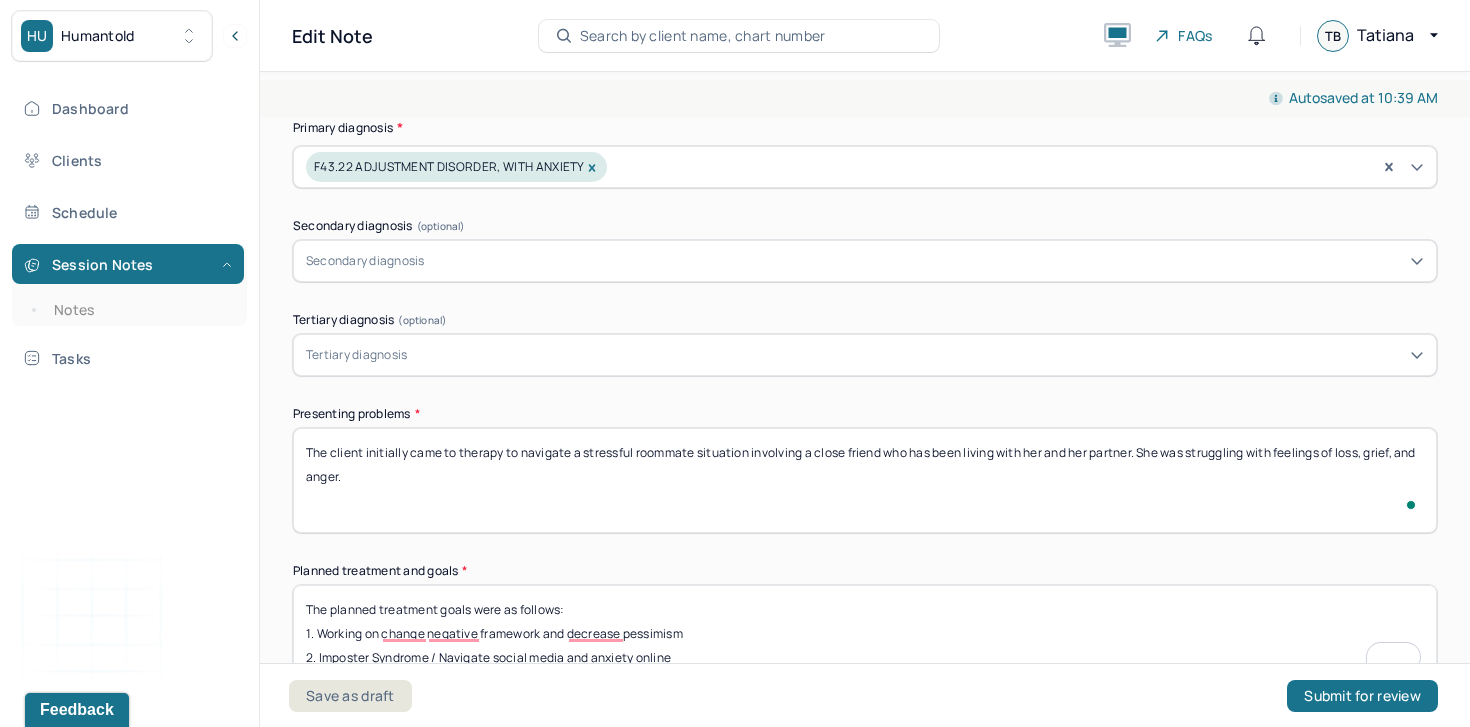 scroll, scrollTop: 638, scrollLeft: 0, axis: vertical 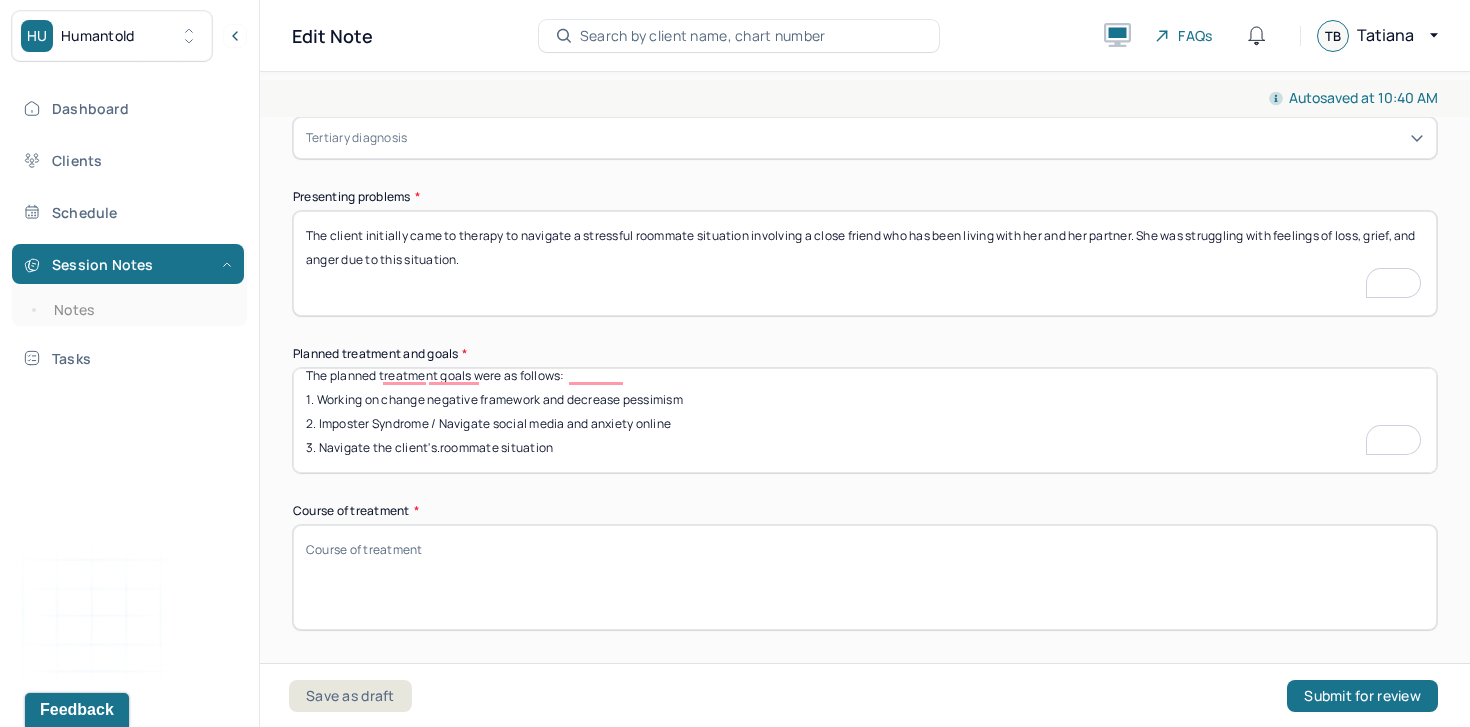 click on "The client initially came to therapy to navigate a stressful roommate situation involving a close friend who has been living with her and her partner. She was struggling with feelings of loss, grief, and anger due to this situation." at bounding box center (865, 263) 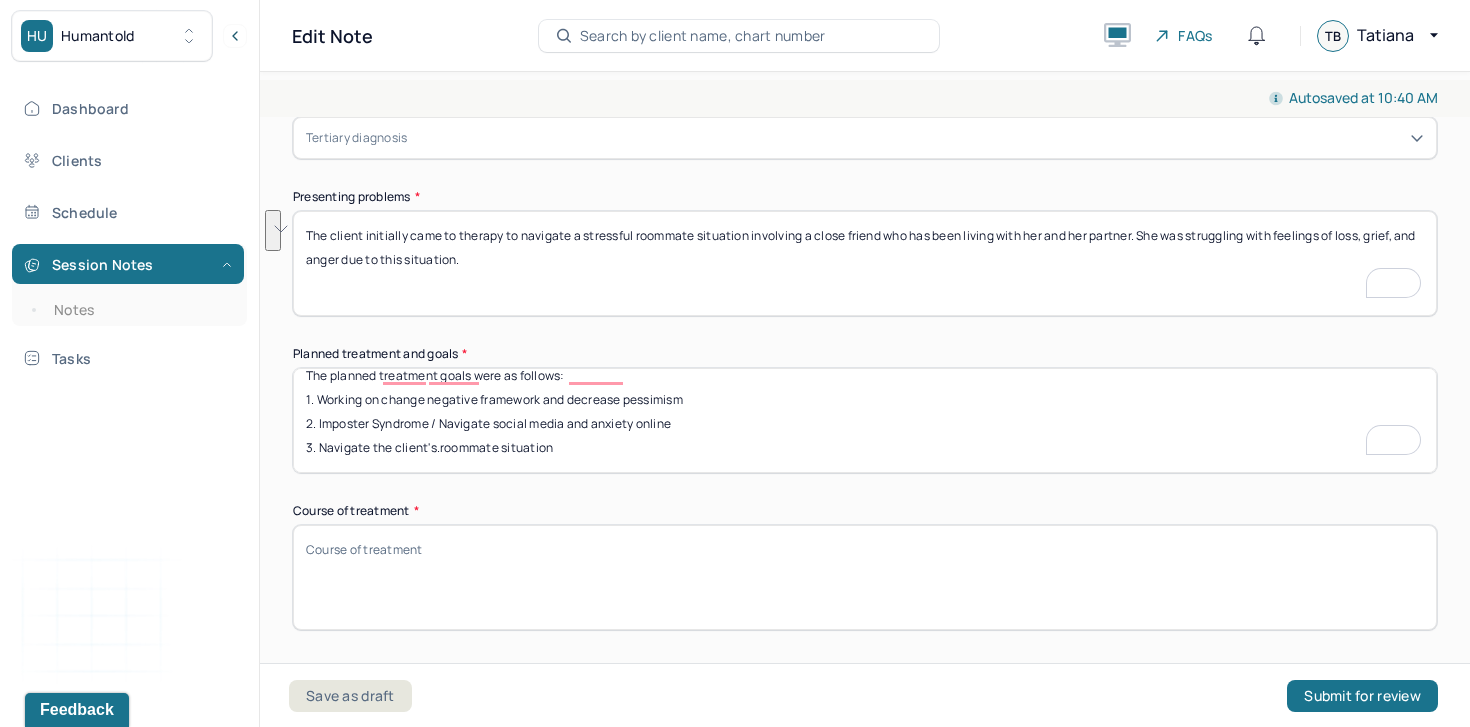 type on "The client initially came to therapy to navigate a stressful roommate situation involving a close friend who has been living with her and her partner. She was struggling with feelings of loss, grief, and anger due to this situation." 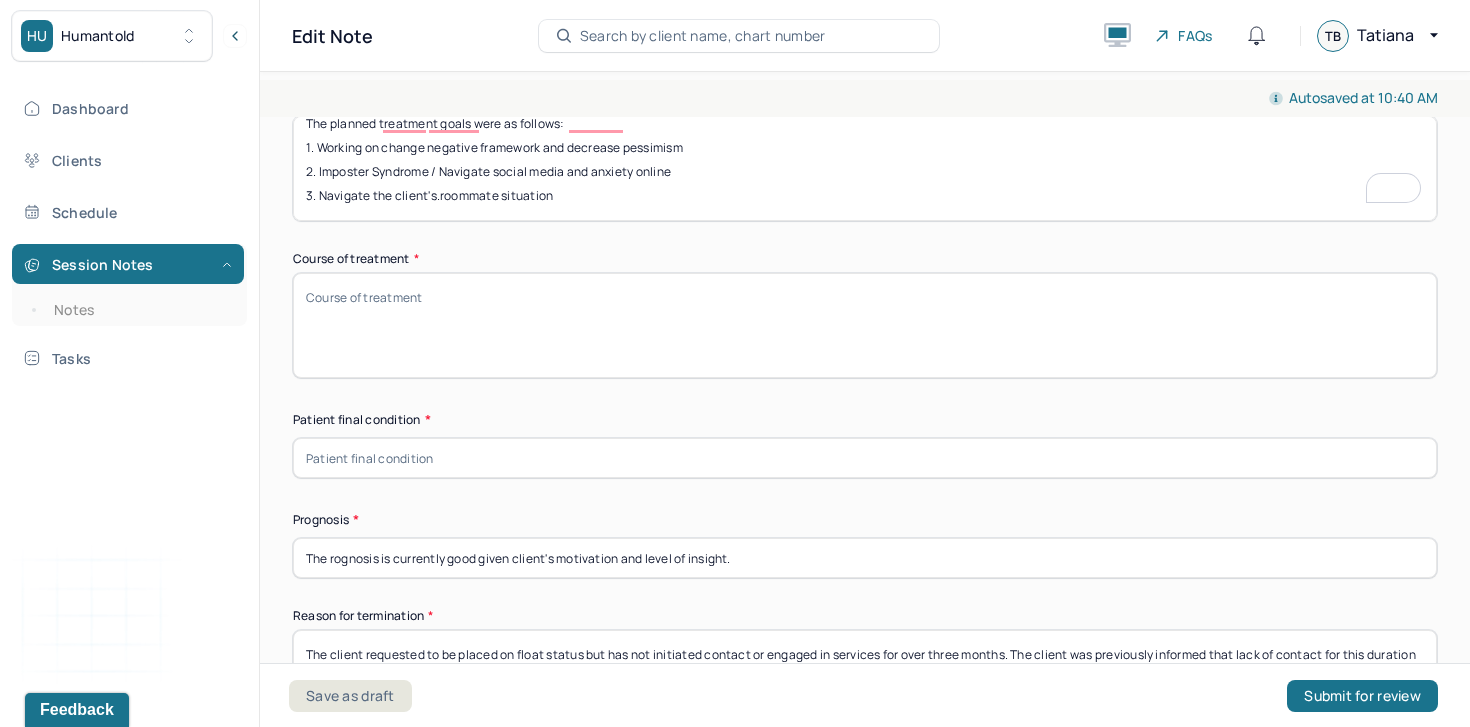 click at bounding box center [865, 458] 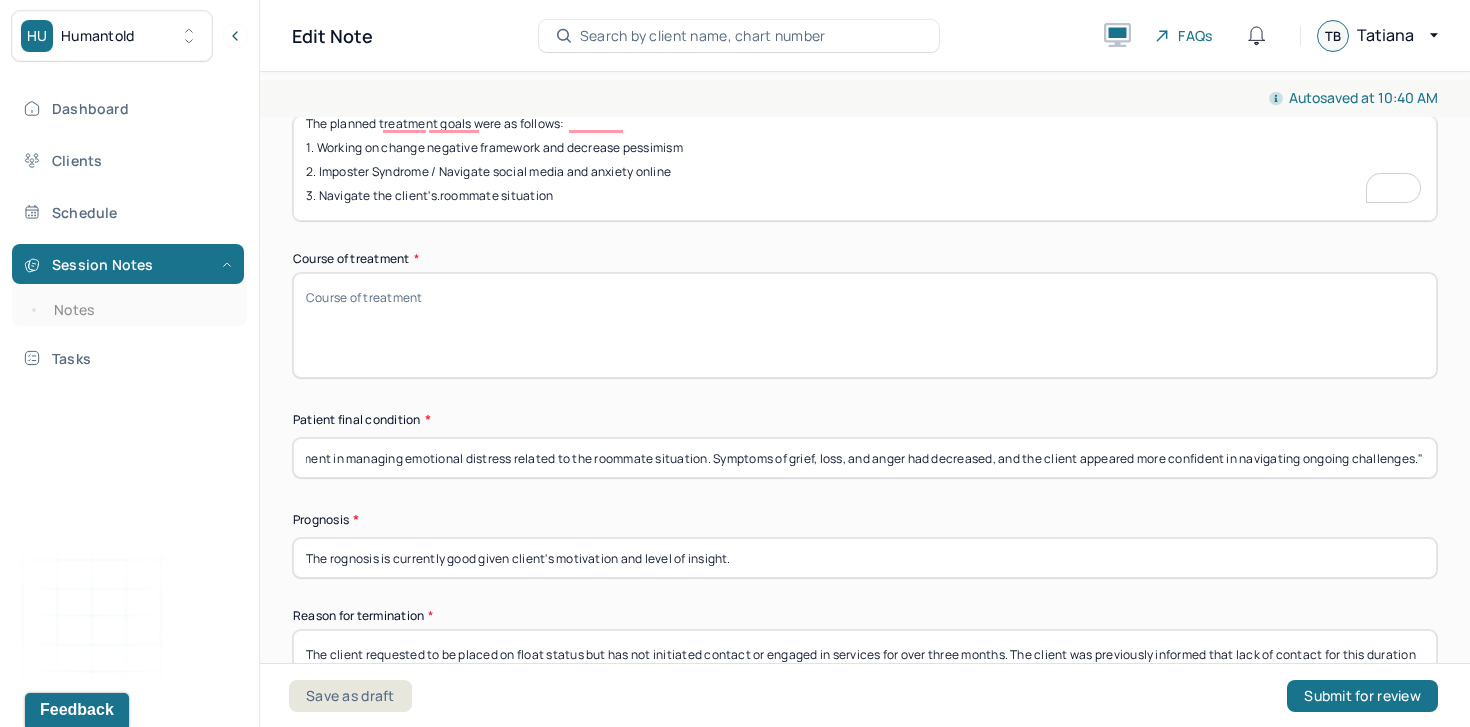 click on "At the time of termination, the client demonstrated notable improvement in managing emotional distress related to the roommate situation. Symptoms of grief, loss, and anger had decreased, and the client appeared more confident in navigating ongoing challenges."" at bounding box center [865, 458] 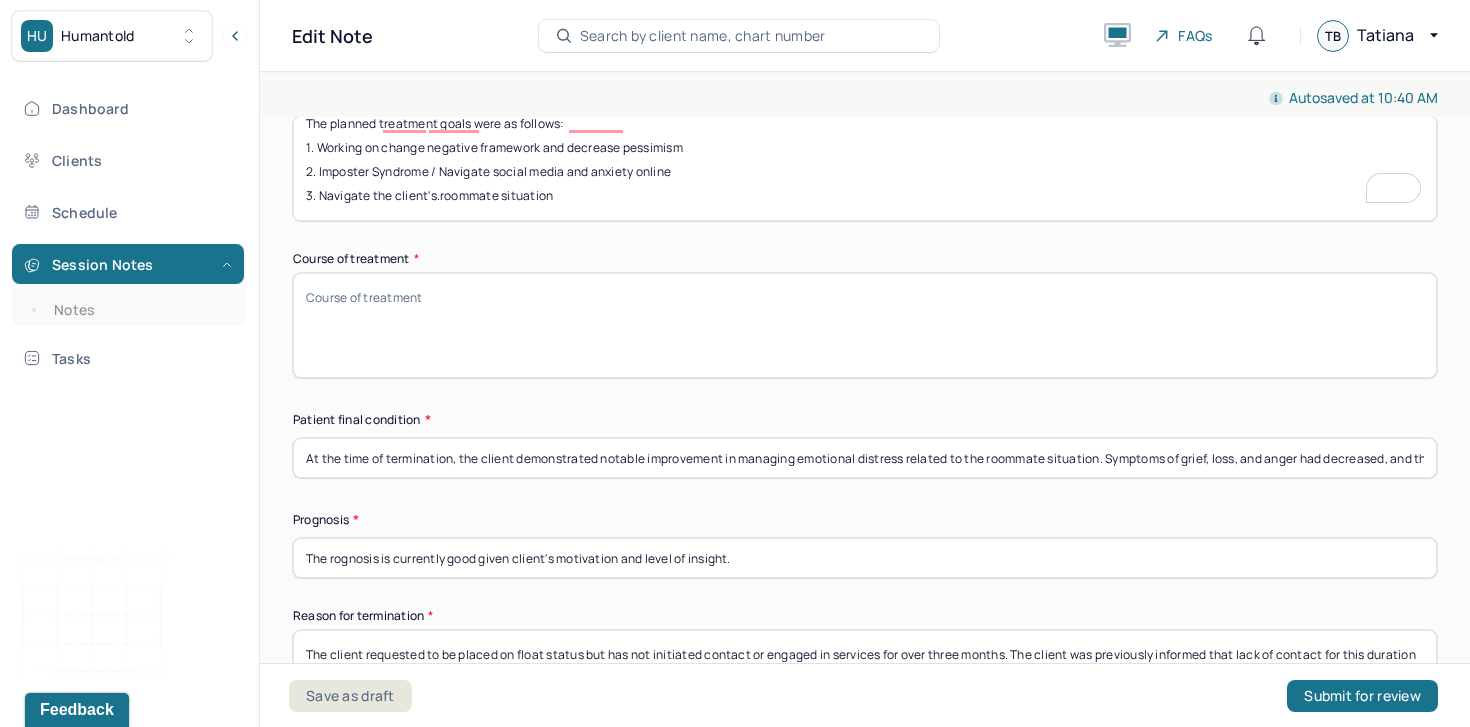 click on "At the time of termination, the client demonstrated notable improvement in managing emotional distress related to the roommate situation. Symptoms of grief, loss, and anger had decreased, and the client appeared more confident in navigating ongoing challenges."" at bounding box center [865, 458] 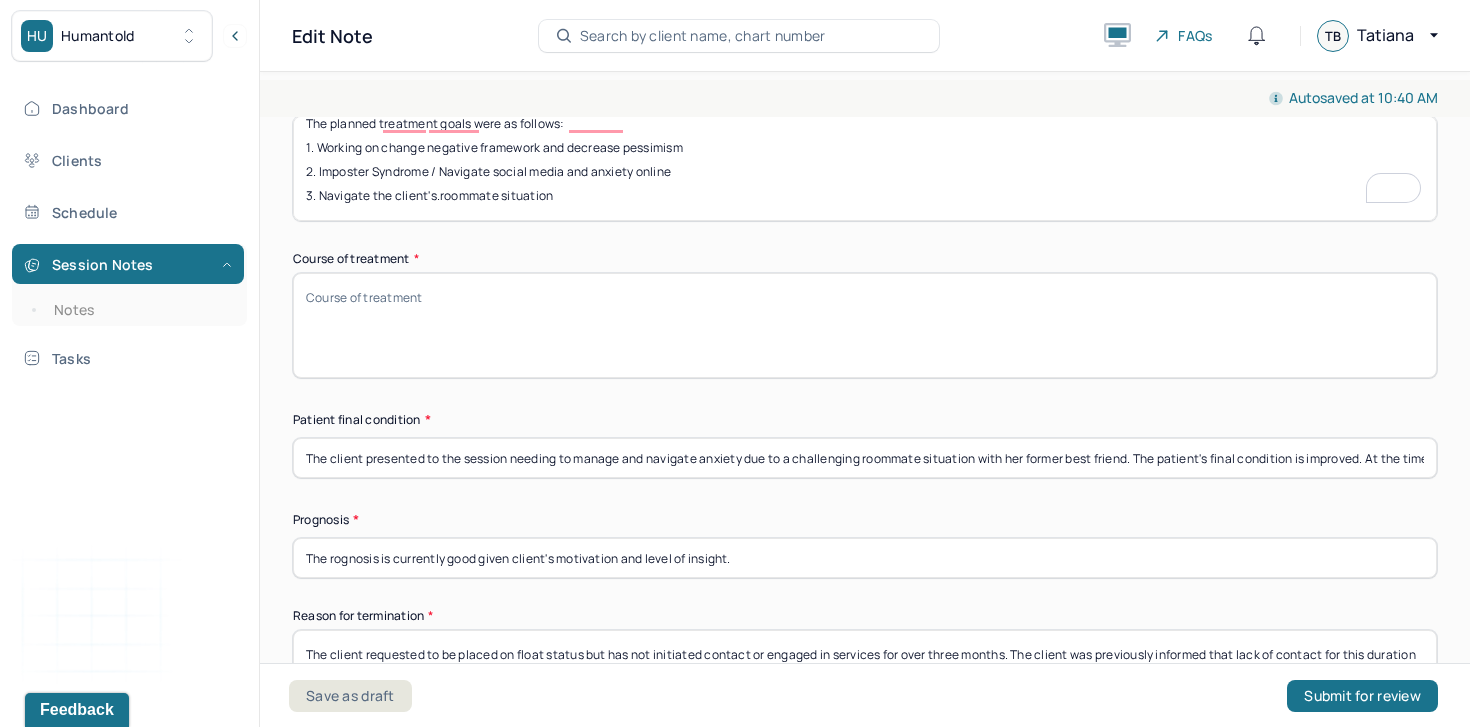 type on "The patient's final condition is improved. At the time of termination, the client demonstrated notable improvement in managing emotional distress related to the roommate situation. Symptoms of grief, loss, and anger had decreased, and the client appeared more confident in navigating ongoing challenges."" 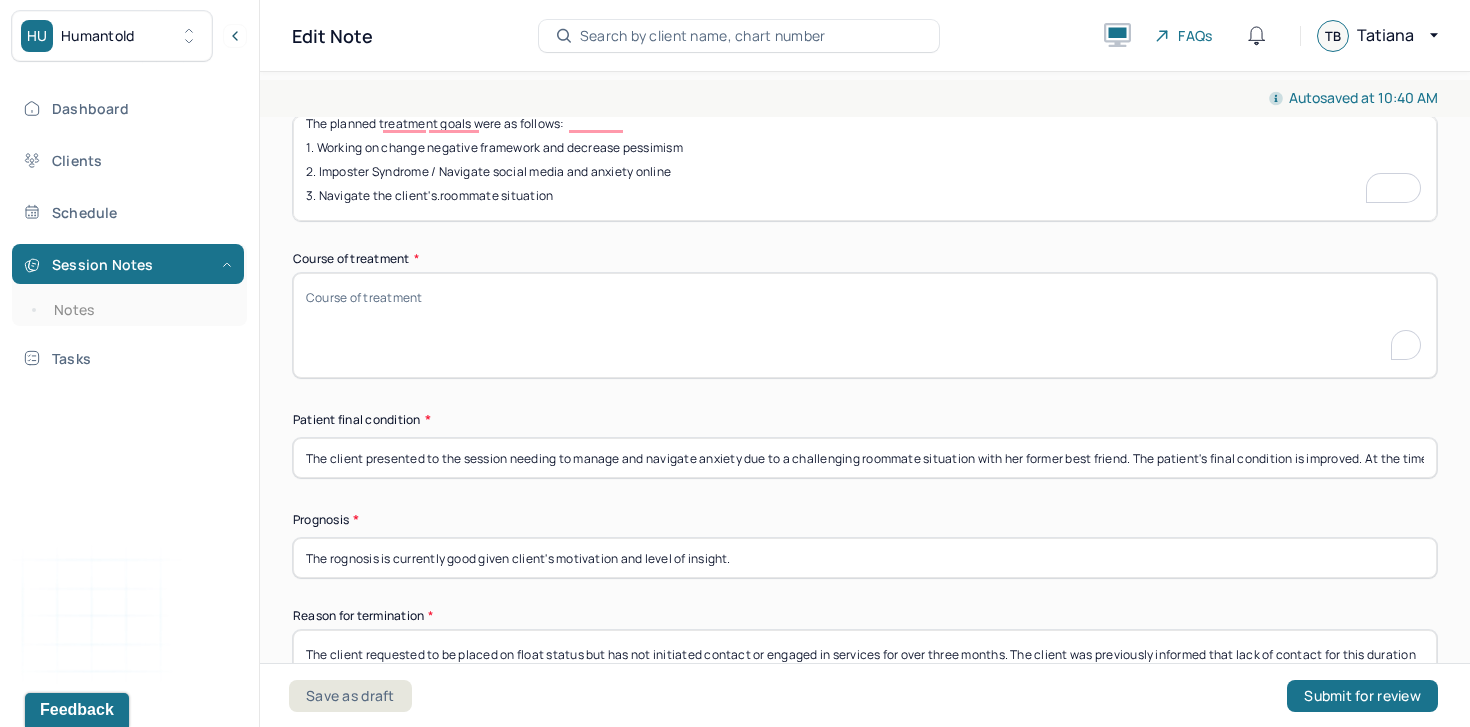 click on "Course of treatment *" at bounding box center [865, 325] 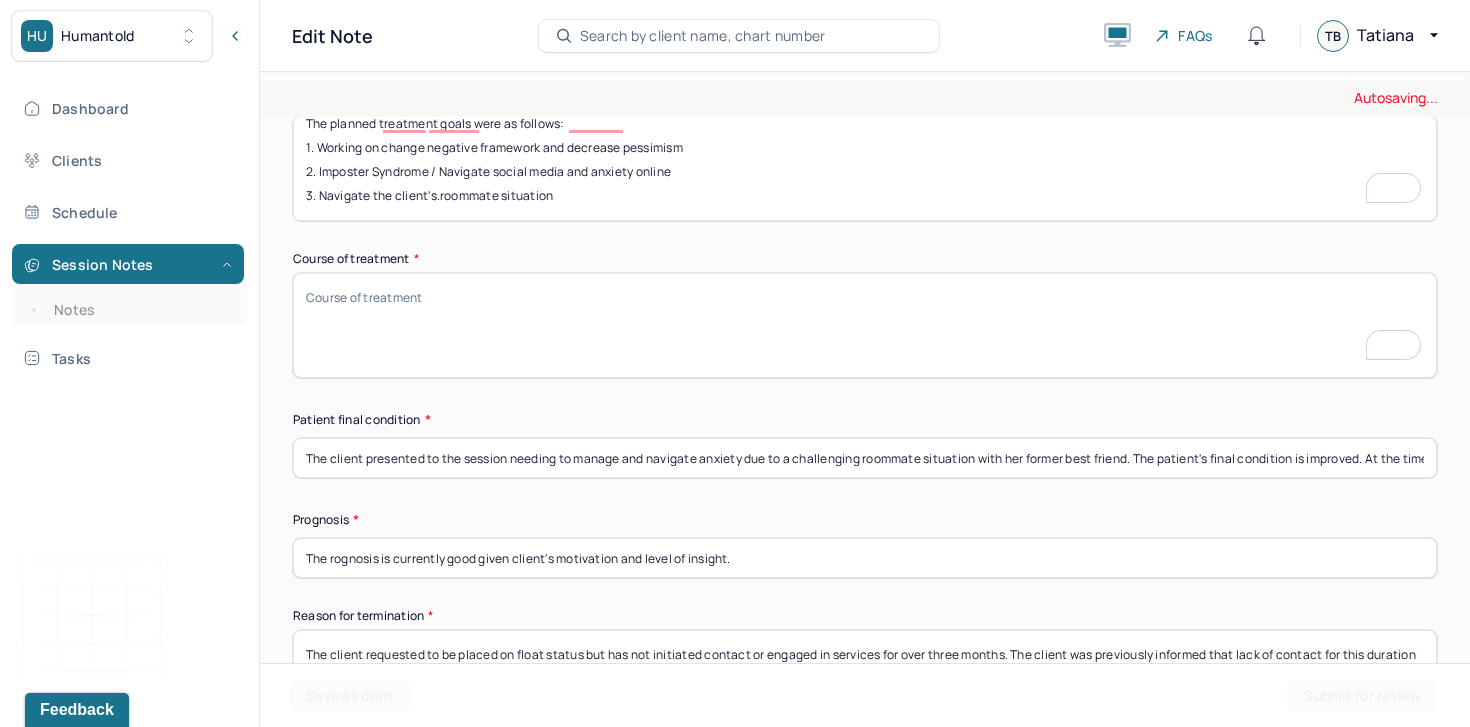 scroll, scrollTop: 1176, scrollLeft: 0, axis: vertical 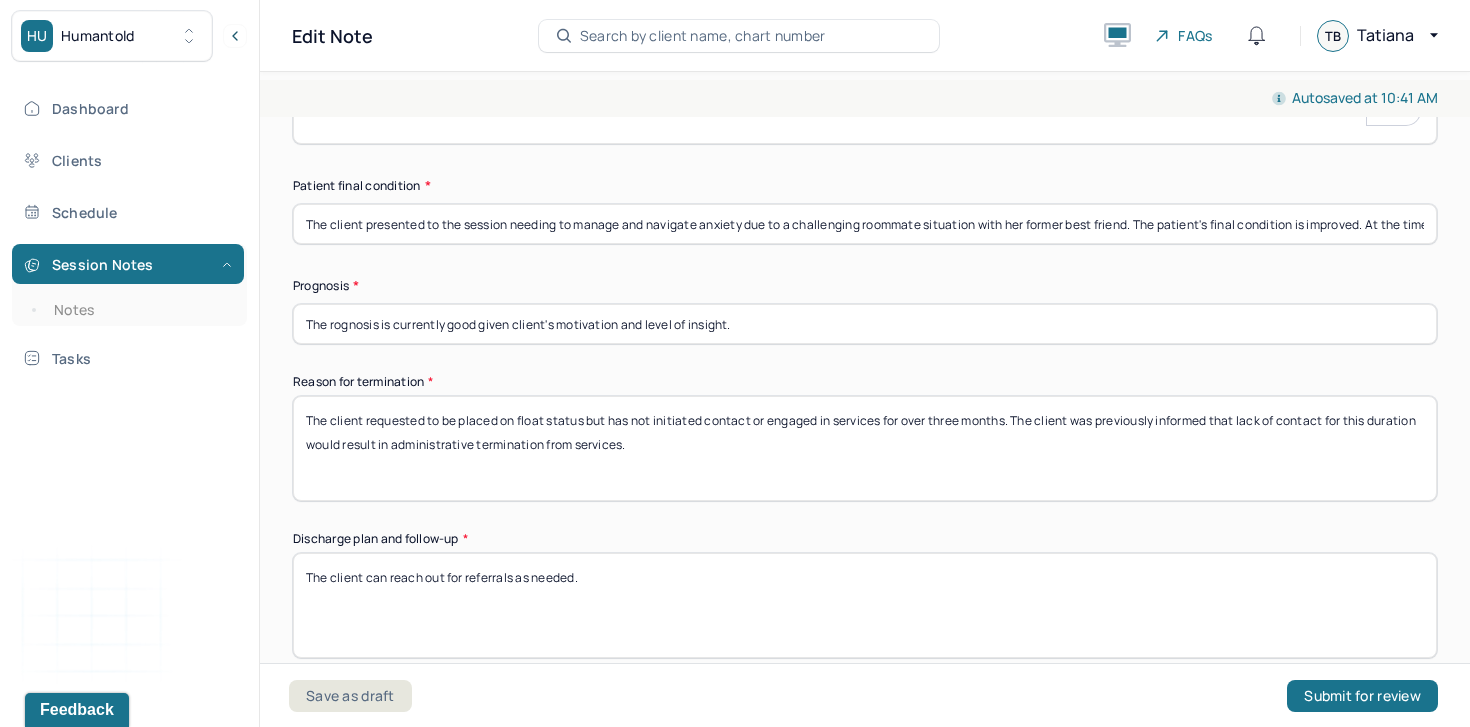 click on "The rognosis is currently good given client's motivation and level of insight." at bounding box center [865, 324] 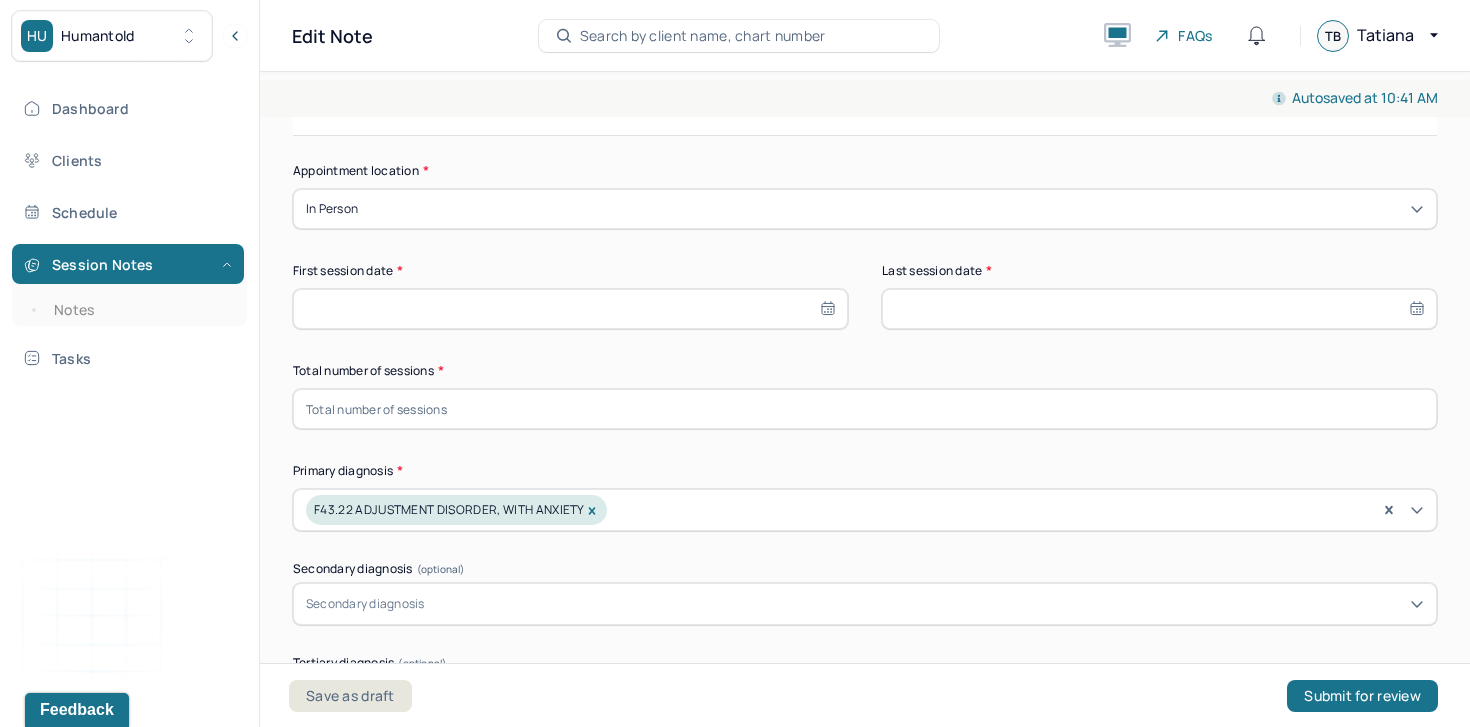 type on "The prognosis is currently good given client's motivation and level of insight." 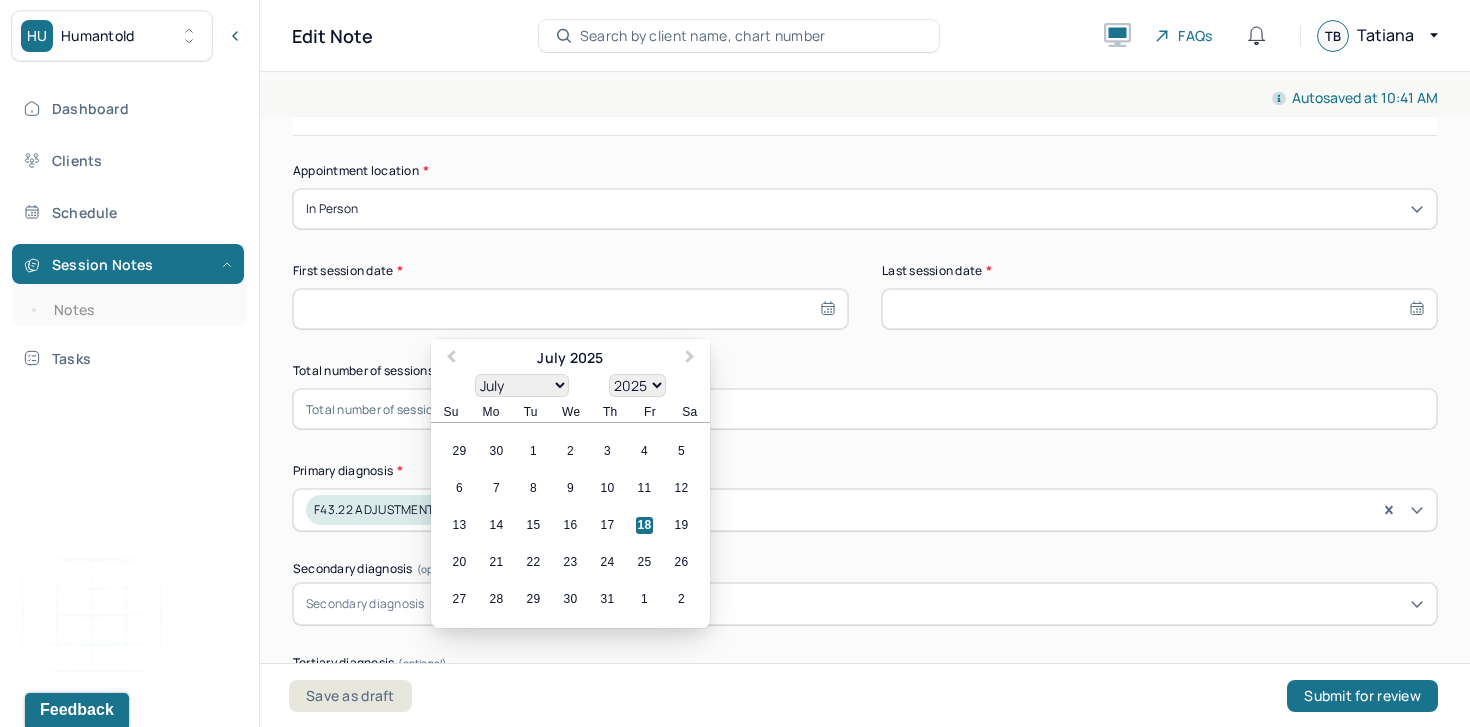 click at bounding box center (570, 309) 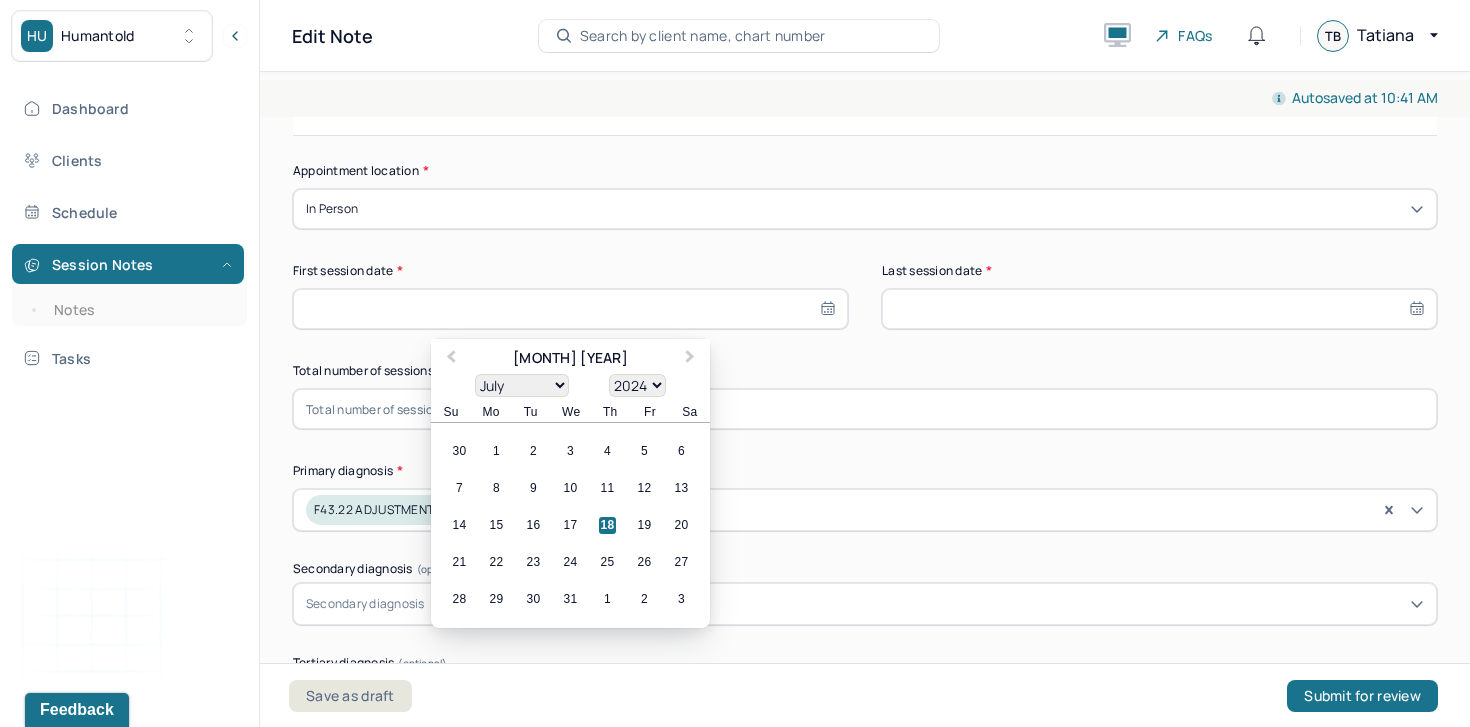 click on "January February March April May June July August September October November December" at bounding box center (522, 385) 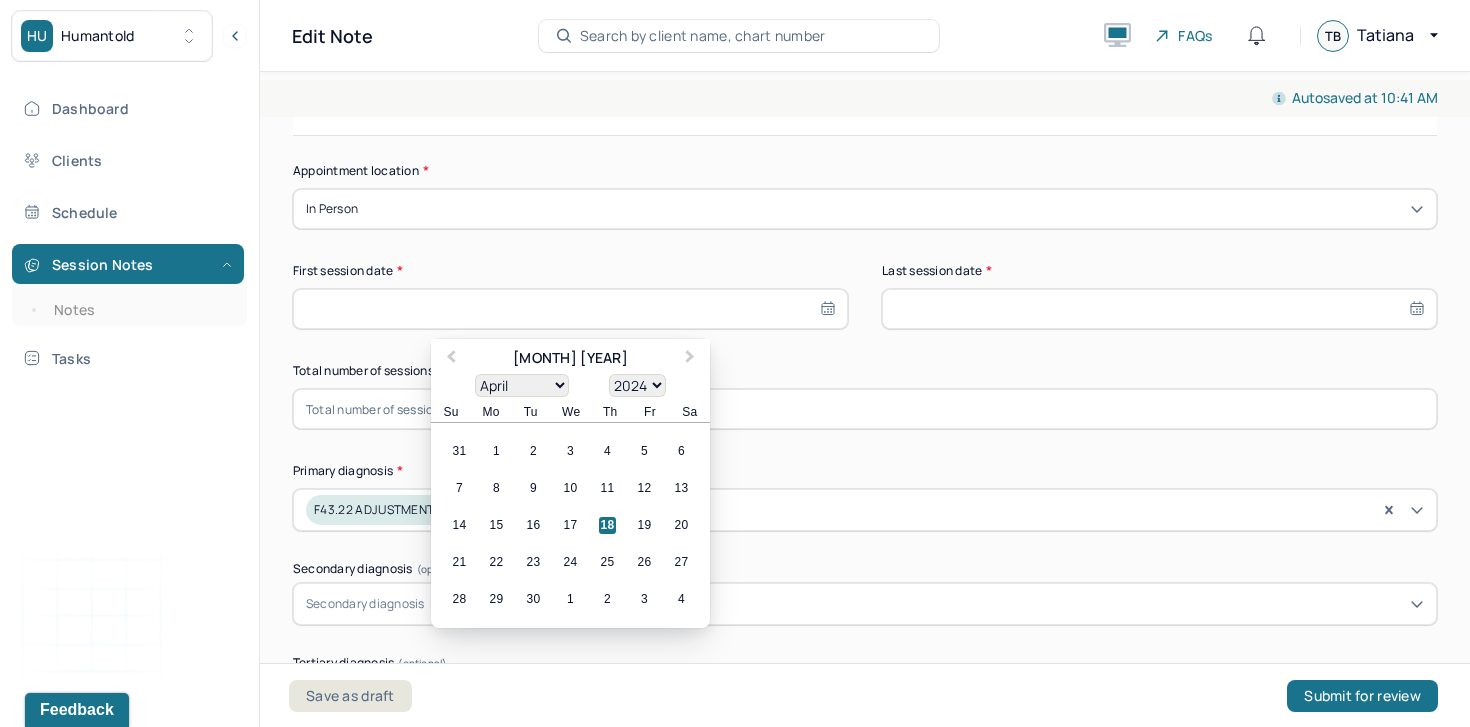 click on "April 2024" at bounding box center (570, 358) 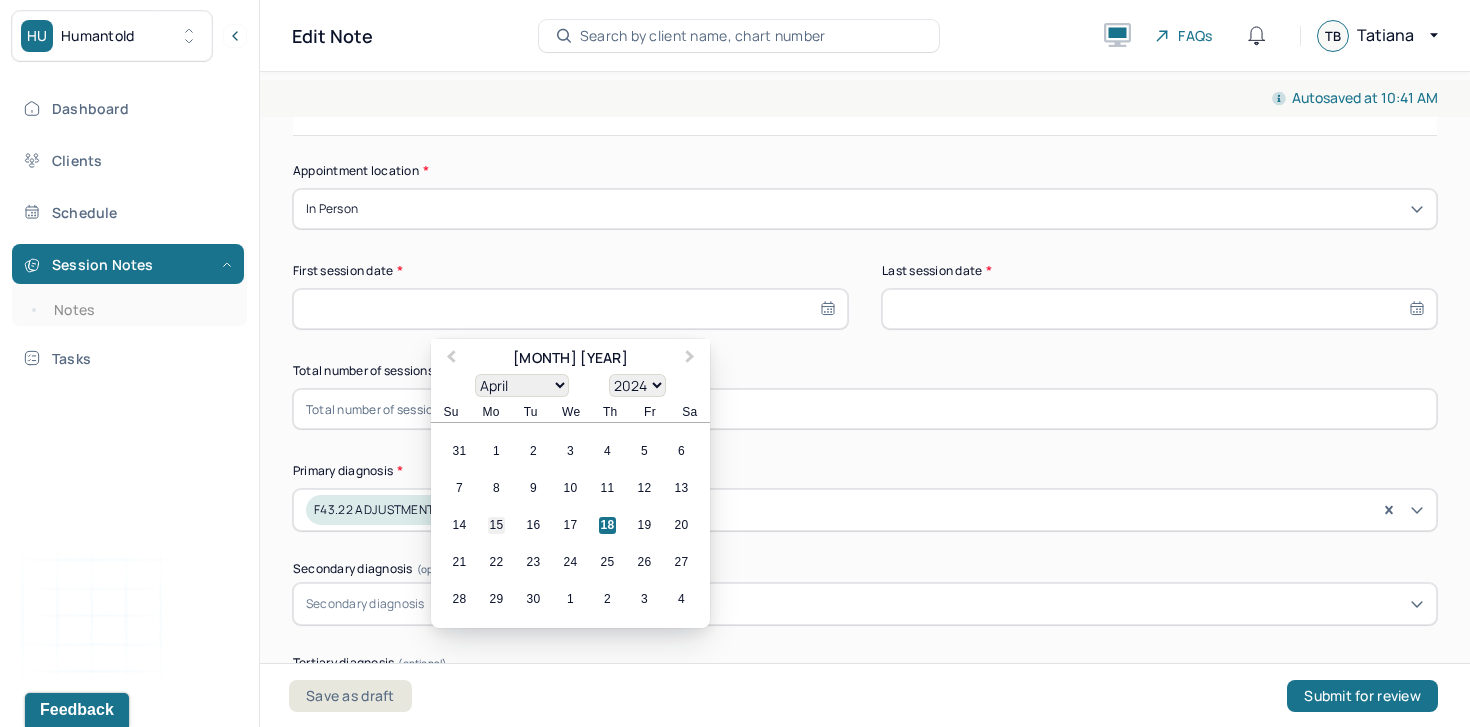 click on "15" at bounding box center (496, 525) 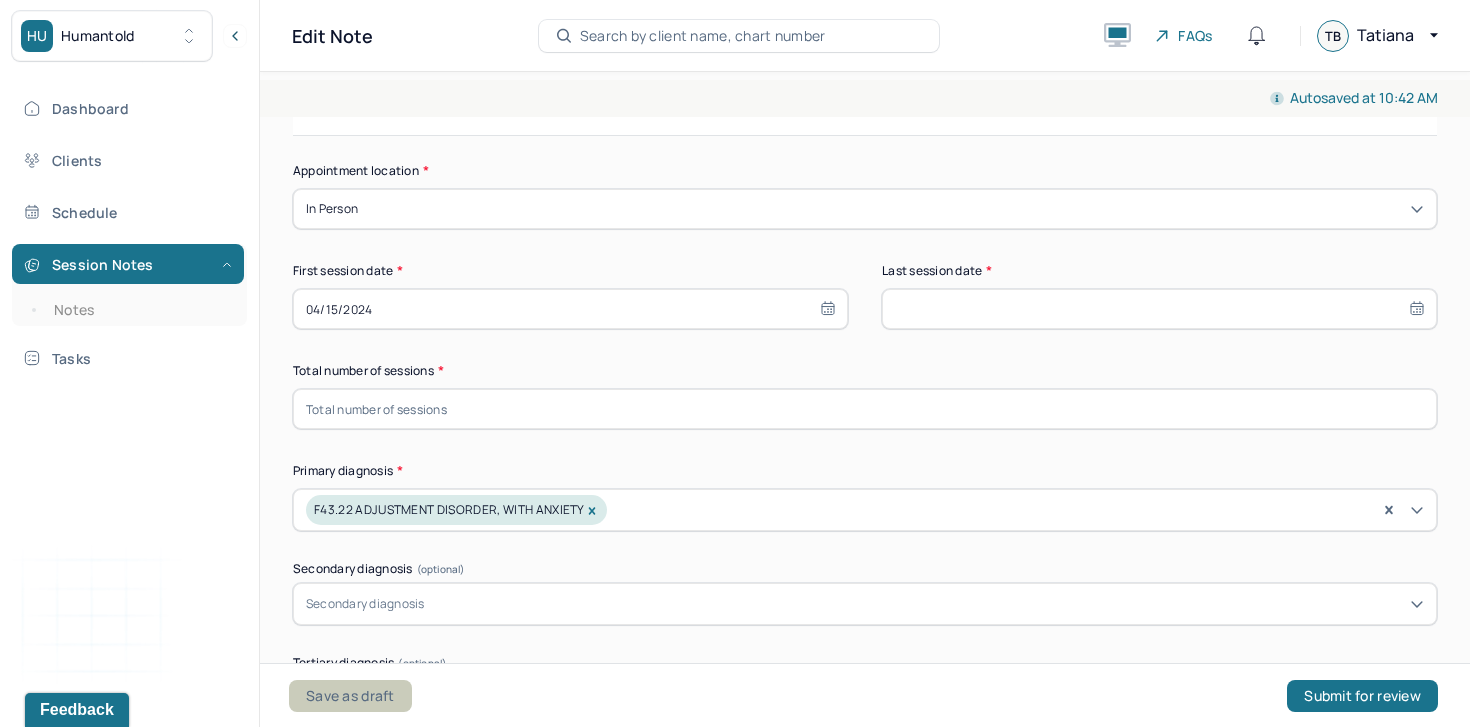 click on "Save as draft" at bounding box center [350, 696] 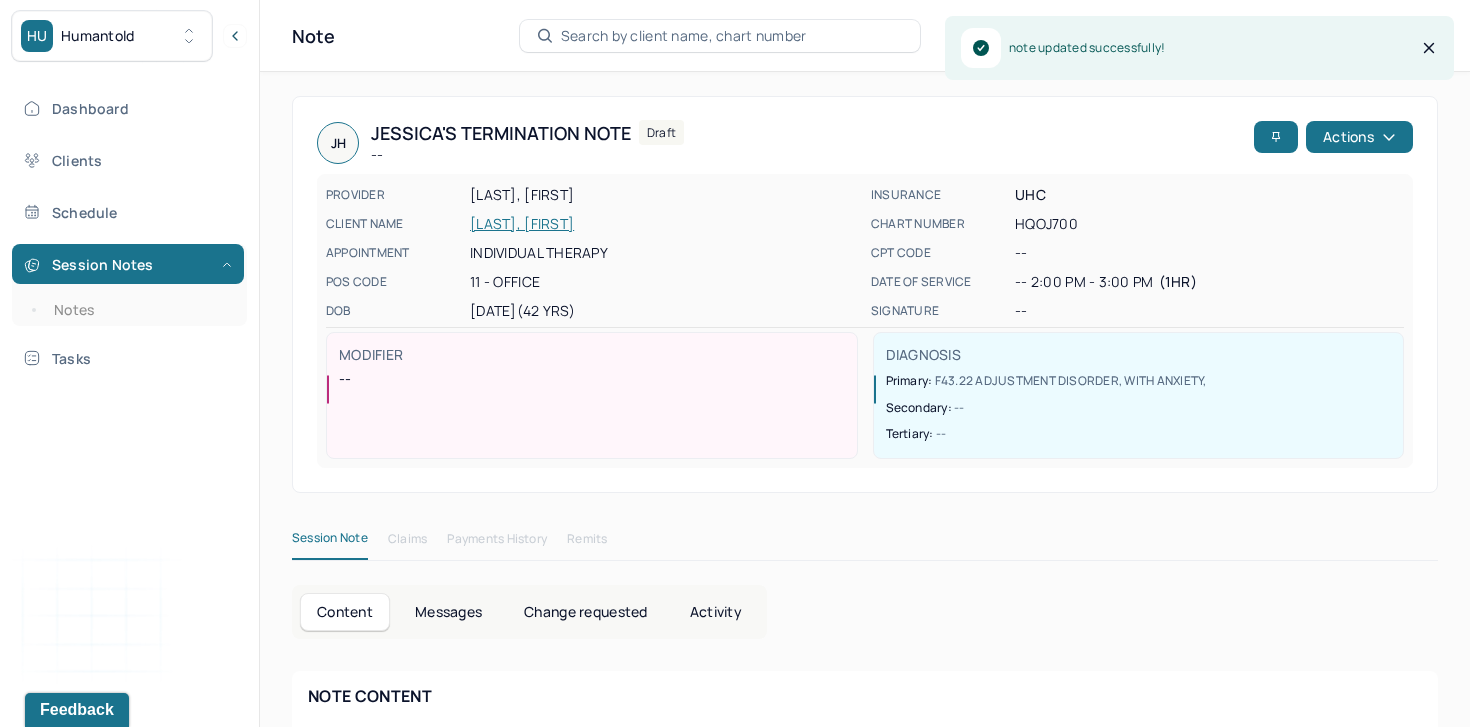 click on "HARRIS, JESSICA" at bounding box center (664, 224) 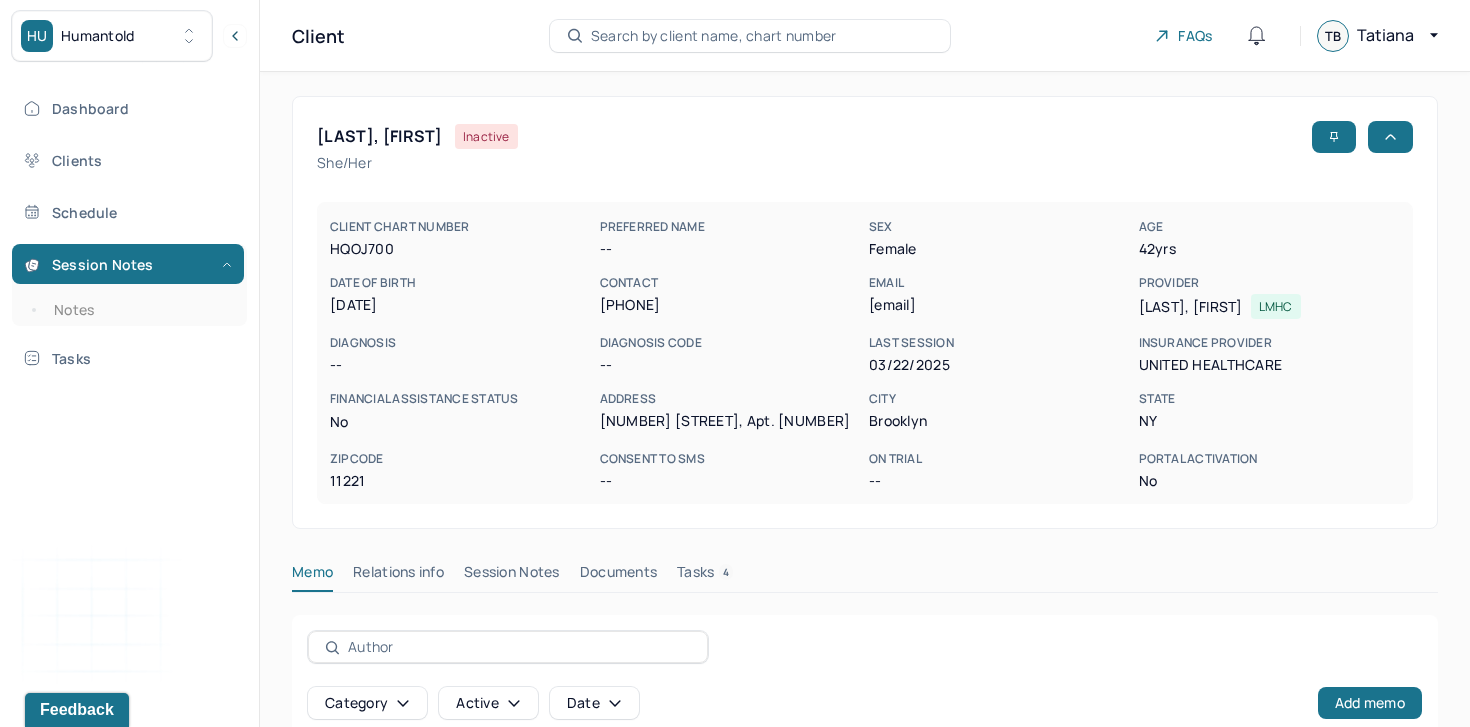 click on "Session Notes" at bounding box center (512, 576) 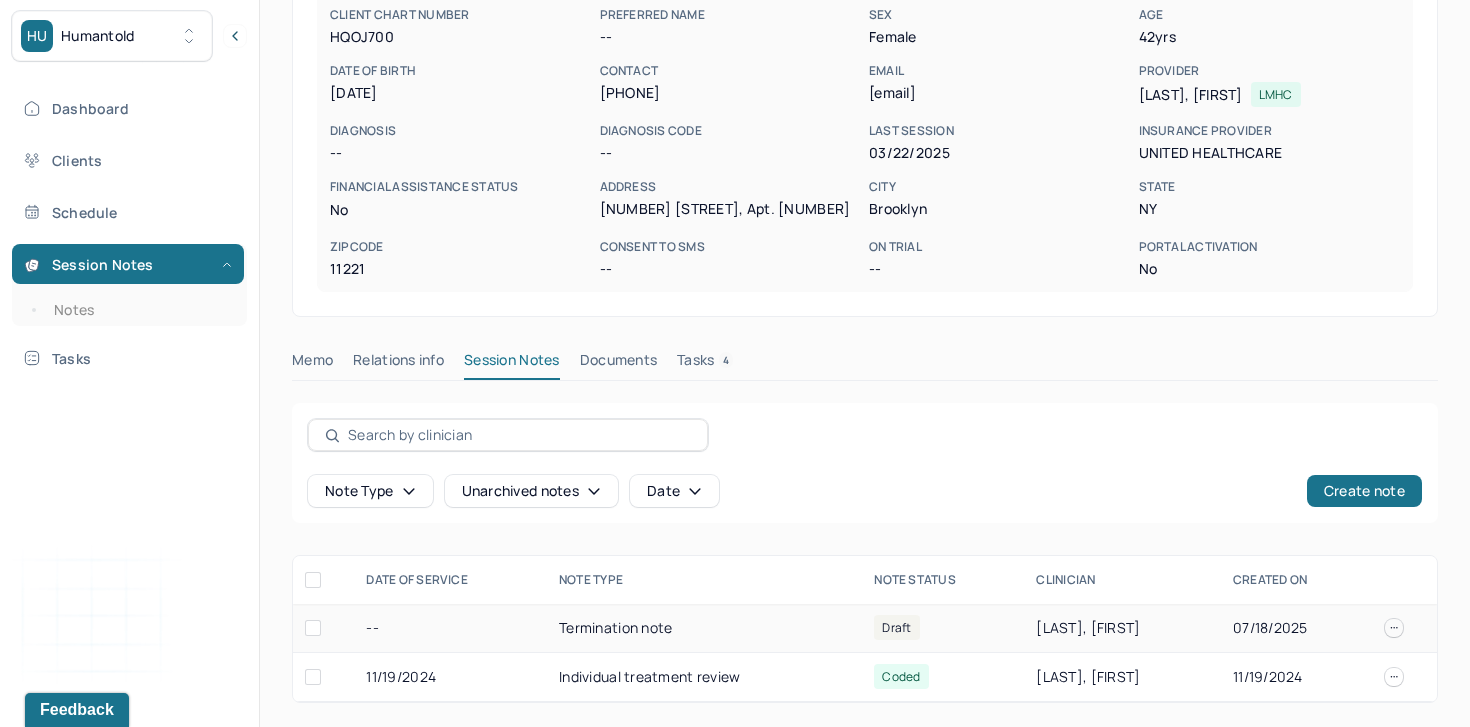 click on "--" at bounding box center [450, 628] 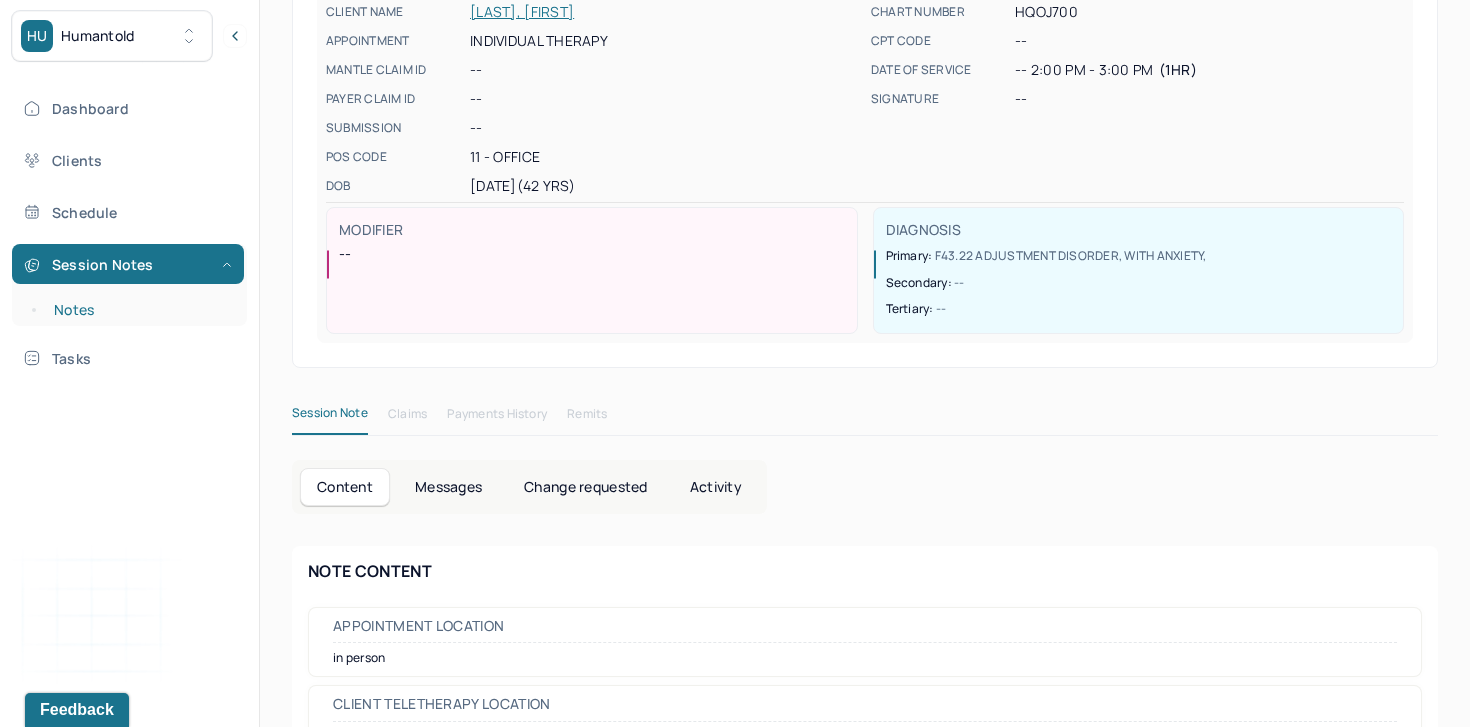 click on "Notes" at bounding box center [139, 310] 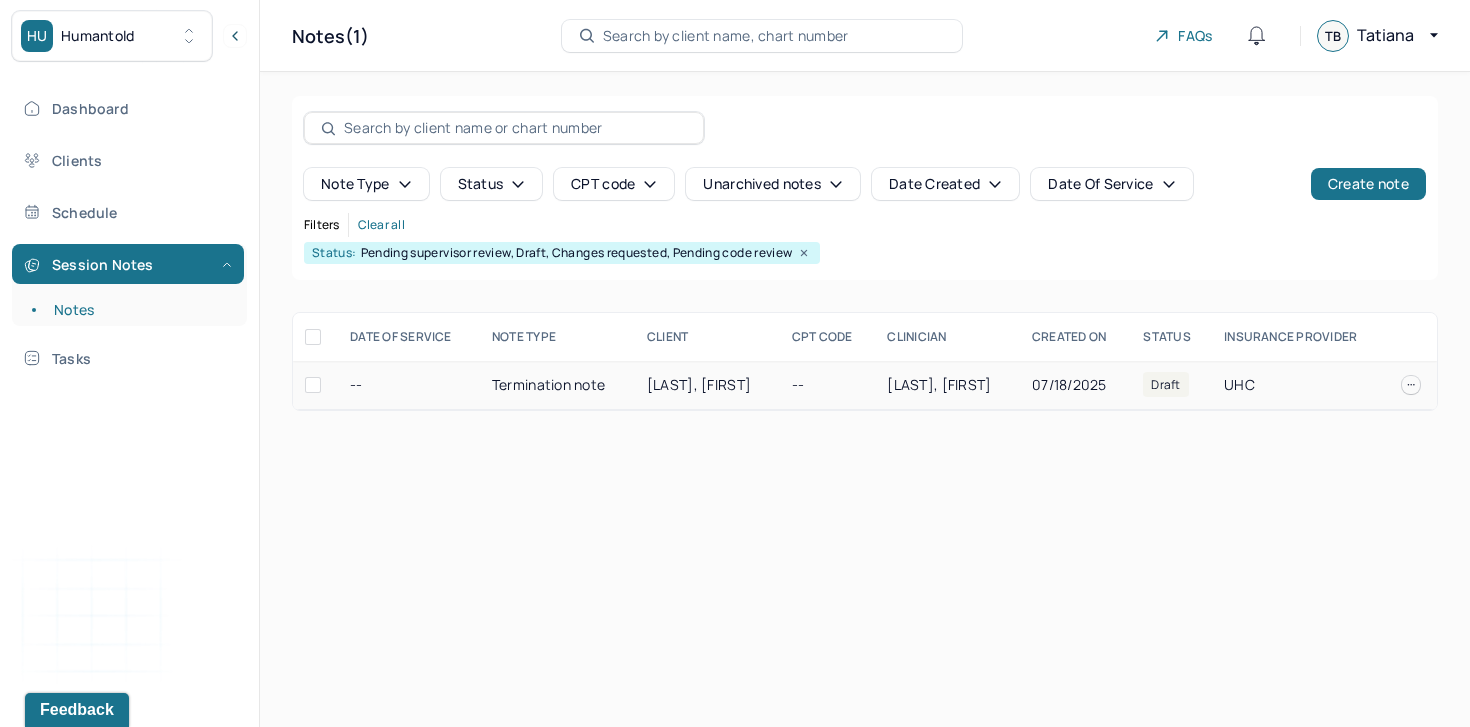 click on "HARRIS, JESSICA" at bounding box center (699, 384) 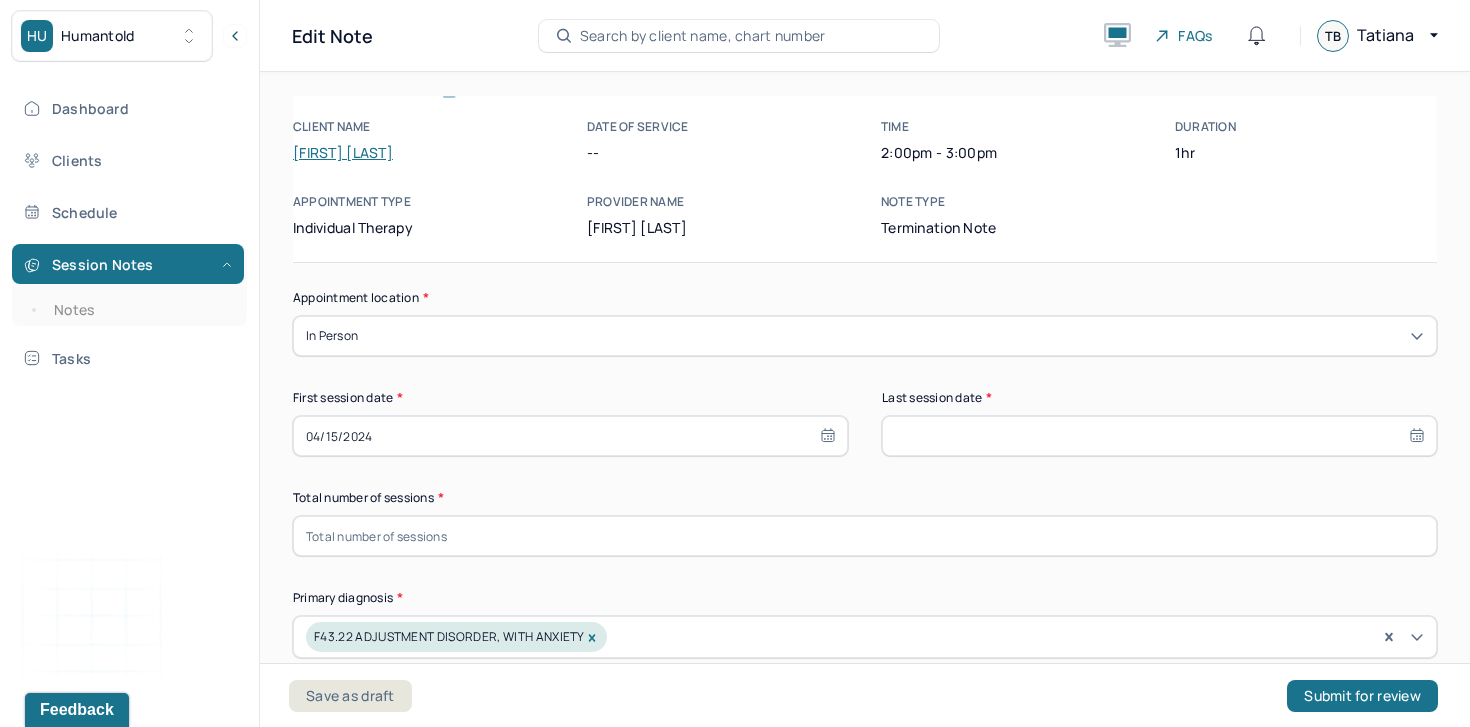 scroll, scrollTop: 79, scrollLeft: 0, axis: vertical 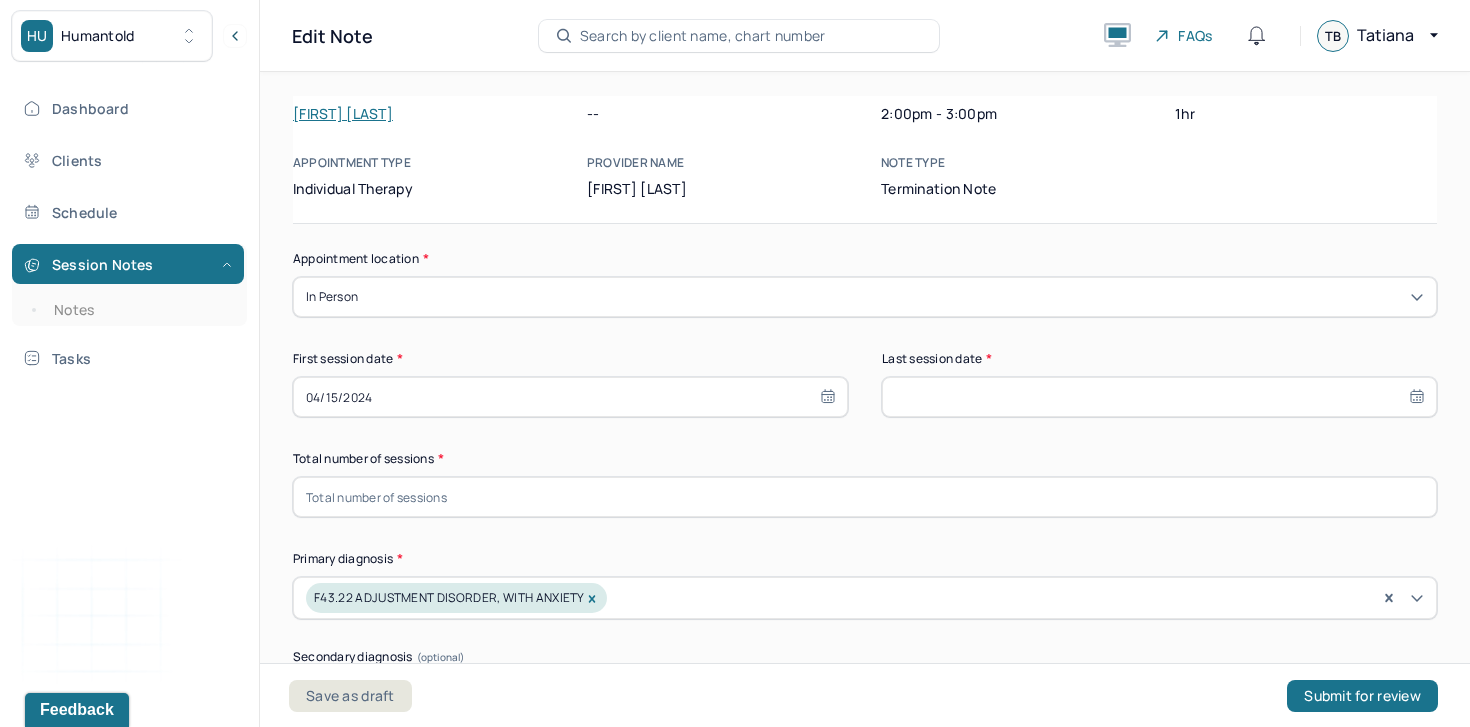 select on "6" 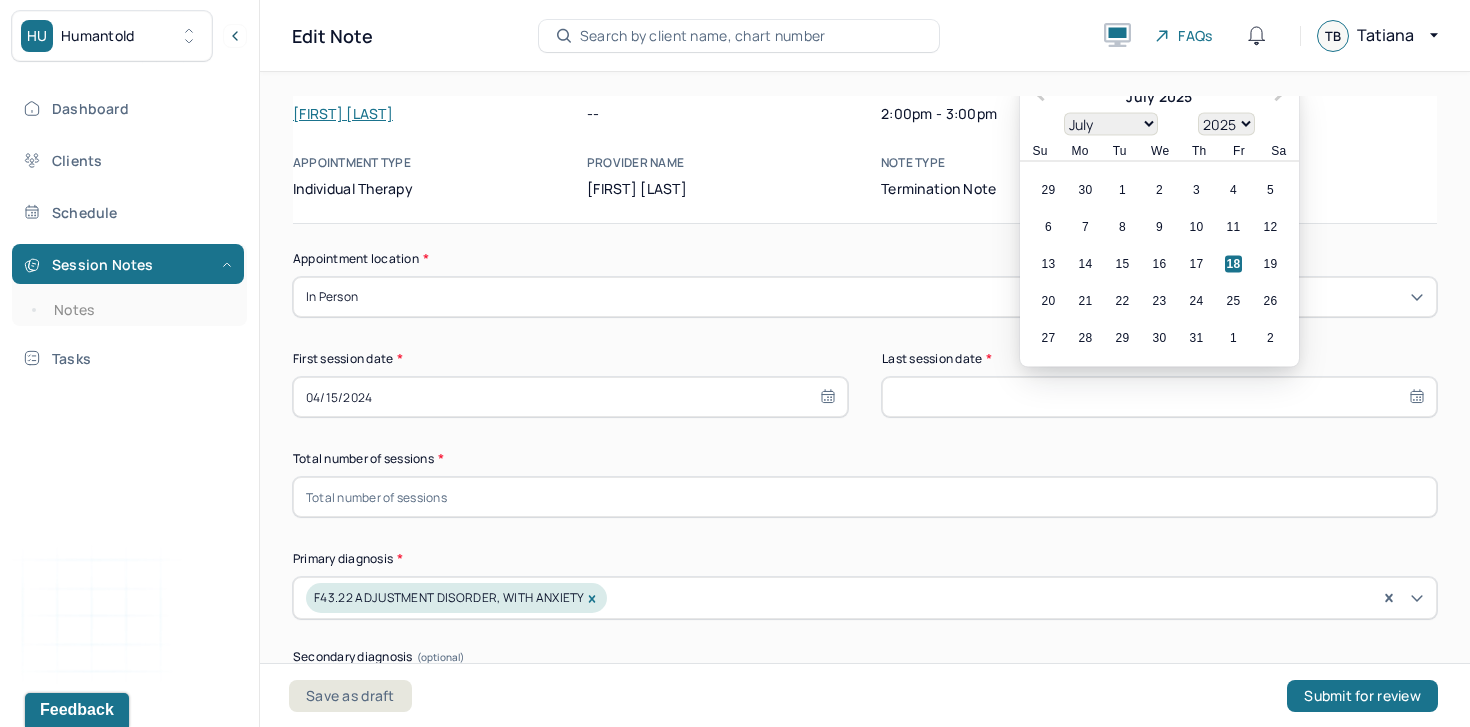 click at bounding box center (1159, 397) 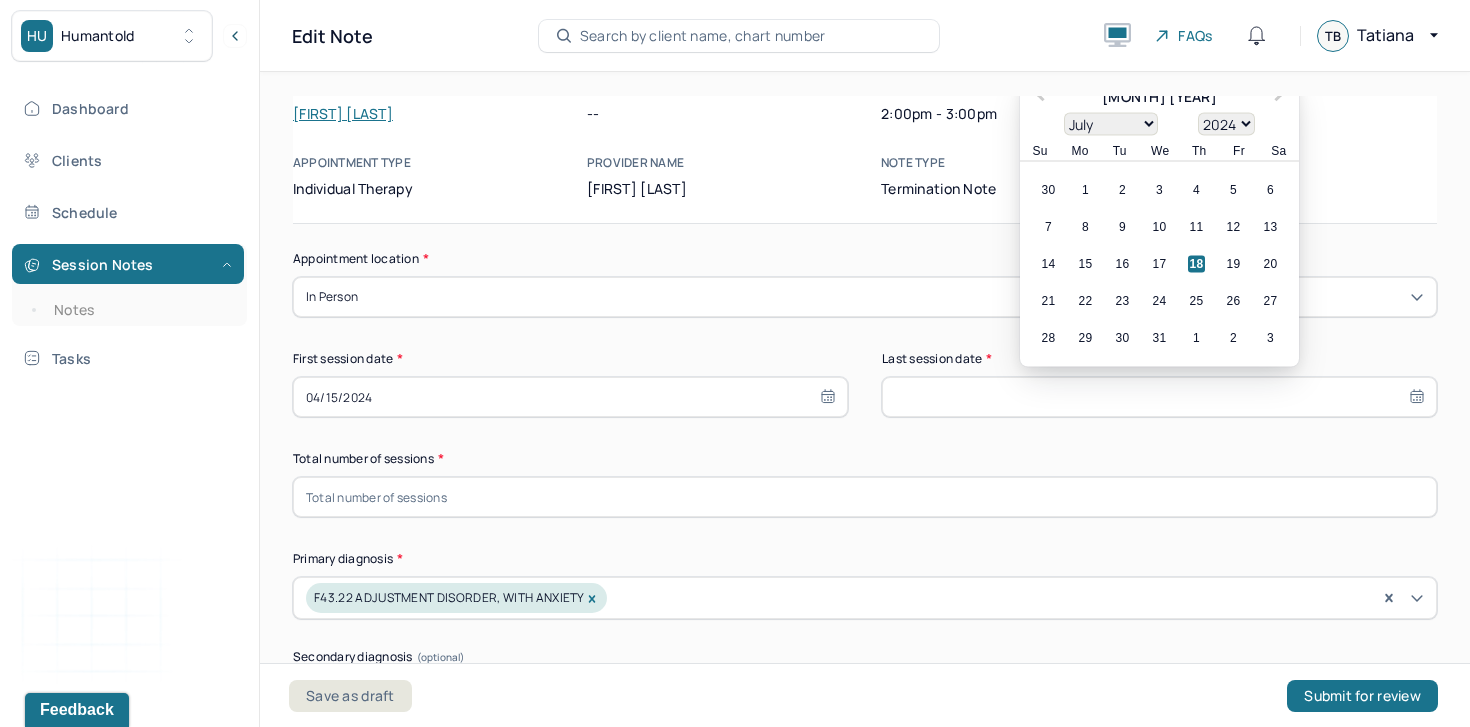 click on "January February March April May June July August September October November December" at bounding box center (1111, 124) 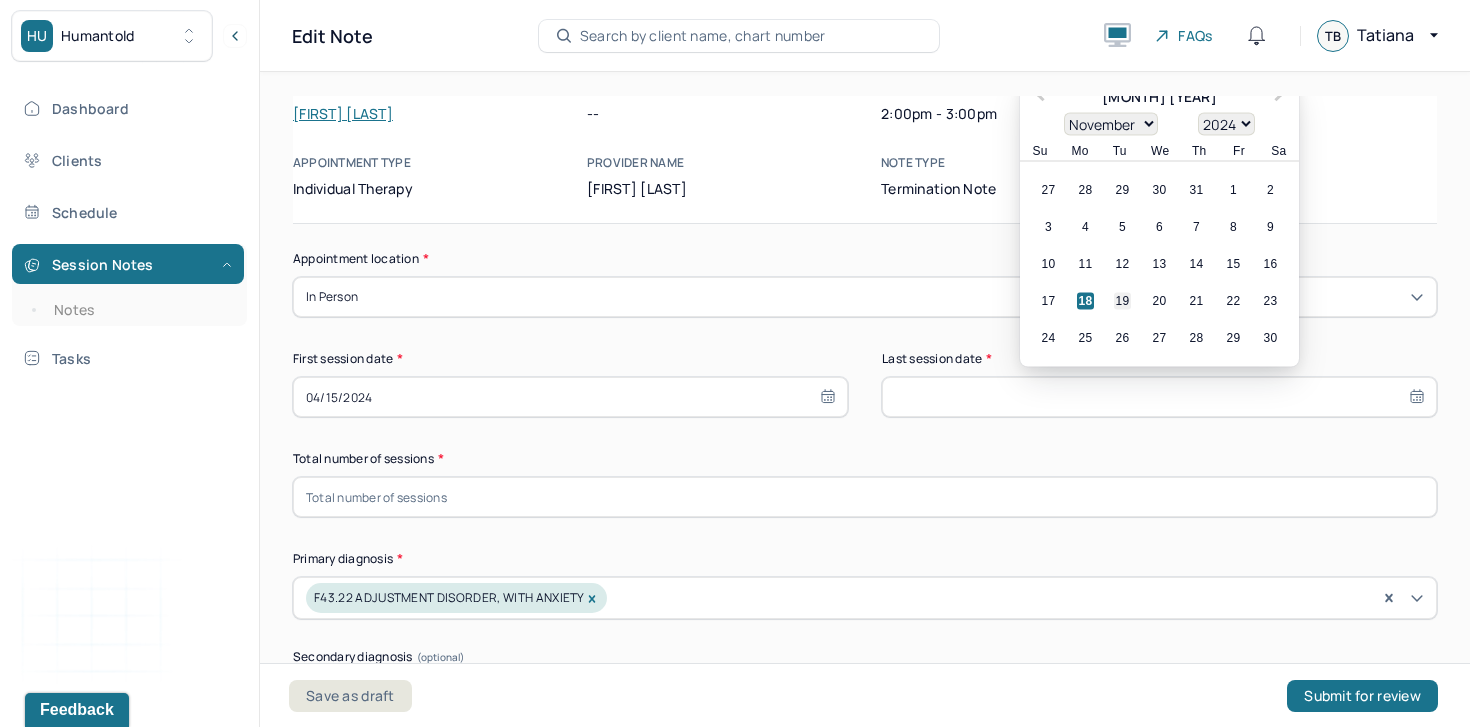 click on "19" at bounding box center [1122, 301] 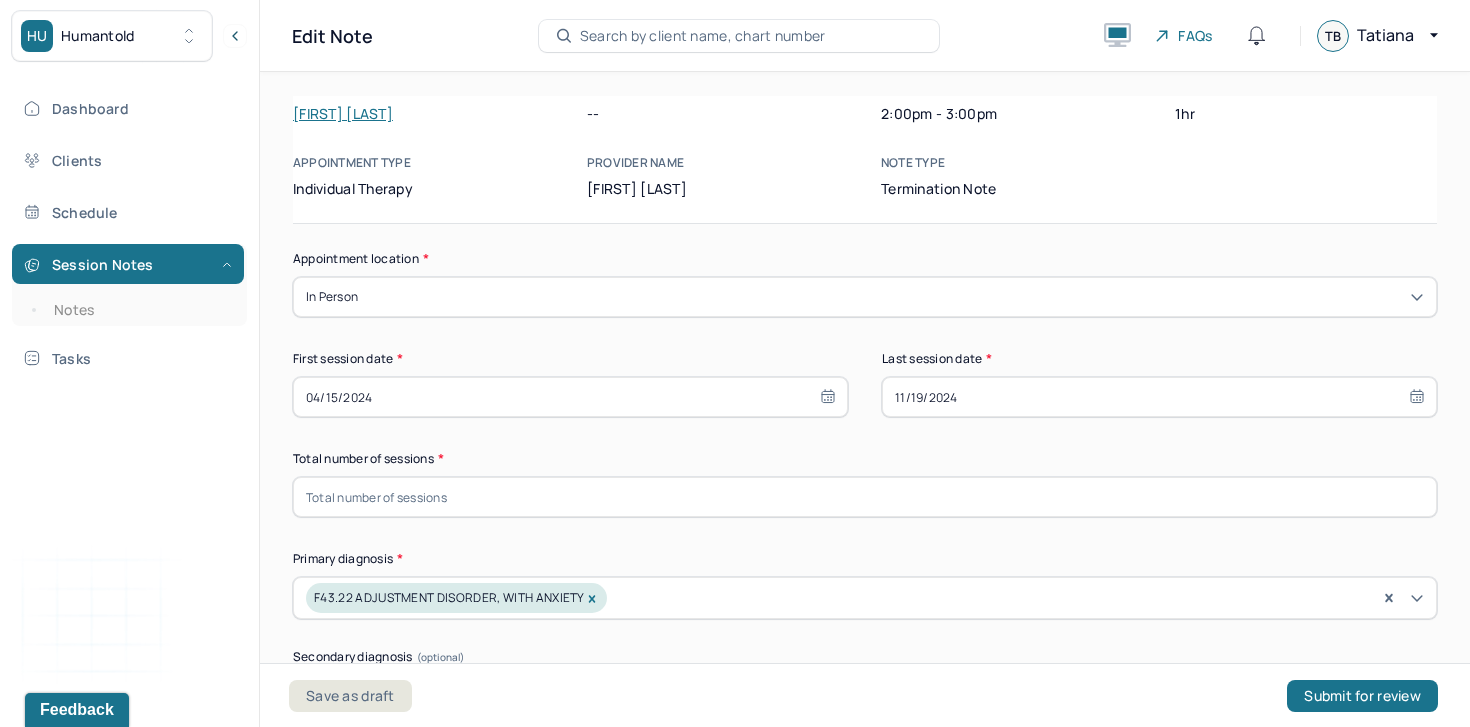 click at bounding box center (865, 497) 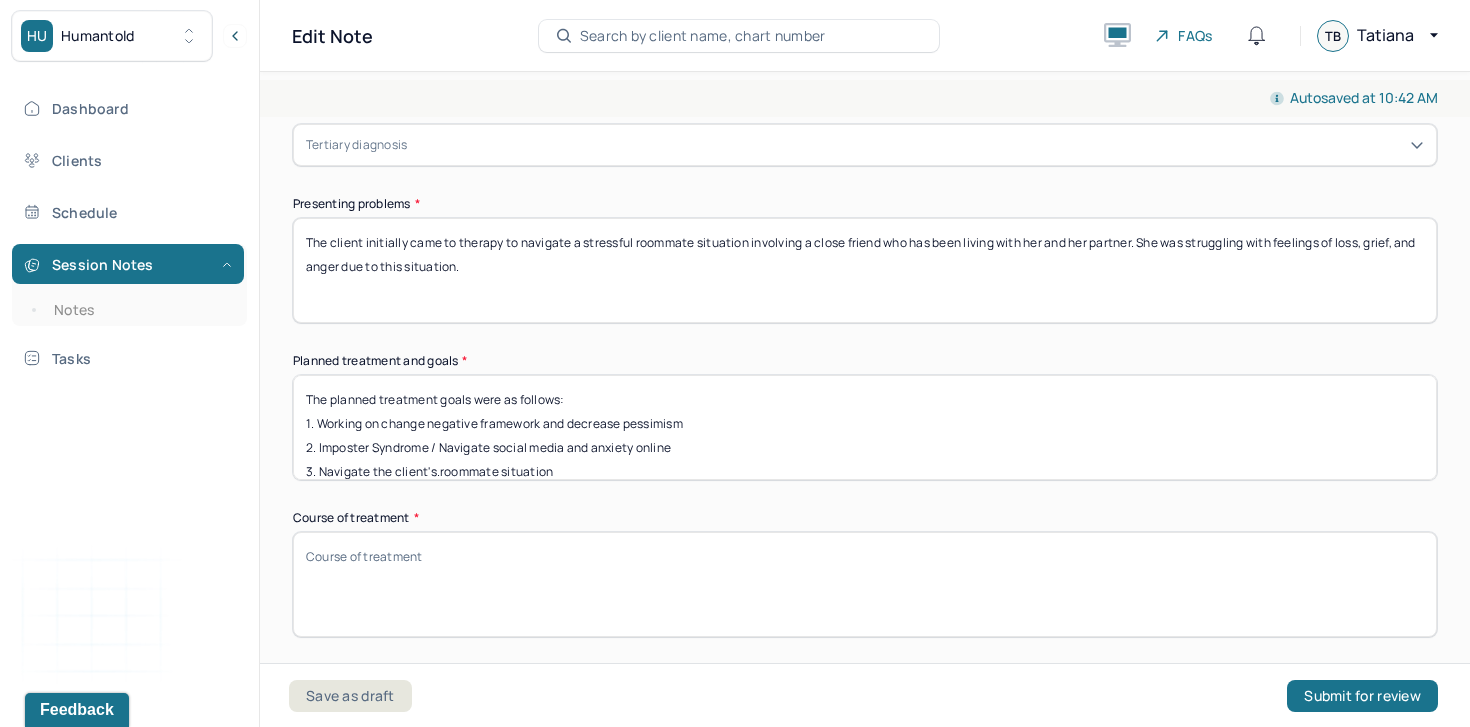 scroll, scrollTop: 664, scrollLeft: 0, axis: vertical 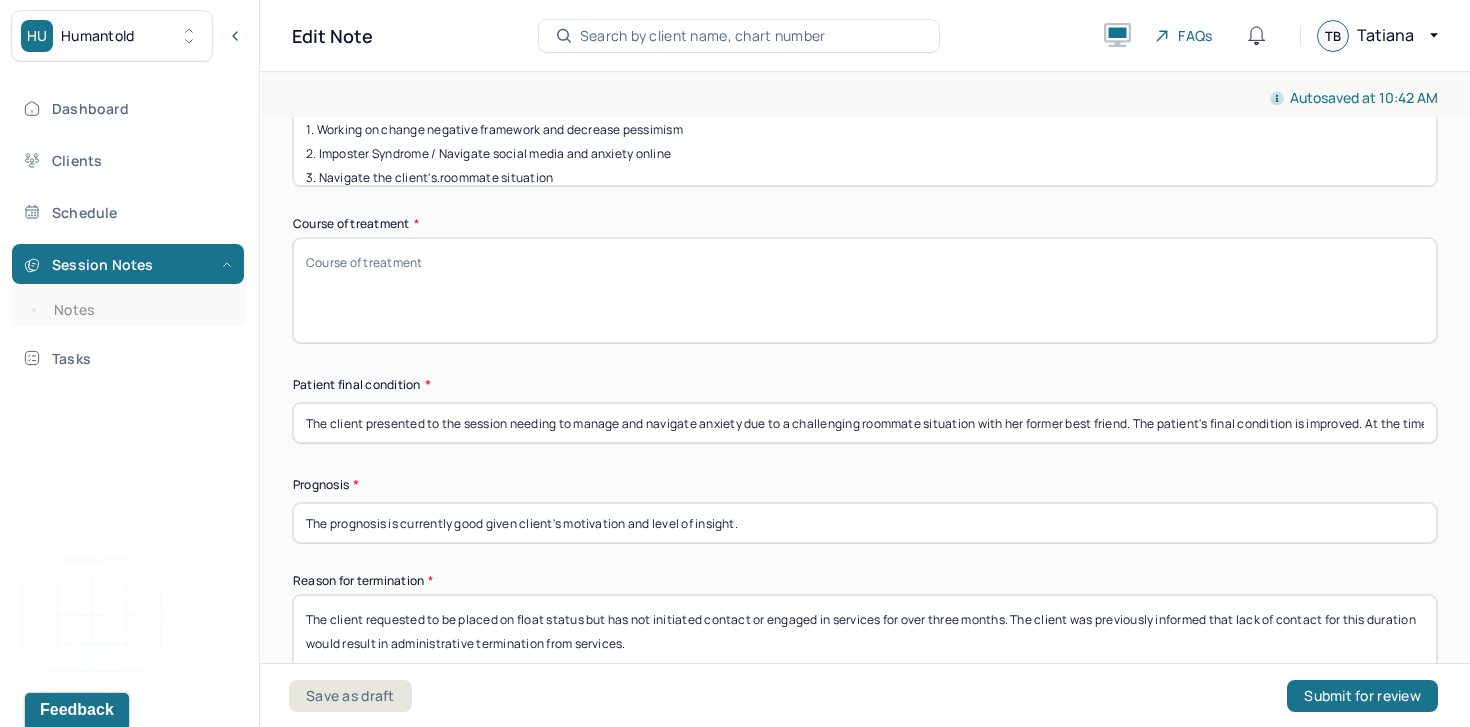 click on "Course of treatment *" at bounding box center [865, 290] 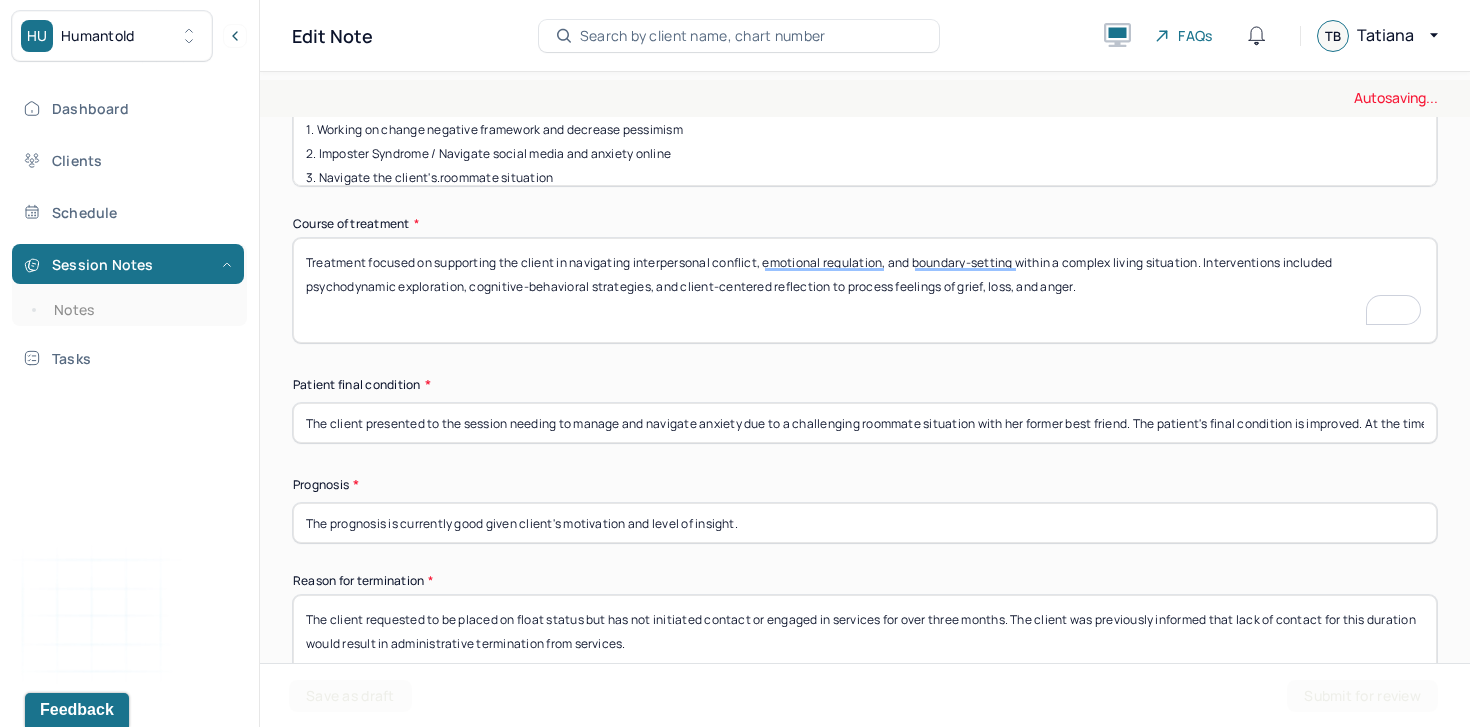 scroll, scrollTop: 1014, scrollLeft: 0, axis: vertical 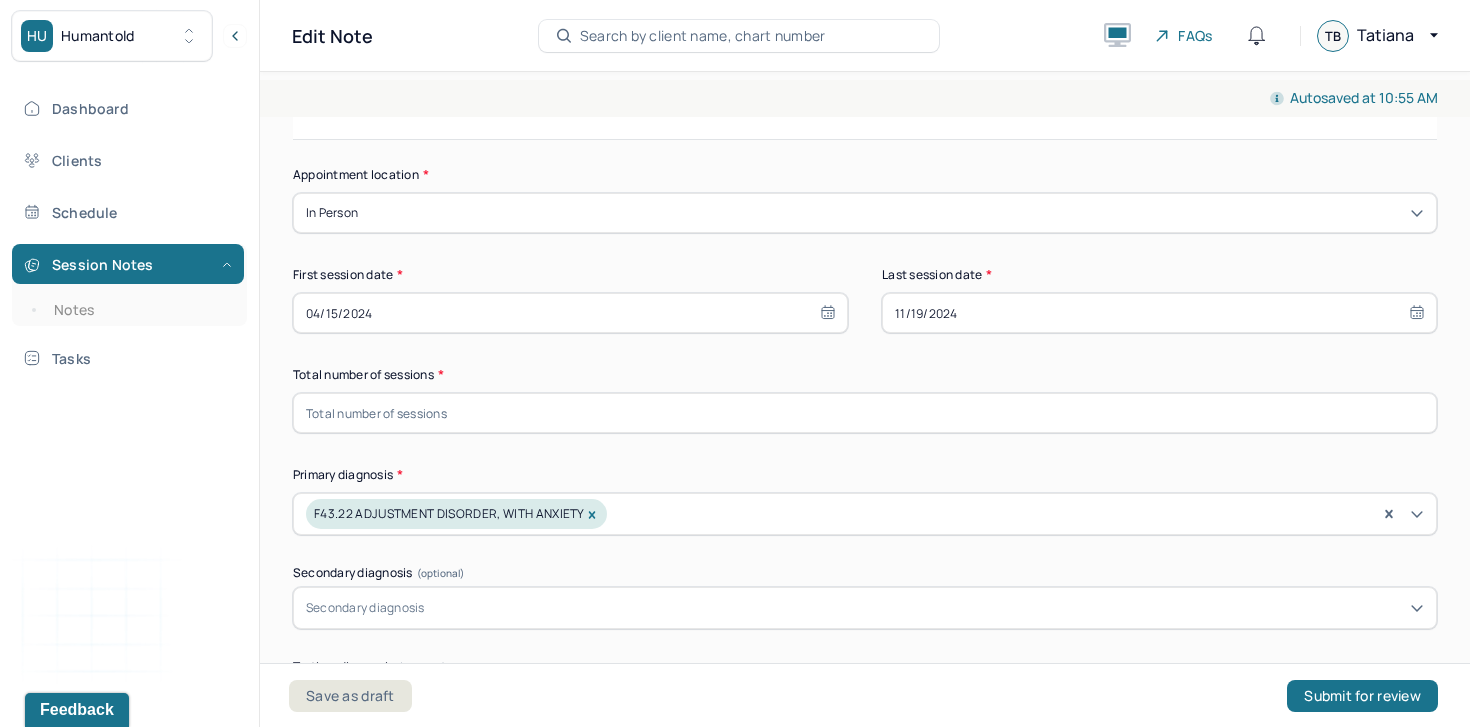 type on "Treatment focused on supporting the client in navigating interpersonal conflict, emotional regulation, and boundary-setting within a complex living situation. Interventions included psychodynamic exploration, cognitive-behavioral strategies, and client-centered reflection to process feelings of grief, loss, and anger." 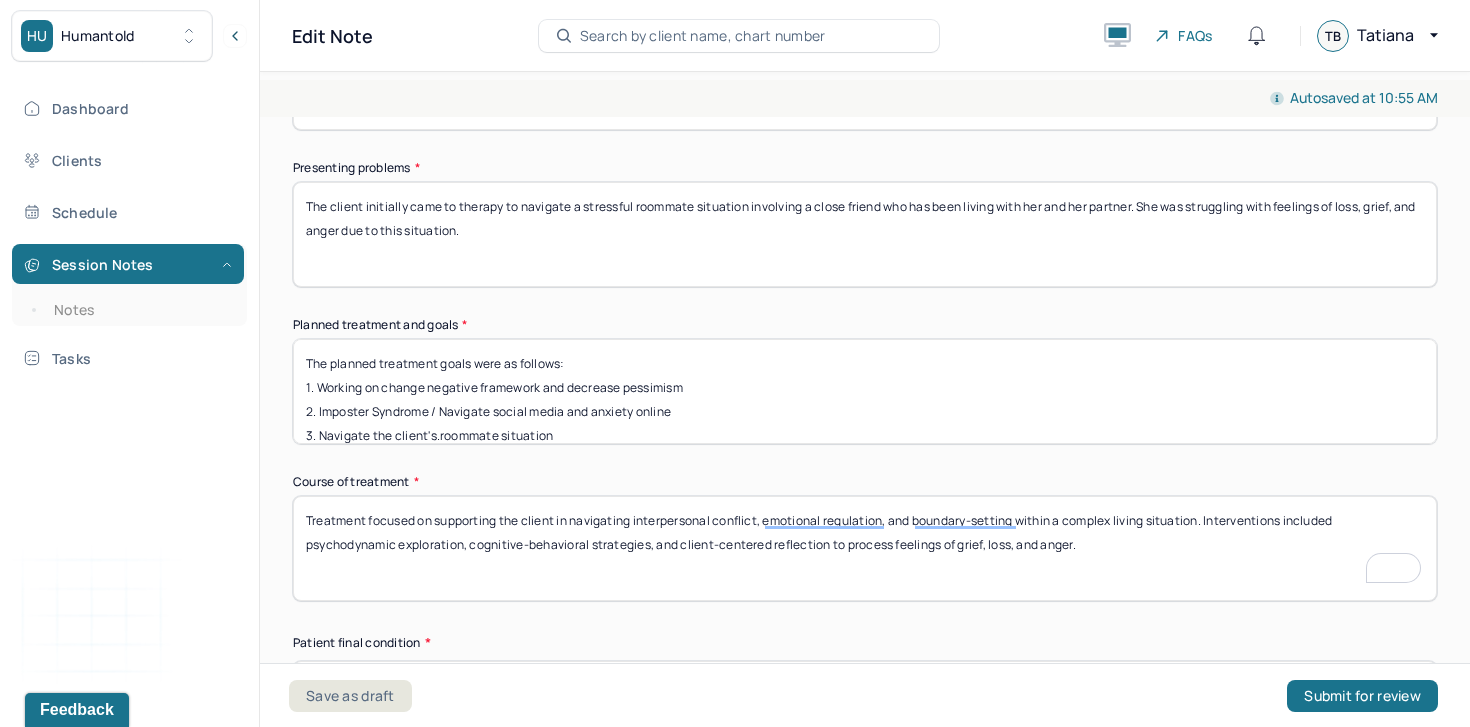 scroll, scrollTop: 951, scrollLeft: 0, axis: vertical 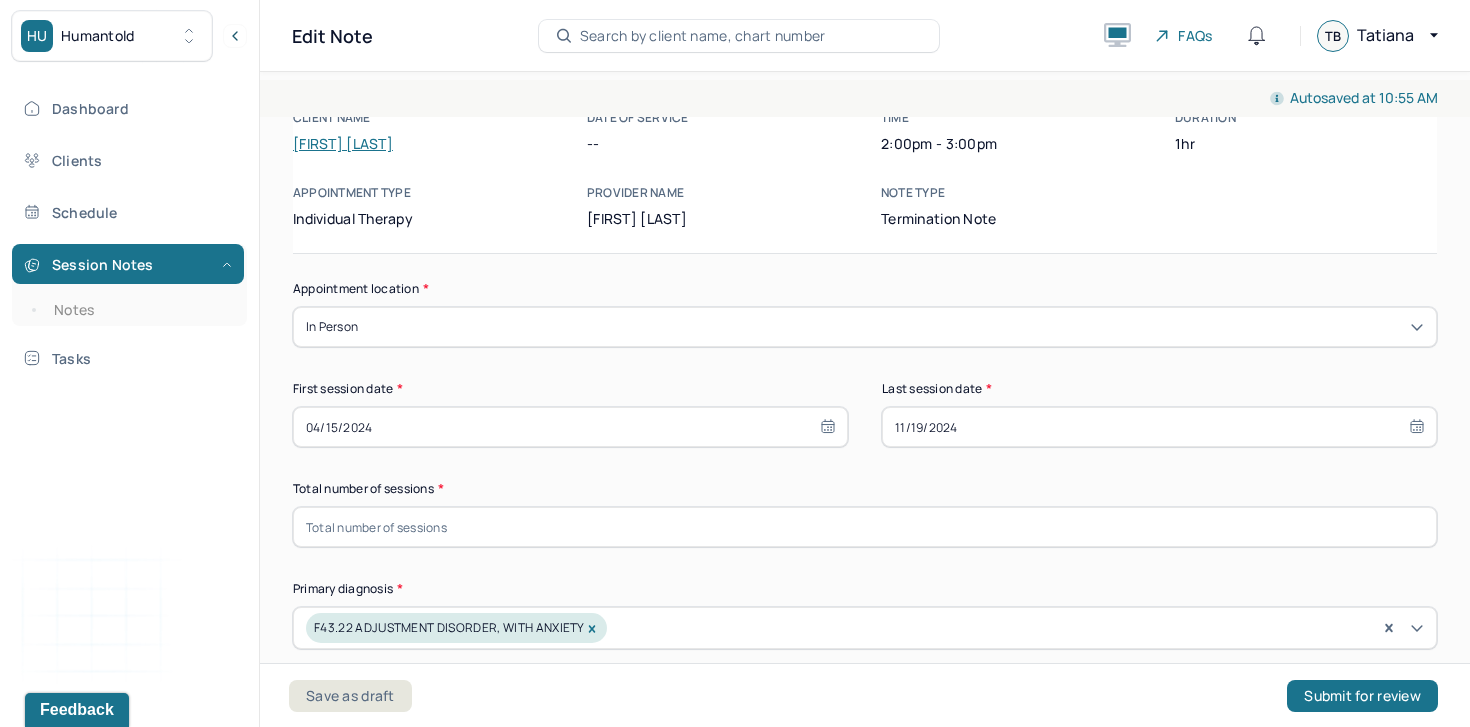 click at bounding box center [865, 527] 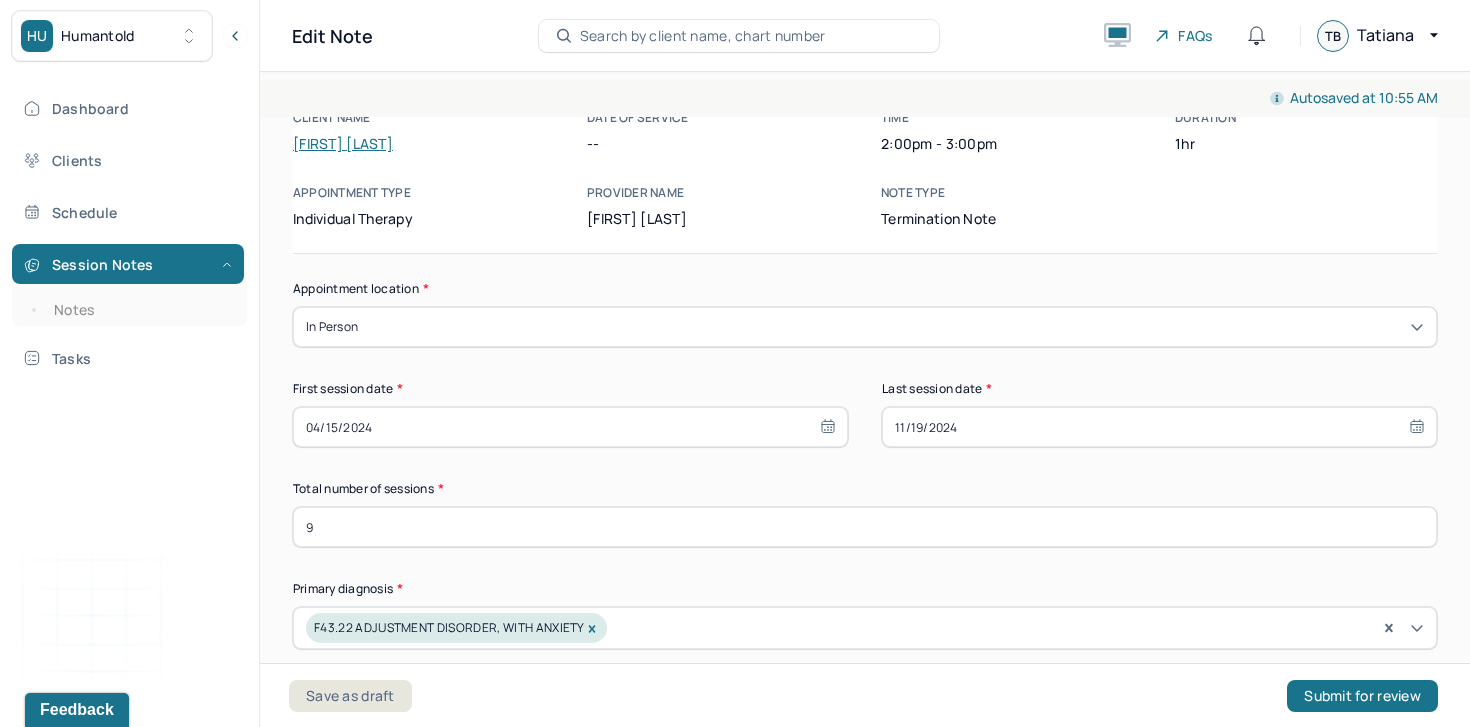 scroll, scrollTop: 856, scrollLeft: 0, axis: vertical 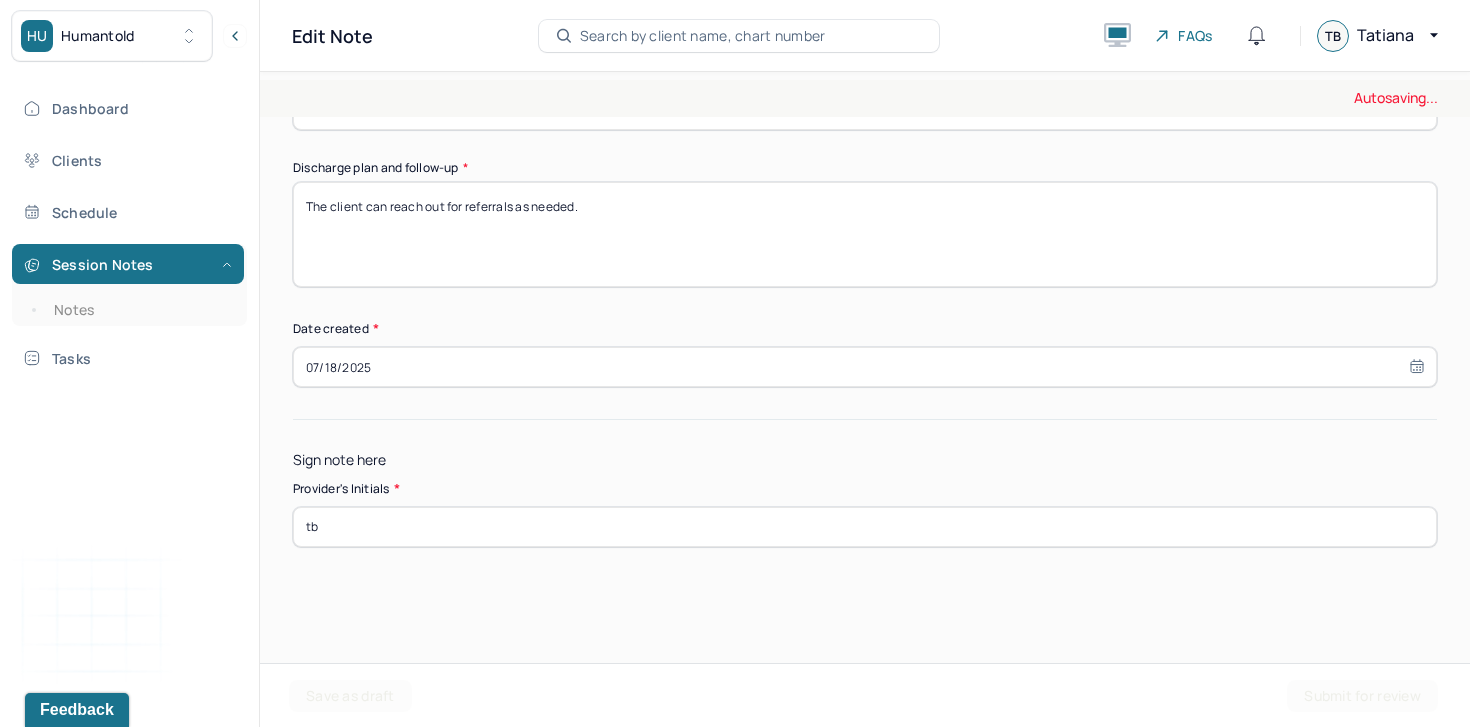type on "9" 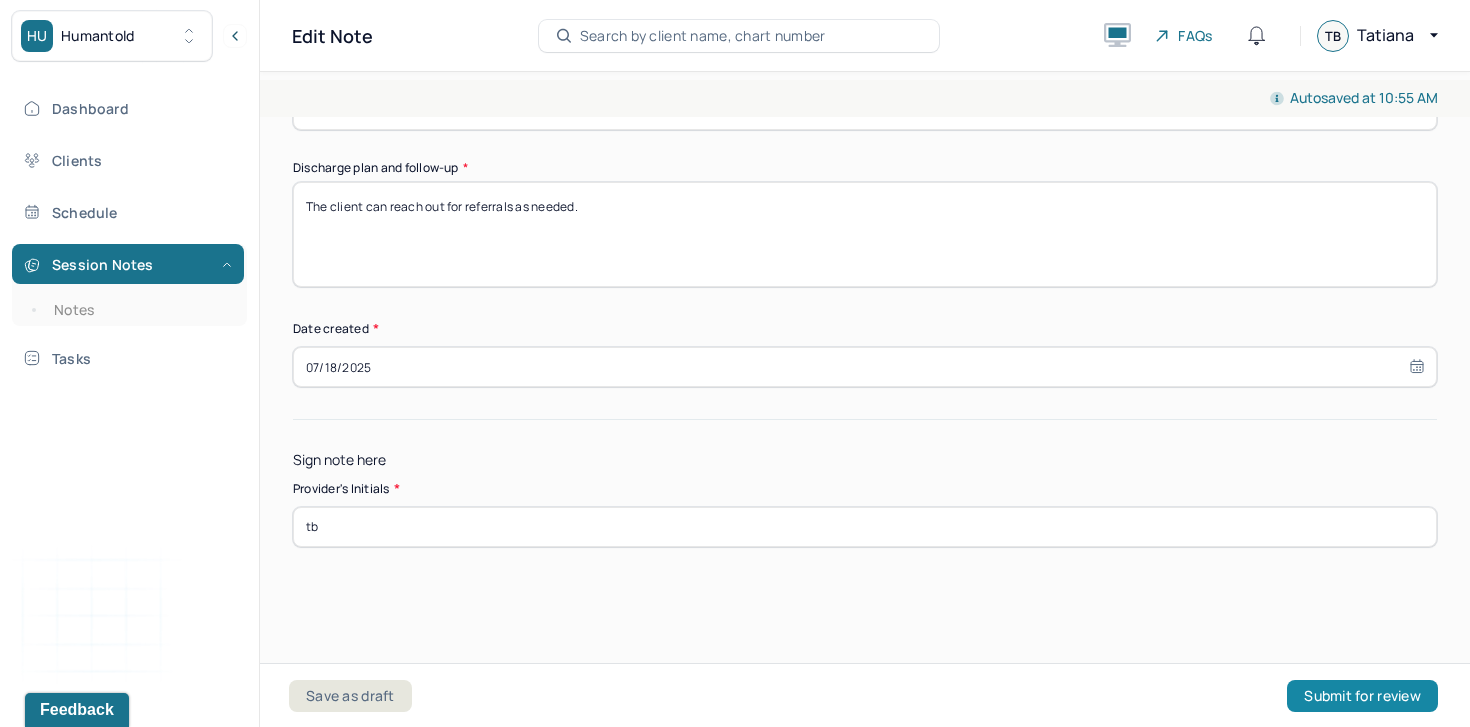 click on "Submit for review" at bounding box center (1362, 696) 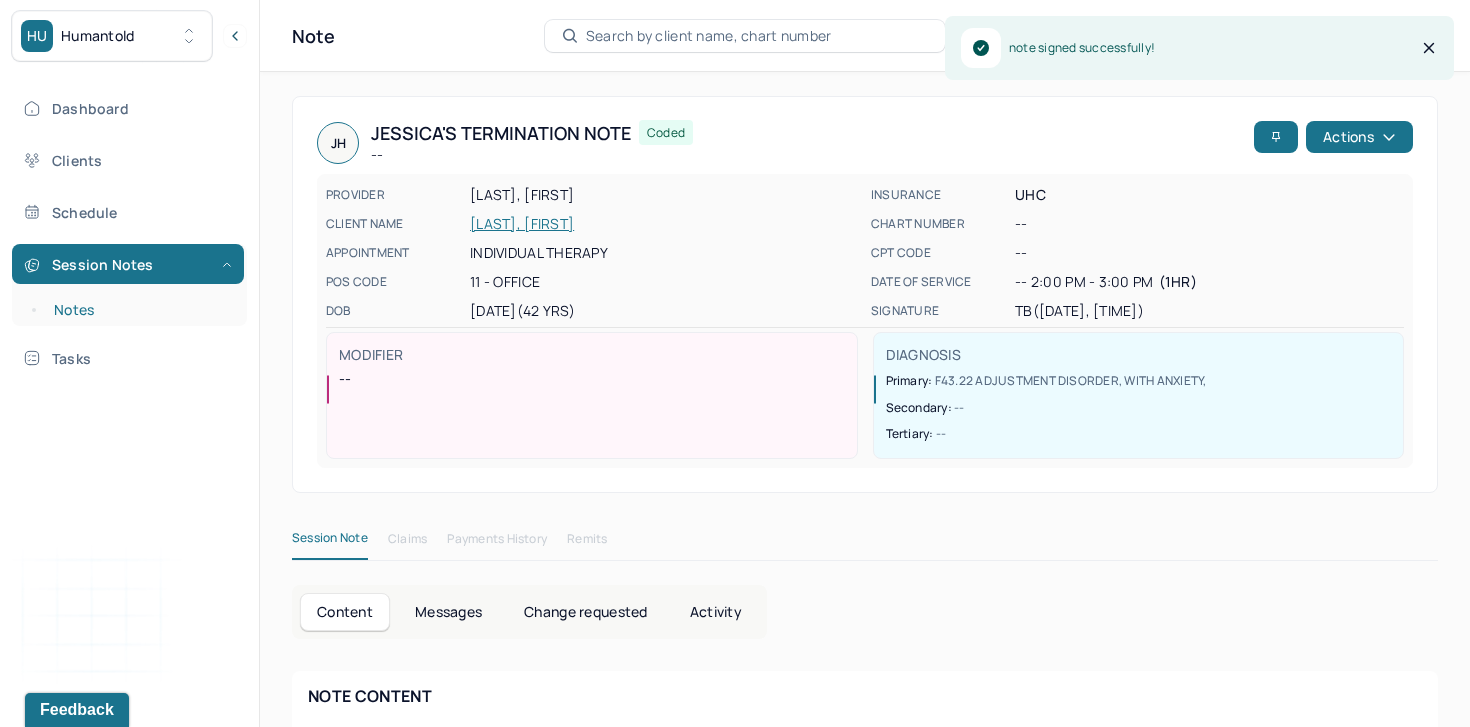 click on "Notes" at bounding box center (139, 310) 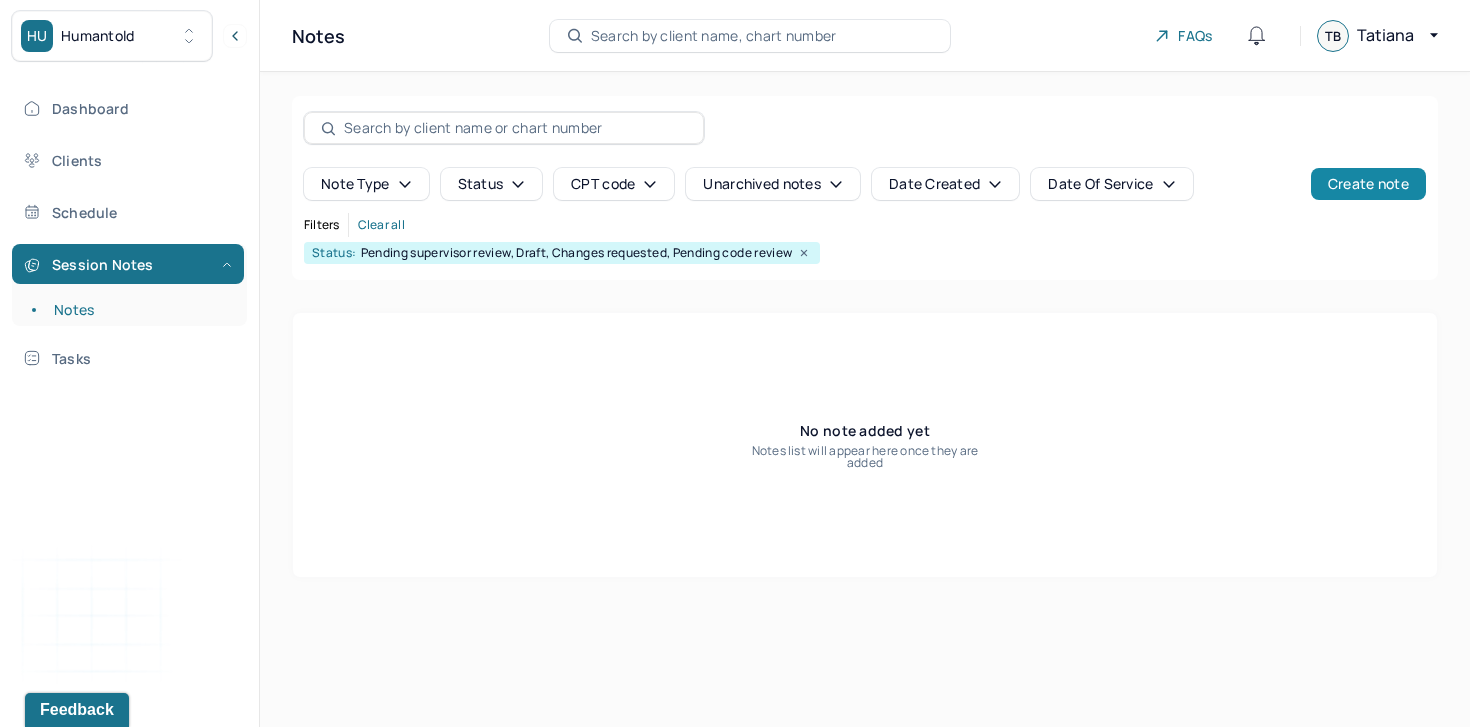 click on "Create note" at bounding box center [1368, 184] 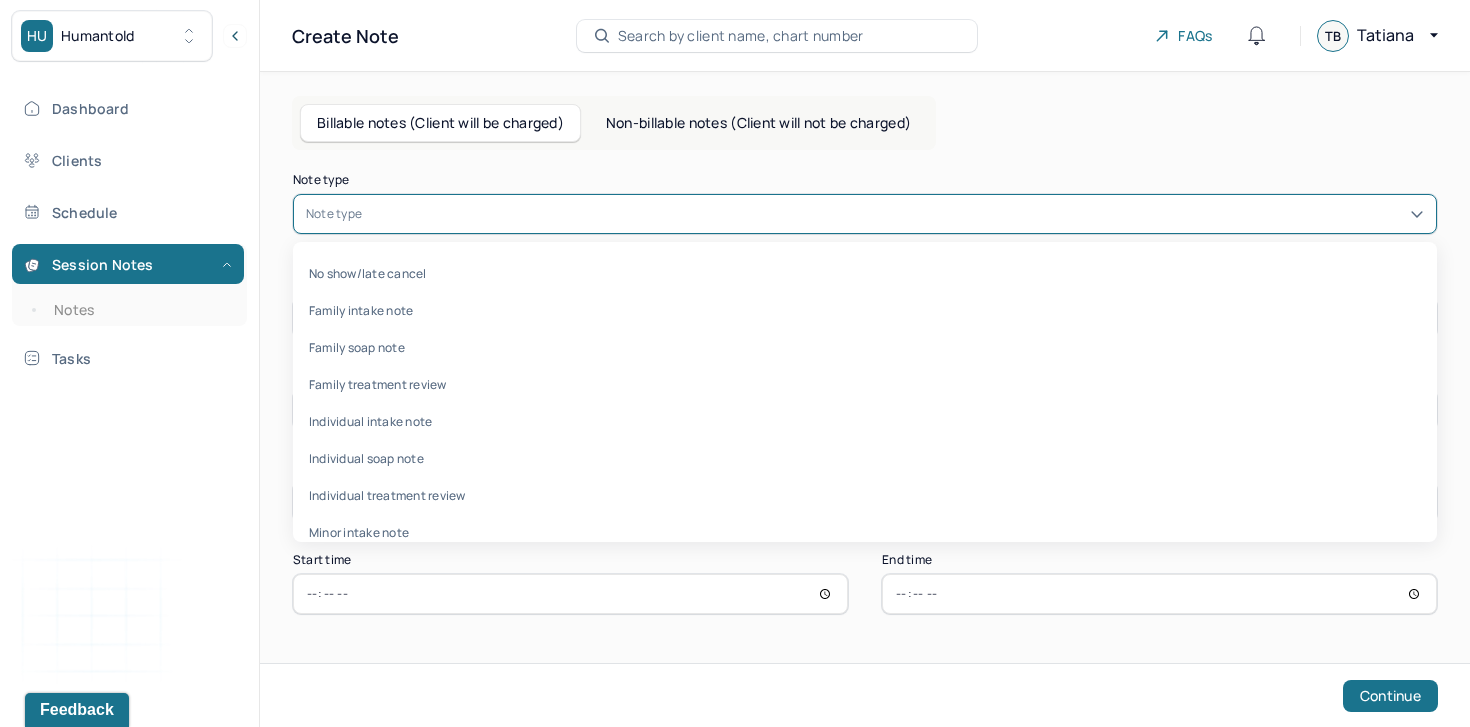 click at bounding box center [895, 214] 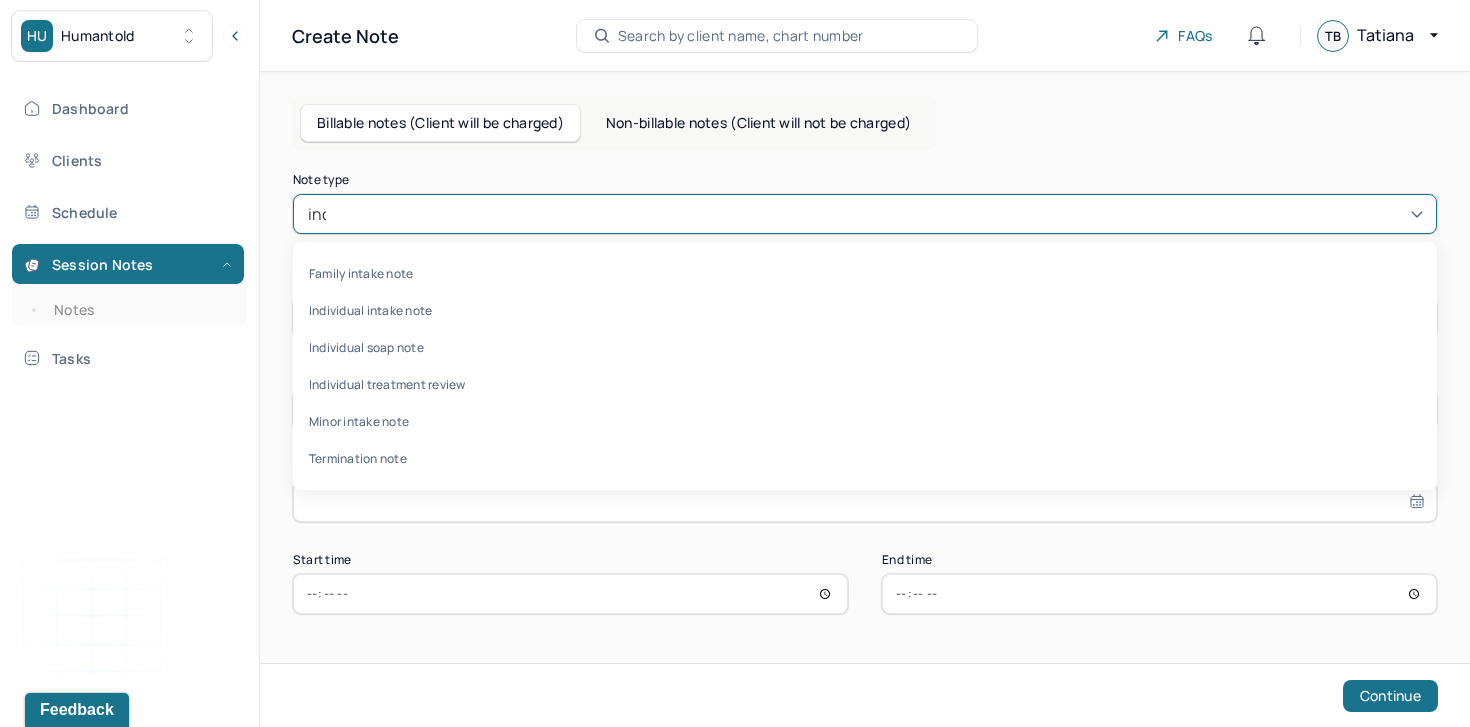 type on "indi" 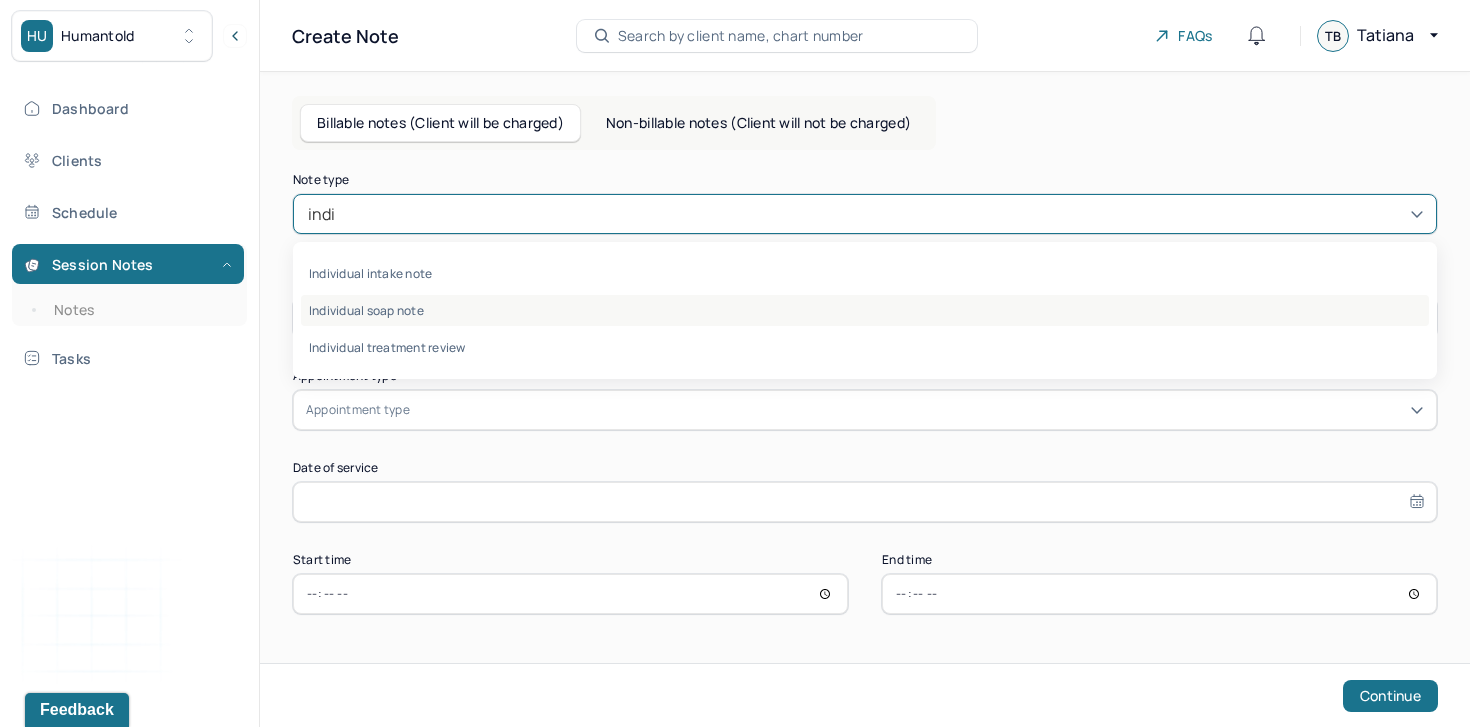 click on "Individual soap note" at bounding box center (865, 310) 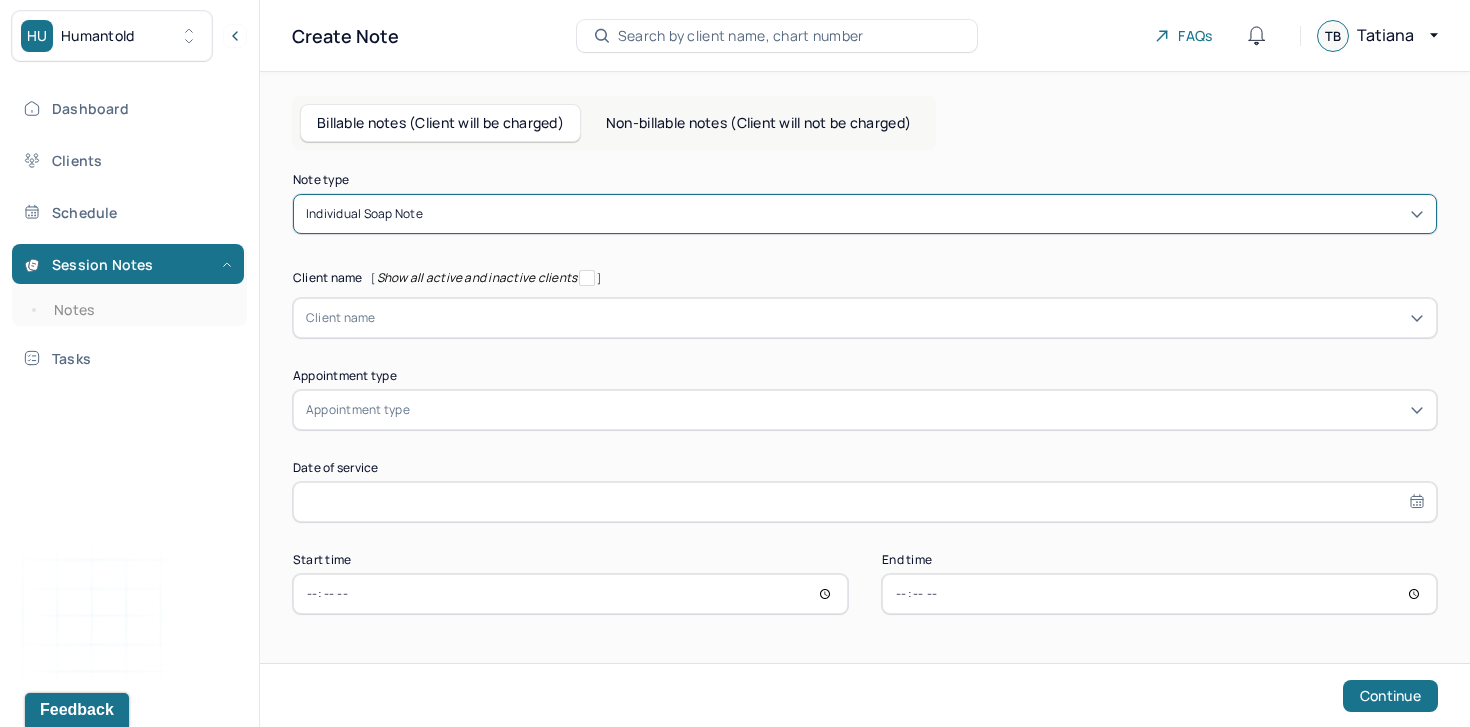 click on "Note type option Individual soap note, selected. Individual soap note Client name [ Show all active and inactive clients ] Client name Supervisee name Appointment type Appointment type Date of service Start time End time   Continue" at bounding box center [865, 394] 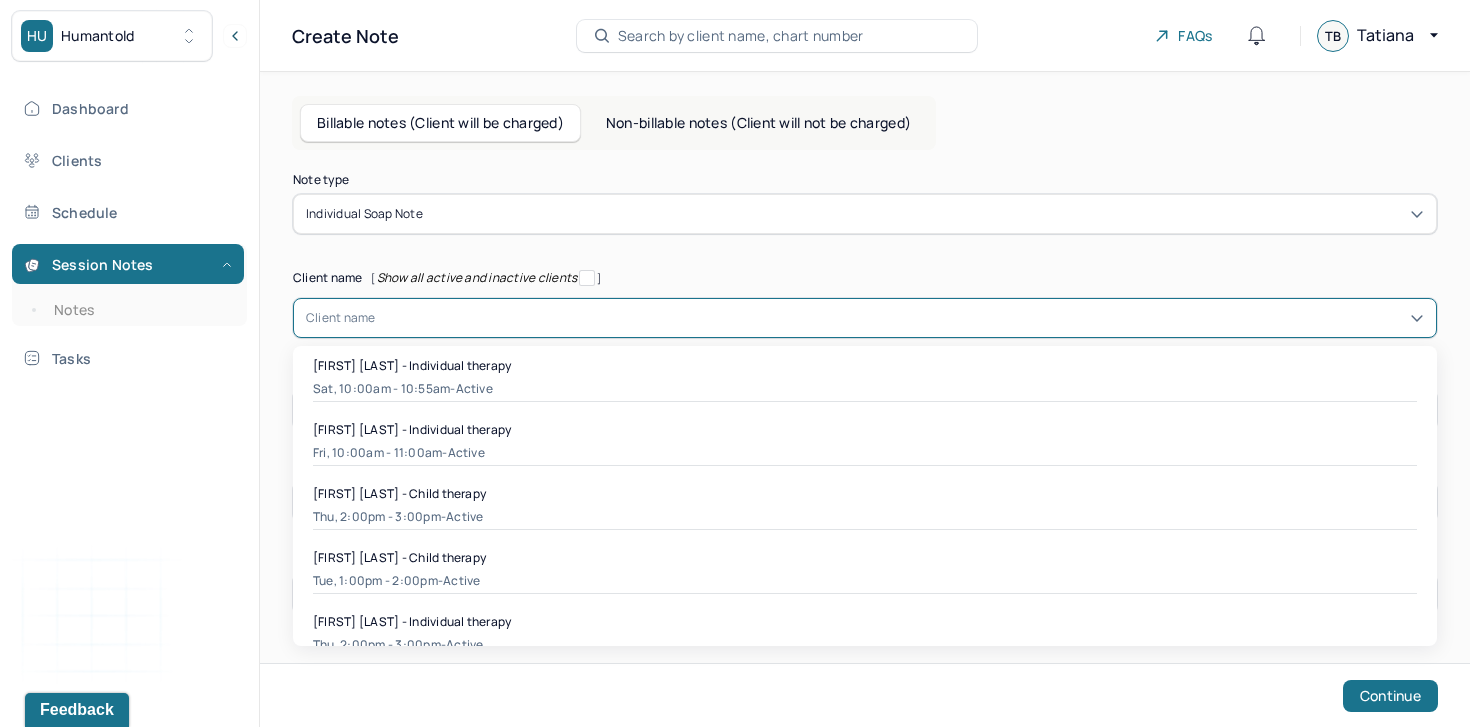 click on "Client name" at bounding box center (865, 318) 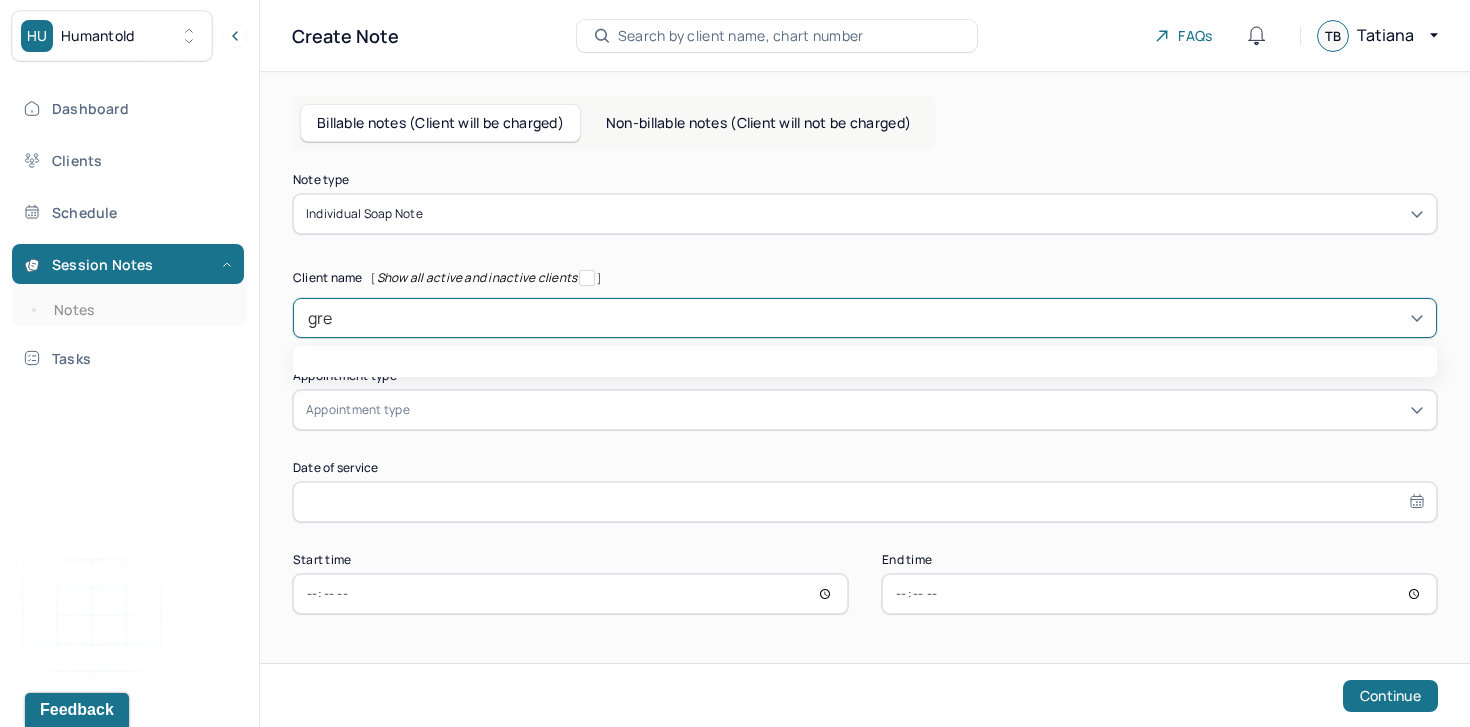 type on "greg" 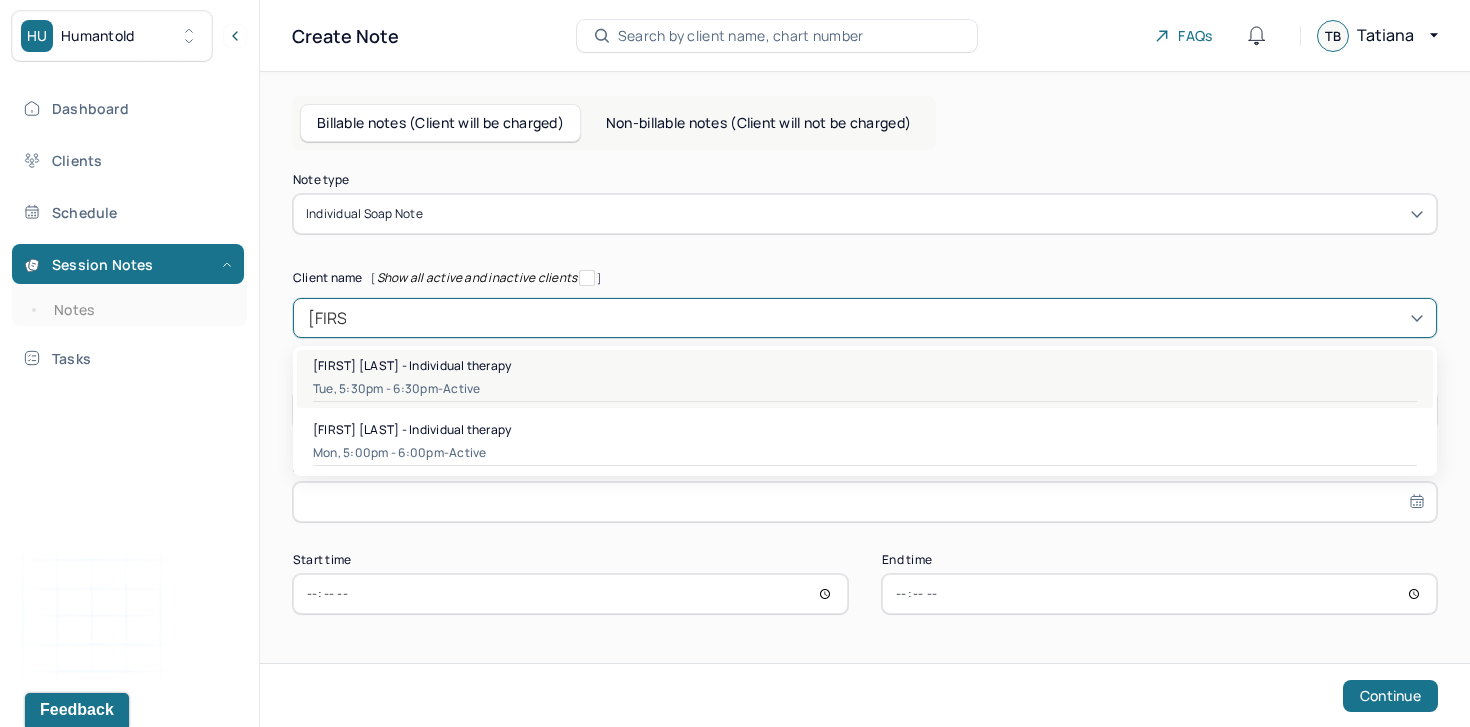 click on "Gregory Martin - Individual therapy" at bounding box center [412, 365] 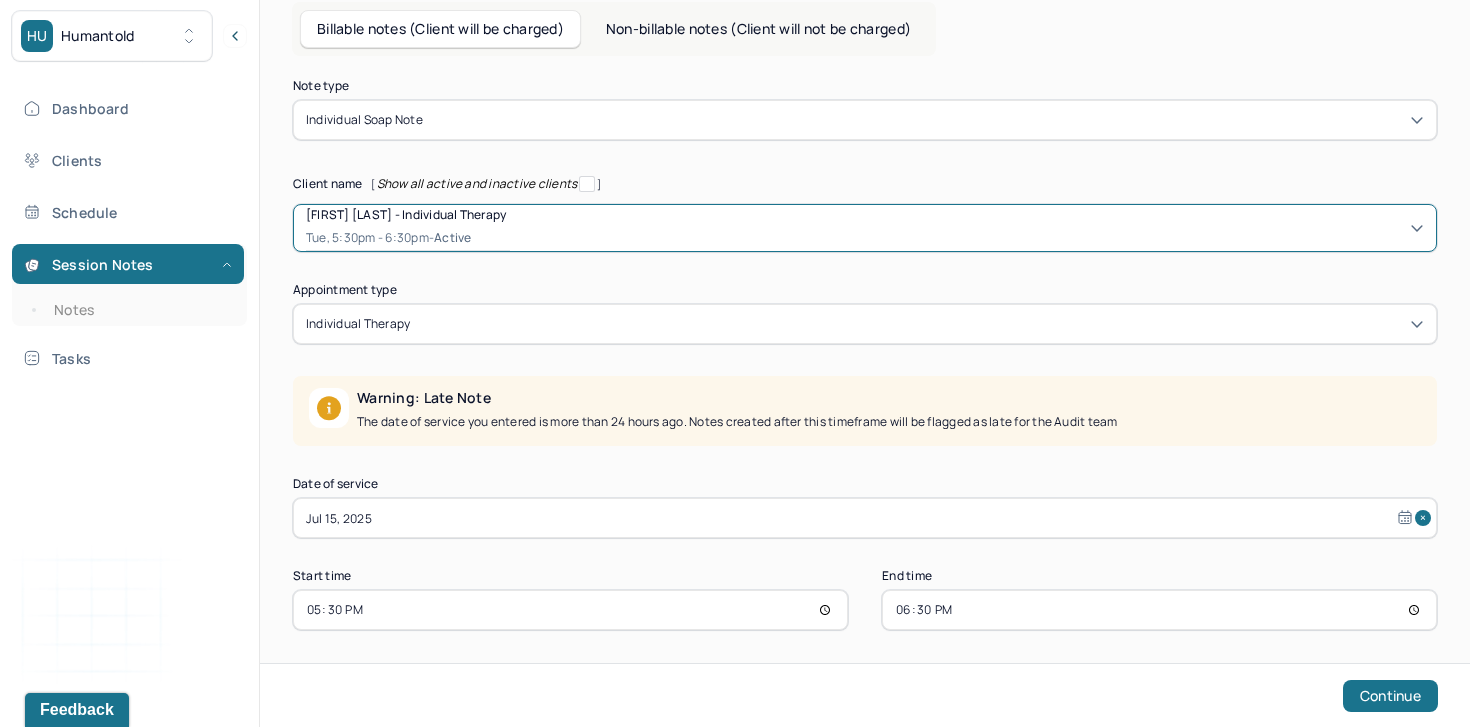 scroll, scrollTop: 102, scrollLeft: 0, axis: vertical 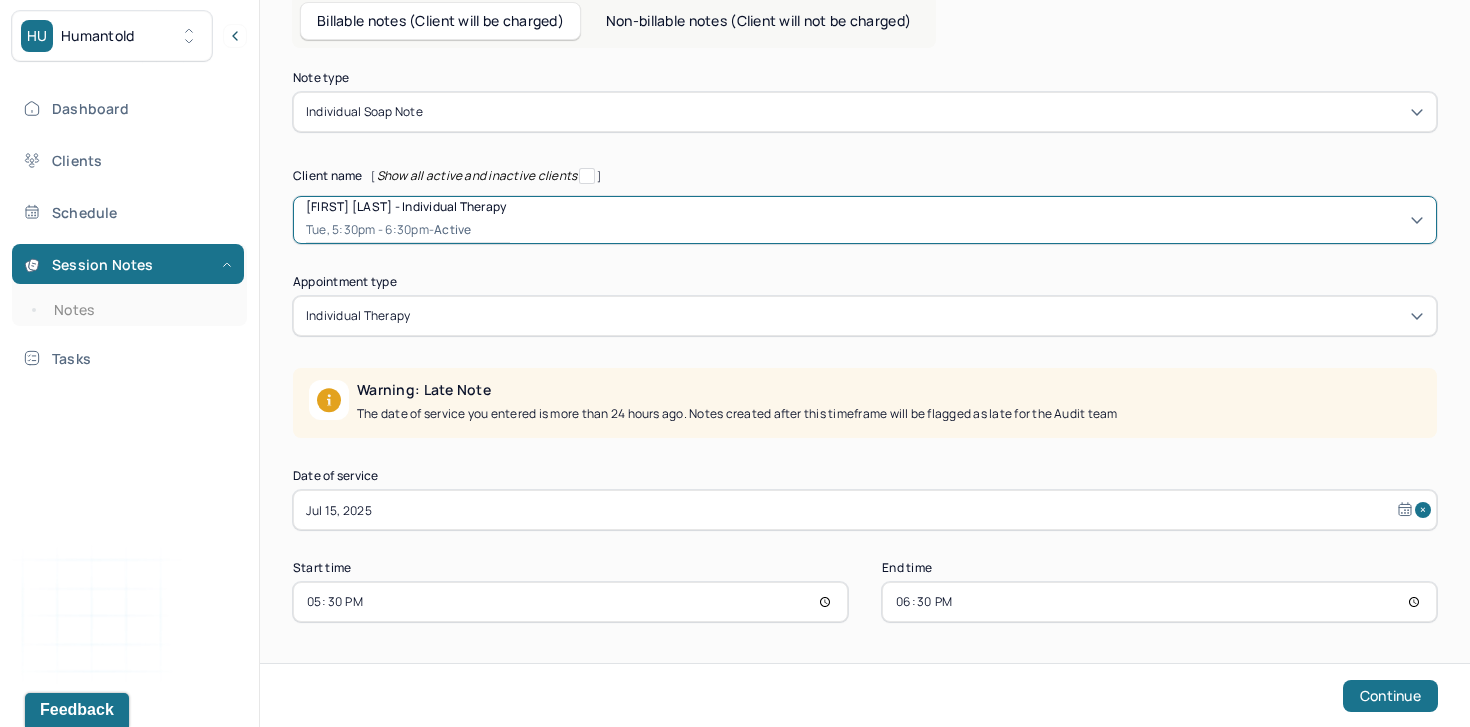 click on "Jul 15, 2025" at bounding box center (865, 510) 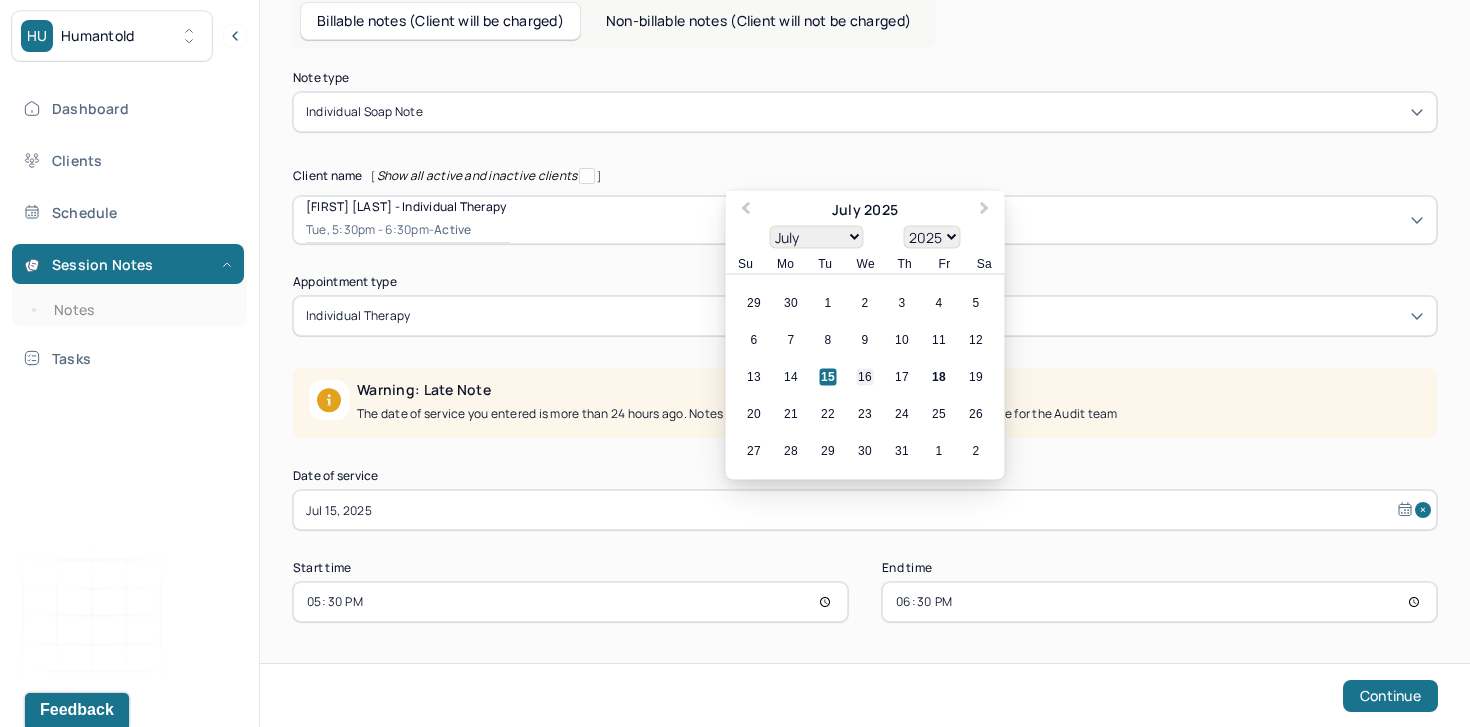 click on "16" at bounding box center (865, 377) 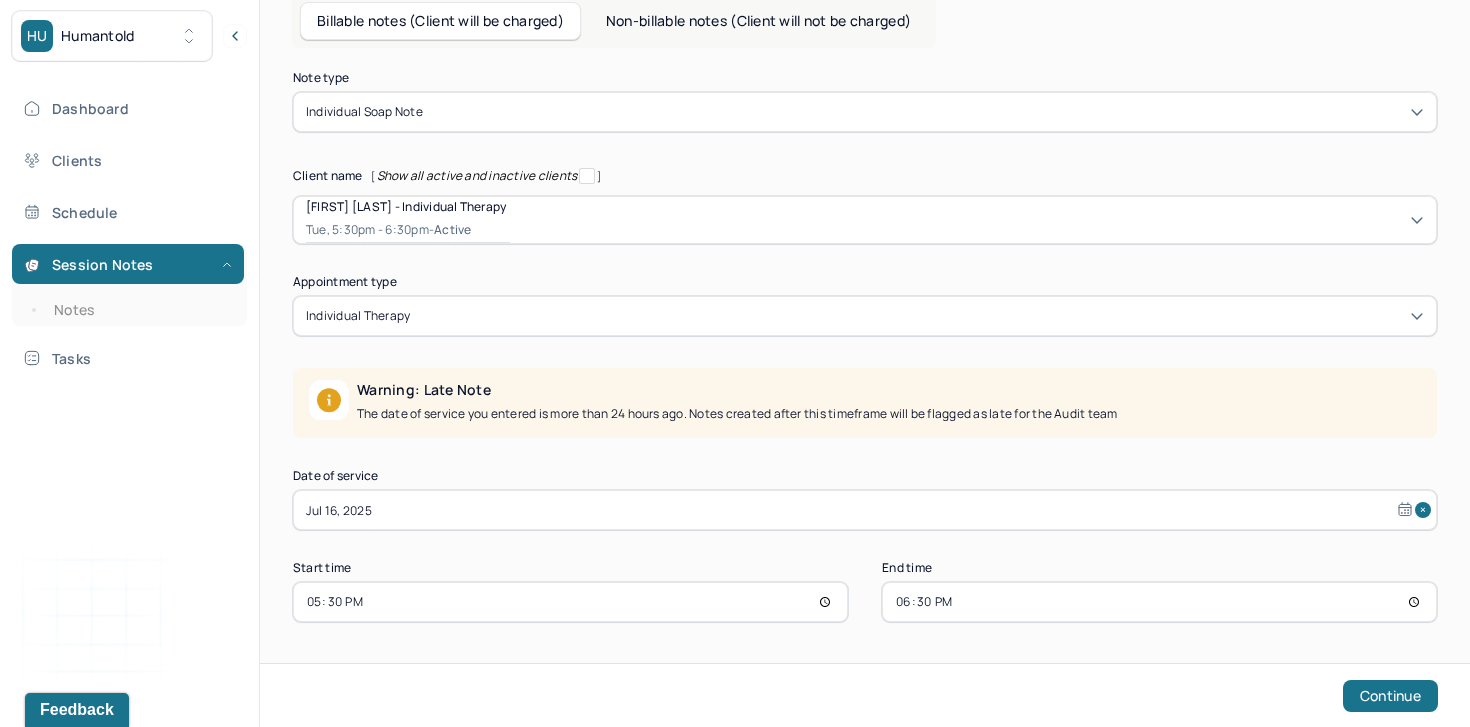 select on "6" 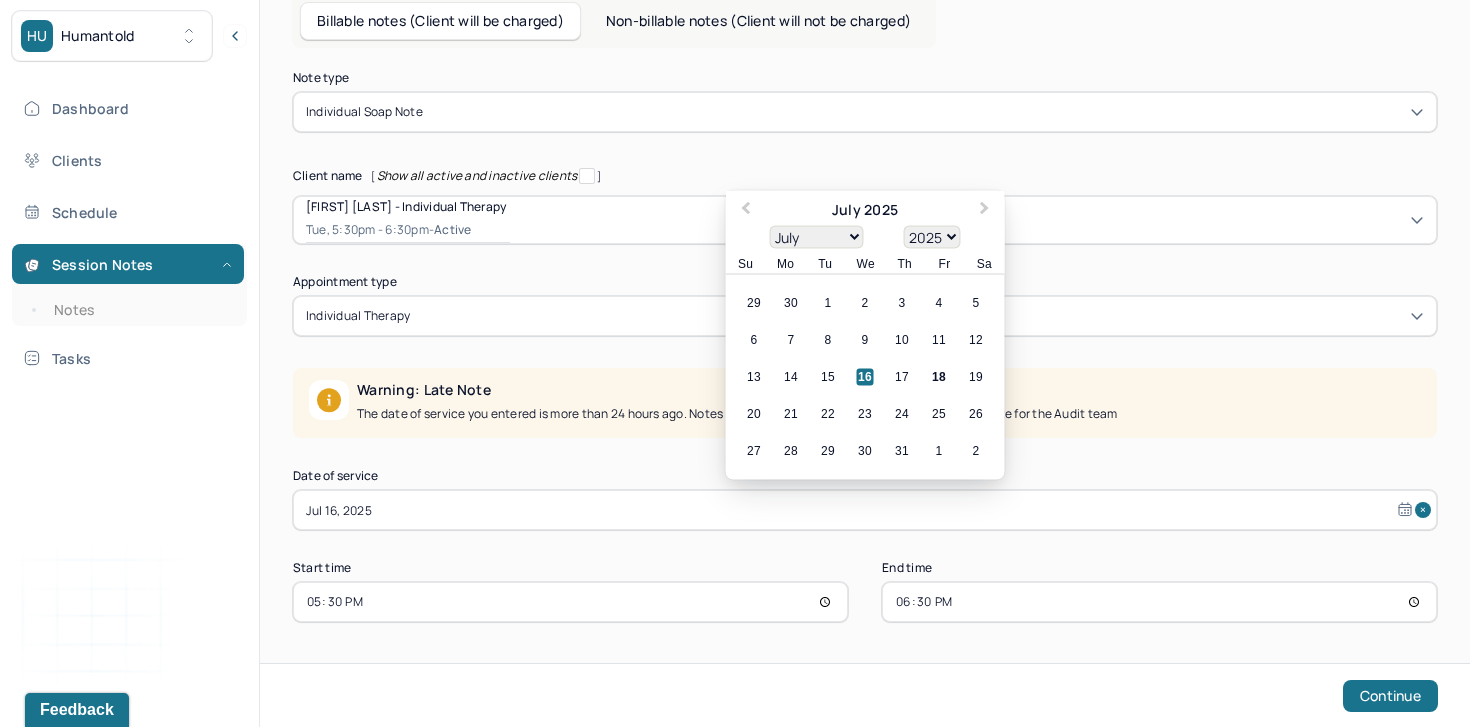 click on "17:30" at bounding box center (570, 602) 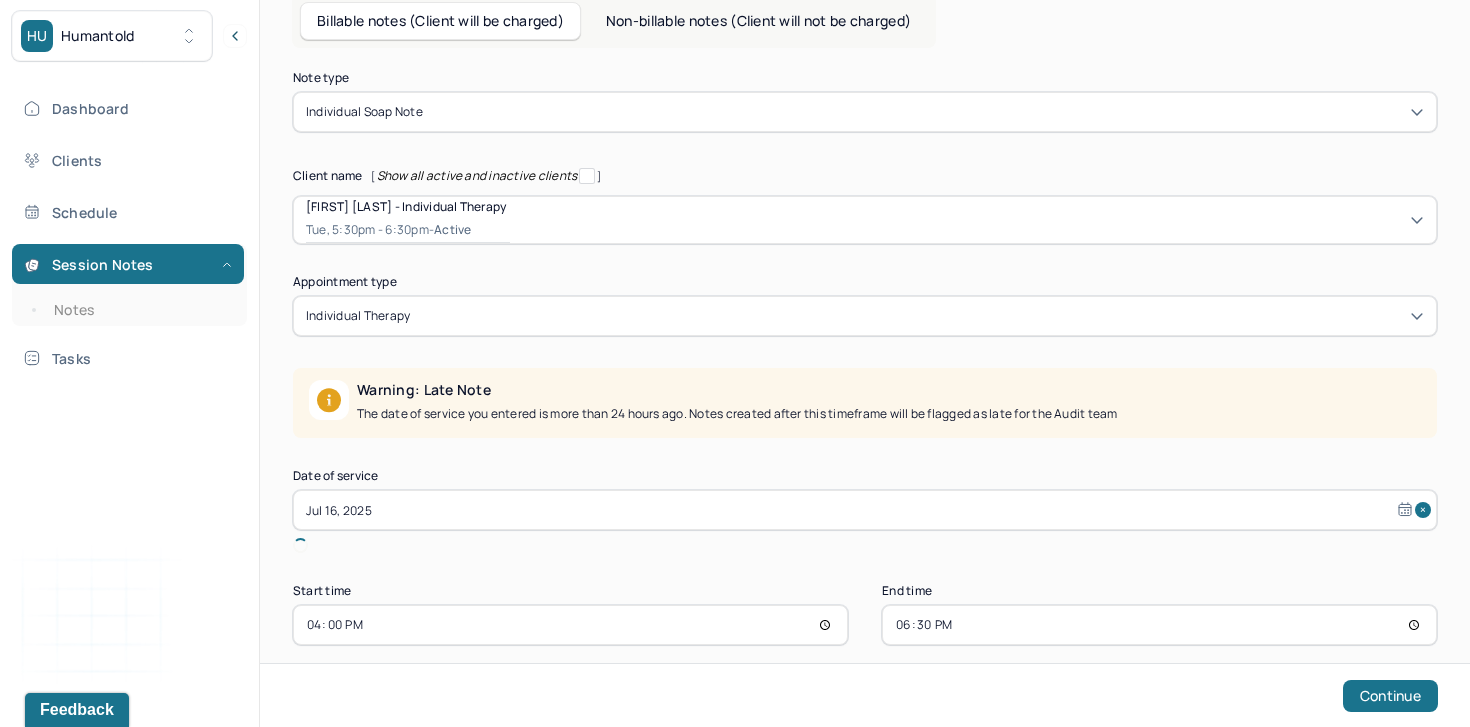 type on "16:00" 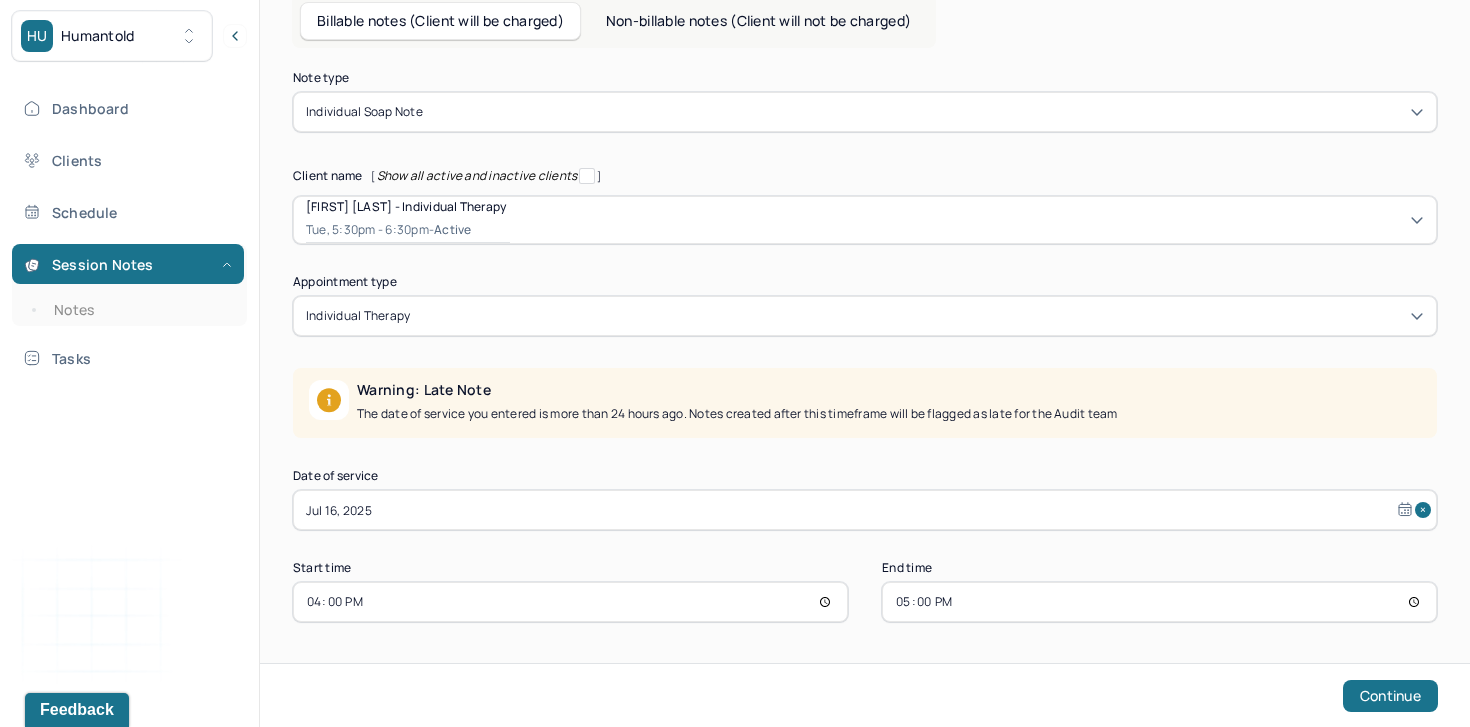 type on "17:00" 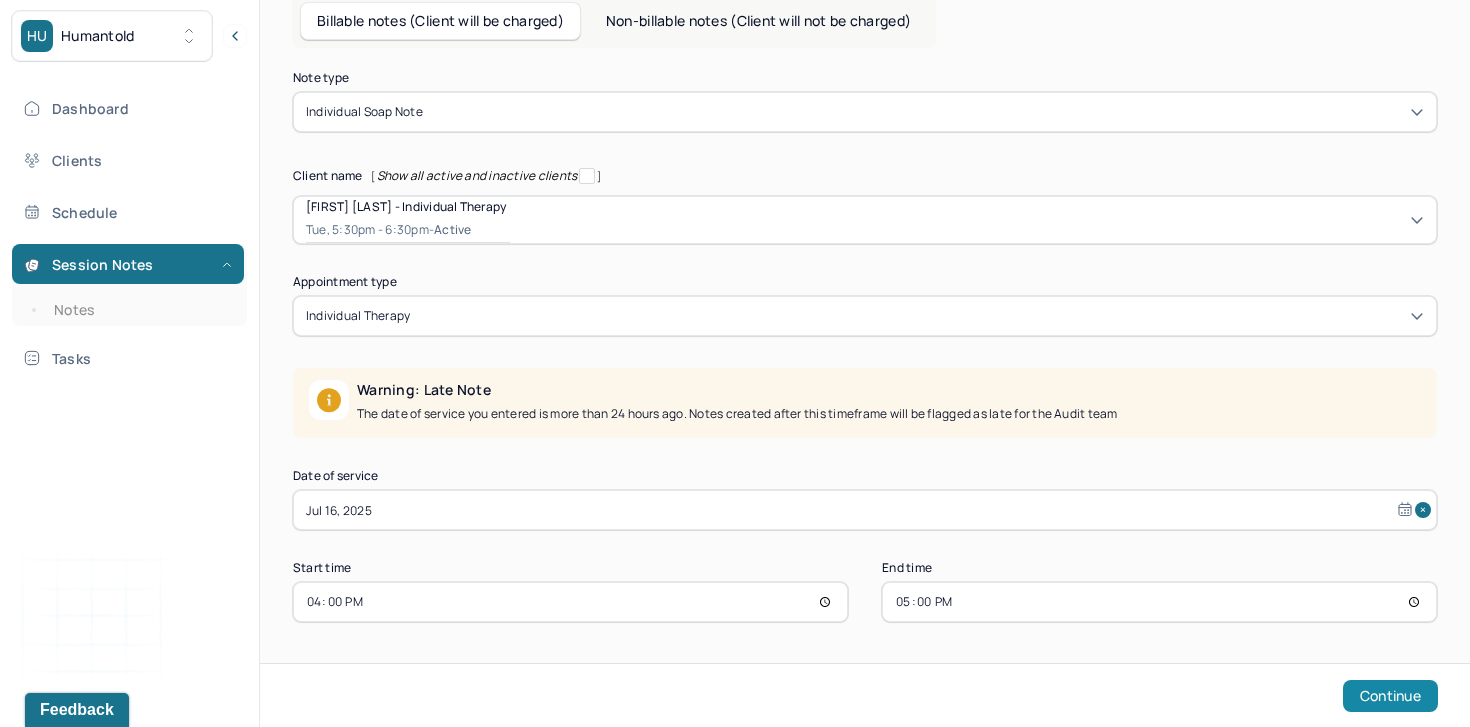 click on "Continue" at bounding box center (1390, 696) 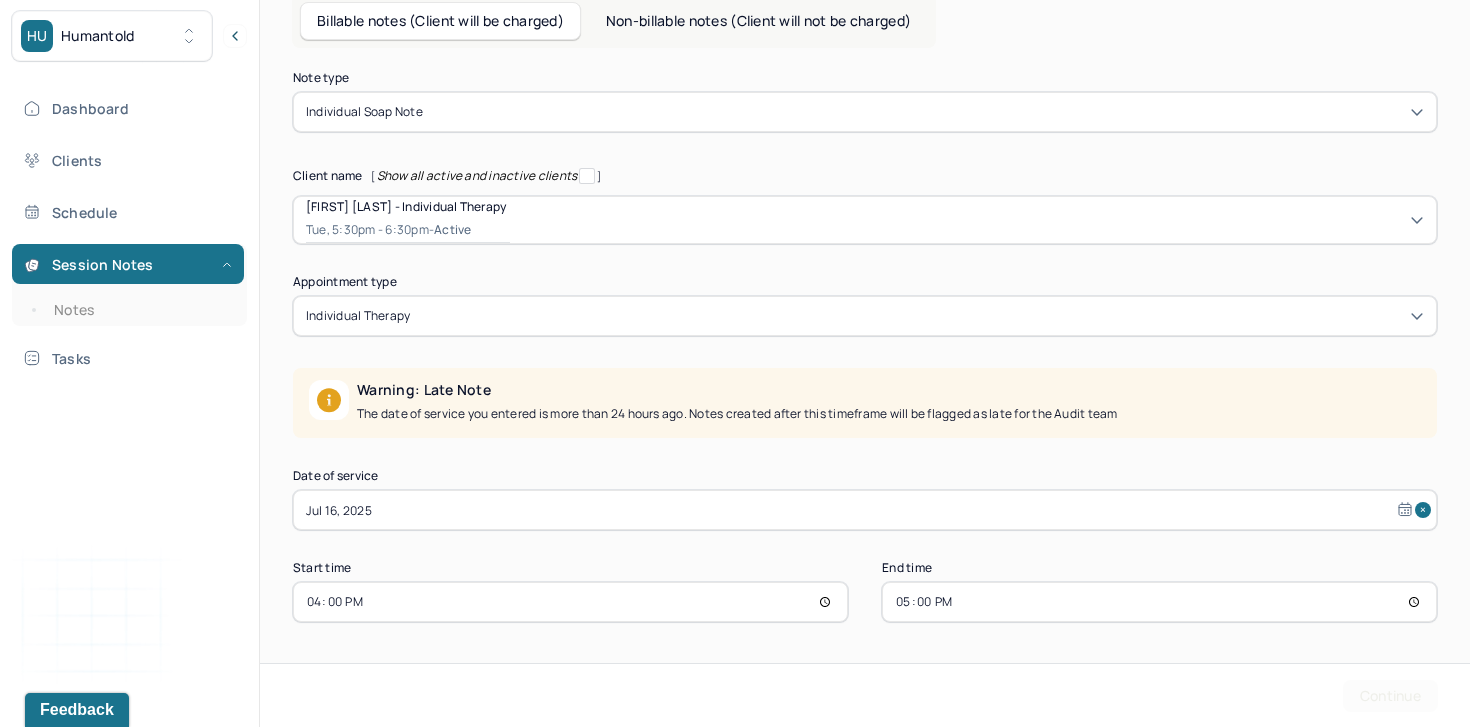 scroll, scrollTop: 0, scrollLeft: 0, axis: both 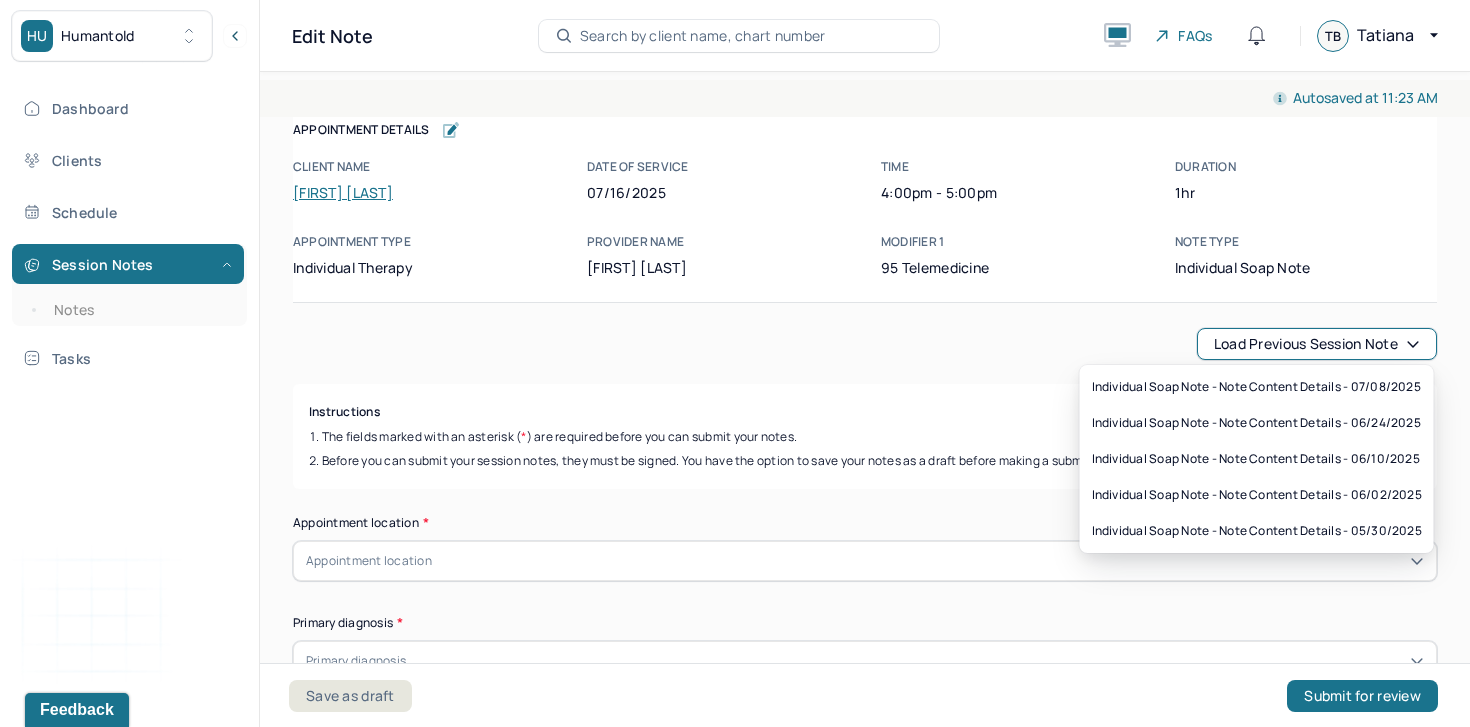 click on "Load previous session note" at bounding box center (1317, 344) 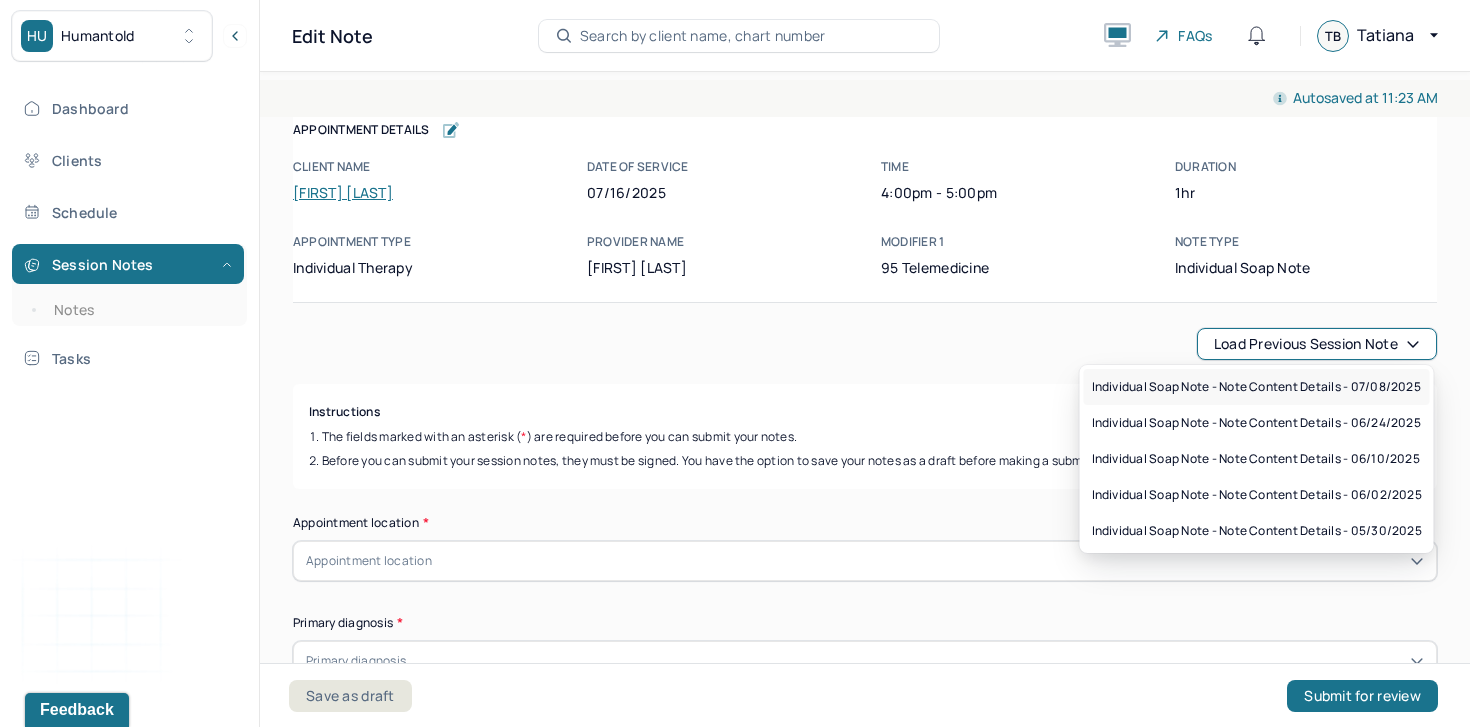 click on "Individual soap note   - Note content Details -   07/08/2025" at bounding box center [1256, 387] 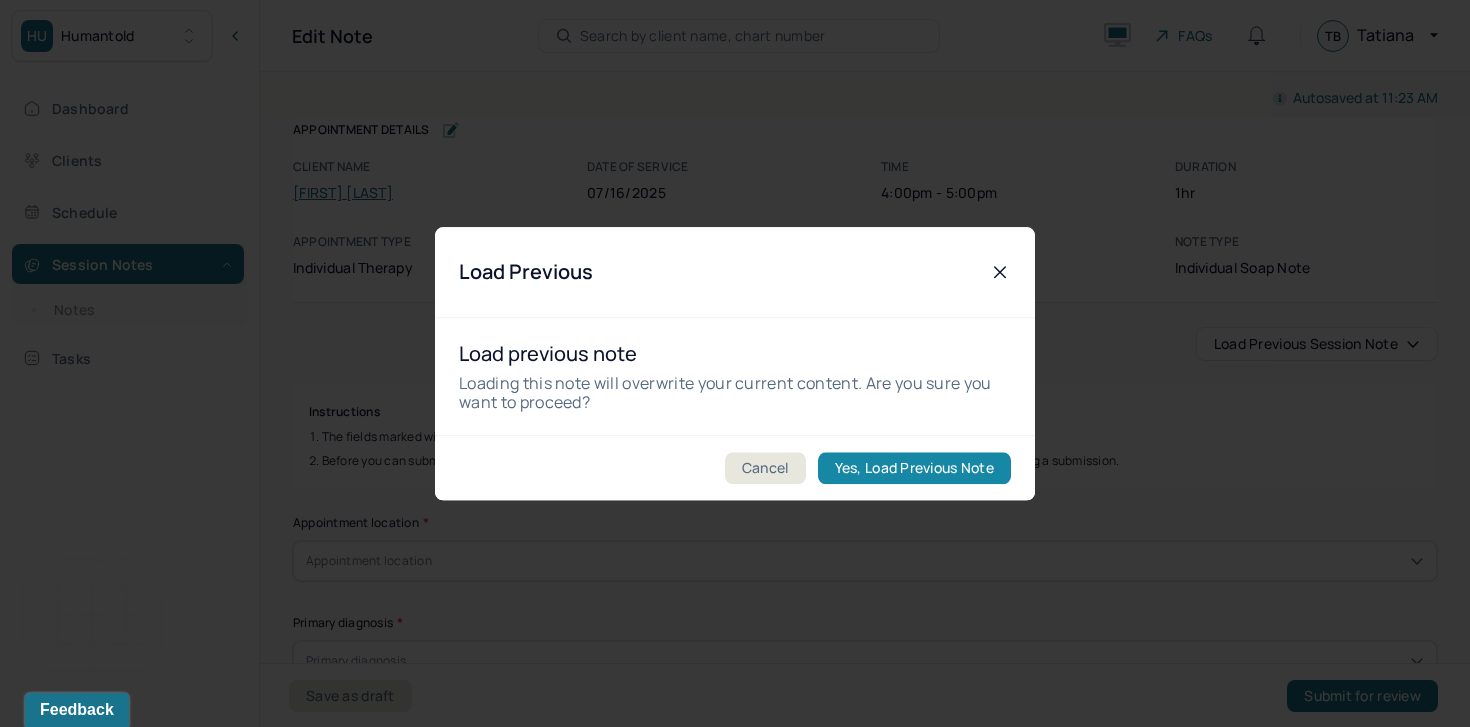 click on "Yes, Load Previous Note" at bounding box center (914, 468) 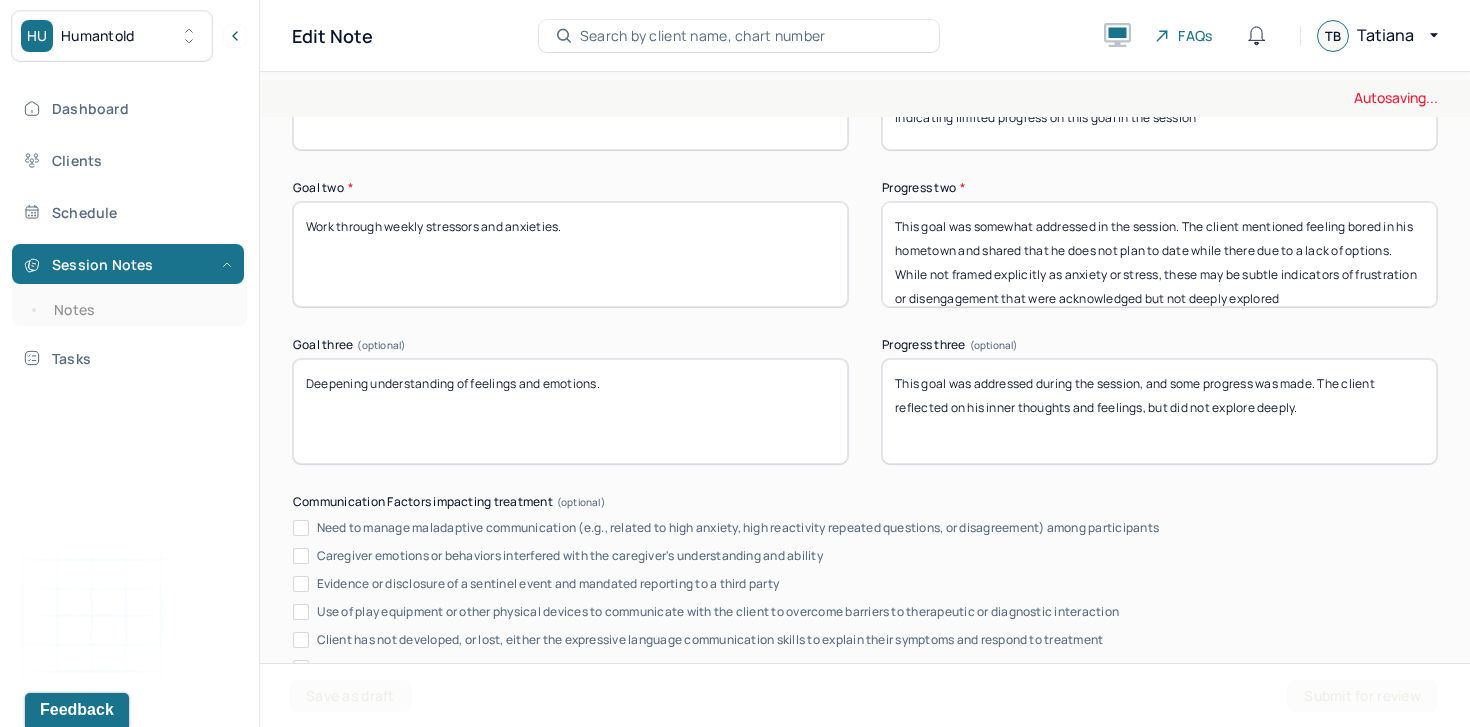 scroll, scrollTop: 3427, scrollLeft: 0, axis: vertical 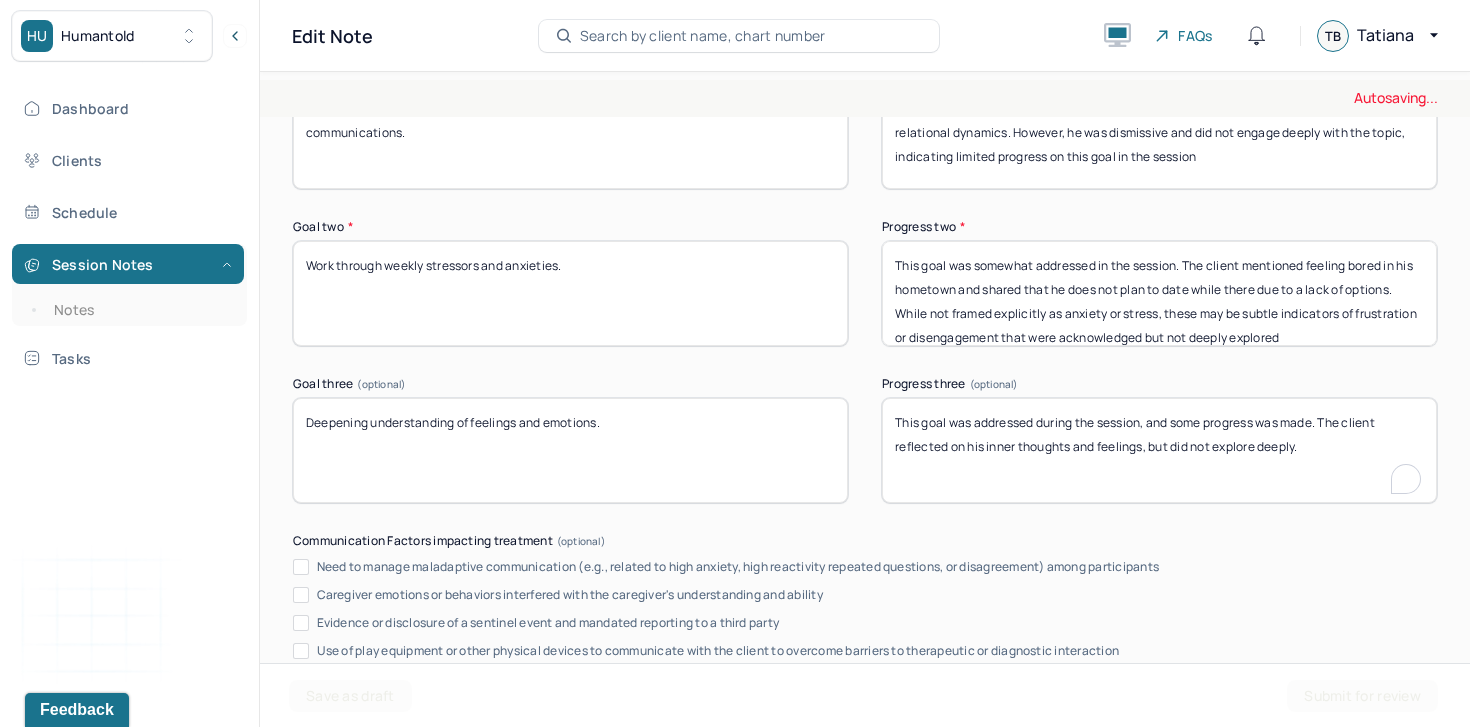 click on "This goal was addressed during the session, and some progress was made. The client reflected on his inner thoughts and feelings, but did not explore deeply." at bounding box center [1159, 450] 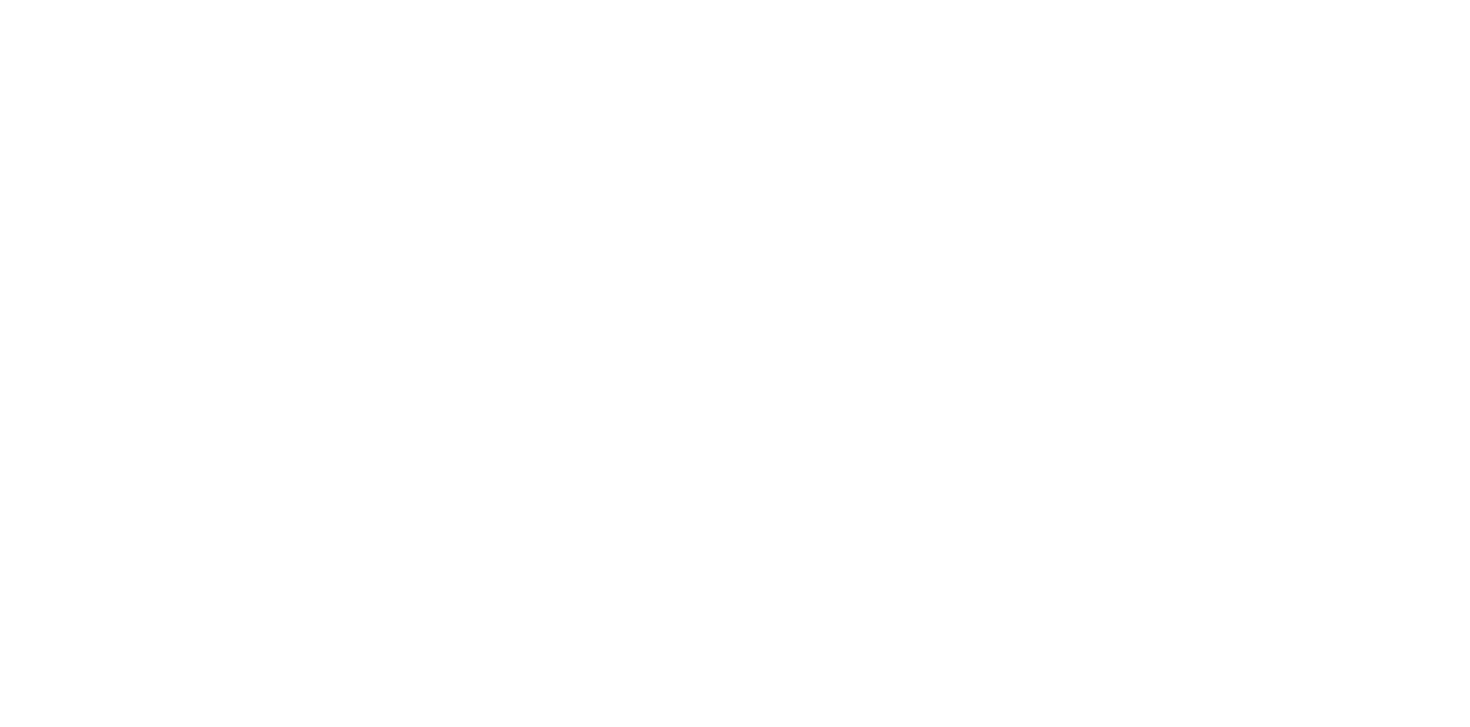 scroll, scrollTop: 0, scrollLeft: 0, axis: both 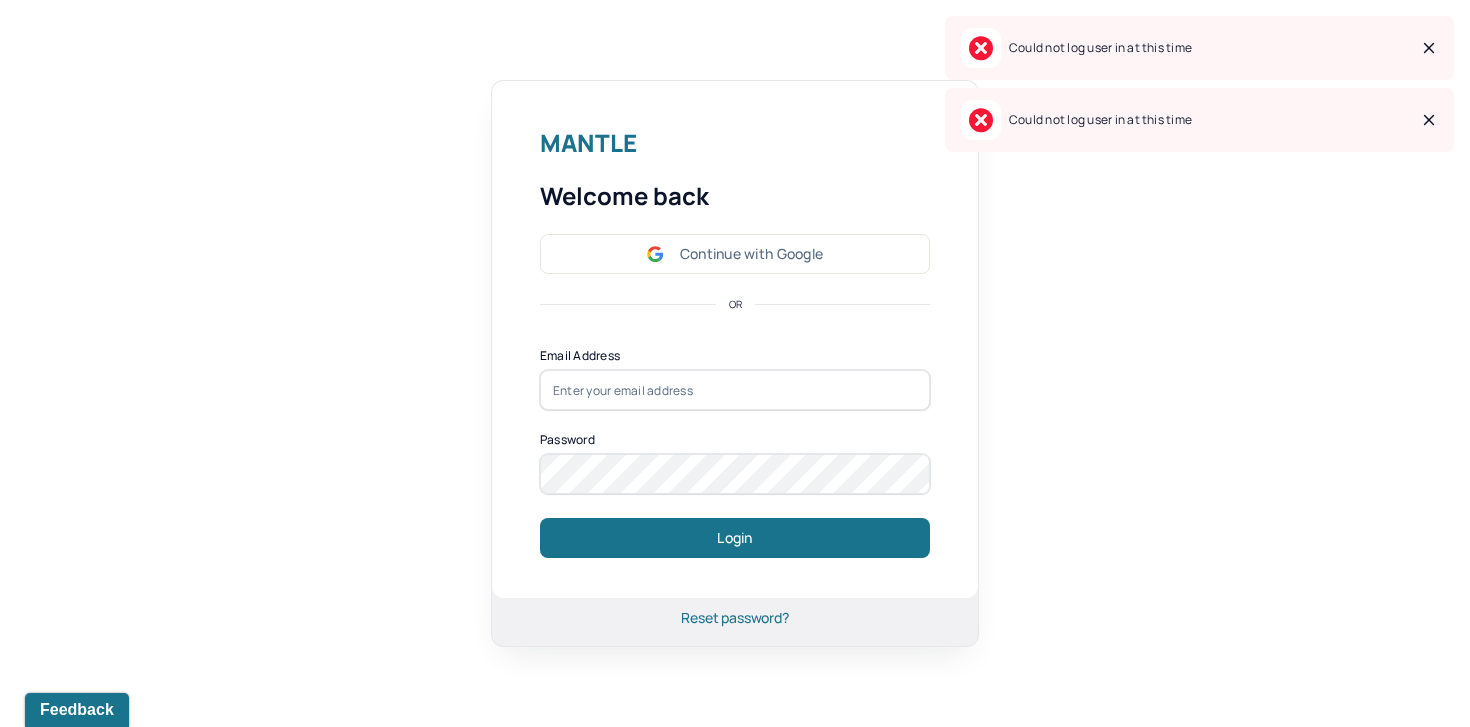 click 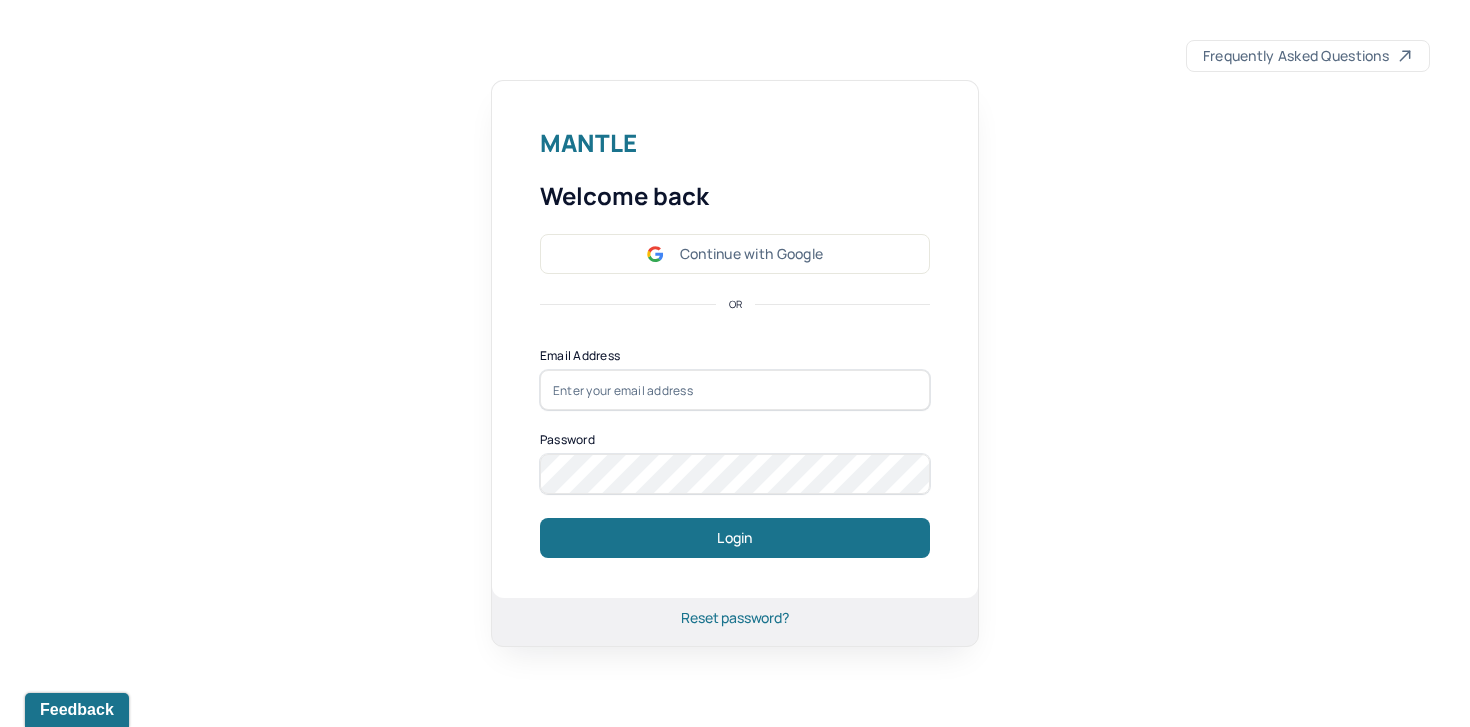 click at bounding box center (735, 390) 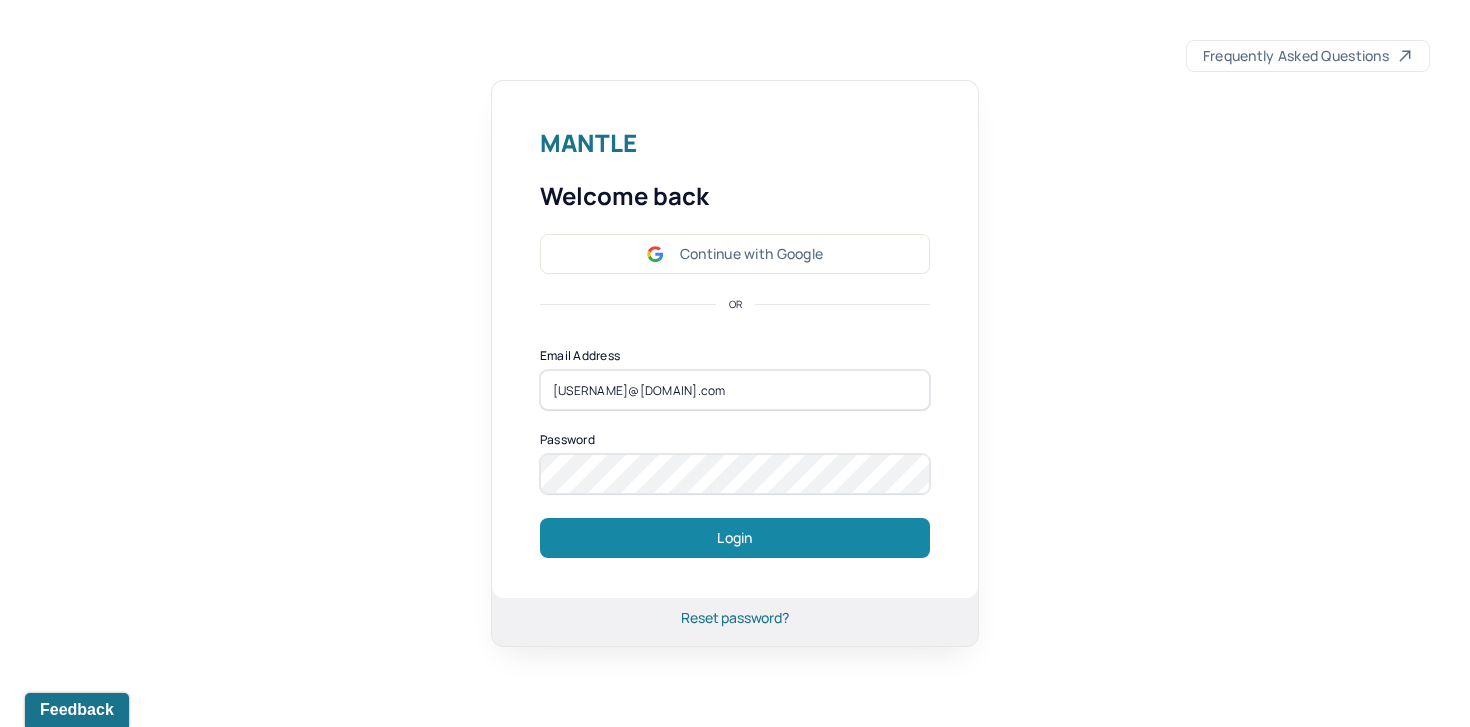 click on "Login" at bounding box center (735, 538) 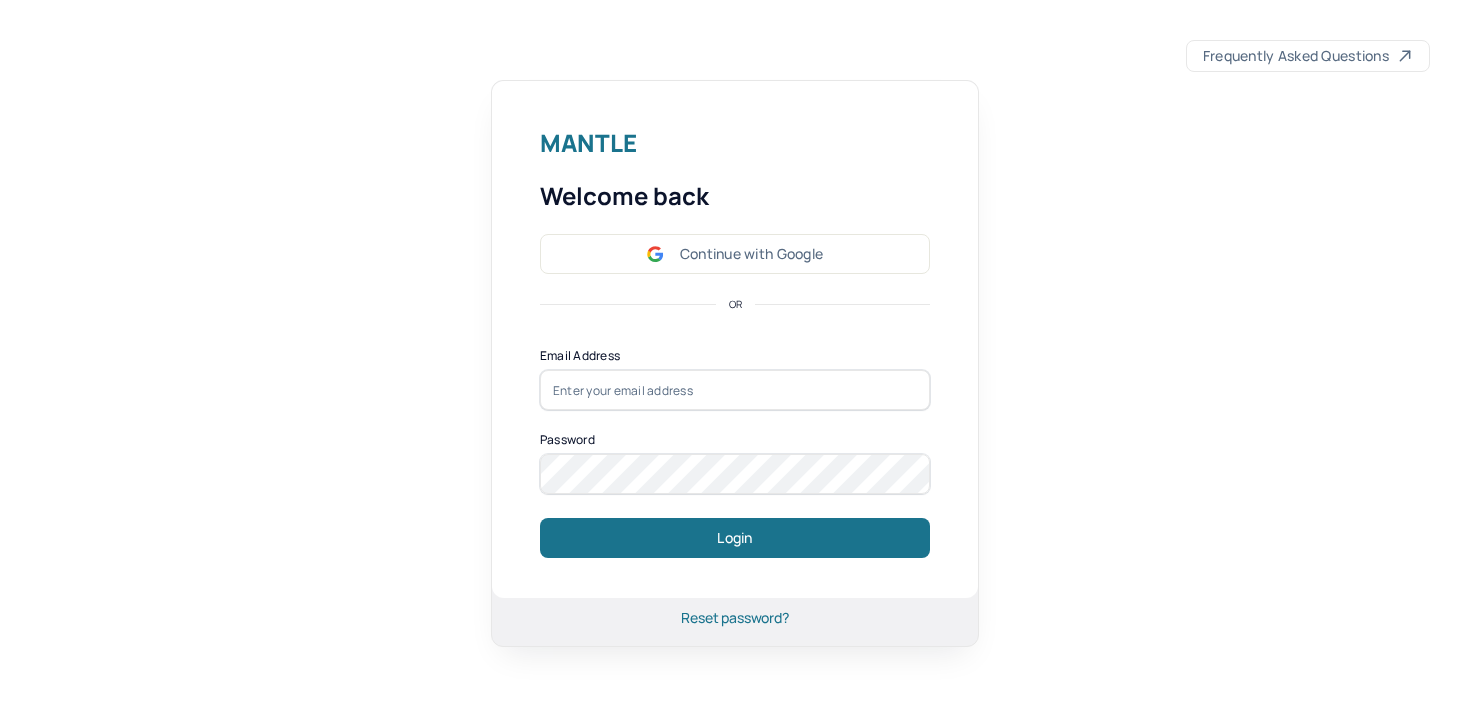 scroll, scrollTop: 0, scrollLeft: 0, axis: both 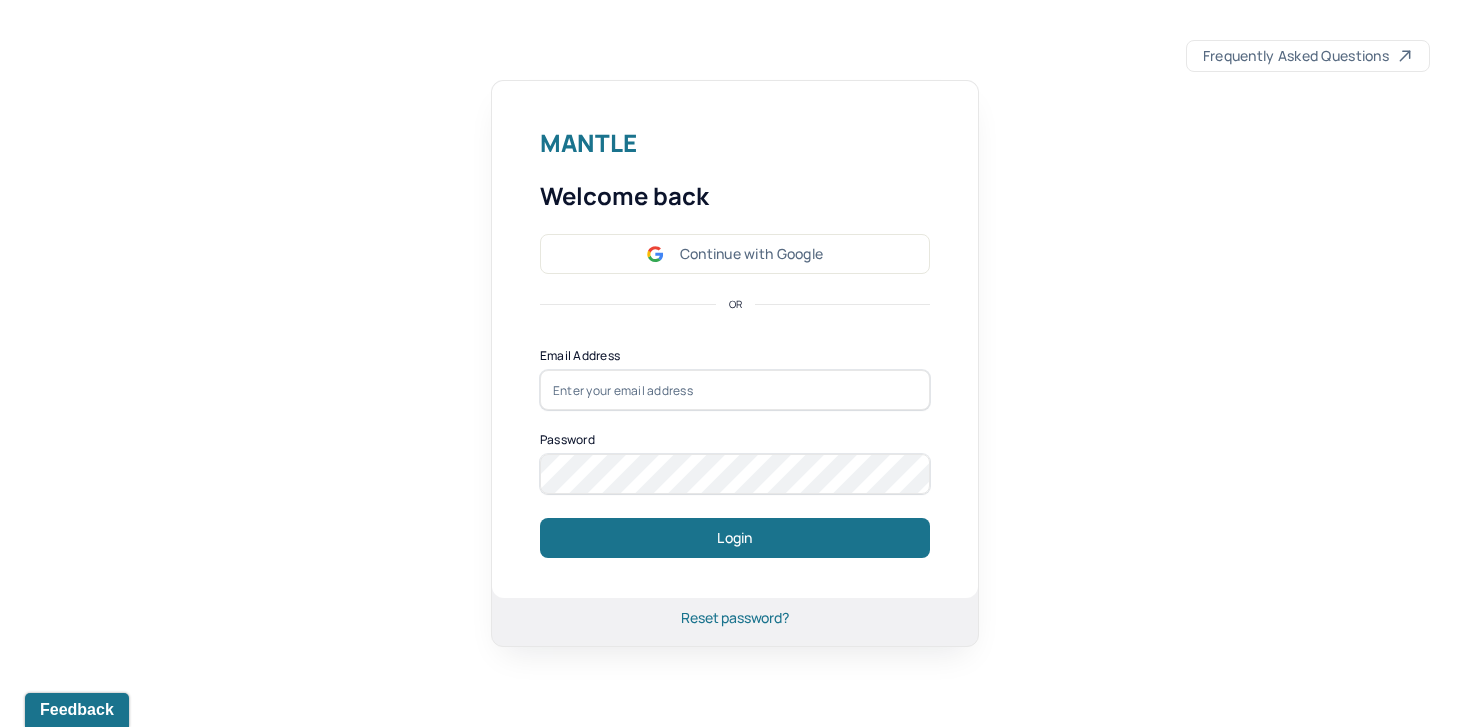 click at bounding box center [735, 390] 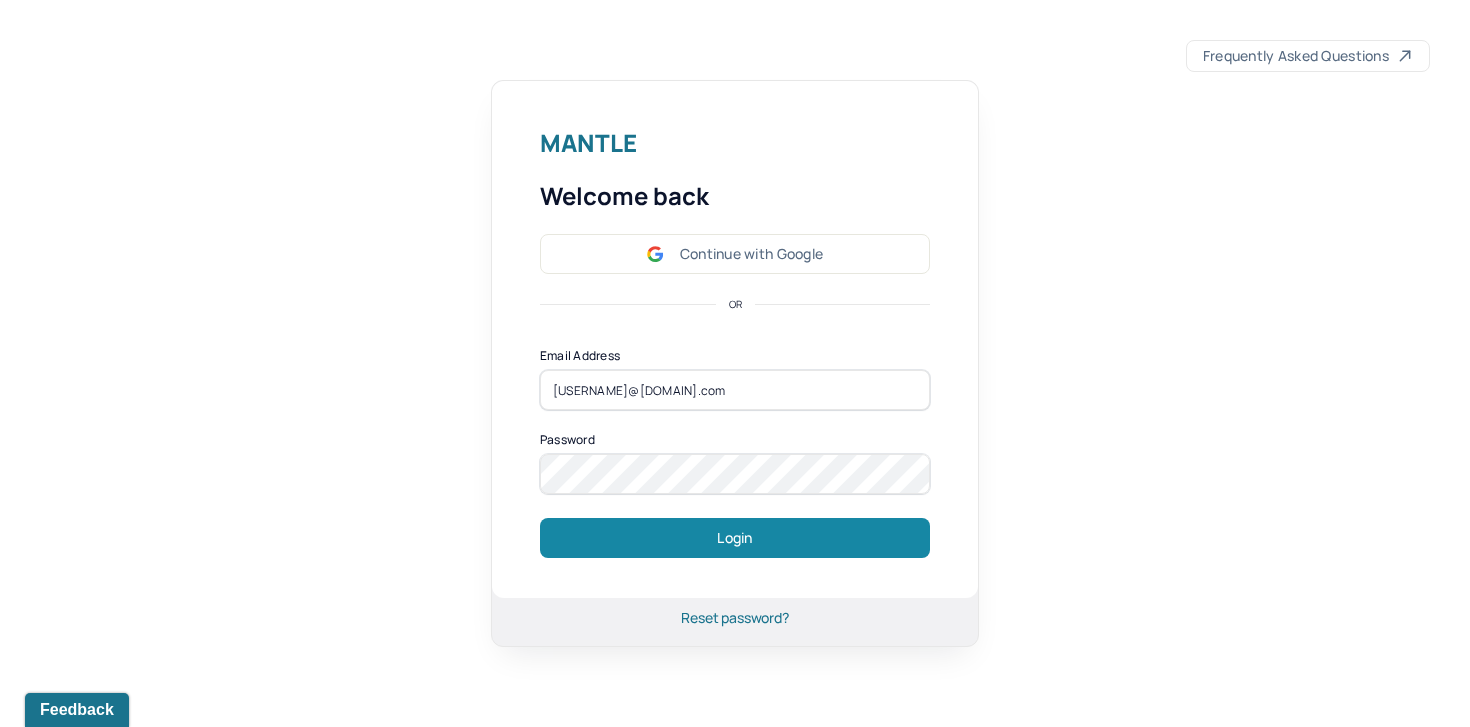click on "Login" at bounding box center (735, 538) 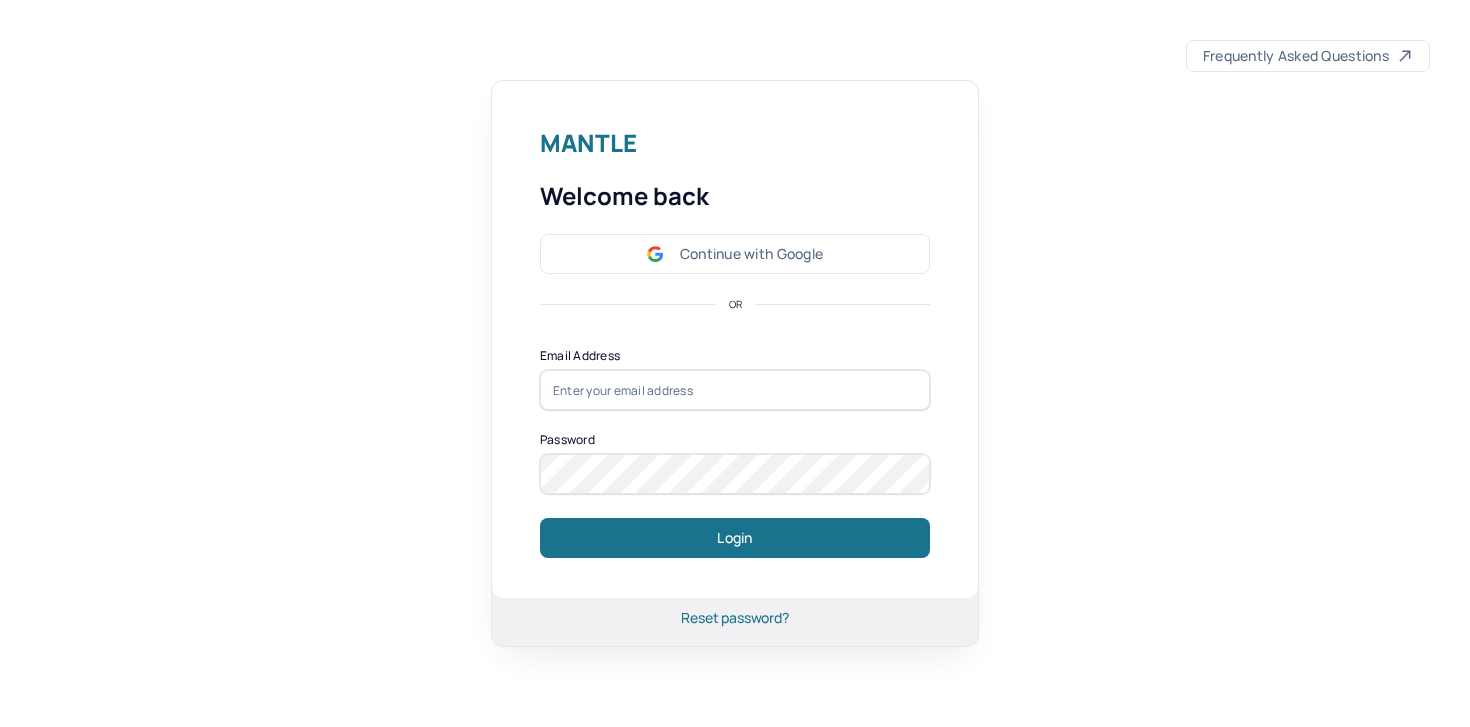 scroll, scrollTop: 0, scrollLeft: 0, axis: both 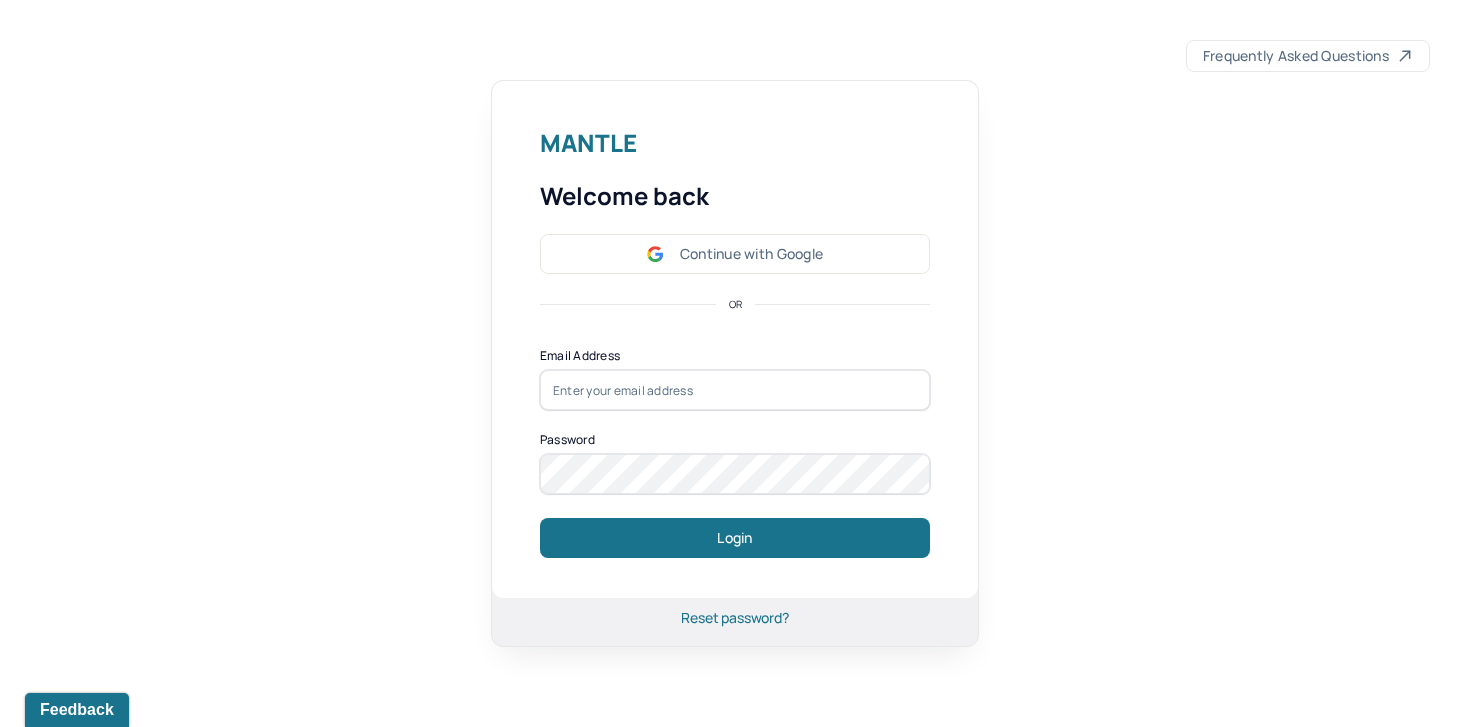 click at bounding box center (735, 390) 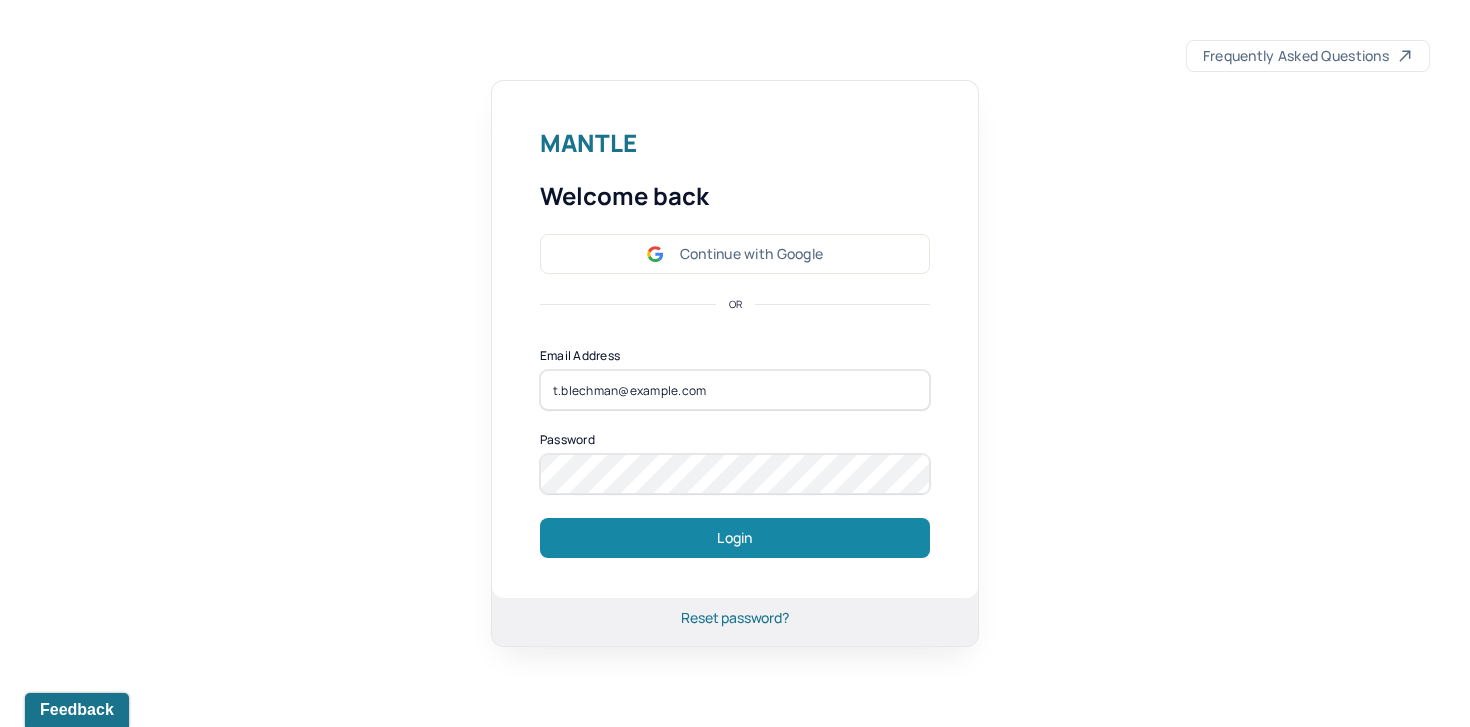 click on "Login" at bounding box center [735, 538] 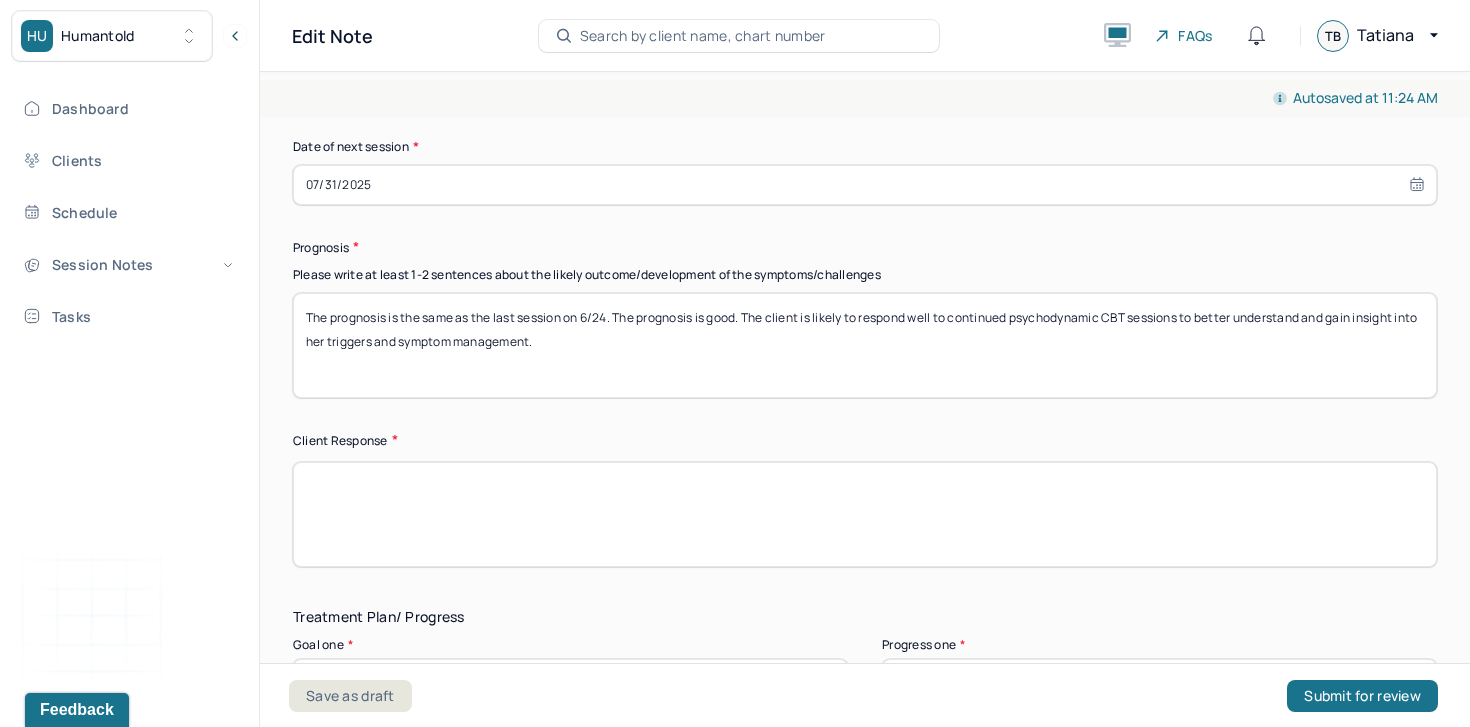 scroll, scrollTop: 2719, scrollLeft: 0, axis: vertical 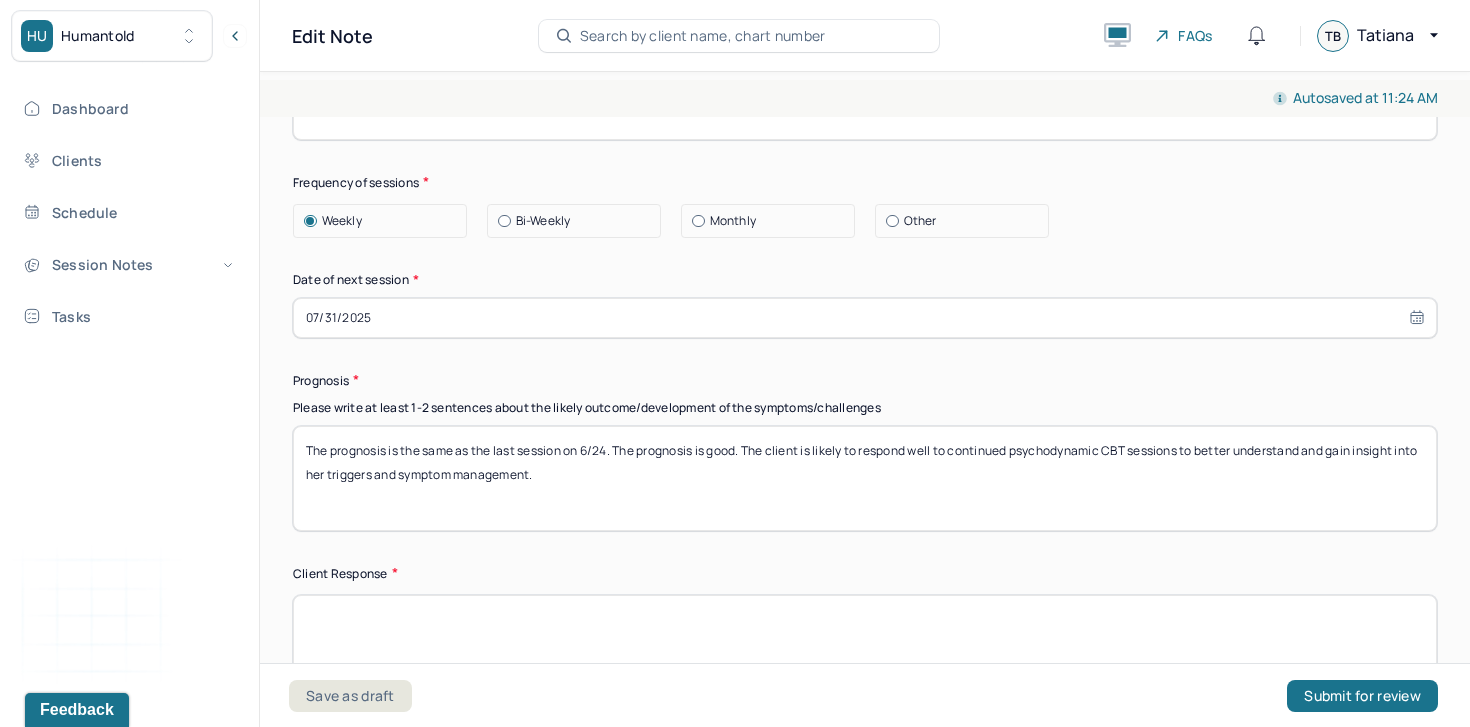 select on "6" 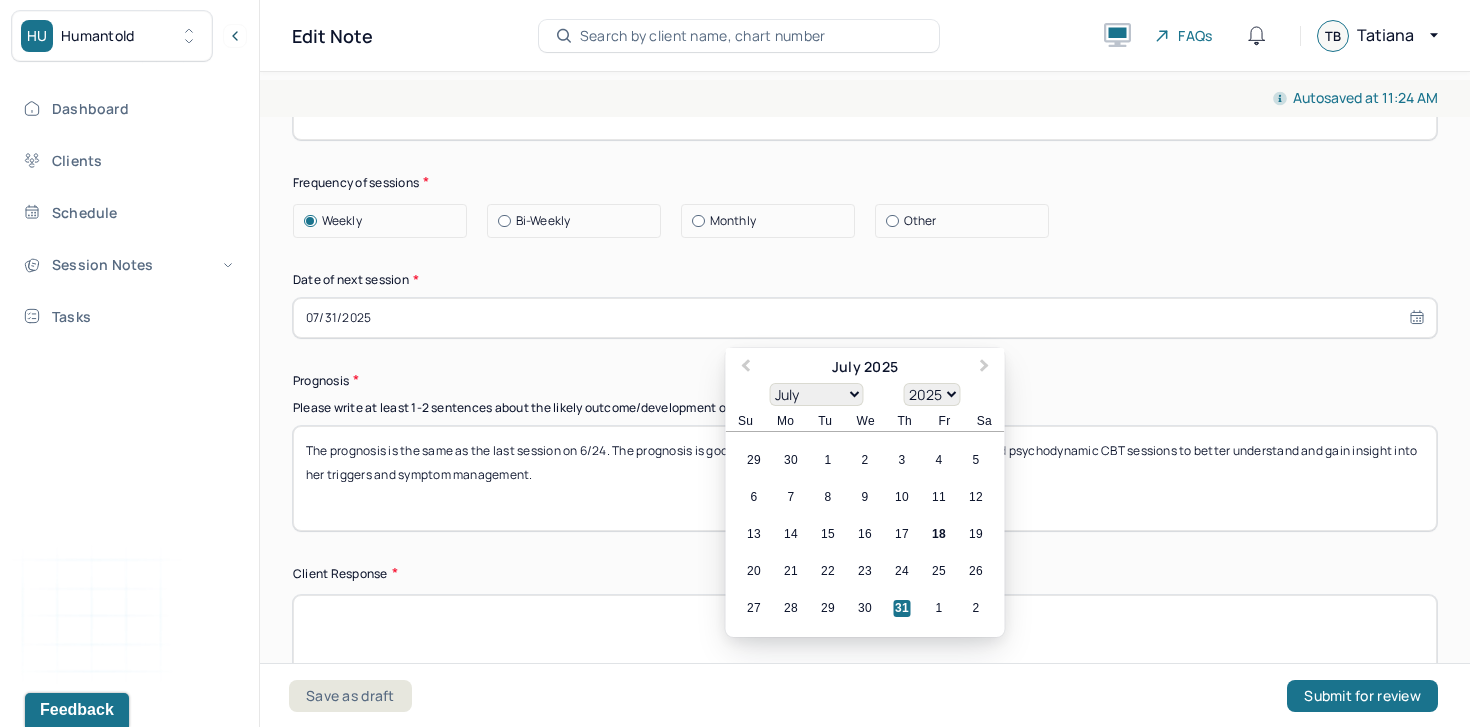 click on "07/31/2025" at bounding box center (865, 318) 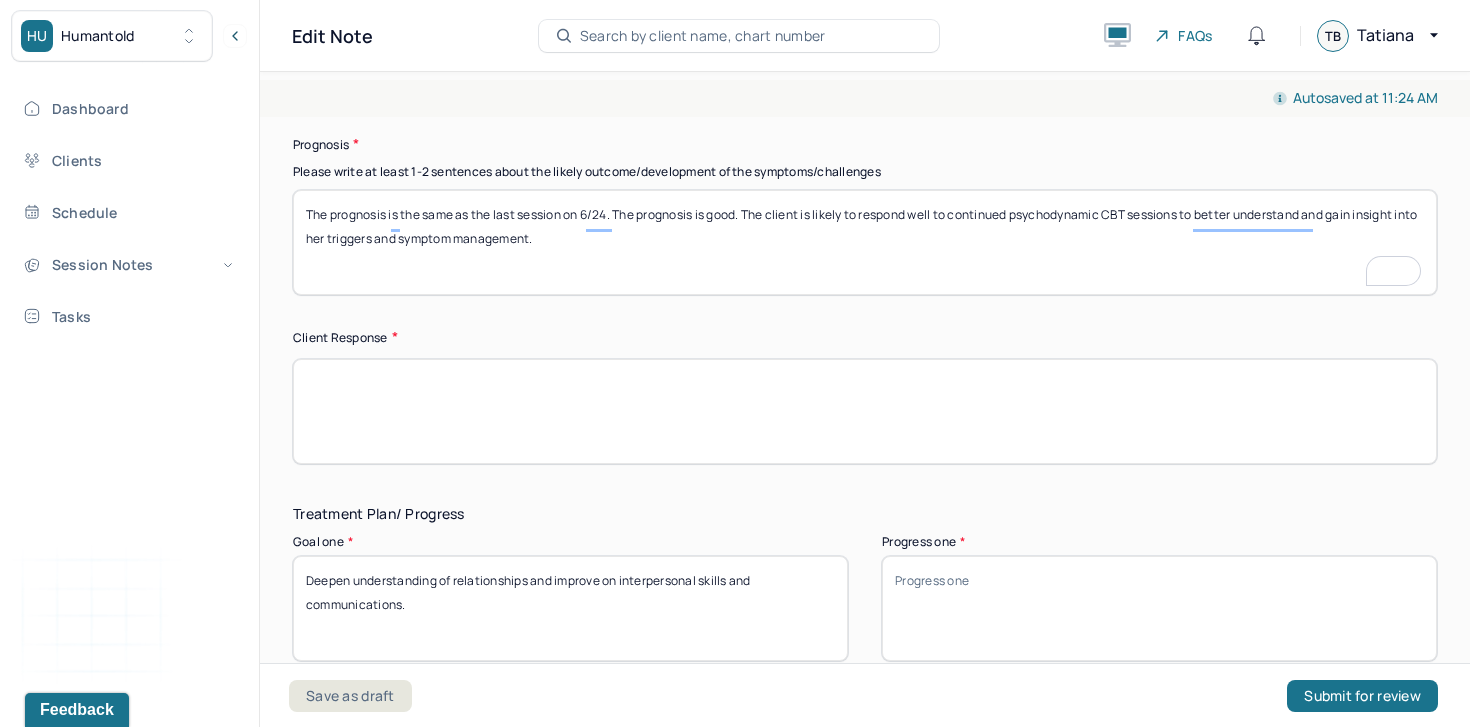 scroll, scrollTop: 1932, scrollLeft: 0, axis: vertical 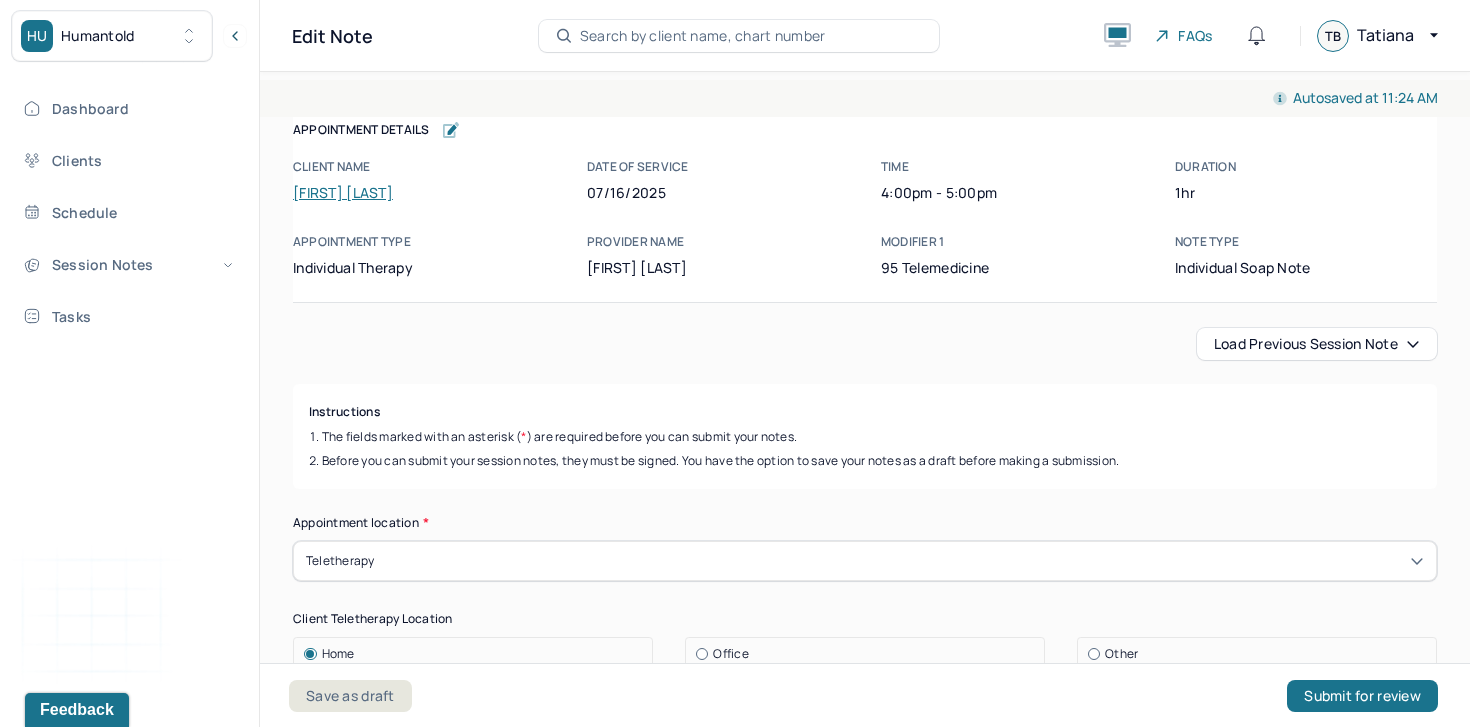 click on "Load previous session note" at bounding box center (1317, 344) 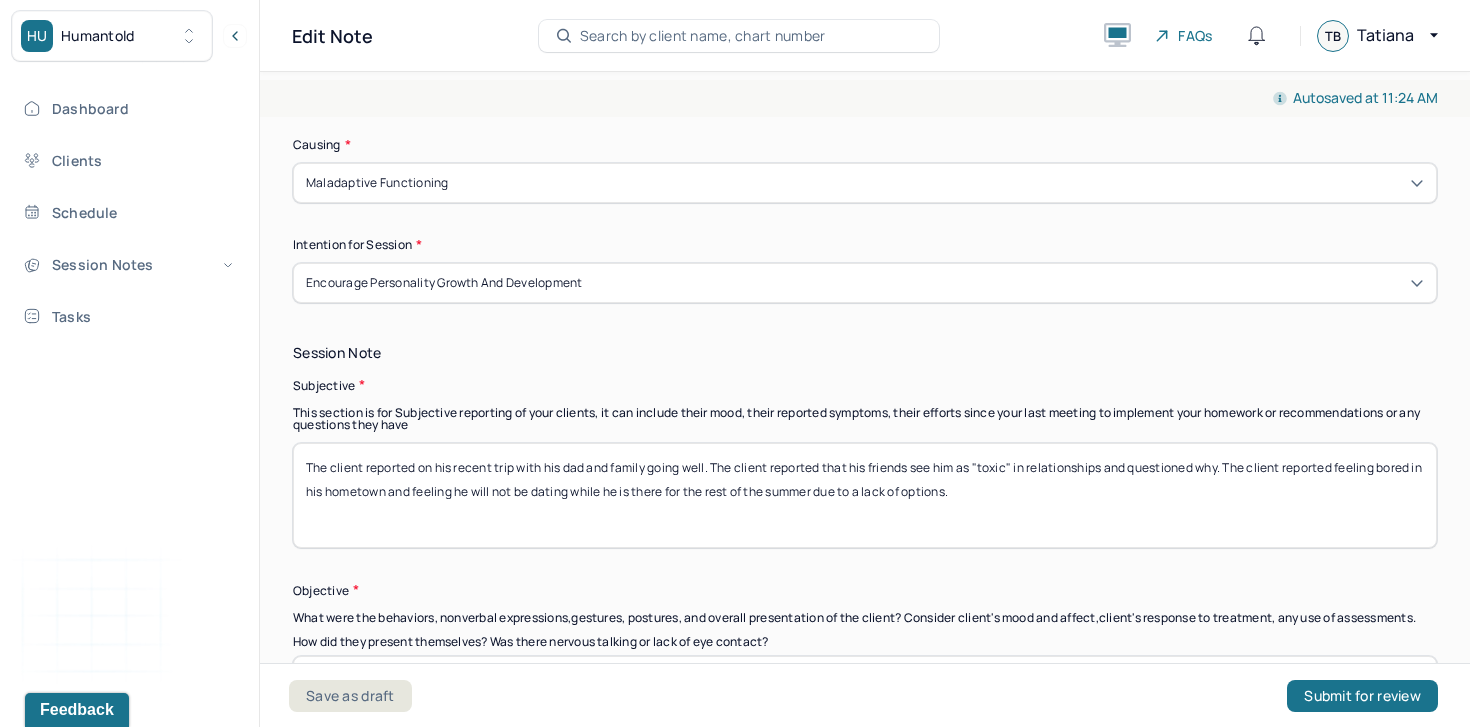 scroll, scrollTop: 2337, scrollLeft: 0, axis: vertical 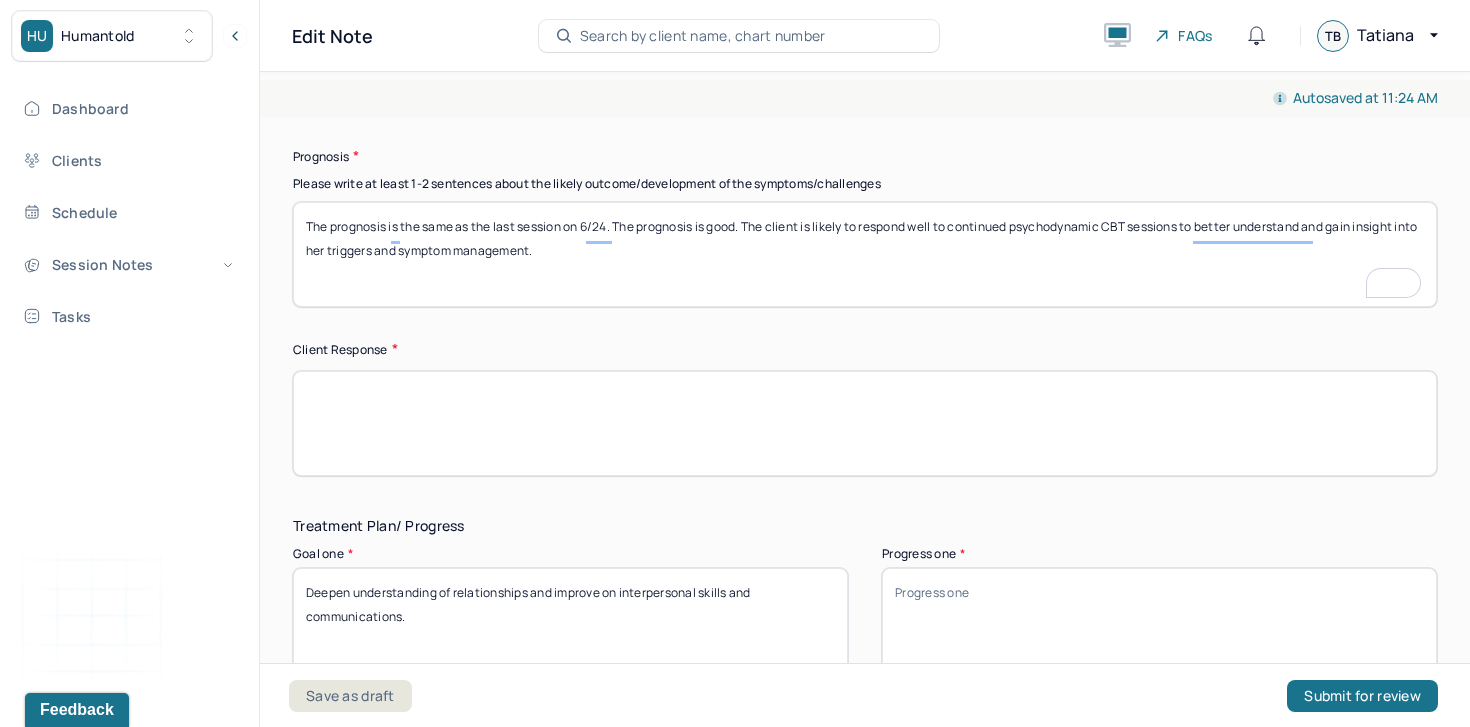 click on "The prognosis is the same as the last session on 6/24. The prognosis is good. The client is likely to respond well to continued psychodynamic CBT sessions to better understand and gain insight into her triggers and symptom management." at bounding box center (865, 254) 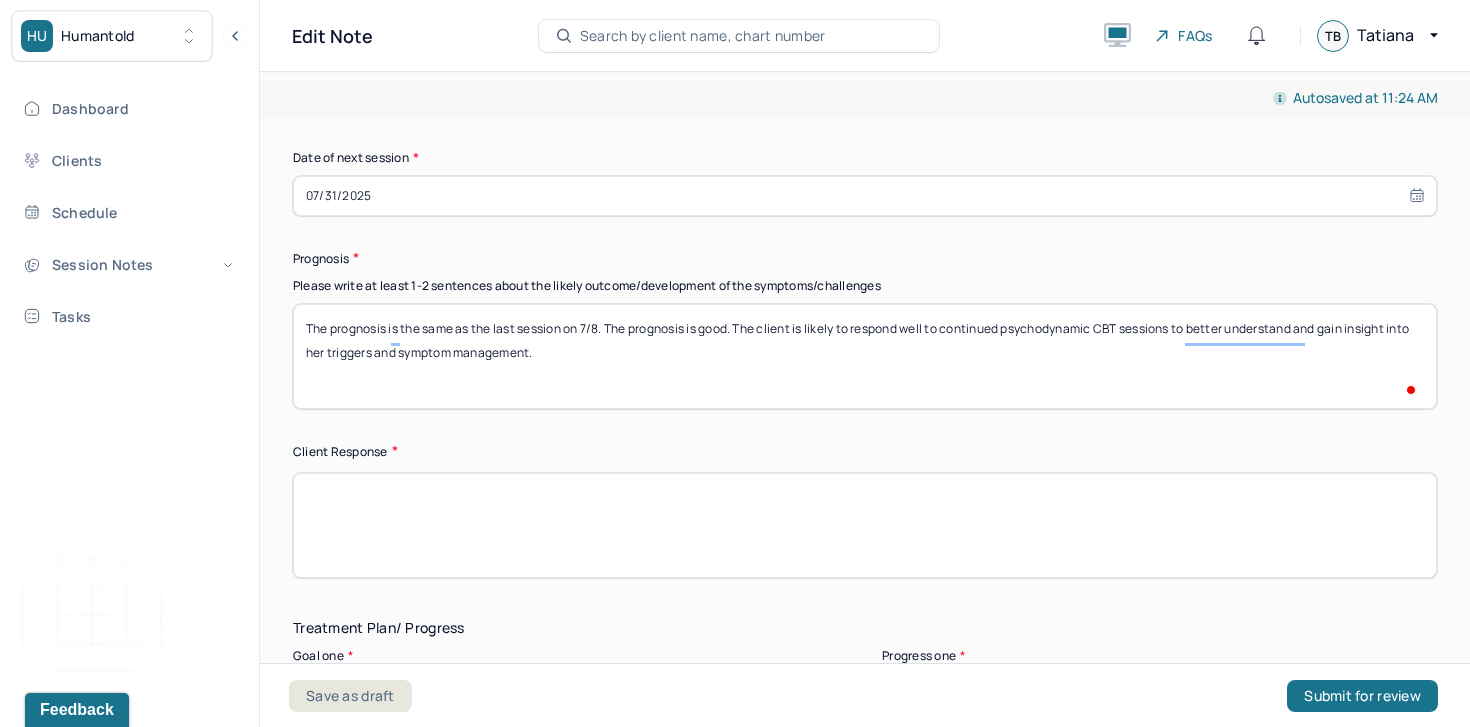 type on "The prognosis is the same as the last session on 7/8. The prognosis is good. The client is likely to respond well to continued psychodynamic CBT sessions to better understand and gain insight into her triggers and symptom management." 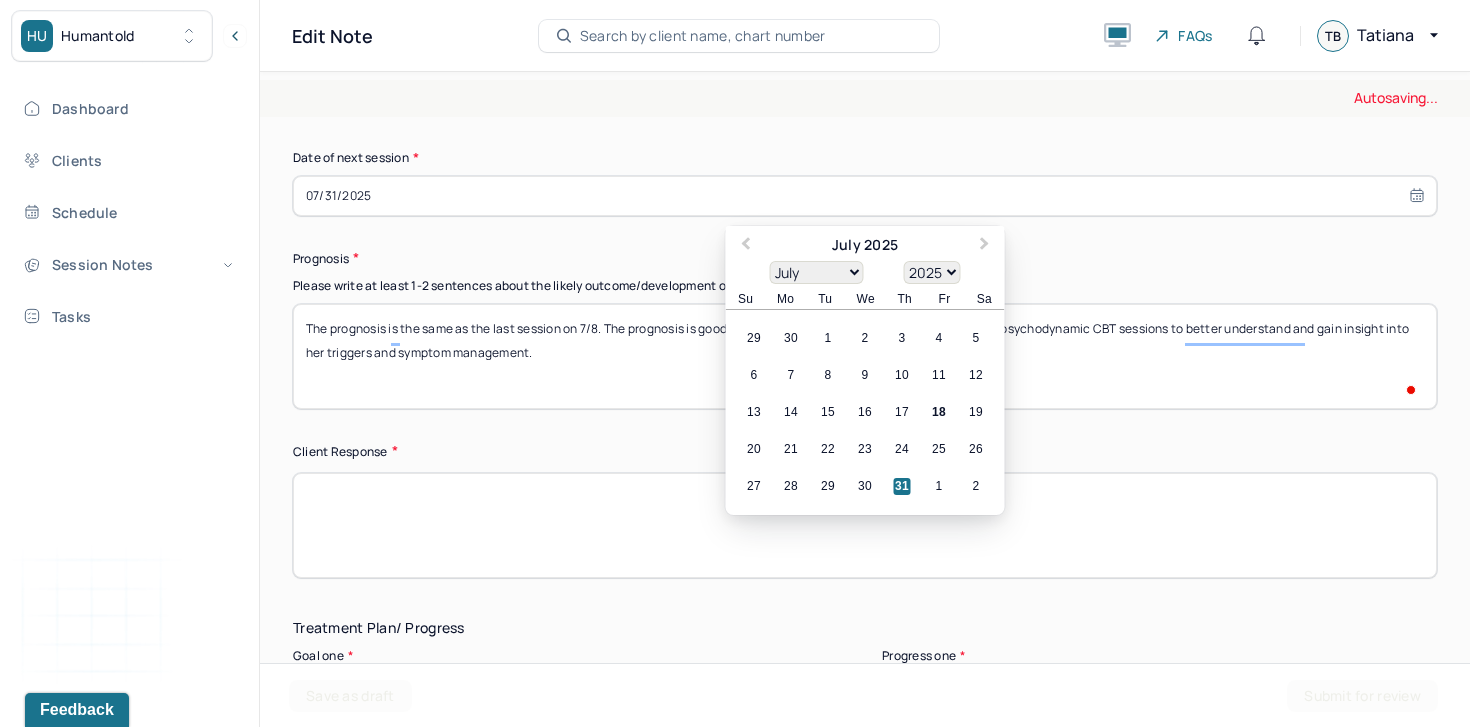 click on "07/31/2025" at bounding box center [865, 196] 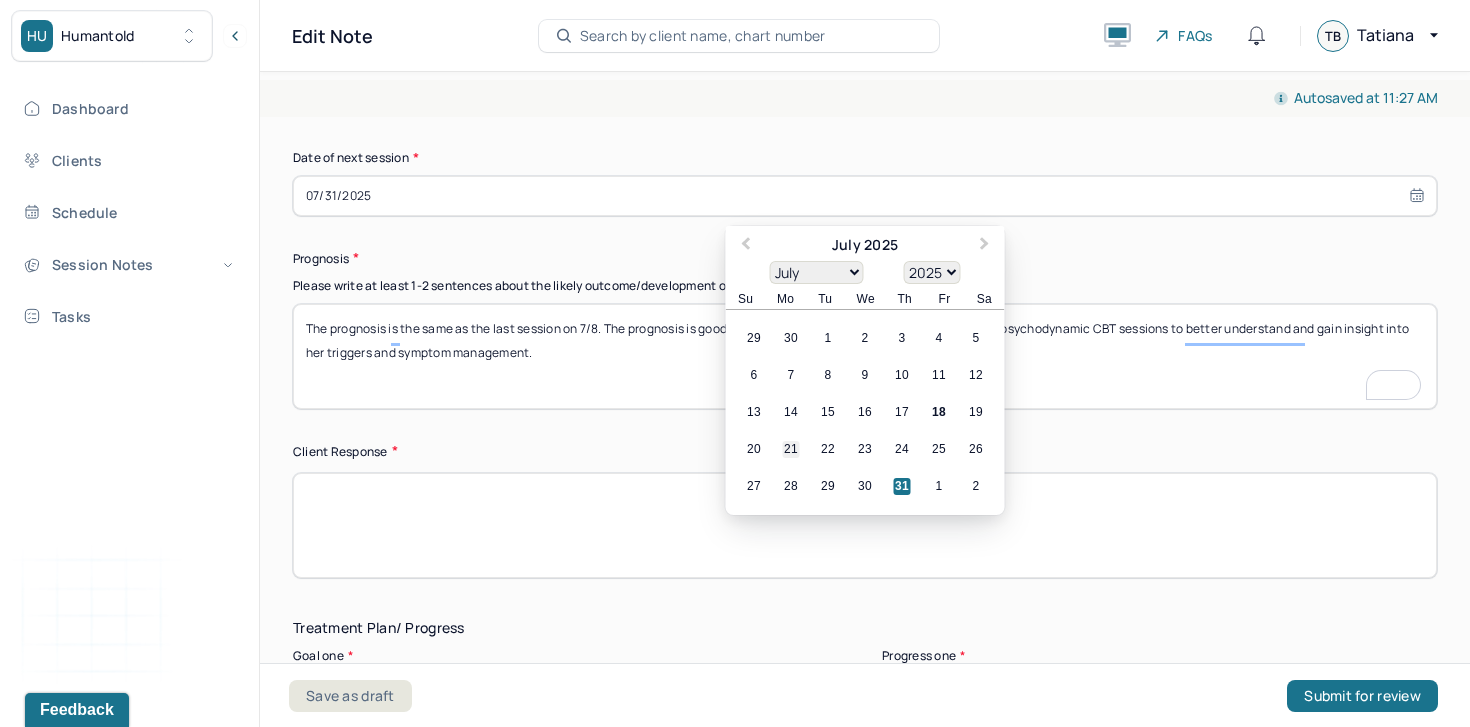 click on "21" at bounding box center [791, 449] 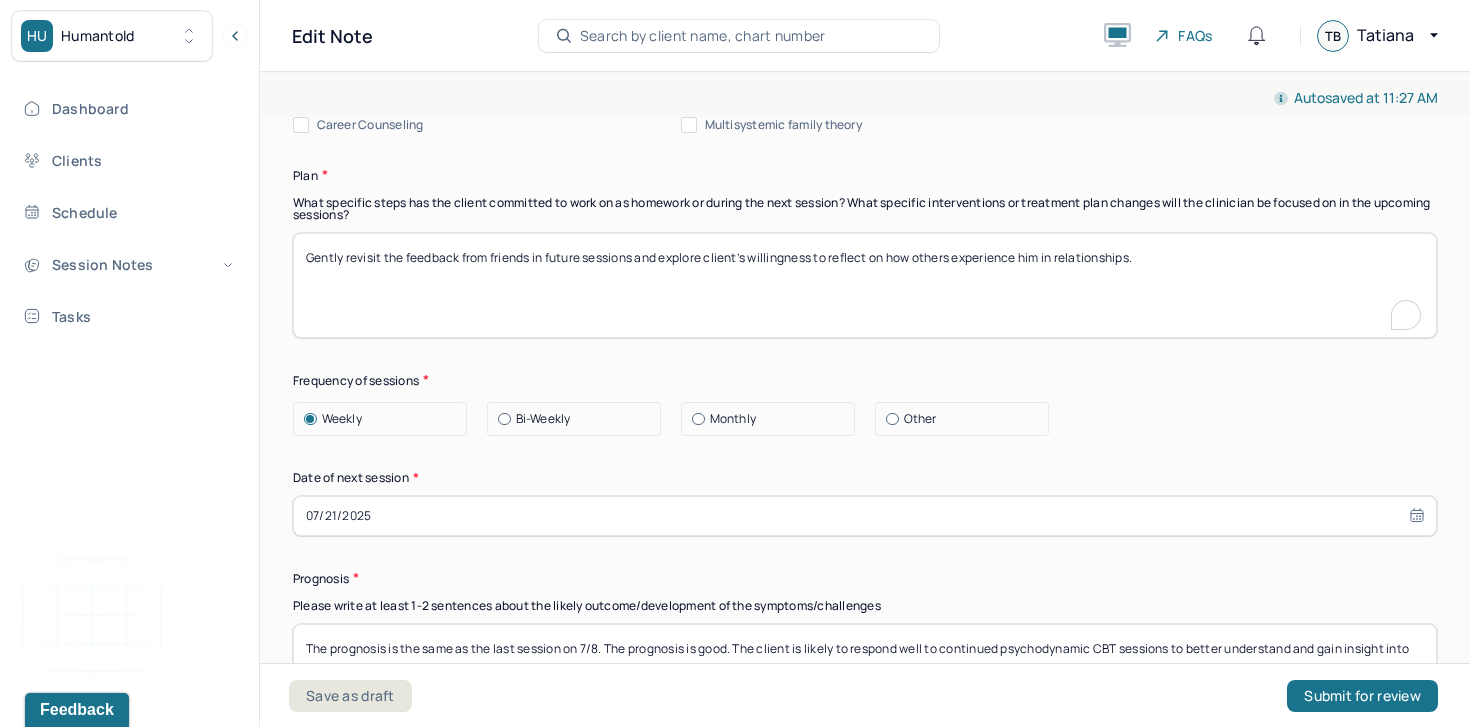 click on "Gently revisit the feedback from friends in future sessions and explore client’s willingness to reflect on how others experience him in relationships." at bounding box center (865, 285) 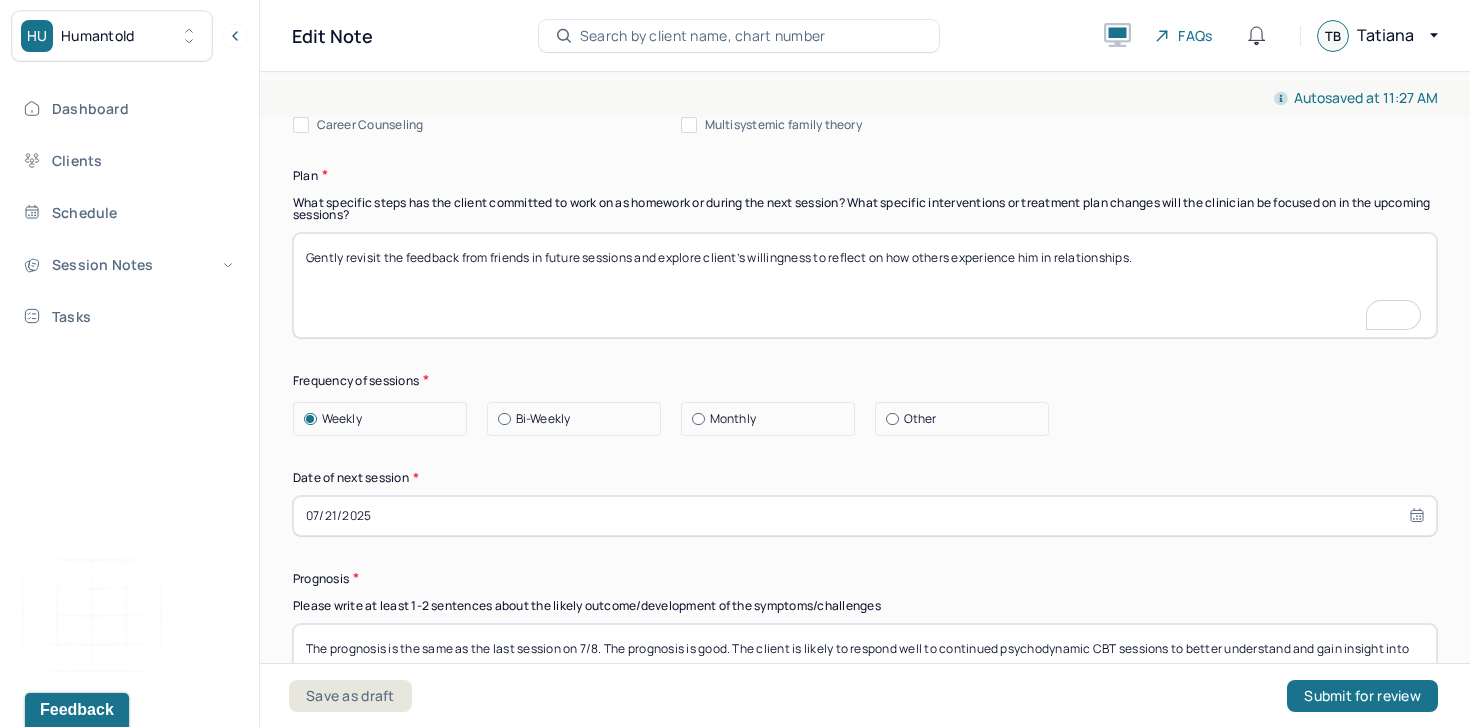 click on "Gently revisit the feedback from friends in future sessions and explore client’s willingness to reflect on how others experience him in relationships." at bounding box center [865, 285] 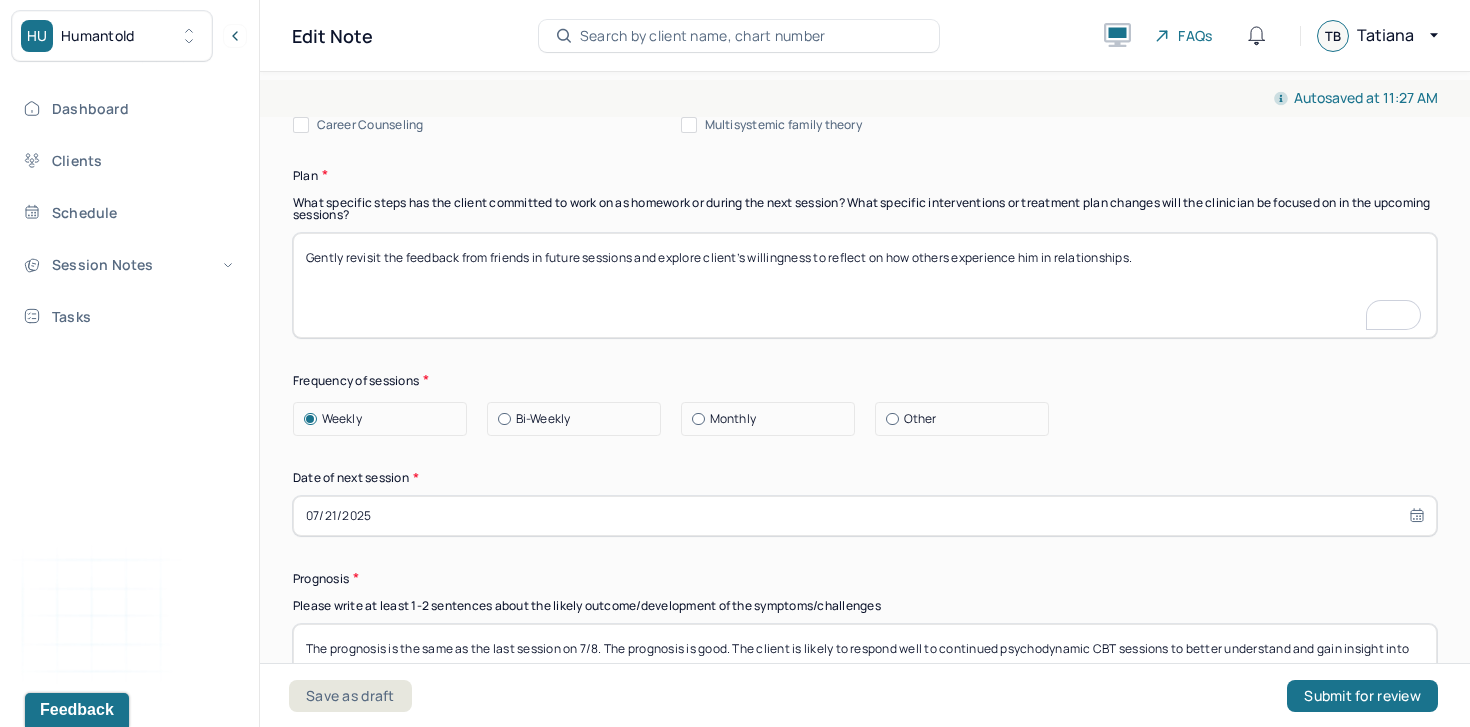 click on "Gently revisit the feedback from friends in future sessions and explore client’s willingness to reflect on how others experience him in relationships." at bounding box center [865, 285] 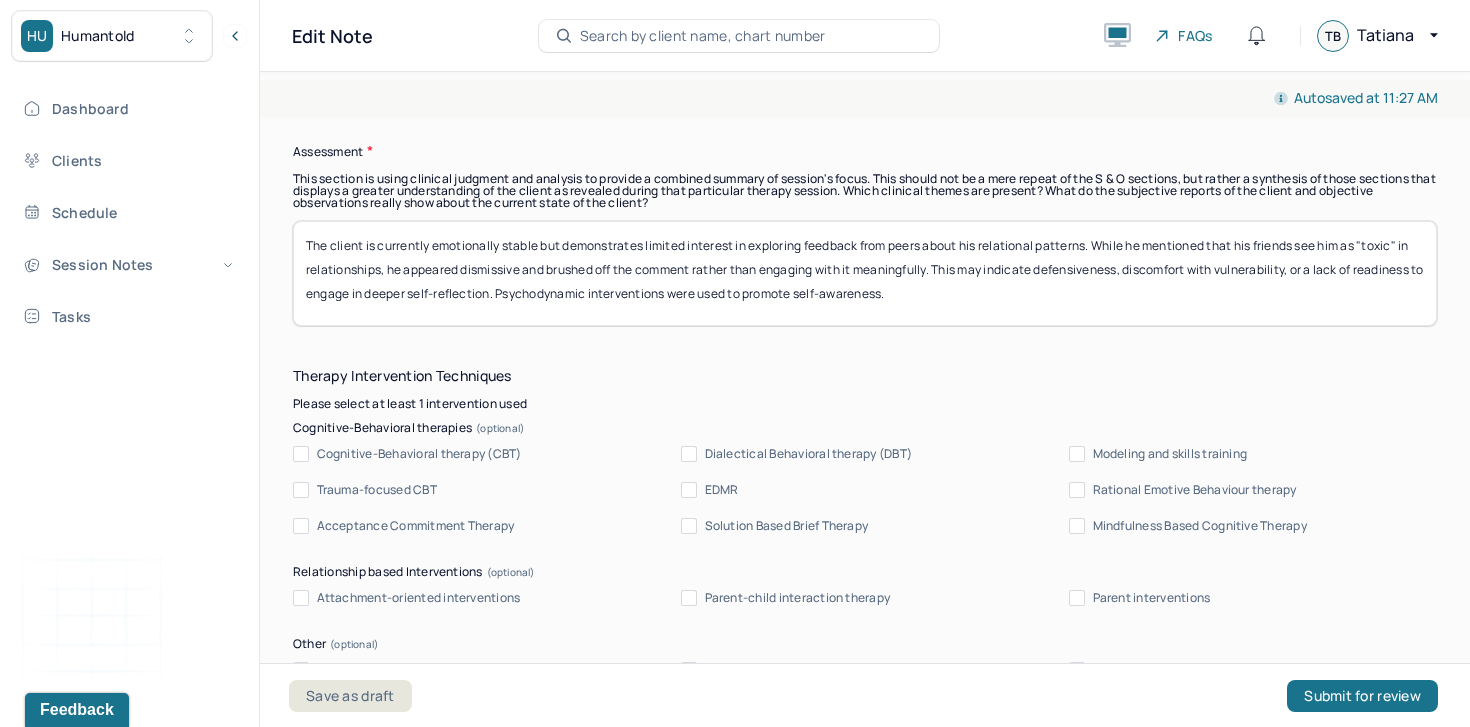 type 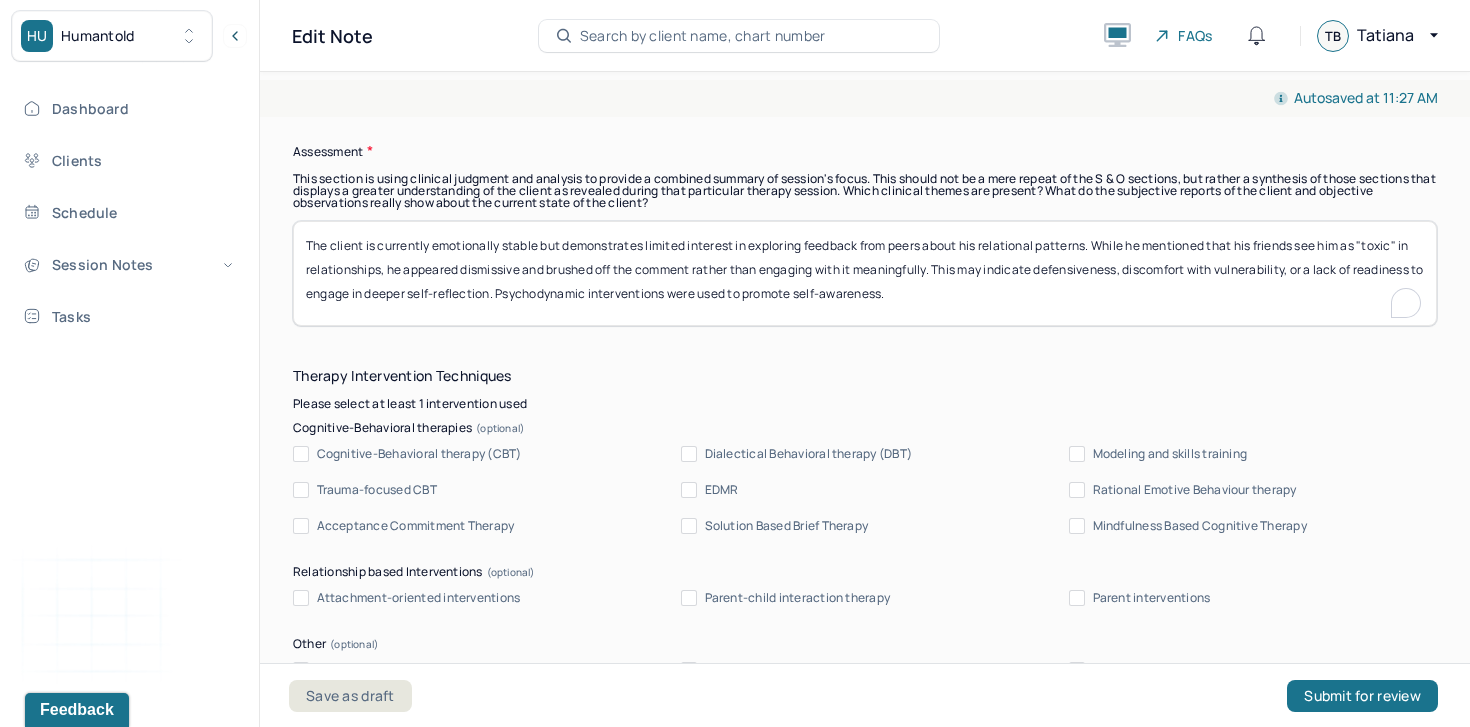 click on "The client is currently emotionally stable but demonstrates limited interest in exploring feedback from peers about his relational patterns. While he mentioned that his friends see him as "toxic" in relationships, he appeared dismissive and brushed off the comment rather than engaging with it meaningfully. This may indicate defensiveness, discomfort with vulnerability, or a lack of readiness to engage in deeper self-reflection. Psychodynamic interventions were used to promote self-awareness." at bounding box center (865, 273) 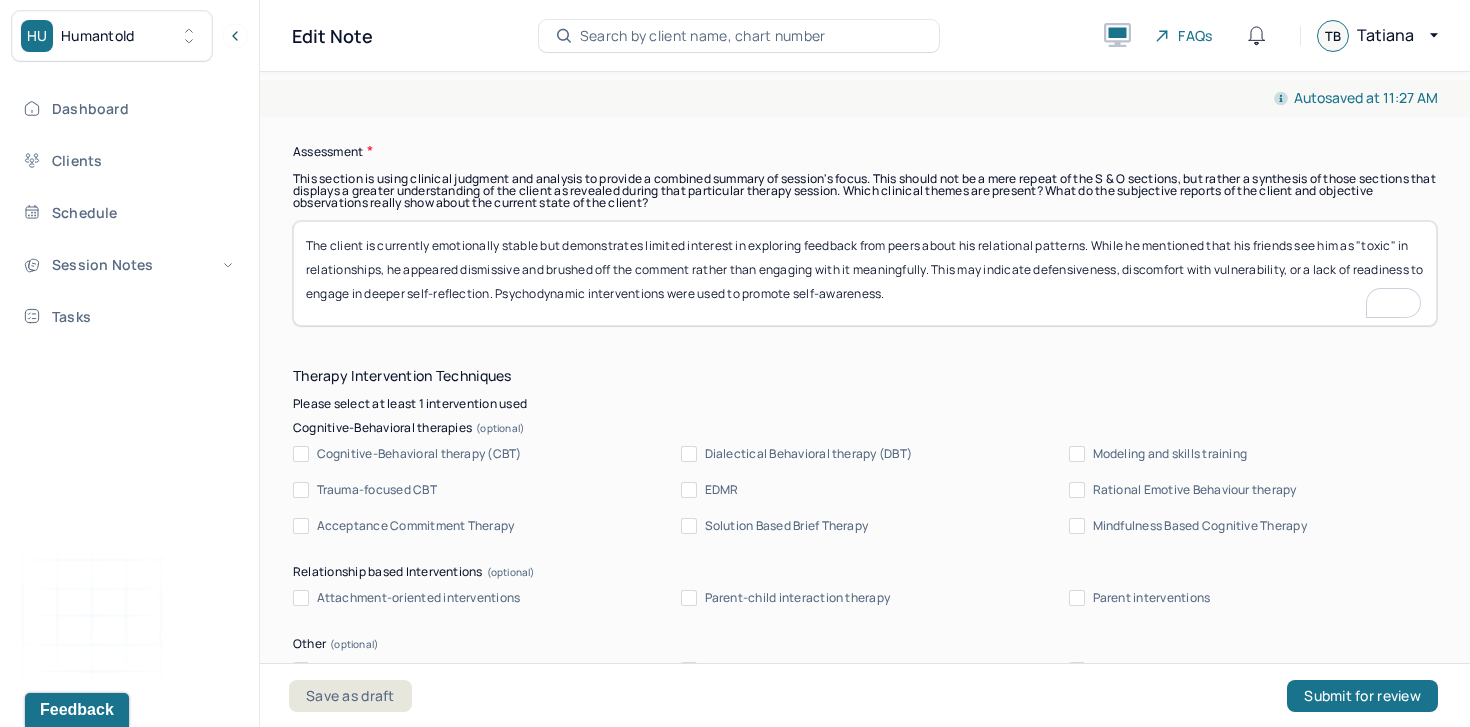 click on "The client is currently emotionally stable but demonstrates limited interest in exploring feedback from peers about his relational patterns. While he mentioned that his friends see him as "toxic" in relationships, he appeared dismissive and brushed off the comment rather than engaging with it meaningfully. This may indicate defensiveness, discomfort with vulnerability, or a lack of readiness to engage in deeper self-reflection. Psychodynamic interventions were used to promote self-awareness." at bounding box center [865, 273] 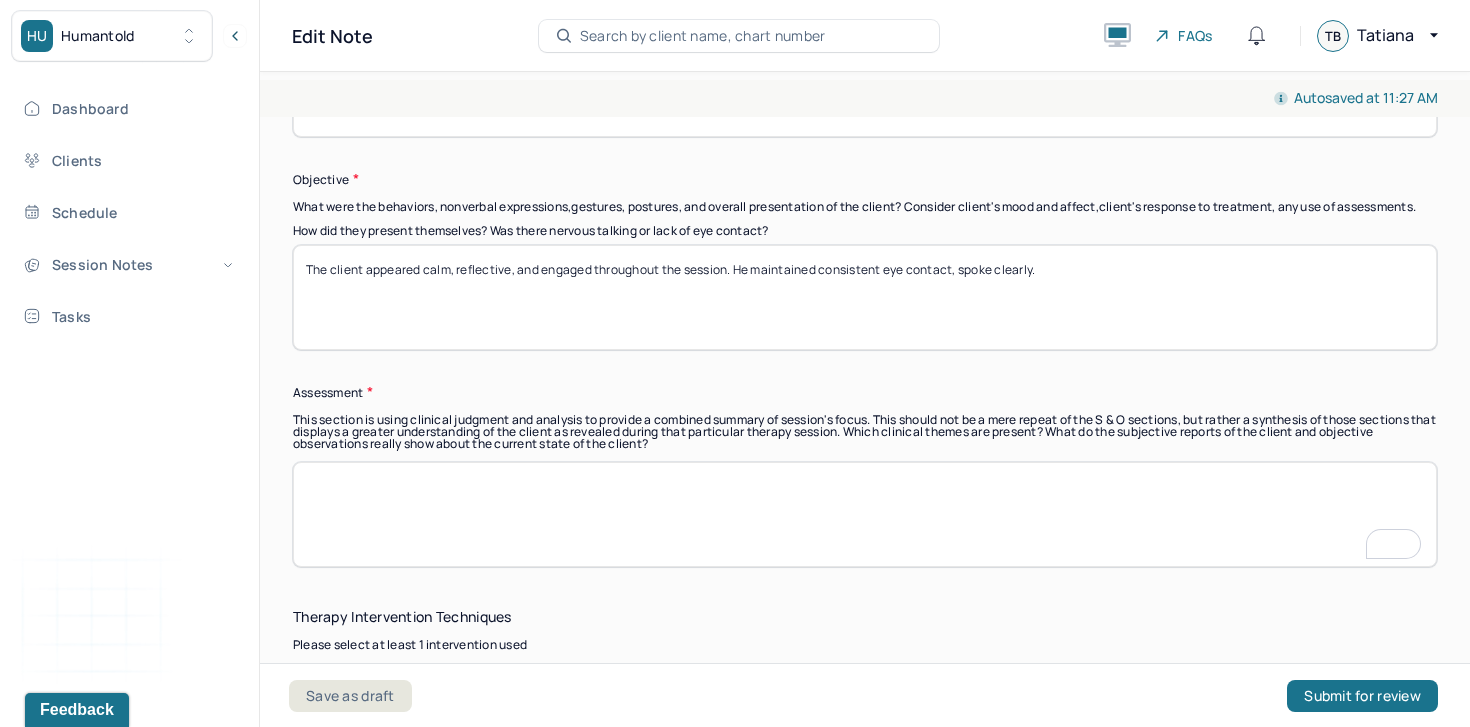 type 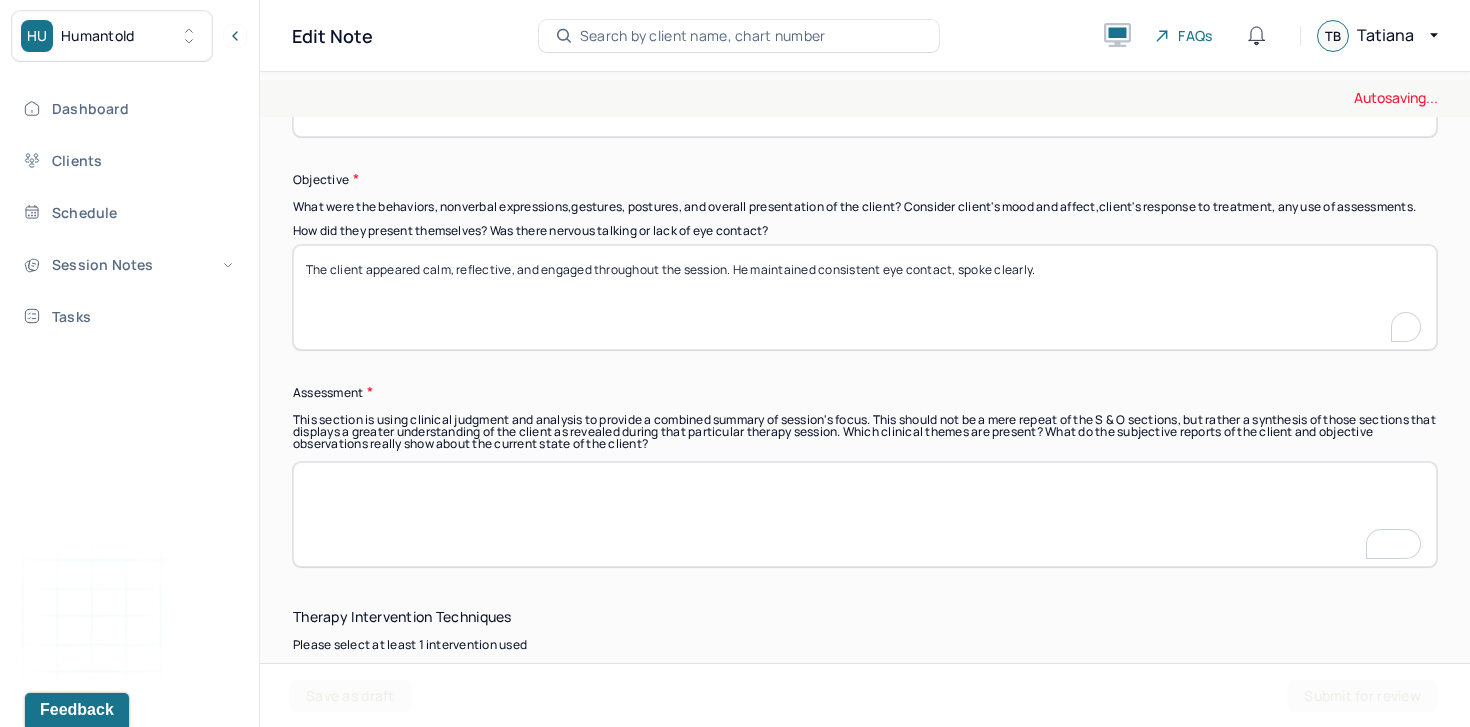 click on "The client appeared calm, reflective, and engaged throughout the session. He maintained consistent eye contact, spoke clearly." at bounding box center (865, 297) 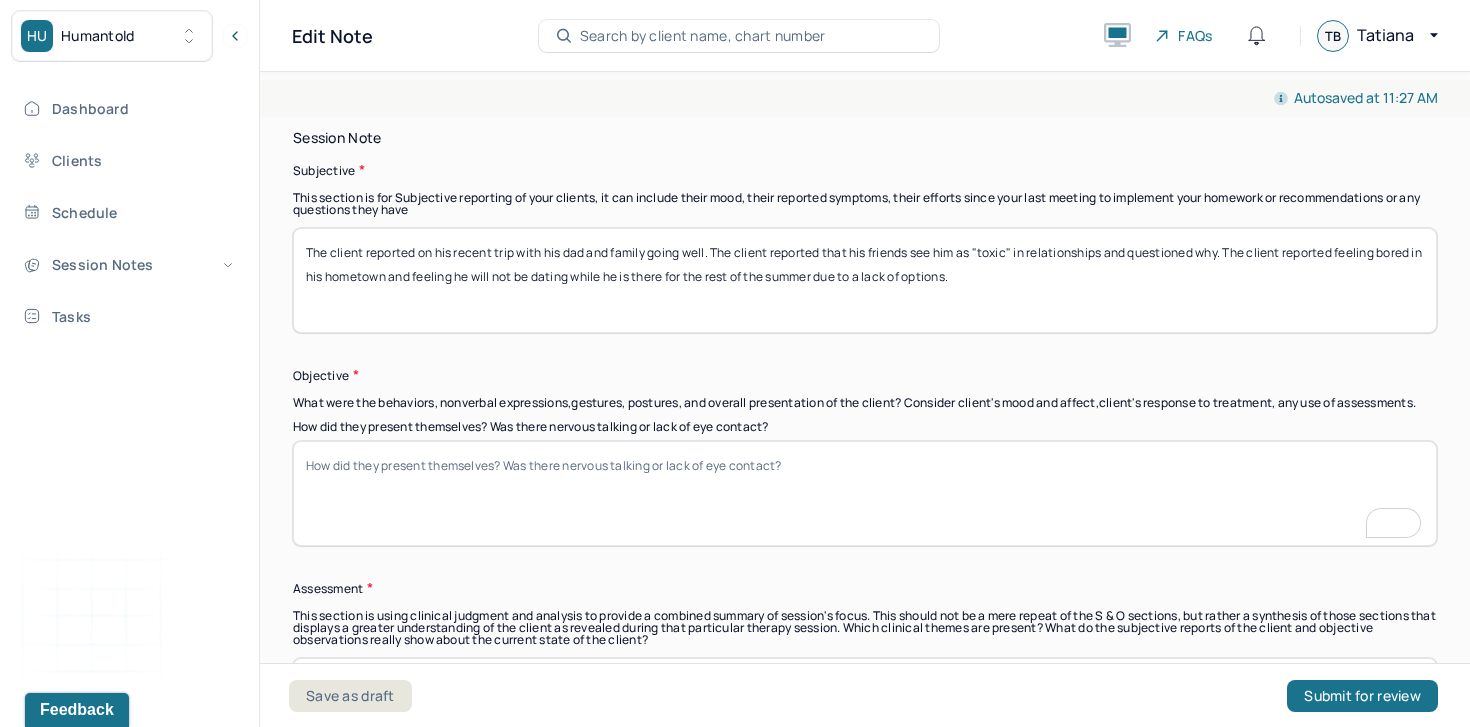 type 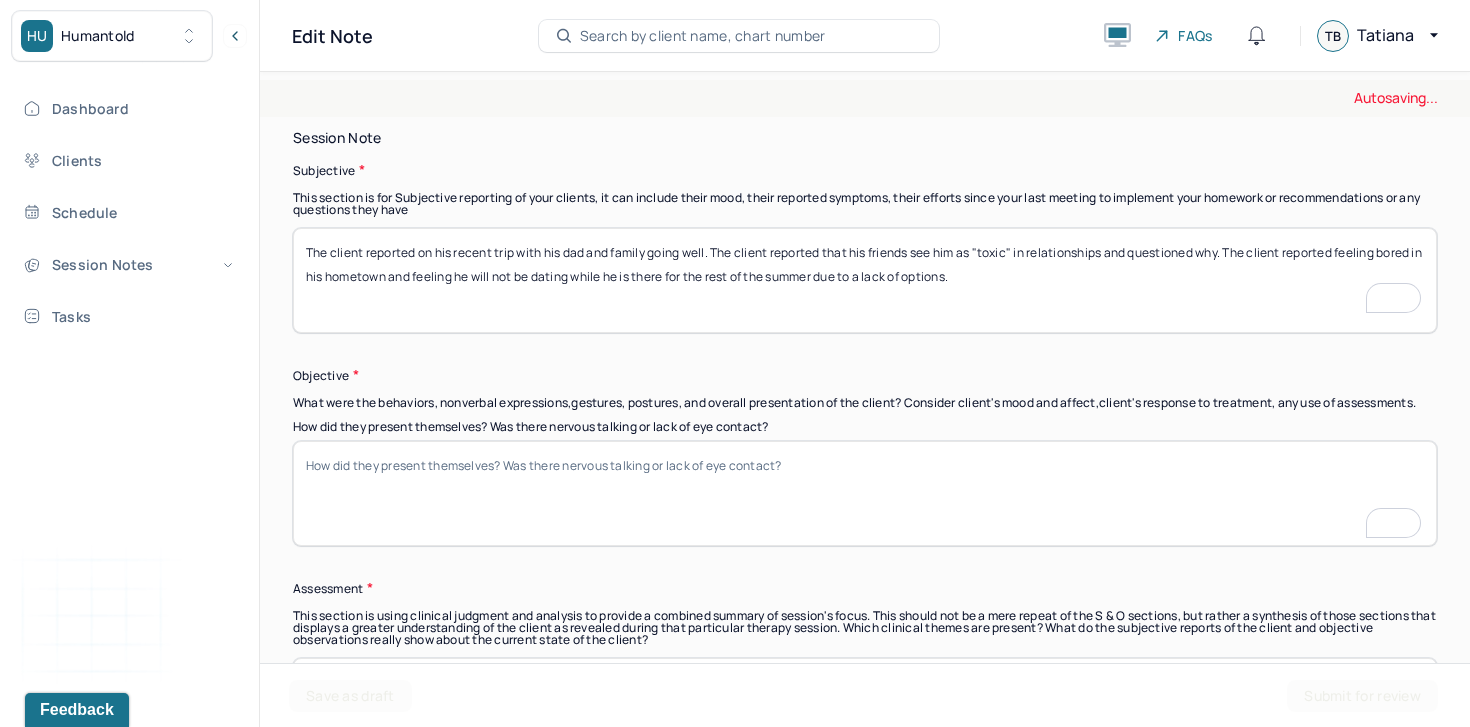 click on "The client reported on his recent trip with his dad and family going well. The client reported that his friends see him as "toxic" in relationships and questioned why. The client reported feeling bored in his hometown and feeling he will not be dating while he is there for the rest of the summer due to a lack of options." at bounding box center (865, 280) 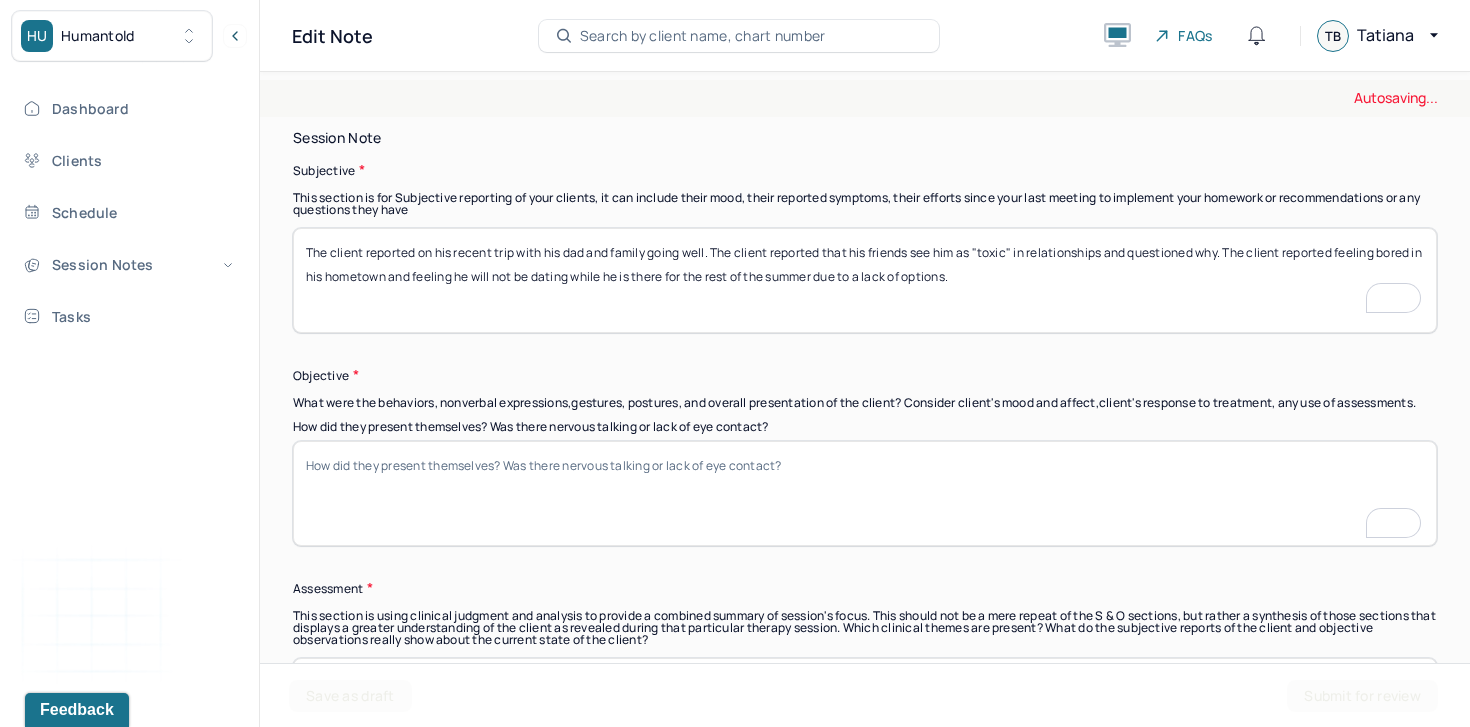 click on "The client reported on his recent trip with his dad and family going well. The client reported that his friends see him as "toxic" in relationships and questioned why. The client reported feeling bored in his hometown and feeling he will not be dating while he is there for the rest of the summer due to a lack of options." at bounding box center (865, 280) 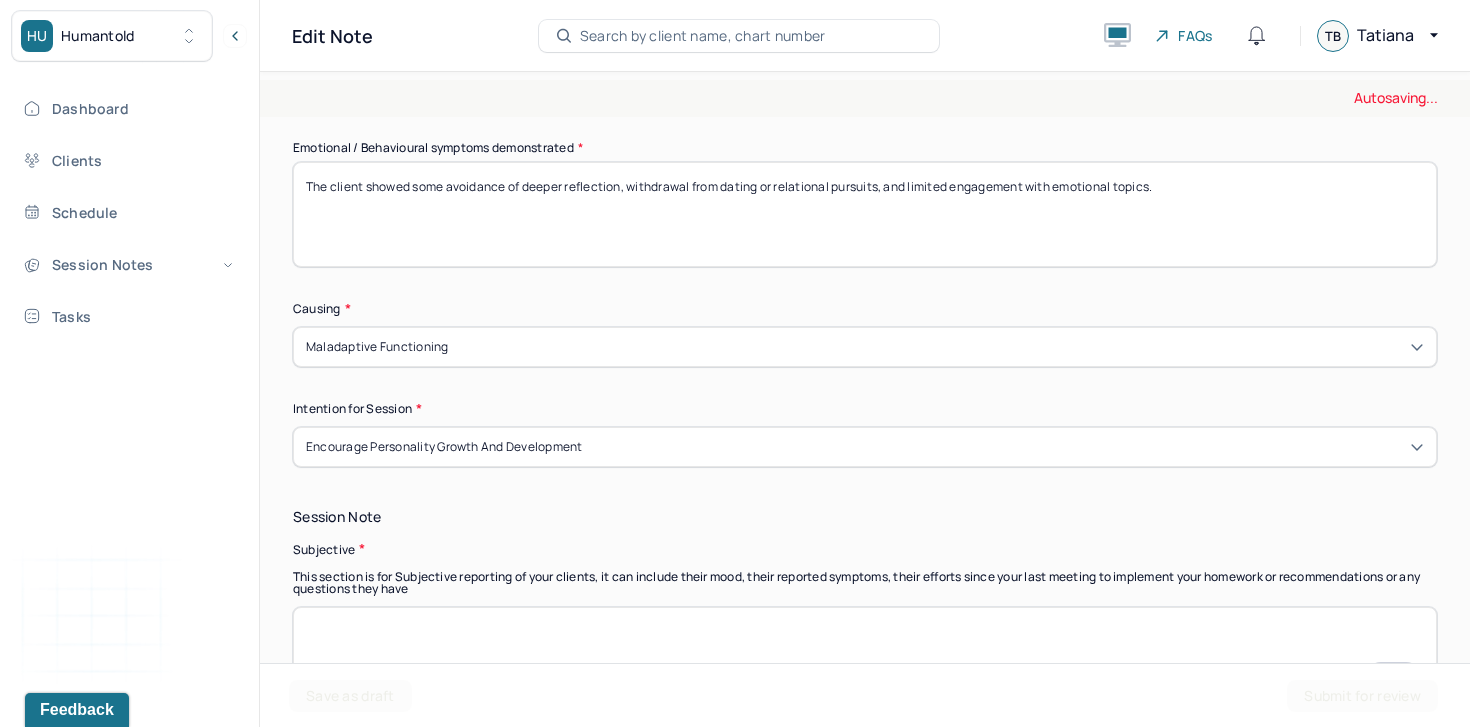 type 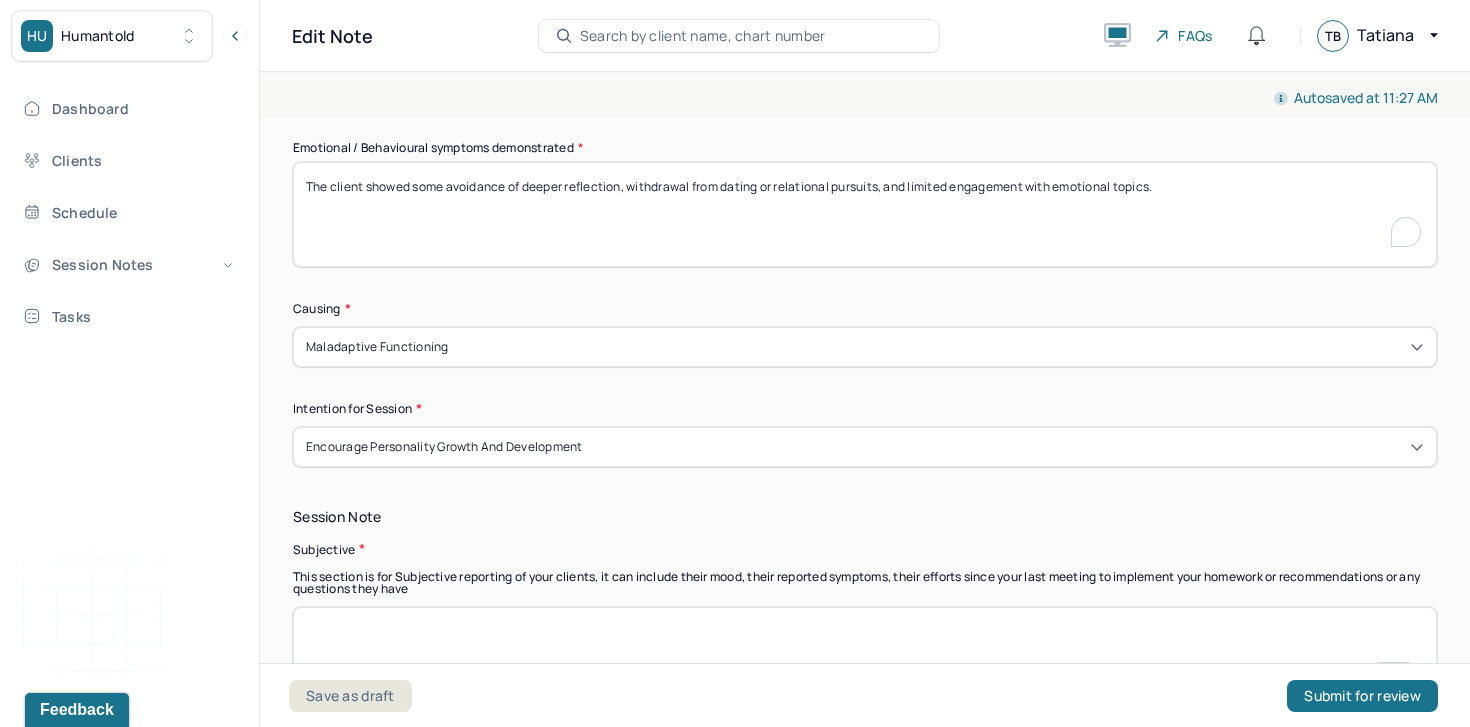 click on "The client showed some avoidance of deeper reflection, withdrawal from dating or relational pursuits, and limited engagement with emotional topics." at bounding box center [865, 214] 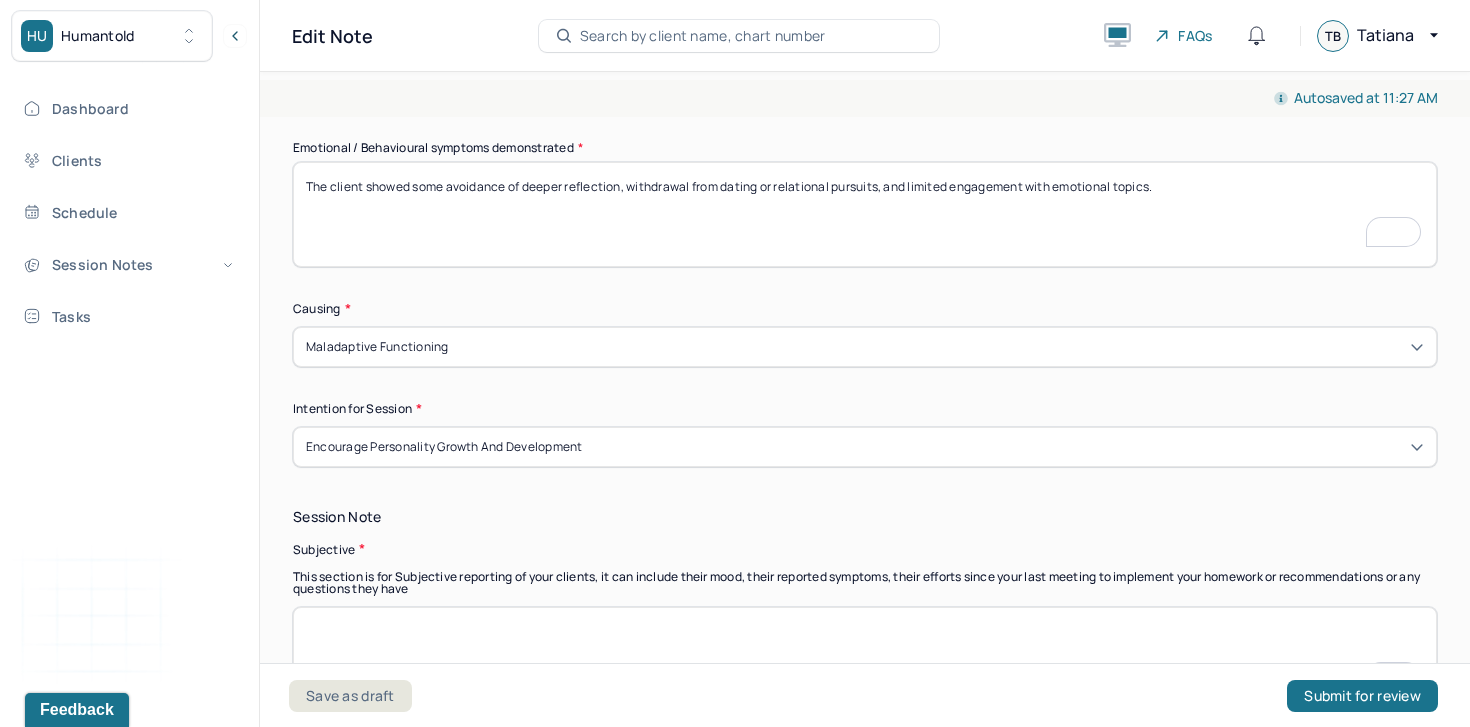 click on "The client showed some avoidance of deeper reflection, withdrawal from dating or relational pursuits, and limited engagement with emotional topics." at bounding box center (865, 214) 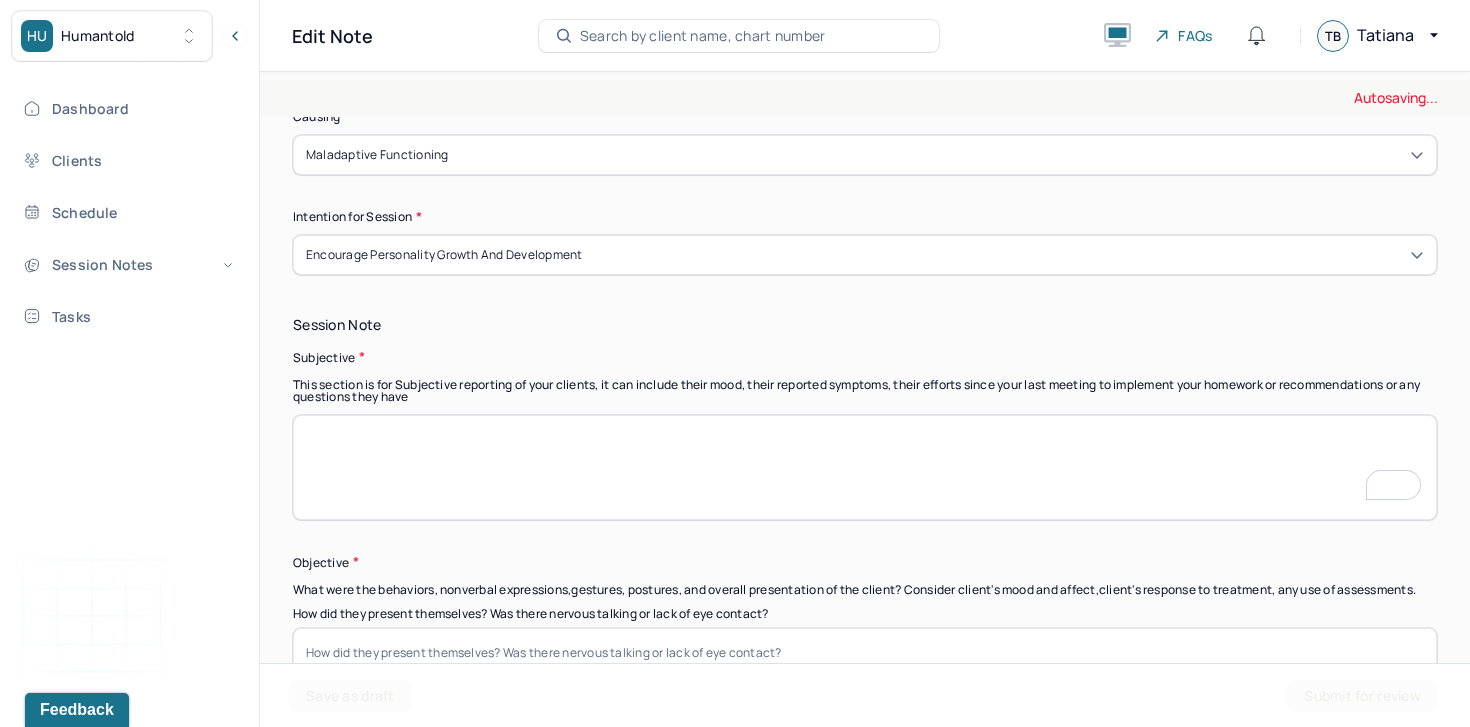 type 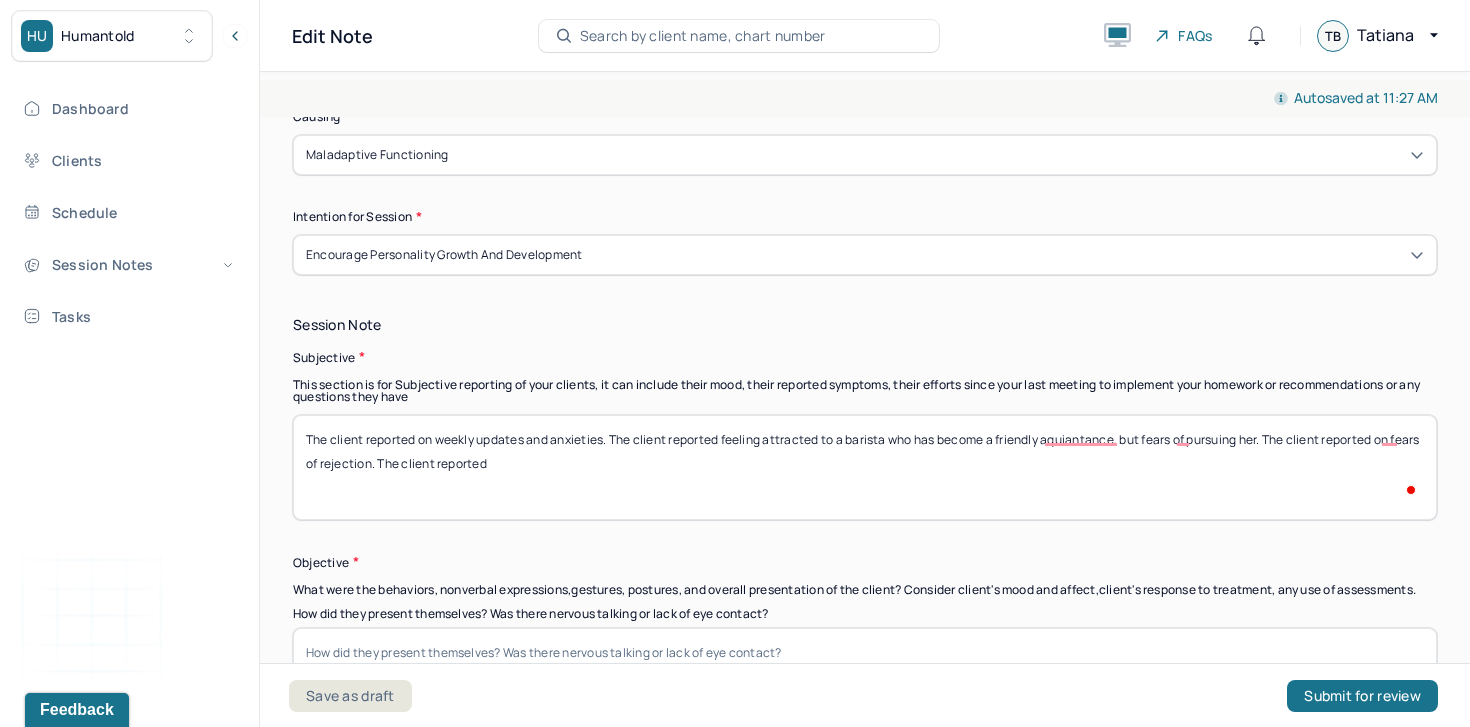 type on "The client reported on weekly updates and anxieties. The client reported feeling attracted to a barista who has become a friendly aquiantance, but fears of pursuing her. The client reported on fears of rejection. The client reported" 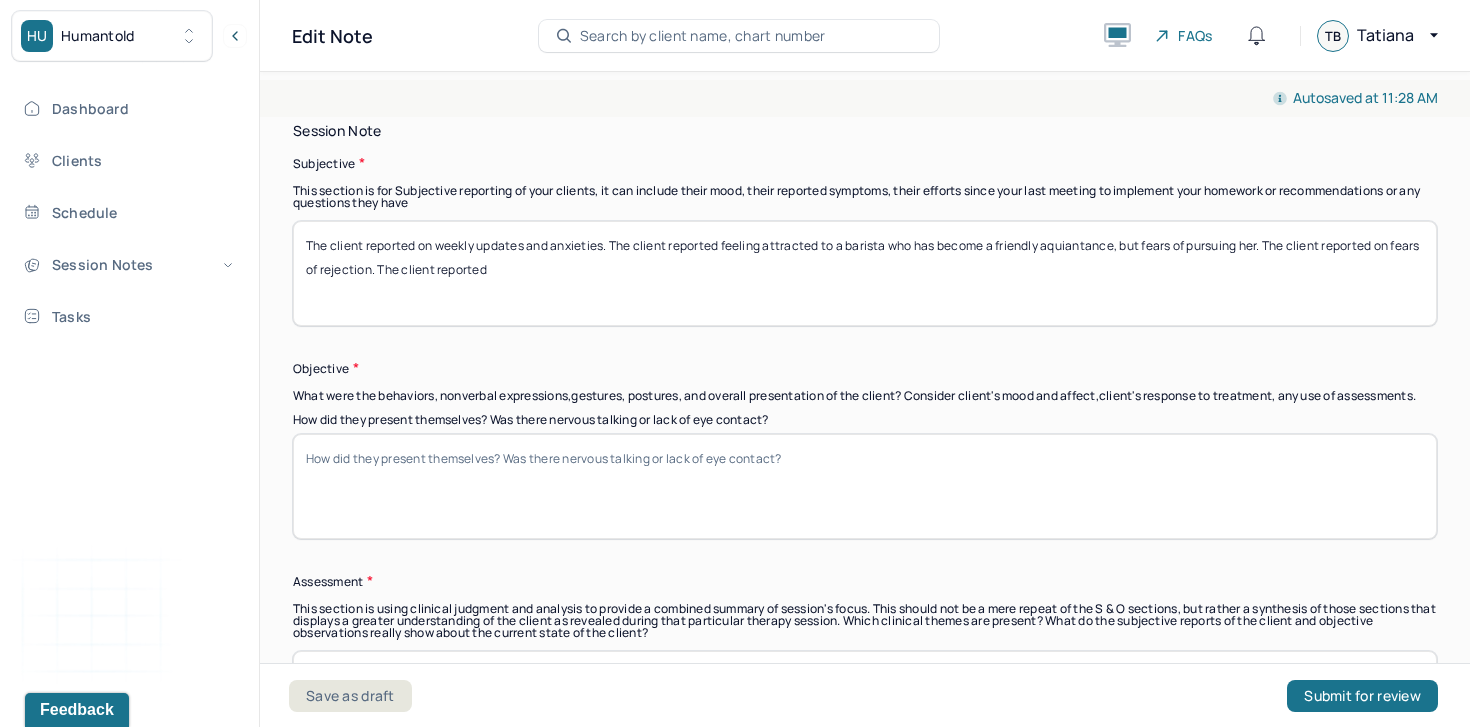 scroll, scrollTop: 1406, scrollLeft: 0, axis: vertical 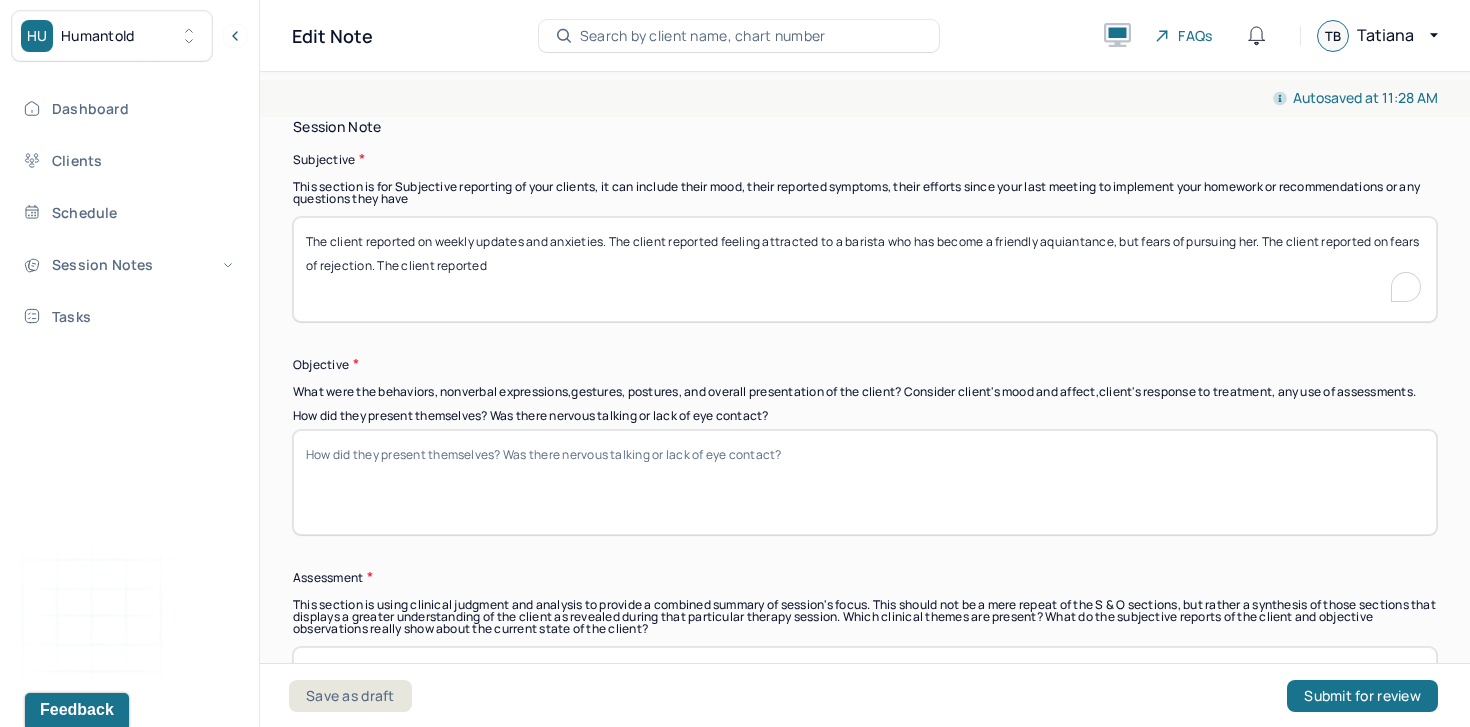 click on "The client reported on weekly updates and anxieties. The client reported feeling attracted to a barista who has become a friendly aquiantance, but fears of pursuing her. The client reported on fears of rejection. The client reported" at bounding box center [865, 269] 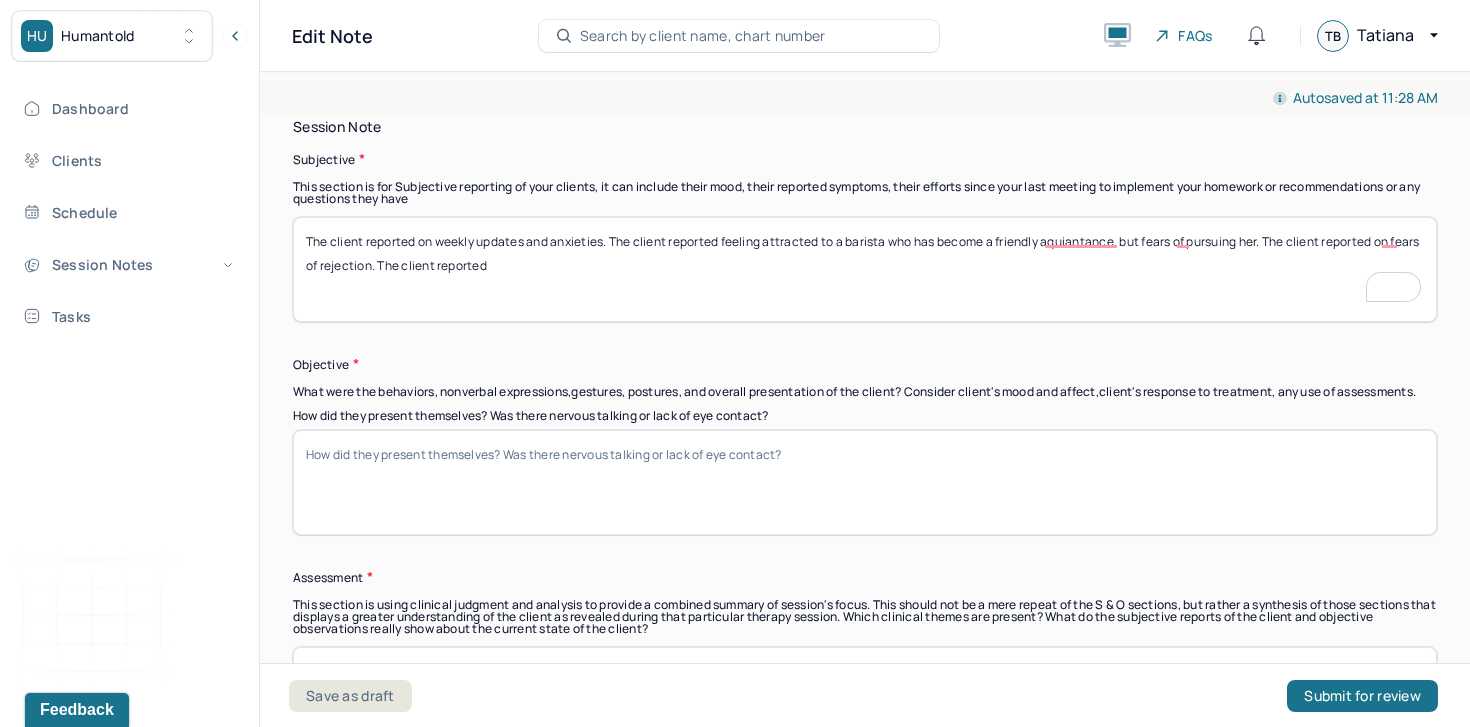 scroll, scrollTop: 1406, scrollLeft: 0, axis: vertical 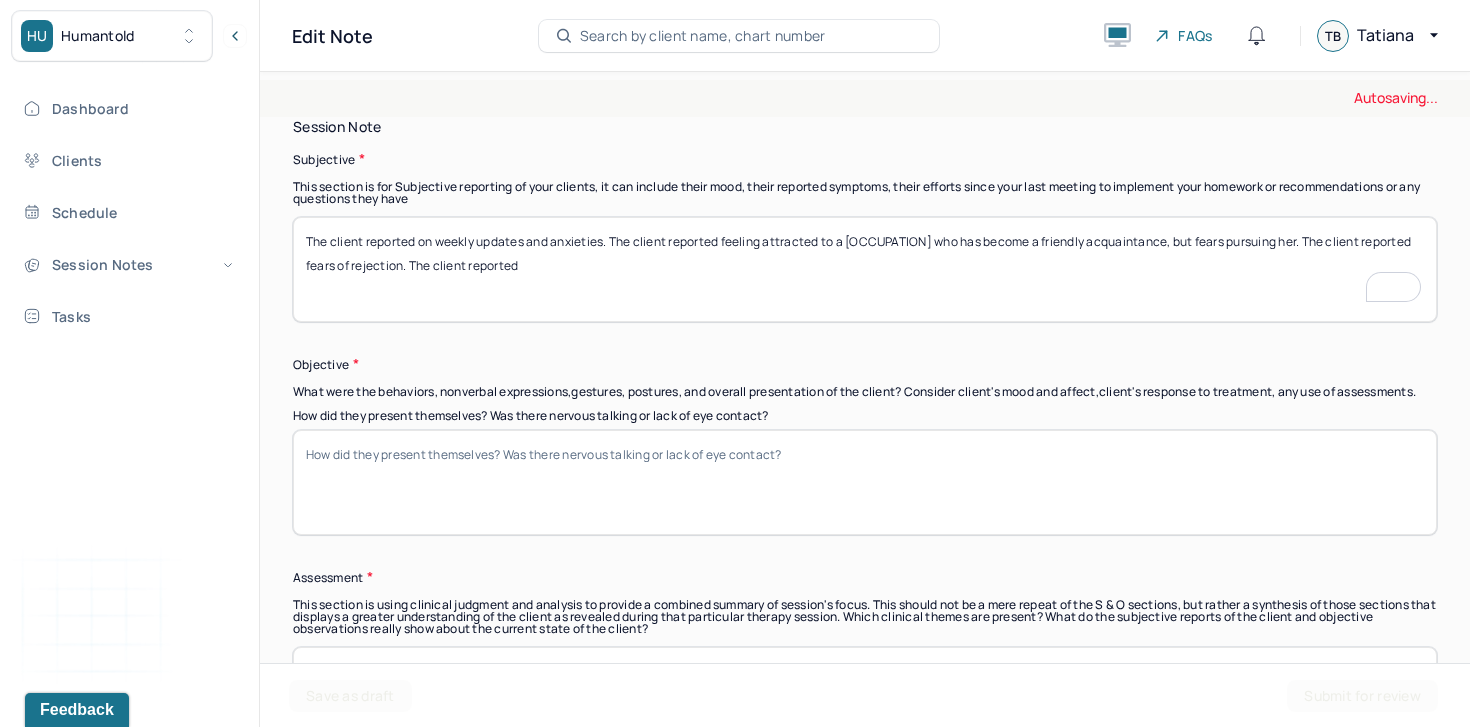 click on "The client reported on weekly updates and anxieties. The client reported feeling attracted to a barista who has become a friendly aquiantance, but fears of pursuing her. The client reported on fears of rejection. The client reported" at bounding box center (865, 269) 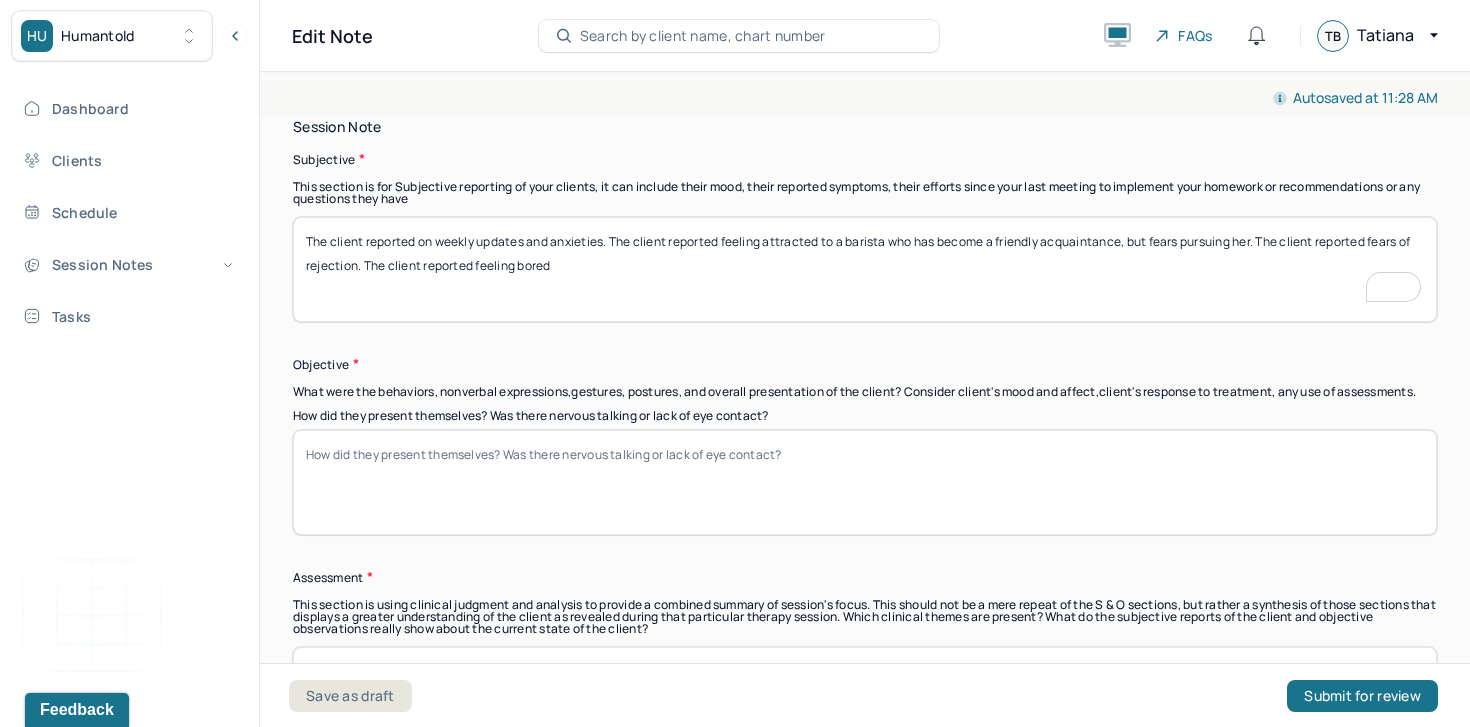 scroll, scrollTop: 1111, scrollLeft: 0, axis: vertical 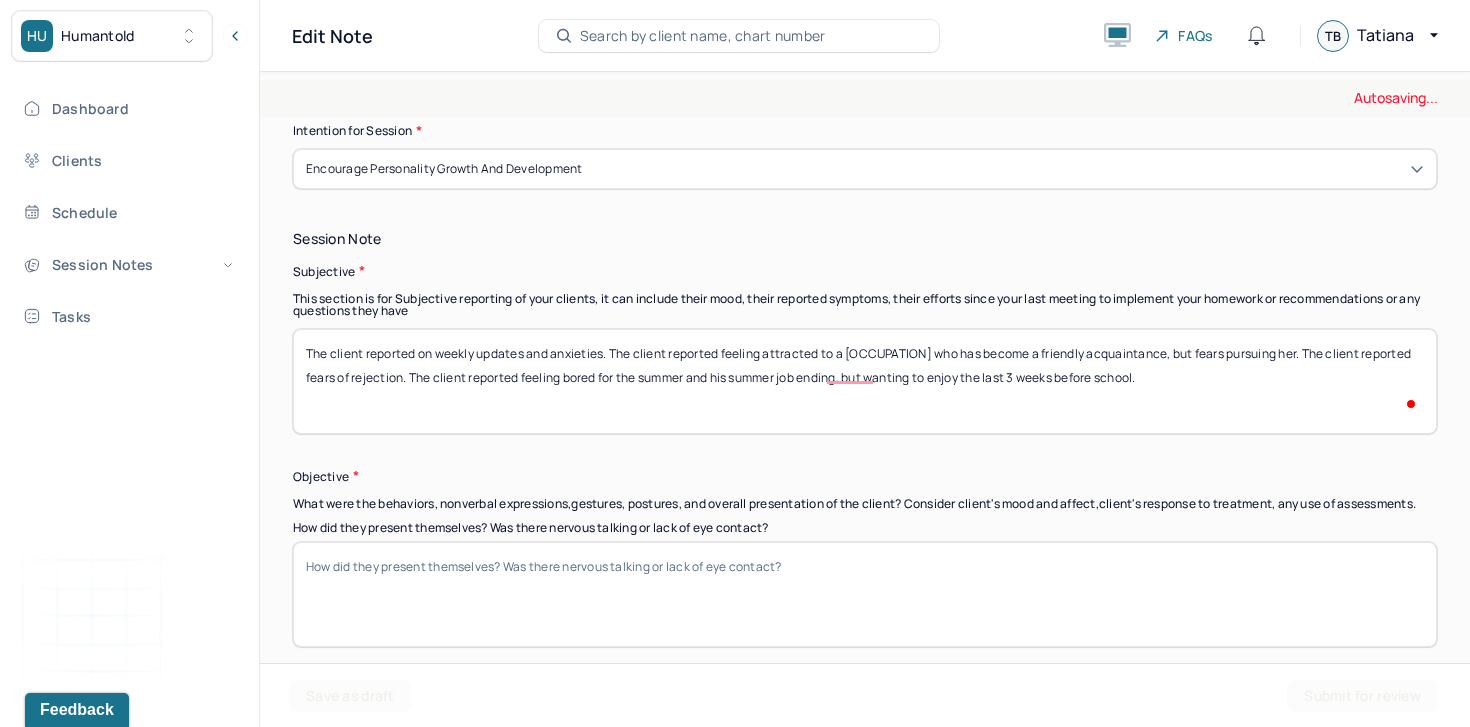 click on "How did they present themselves? Was there nervous talking or lack of eye contact?" at bounding box center (865, 594) 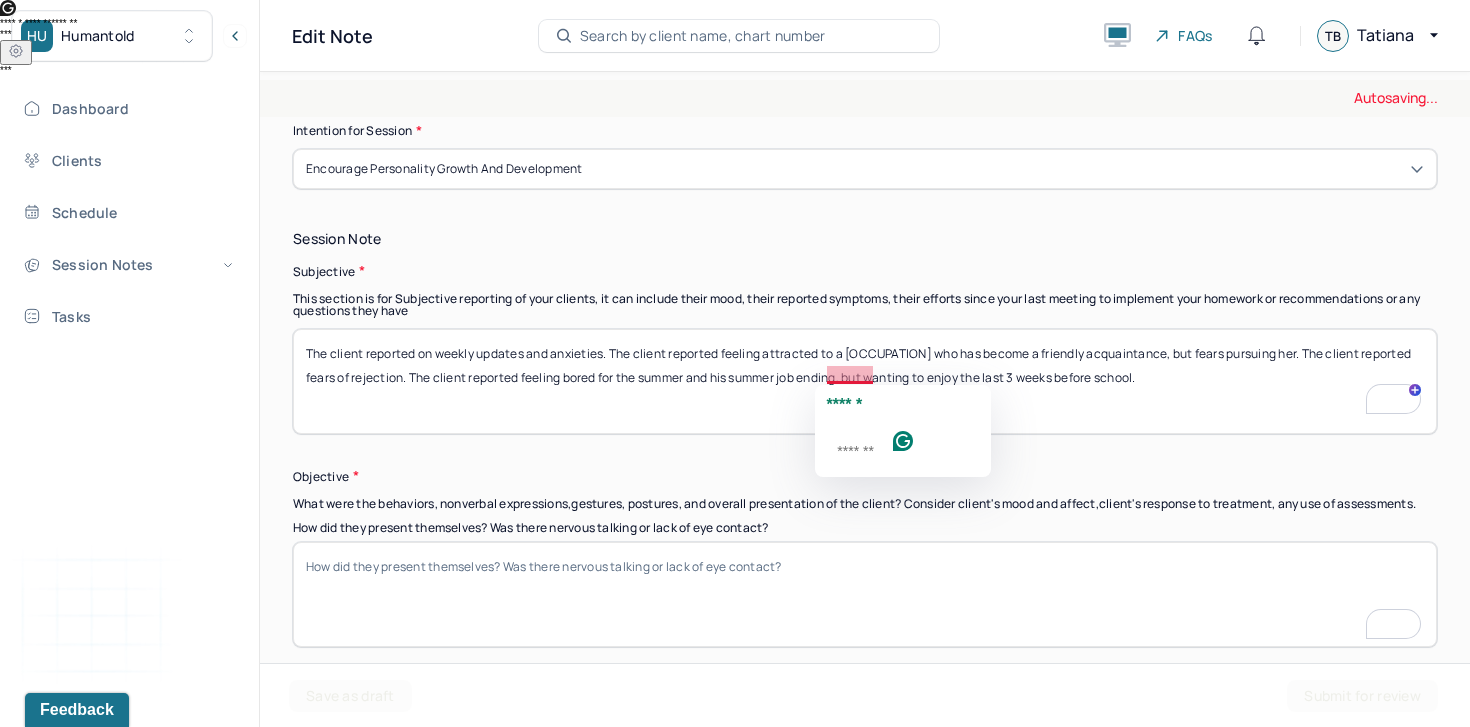 scroll, scrollTop: 1294, scrollLeft: 0, axis: vertical 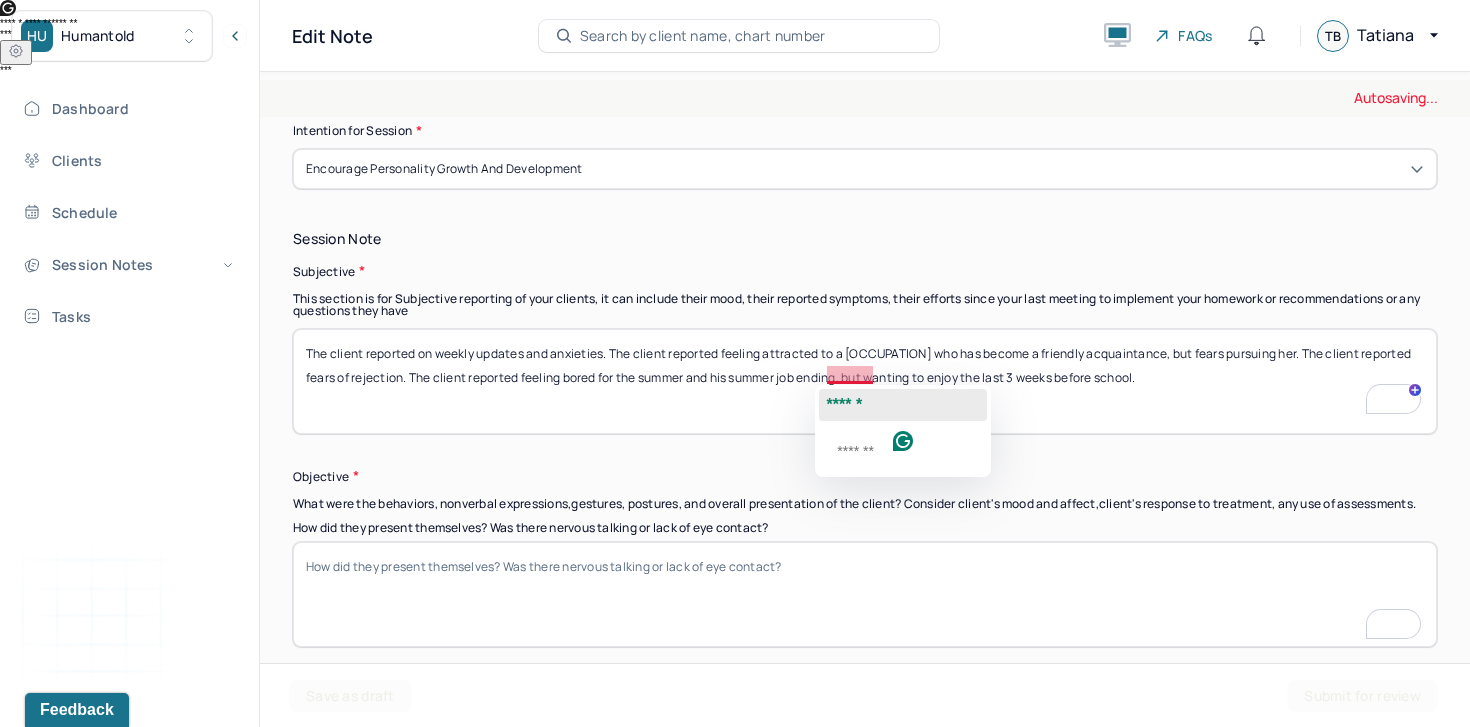 click on "******" 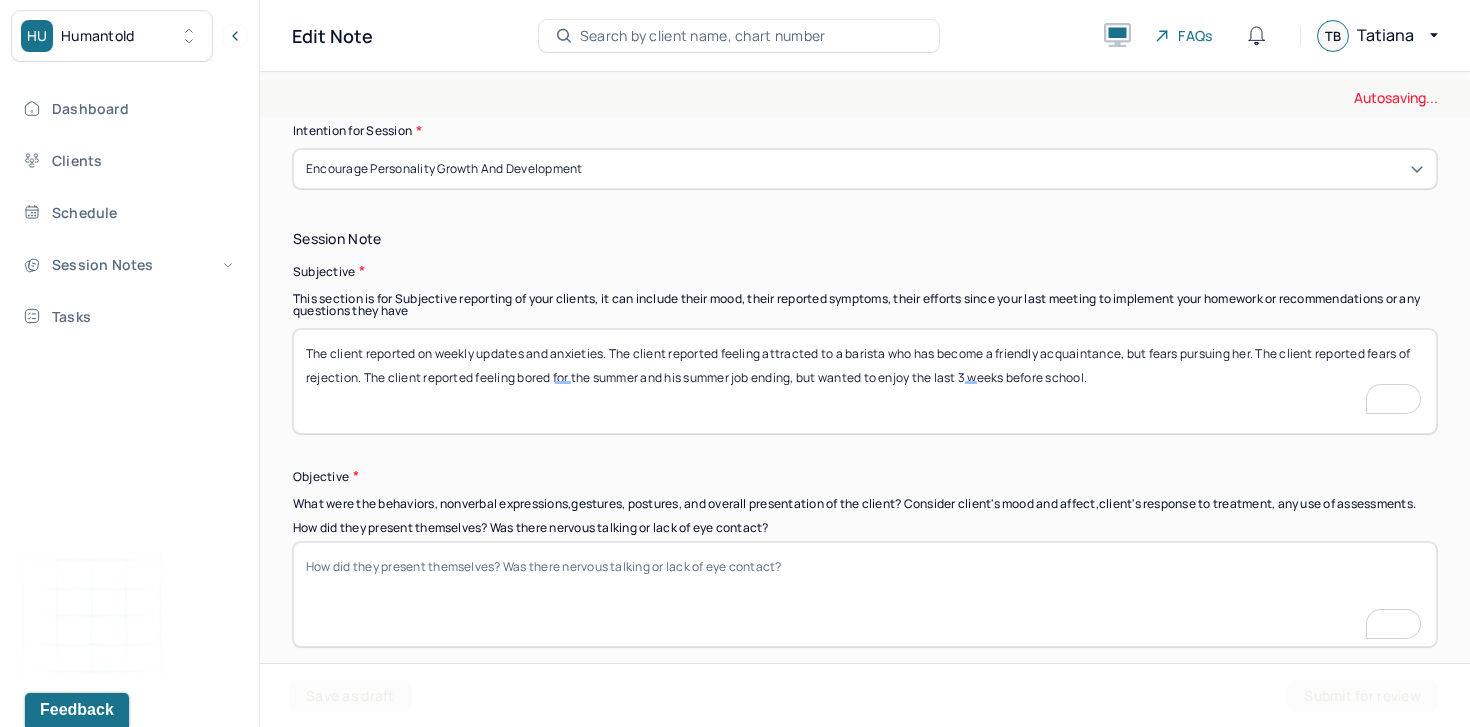 click on "The client reported on weekly updates and anxieties. The client reported feeling attracted to a barista who has become a friendly acquaintance, but fears pursuing her. The client reported fears of rejection. The client reported feeling bored" at bounding box center [865, 381] 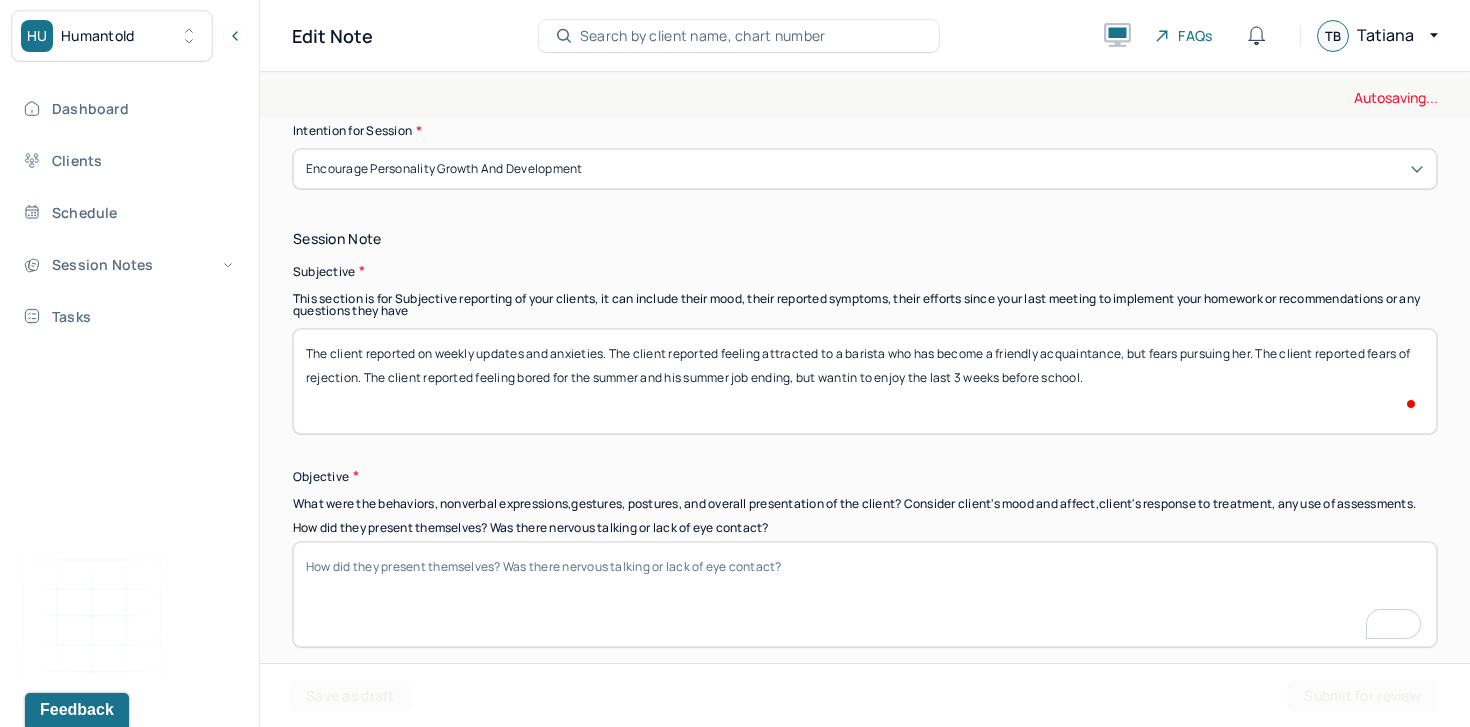 type on "The client reported on weekly updates and anxieties. The client reported feeling attracted to a barista who has become a friendly acquaintance, but fears pursuing her. The client reported fears of rejection. The client reported feeling bored for the summer and his summer job ending, but wanting to enjoy the last 3 weeks before school." 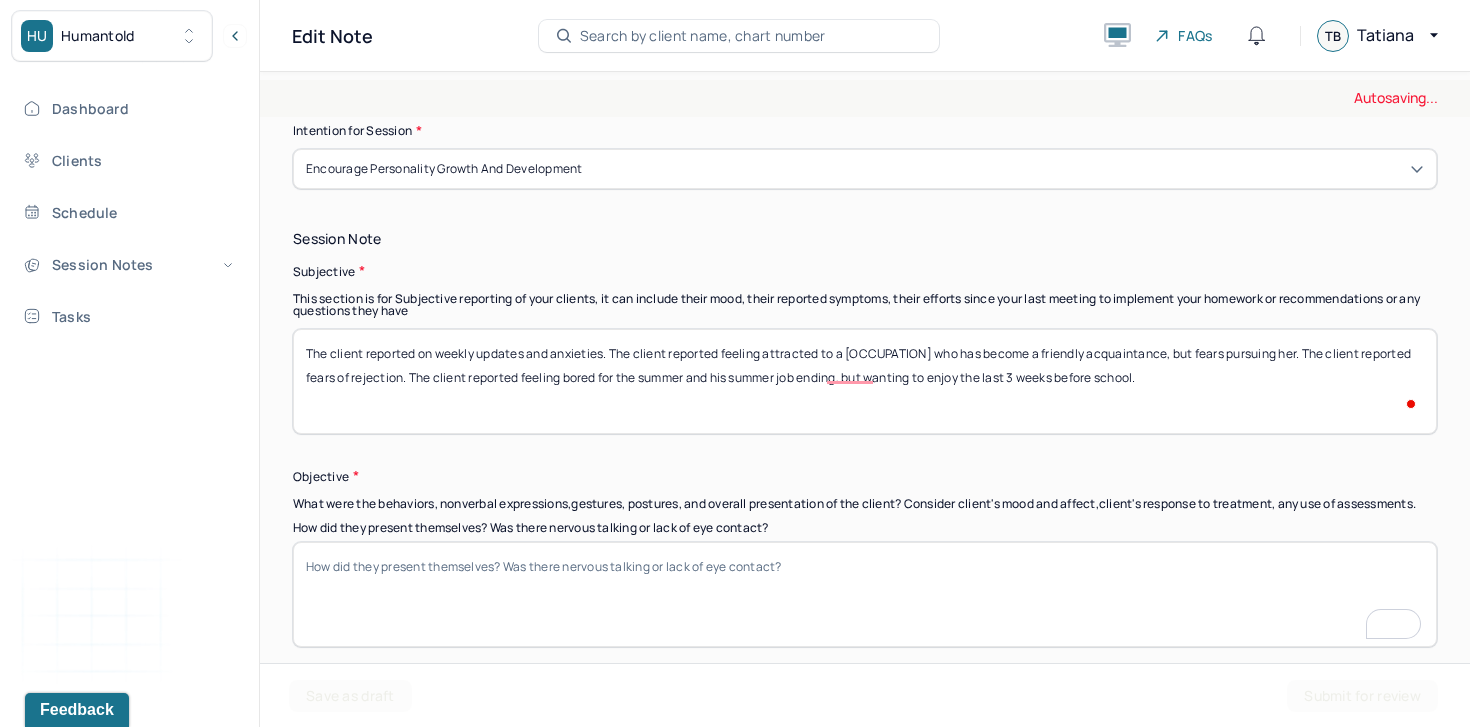 click on "The client reported on weekly updates and anxieties. The client reported feeling attracted to a barista who has become a friendly acquaintance, but fears pursuing her. The client reported fears of rejection. The client reported feeling bored for the summer and his summer job ending, but wanted to enjoy the last 3 weeks before school." at bounding box center [865, 381] 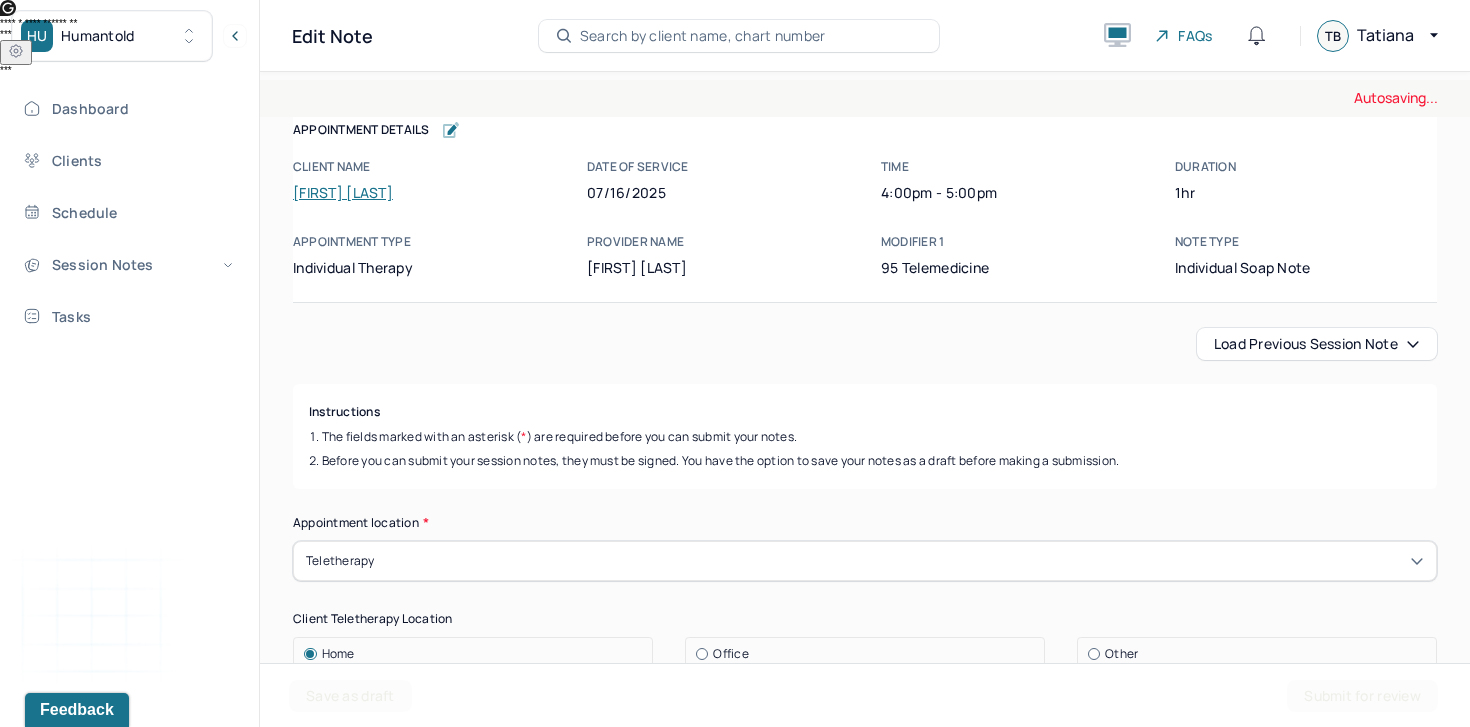 scroll, scrollTop: 0, scrollLeft: 0, axis: both 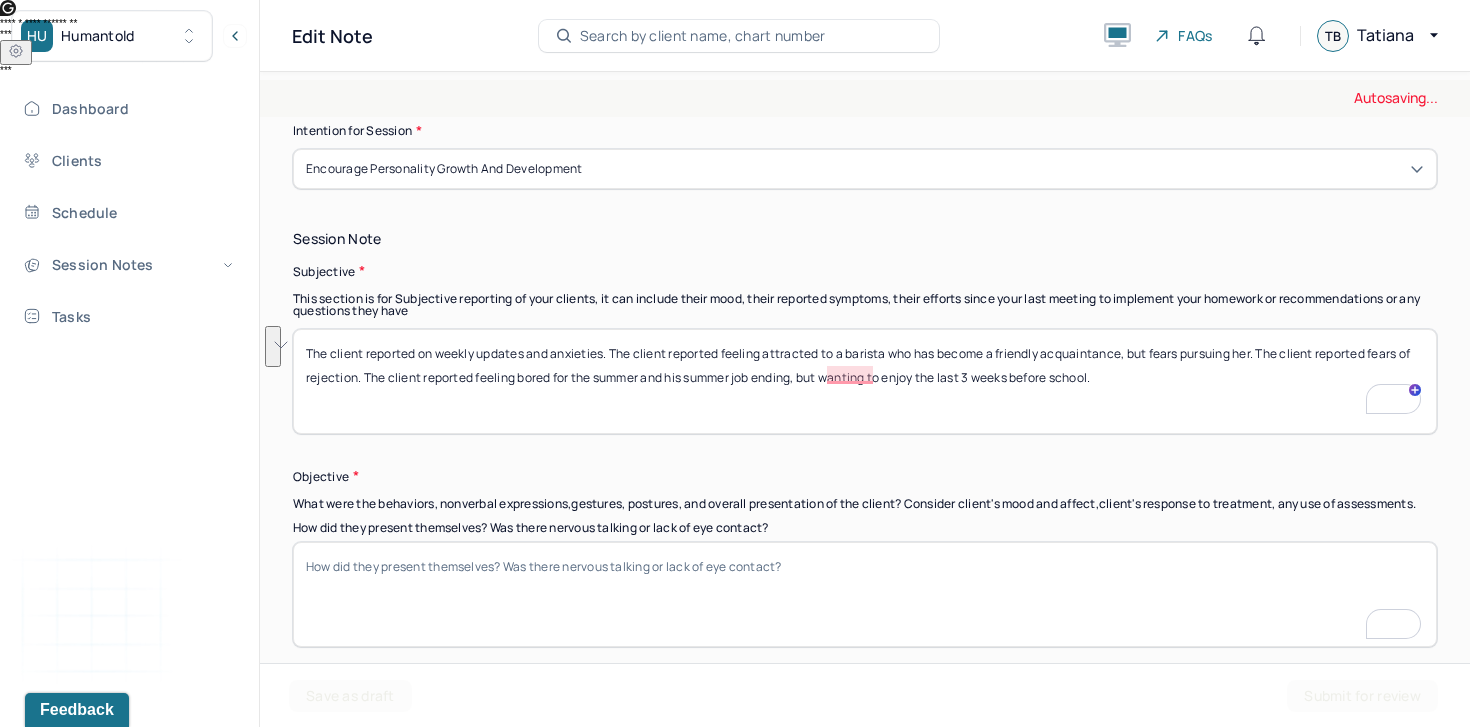 paste on "provided weekly updates and shared current anxieties. He reported feeling attracted to a barista who has become a friendly acquaintance but expressed fear of pursuing her due to concerns about rejection. He also noted feeling bored now that his summer job has ended, but expressed a desire to enjoy the remaining three weeks before returning to school." 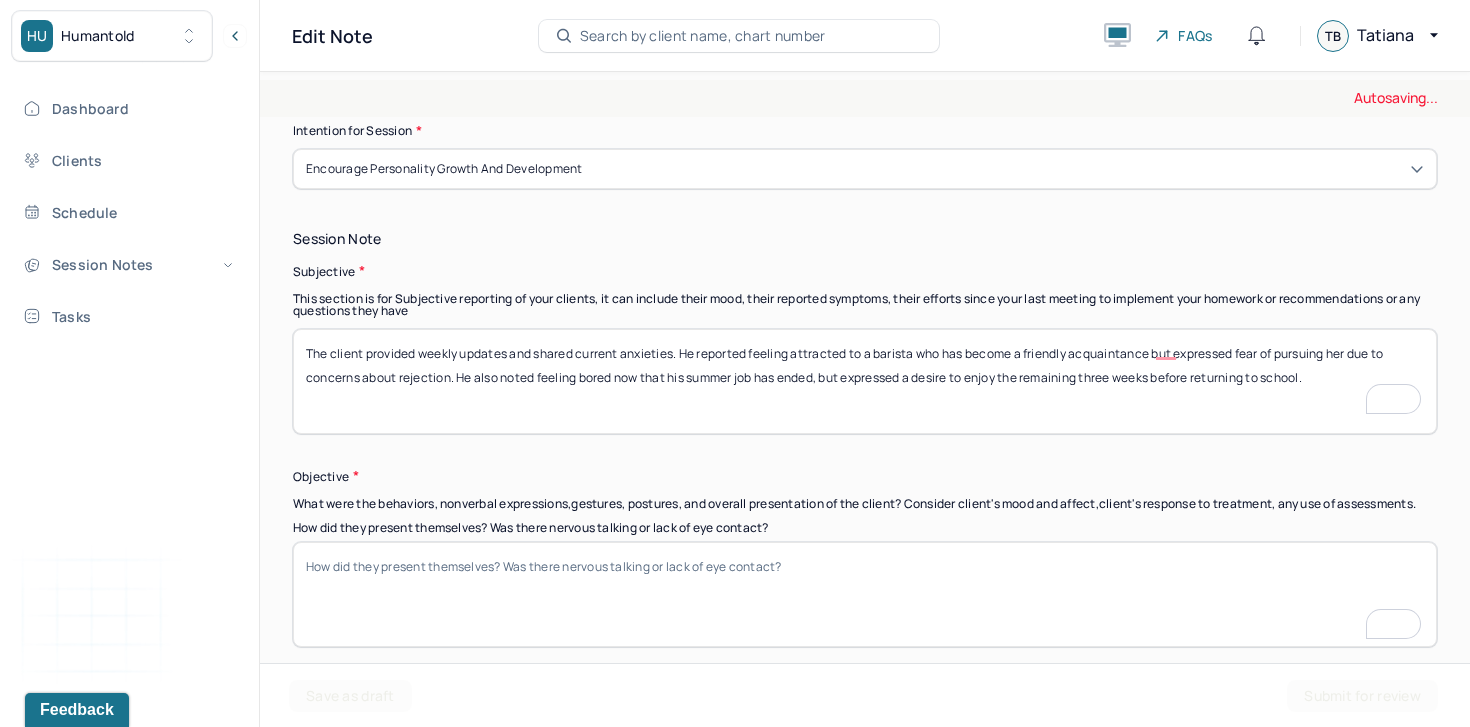 type on "The client provided weekly updates and shared current anxieties. He reported feeling attracted to a barista who has become a friendly acquaintance but expressed fear of pursuing her due to concerns about rejection. He also noted feeling bored now that his summer job has ended, but expressed a desire to enjoy the remaining three weeks before returning to school." 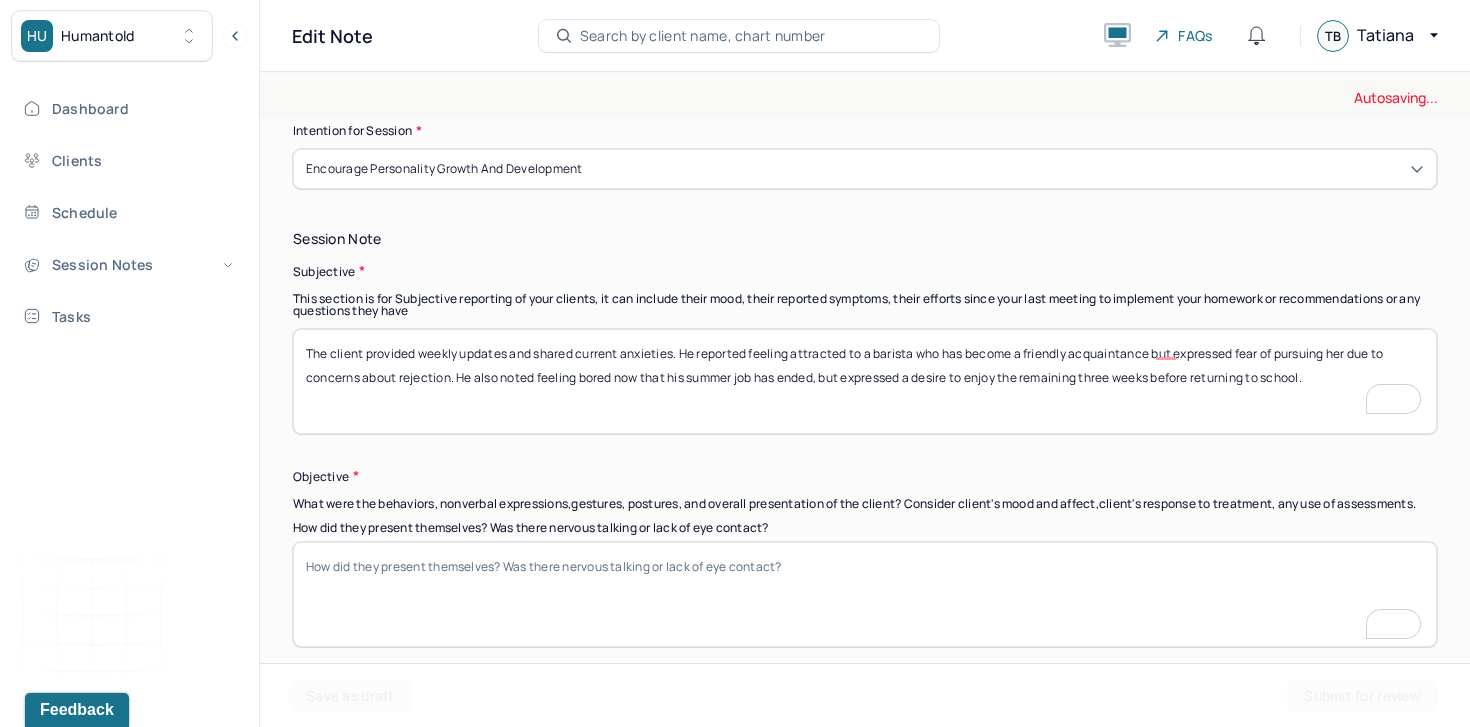 click on "How did they present themselves? Was there nervous talking or lack of eye contact?" at bounding box center (865, 594) 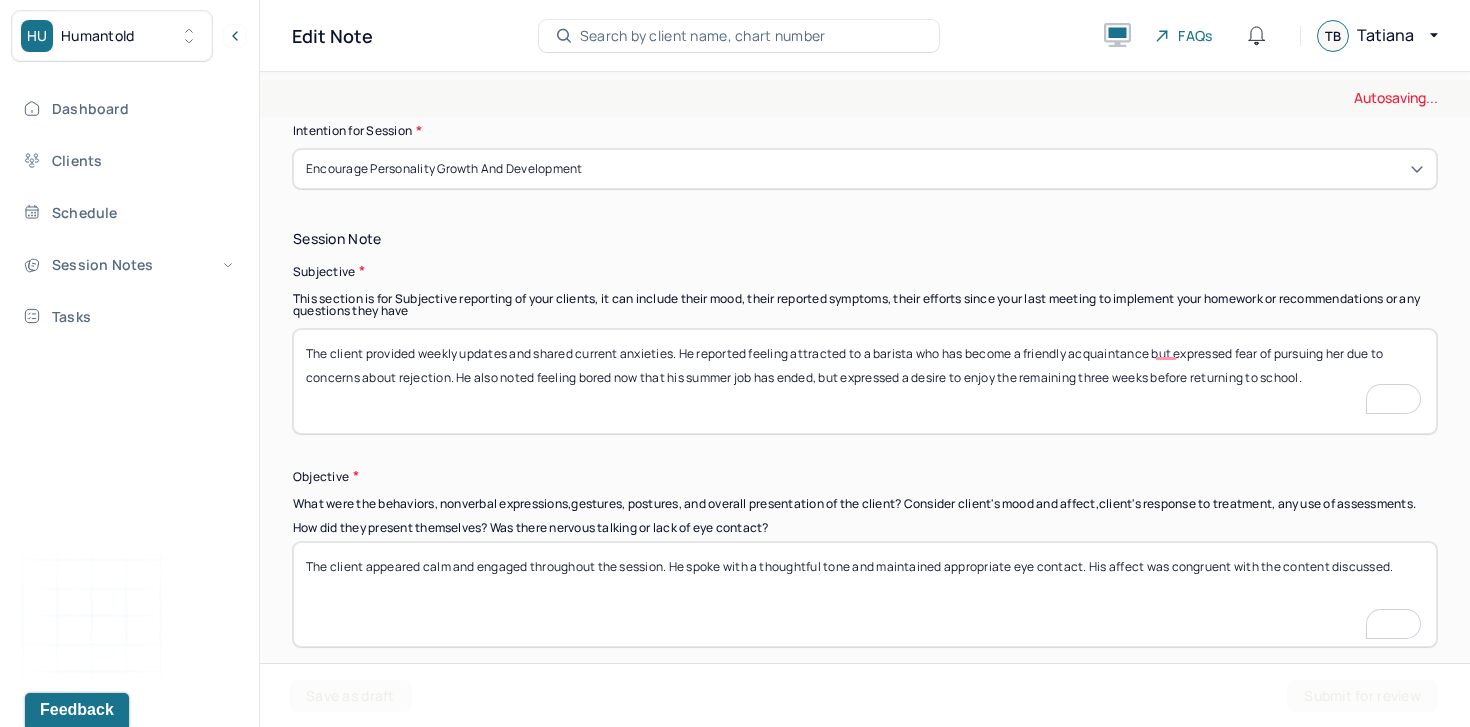 scroll, scrollTop: 1556, scrollLeft: 0, axis: vertical 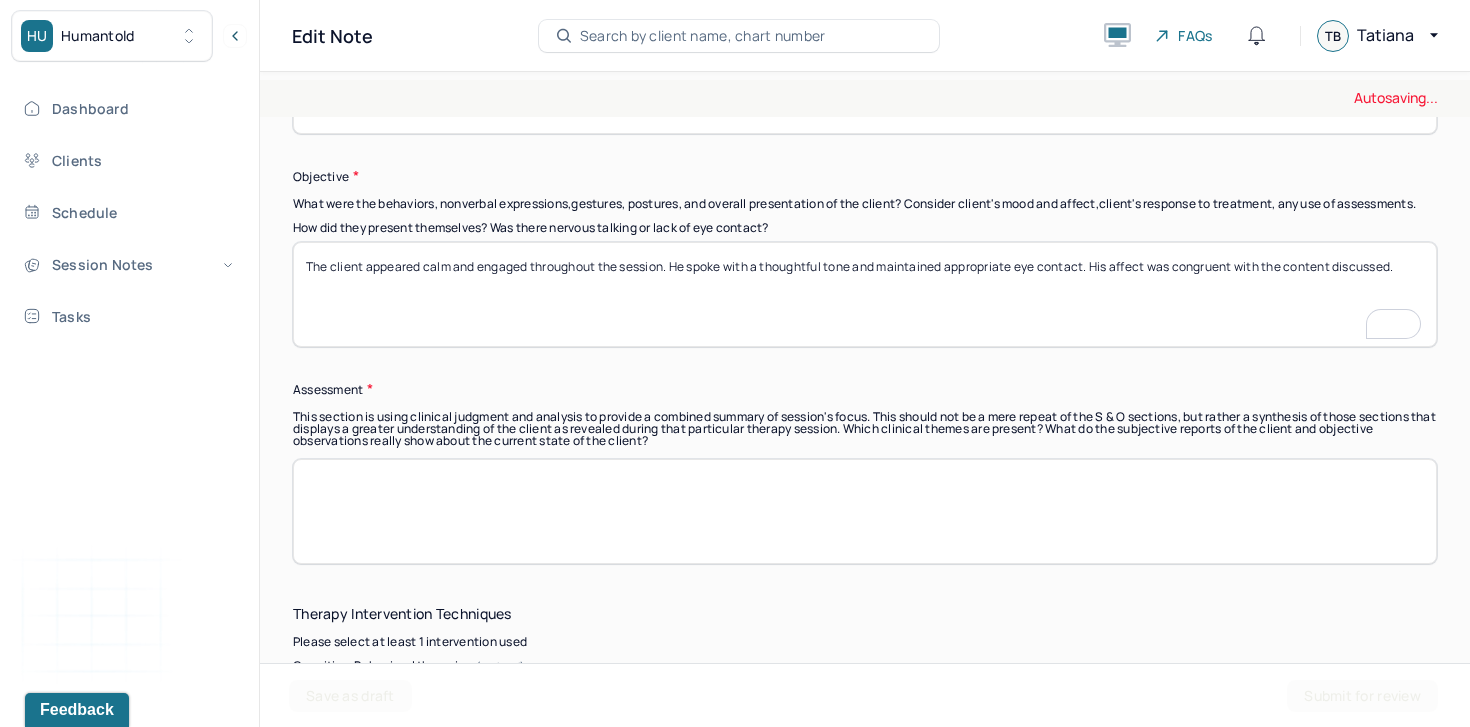 type on "The client appeared calm and engaged throughout the session. He spoke with a thoughtful tone and maintained appropriate eye contact. His affect was congruent with the content discussed." 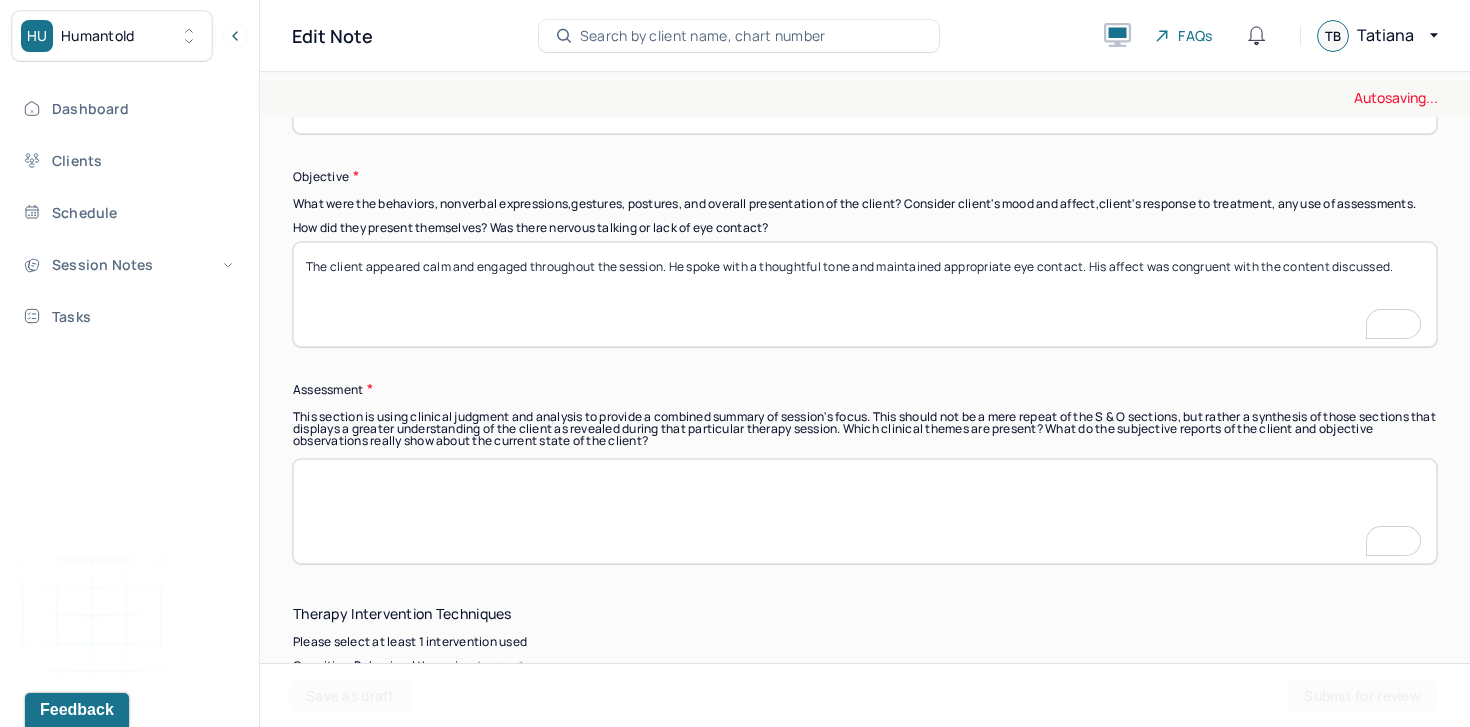scroll, scrollTop: 1594, scrollLeft: 0, axis: vertical 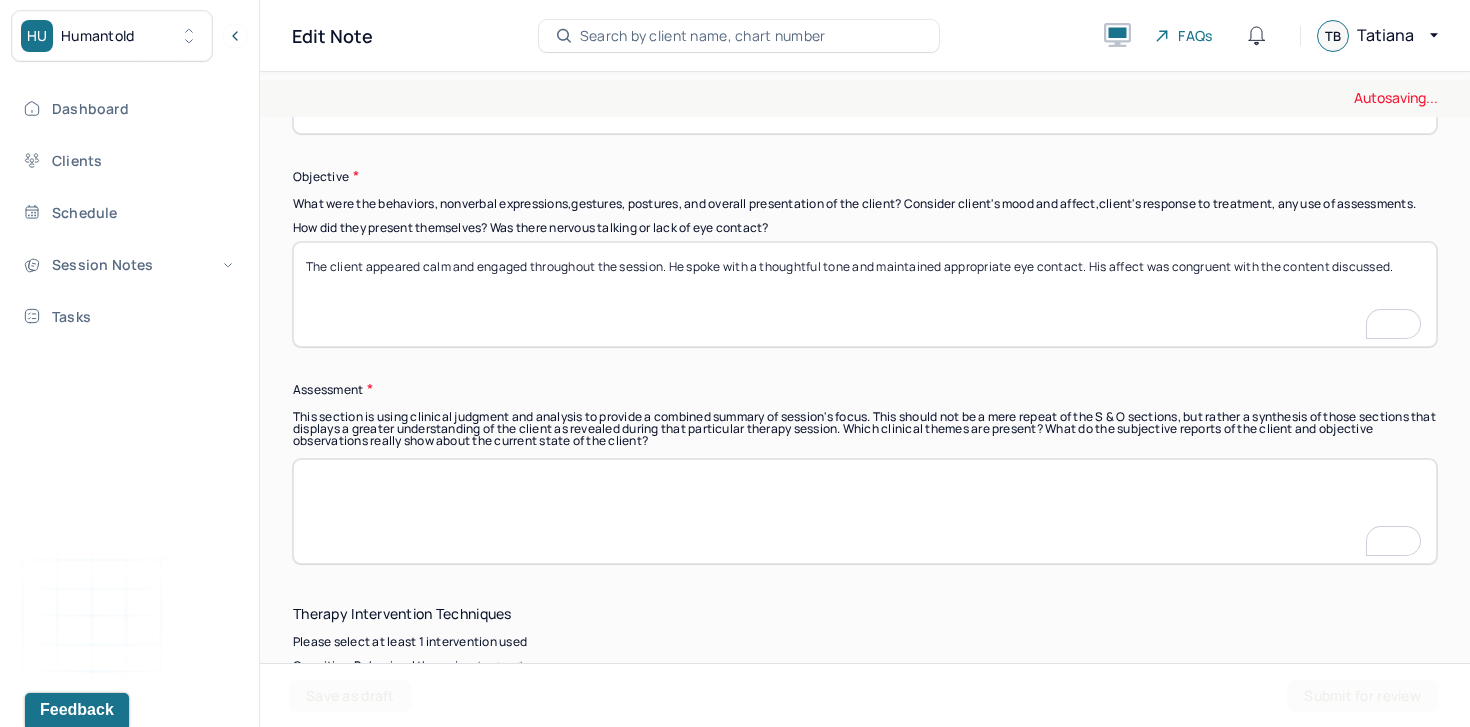 click at bounding box center (865, 511) 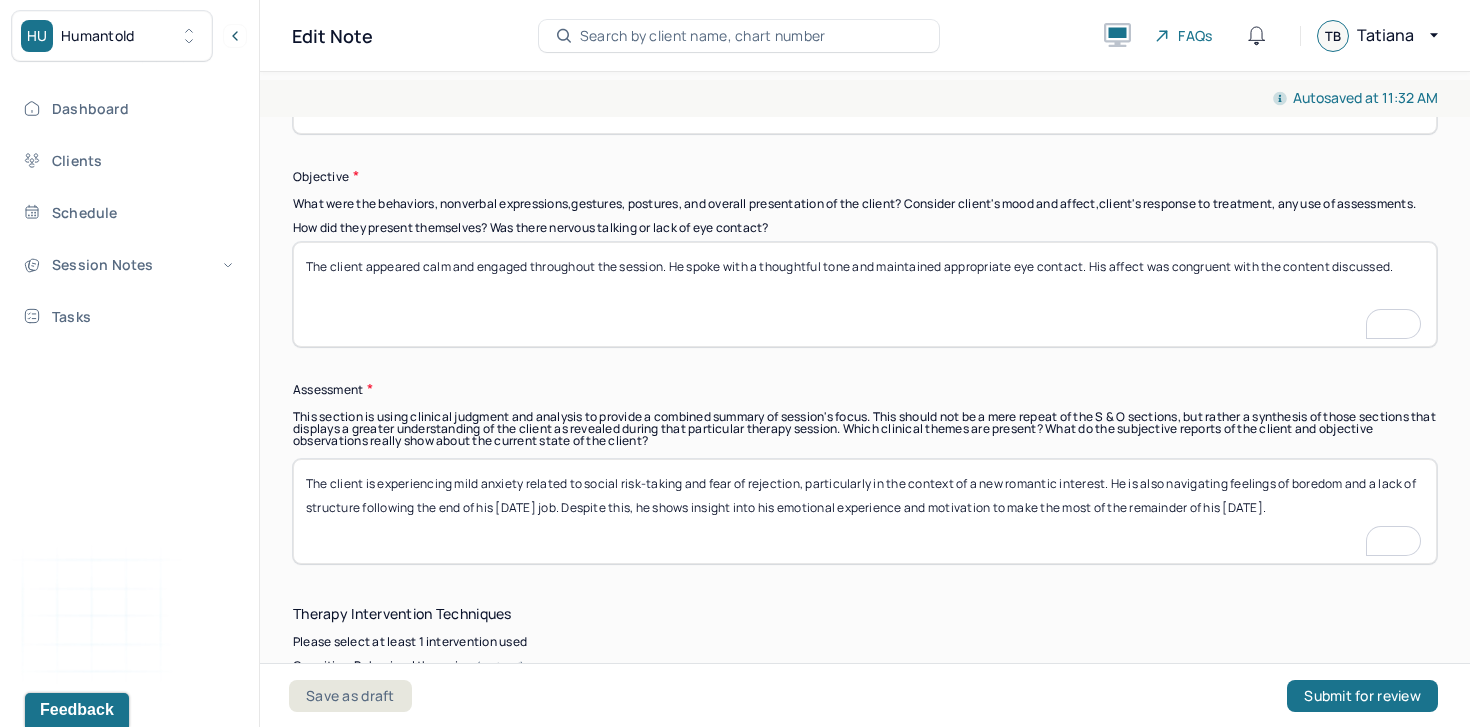 scroll, scrollTop: 1768, scrollLeft: 0, axis: vertical 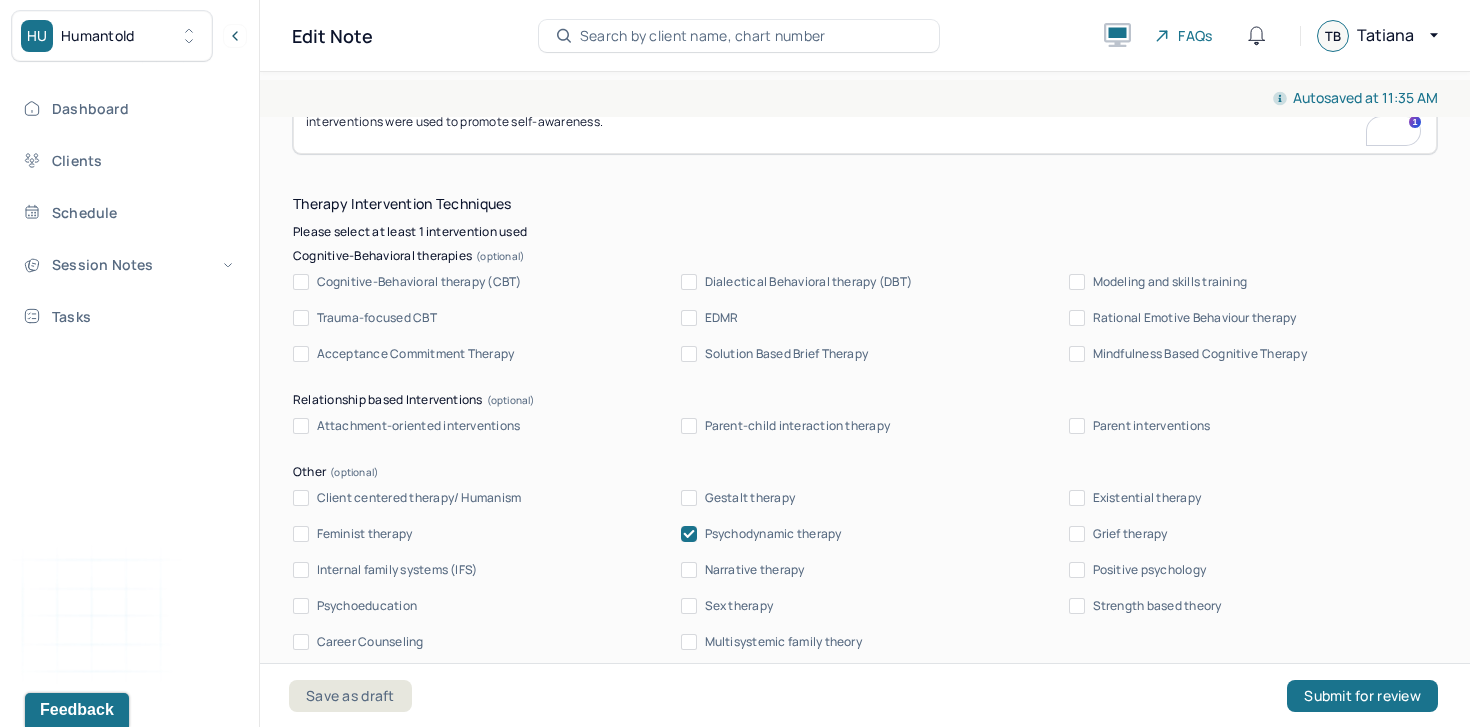 type on "The client is experiencing mild anxiety related to social risk-taking and fear of rejection, particularly in the context of a new romantic interest. He is also navigating feelings of boredom and a lack of structure following the end of his summer job. Despite this, he shows insight into his emotional experience and motivation to make the most of the remainder of his summer. Client-centered interventions were used to promote self-awareness." 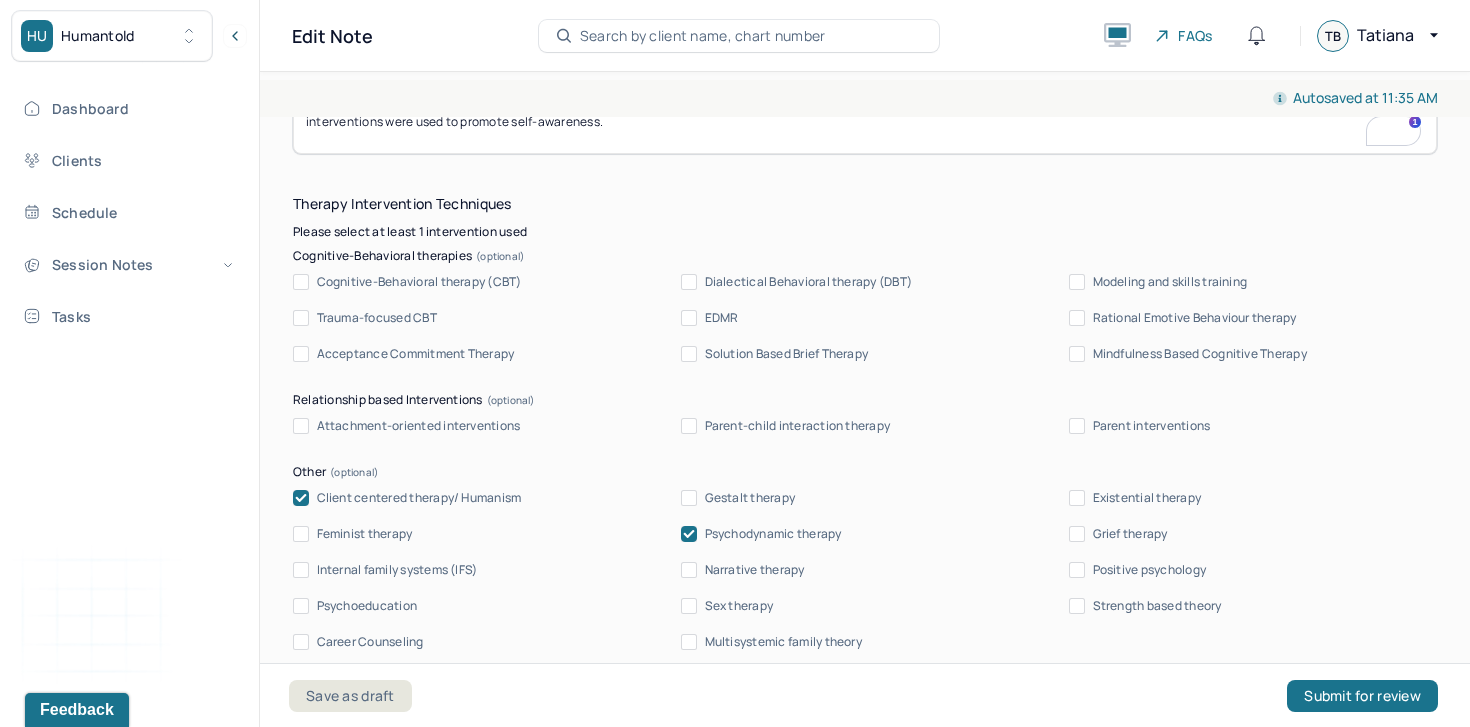 click on "Psychodynamic therapy" at bounding box center (773, 534) 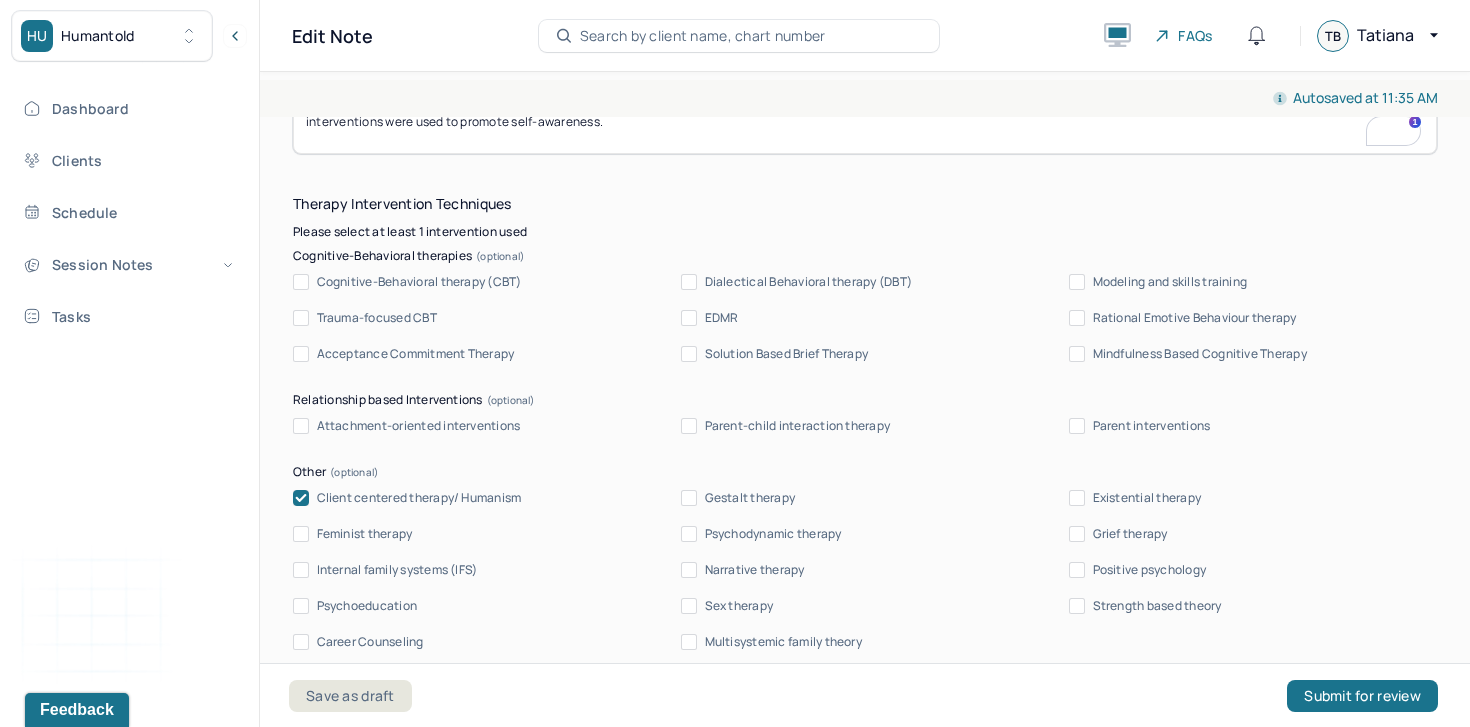 scroll, scrollTop: 2278, scrollLeft: 0, axis: vertical 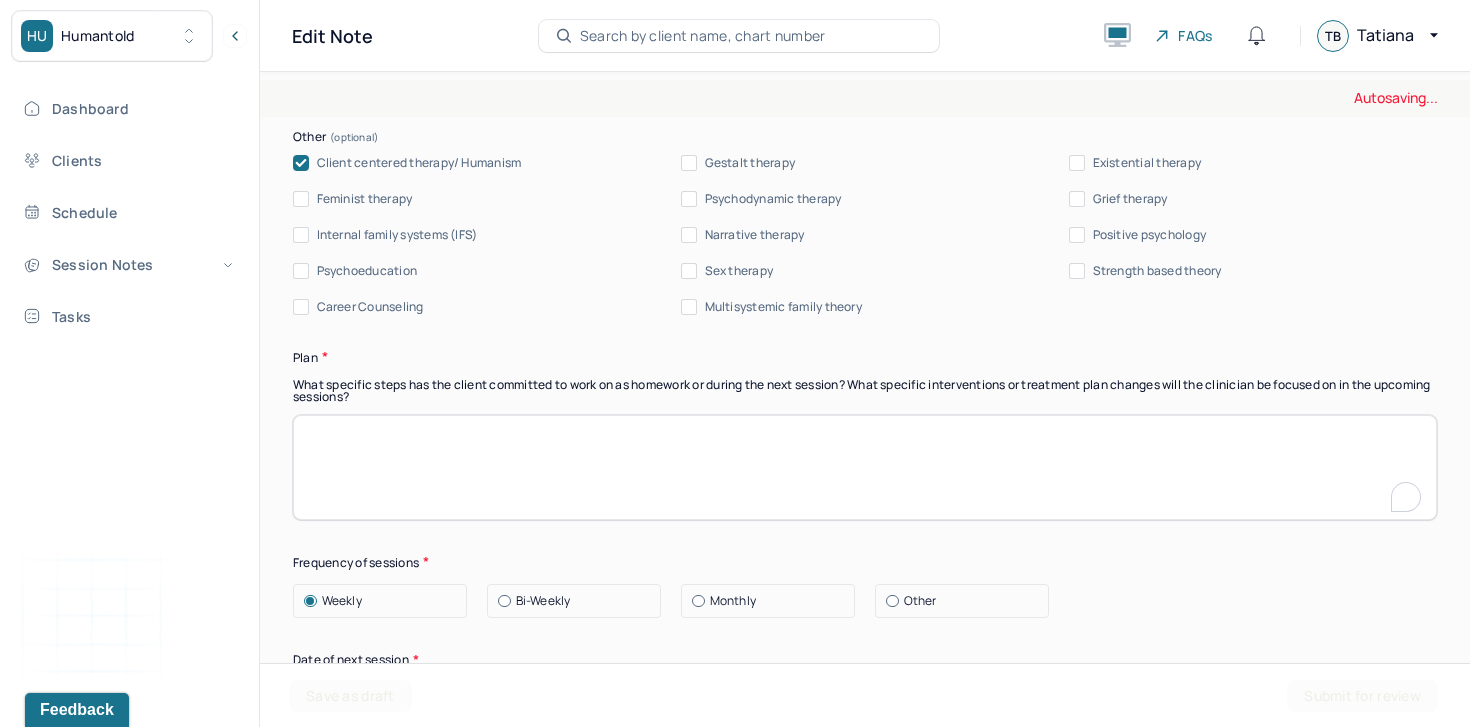 click at bounding box center [865, 467] 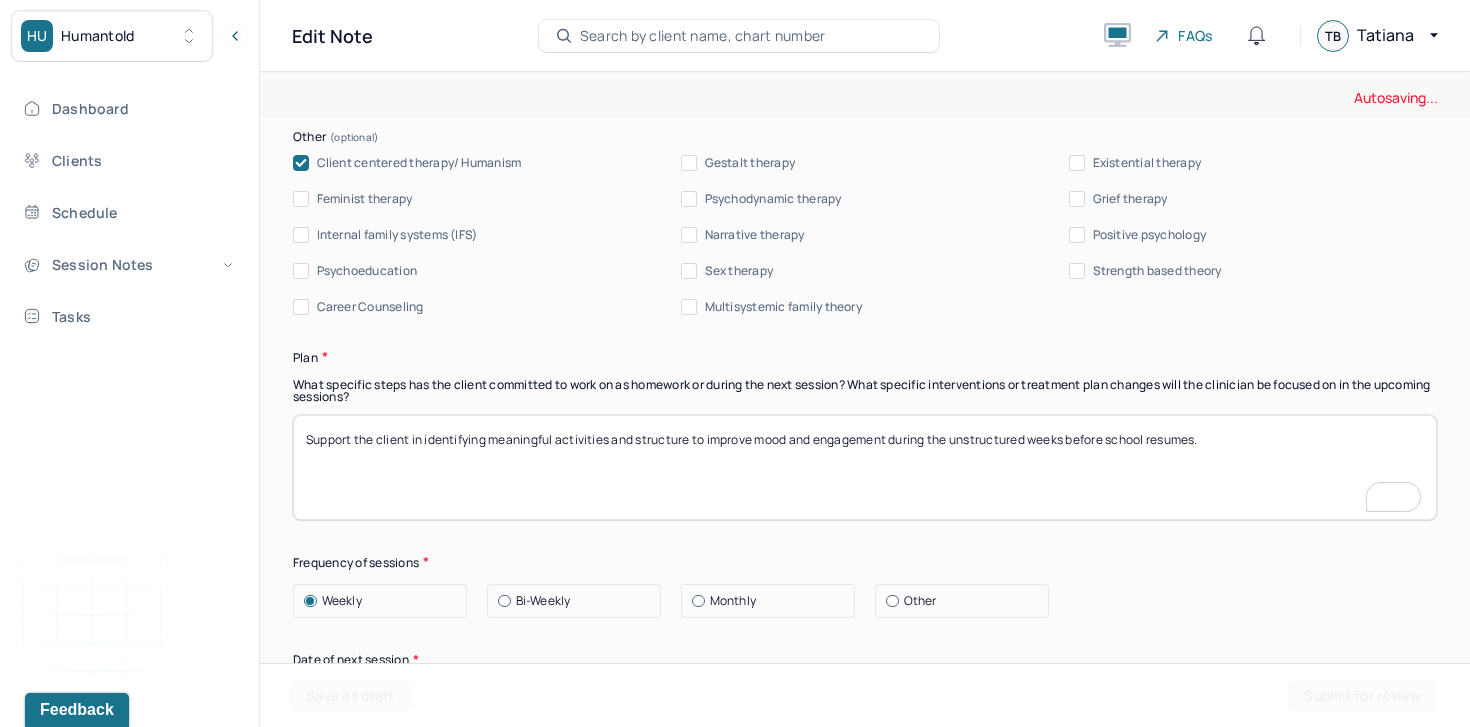 scroll, scrollTop: 2353, scrollLeft: 0, axis: vertical 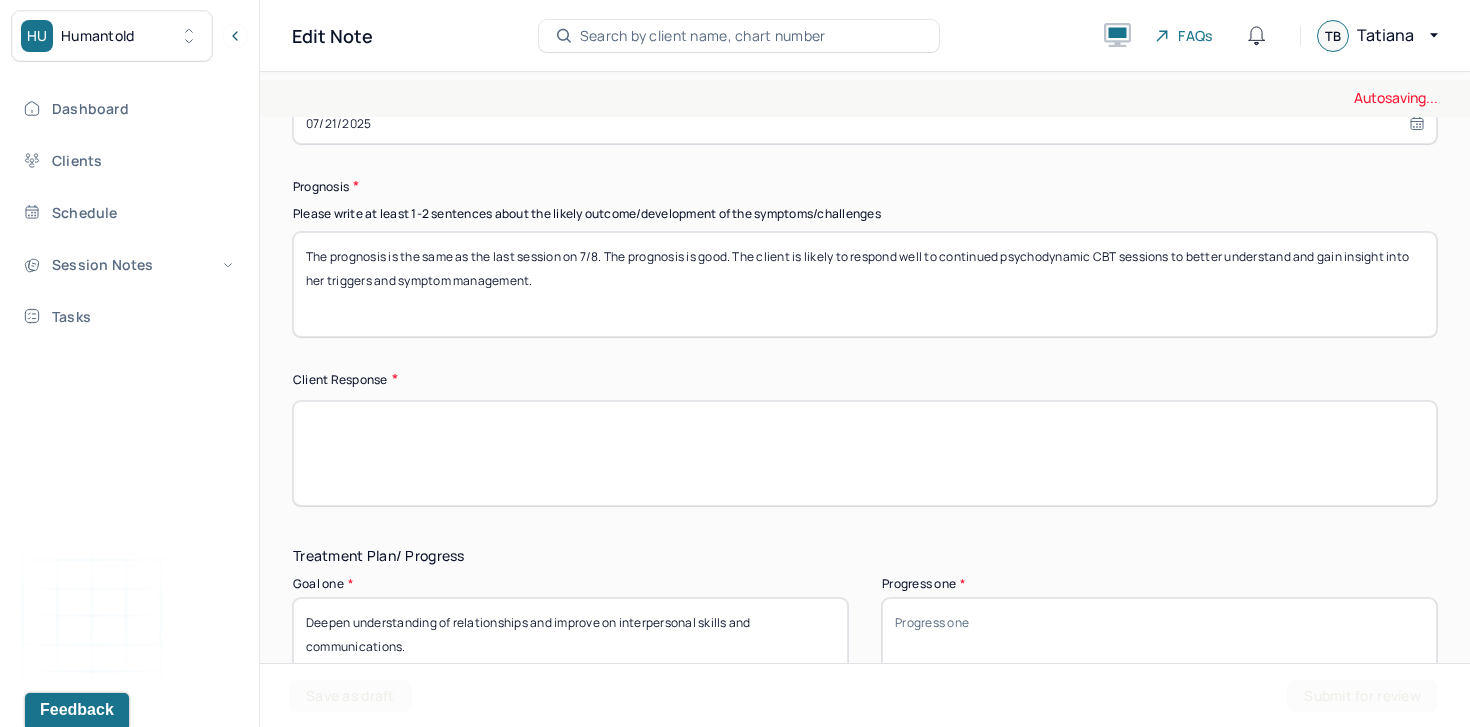 type on "Support the client in identifying meaningful activities and structure to improve mood and engagement during the unstructured weeks before school resumes." 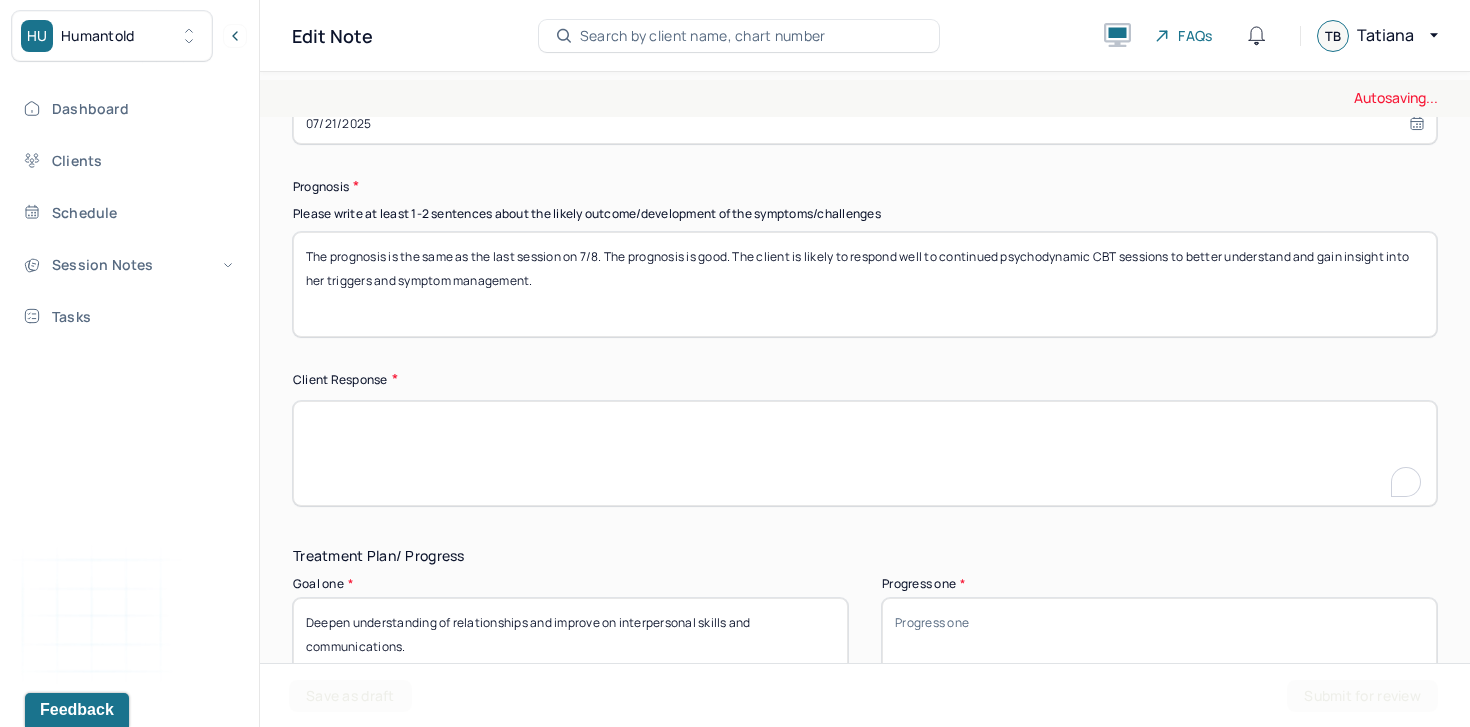 click at bounding box center [865, 453] 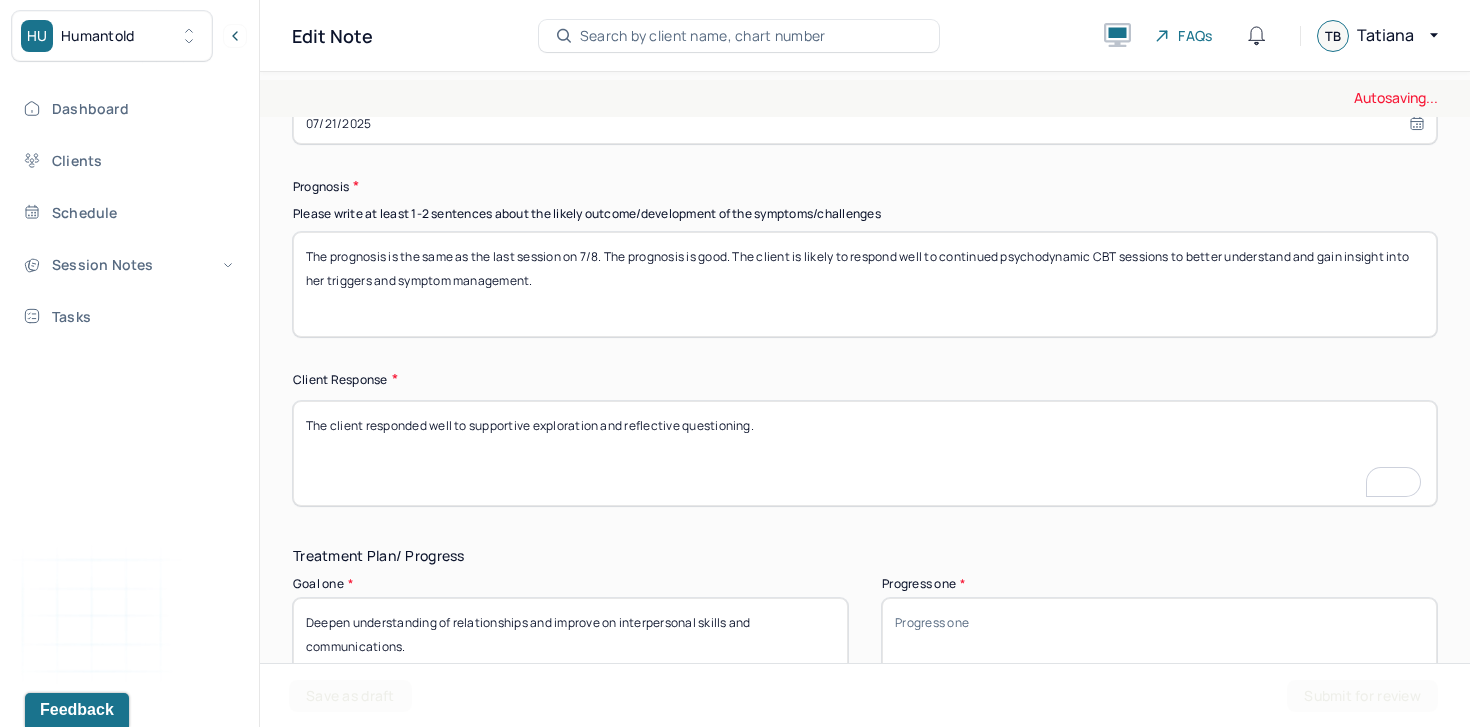 type on "The client responded well to supportive exploration and reflective questioning." 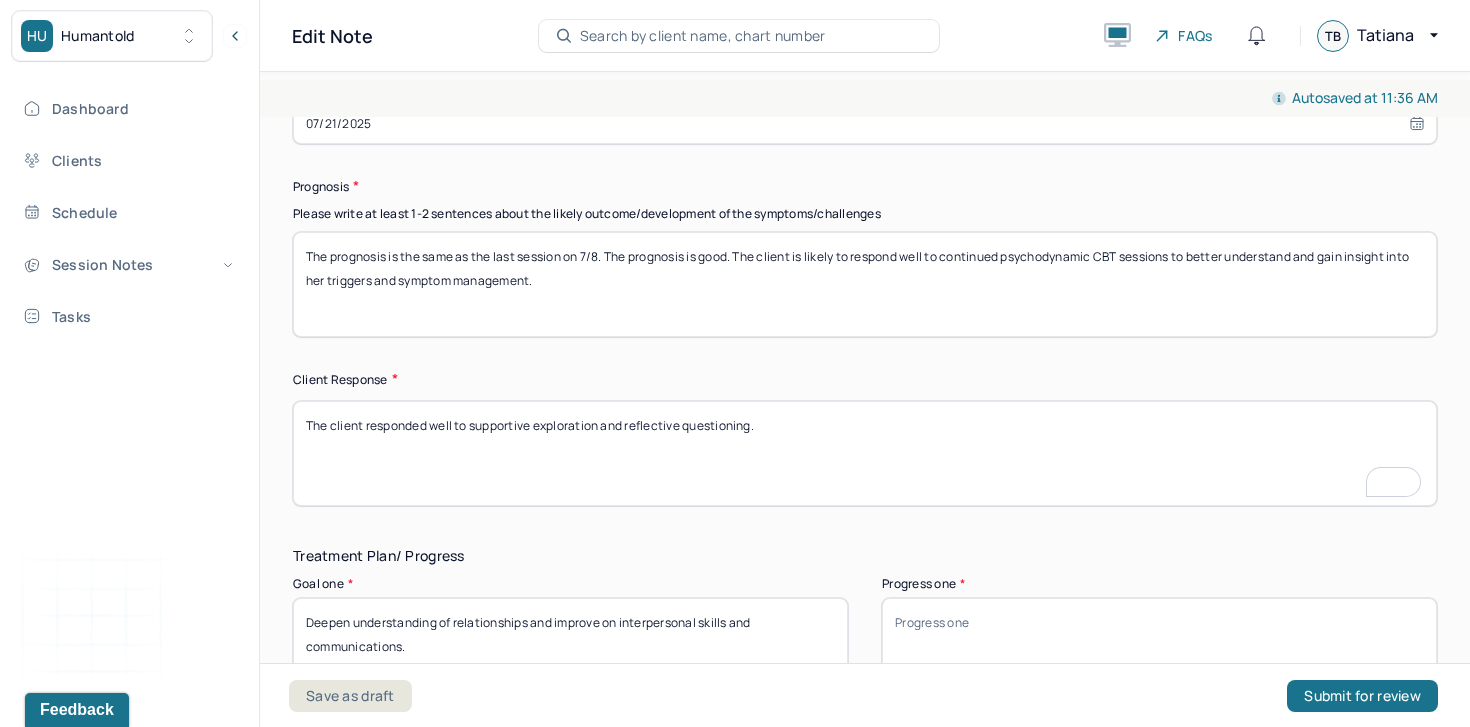 scroll, scrollTop: 3003, scrollLeft: 0, axis: vertical 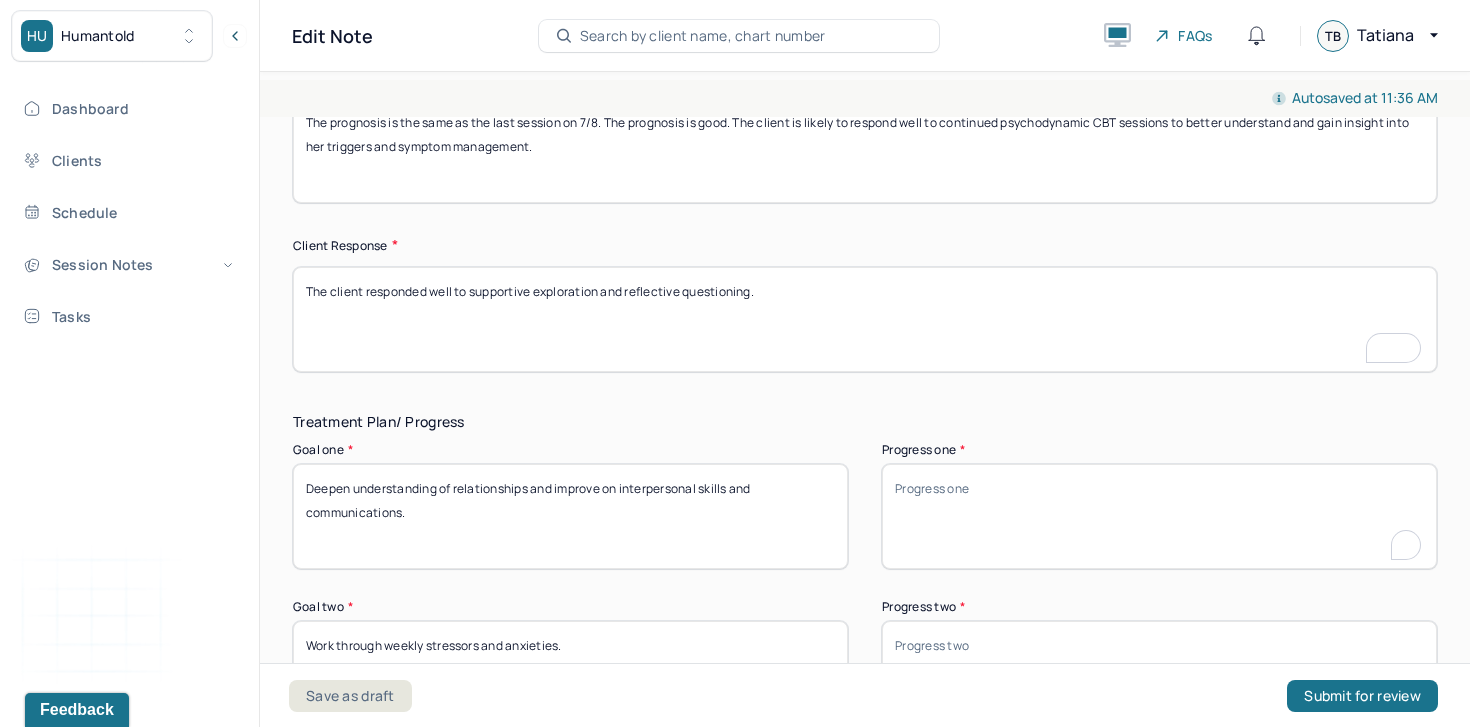 click on "Progress one *" at bounding box center (1159, 516) 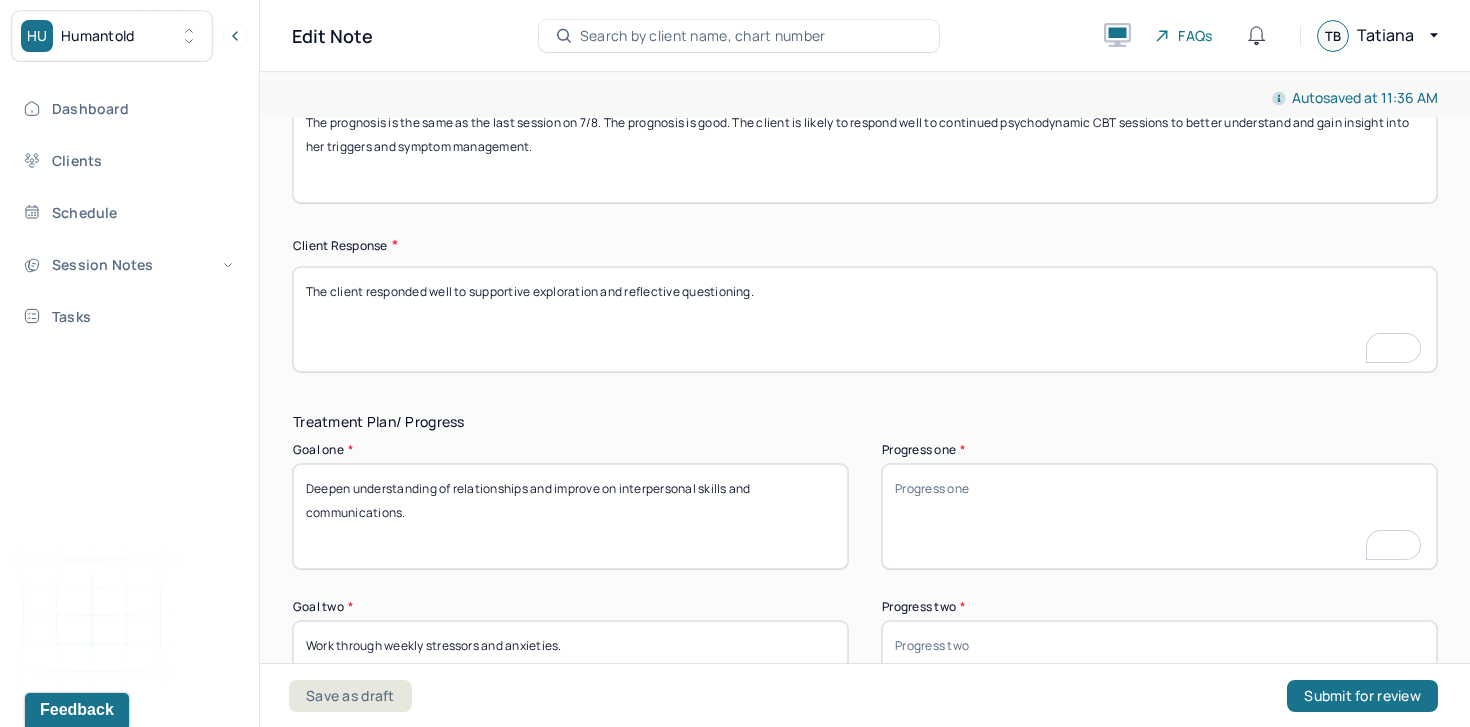 scroll, scrollTop: 2767, scrollLeft: 0, axis: vertical 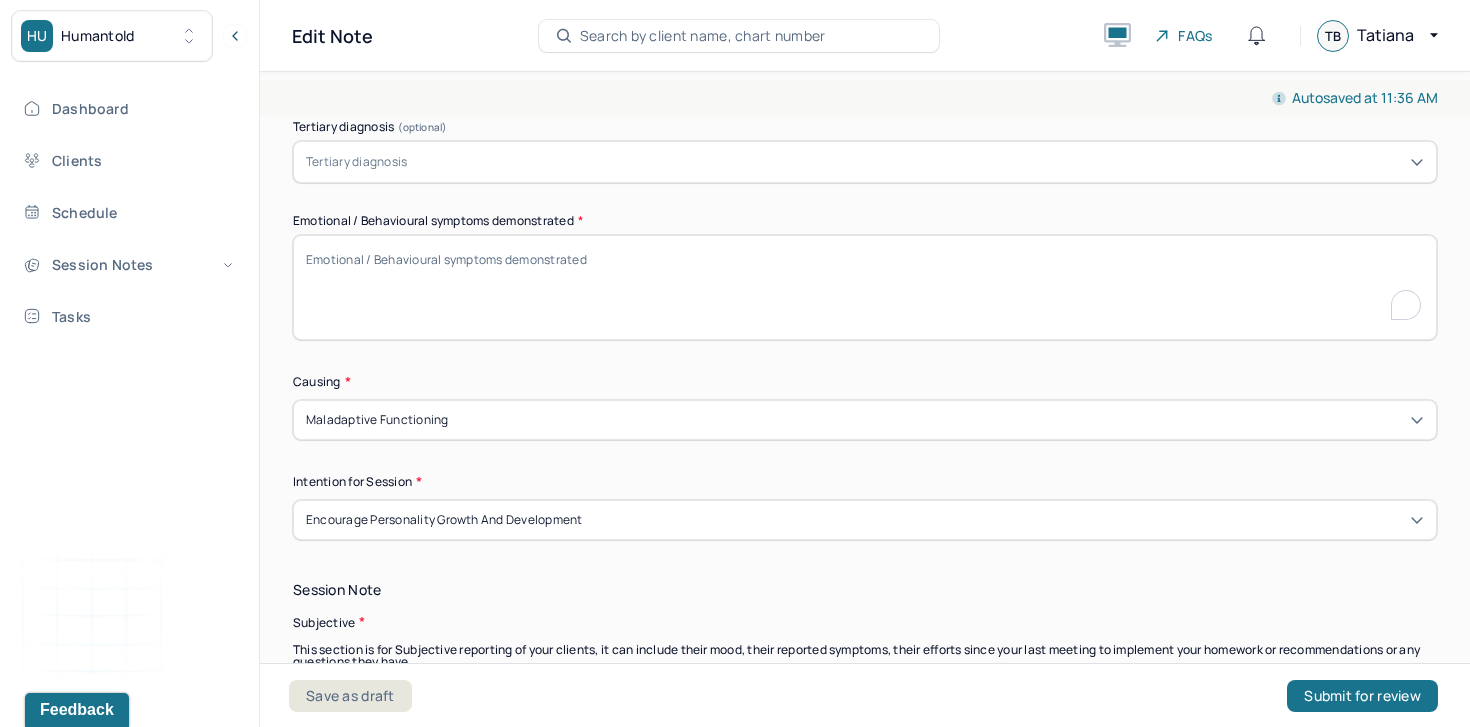 click on "Emotional / Behavioural symptoms demonstrated *" at bounding box center [865, 287] 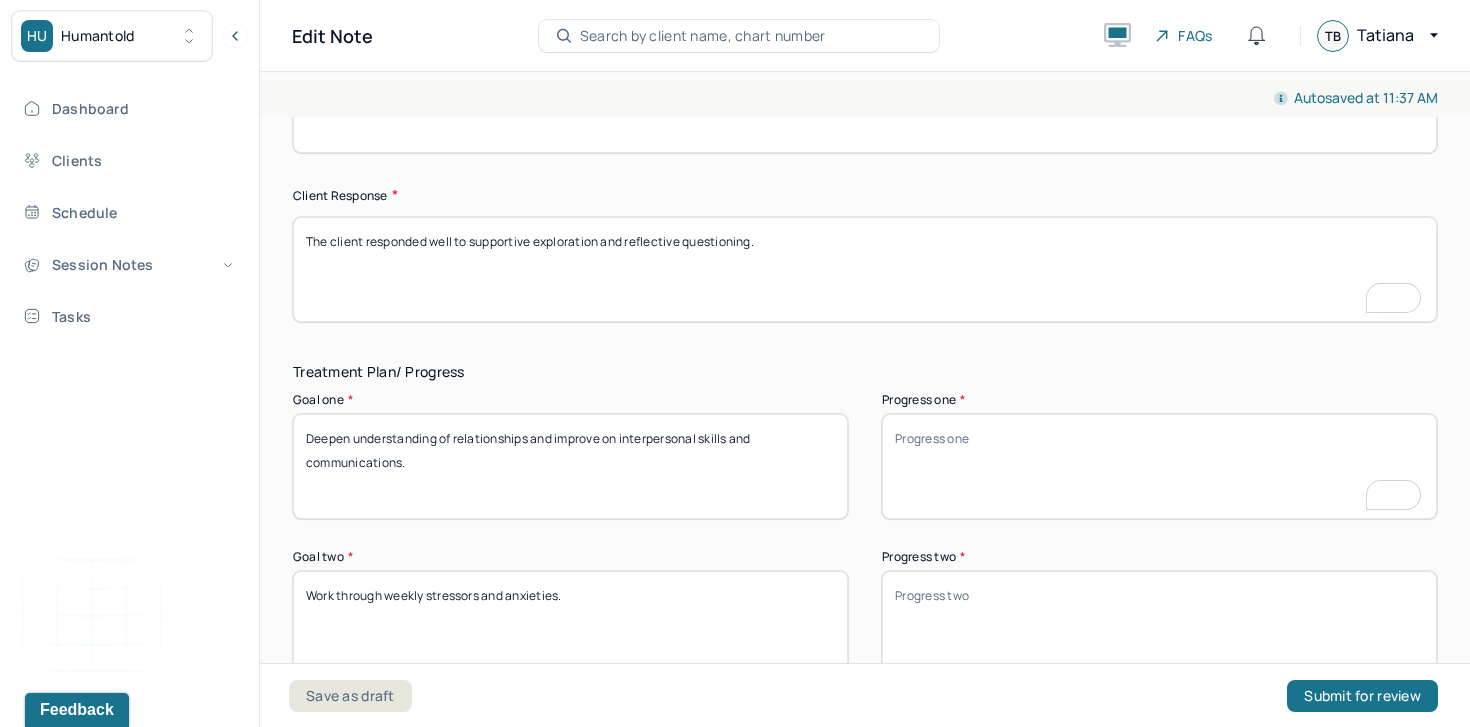 type on "The client demonstrated mild anxiety when discussing romantic pursuits and uncertainty about how to navigate them. He showed signs of restlessness related to boredom and unstructured time. His behavior in session was cooperative, thoughtful, and motivated, with some underlying hesitation around initiating change in social contexts" 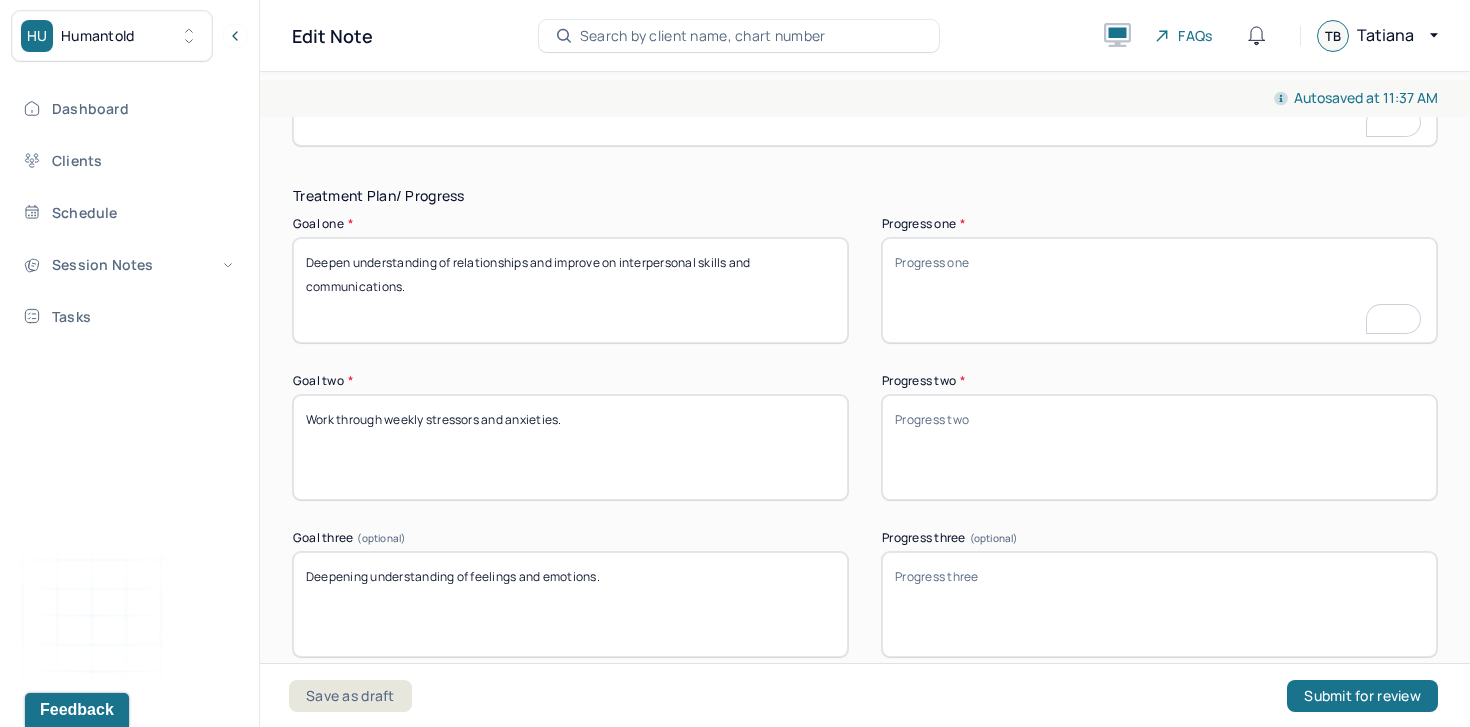 click on "Progress one *" at bounding box center [1159, 290] 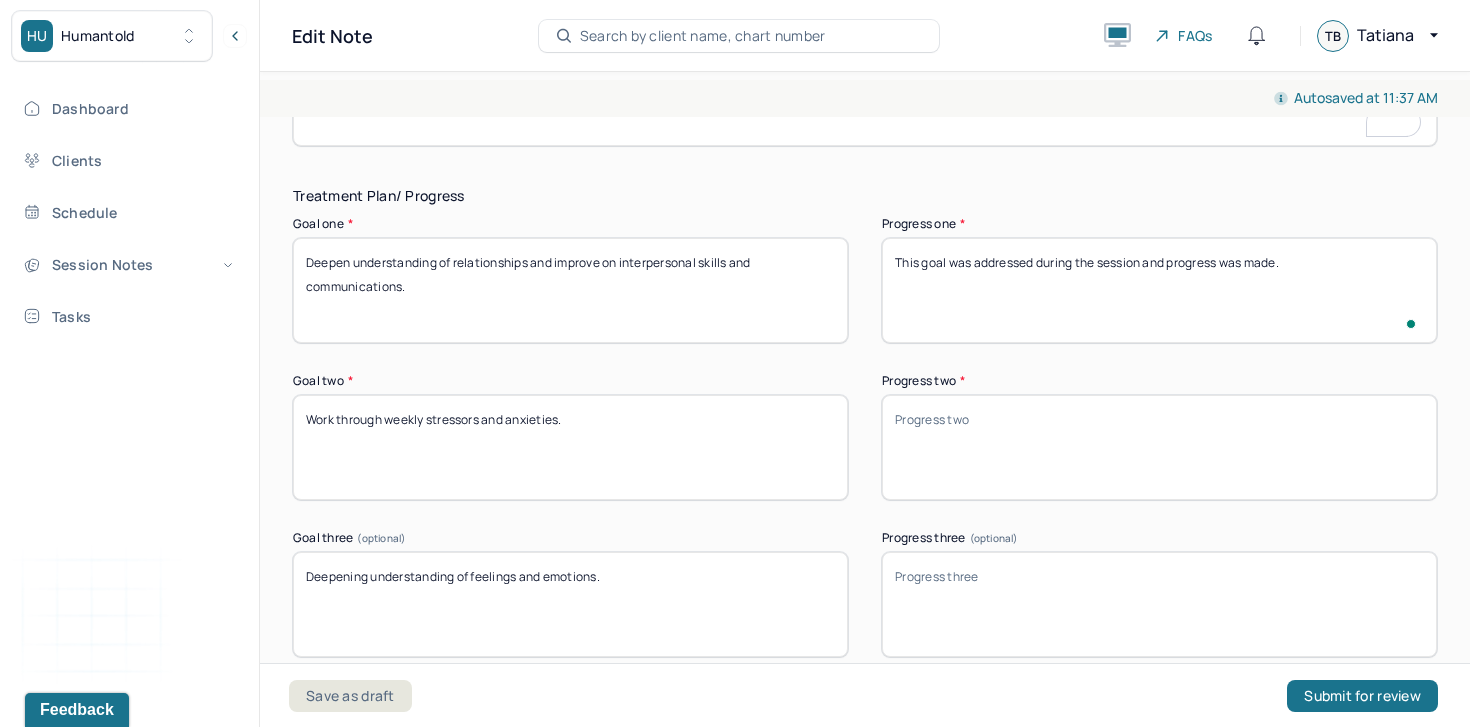 click on "This goal was addressed during the session and progress was made." at bounding box center (1159, 290) 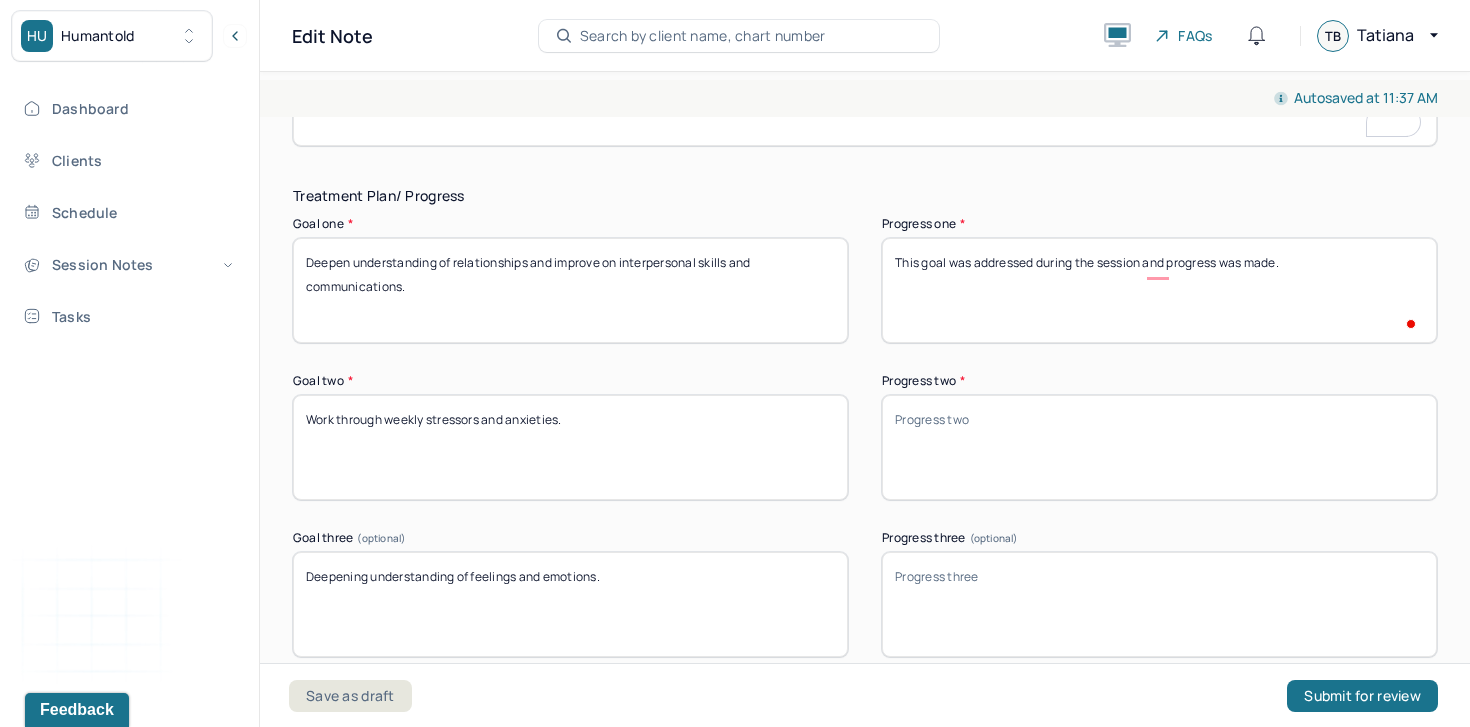 click on "This goal was addressed during the session and progress was made." at bounding box center (1159, 290) 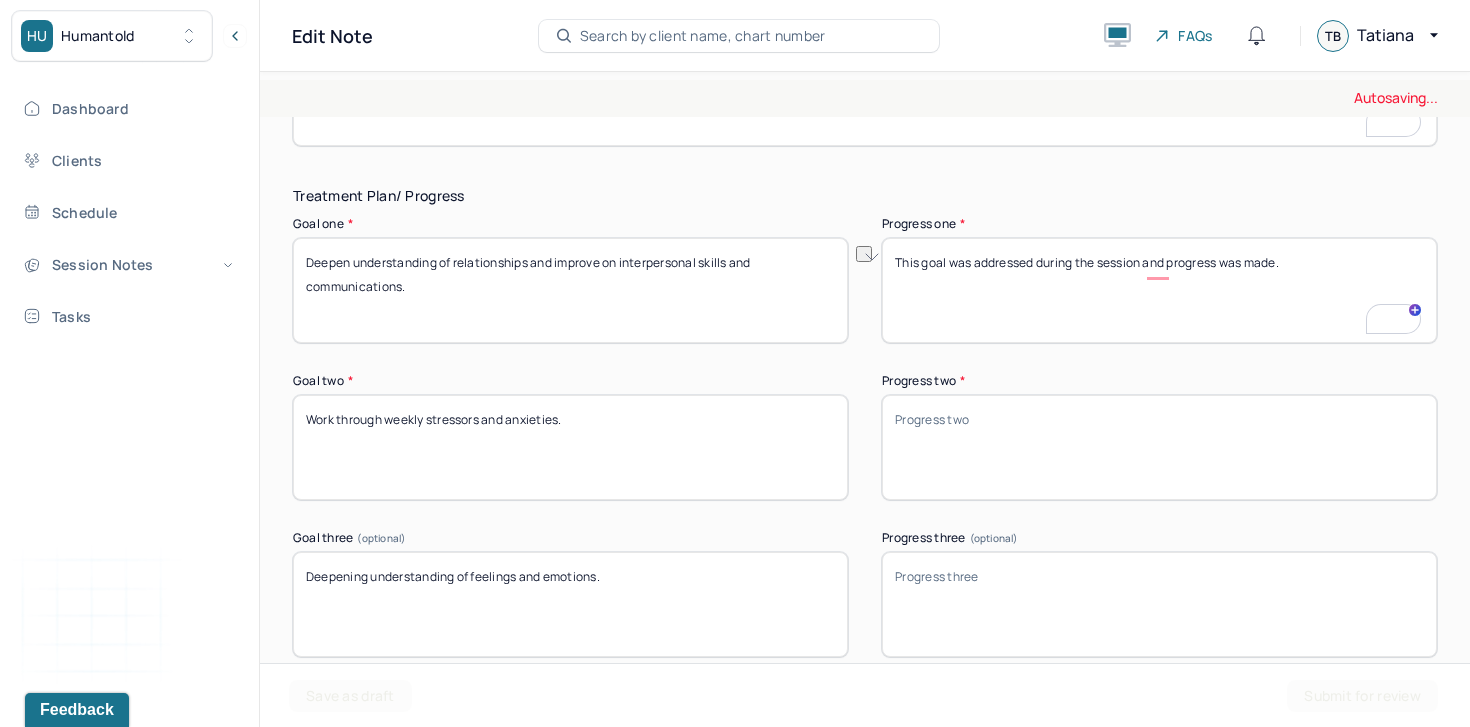type on "This goal was addressed during the session and progress was made." 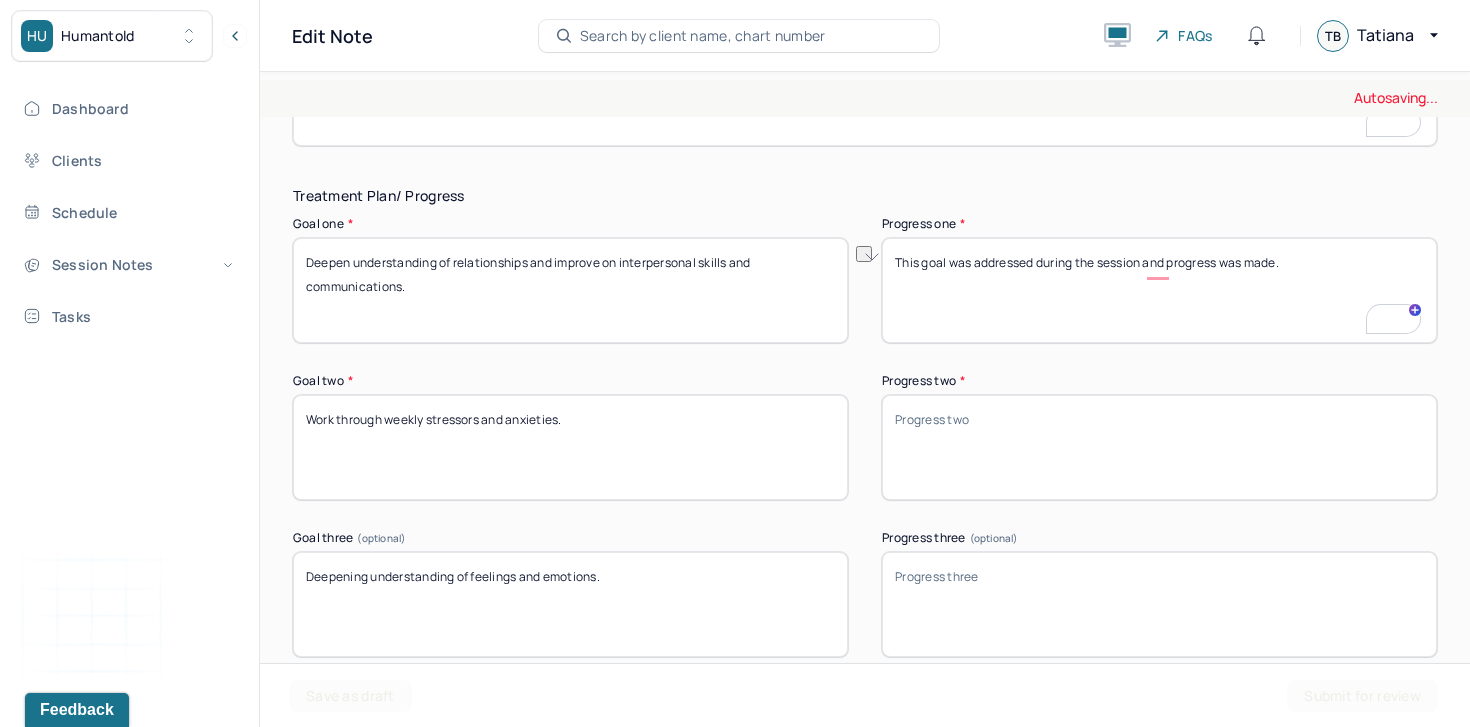 click on "Progress two *" at bounding box center (1159, 447) 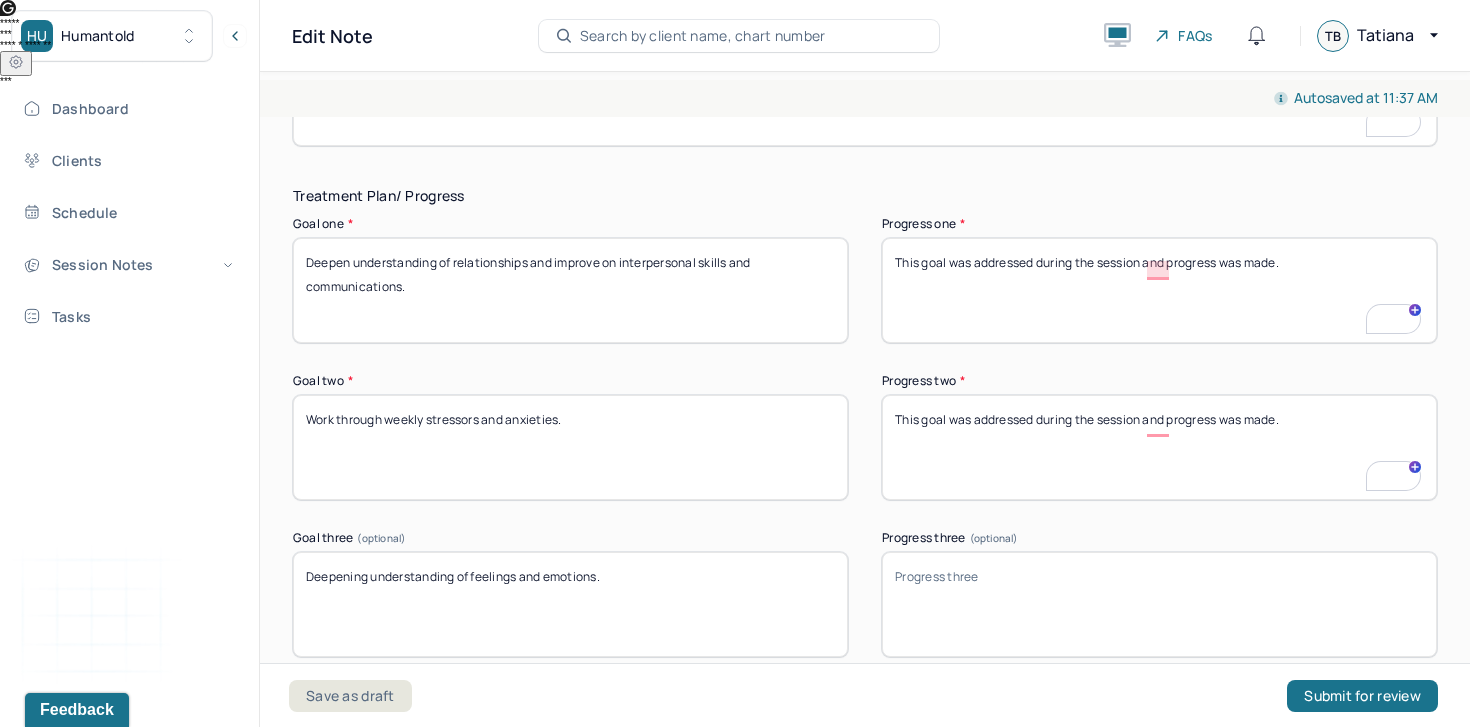 type on "This goal was addressed during the session and progress was made." 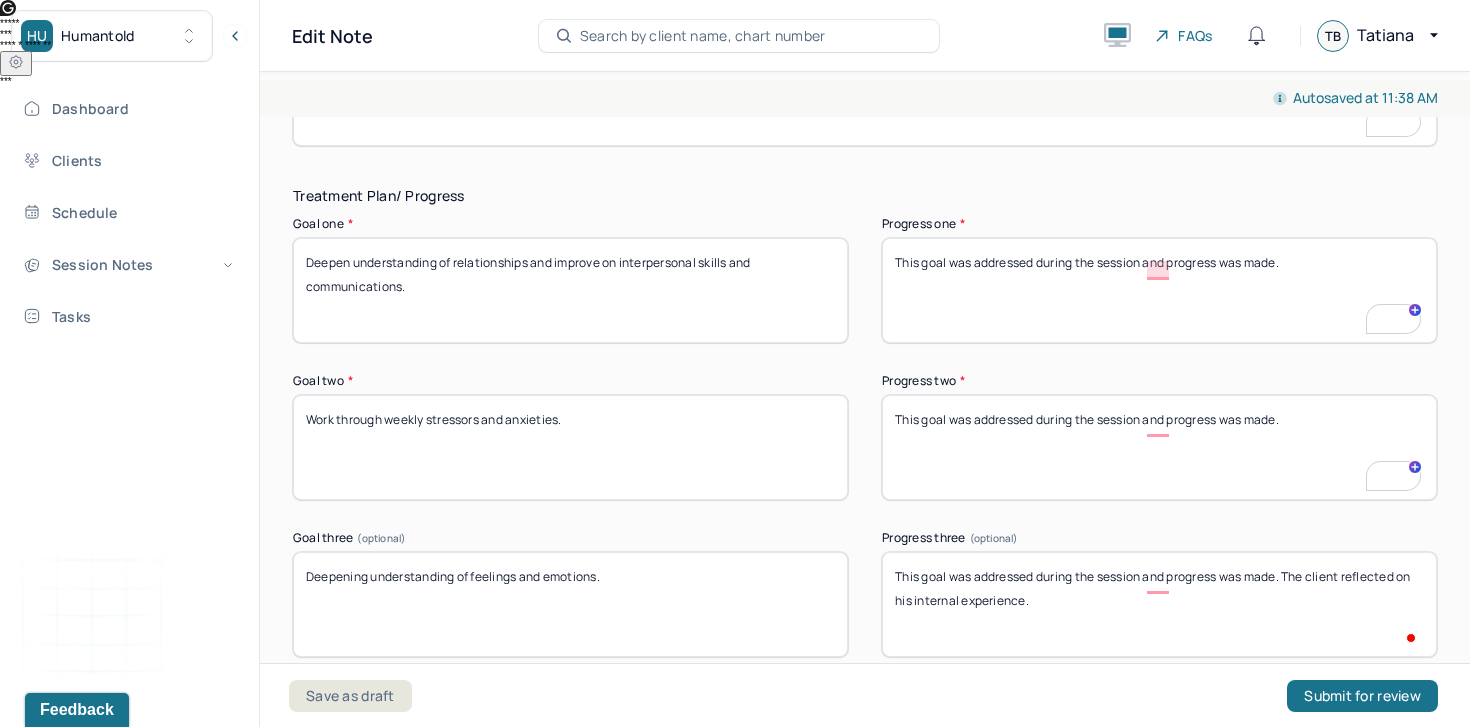 type on "This goal was addressed during the session and progress was made. The client reflected on his internal experience." 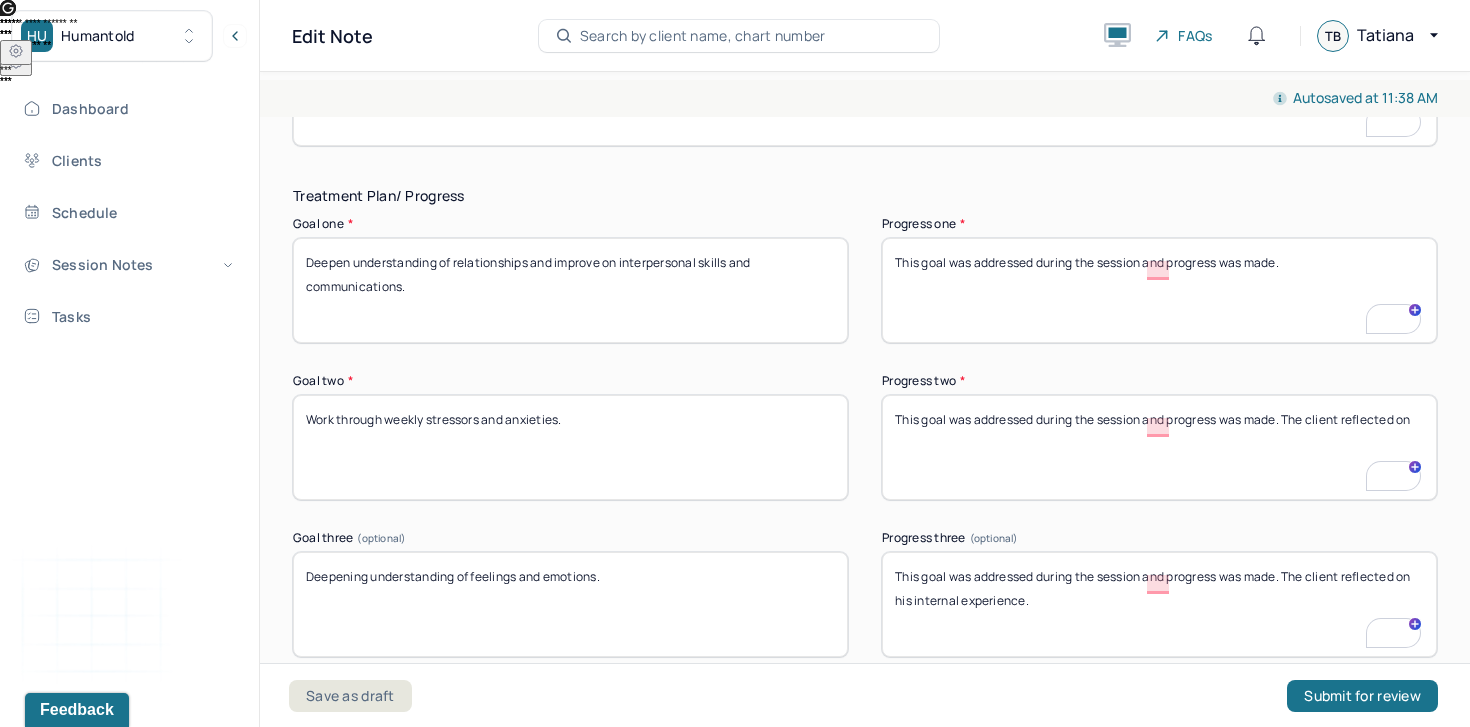 type on "This goal was addressed during the session and progress was made. The client reflected on" 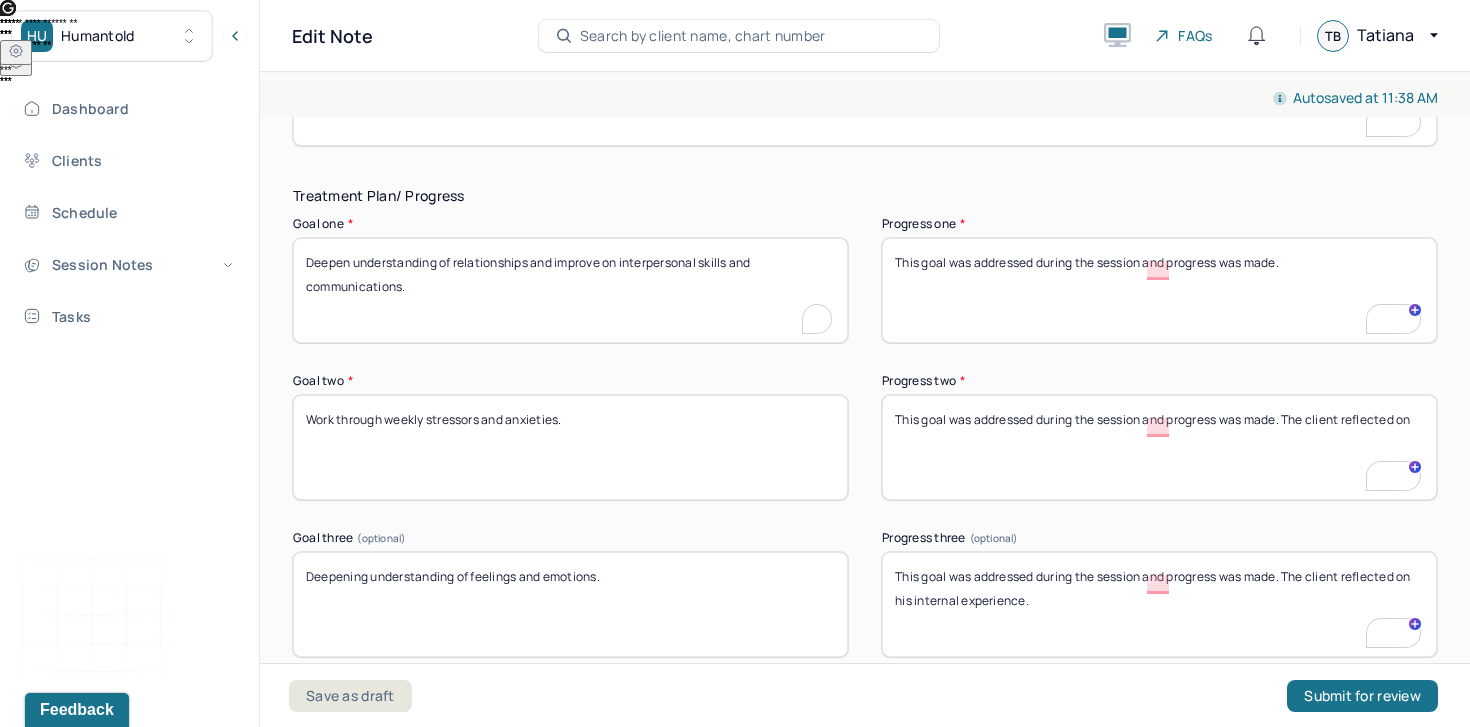 click on "Deepen understanding of relationships and improve on interpersonal skills and communications." at bounding box center (570, 290) 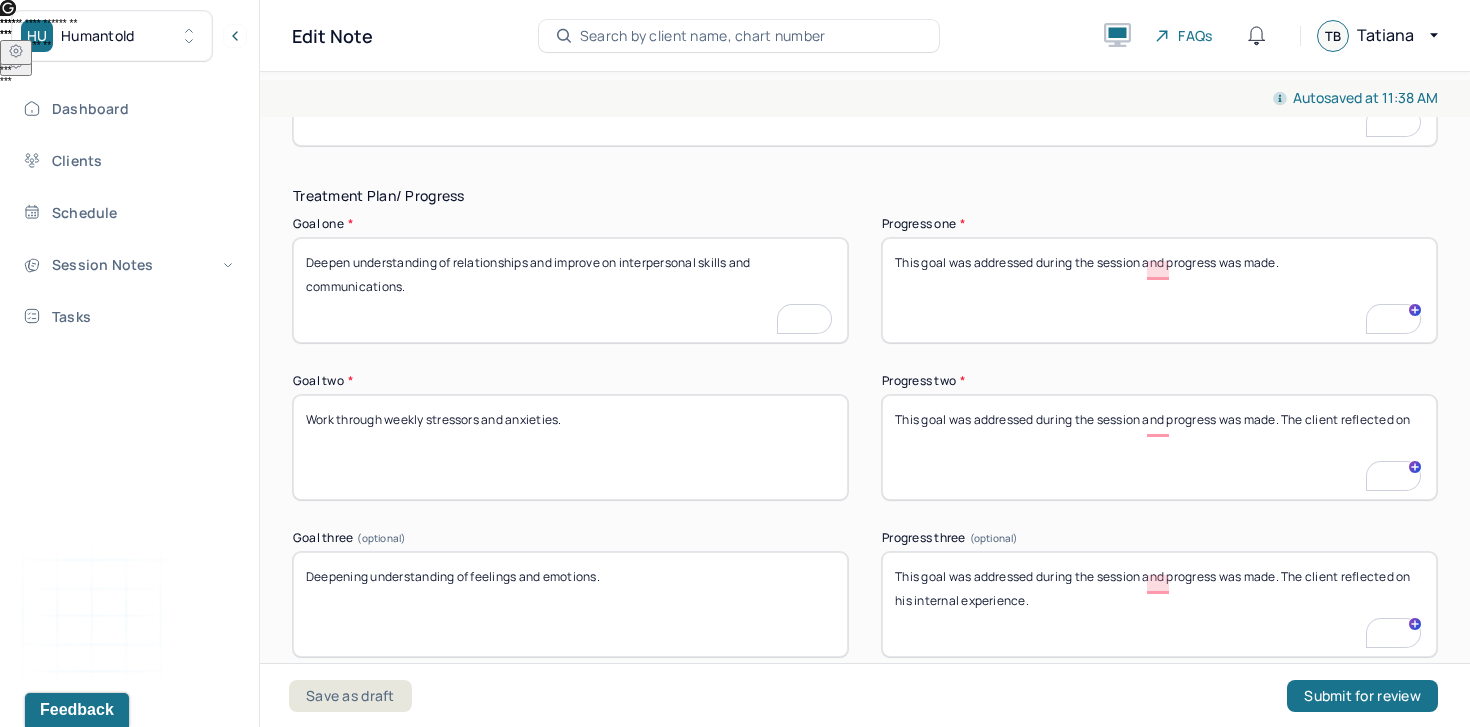 click on "Deepen understanding of relationships and improve on interpersonal skills and communications." at bounding box center (570, 290) 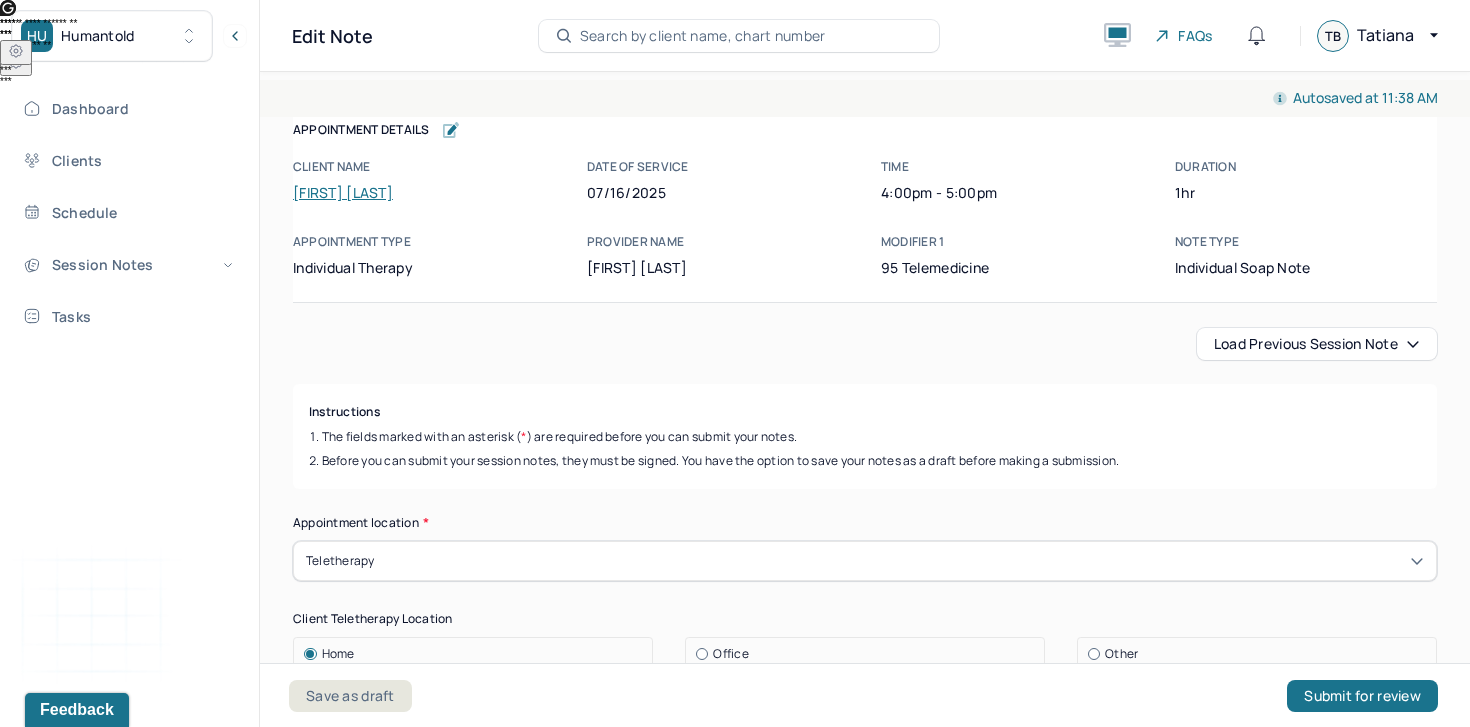 scroll, scrollTop: 0, scrollLeft: 0, axis: both 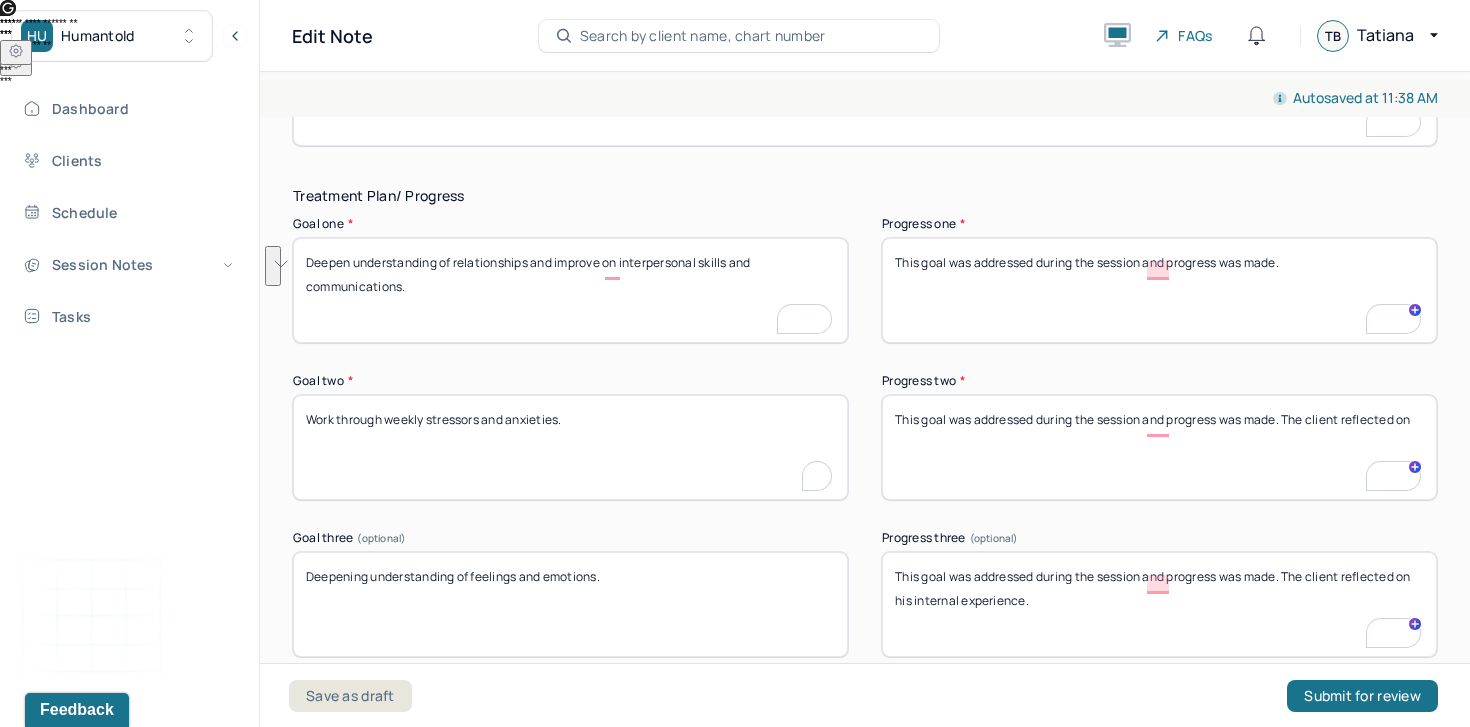 click on "Work through weekly stressors and anxieties." at bounding box center [570, 447] 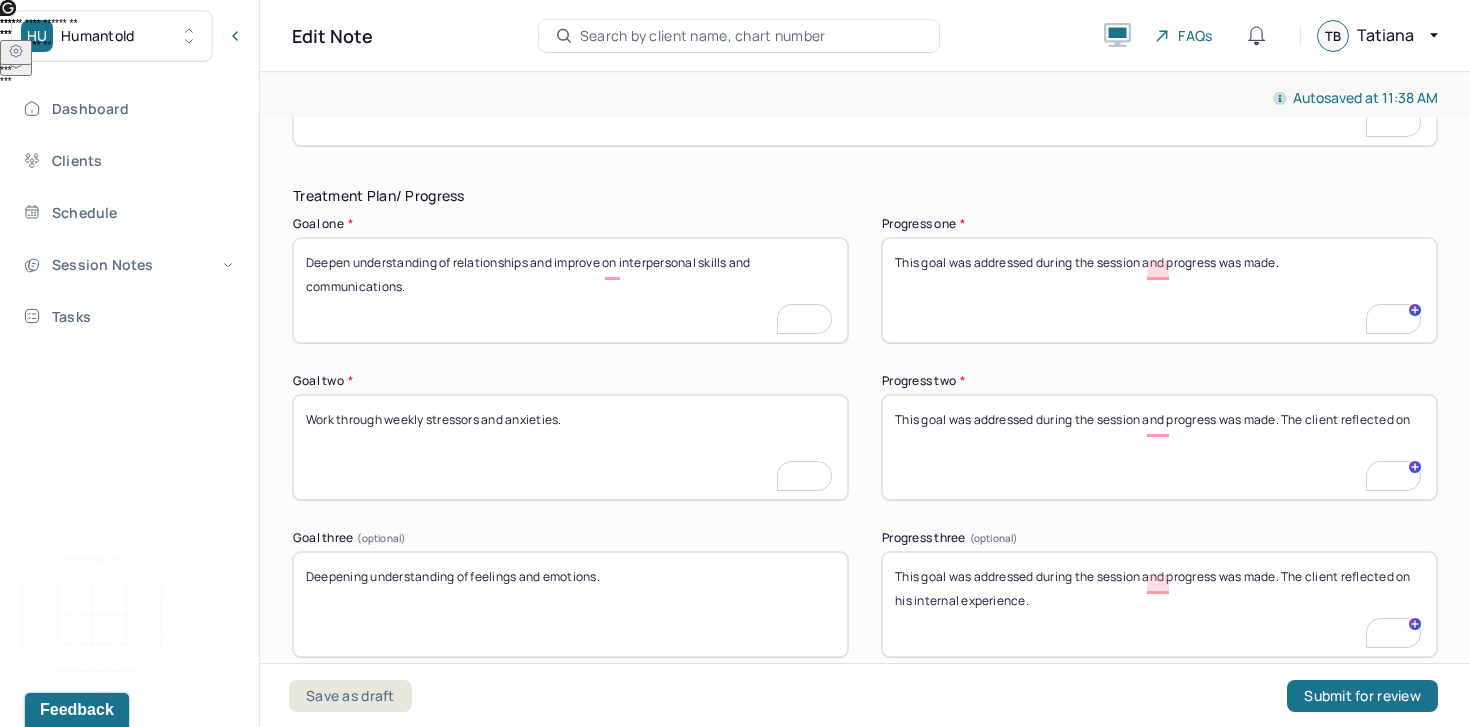 click on "Work through weekly stressors and anxieties." at bounding box center (570, 447) 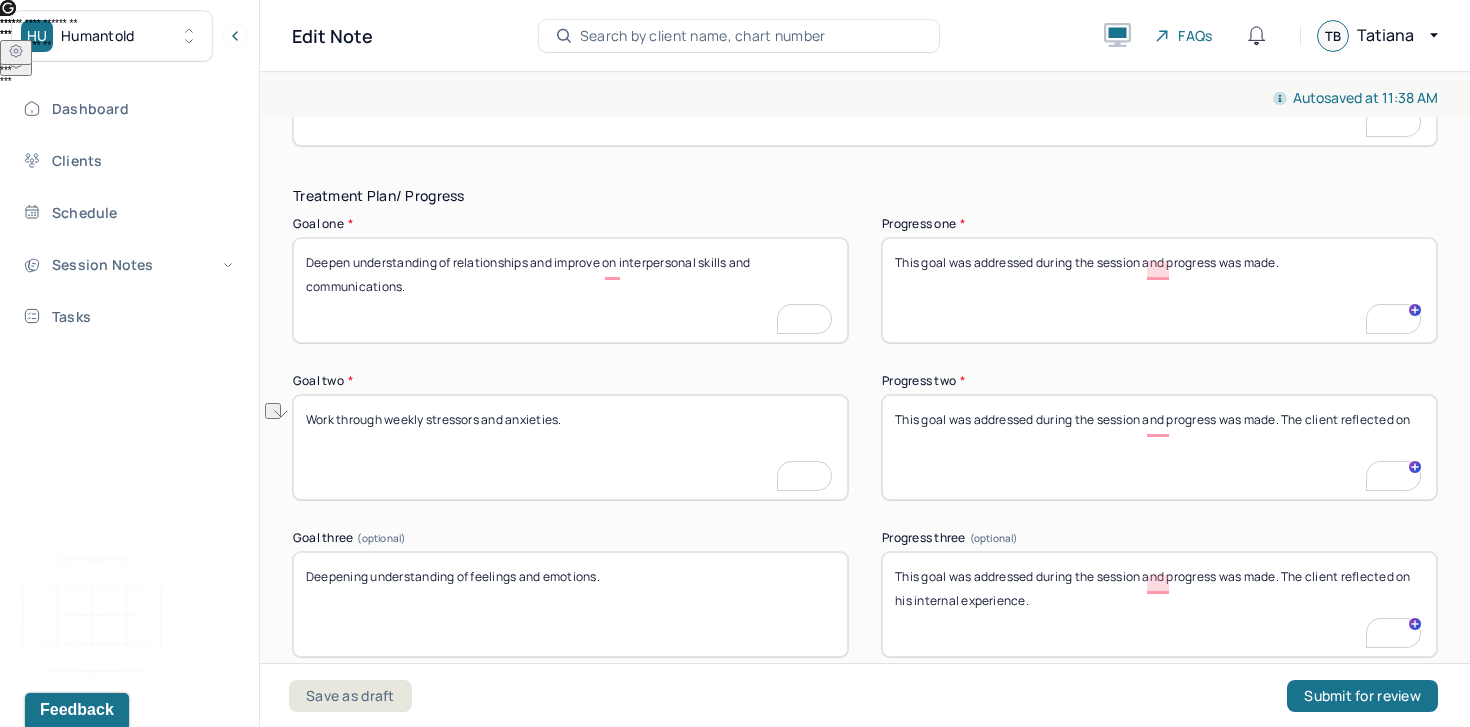 click on "This goal was addressed during the session and progress was made." at bounding box center (1159, 290) 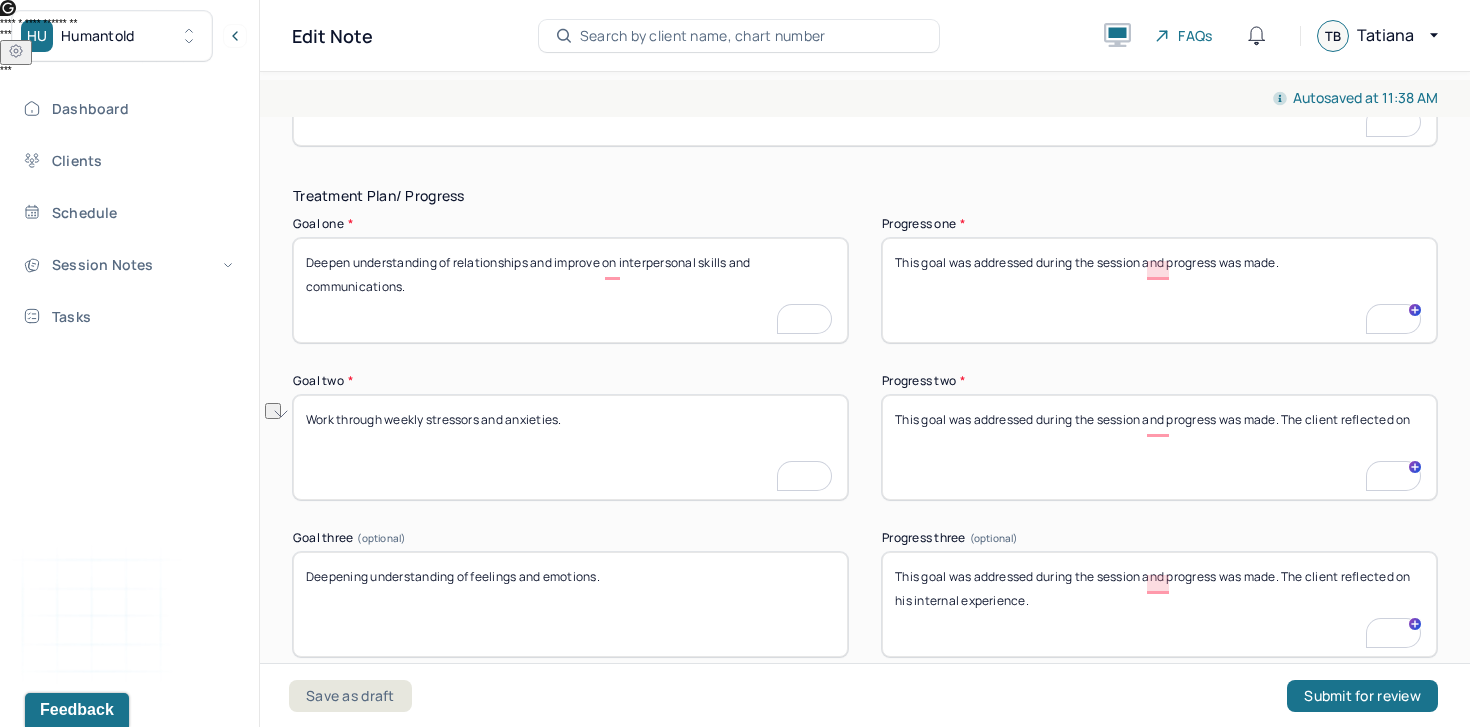 paste on "The client explored his attraction to the barista and his fears of rejection, which reflects active work on understanding relational dynamics, internal barriers to connection, and how he approaches interpersonal risk and communication." 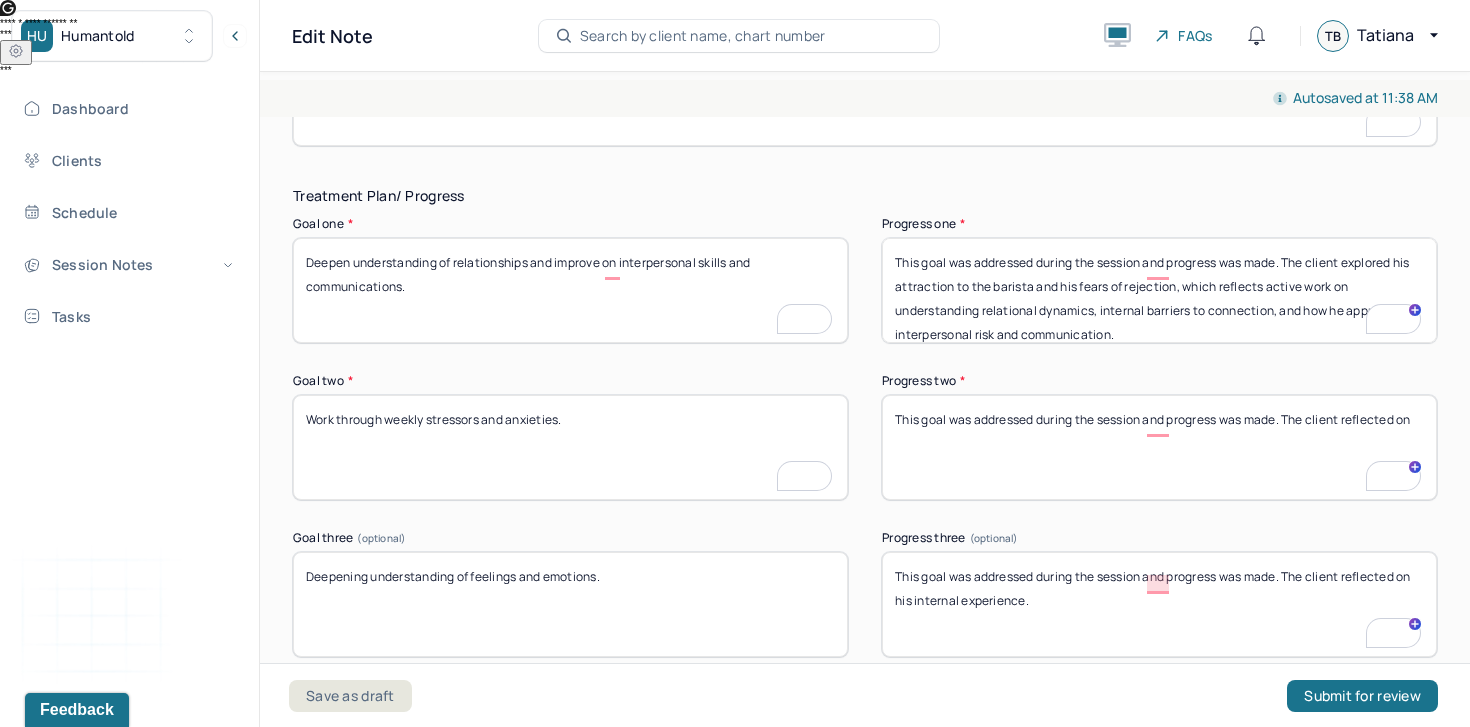 type on "This goal was addressed during the session and progress was made. The client explored his attraction to the barista and his fears of rejection, which reflects active work on understanding relational dynamics, internal barriers to connection, and how he approaches interpersonal risk and communication." 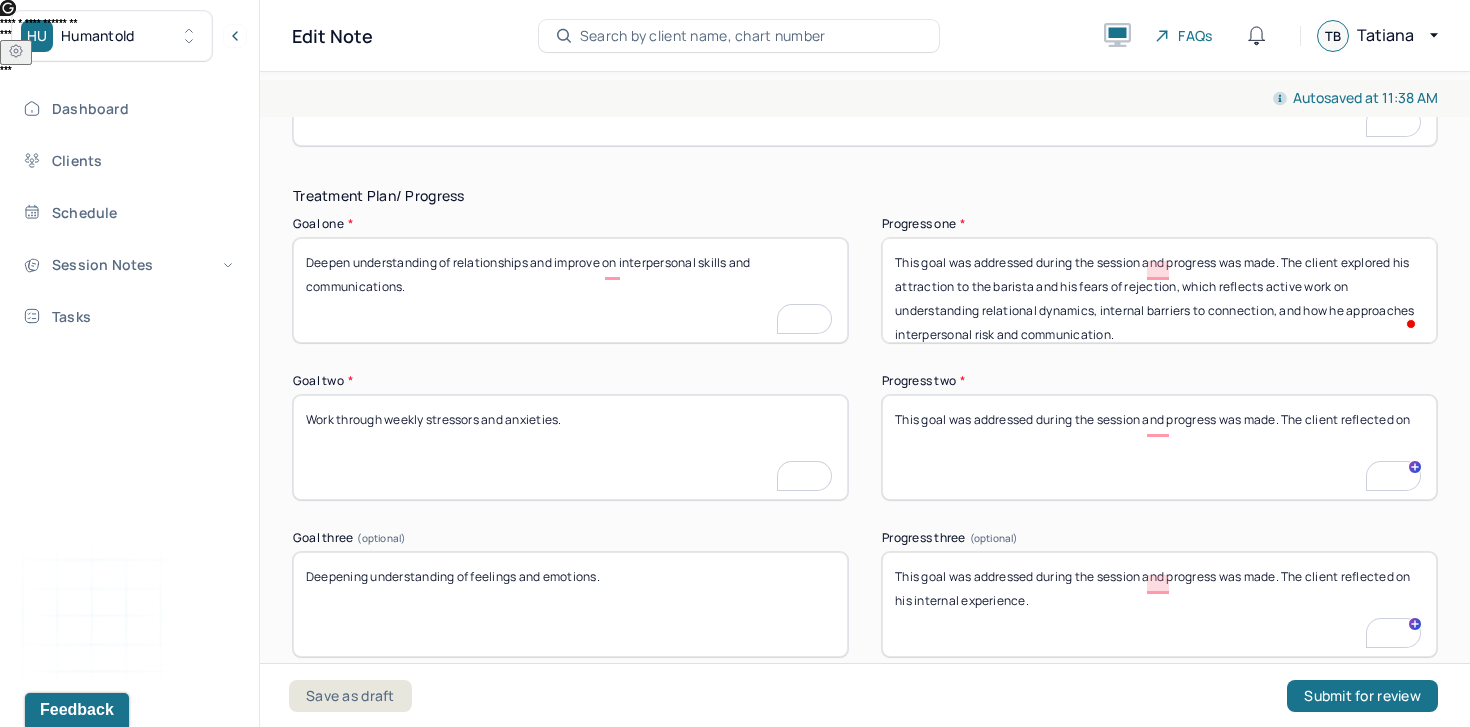 click on "This goal was addressed during the session and progress was made. The client reflected on" at bounding box center [1159, 447] 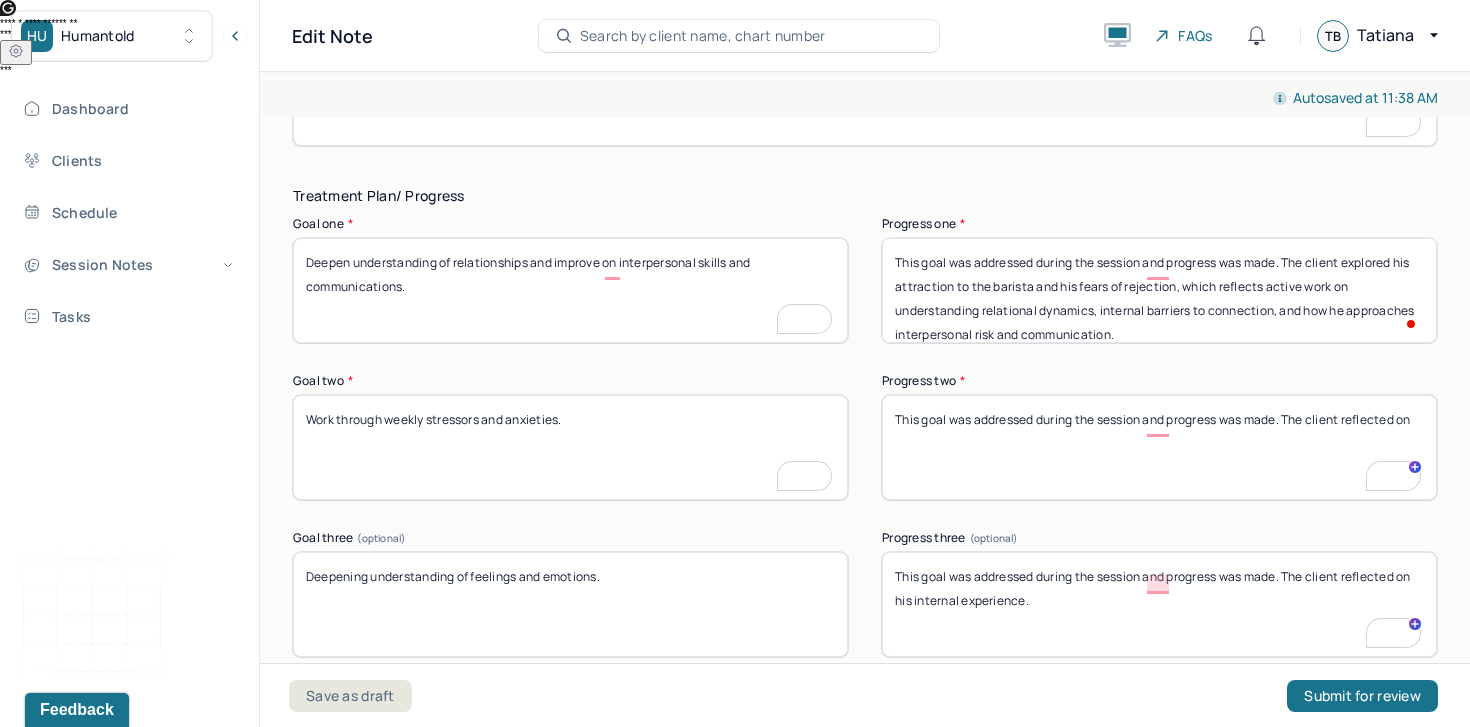 paste on "he client discussed his feelings of boredom, the ending of his summer job, and anxiety about how to enjoy his remaining time before school starts." 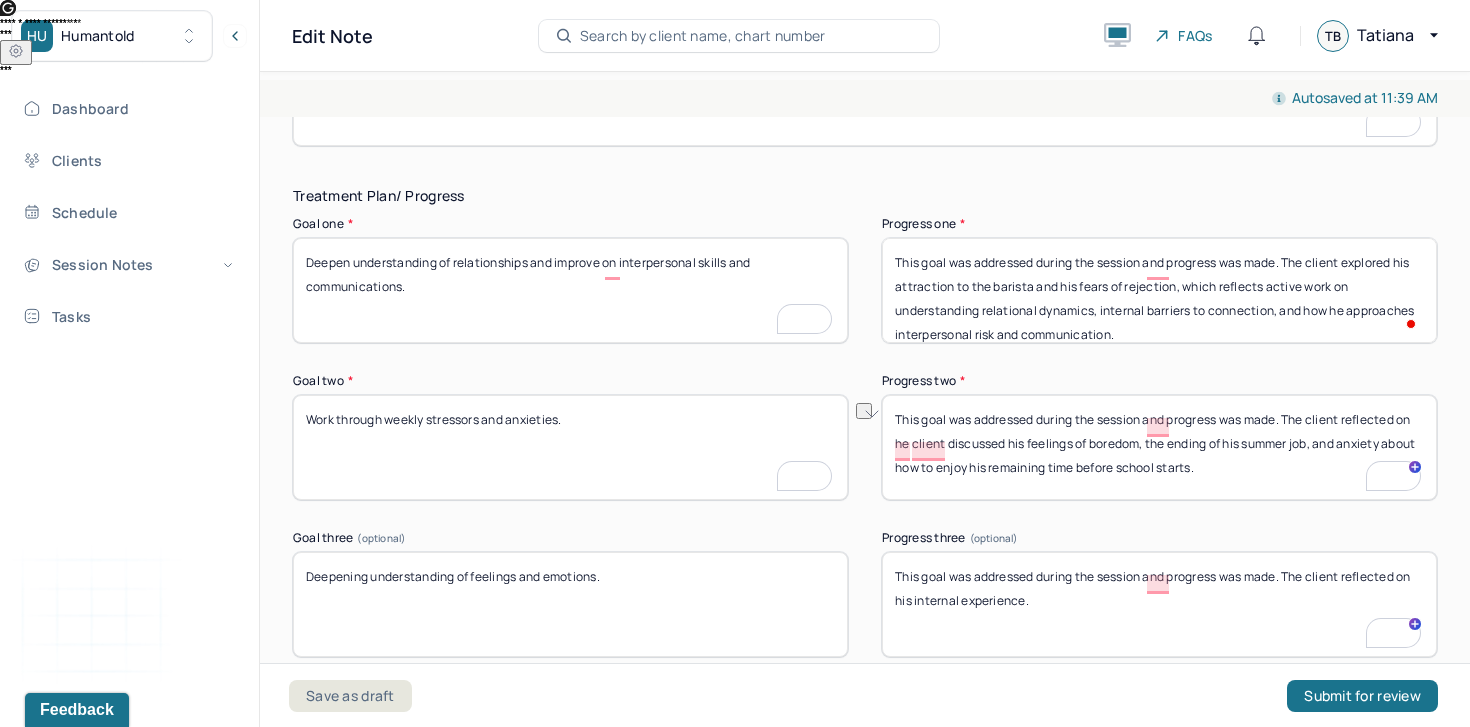 drag, startPoint x: 1005, startPoint y: 451, endPoint x: 852, endPoint y: 450, distance: 153.00327 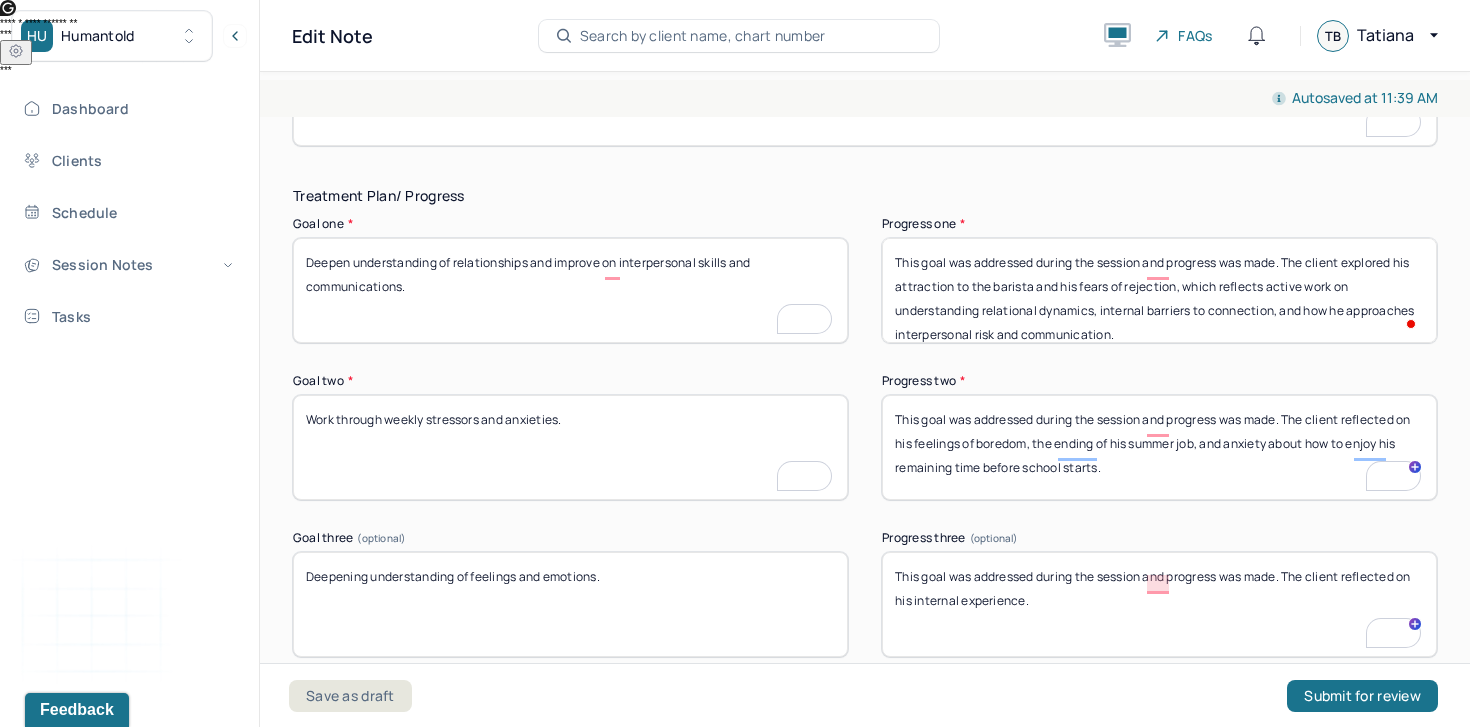 scroll, scrollTop: 3932, scrollLeft: 0, axis: vertical 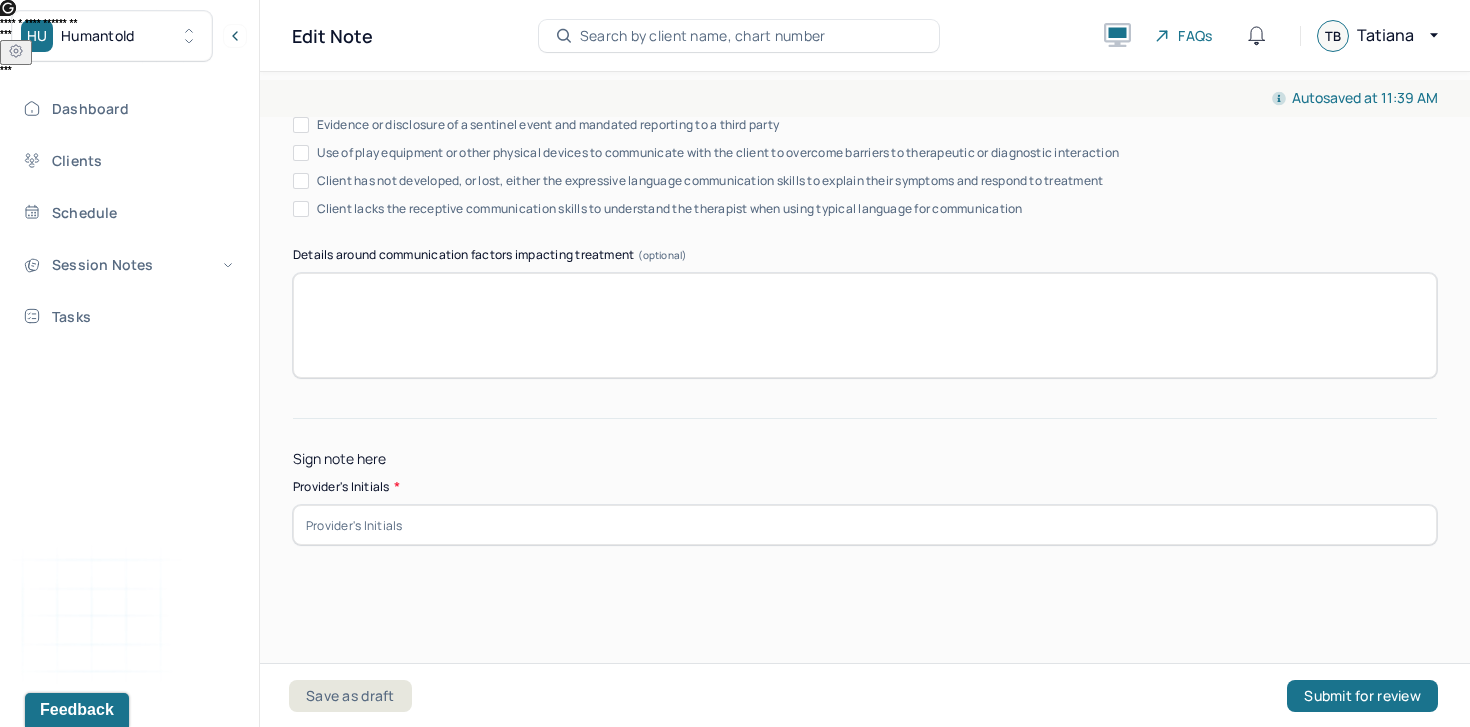 type on "This goal was addressed during the session and progress was made. The client reflected on his feelings of boredom, the ending of his summer job, and anxiety about how to enjoy his remaining time before school starts." 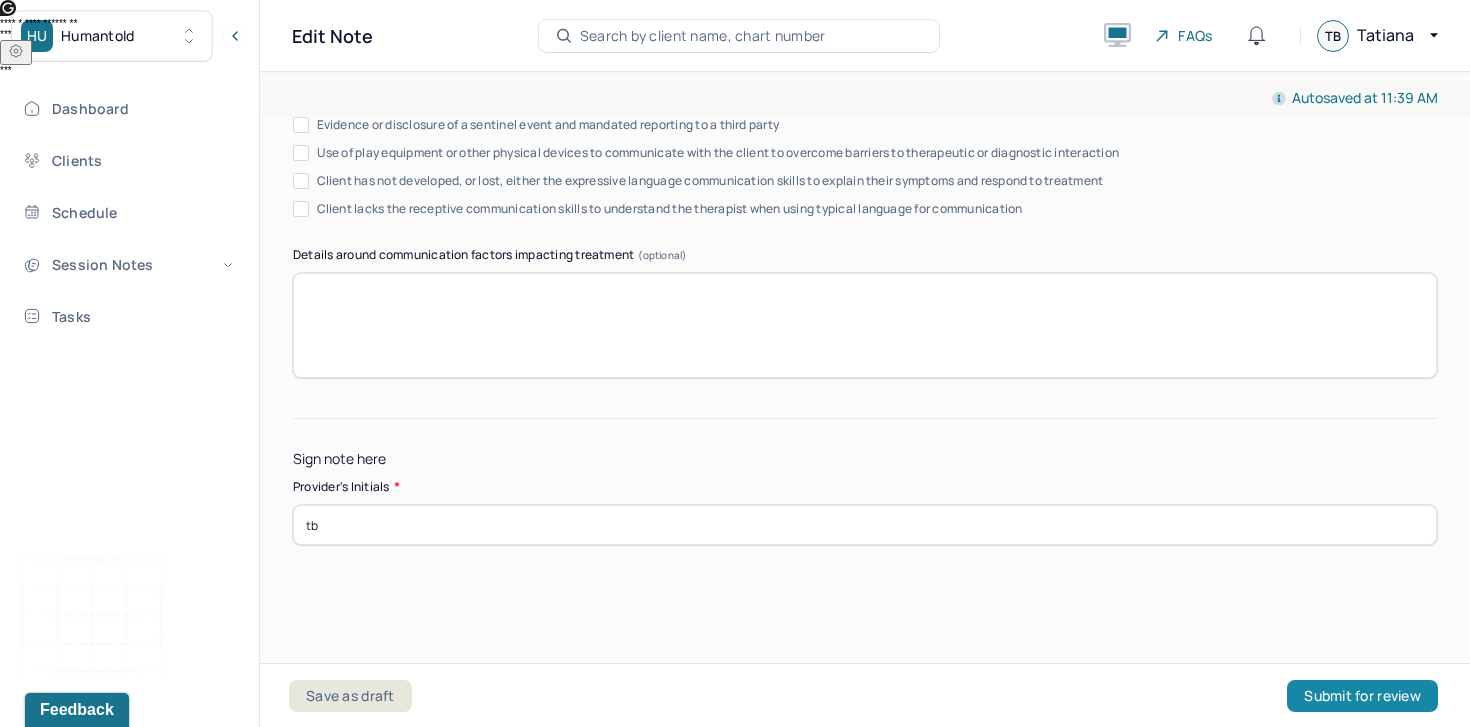 type on "tb" 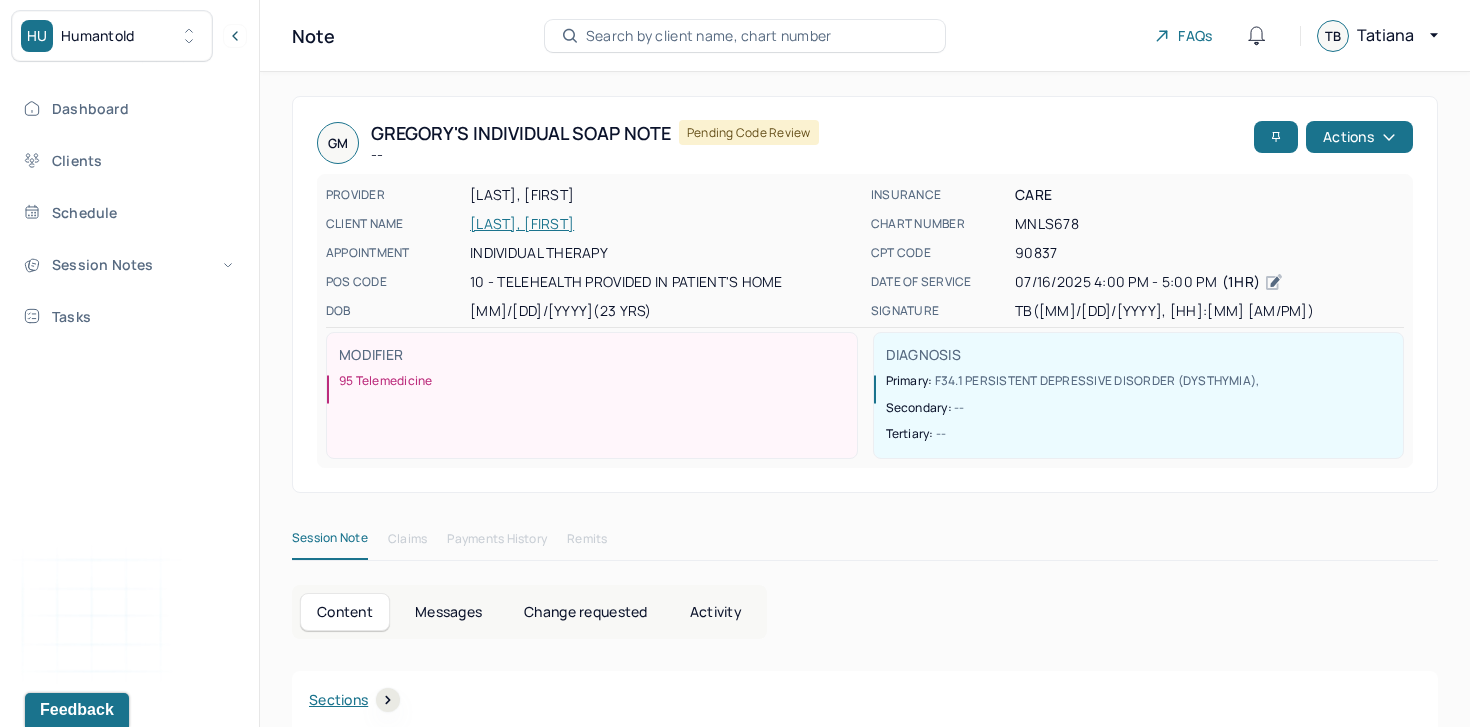 scroll, scrollTop: 0, scrollLeft: 0, axis: both 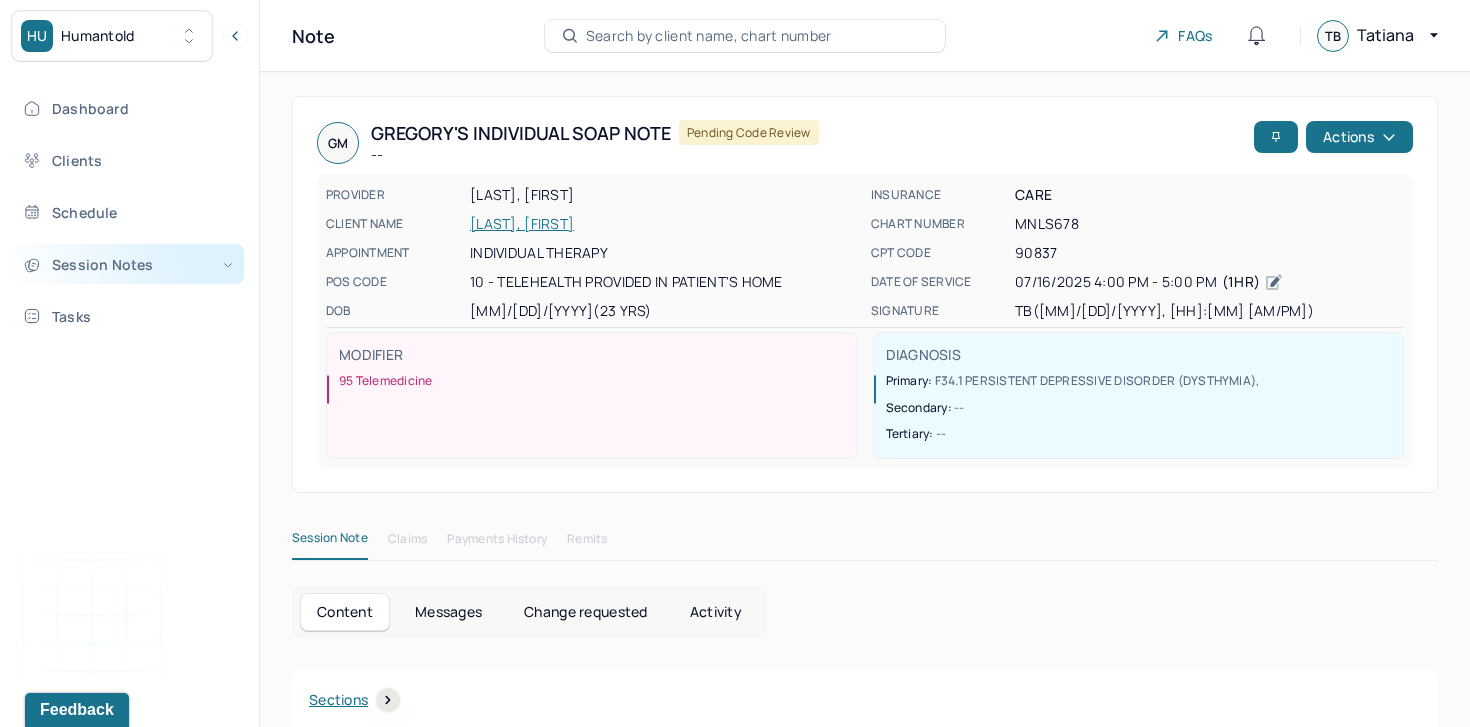 click on "Session Notes" at bounding box center (128, 264) 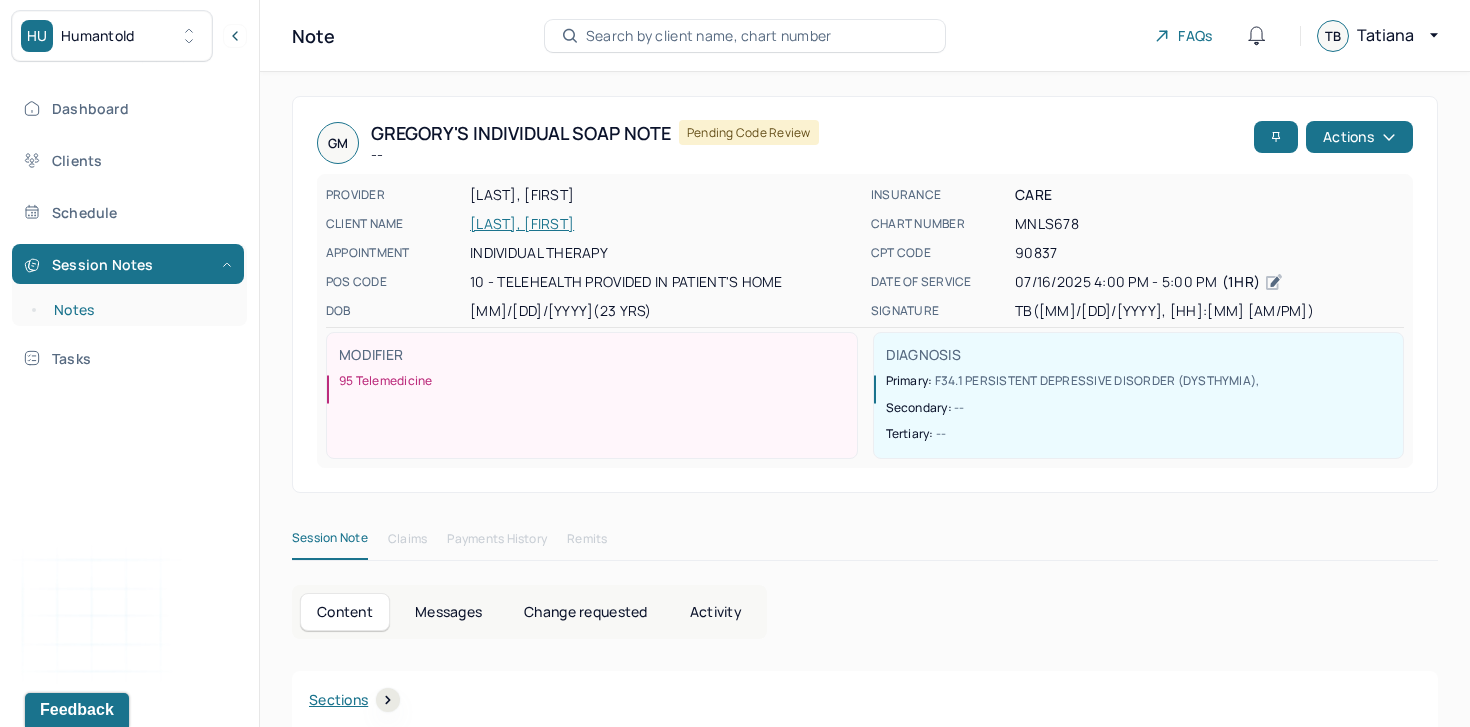 click on "Notes" at bounding box center [139, 310] 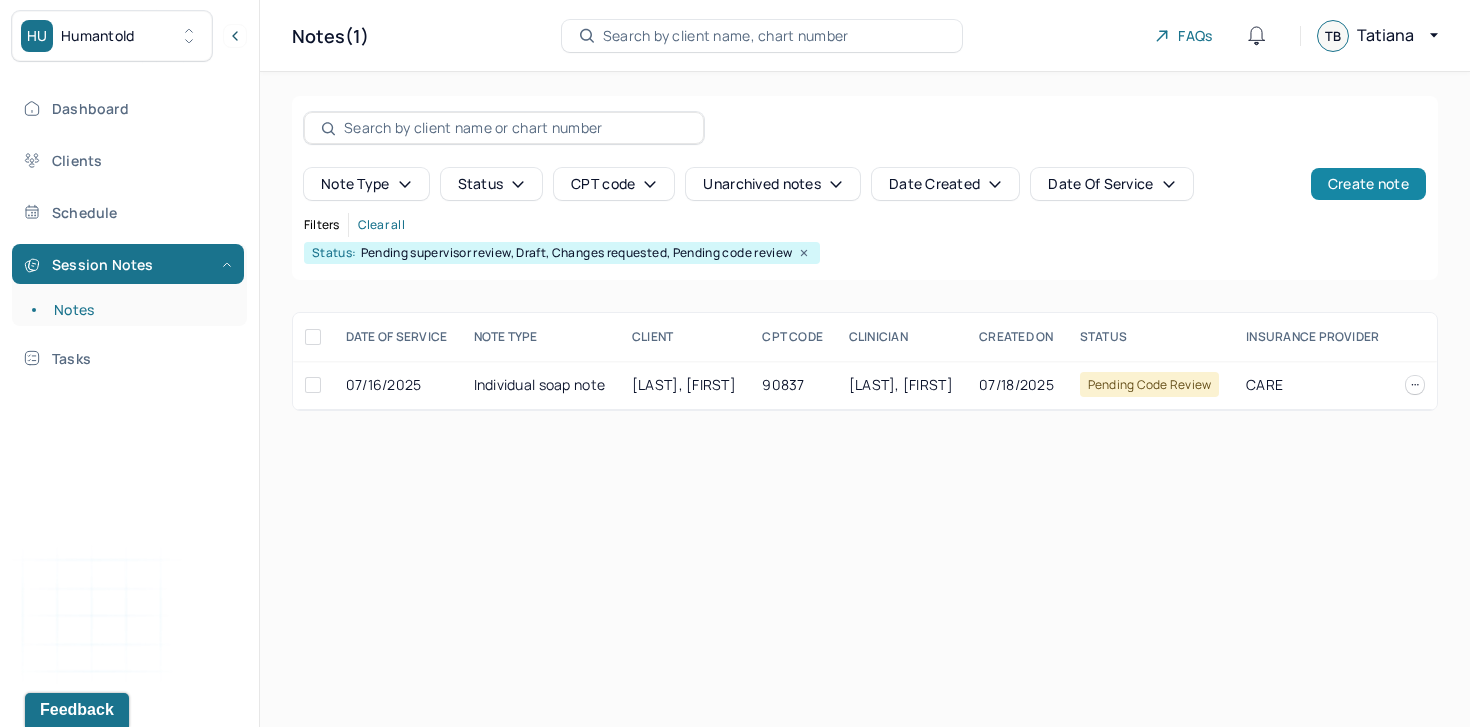 click on "Create note" at bounding box center (1368, 184) 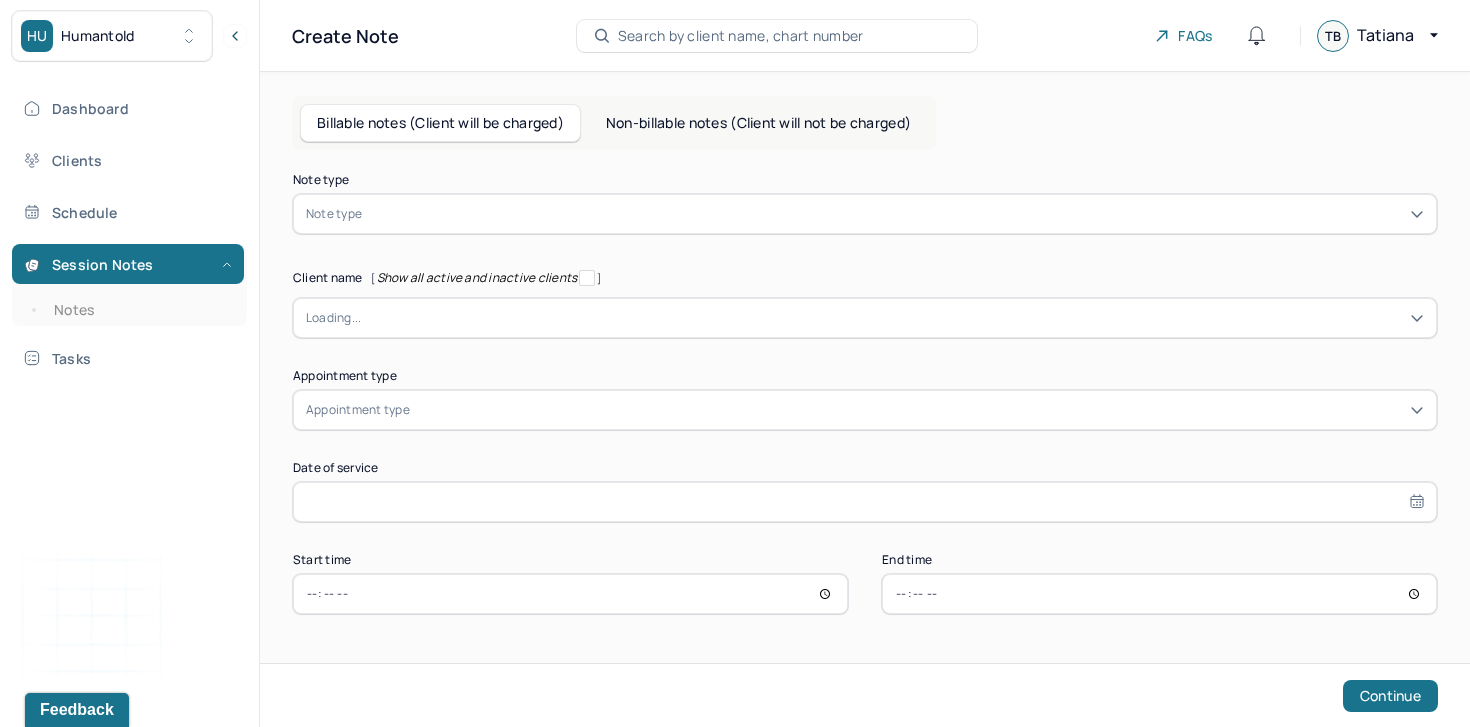 click at bounding box center [895, 214] 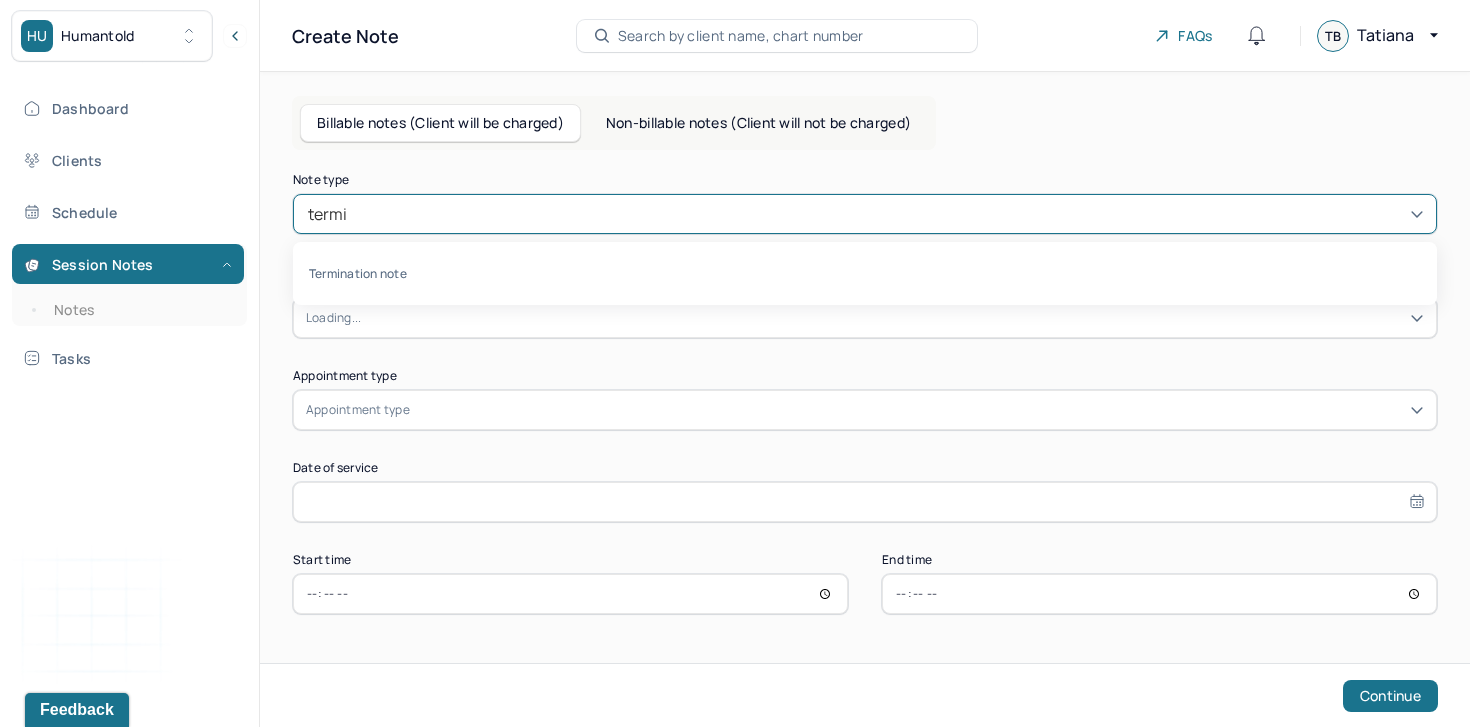 type on "termin" 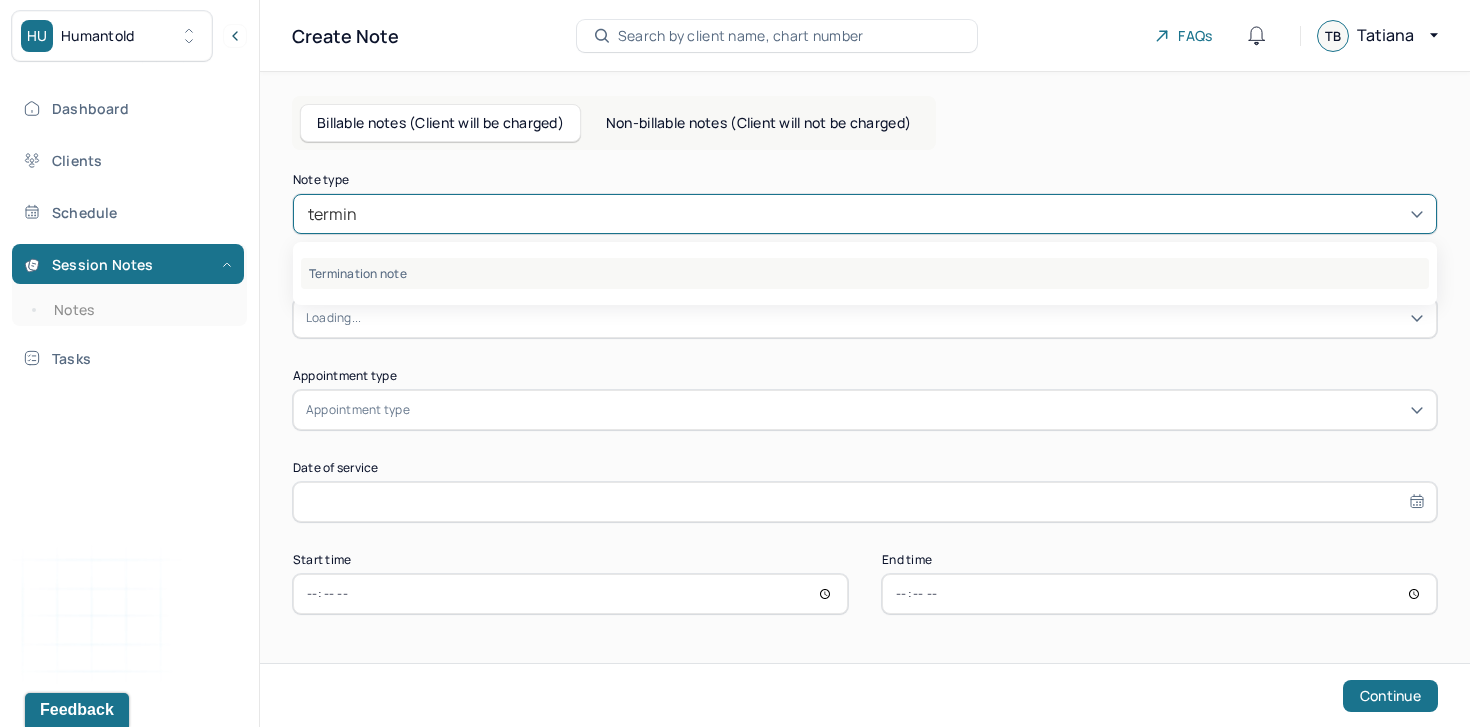 click on "Termination note" at bounding box center (865, 273) 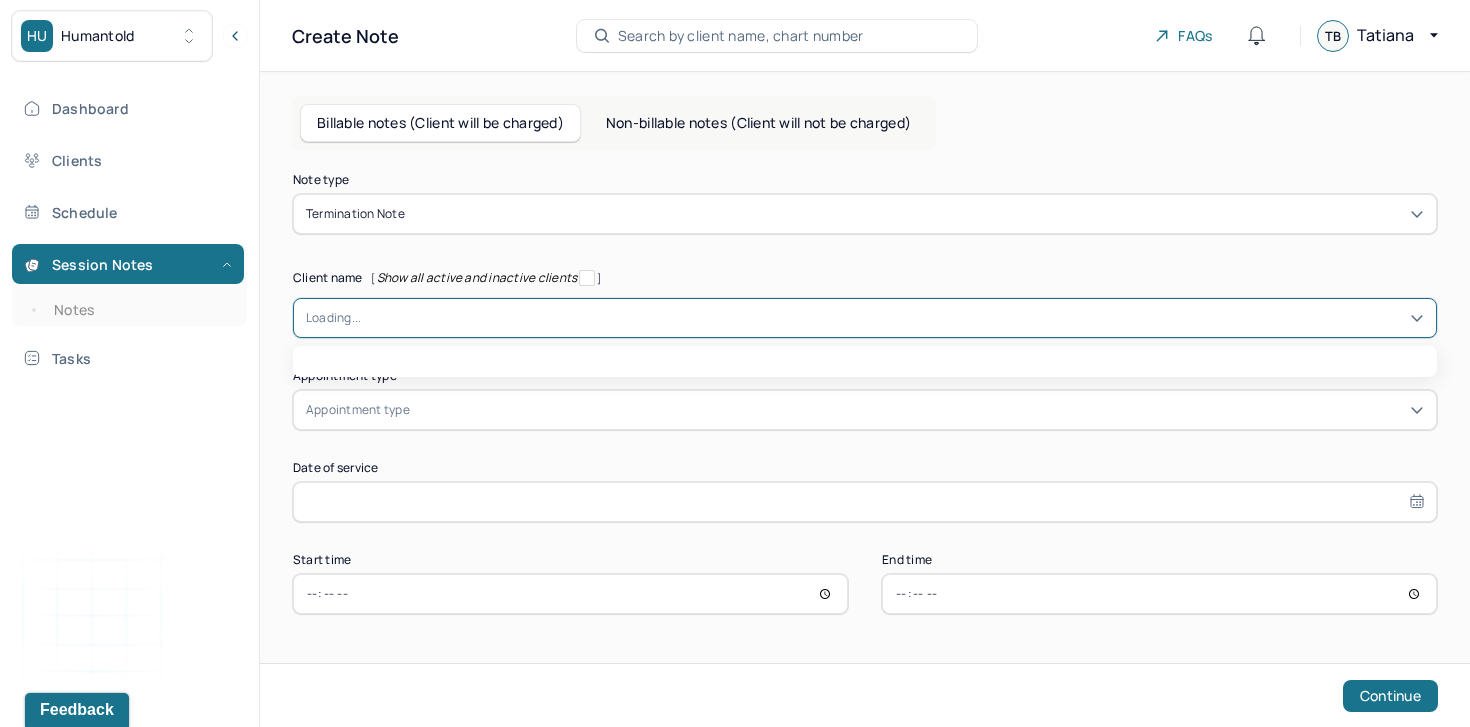 click at bounding box center (892, 318) 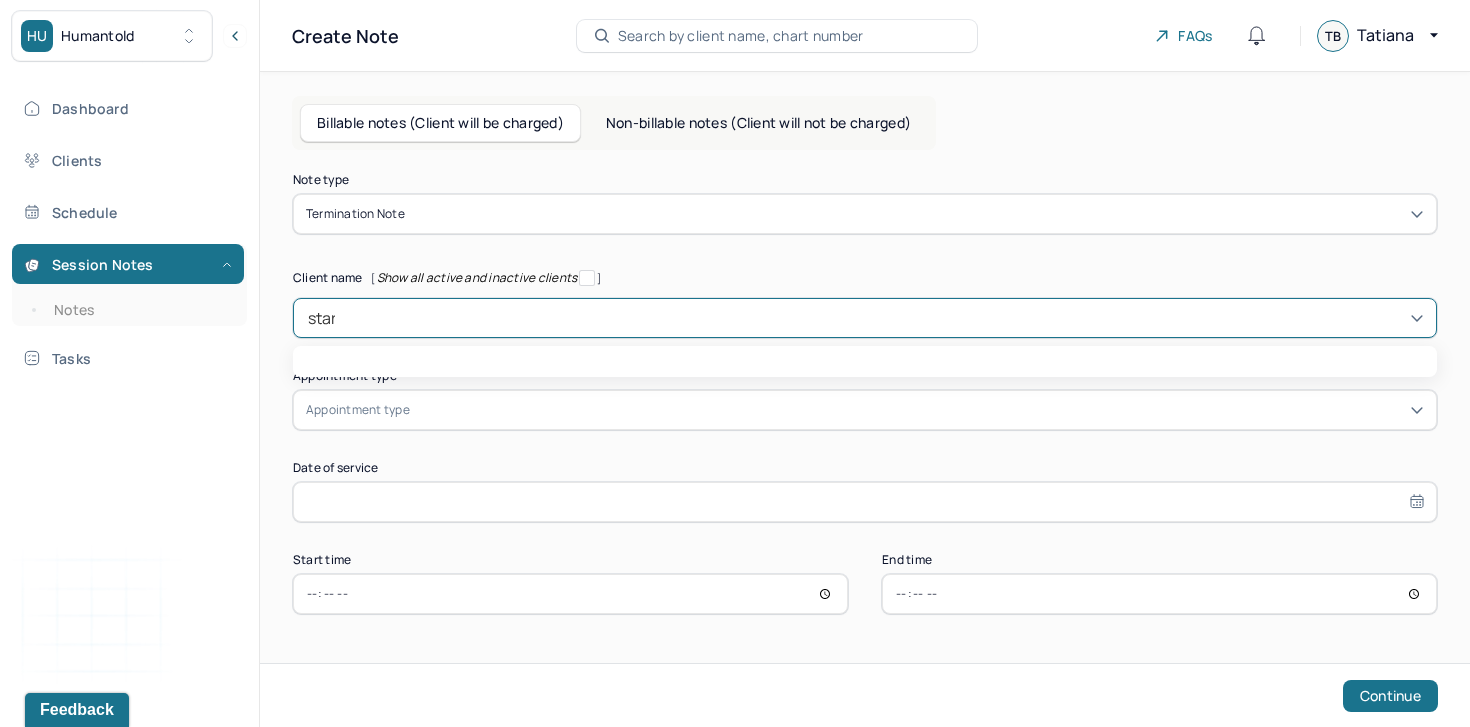 type on "stark" 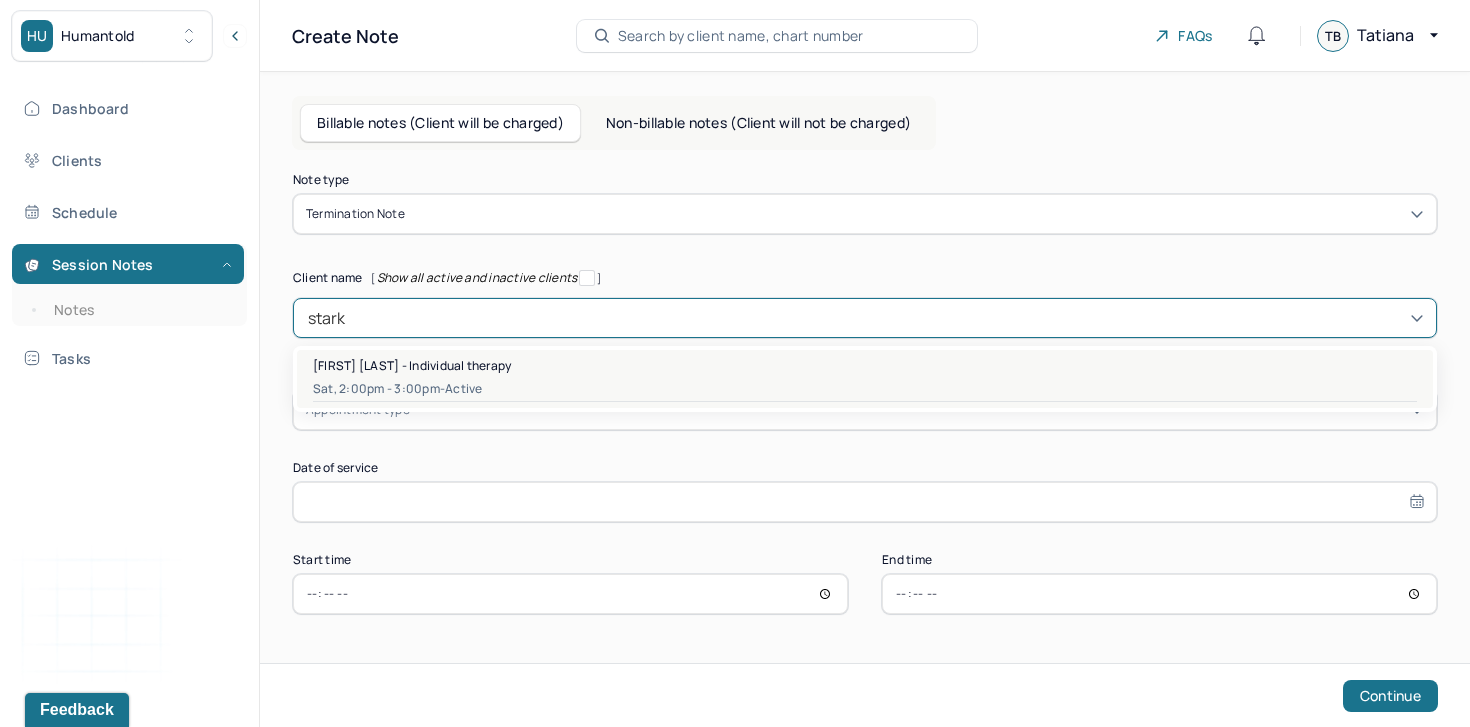 click on "Sat, 2:00pm - 3:00pm  -  active" at bounding box center [865, 389] 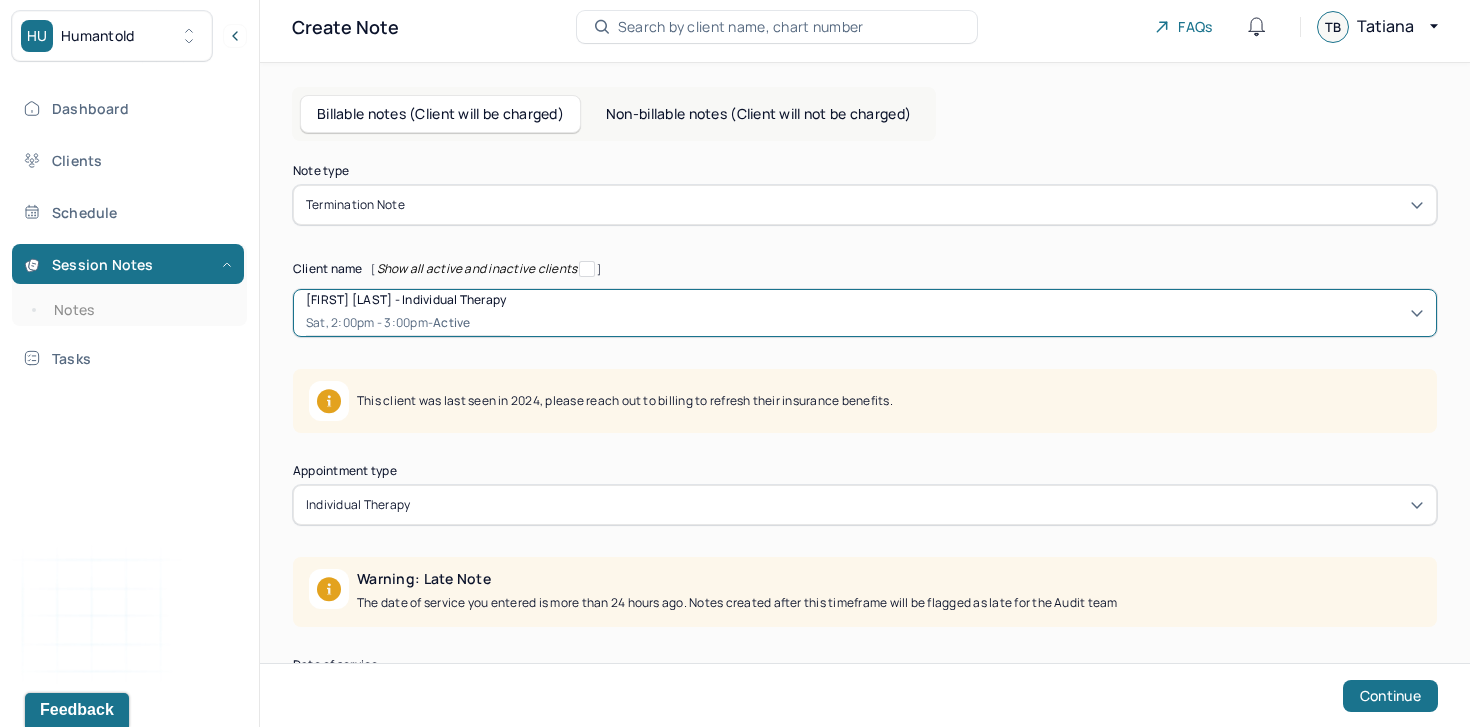 scroll, scrollTop: 0, scrollLeft: 0, axis: both 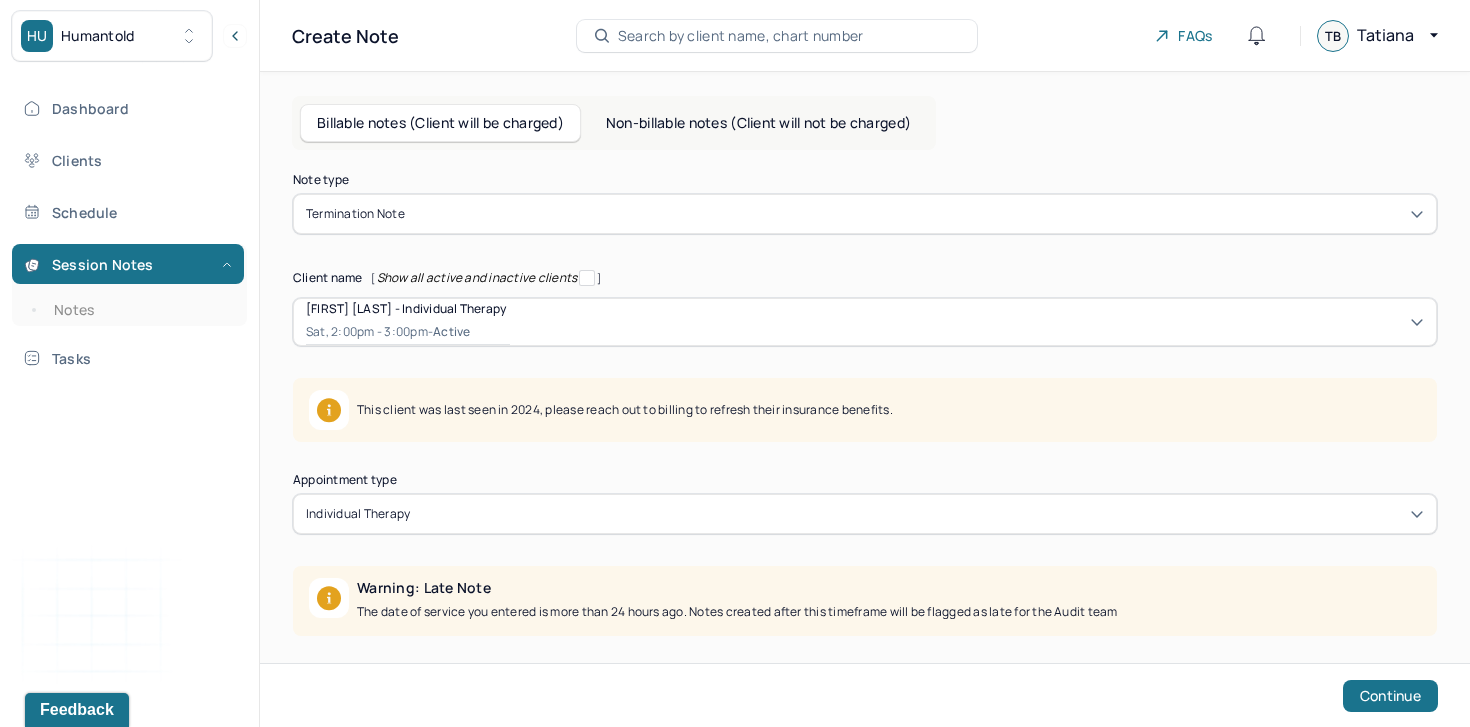 click on "Non-billable notes (Client will not be charged)" at bounding box center [758, 123] 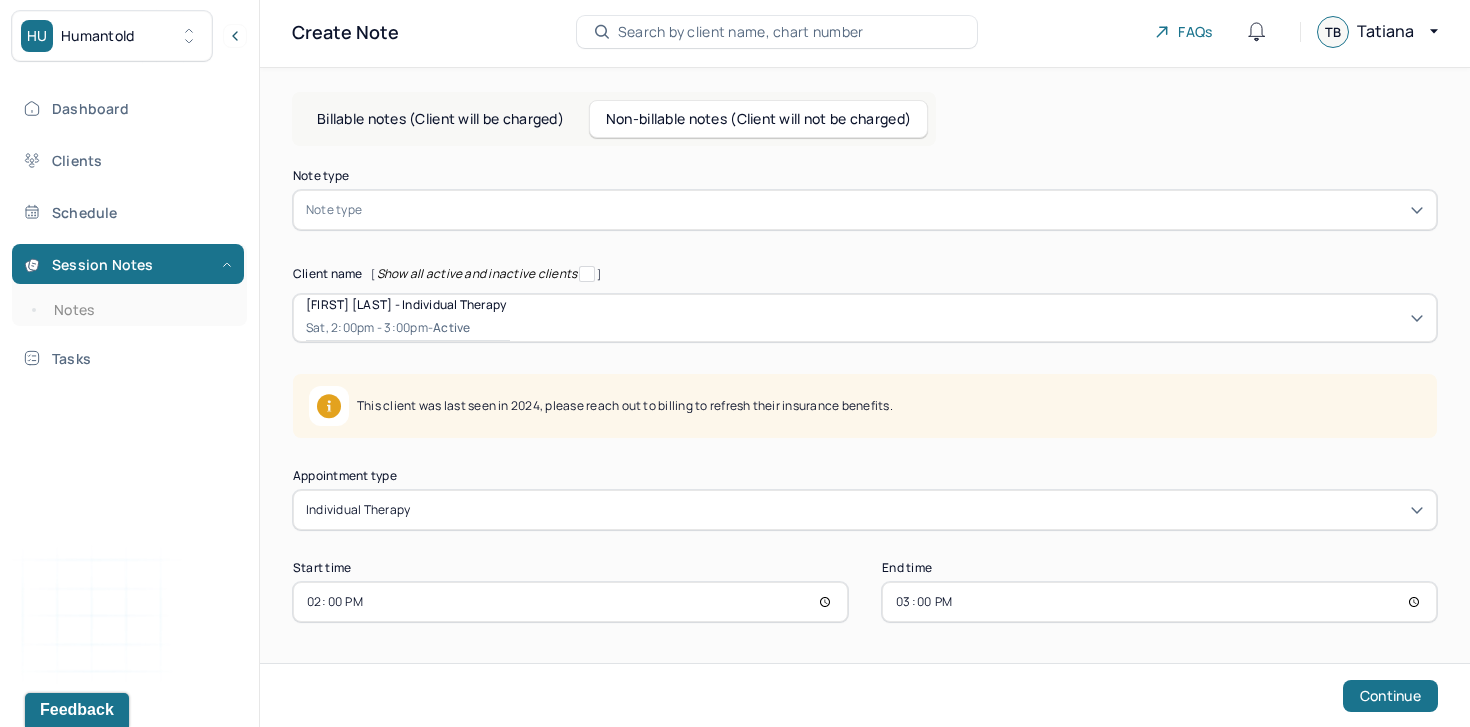 click on "individual therapy" at bounding box center (865, 510) 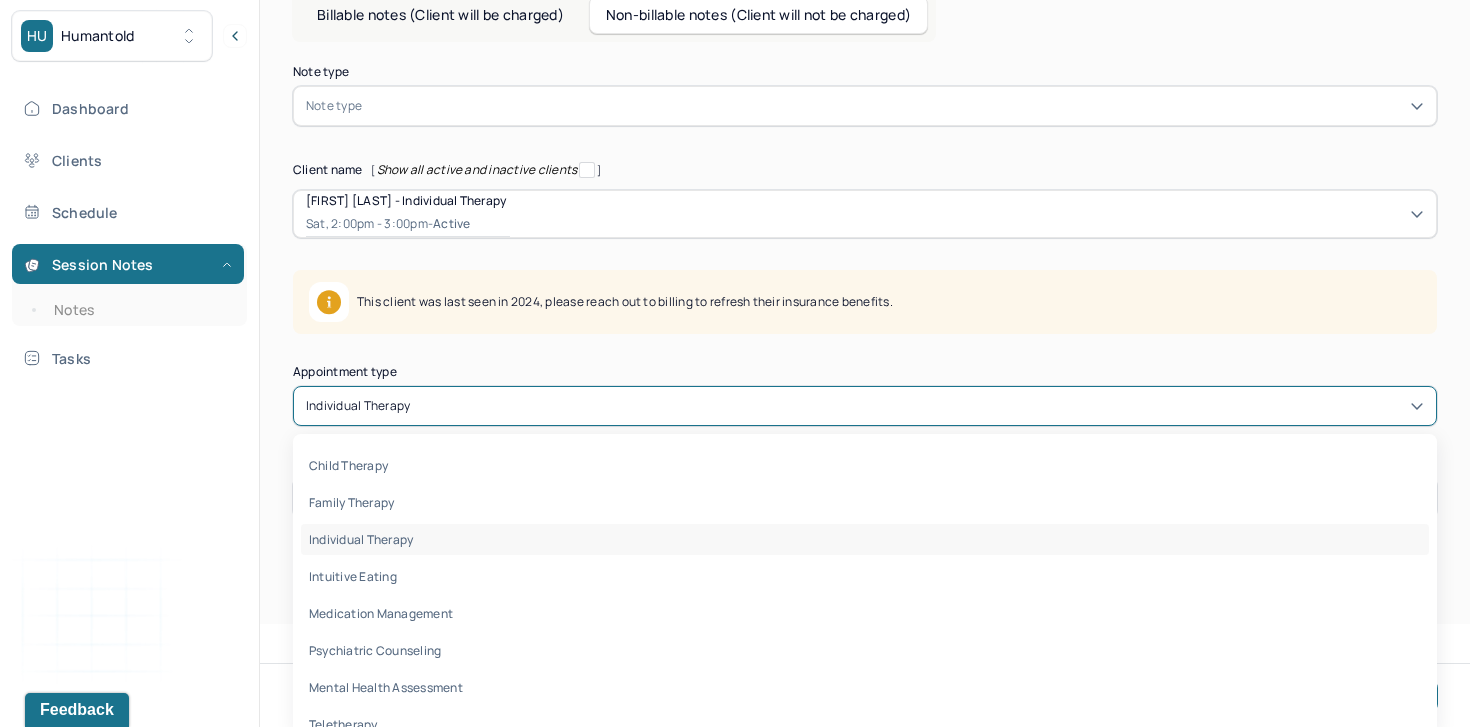 scroll, scrollTop: 114, scrollLeft: 0, axis: vertical 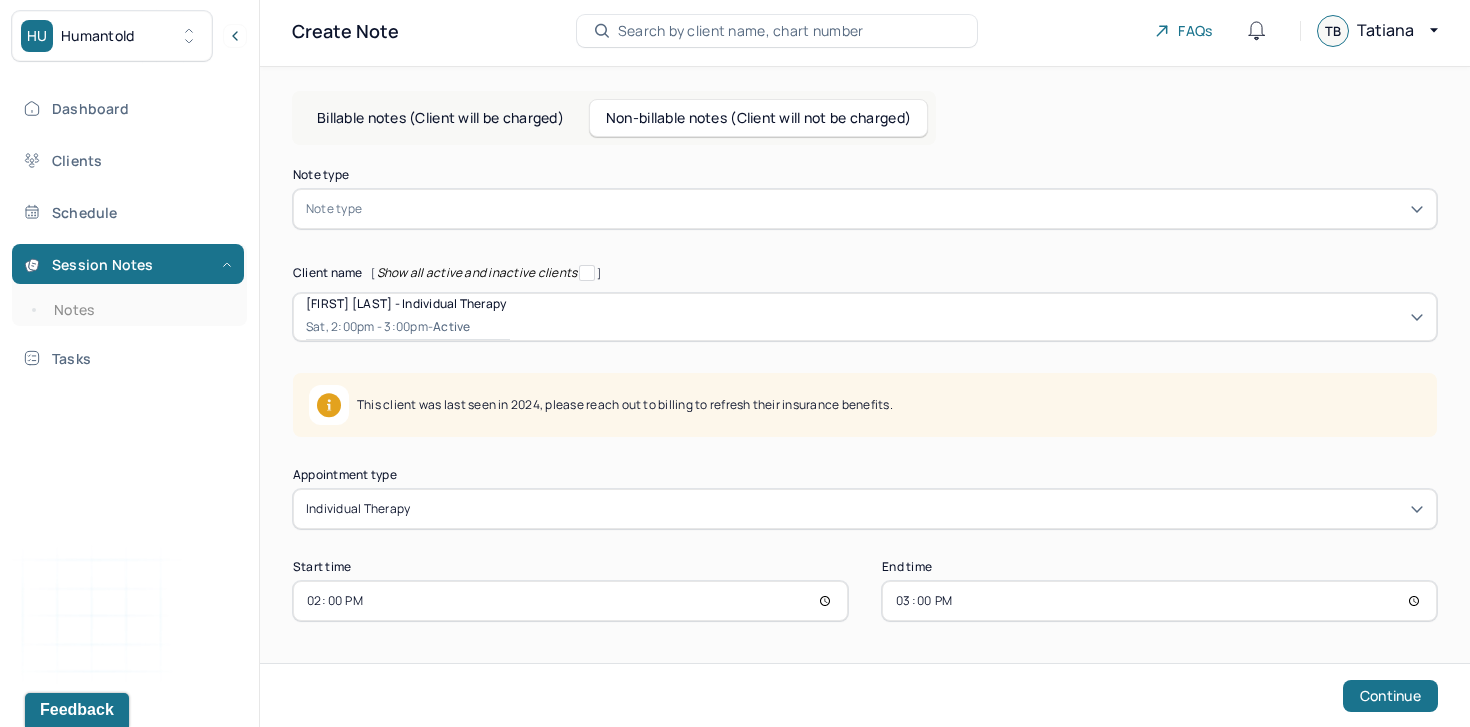 click on "Note type Note type Client name [ Show all active and inactive clients ] Samuel Stark - Individual therapy Sat, 2:00pm - 3:00pm  -  active This client was last seen in 2024, please reach out to billing to refresh their insurance benefits. Appointment type individual therapy Start time 14:00 End time 15:00   Continue" at bounding box center [865, 395] 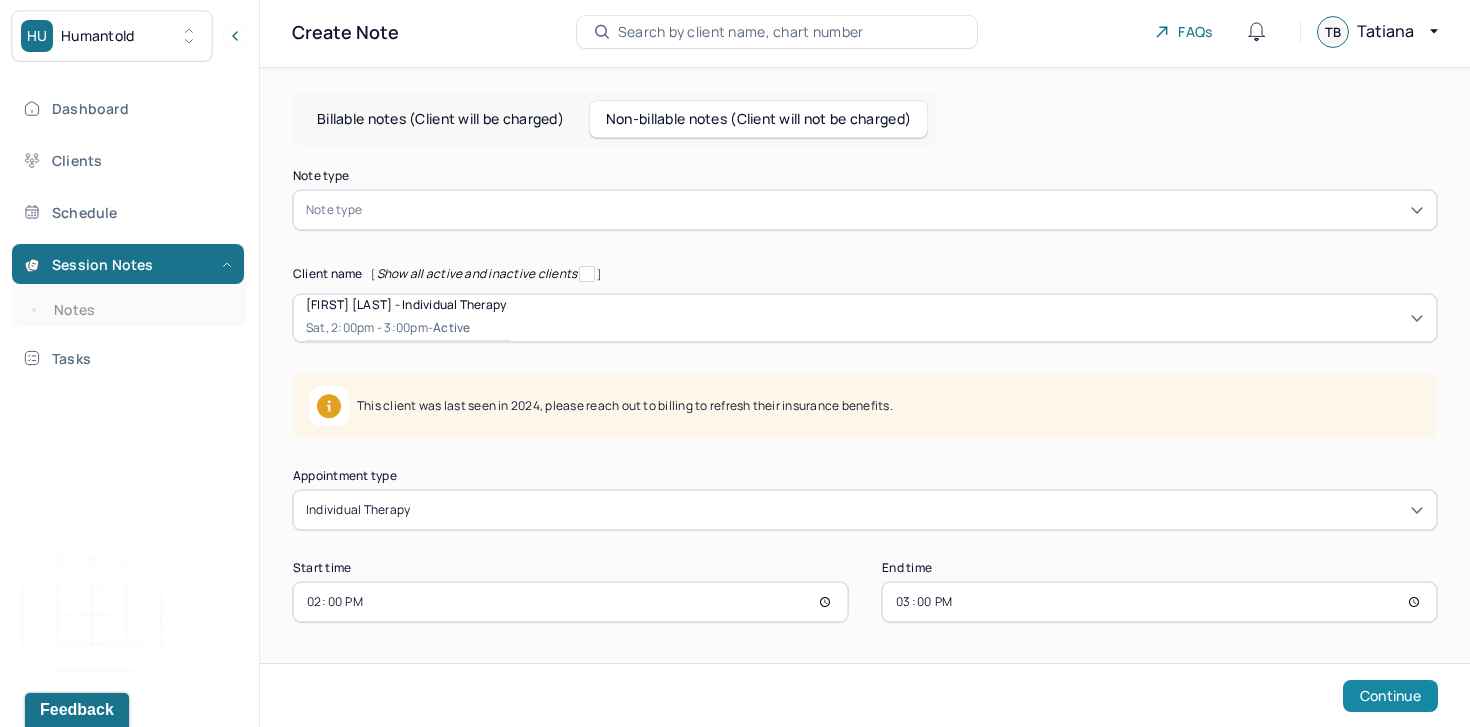 click on "Continue" at bounding box center (1390, 696) 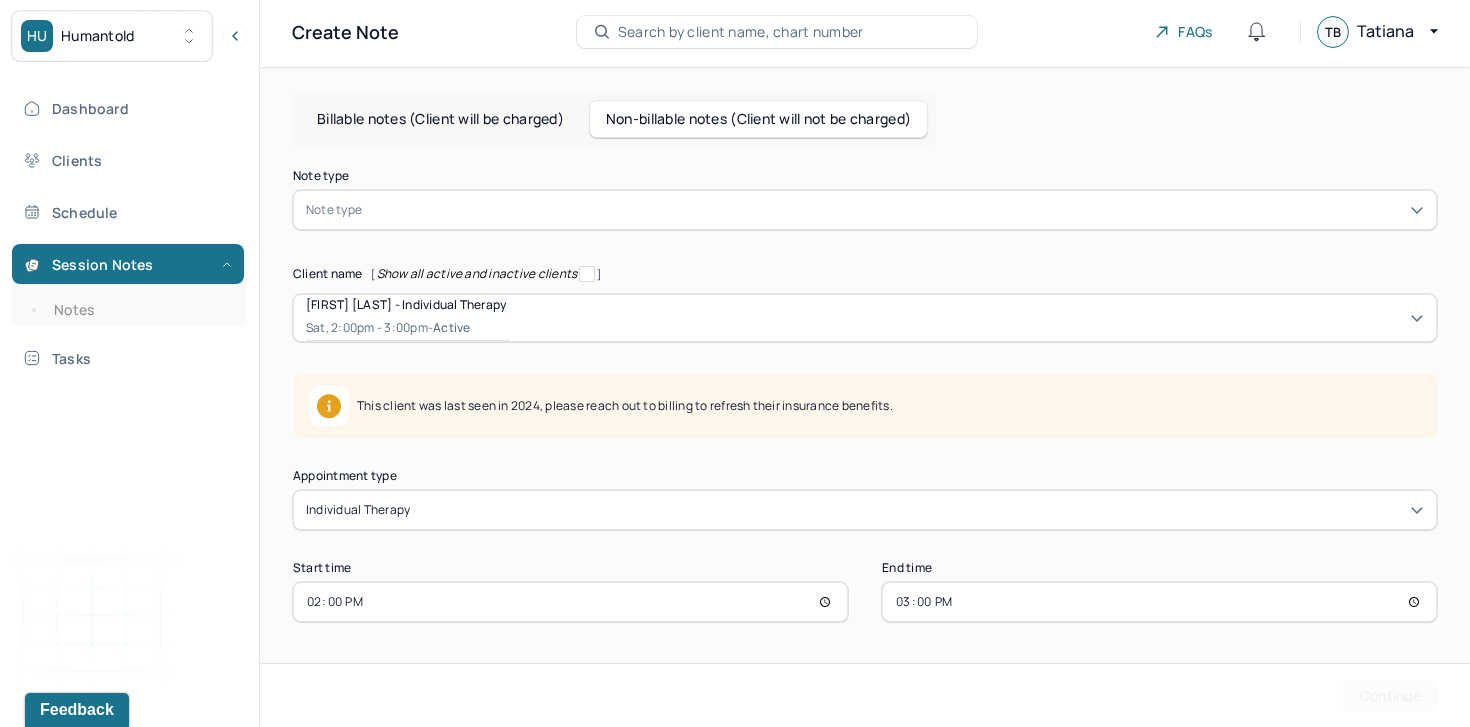 scroll, scrollTop: 0, scrollLeft: 0, axis: both 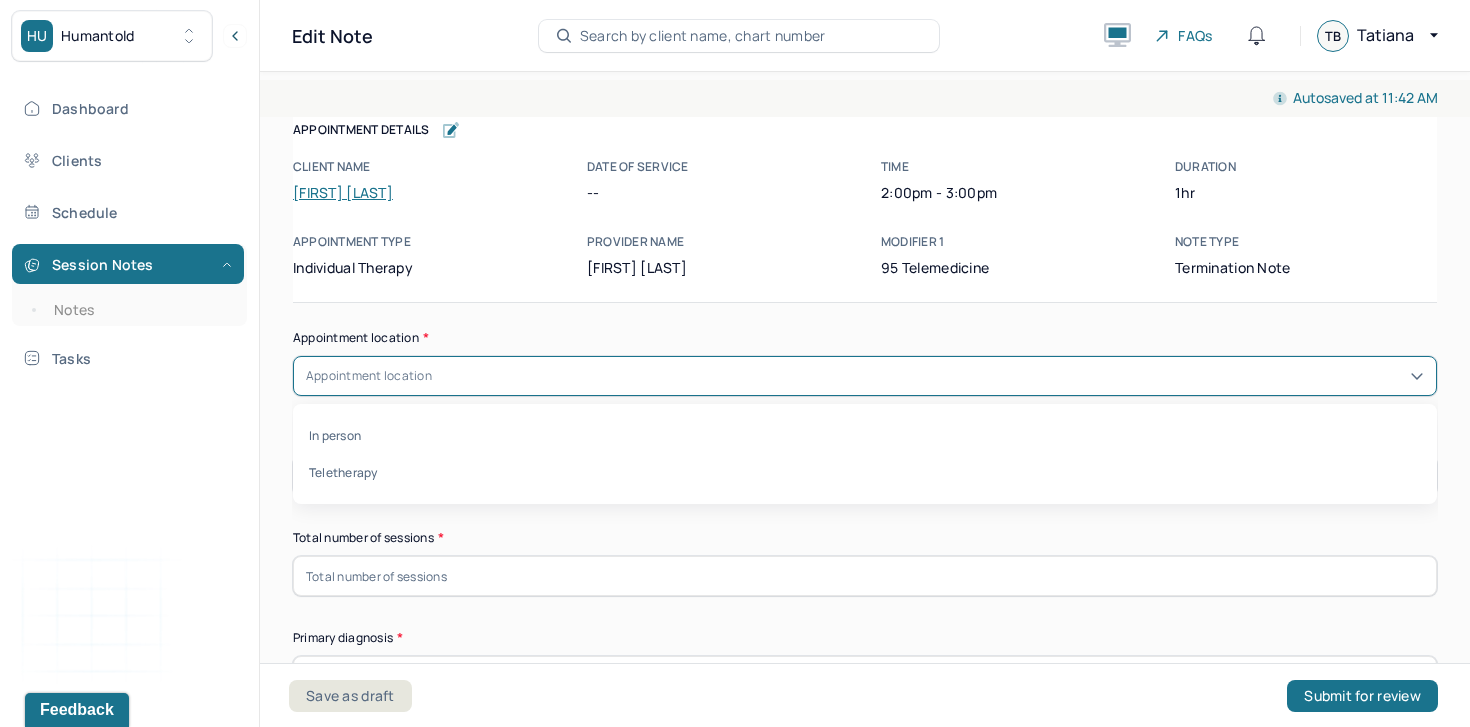 click on "Appointment location" at bounding box center [865, 376] 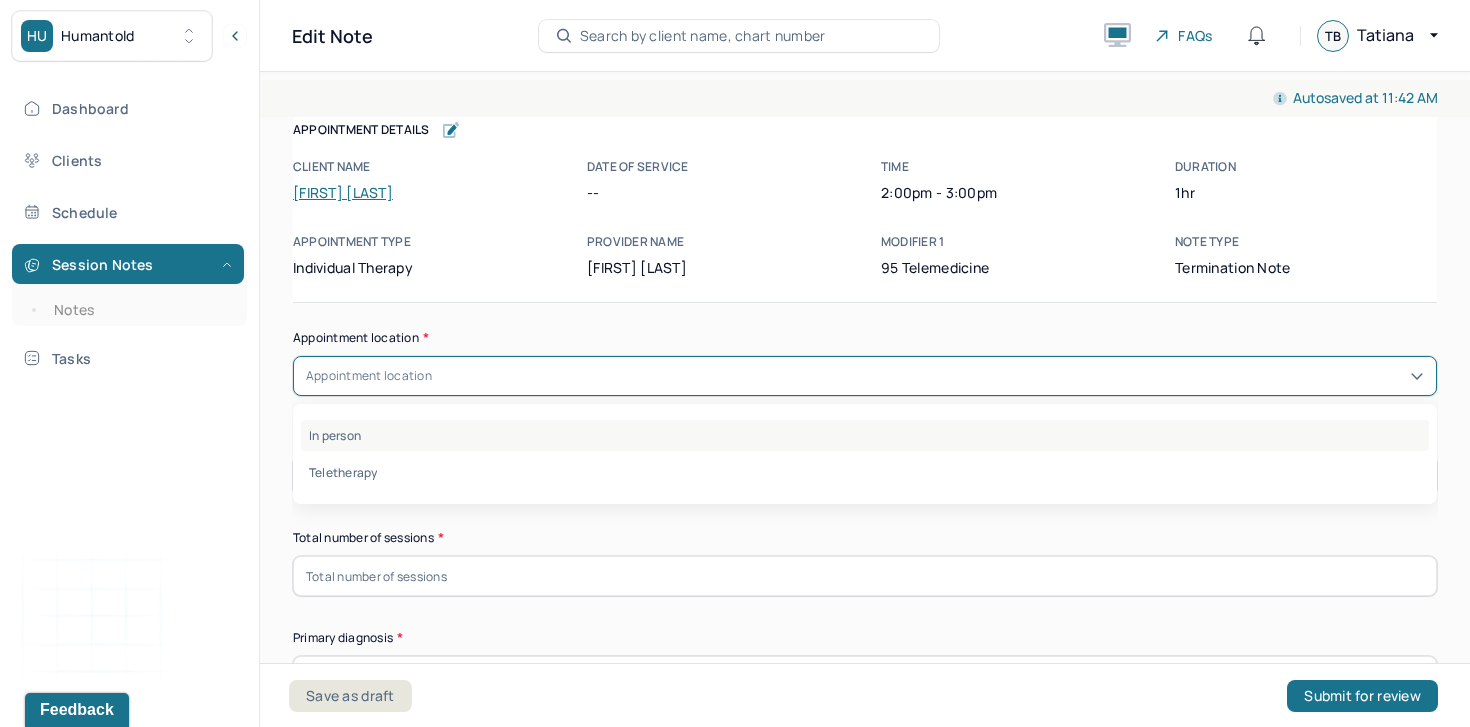 click on "In person" at bounding box center [865, 435] 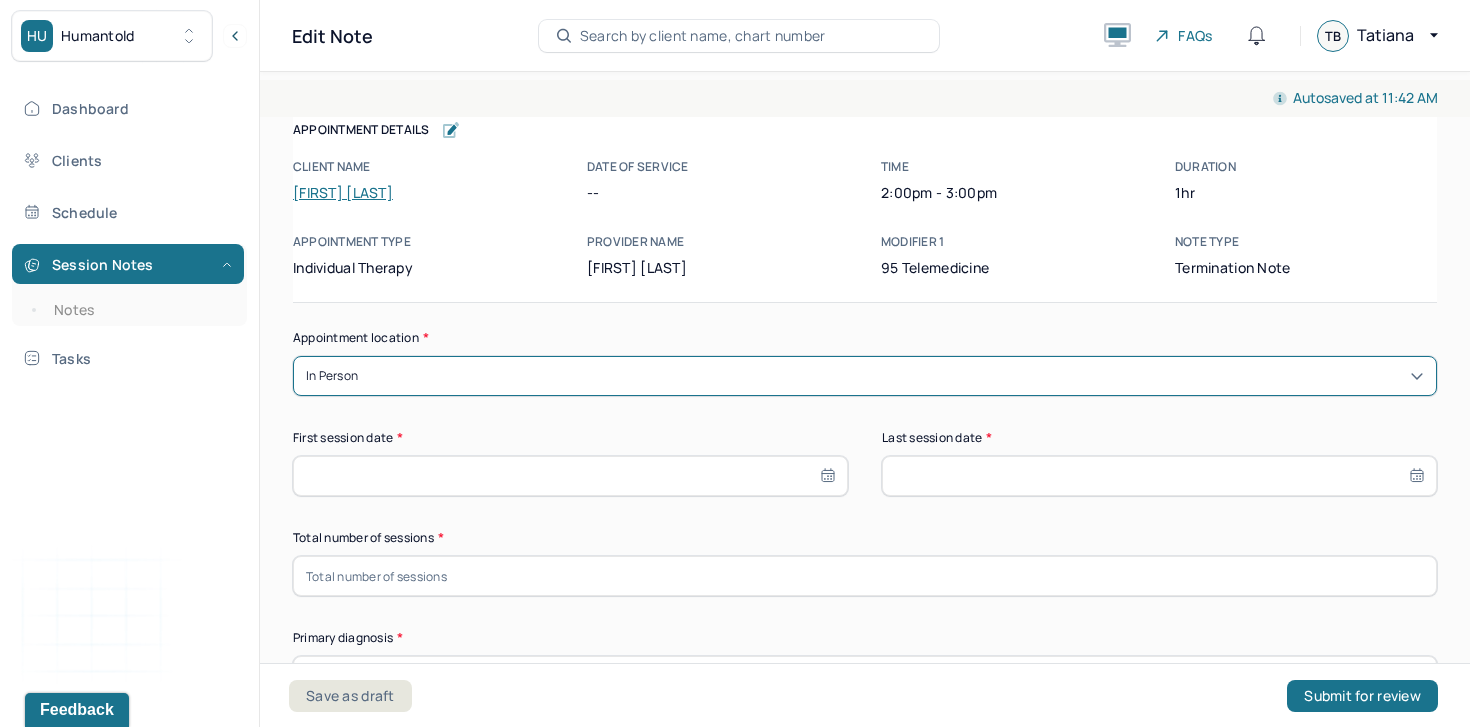 click on "In person" at bounding box center (865, 376) 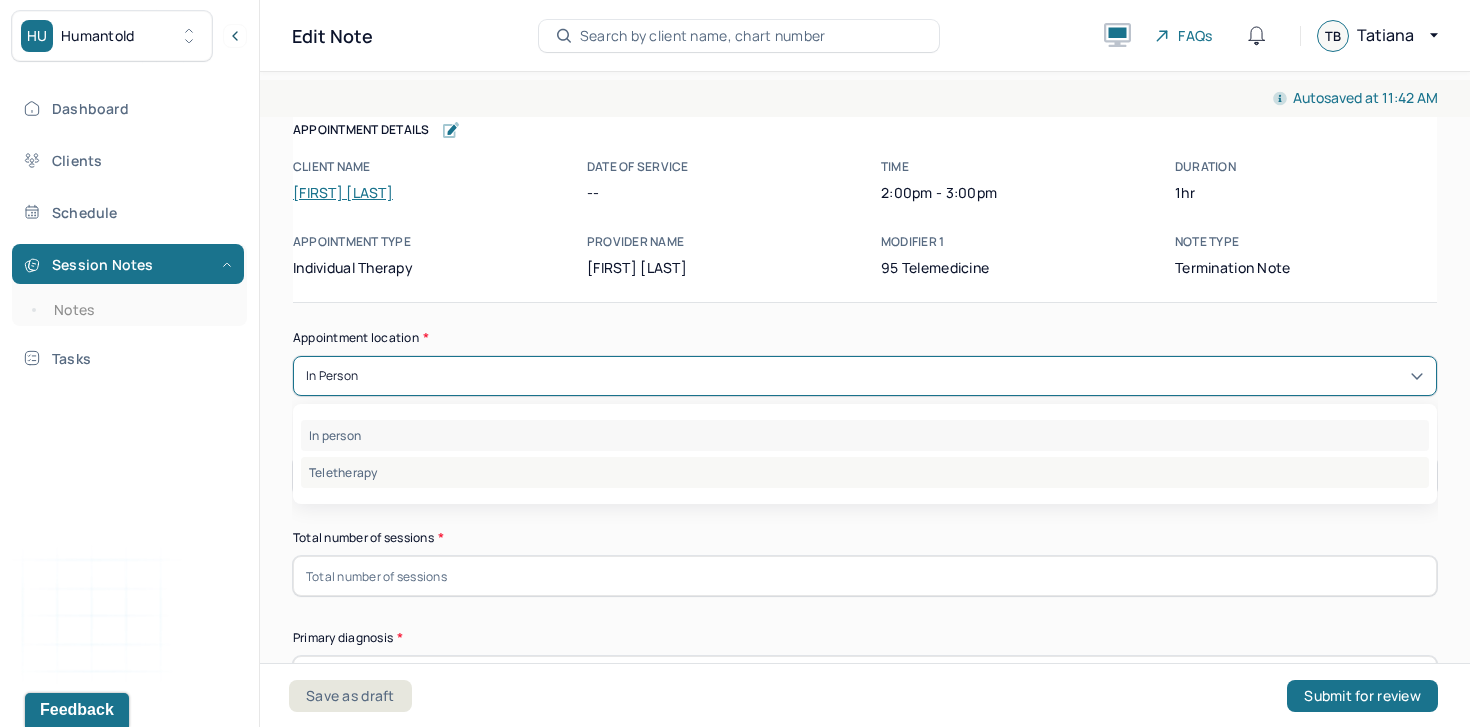 click on "Teletherapy" at bounding box center (865, 472) 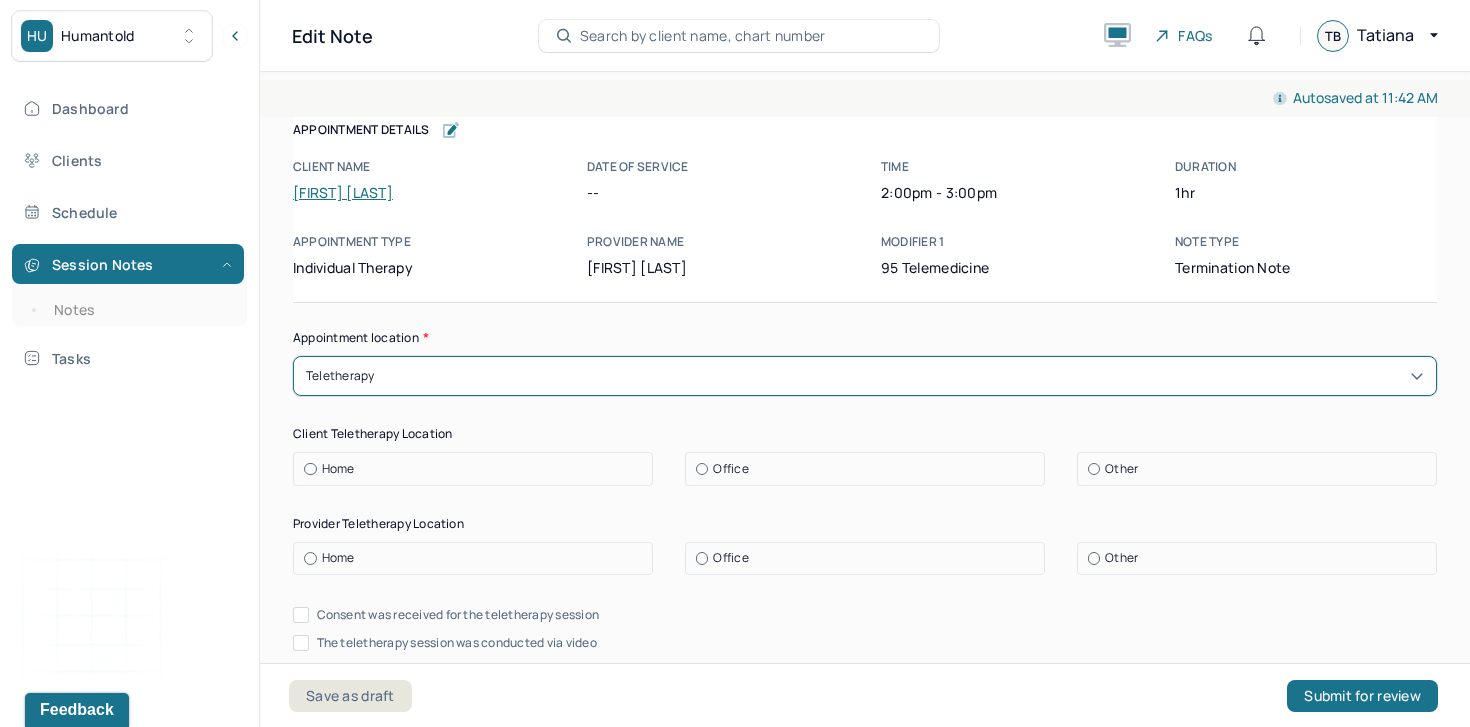 click on "Home Office Other" at bounding box center [865, 469] 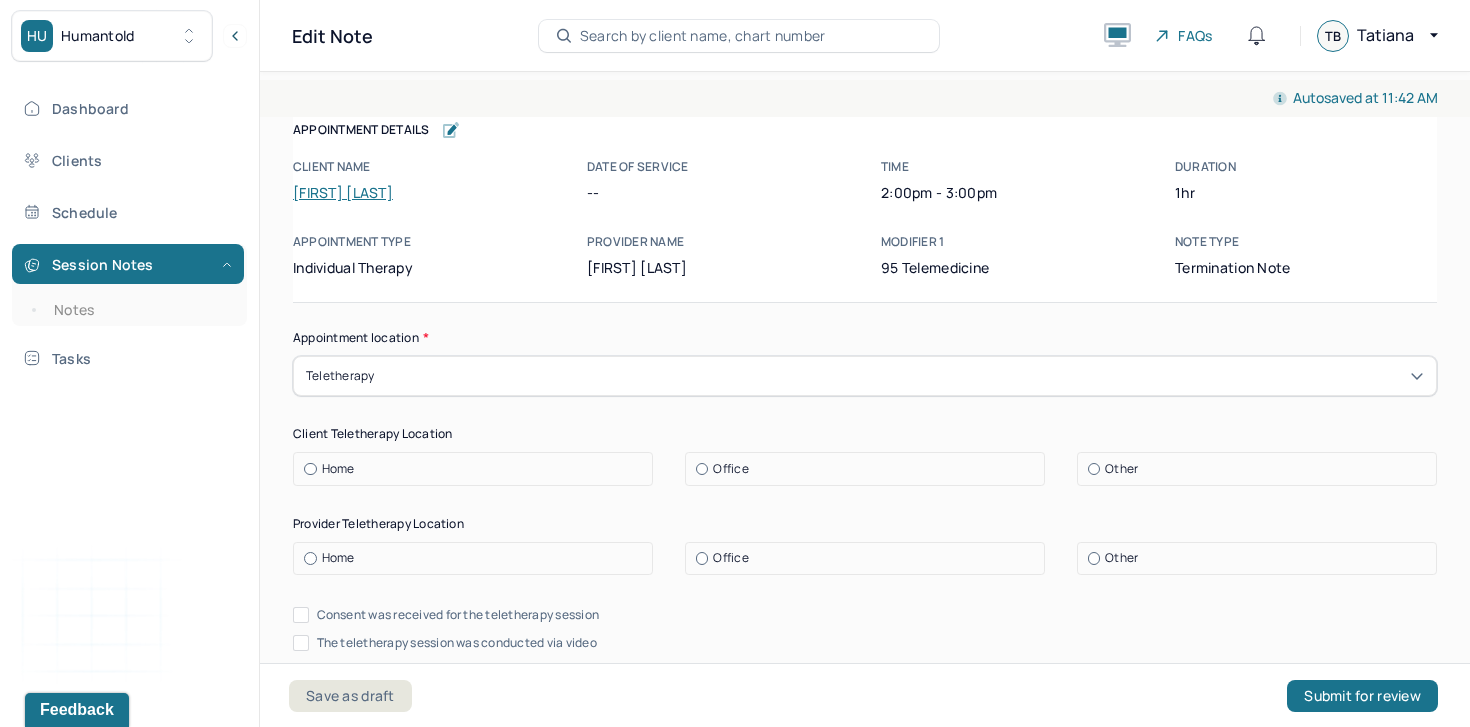 click on "Home" at bounding box center [478, 469] 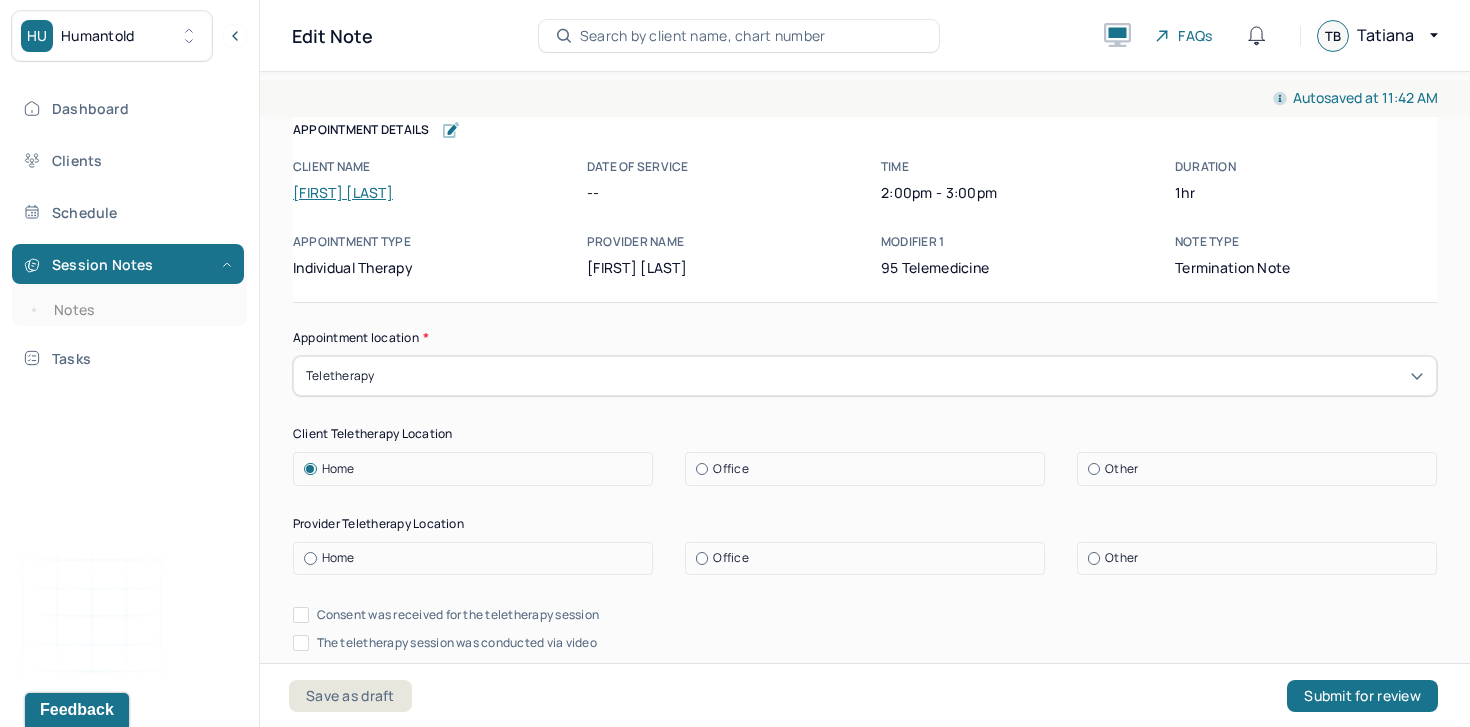 click at bounding box center [702, 558] 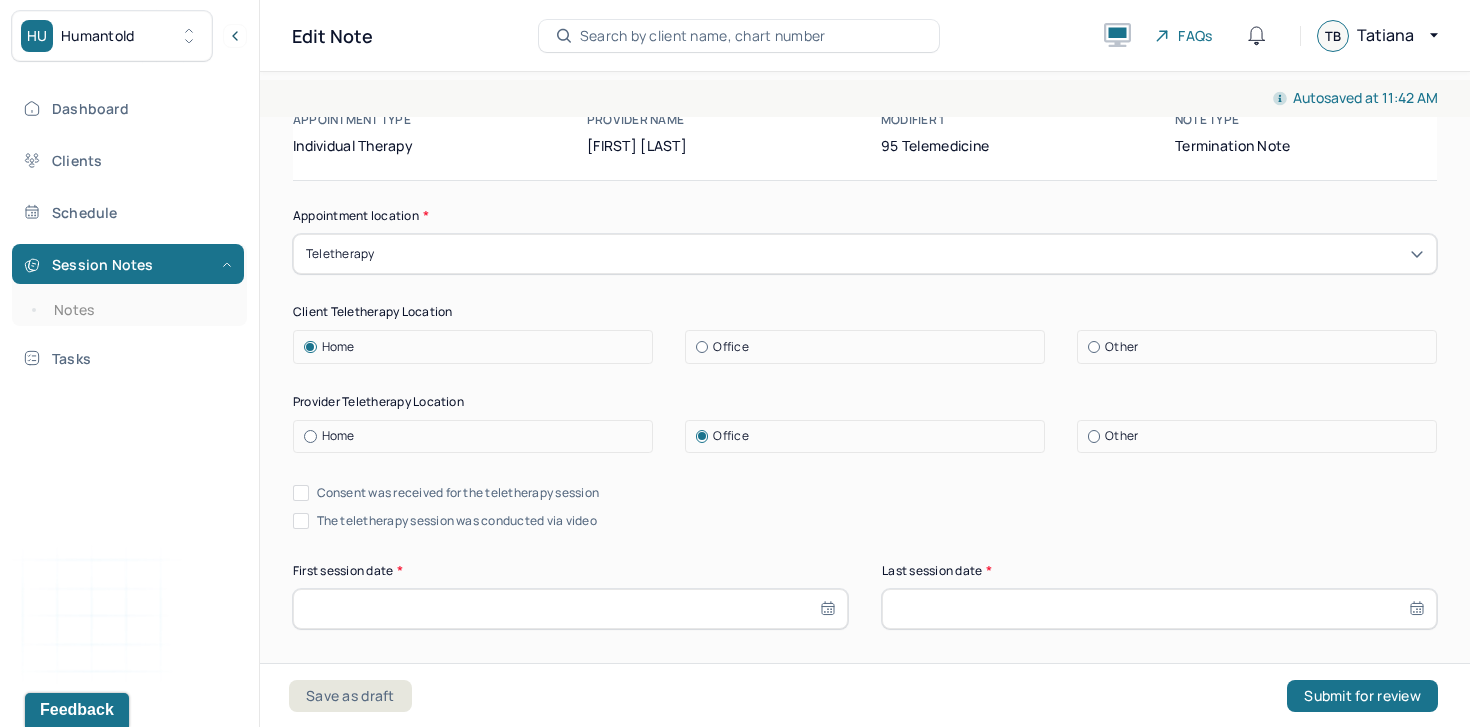 scroll, scrollTop: 140, scrollLeft: 0, axis: vertical 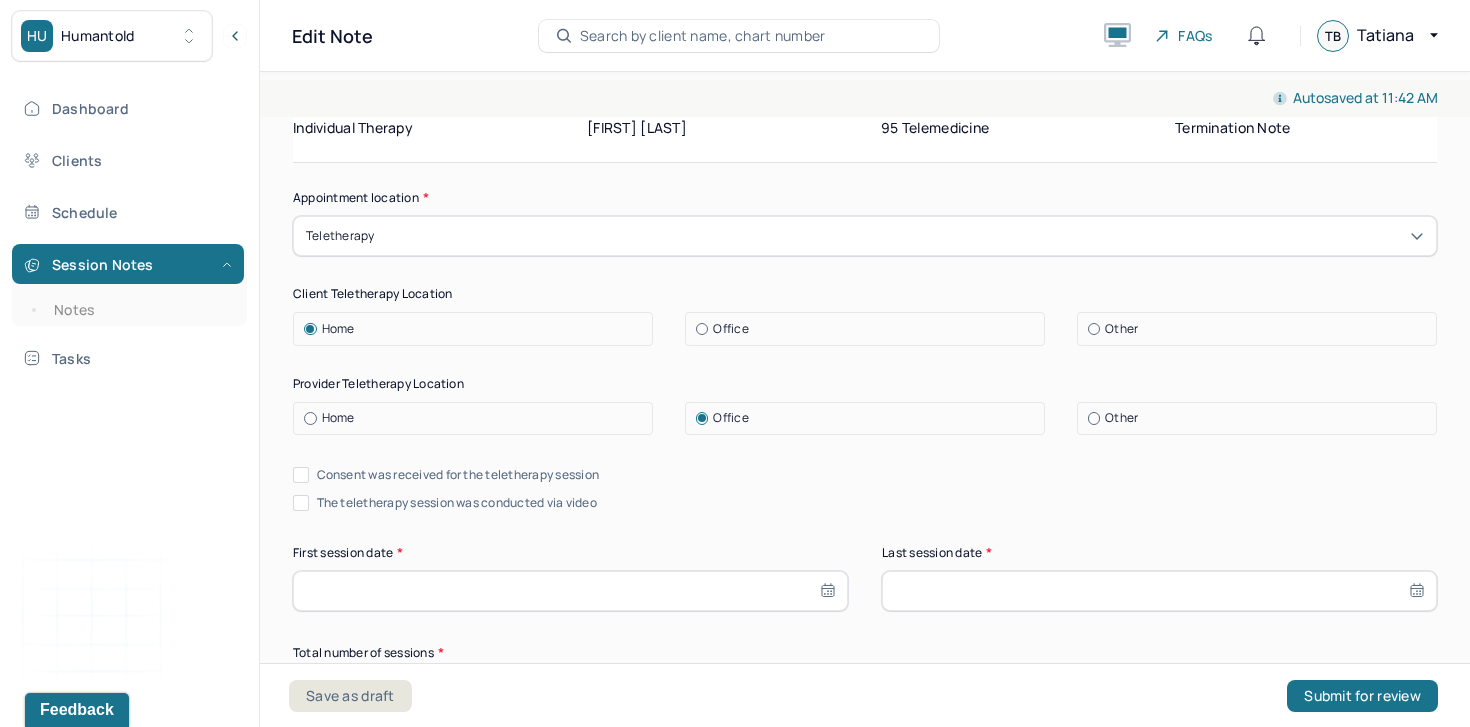 click on "Consent was received for the teletherapy session" at bounding box center [458, 475] 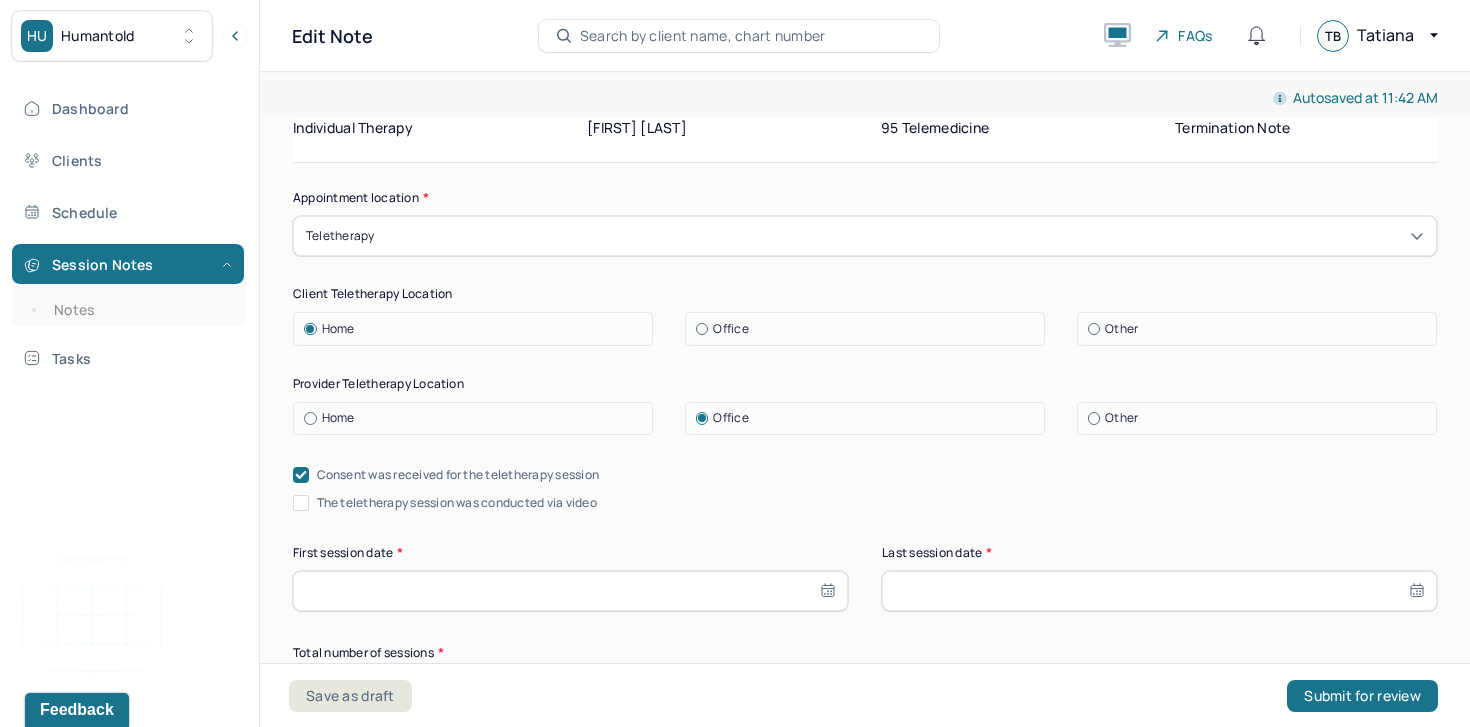 click on "Appointment location * Teletherapy Client Teletherapy Location Home Office Other Provider Teletherapy Location Home Office Other Consent was received for the teletherapy session The teletherapy session was conducted via video First session date * Last session date * Total number of sessions * Primary diagnosis * Primary diagnosis Secondary diagnosis (optional) Secondary diagnosis Tertiary diagnosis (optional) Tertiary diagnosis Presenting problems * Planned treatment and goals * Course of treatment * Patient final condition * Prognosis * Reason for termination * Discharge plan and follow-up * Date created * Sign note here Provider's Initials *   Save as draft     Submit for review" at bounding box center [865, 1291] 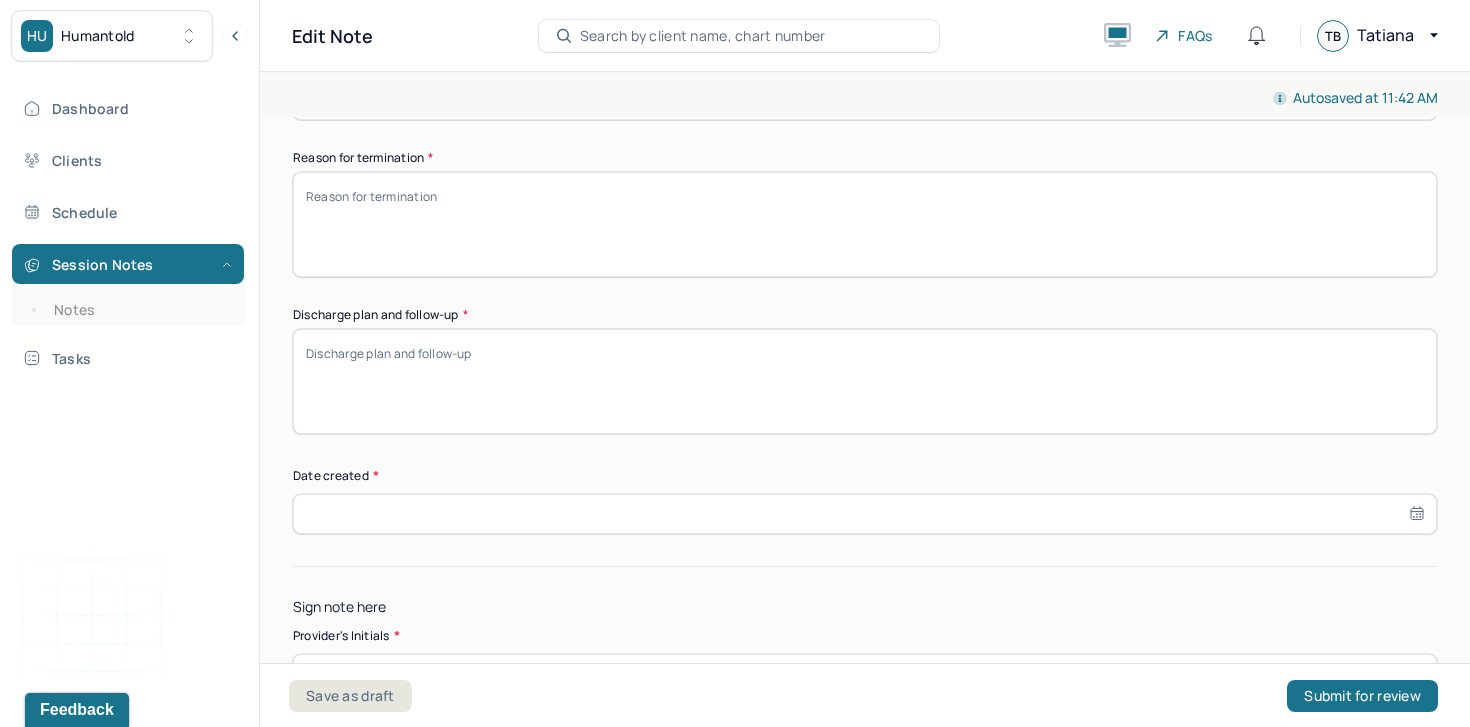 scroll, scrollTop: 1836, scrollLeft: 0, axis: vertical 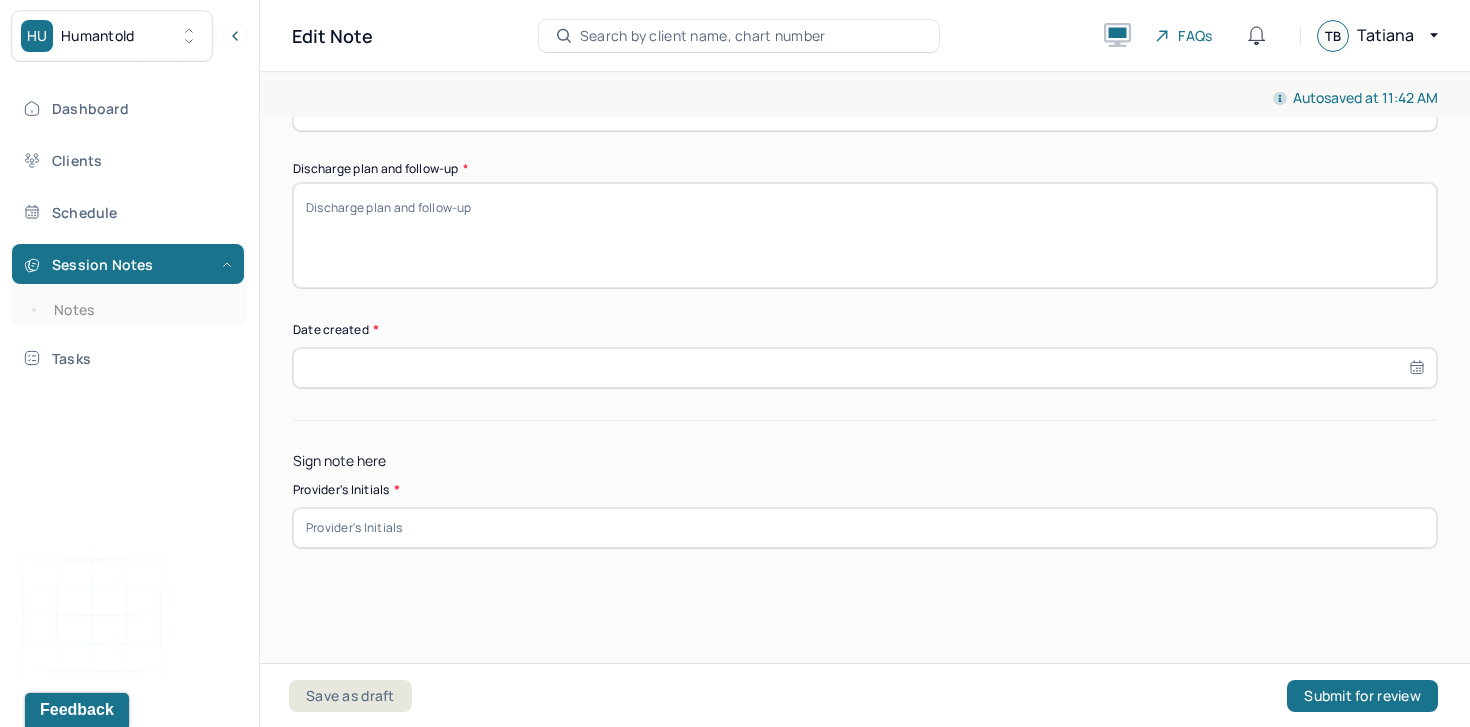 click at bounding box center [865, 528] 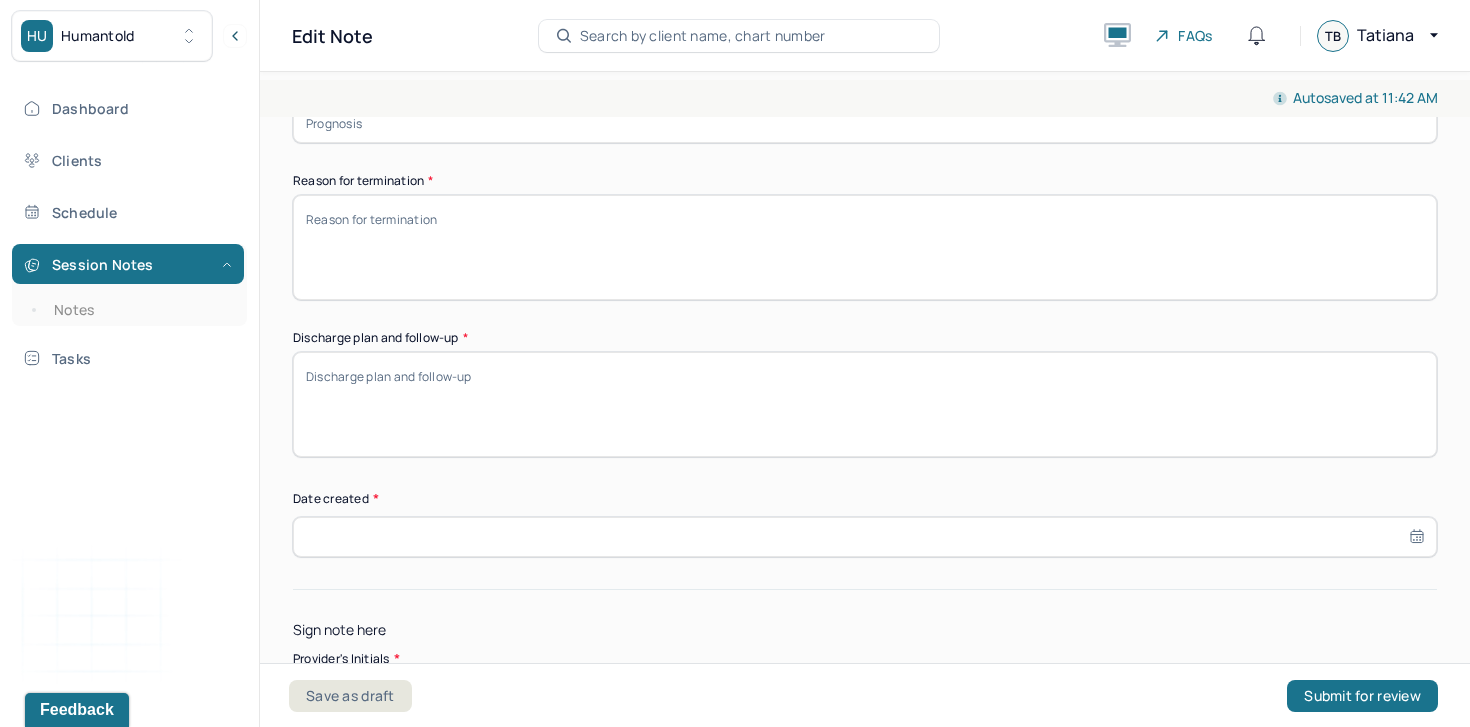 scroll, scrollTop: 1666, scrollLeft: 0, axis: vertical 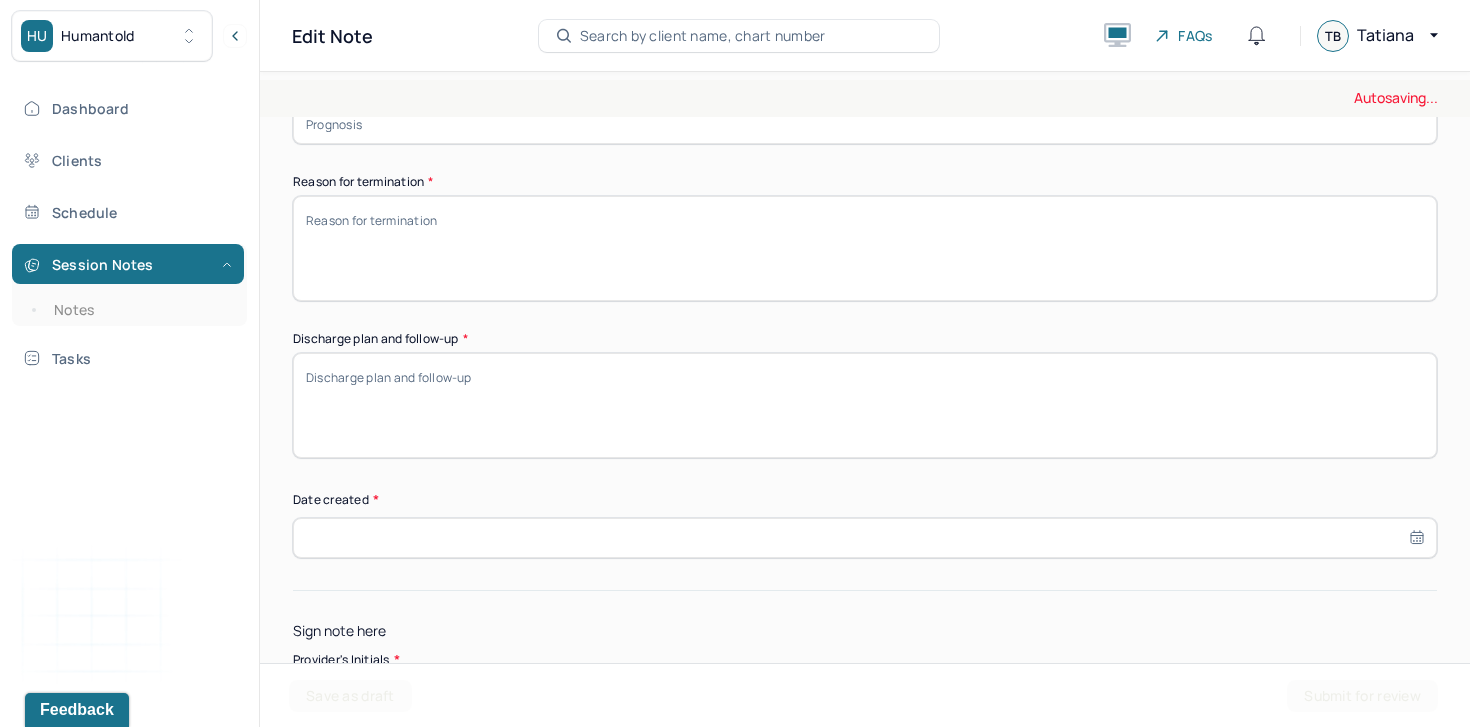 type on "tb" 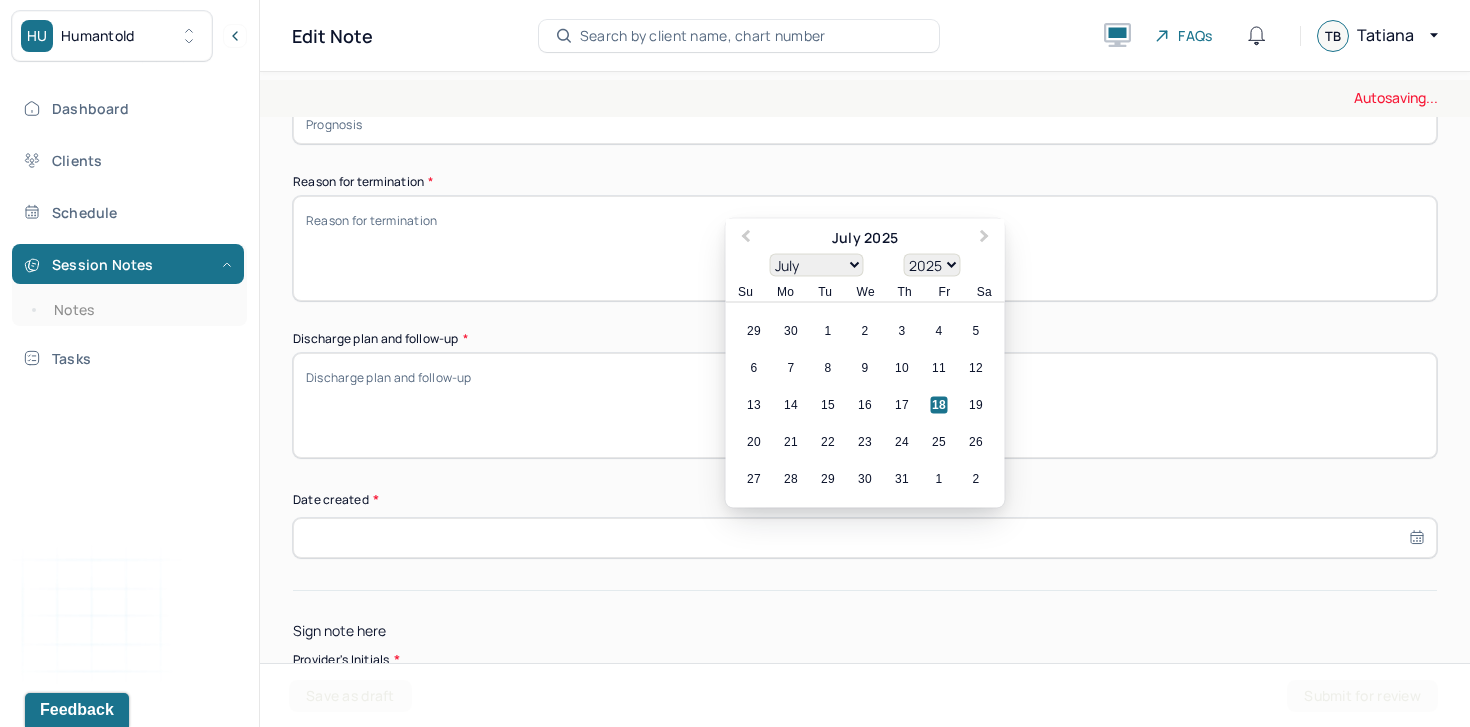 click on "18" at bounding box center [939, 405] 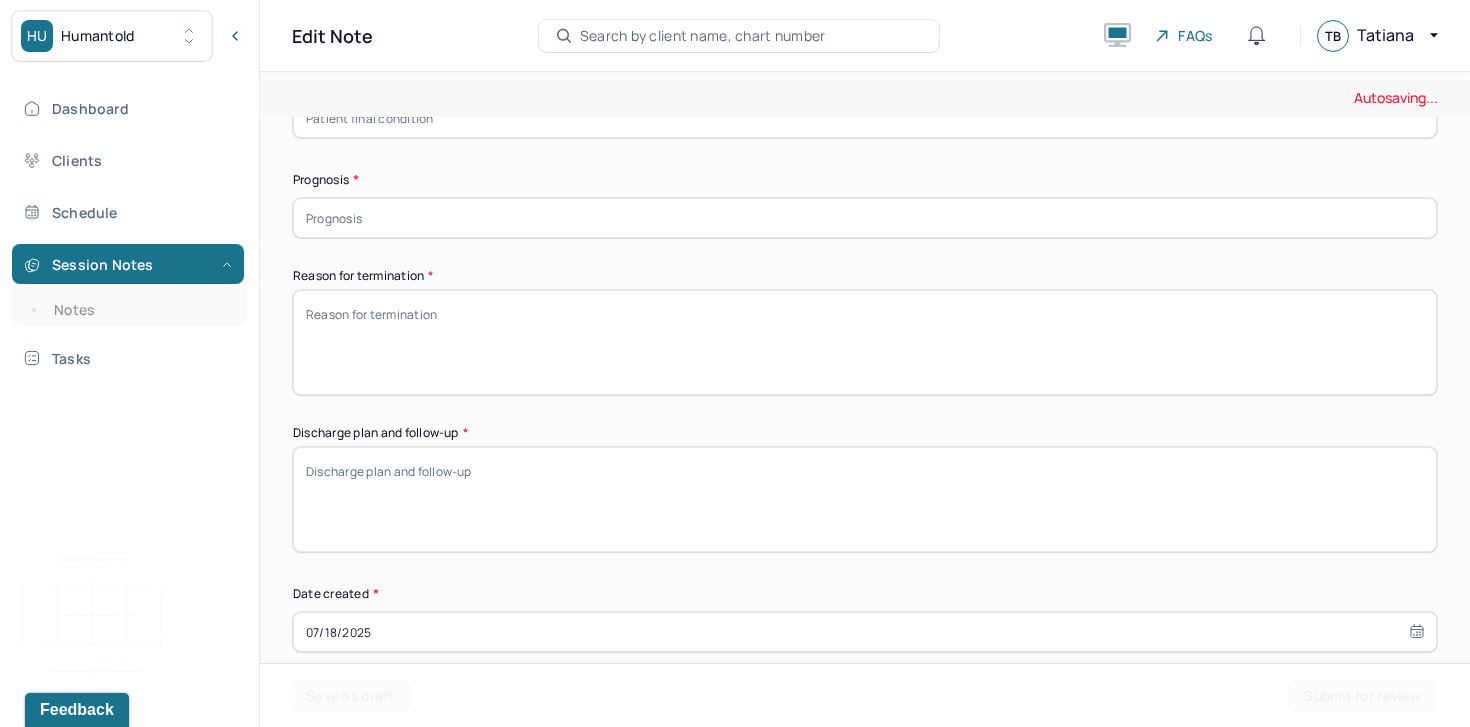 scroll, scrollTop: 1570, scrollLeft: 0, axis: vertical 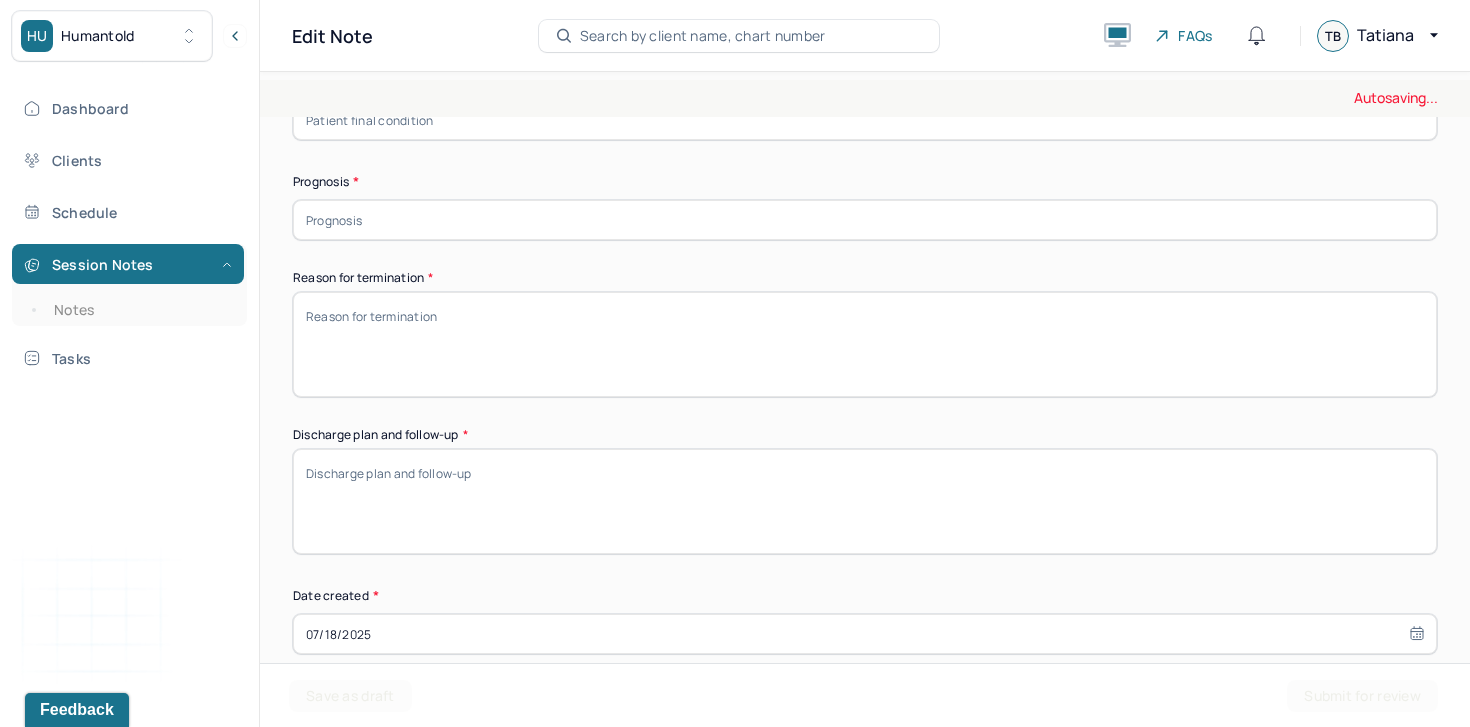 click on "Reason for termination *" at bounding box center [865, 344] 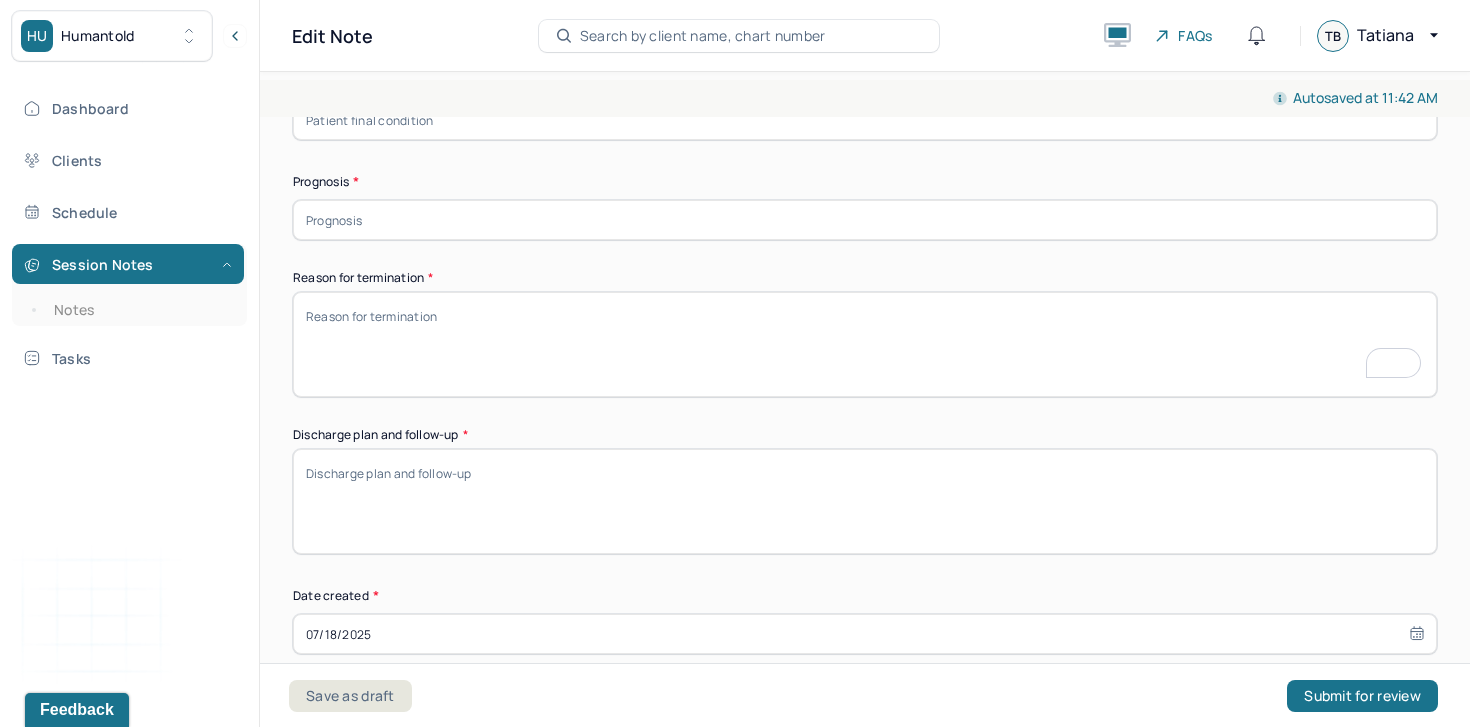 scroll, scrollTop: 1570, scrollLeft: 0, axis: vertical 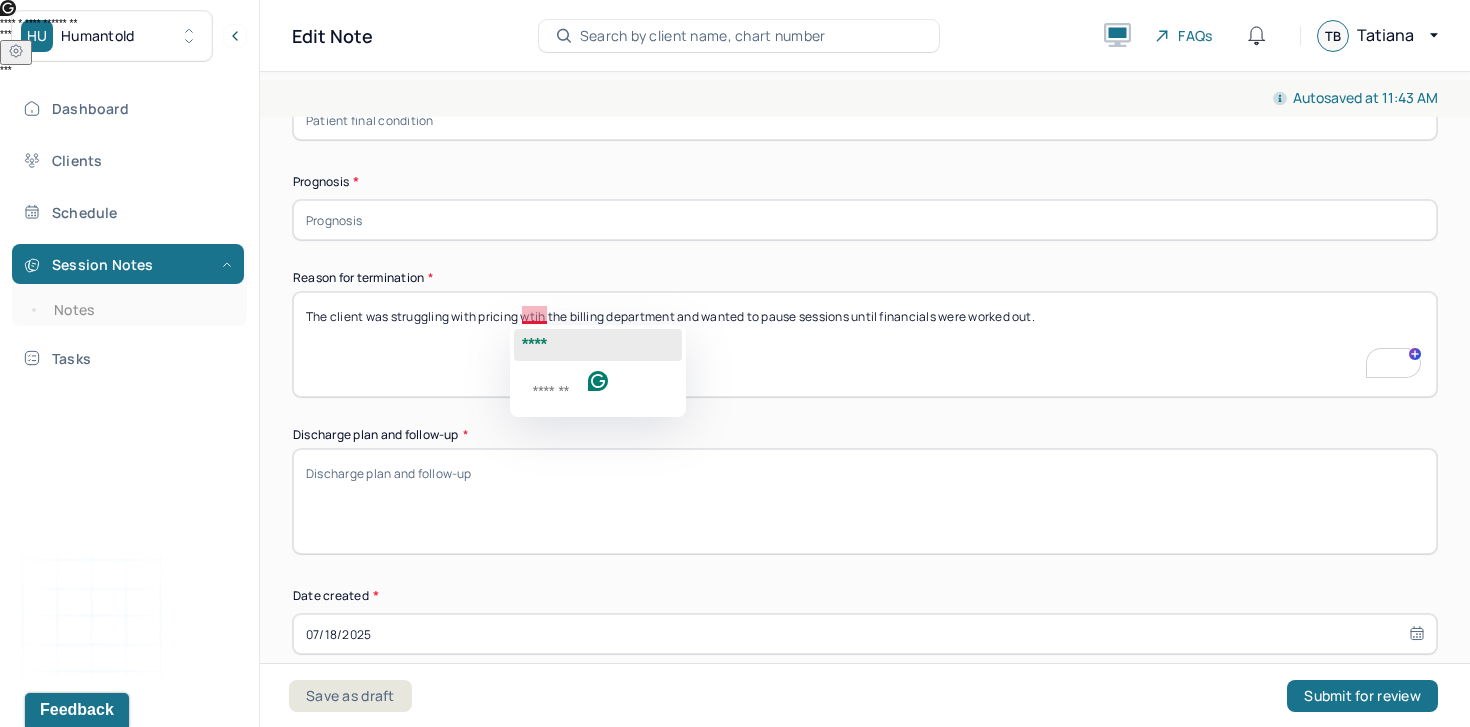 click on "****" 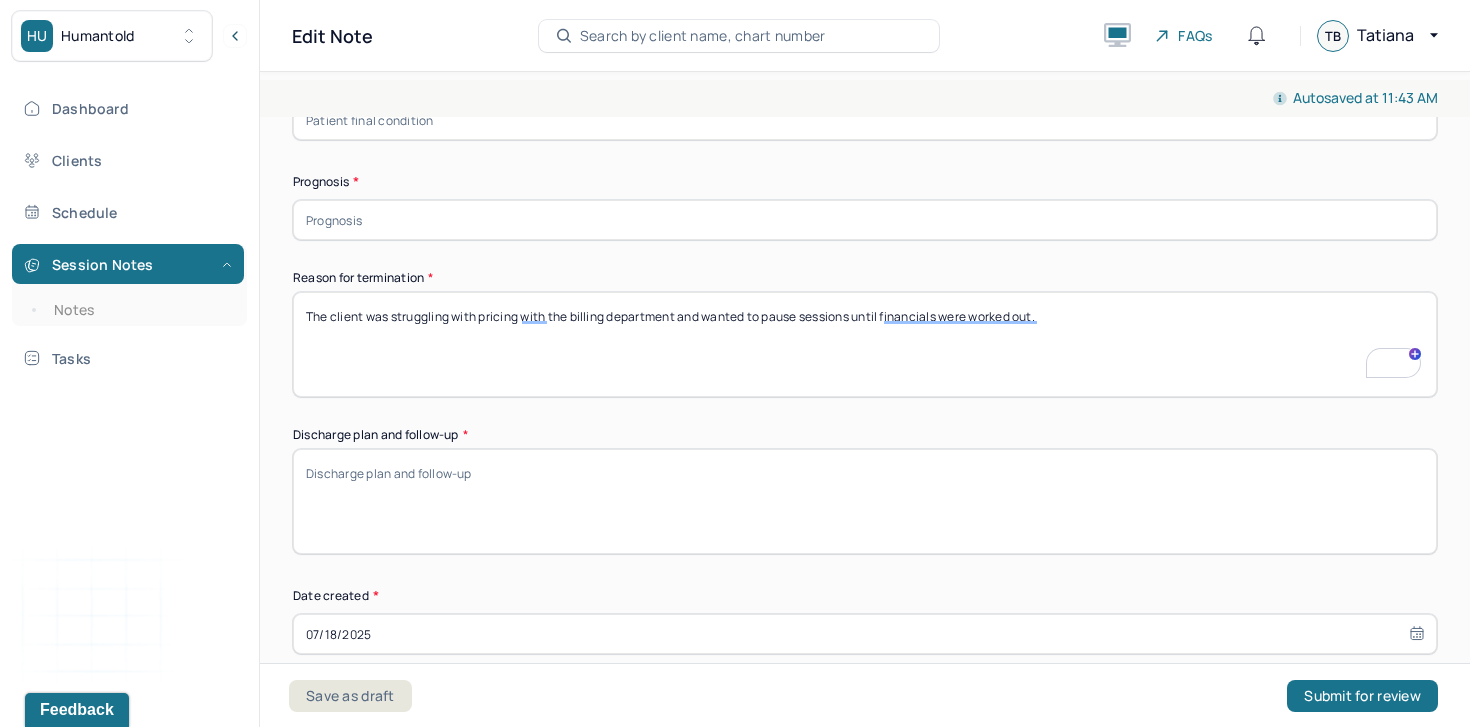 type on "The client was struggling with pricing with the billing department and wanted to pause sessions until financials were worked out." 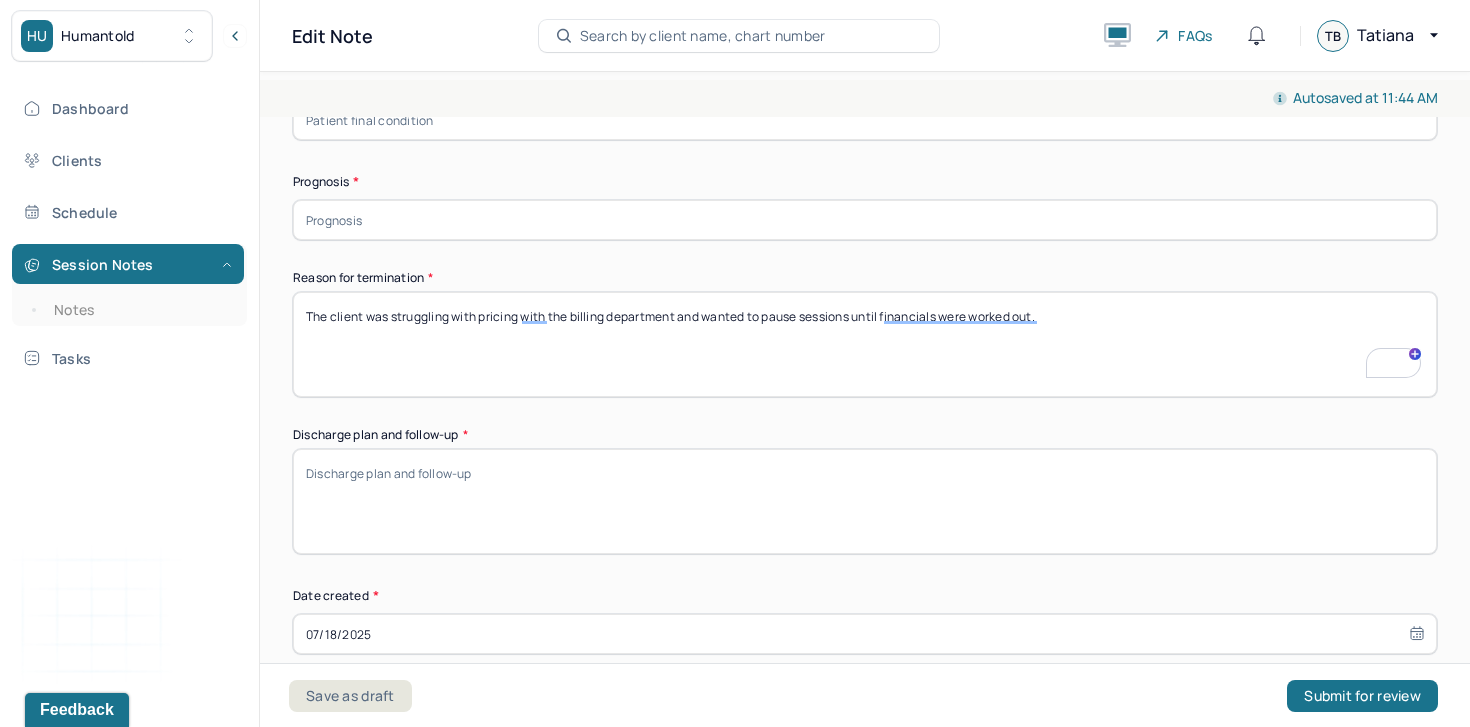 scroll, scrollTop: 1437, scrollLeft: 0, axis: vertical 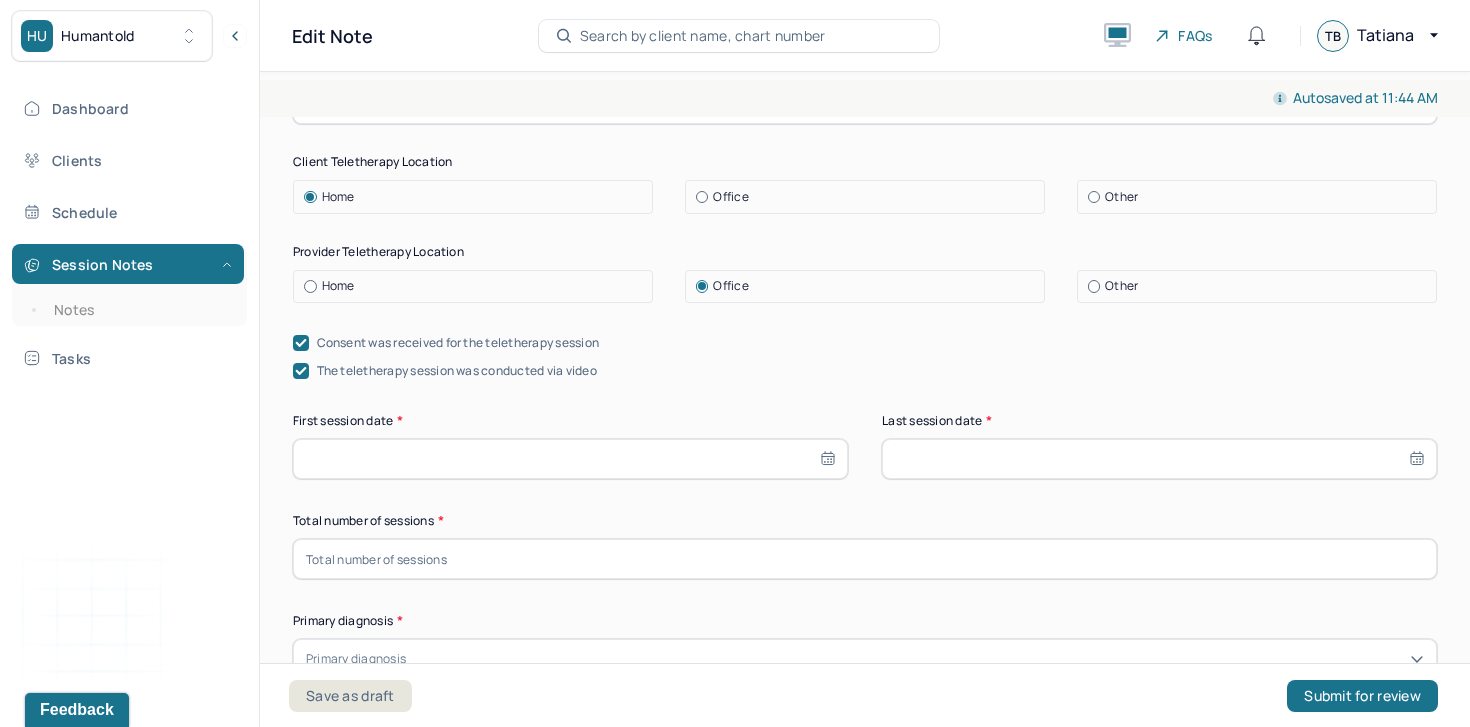 select on "6" 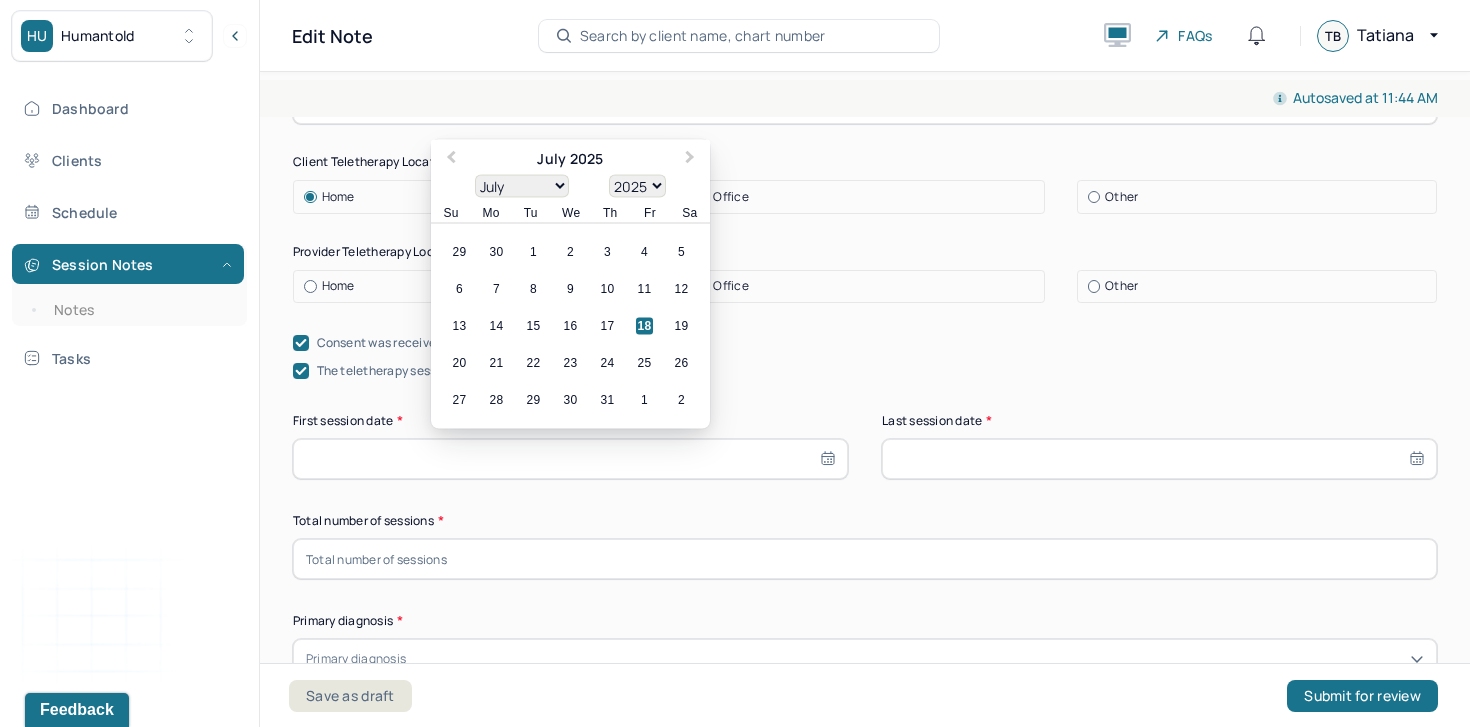 click at bounding box center [570, 459] 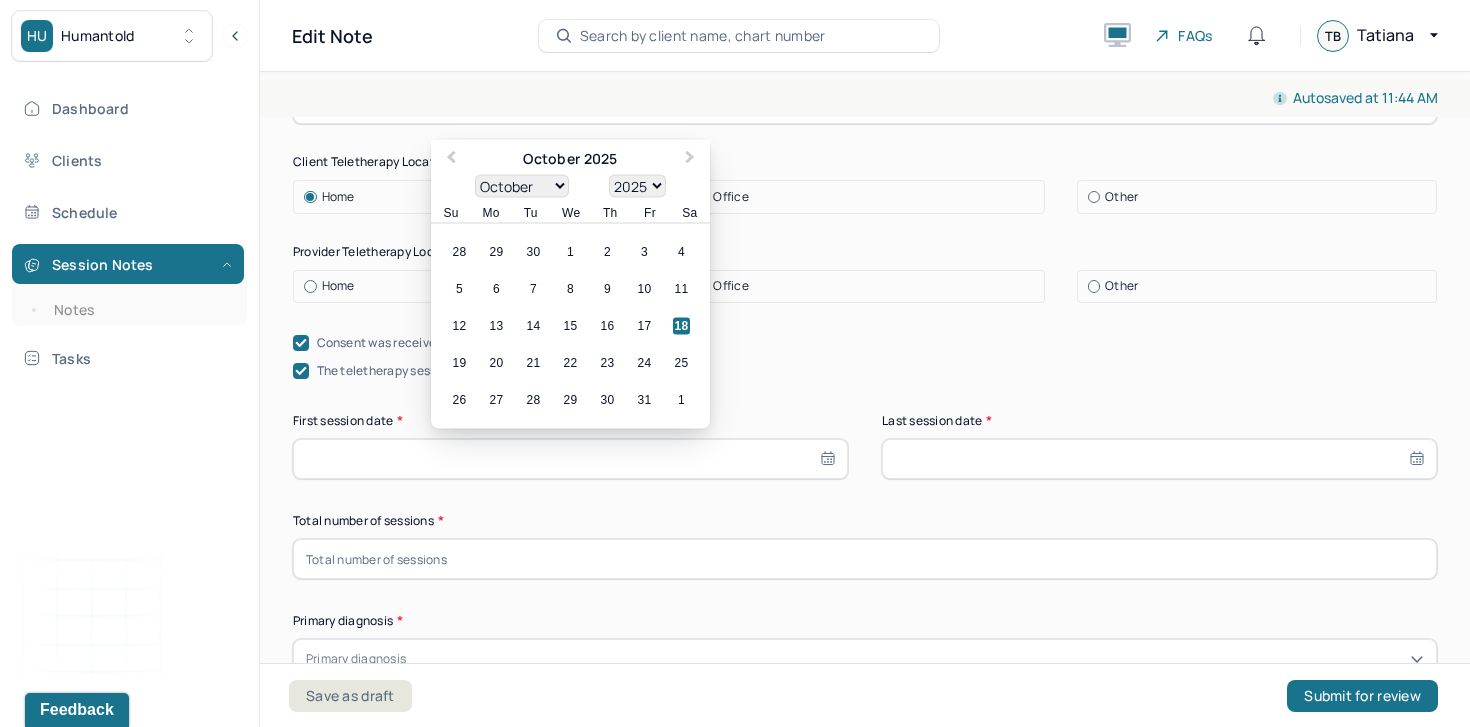 click on "1900 1901 1902 1903 1904 1905 1906 1907 1908 1909 1910 1911 1912 1913 1914 1915 1916 1917 1918 1919 1920 1921 1922 1923 1924 1925 1926 1927 1928 1929 1930 1931 1932 1933 1934 1935 1936 1937 1938 1939 1940 1941 1942 1943 1944 1945 1946 1947 1948 1949 1950 1951 1952 1953 1954 1955 1956 1957 1958 1959 1960 1961 1962 1963 1964 1965 1966 1967 1968 1969 1970 1971 1972 1973 1974 1975 1976 1977 1978 1979 1980 1981 1982 1983 1984 1985 1986 1987 1988 1989 1990 1991 1992 1993 1994 1995 1996 1997 1998 1999 2000 2001 2002 2003 2004 2005 2006 2007 2008 2009 2010 2011 2012 2013 2014 2015 2016 2017 2018 2019 2020 2021 2022 2023 2024 2025 2026 2027 2028 2029 2030 2031 2032 2033 2034 2035 2036 2037 2038 2039 2040 2041 2042 2043 2044 2045 2046 2047 2048 2049 2050 2051 2052 2053 2054 2055 2056 2057 2058 2059 2060 2061 2062 2063 2064 2065 2066 2067 2068 2069 2070 2071 2072 2073 2074 2075 2076 2077 2078 2079 2080 2081 2082 2083 2084 2085 2086 2087 2088 2089 2090 2091 2092 2093 2094 2095 2096 2097 2098 2099 2100" at bounding box center (637, 186) 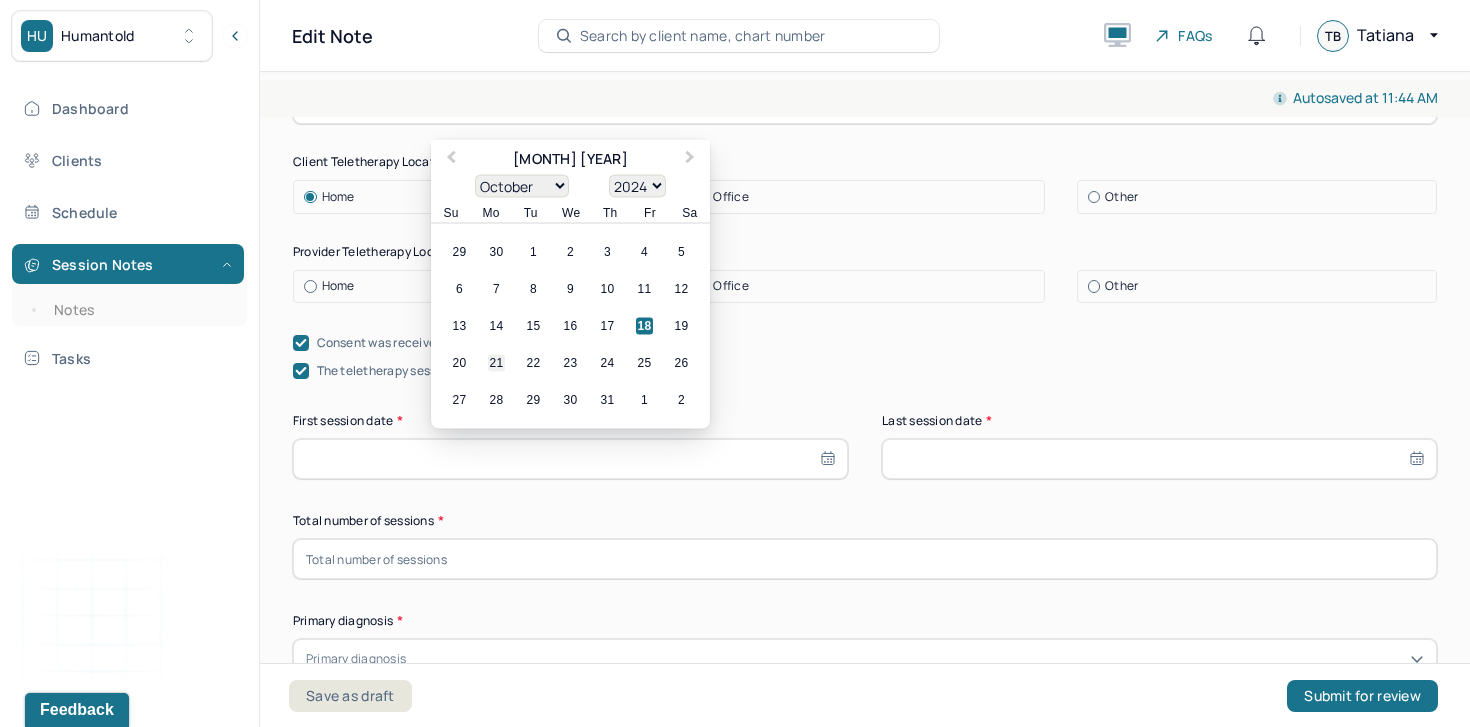 click on "21" at bounding box center (496, 363) 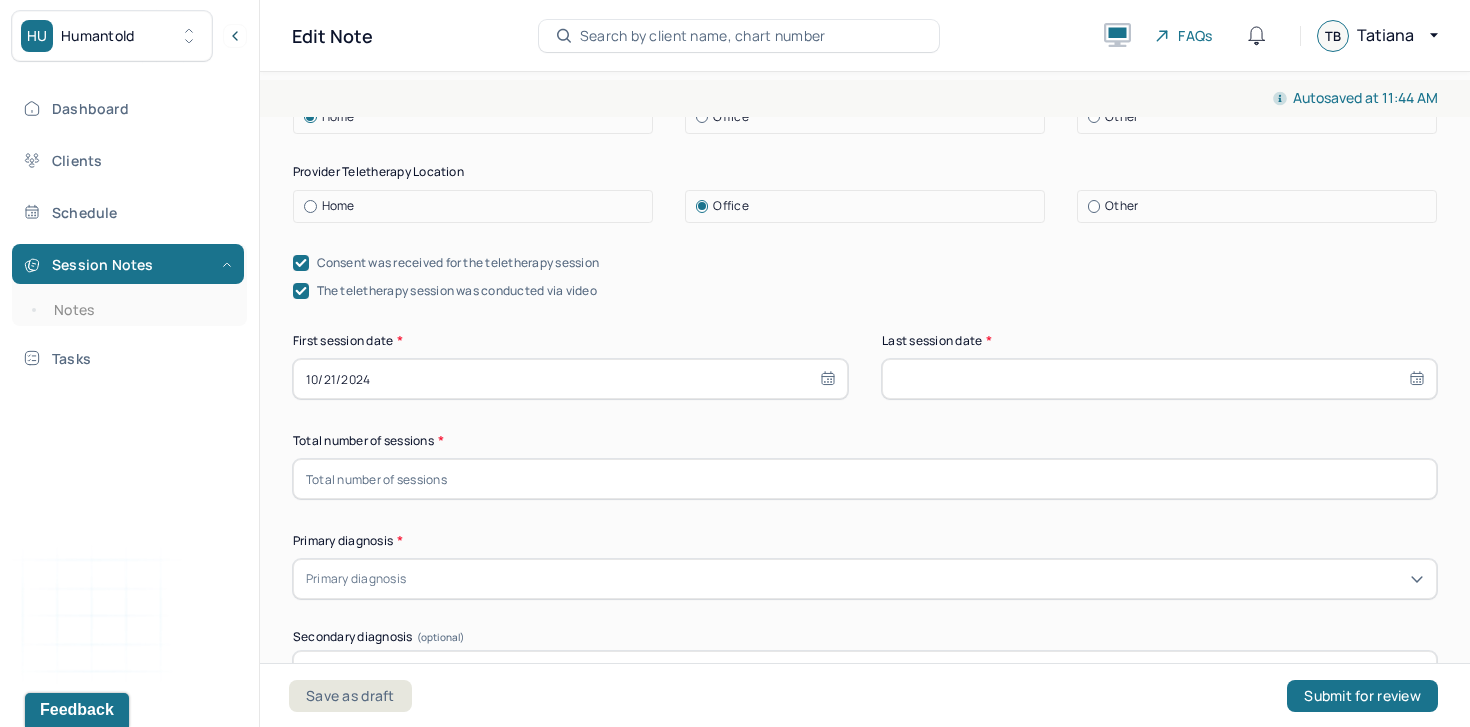 click at bounding box center [865, 479] 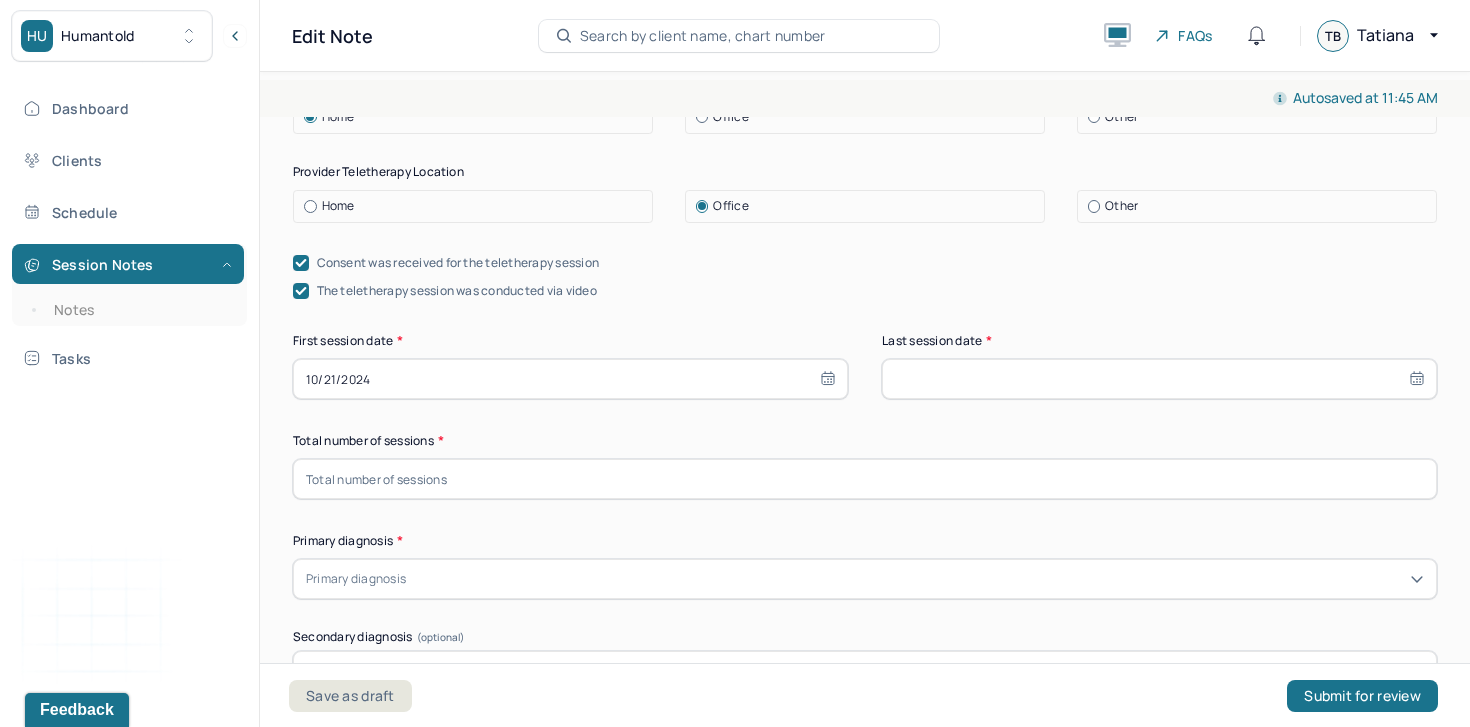 scroll, scrollTop: 446, scrollLeft: 0, axis: vertical 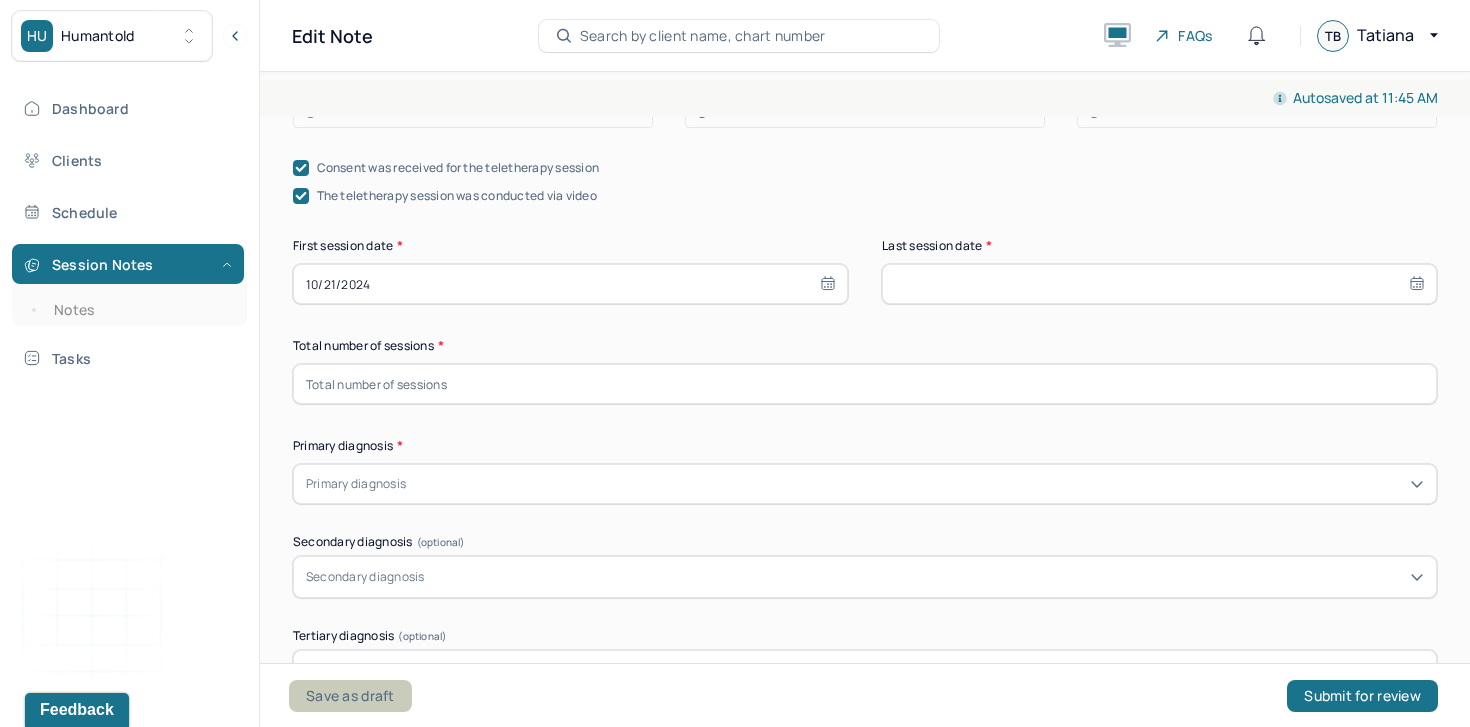 click on "Save as draft" at bounding box center (350, 696) 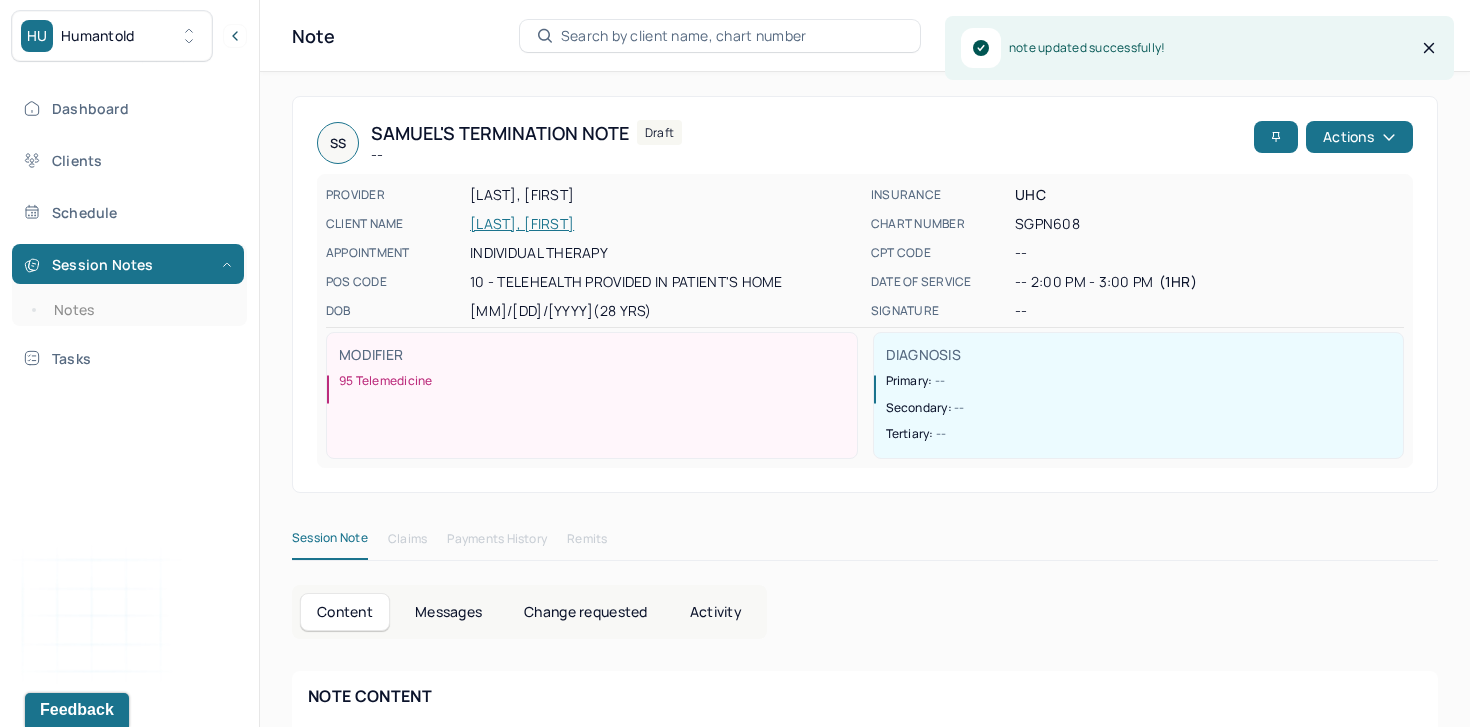 click on "STARK, SAMUEL" at bounding box center (664, 224) 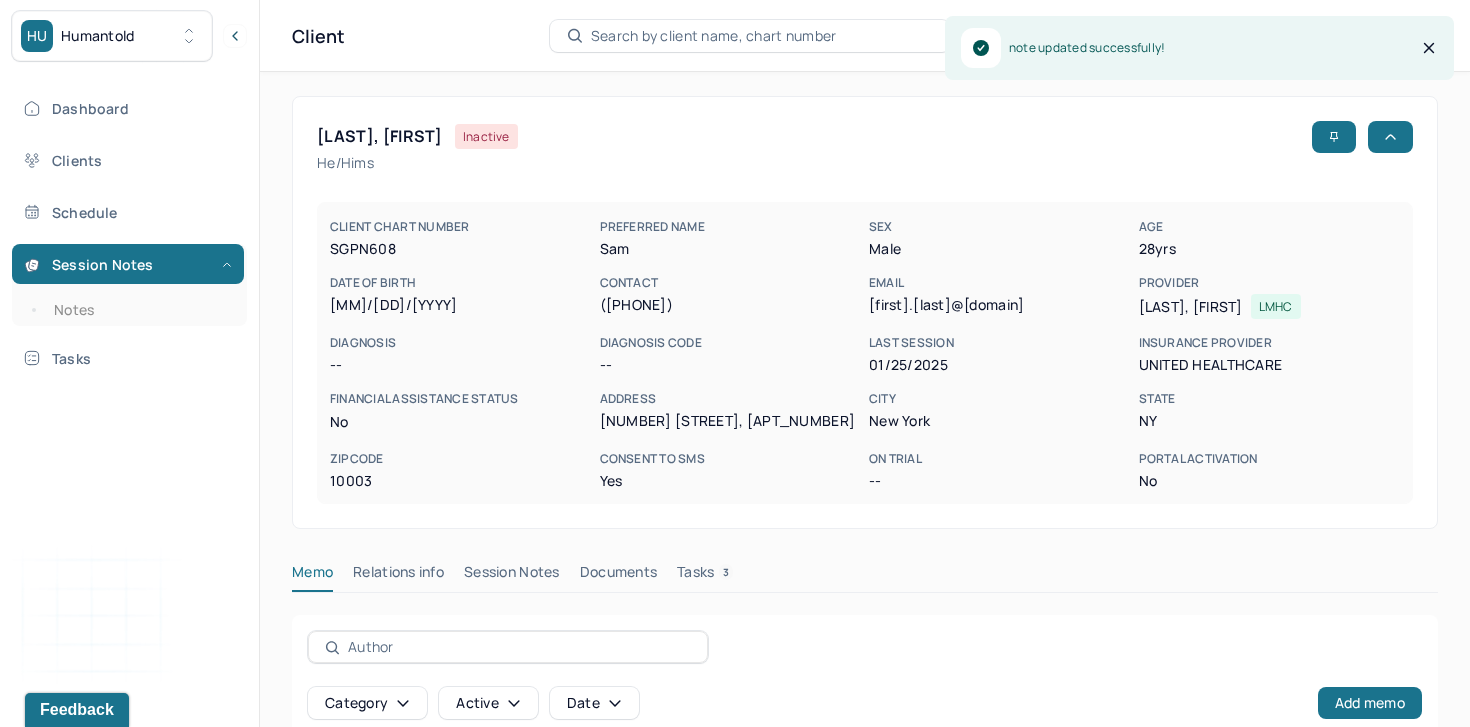 click on "Session Notes" at bounding box center [512, 576] 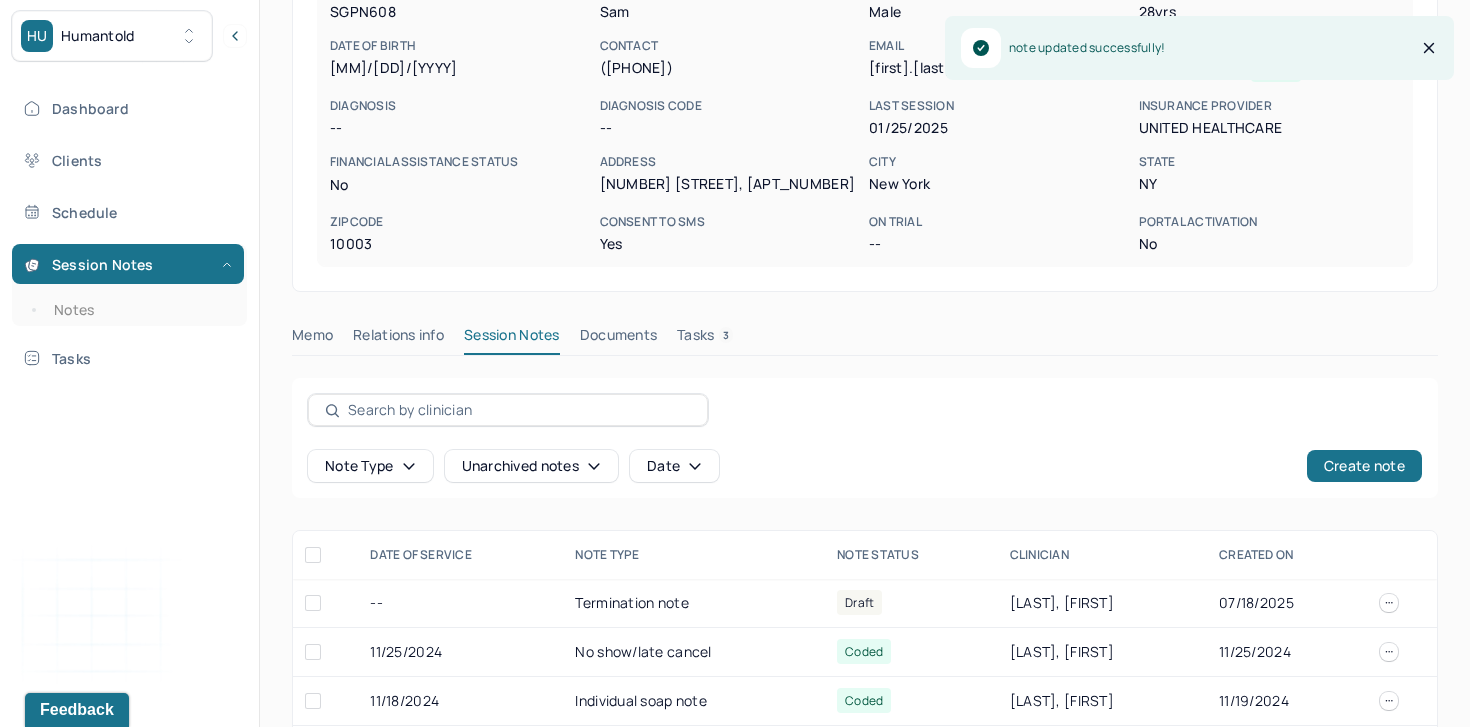 scroll, scrollTop: 310, scrollLeft: 0, axis: vertical 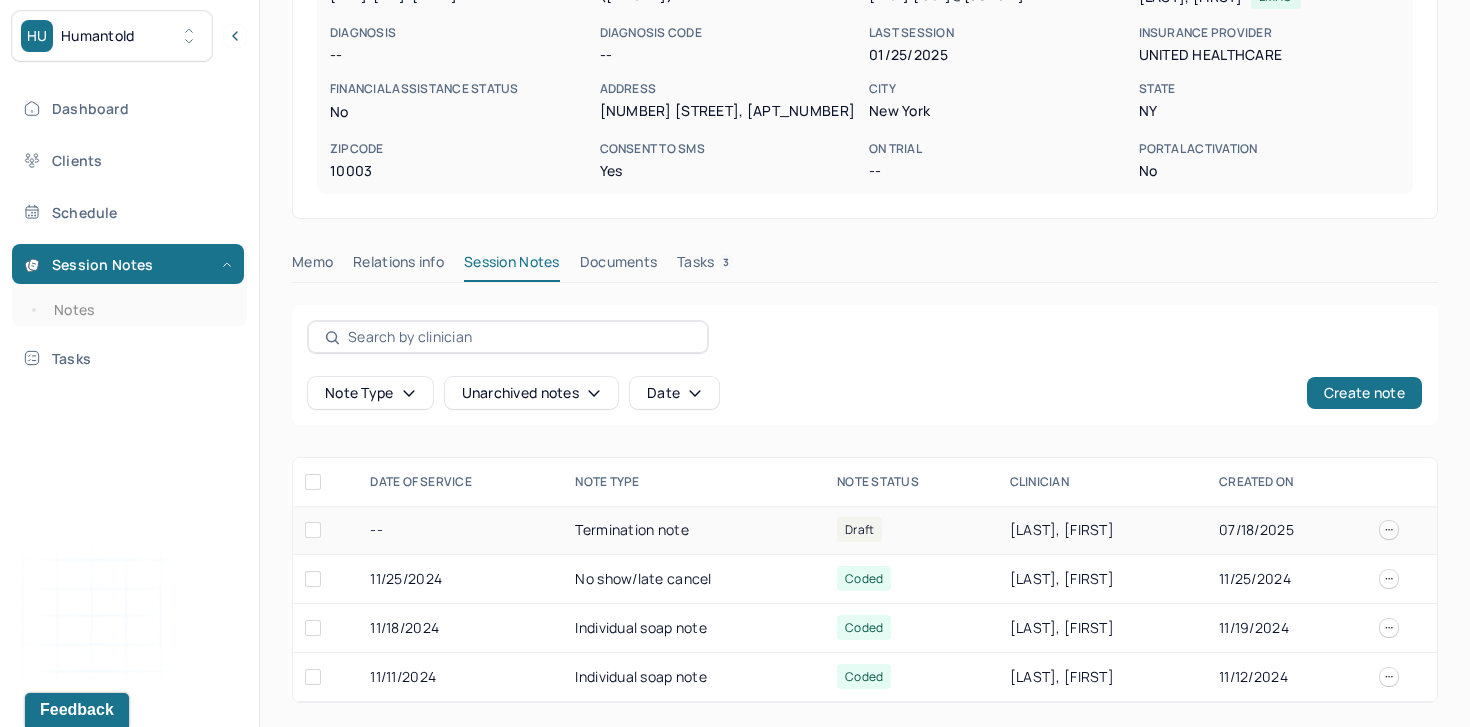 click on "--" at bounding box center (460, 530) 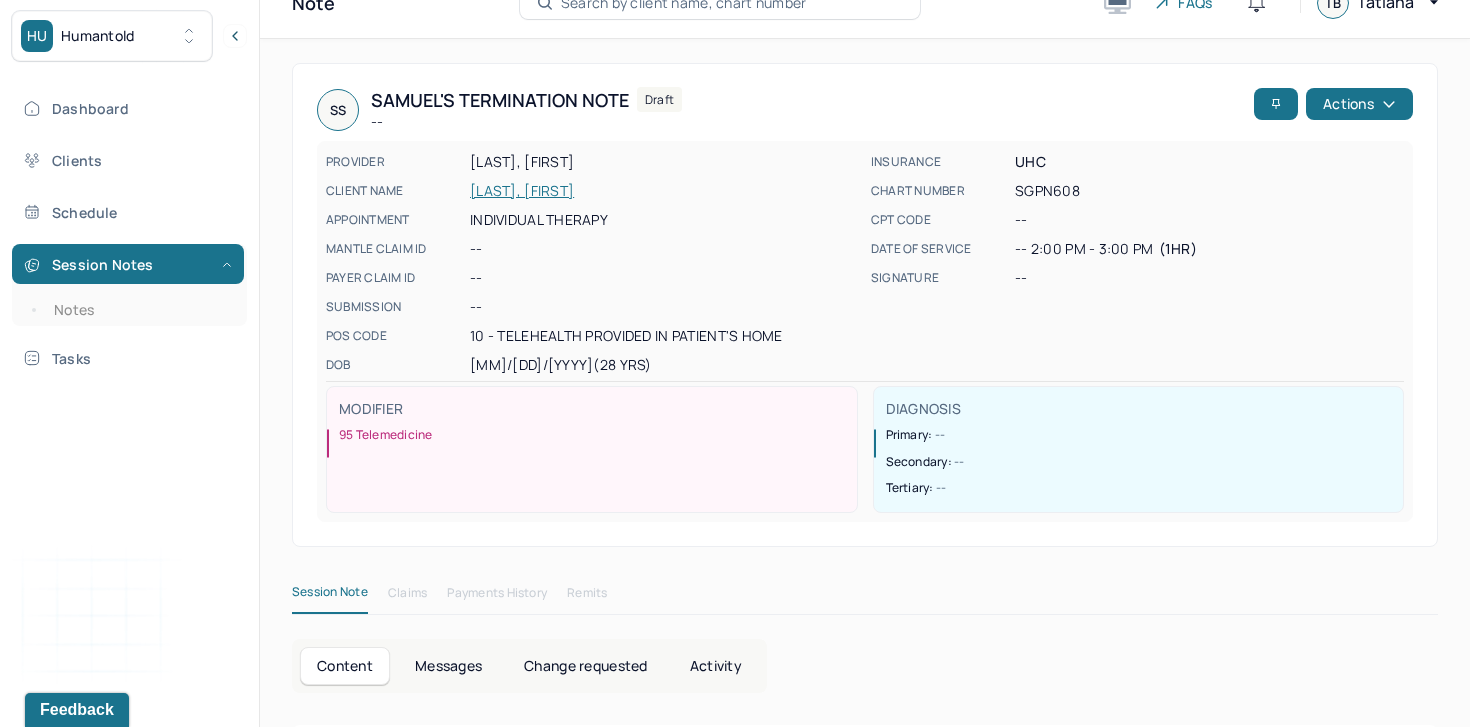 scroll, scrollTop: 0, scrollLeft: 0, axis: both 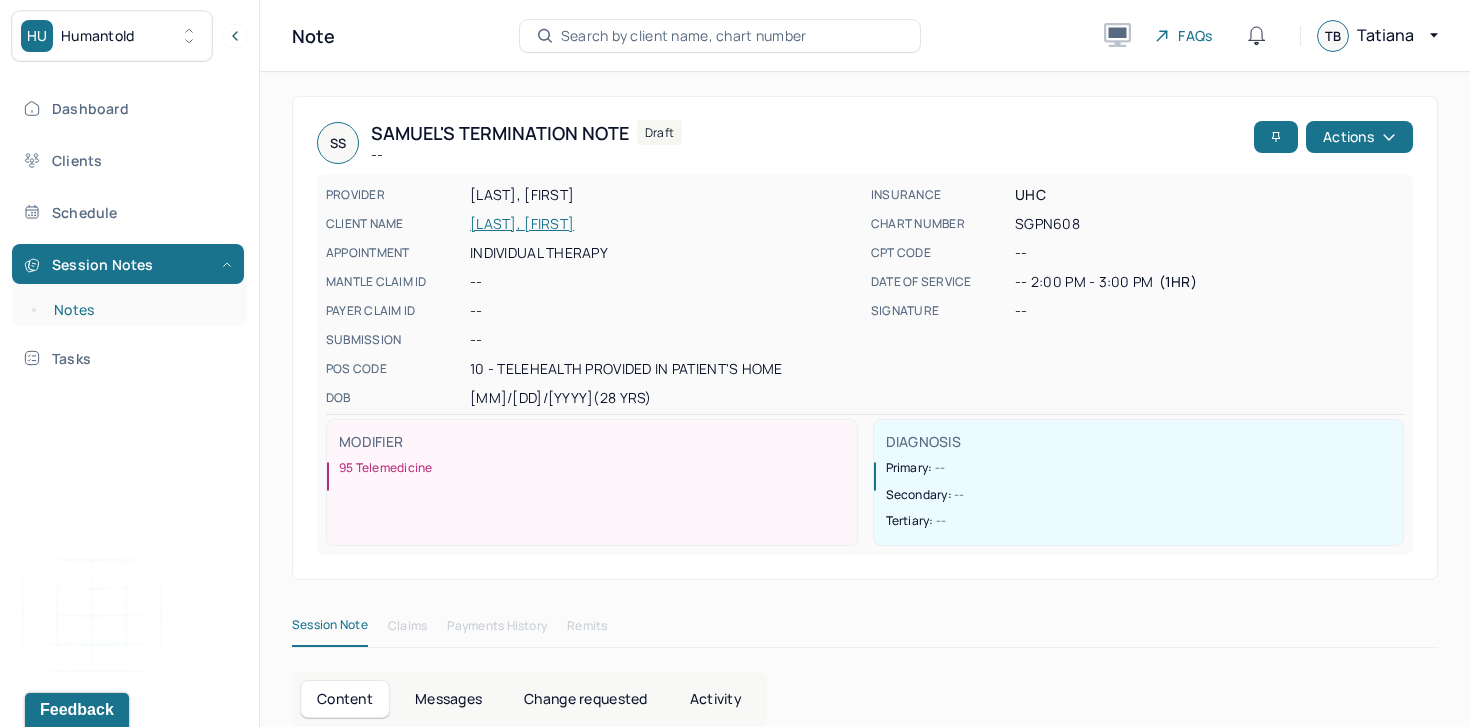 click on "Notes" at bounding box center (139, 310) 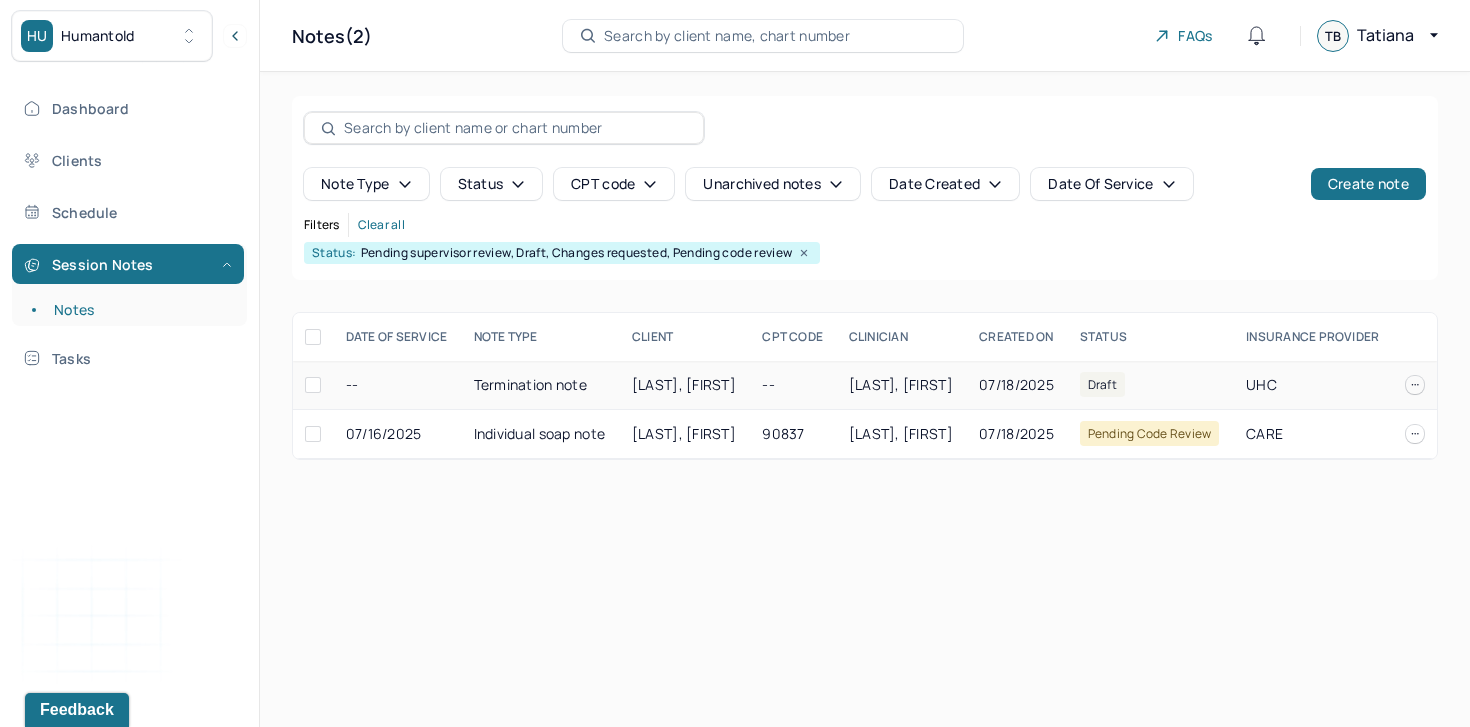click on "Termination note" at bounding box center (541, 385) 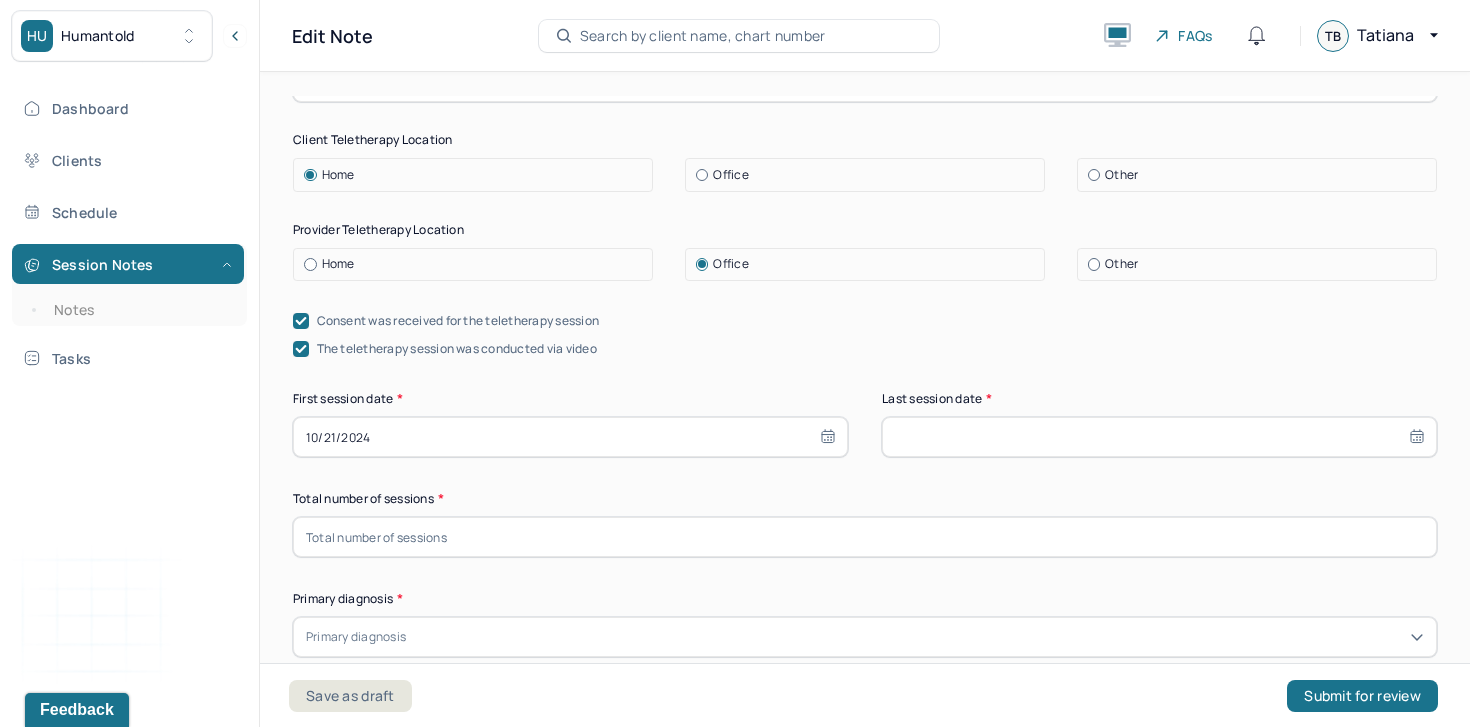 scroll, scrollTop: 295, scrollLeft: 0, axis: vertical 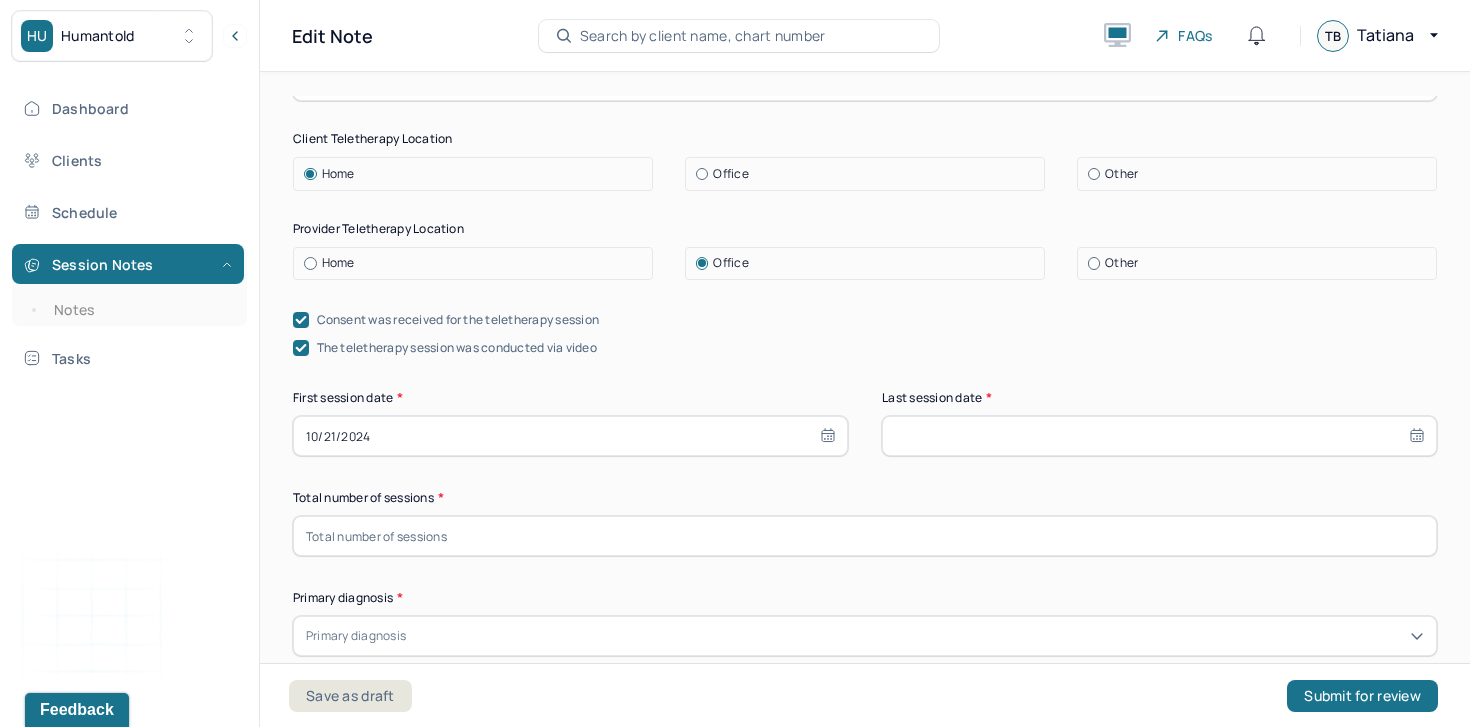 click at bounding box center (1159, 436) 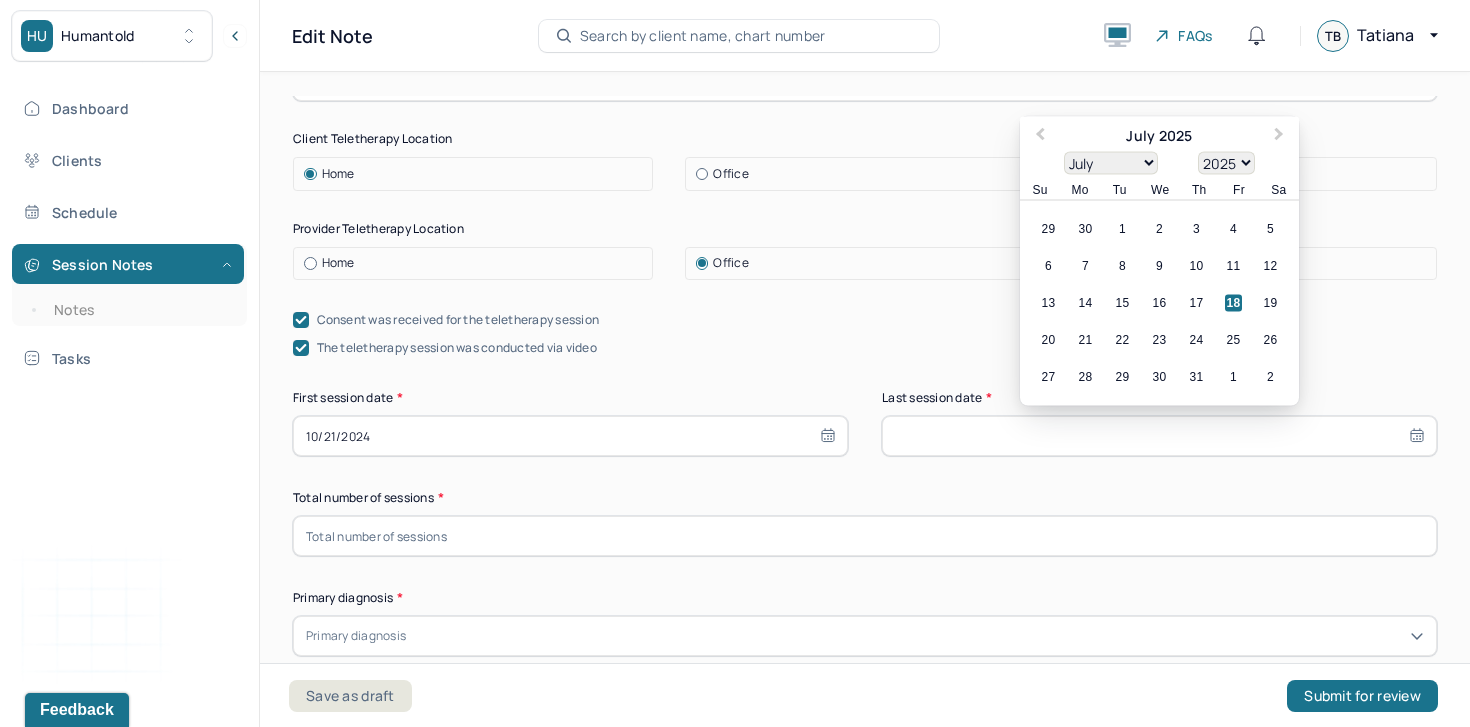 click on "January February March April May June July August September October November December" at bounding box center [1111, 163] 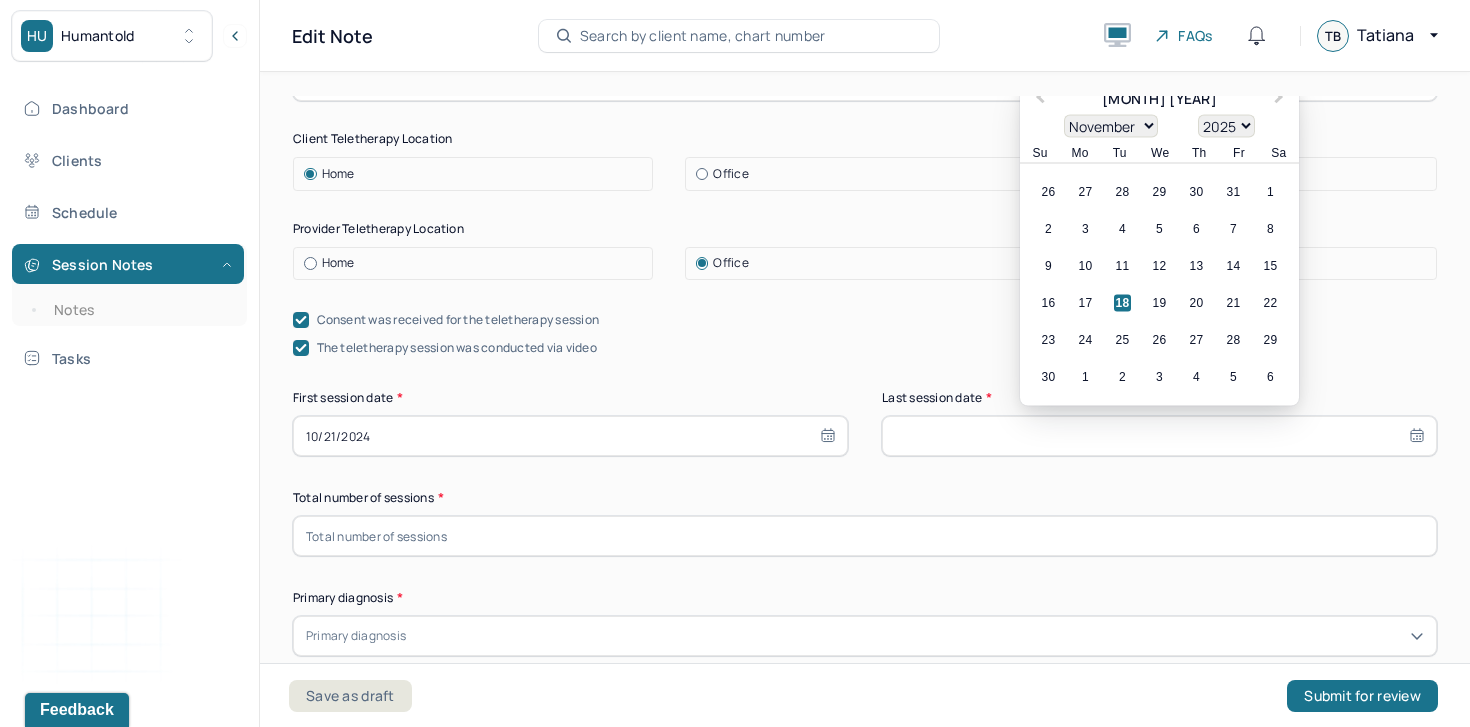 click on "1900 1901 1902 1903 1904 1905 1906 1907 1908 1909 1910 1911 1912 1913 1914 1915 1916 1917 1918 1919 1920 1921 1922 1923 1924 1925 1926 1927 1928 1929 1930 1931 1932 1933 1934 1935 1936 1937 1938 1939 1940 1941 1942 1943 1944 1945 1946 1947 1948 1949 1950 1951 1952 1953 1954 1955 1956 1957 1958 1959 1960 1961 1962 1963 1964 1965 1966 1967 1968 1969 1970 1971 1972 1973 1974 1975 1976 1977 1978 1979 1980 1981 1982 1983 1984 1985 1986 1987 1988 1989 1990 1991 1992 1993 1994 1995 1996 1997 1998 1999 2000 2001 2002 2003 2004 2005 2006 2007 2008 2009 2010 2011 2012 2013 2014 2015 2016 2017 2018 2019 2020 2021 2022 2023 2024 2025 2026 2027 2028 2029 2030 2031 2032 2033 2034 2035 2036 2037 2038 2039 2040 2041 2042 2043 2044 2045 2046 2047 2048 2049 2050 2051 2052 2053 2054 2055 2056 2057 2058 2059 2060 2061 2062 2063 2064 2065 2066 2067 2068 2069 2070 2071 2072 2073 2074 2075 2076 2077 2078 2079 2080 2081 2082 2083 2084 2085 2086 2087 2088 2089 2090 2091 2092 2093 2094 2095 2096 2097 2098 2099 2100" at bounding box center (1226, 126) 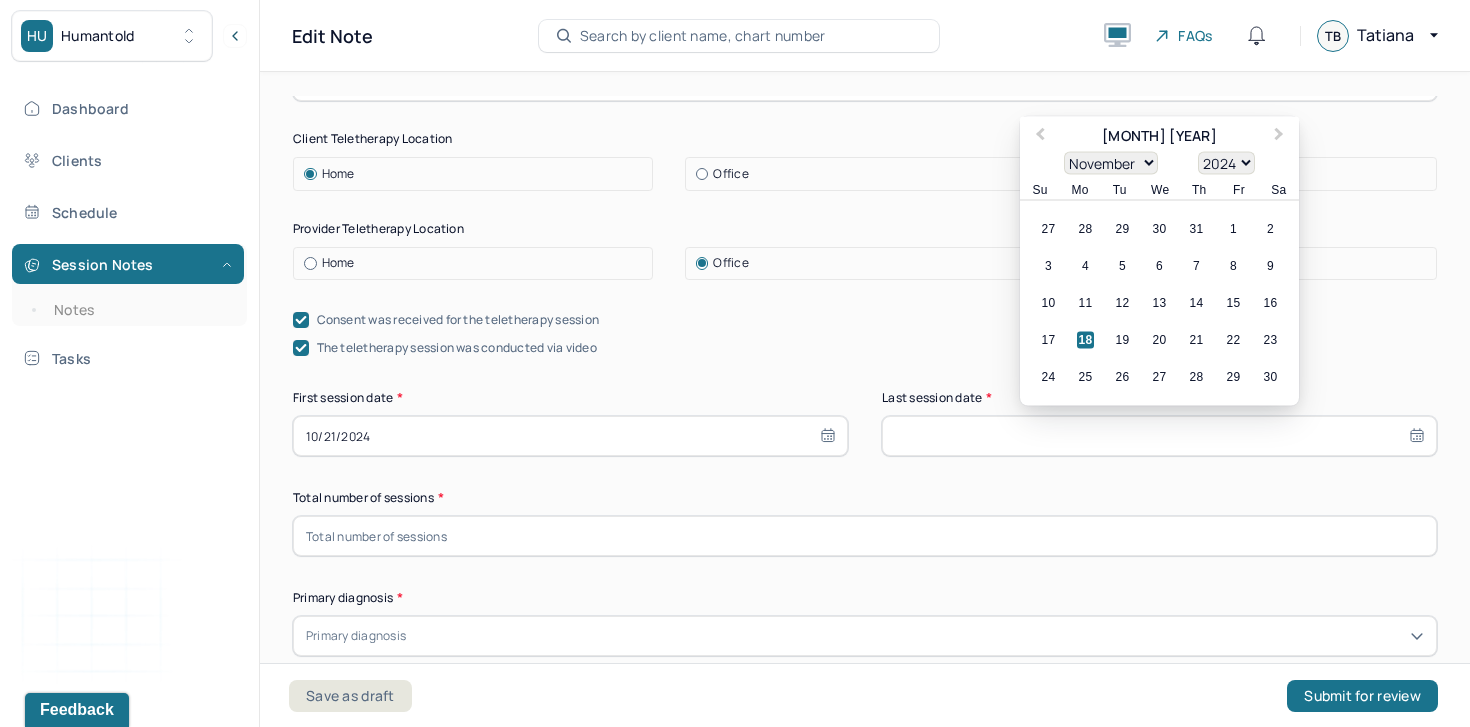 click on "18" at bounding box center [1085, 340] 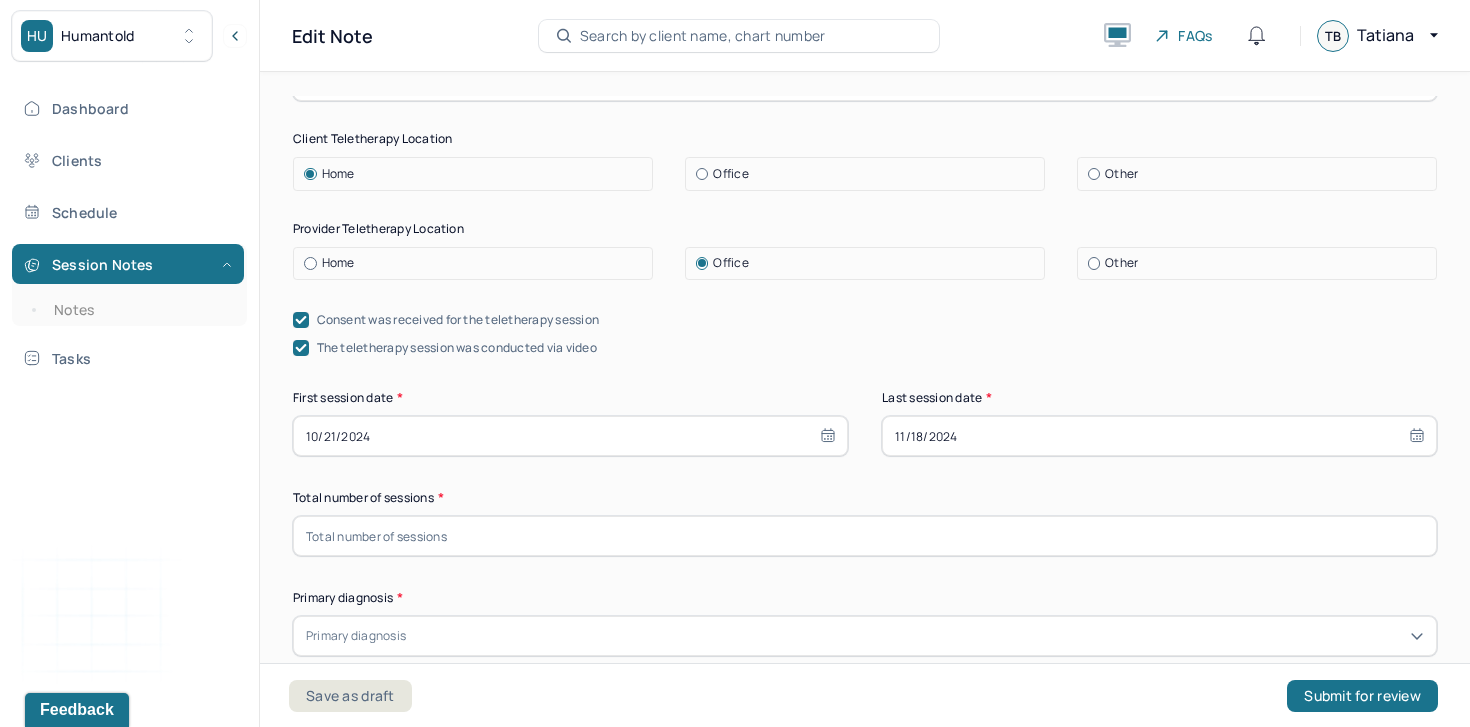 click at bounding box center (865, 536) 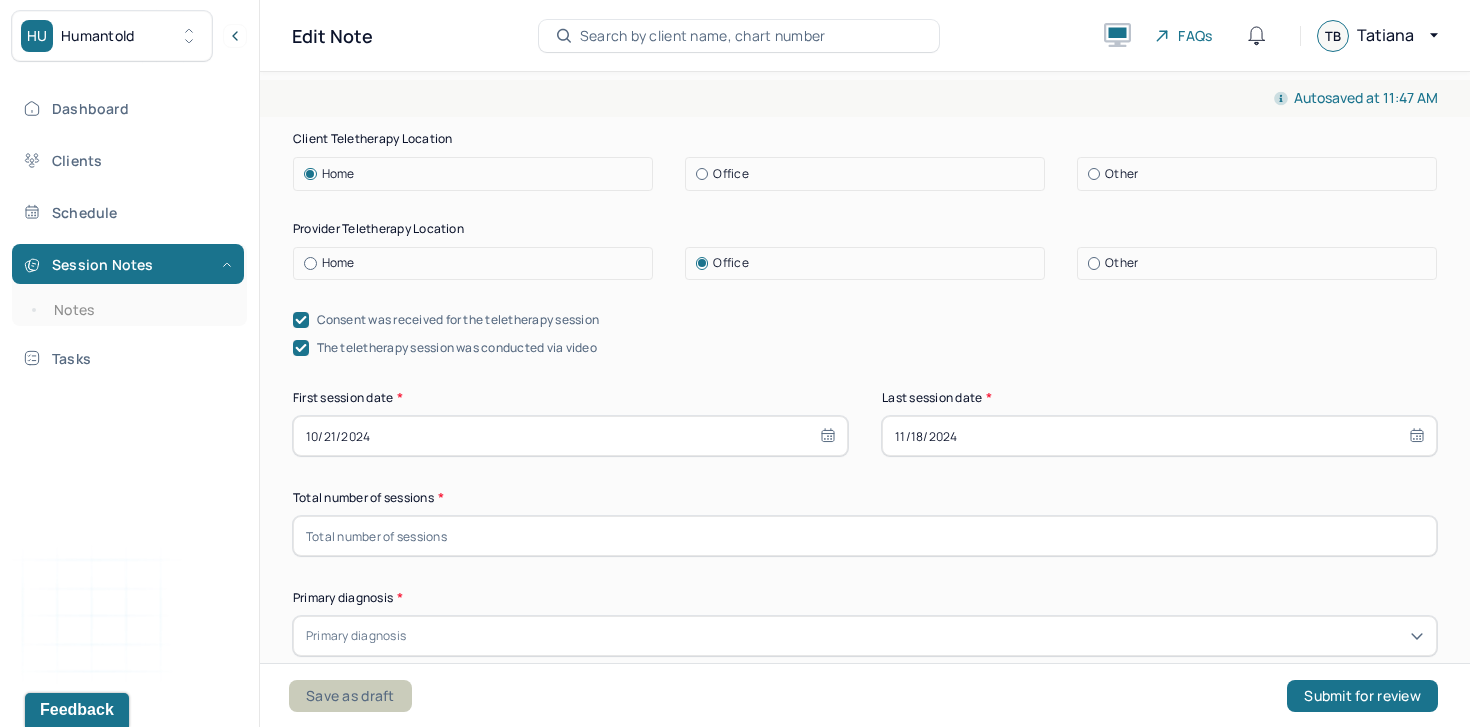click on "Save as draft" at bounding box center [350, 696] 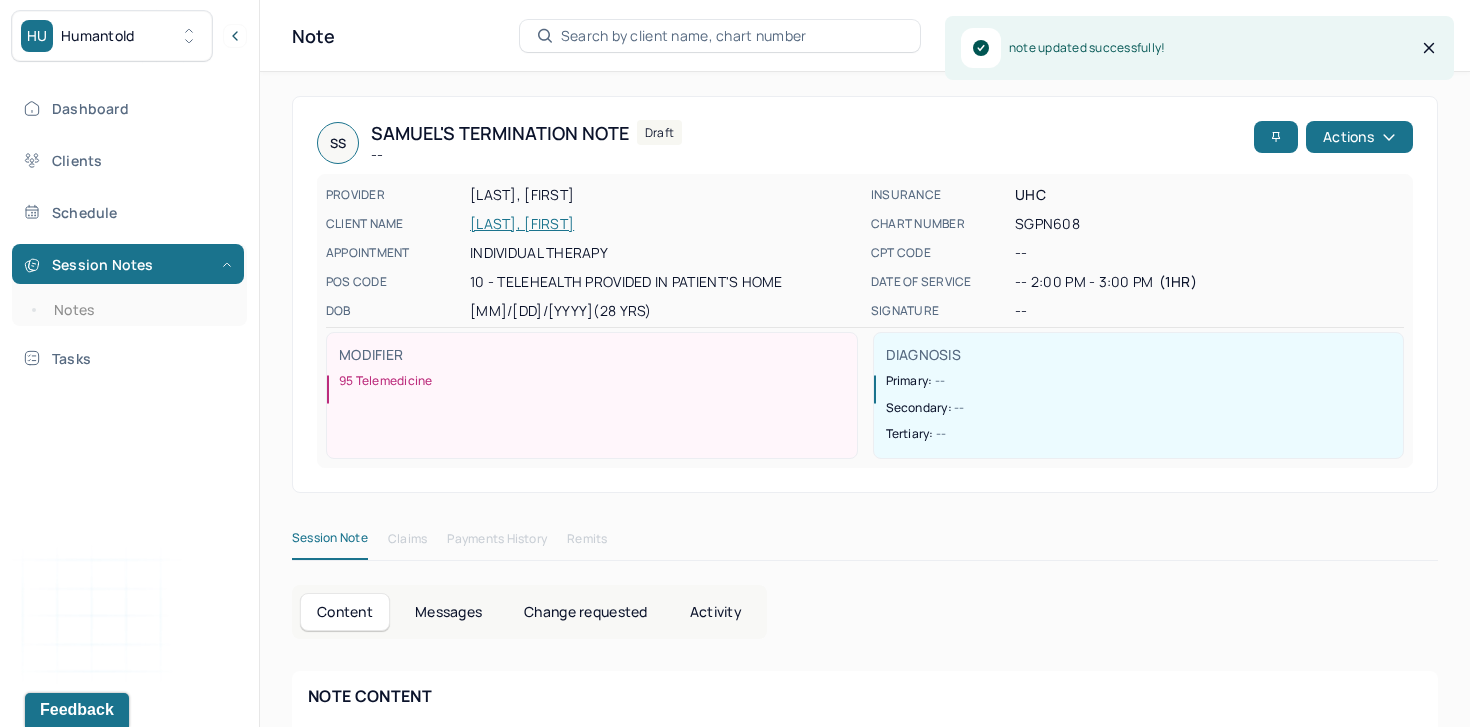 click on "[LAST], [FIRST]" at bounding box center (664, 224) 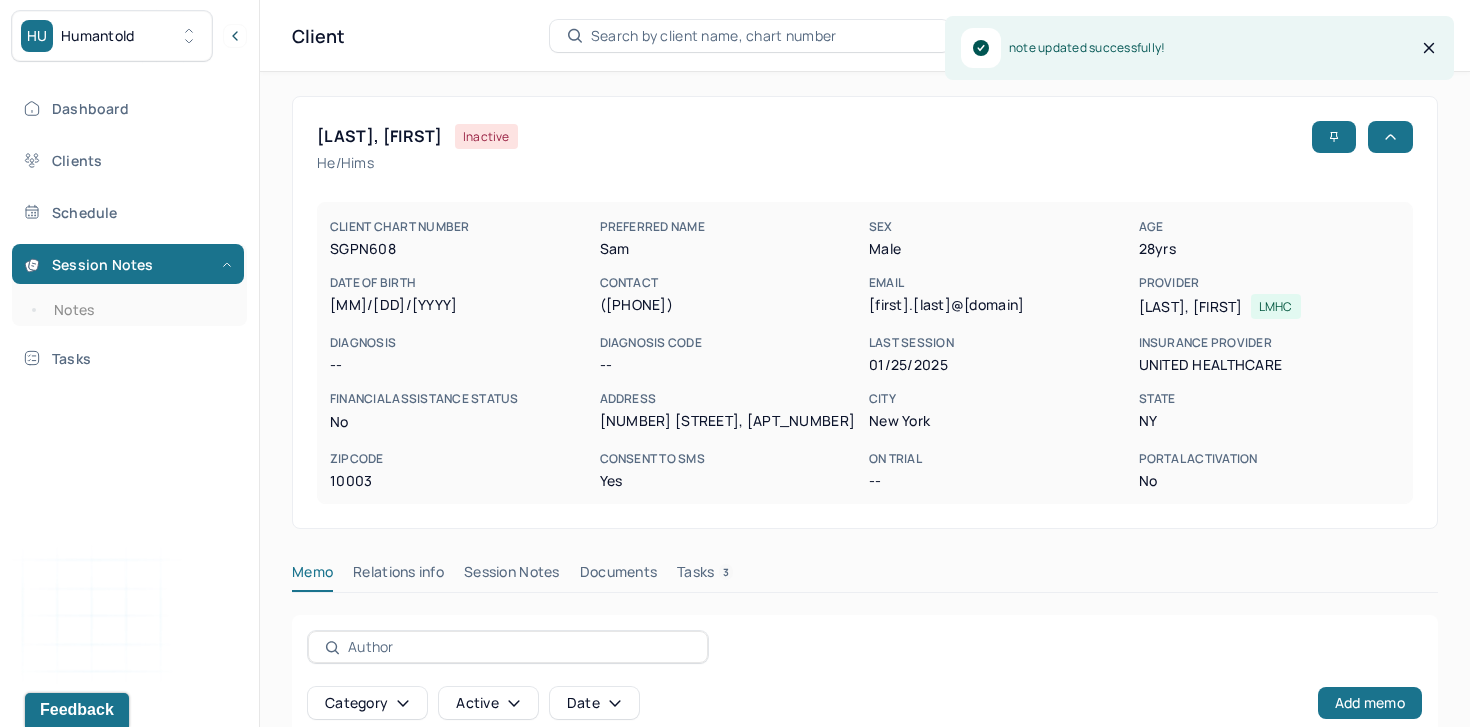 click on "Session Notes" at bounding box center [512, 576] 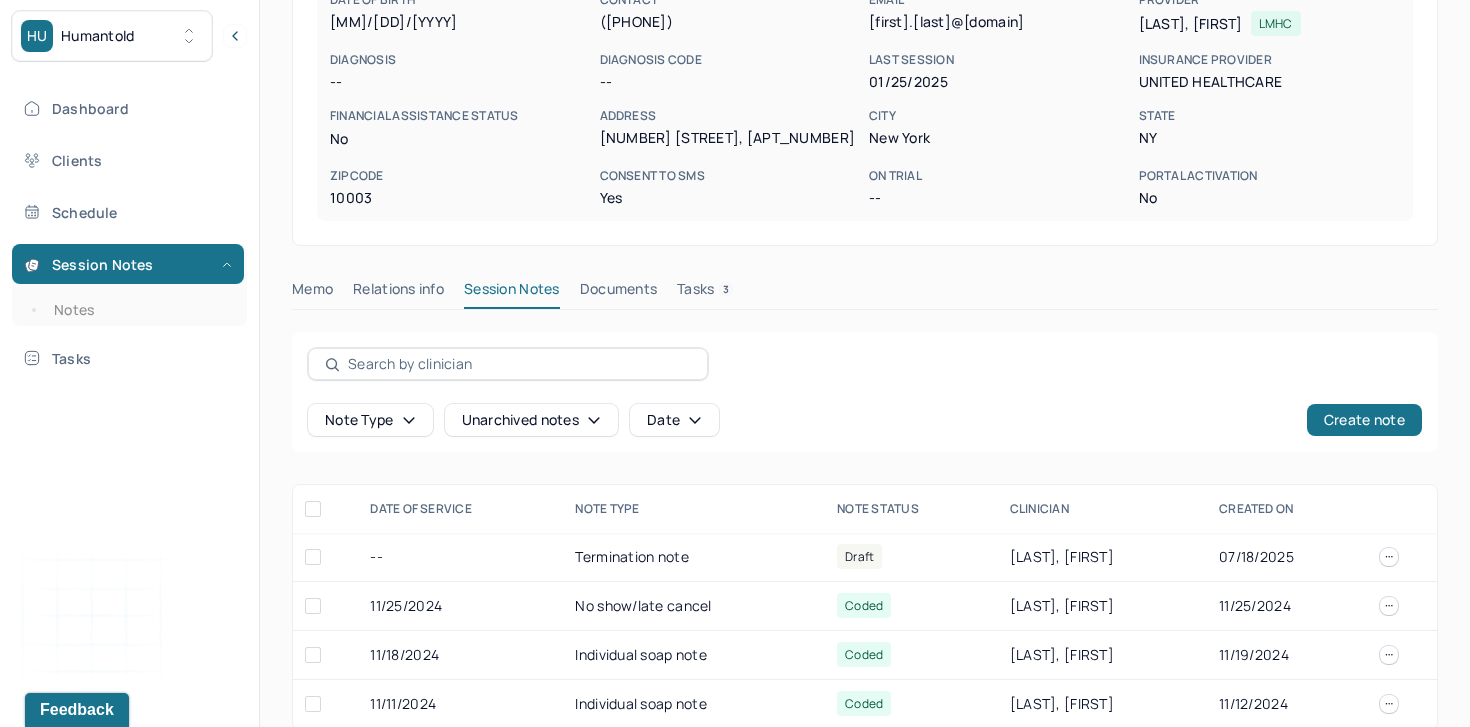 scroll, scrollTop: 310, scrollLeft: 0, axis: vertical 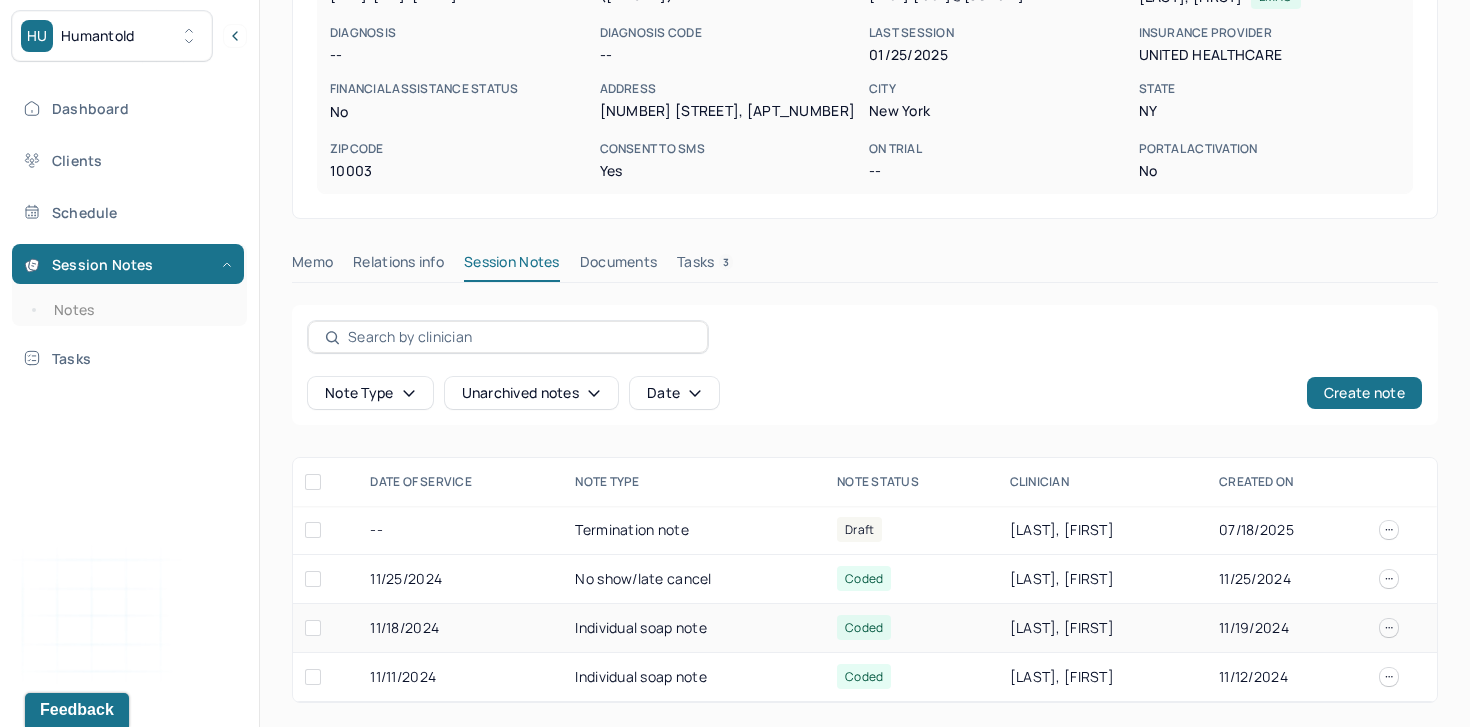 click on "11/18/2024" at bounding box center (460, 628) 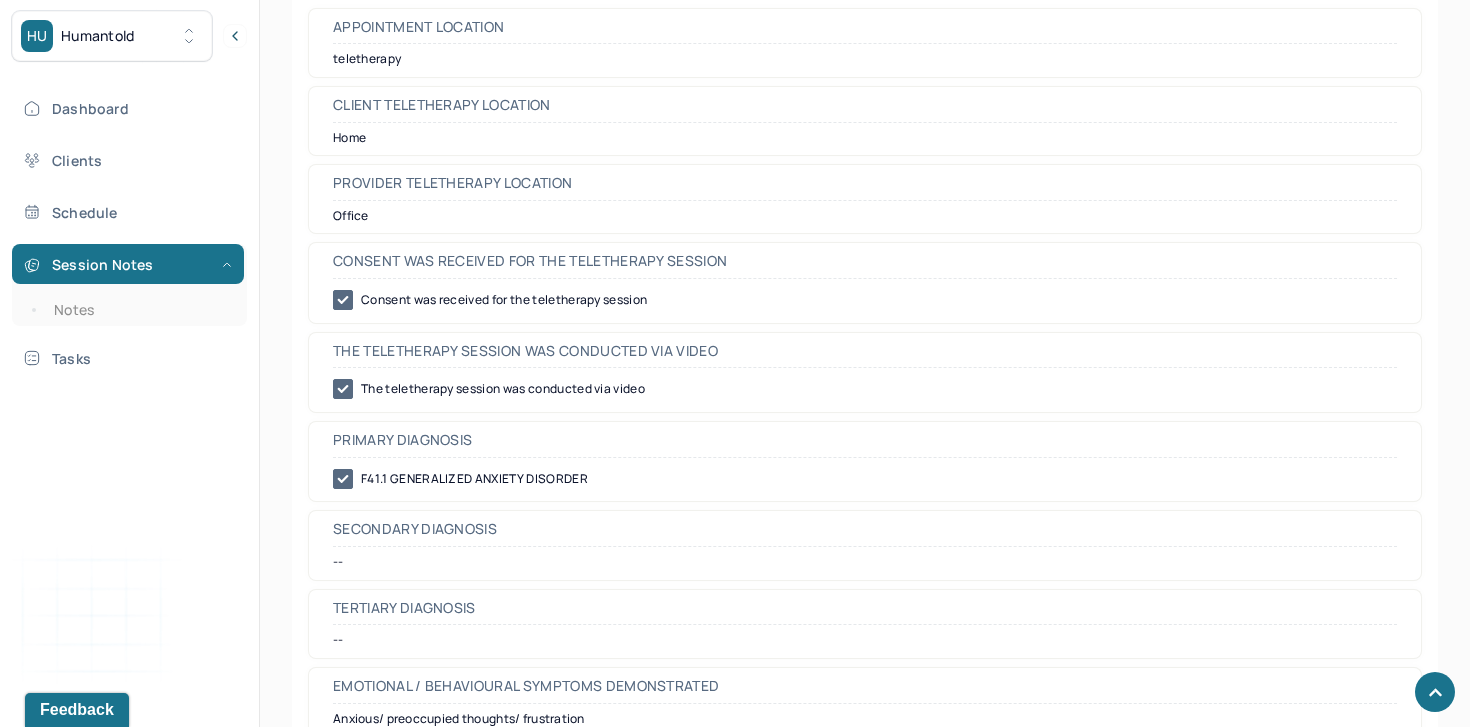 scroll, scrollTop: 855, scrollLeft: 0, axis: vertical 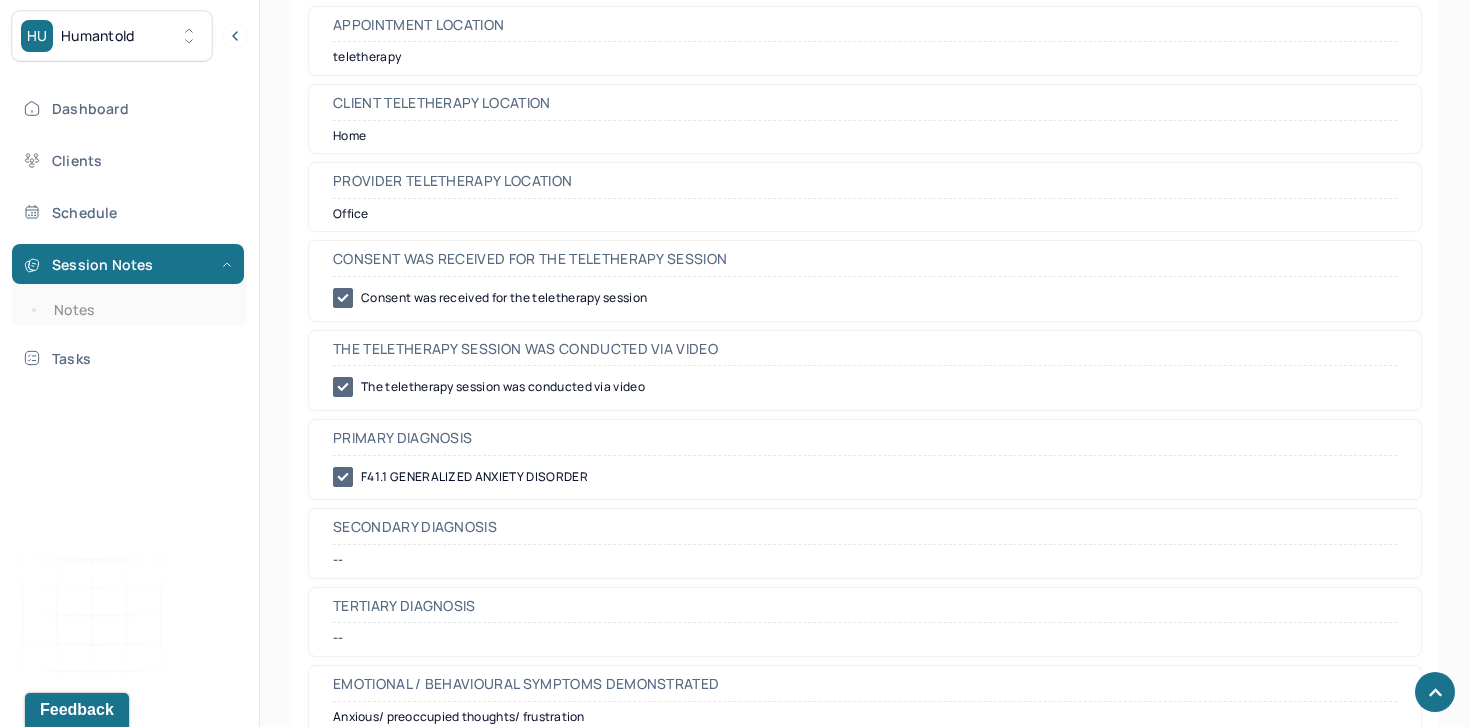 click on "F41.1 GENERALIZED ANXIETY DISORDER" at bounding box center [865, 477] 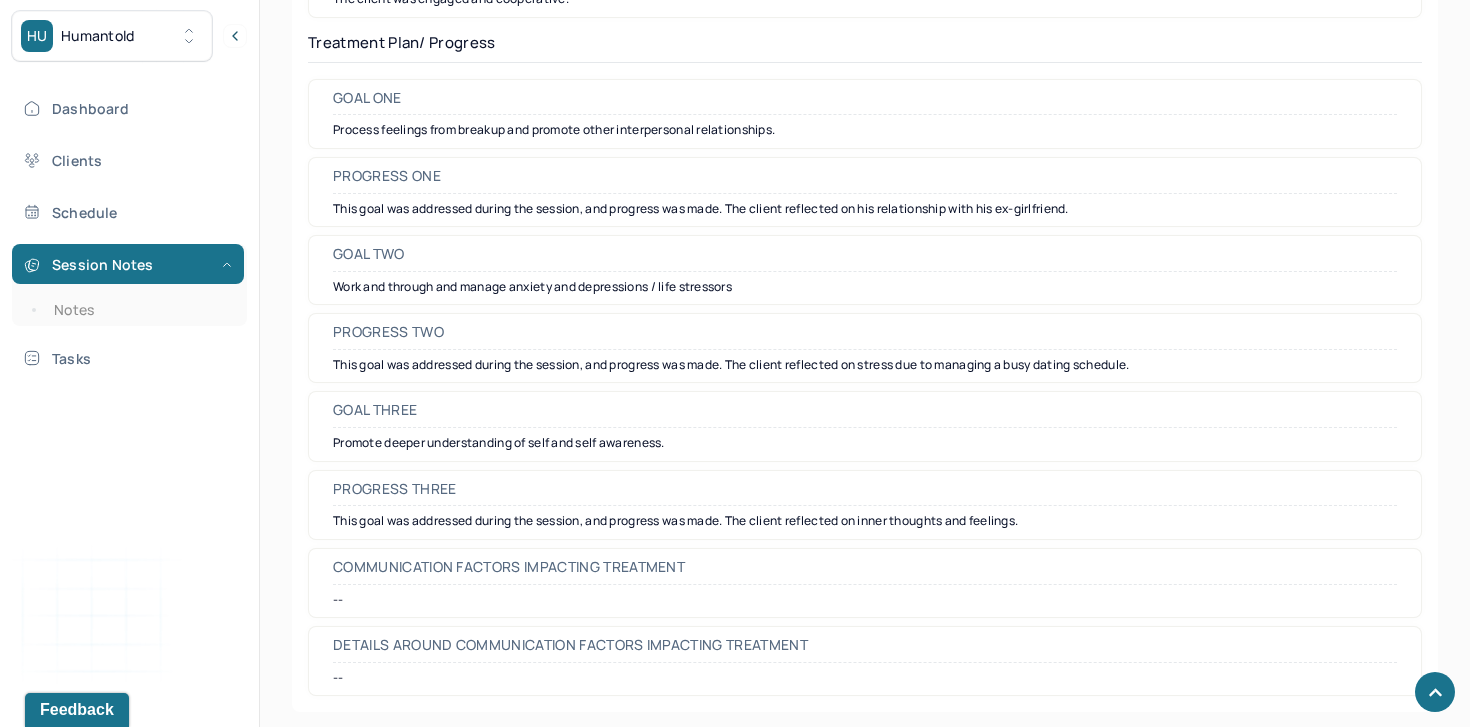 scroll, scrollTop: 2873, scrollLeft: 0, axis: vertical 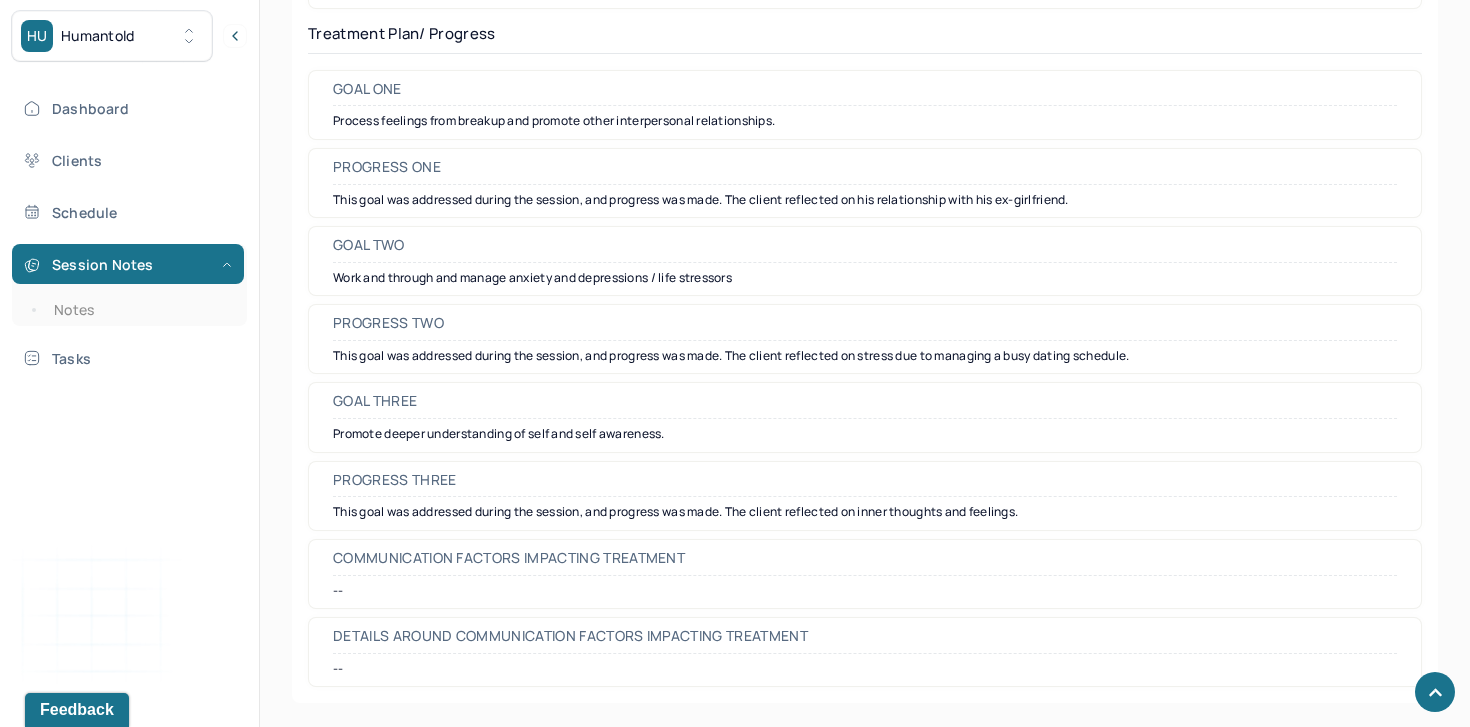 click on "Process feelings from breakup and promote other interpersonal relationships." at bounding box center [865, 121] 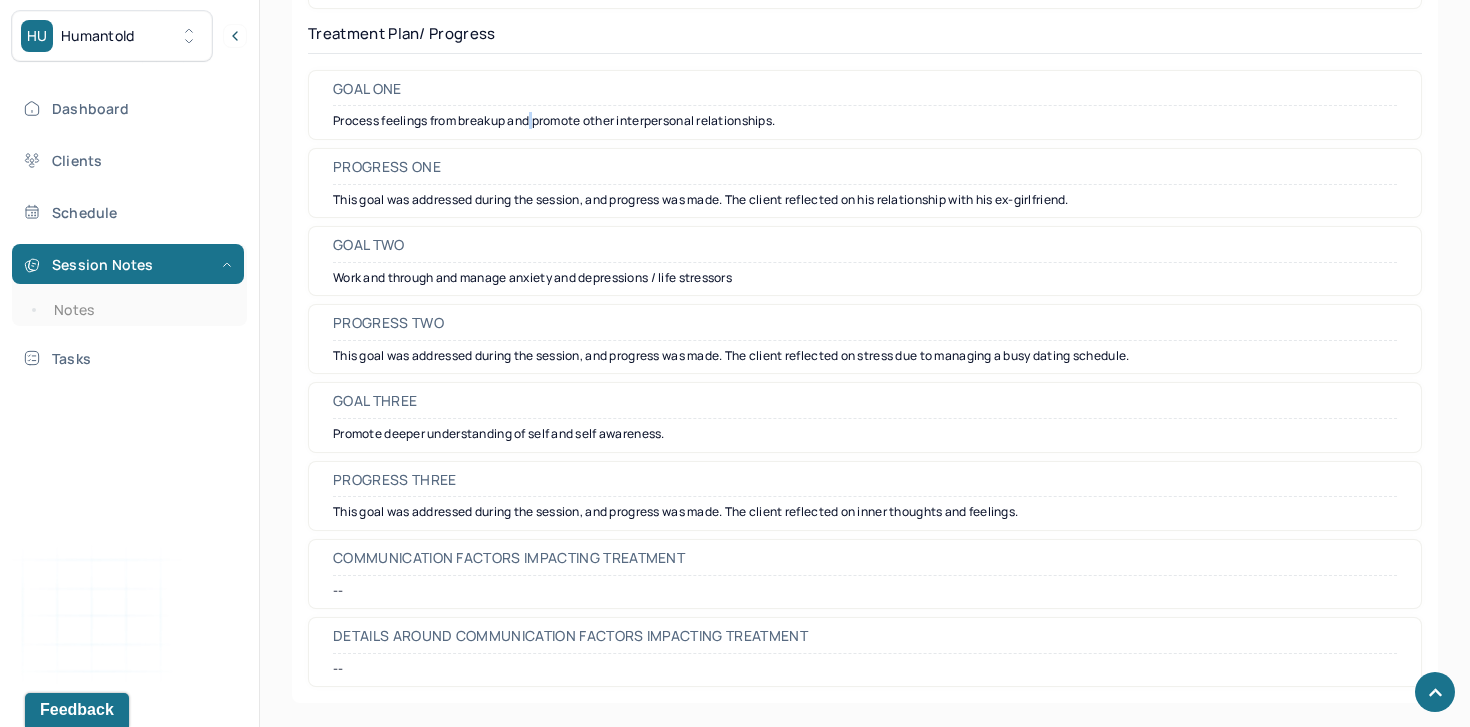 click on "Process feelings from breakup and promote other interpersonal relationships." at bounding box center [865, 121] 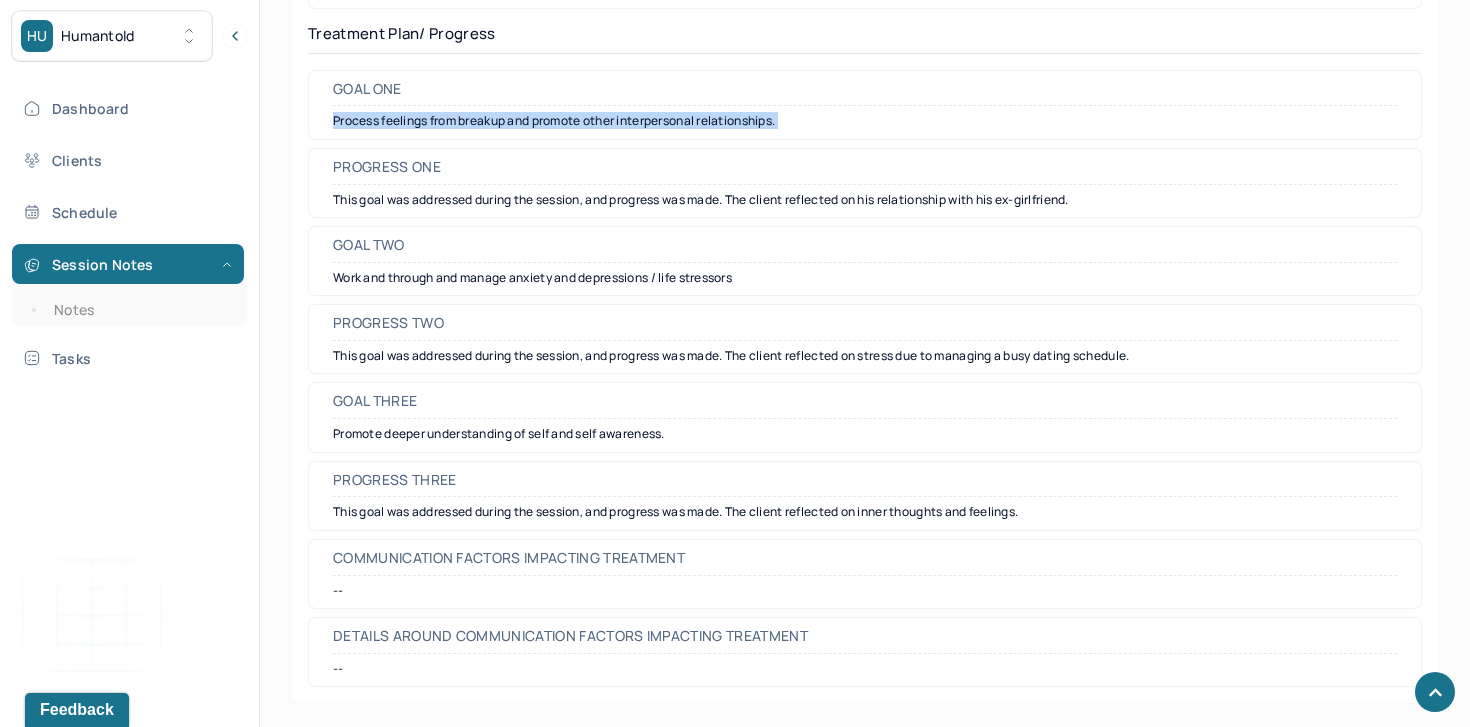 click on "Process feelings from breakup and promote other interpersonal relationships." at bounding box center (865, 121) 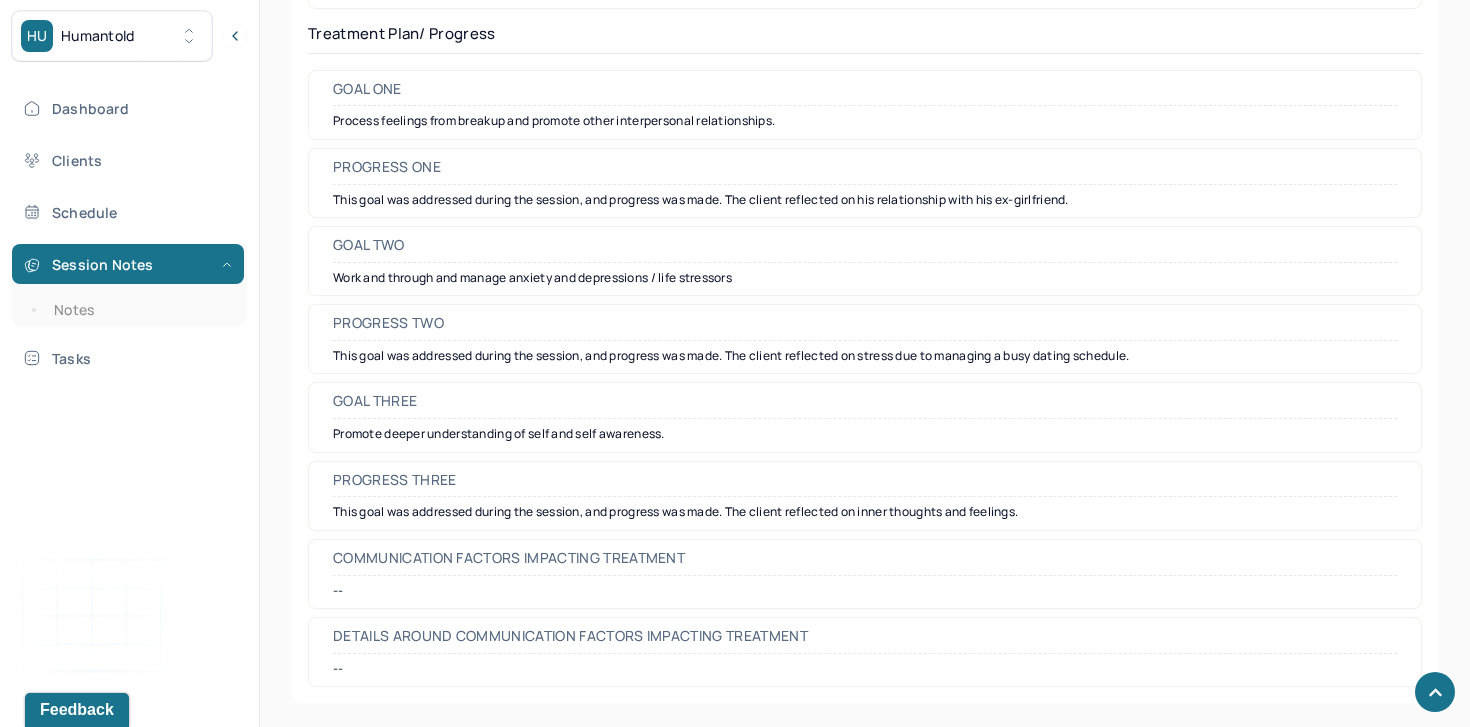 click on "Goal two Work and through and manage anxiety and depressions / life stressors" at bounding box center [865, 261] 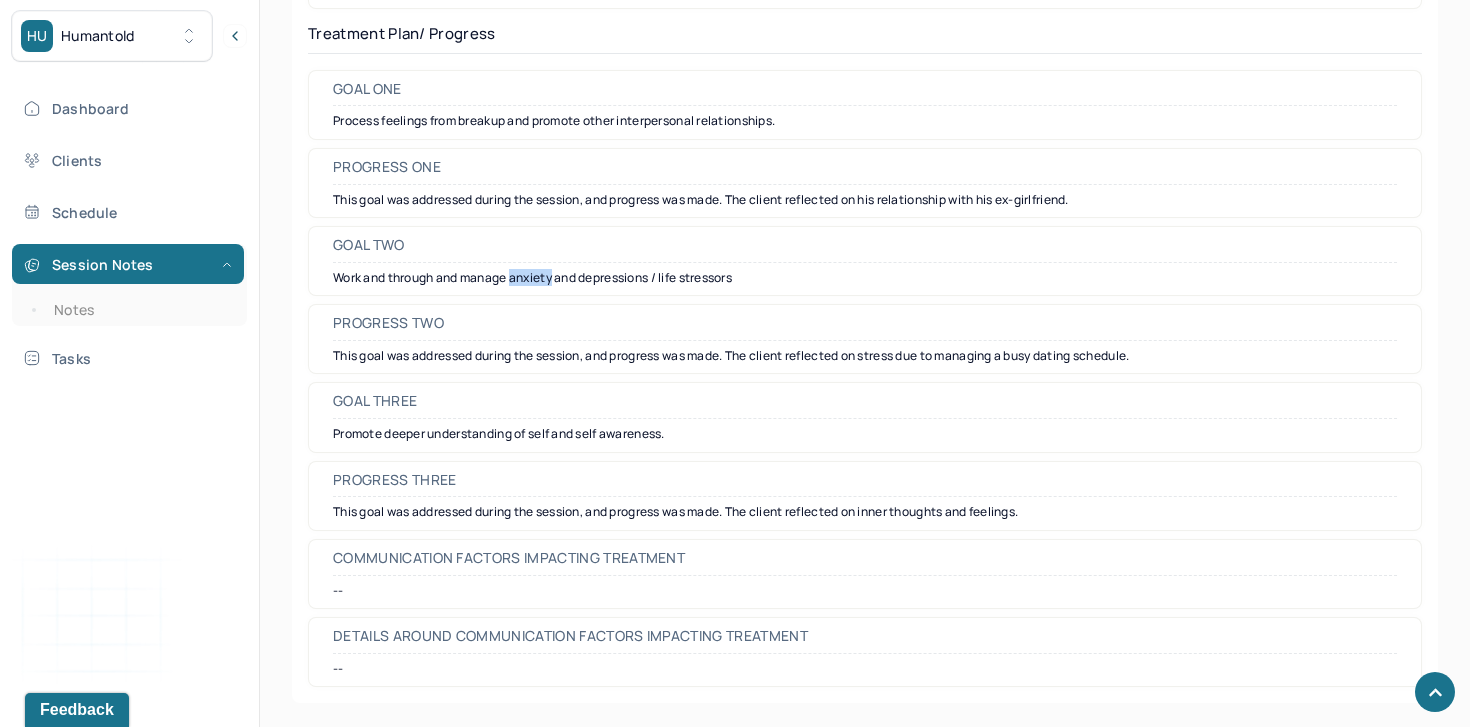 click on "Work and through and manage anxiety and depressions / life stressors" at bounding box center [865, 278] 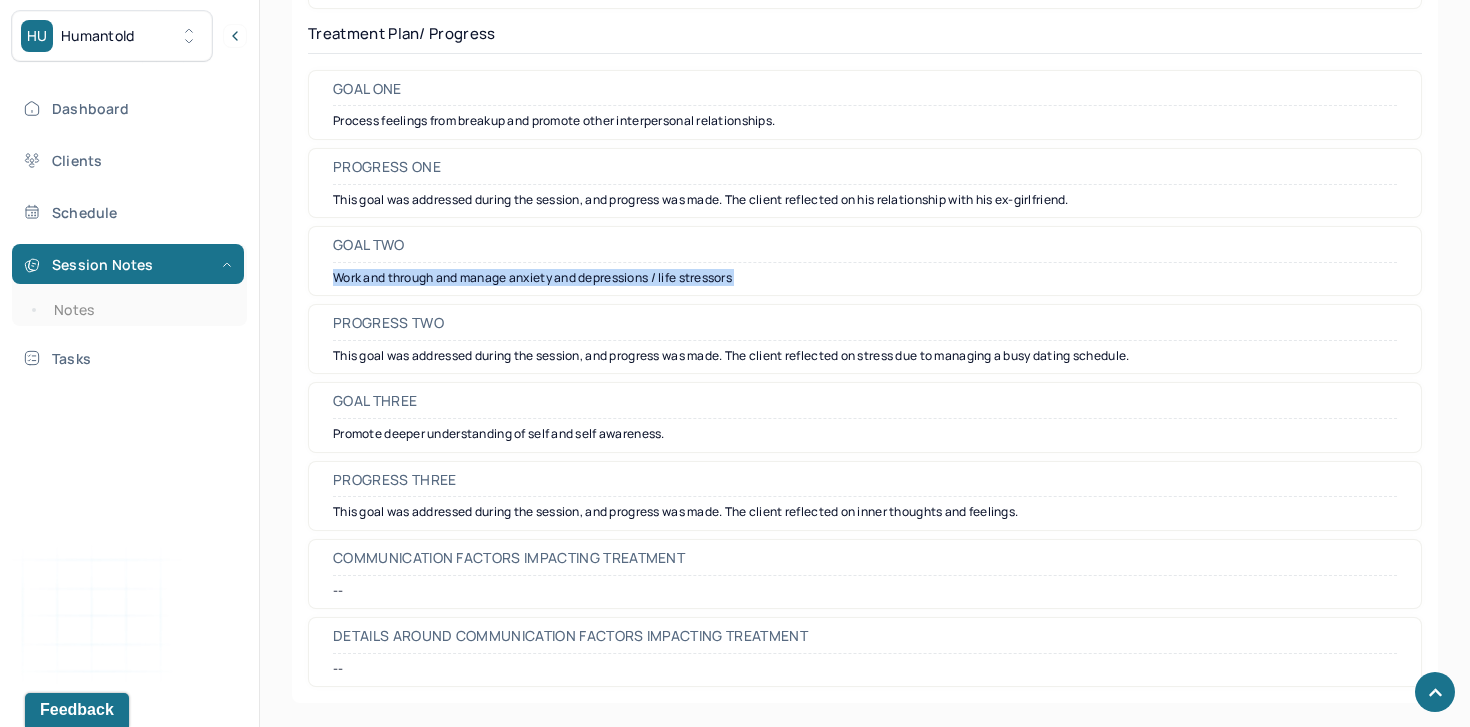 click on "Work and through and manage anxiety and depressions / life stressors" at bounding box center (865, 278) 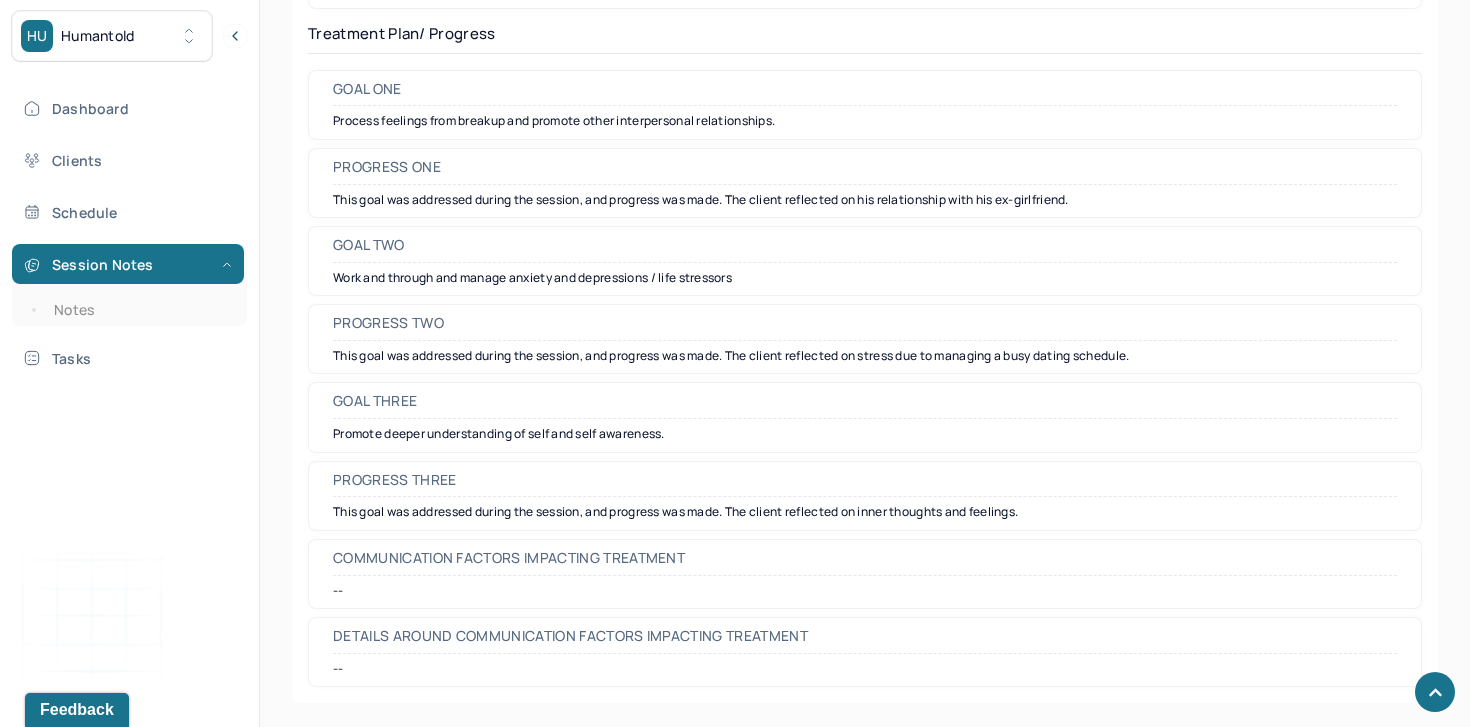 click on "Promote deeper understanding of self and self awareness." at bounding box center [865, 434] 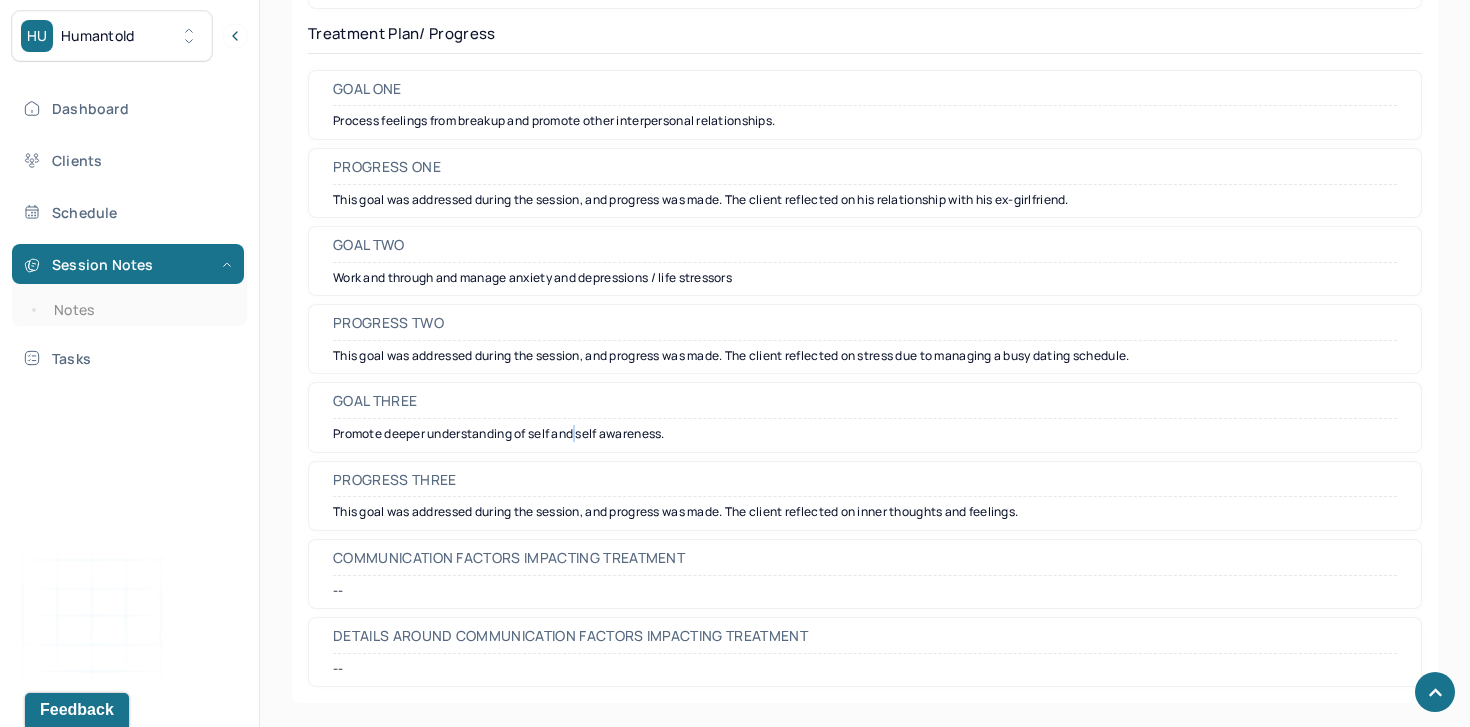 click on "Promote deeper understanding of self and self awareness." at bounding box center [865, 434] 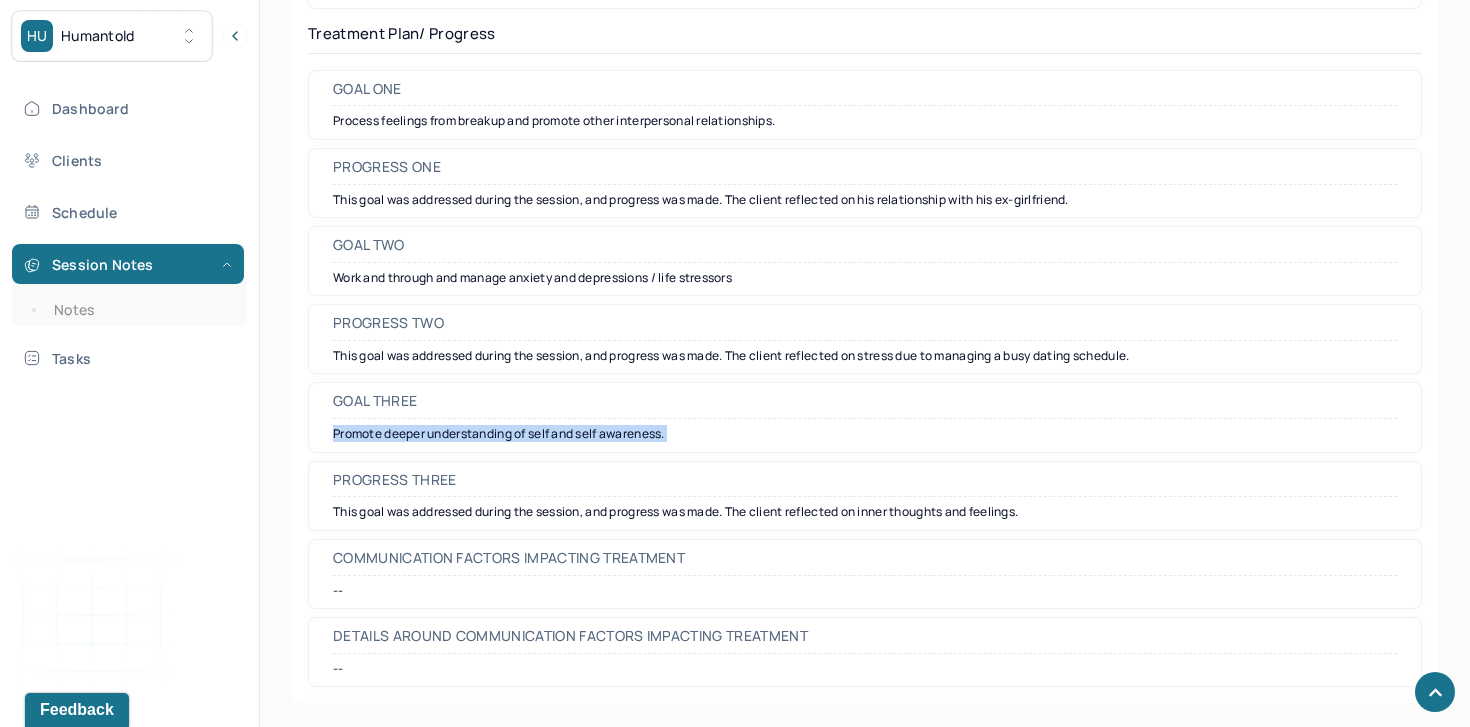 click on "Promote deeper understanding of self and self awareness." at bounding box center (865, 434) 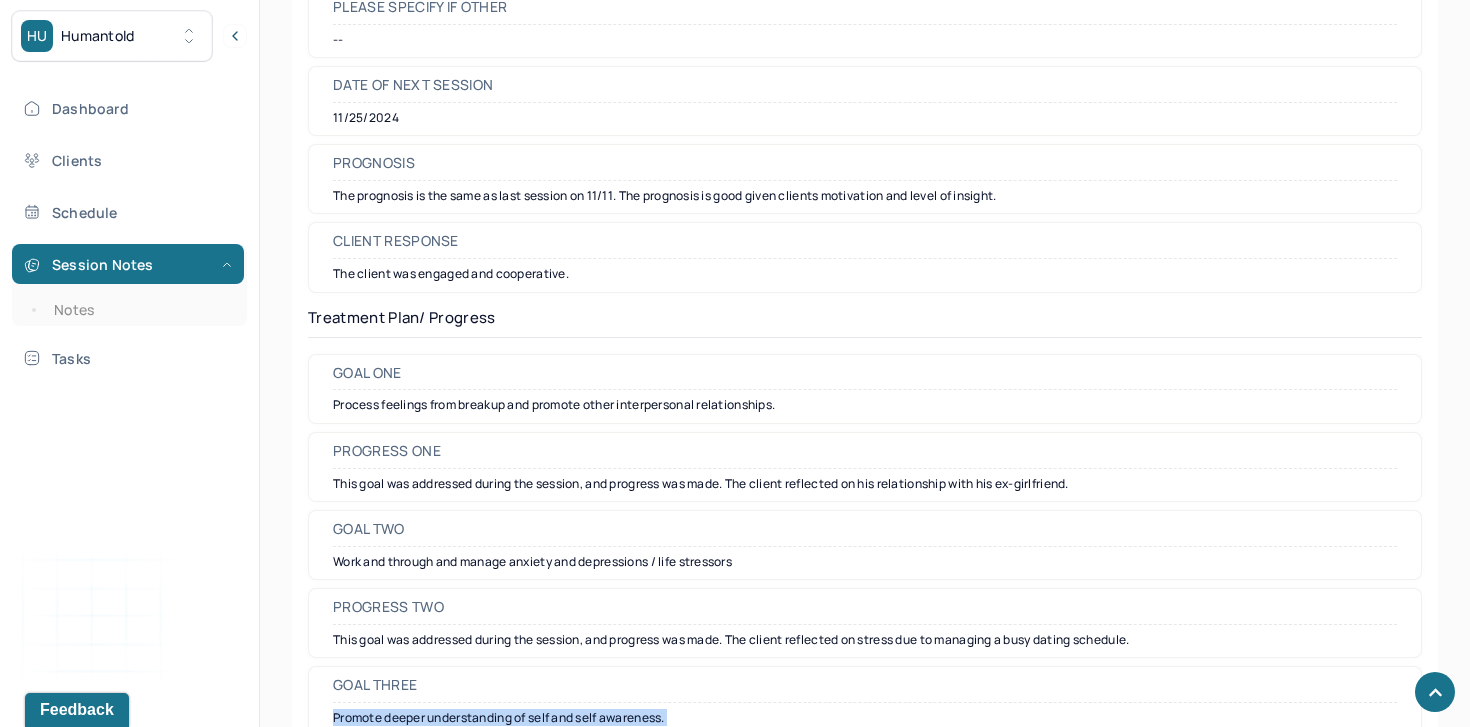 scroll, scrollTop: 2576, scrollLeft: 0, axis: vertical 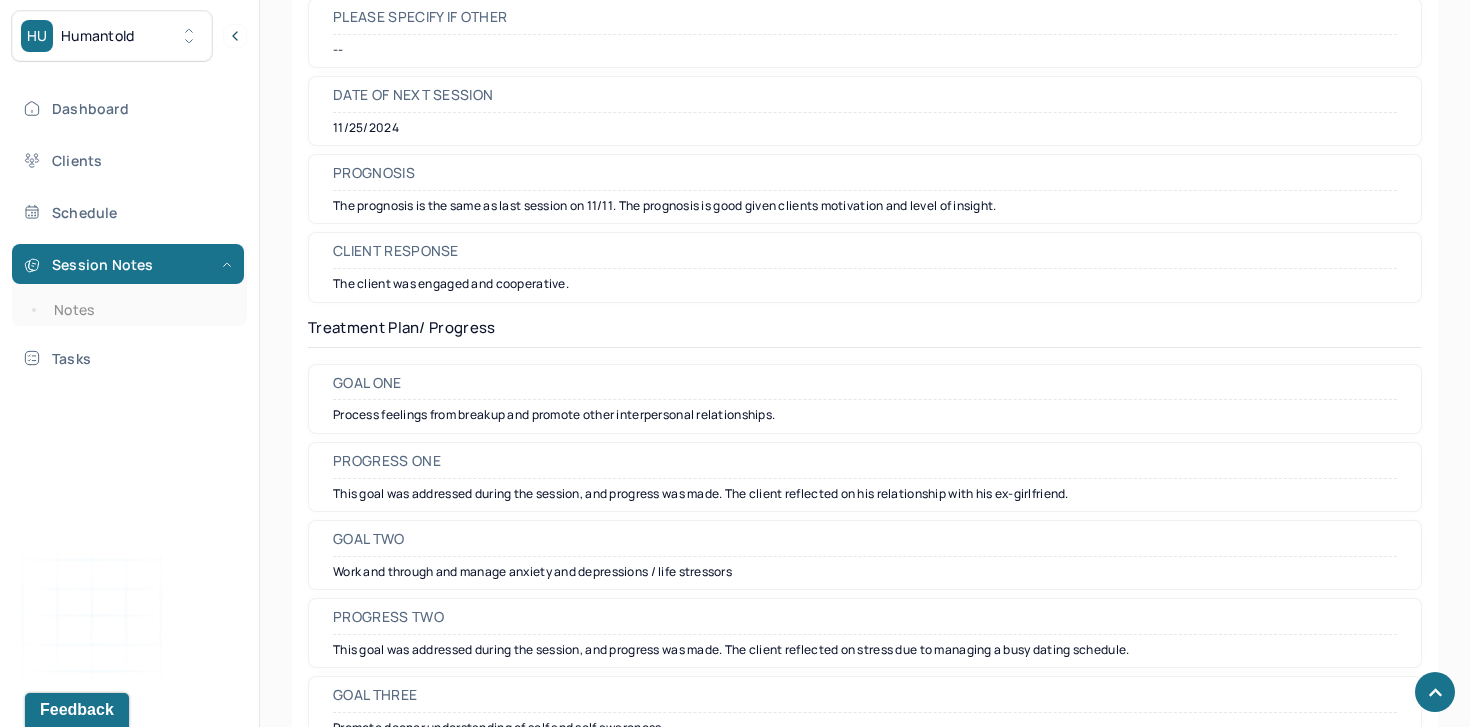 click on "The prognosis is the same as last session on 11/11. The prognosis is good given clients motivation and level of insight." at bounding box center [865, 206] 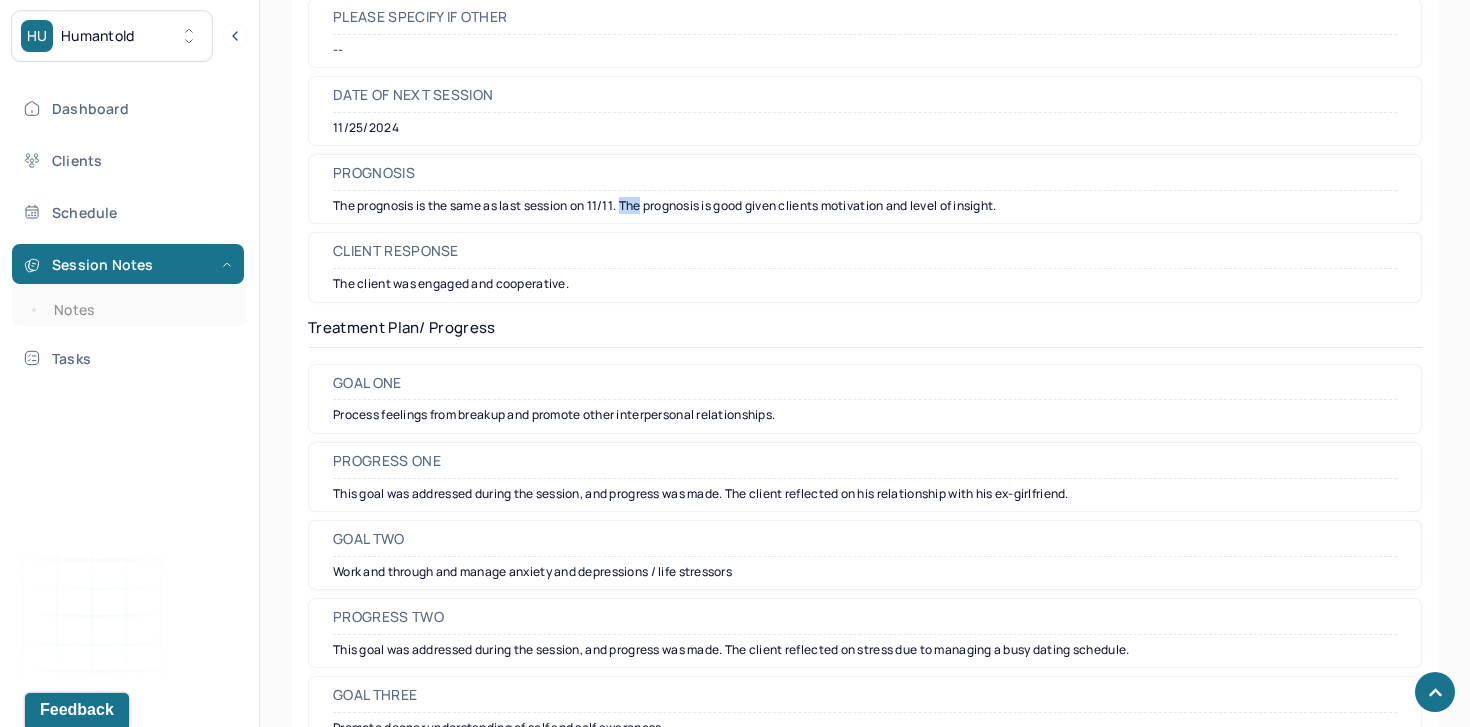 click on "The prognosis is the same as last session on 11/11. The prognosis is good given clients motivation and level of insight." at bounding box center (865, 206) 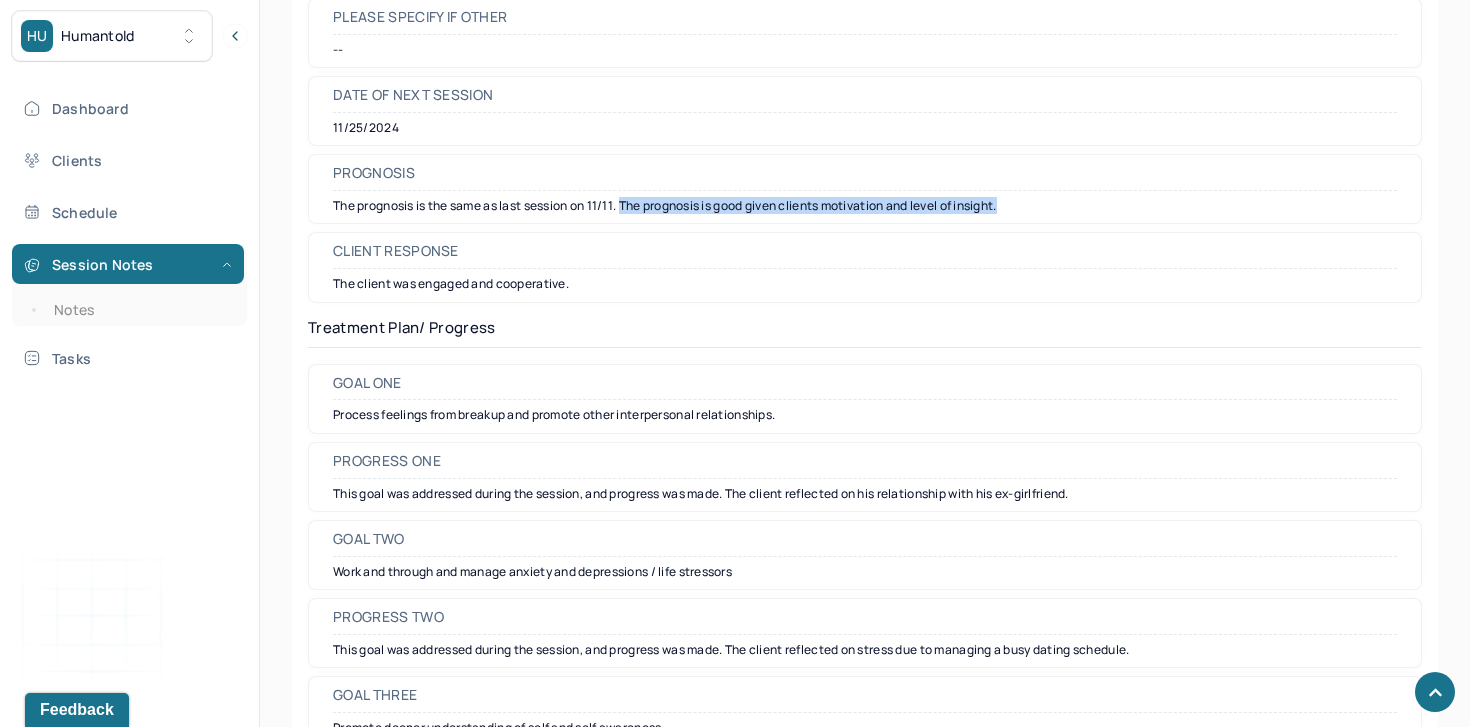drag, startPoint x: 629, startPoint y: 209, endPoint x: 1035, endPoint y: 204, distance: 406.0308 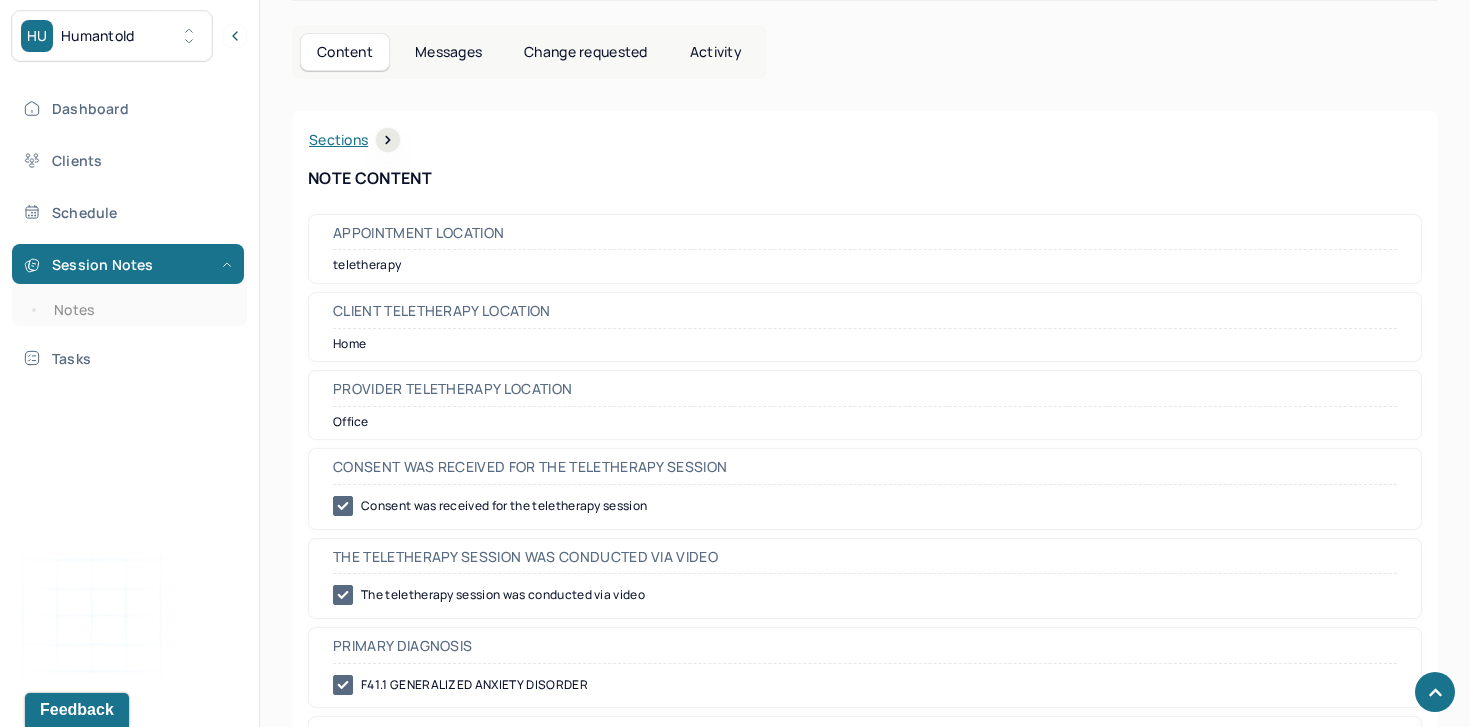 scroll, scrollTop: 594, scrollLeft: 0, axis: vertical 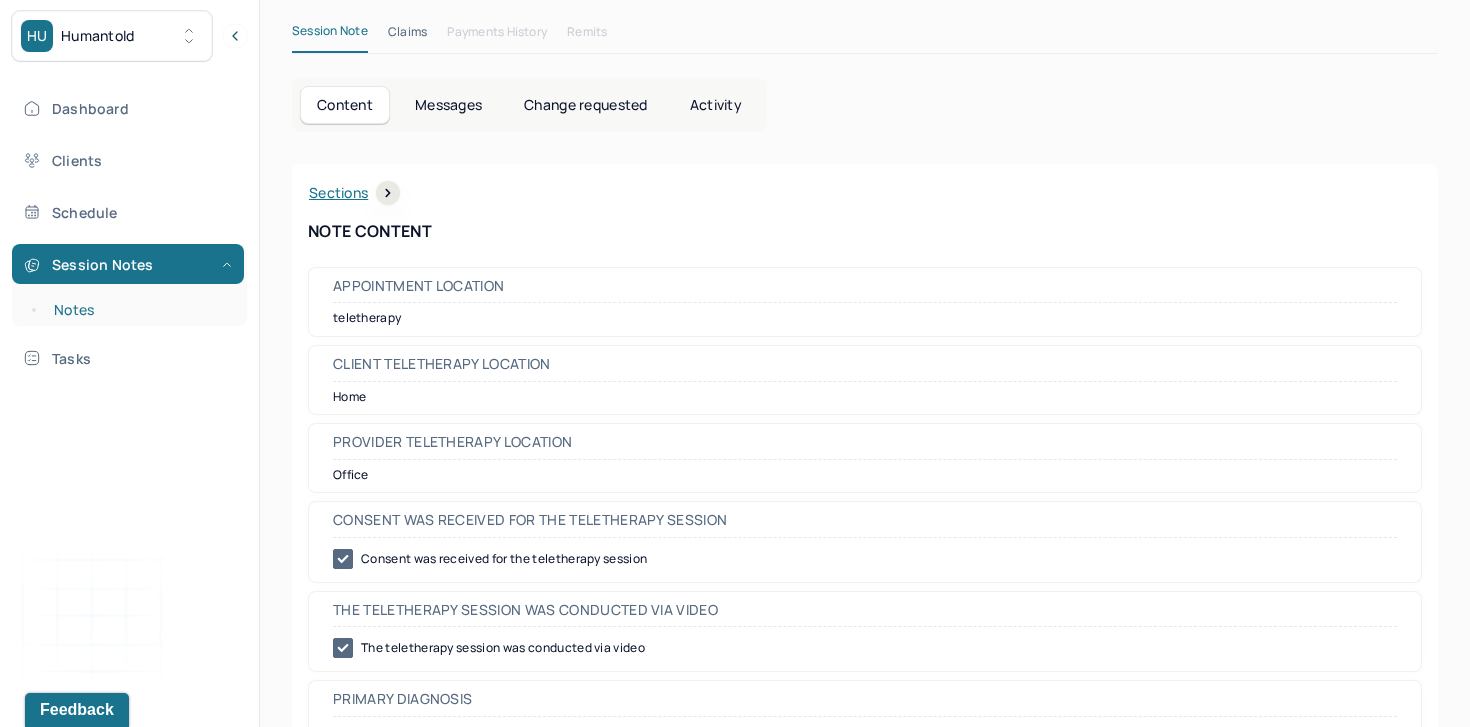 click on "Notes" at bounding box center [139, 310] 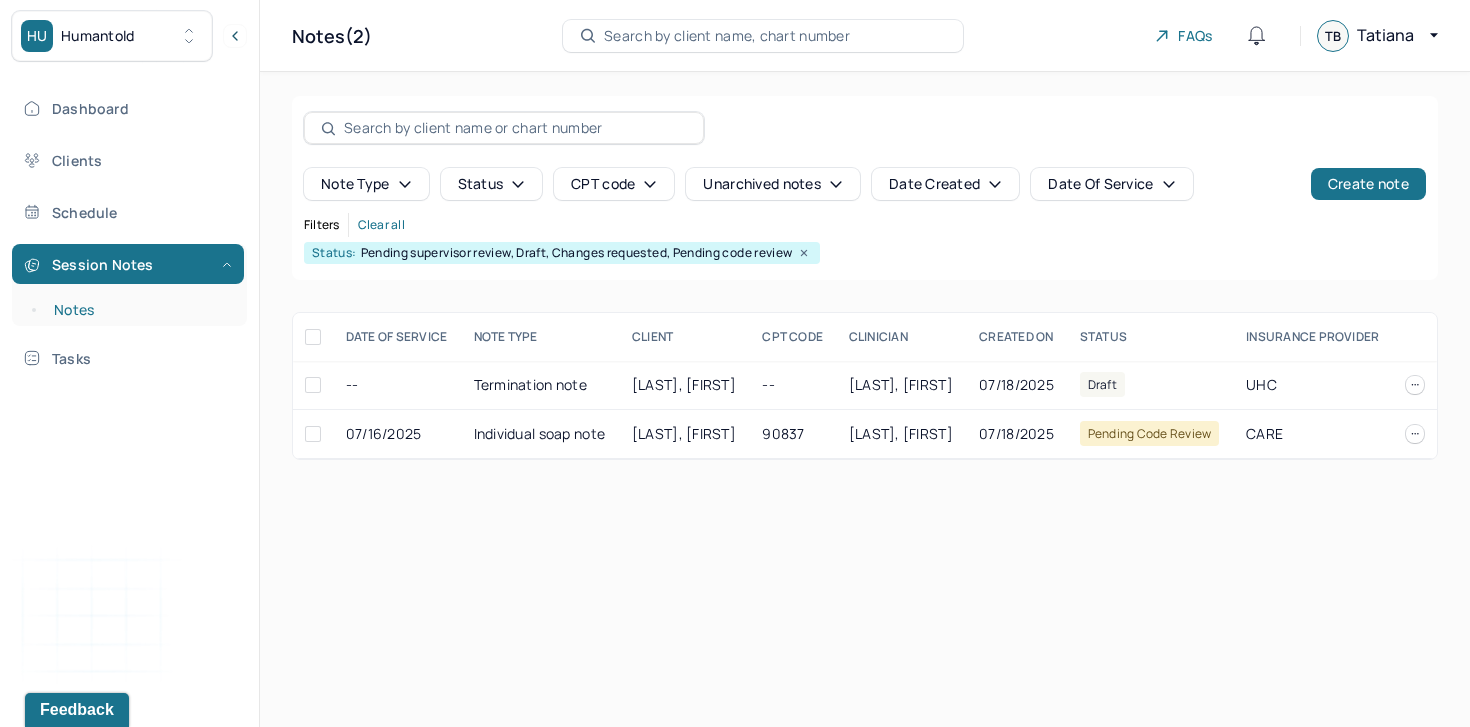 scroll, scrollTop: 0, scrollLeft: 0, axis: both 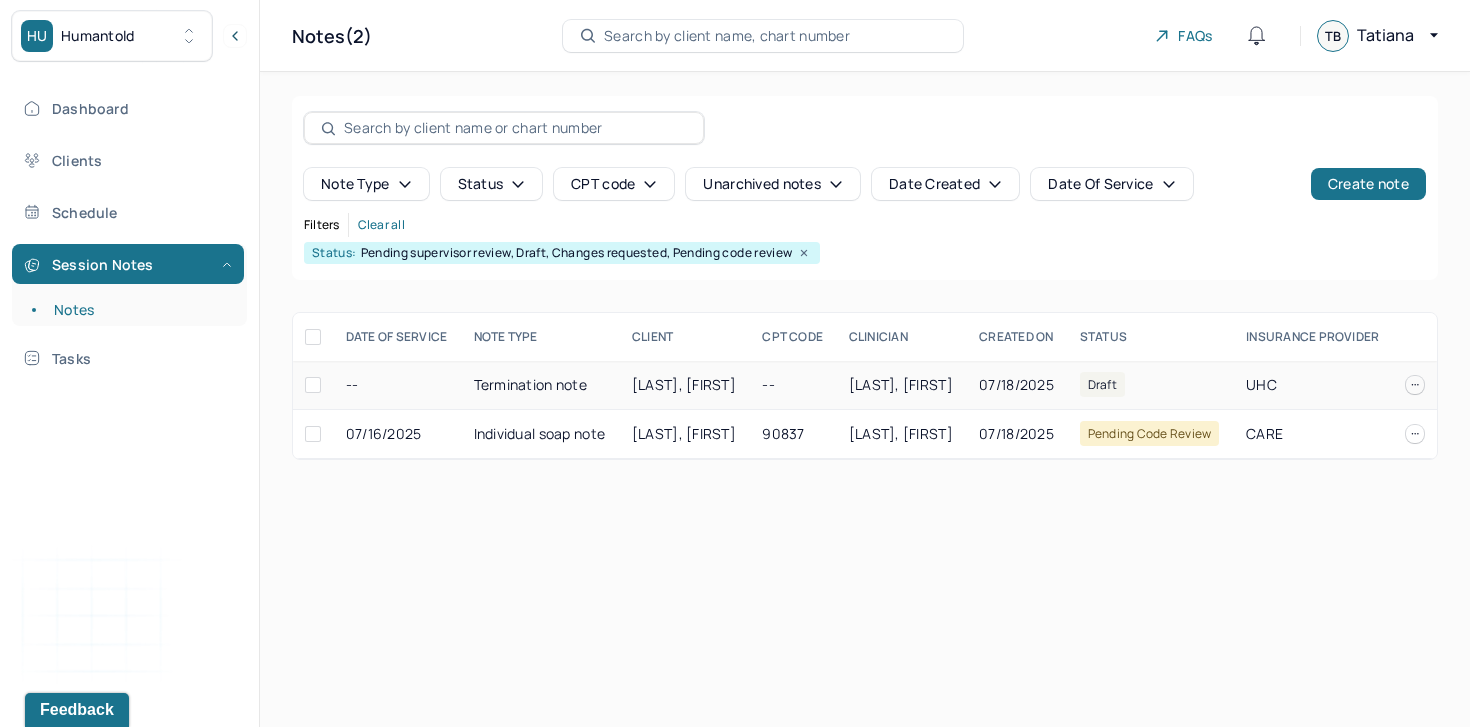 click on "Termination note" at bounding box center (541, 385) 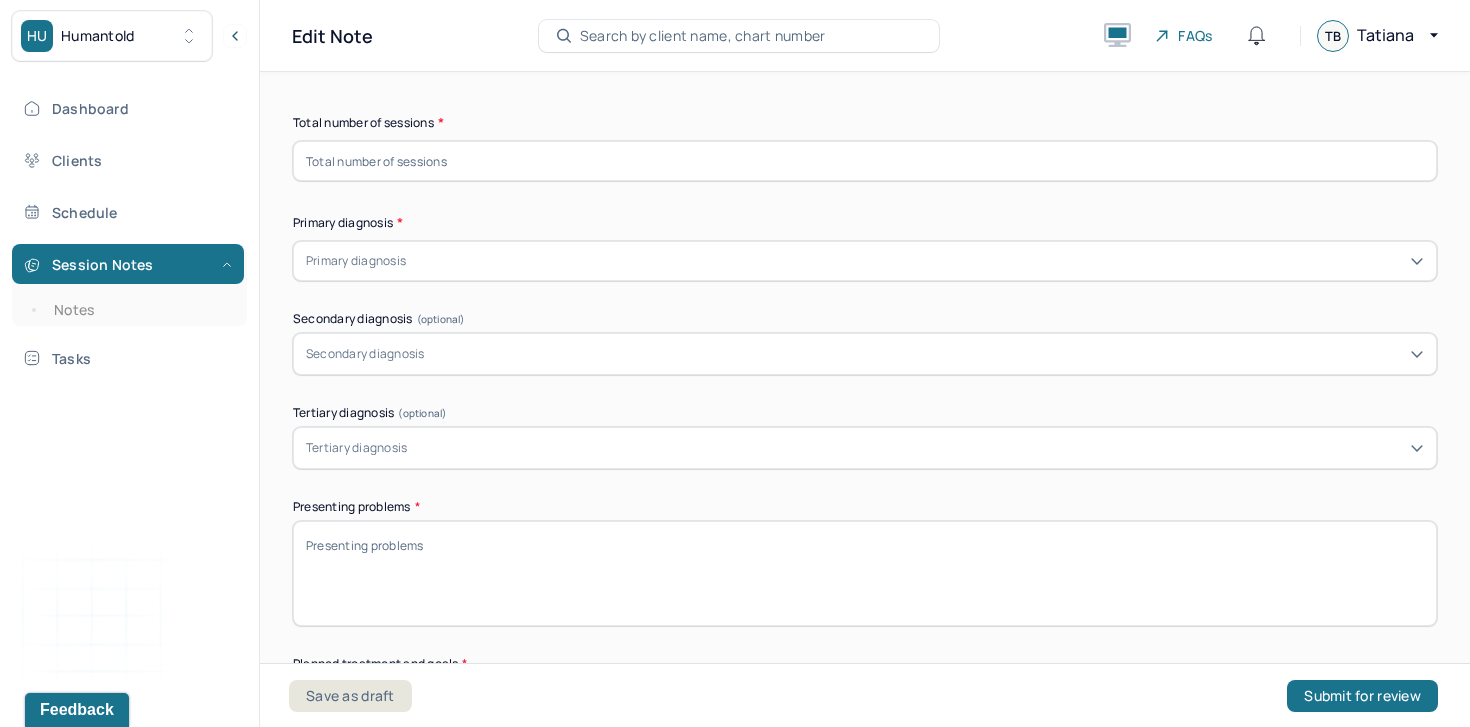 scroll, scrollTop: 633, scrollLeft: 0, axis: vertical 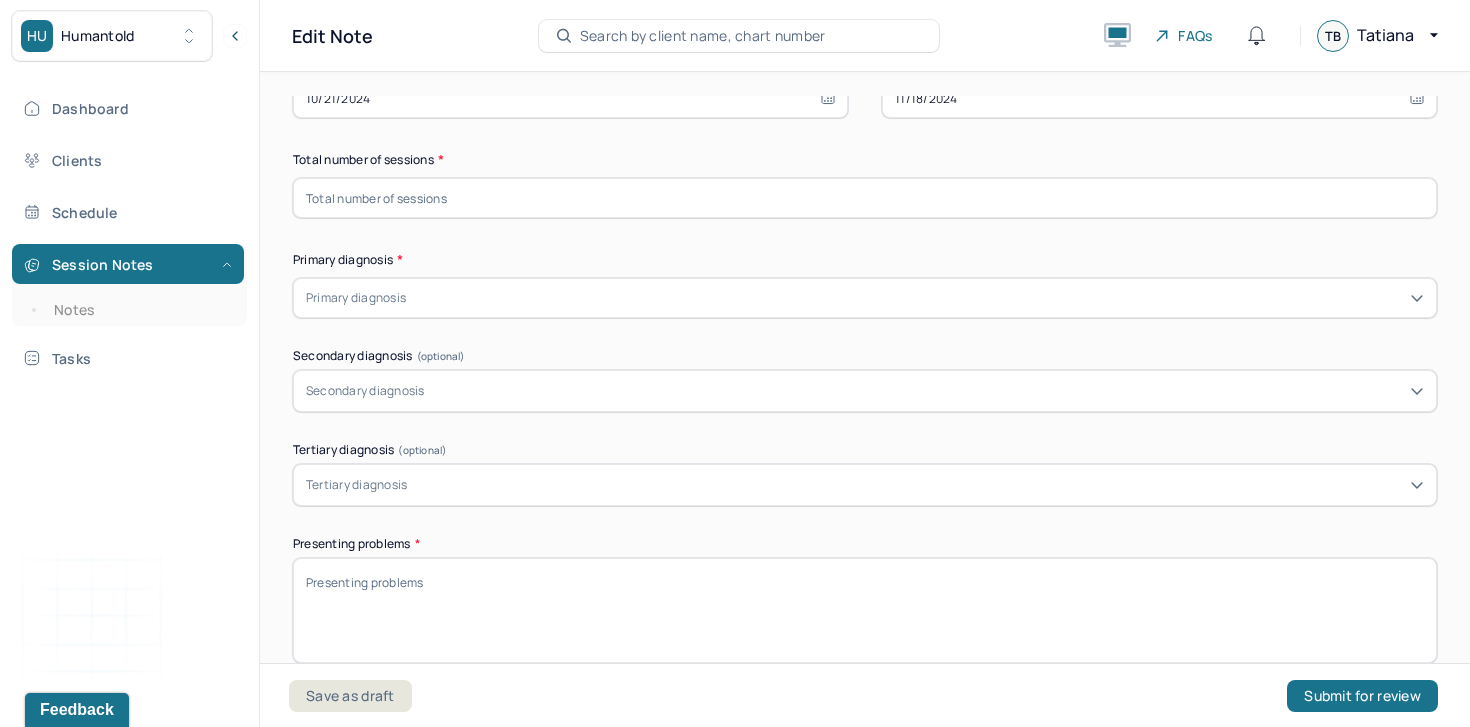 click at bounding box center (917, 298) 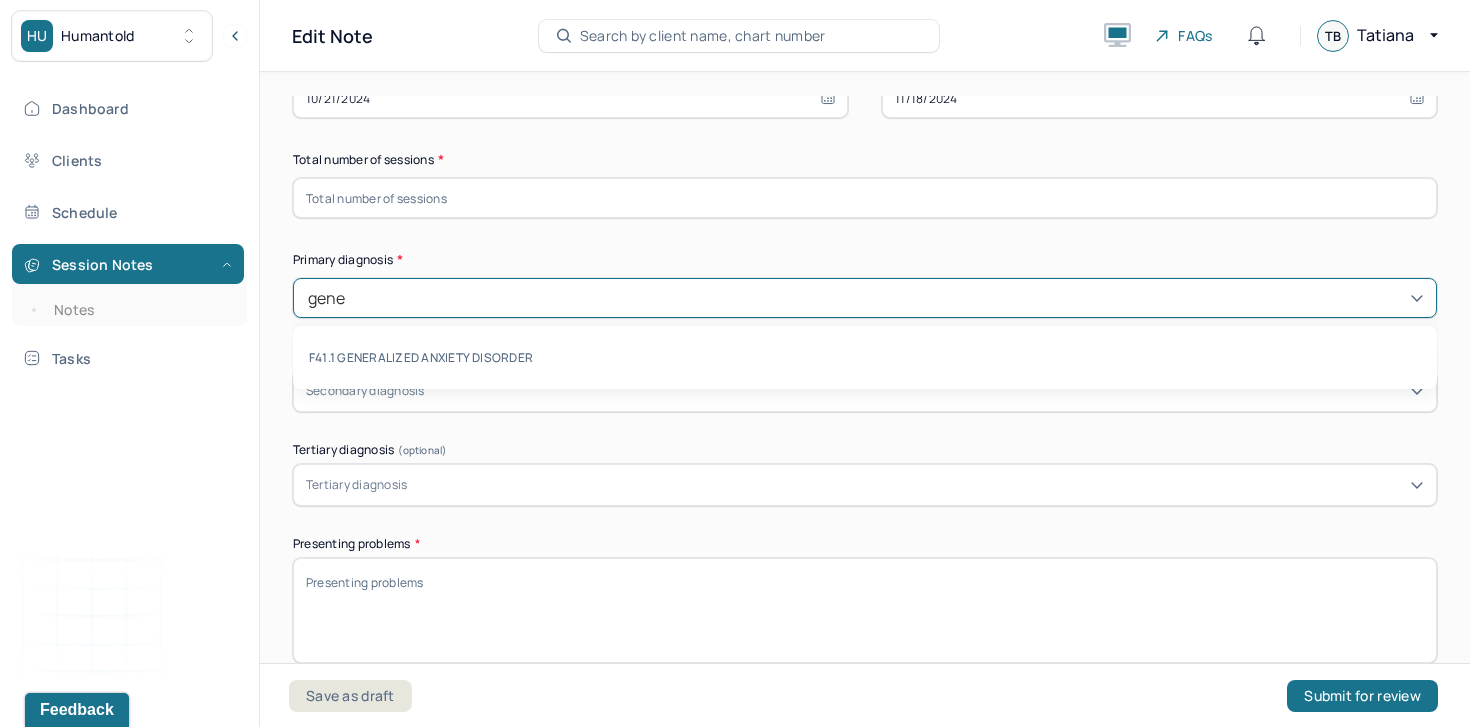 type on "gener" 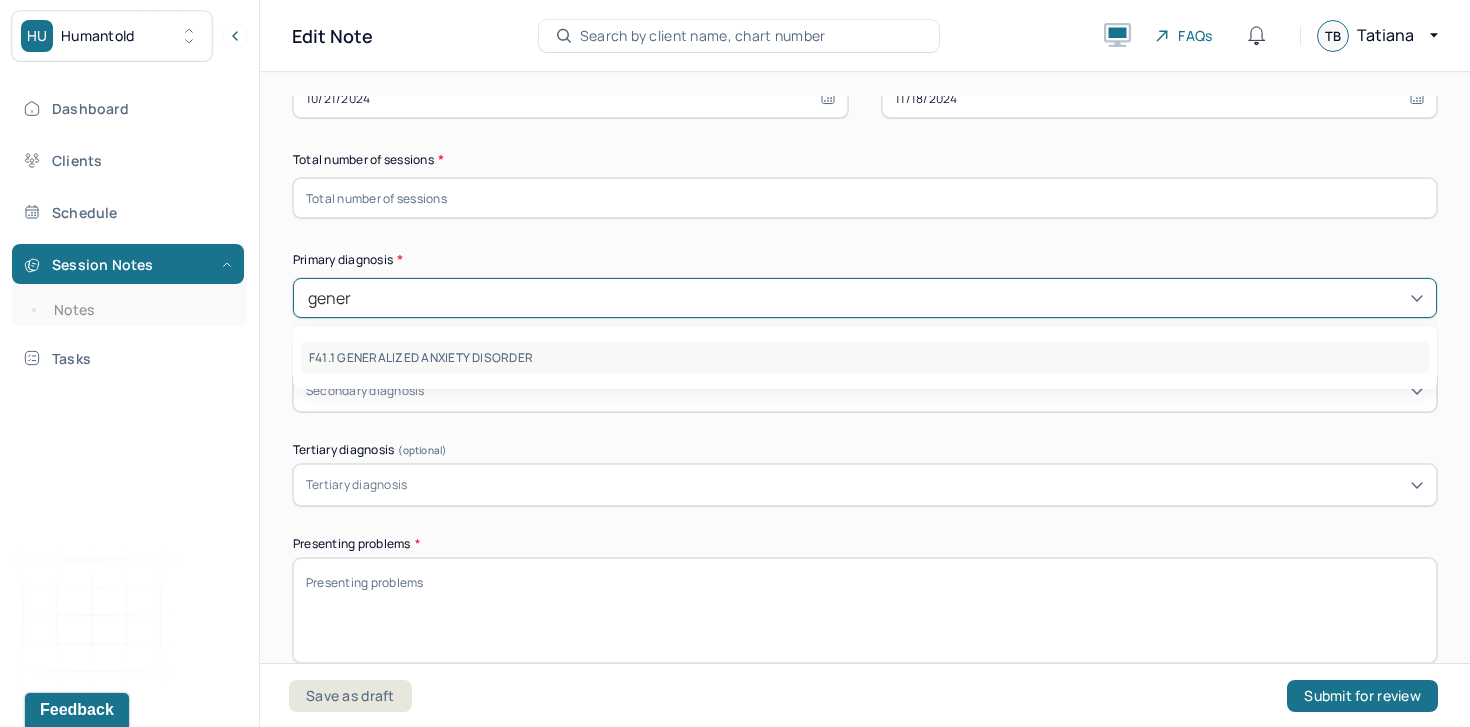 click on "F41.1 GENERALIZED ANXIETY DISORDER" at bounding box center (865, 357) 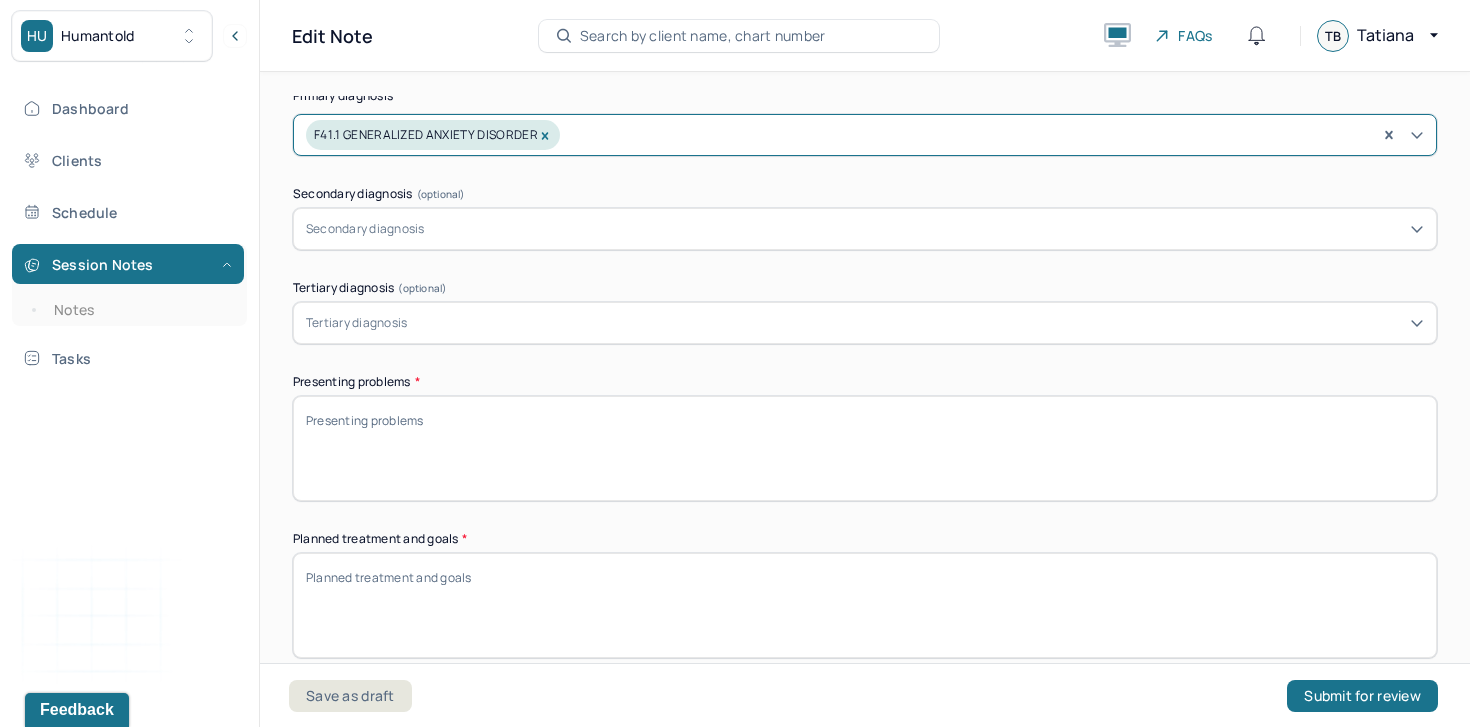 click on "Presenting problems *" at bounding box center [865, 448] 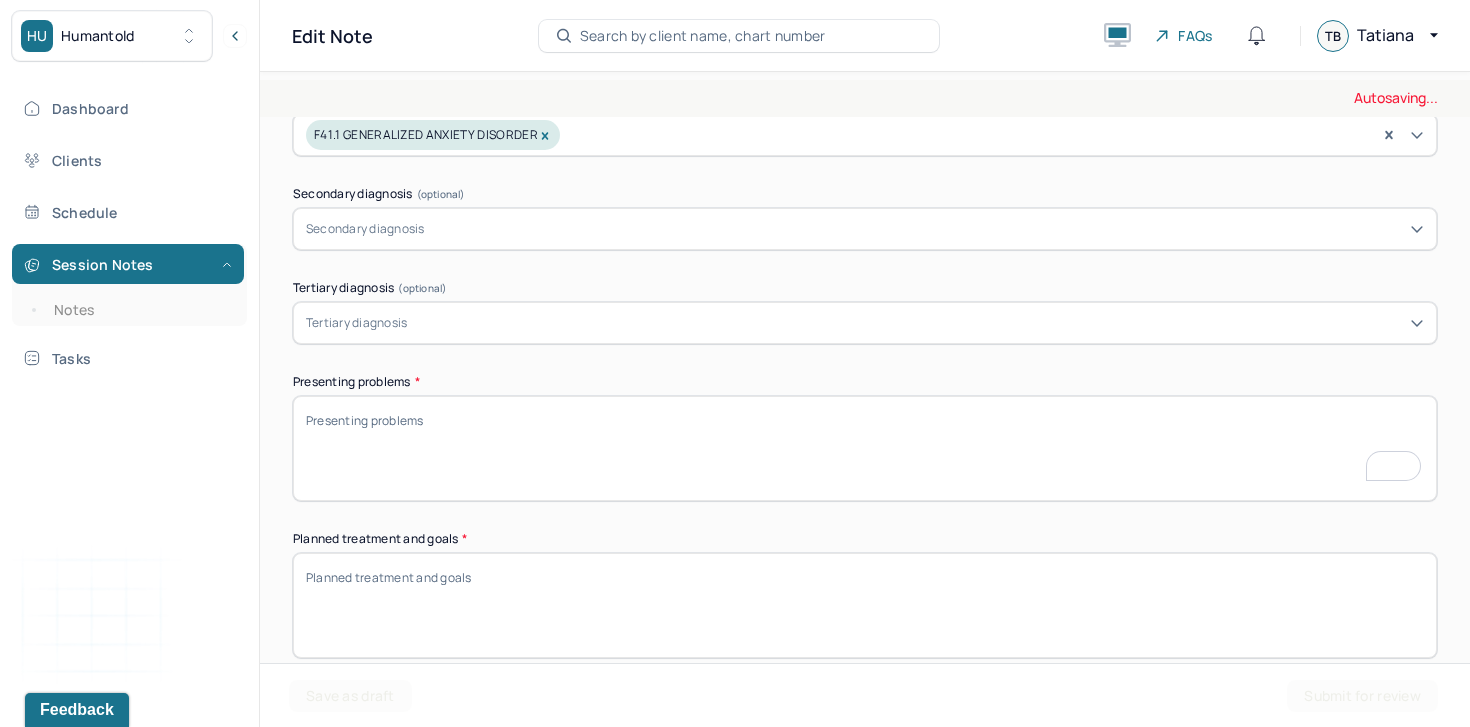 scroll, scrollTop: 909, scrollLeft: 0, axis: vertical 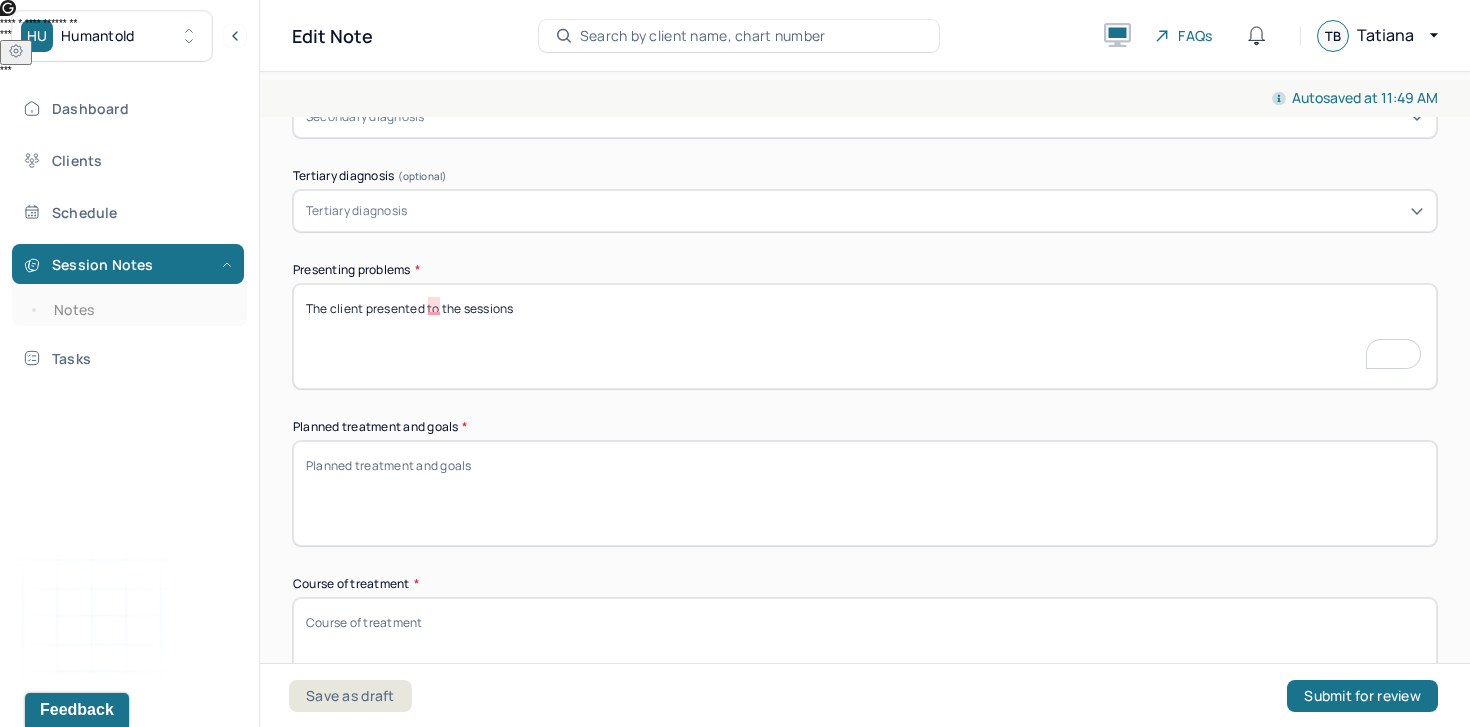 type on "The client presented to the sessions" 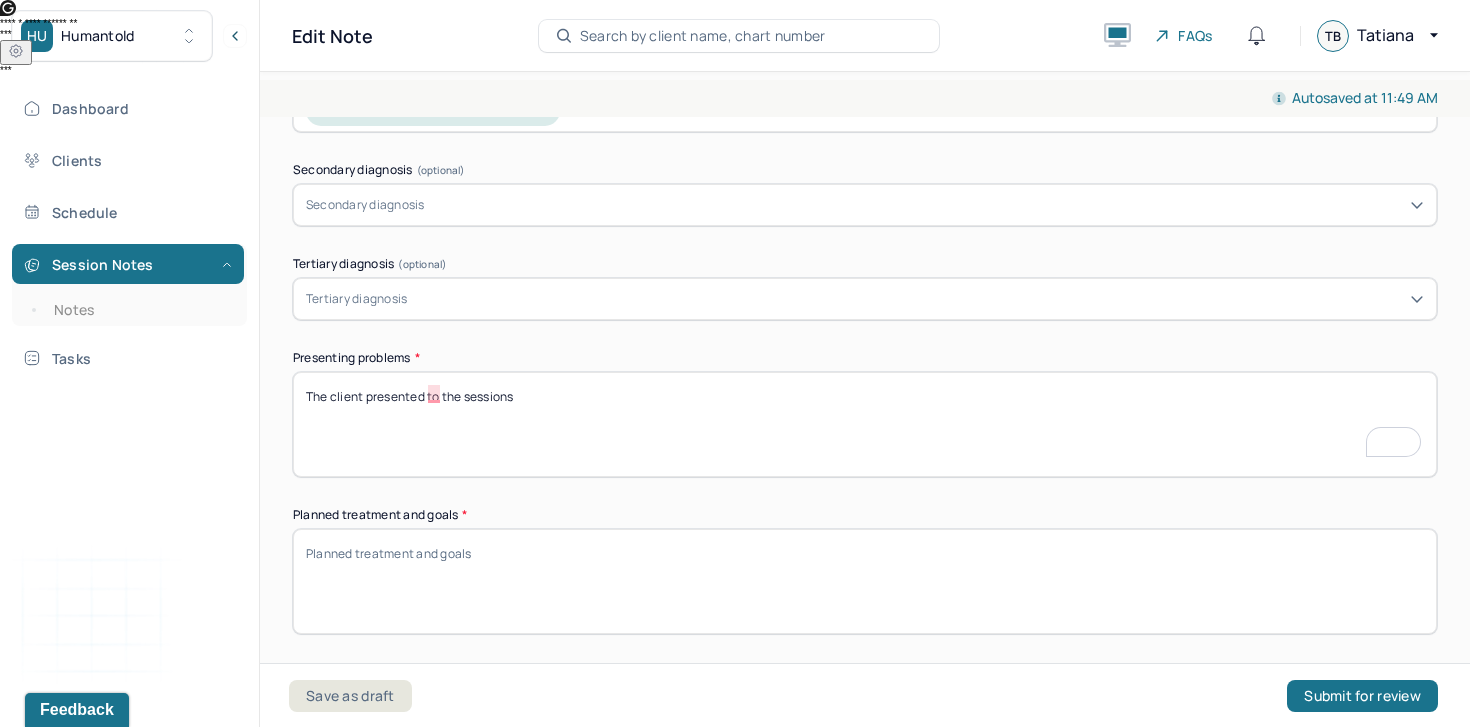 scroll, scrollTop: 771, scrollLeft: 0, axis: vertical 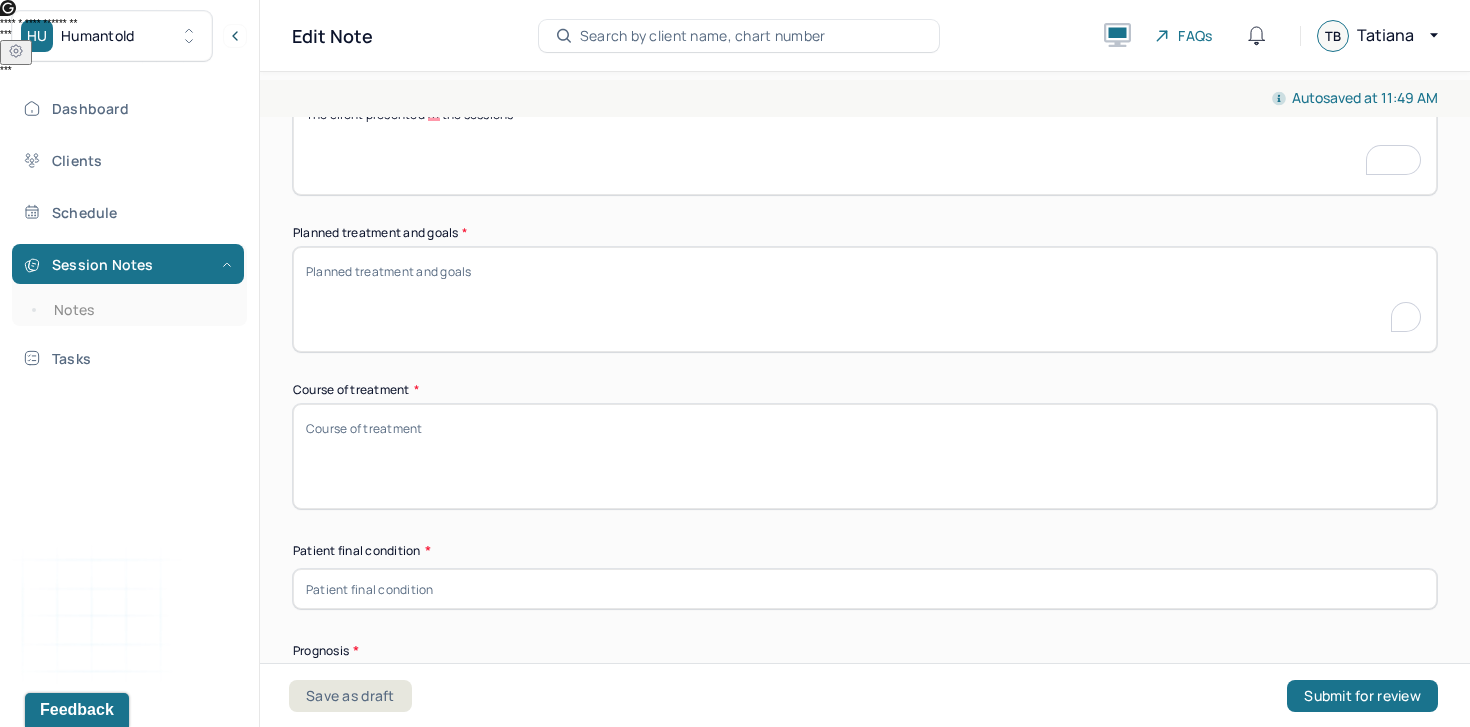 click on "Planned treatment and goals *" at bounding box center [865, 299] 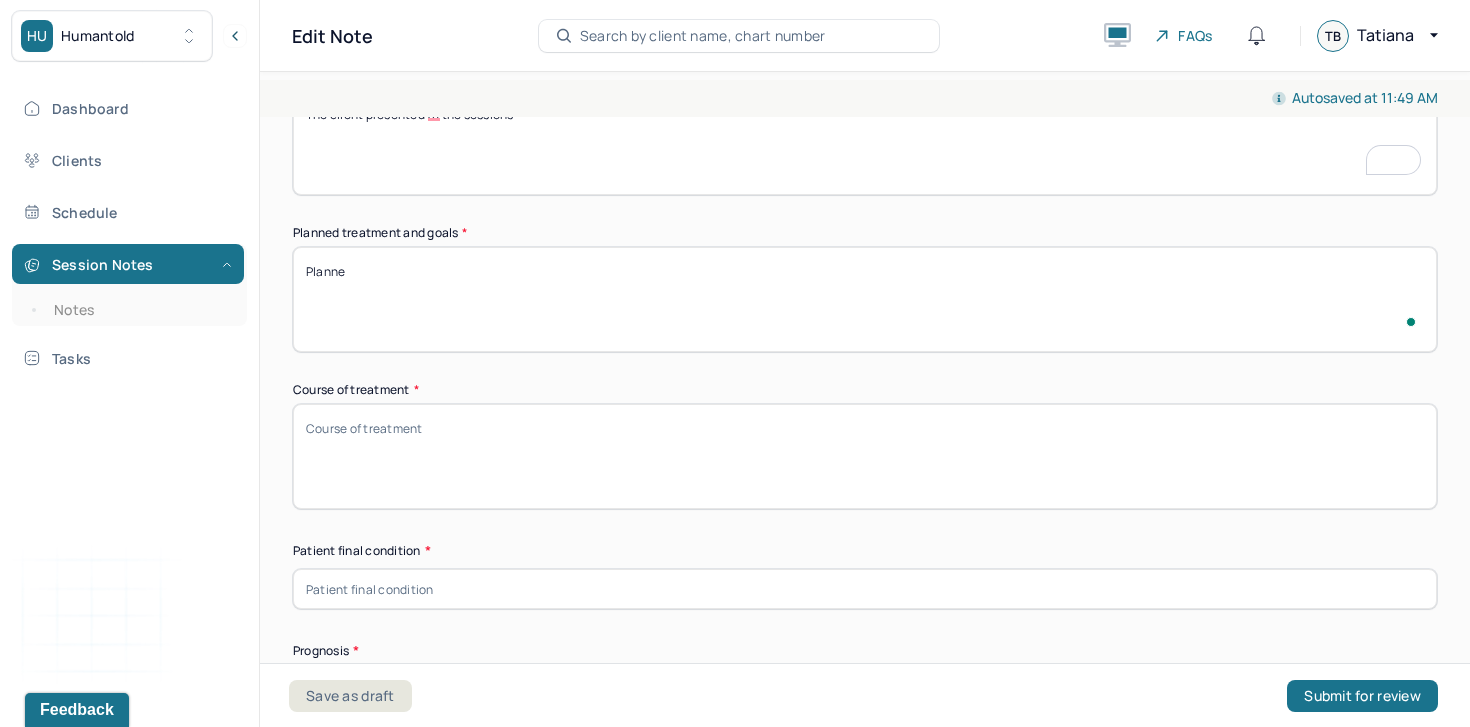 scroll, scrollTop: 1103, scrollLeft: 0, axis: vertical 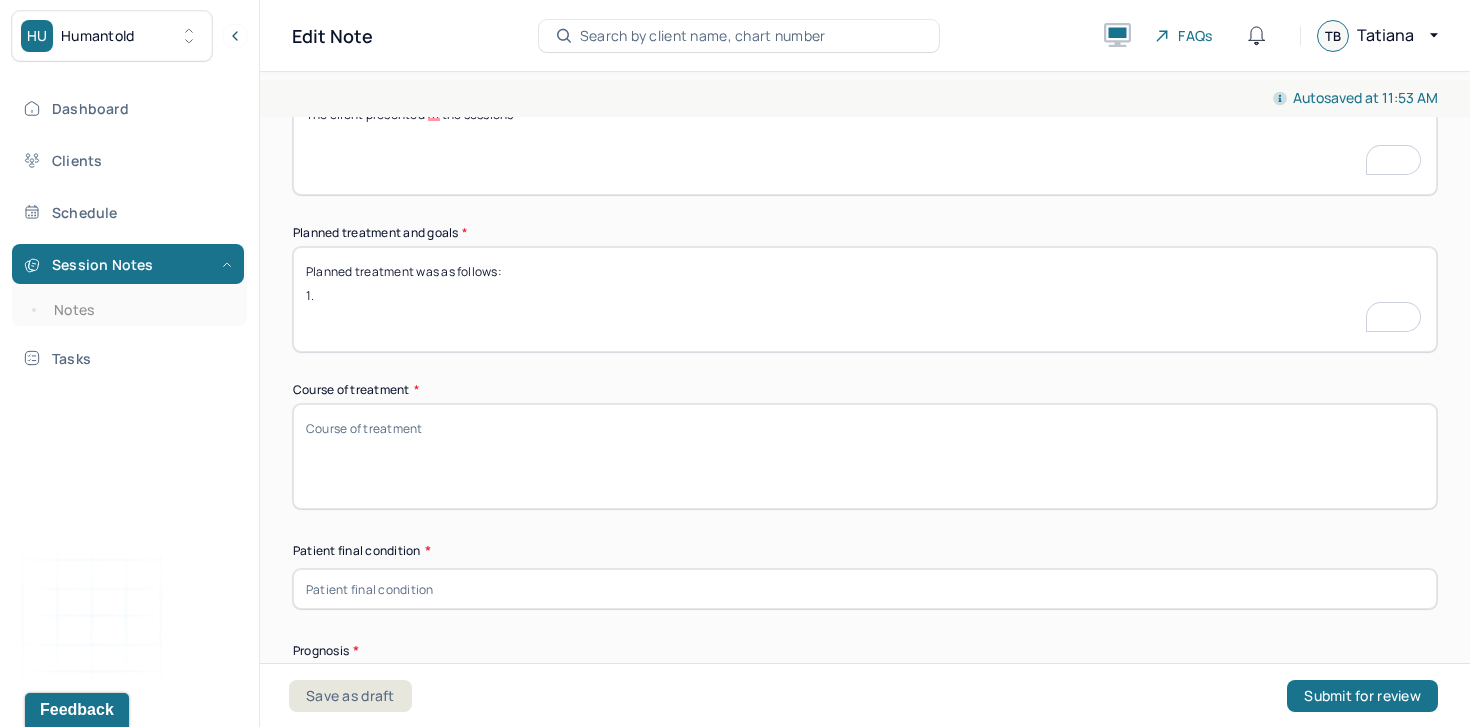 paste on "Process feelings from breakup and promote other interpersonal relationships." 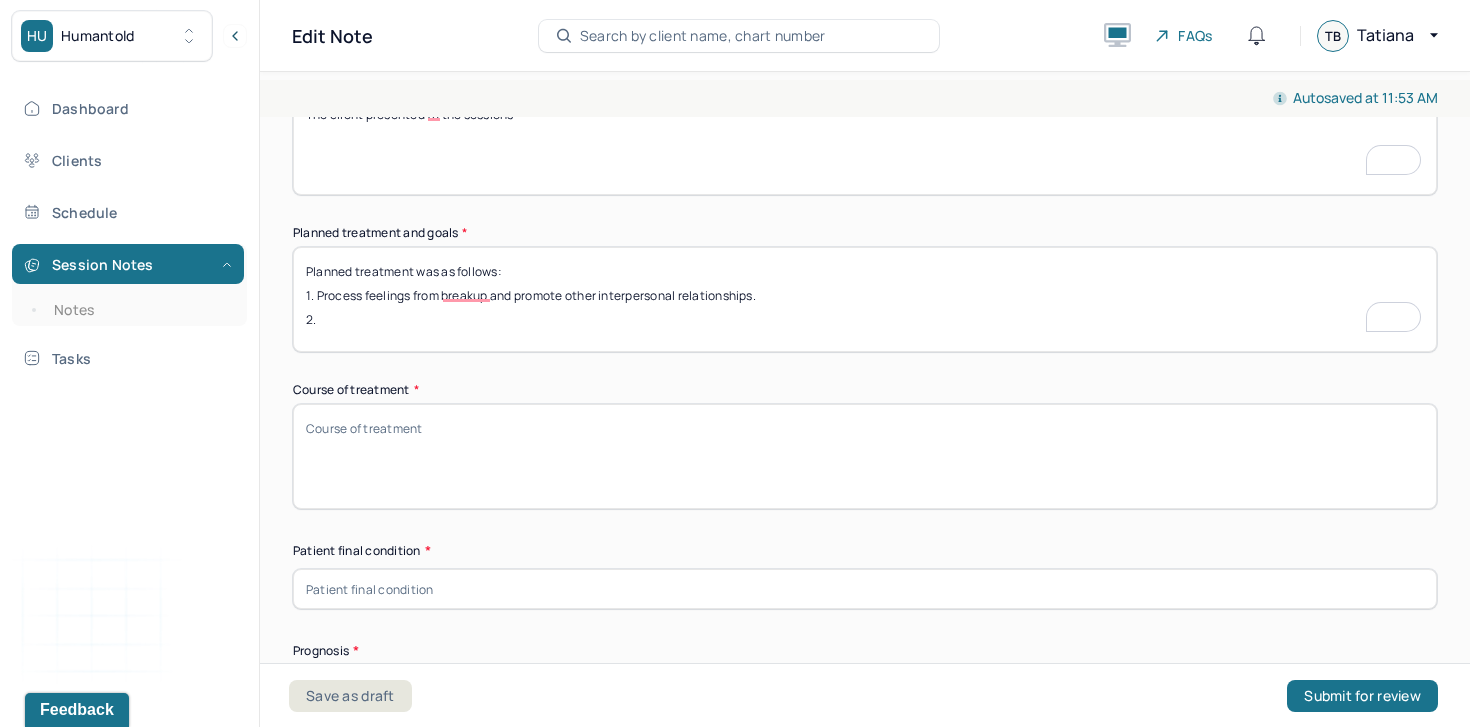 paste on "Work and through and manage anxiety and depressions / life stressors" 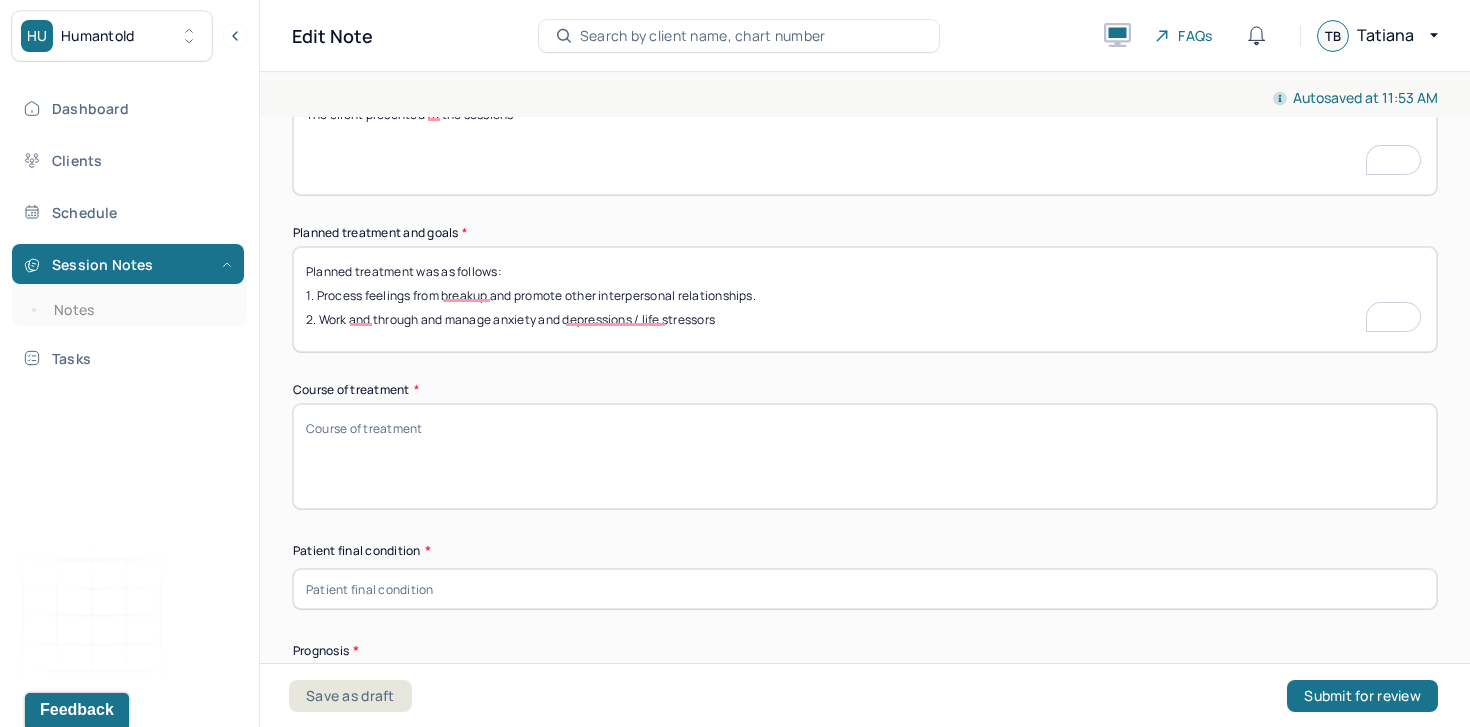 click on "Planned treatment was as follows:
1. Process feelings from breakup and promote other interpersonal relationships.
2. Work and through and manage anxiety and depressions / life stressors" at bounding box center (865, 299) 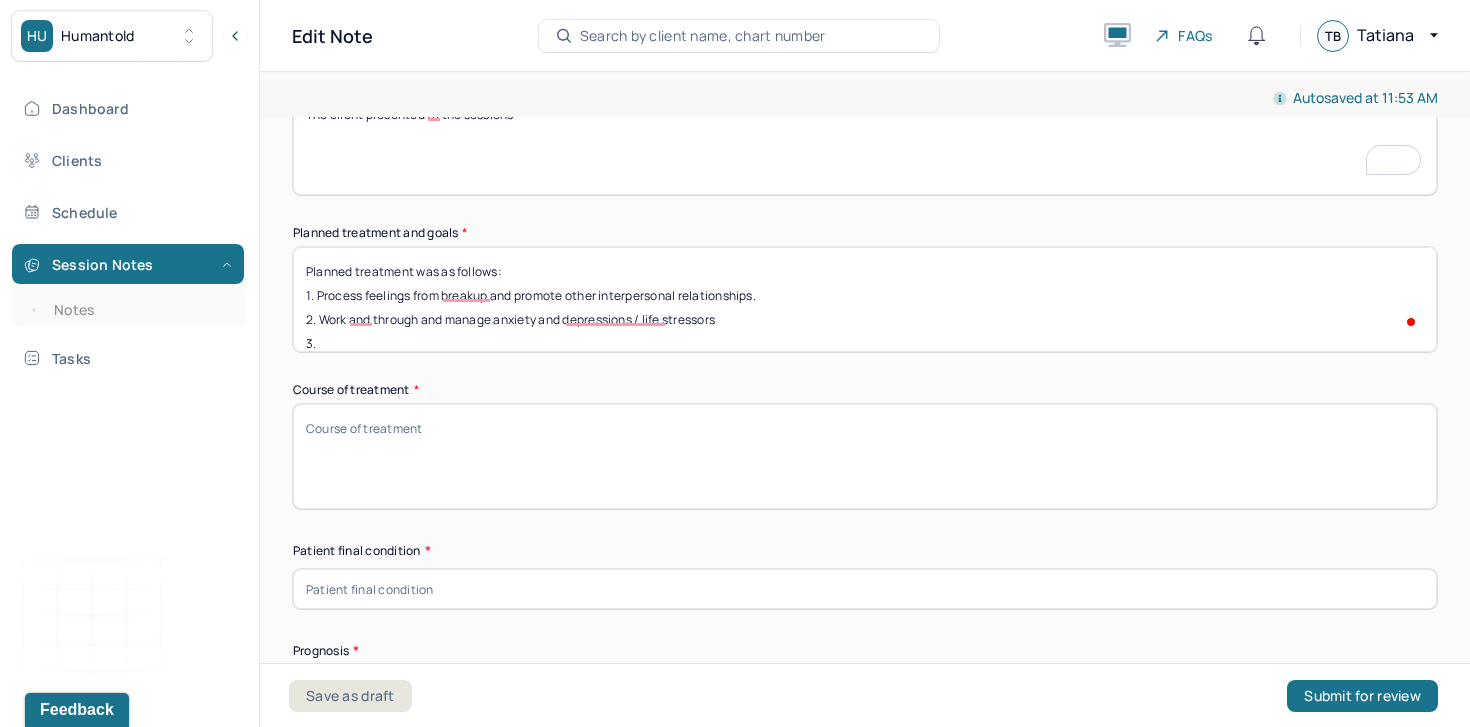 paste on "Promote deeper understanding of self and self awareness." 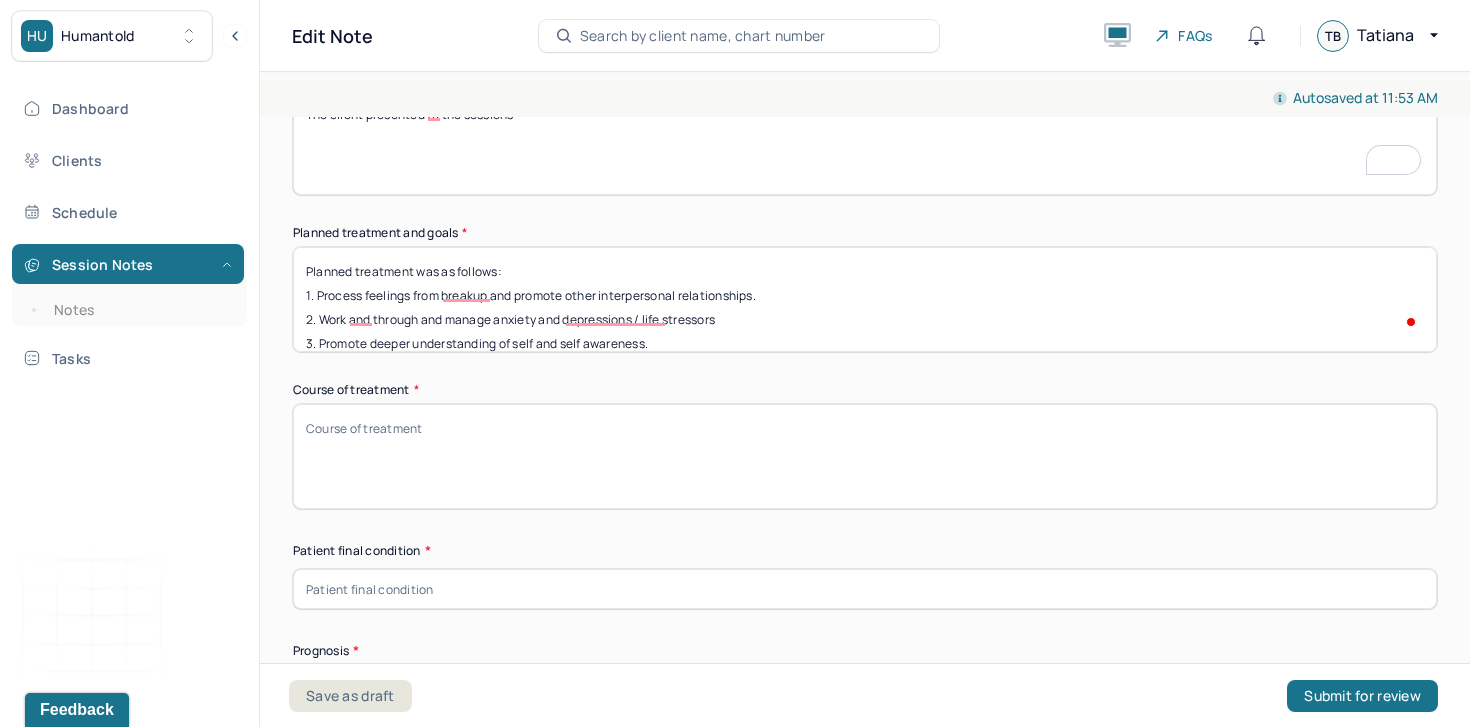 scroll, scrollTop: 24, scrollLeft: 0, axis: vertical 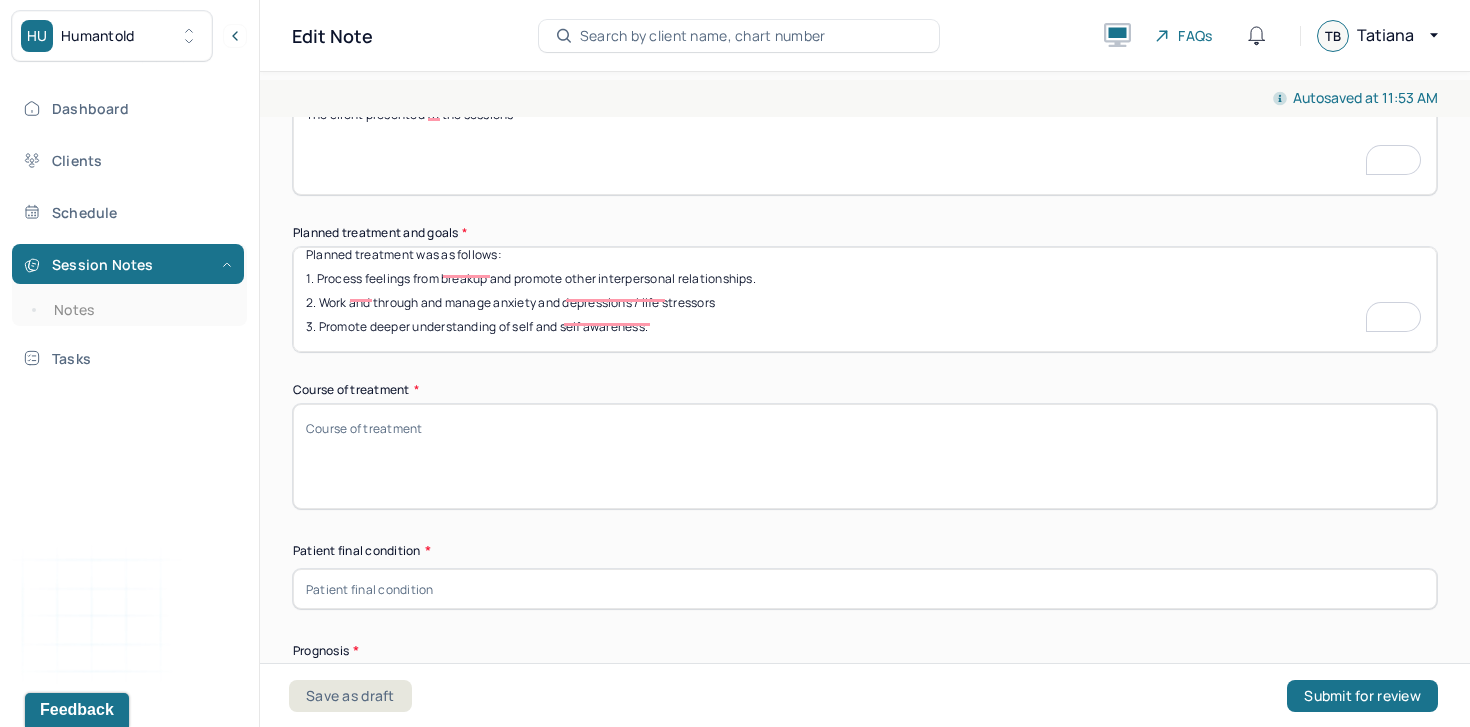 type on "Planned treatment was as follows:
1. Process feelings from breakup and promote other interpersonal relationships.
2. Work and through and manage anxiety and depressions / life stressors
3. Promote deeper understanding of self and self awareness." 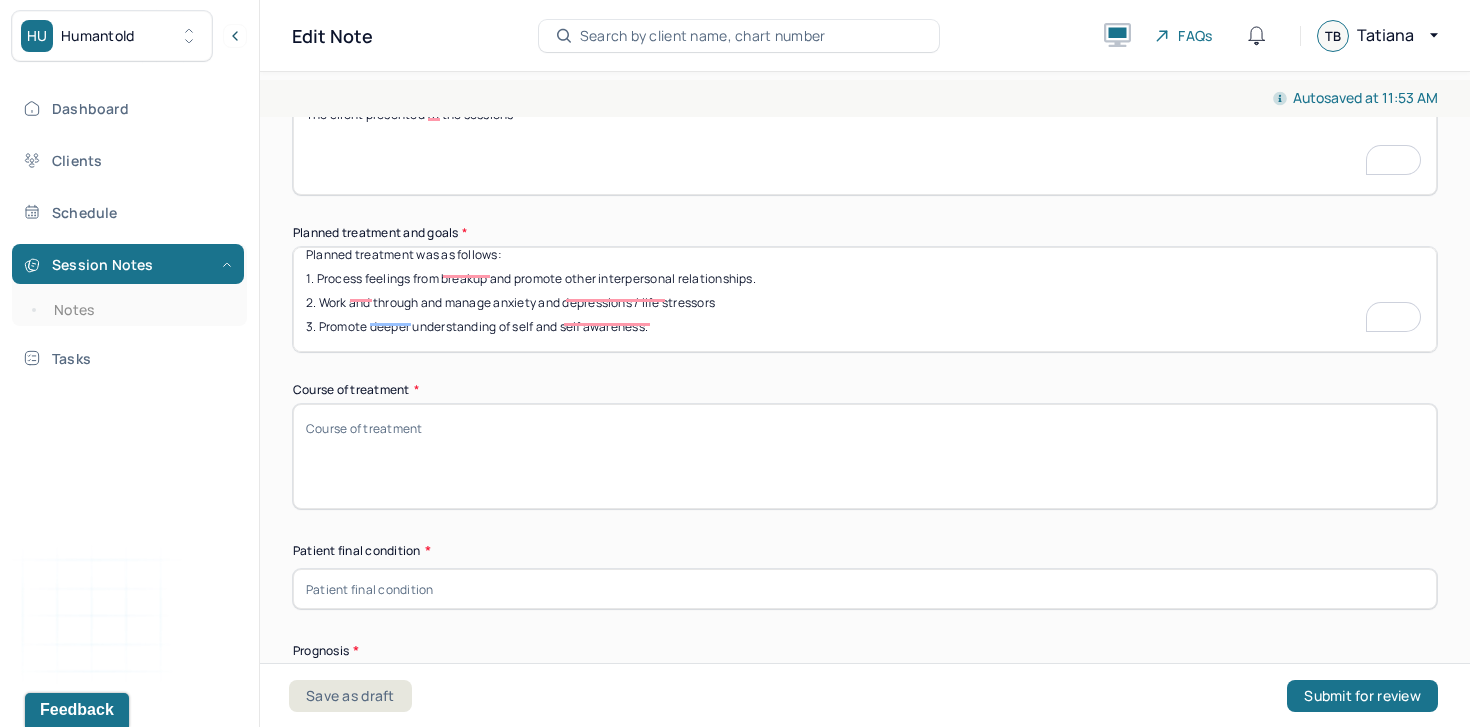scroll, scrollTop: 1155, scrollLeft: 0, axis: vertical 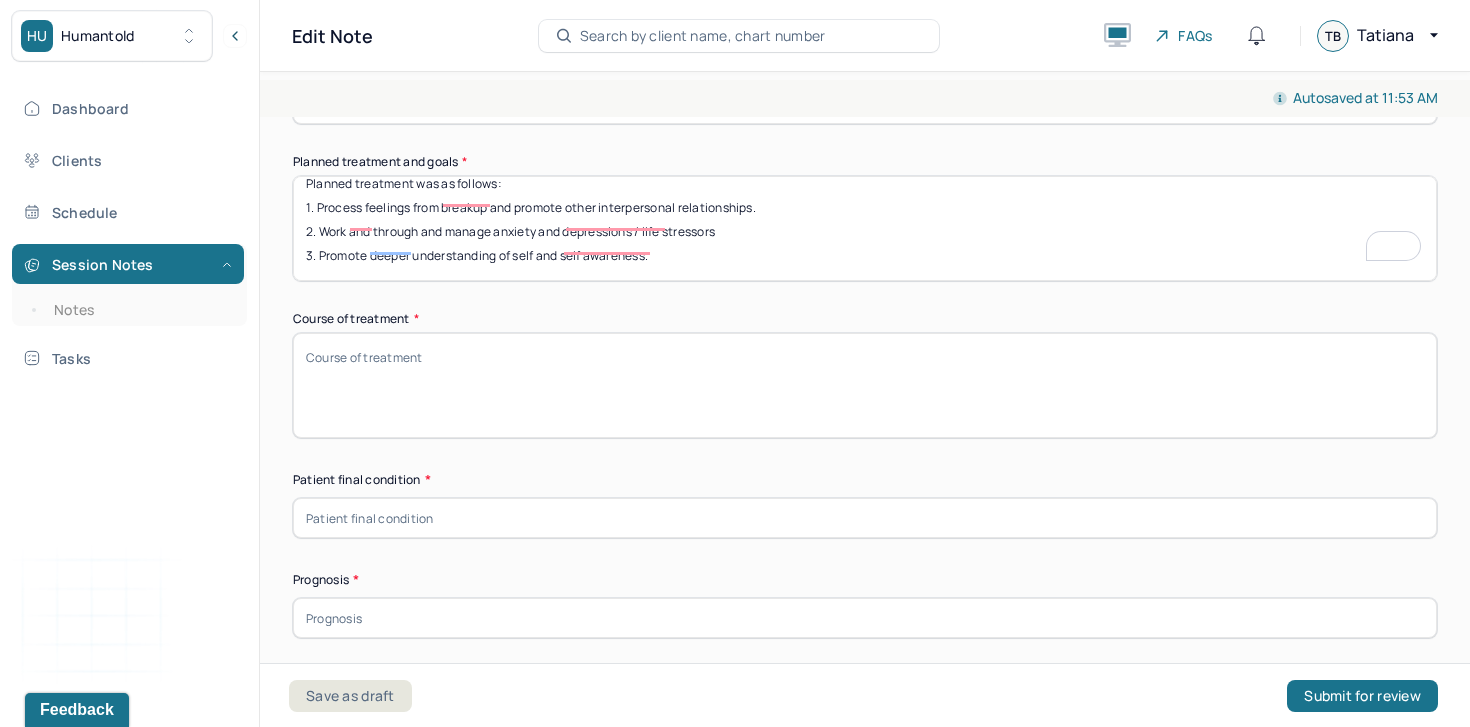 click at bounding box center [865, 618] 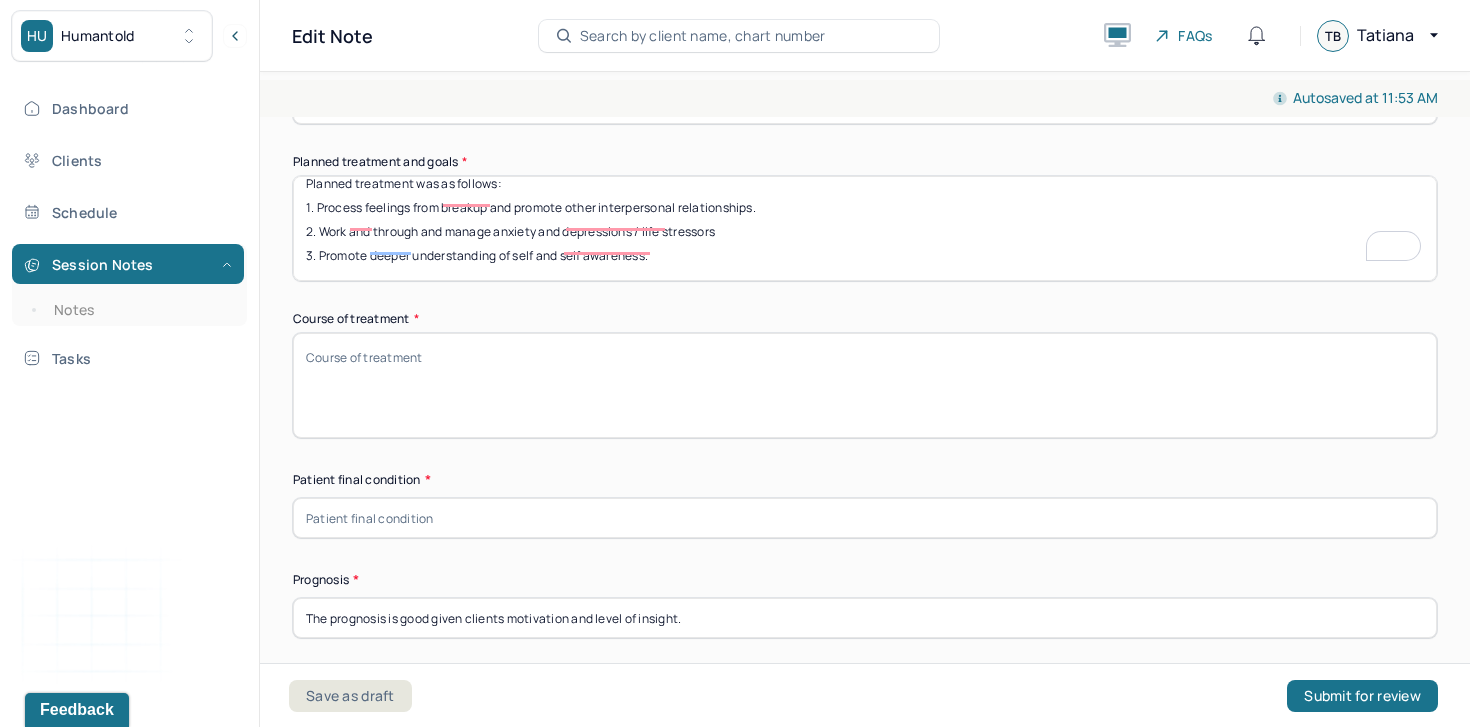 scroll, scrollTop: 1075, scrollLeft: 0, axis: vertical 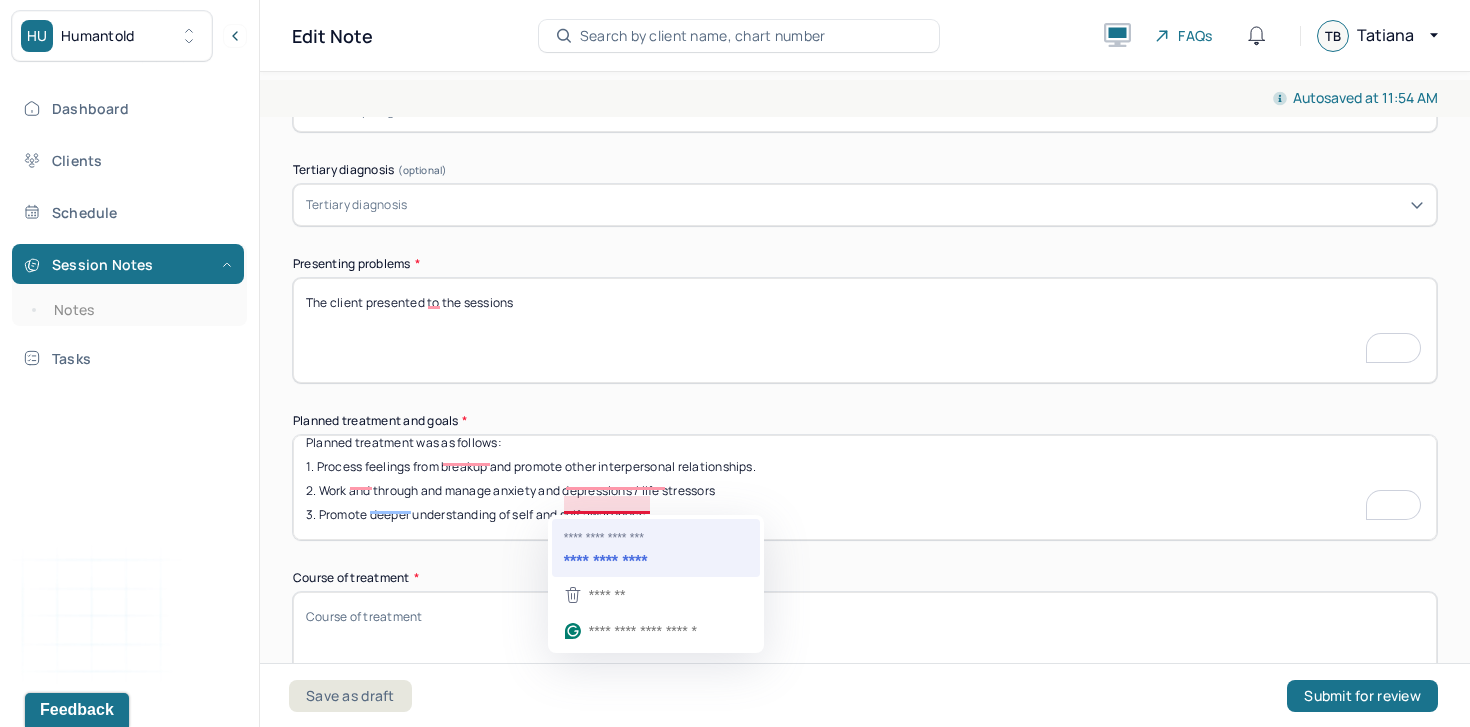 type on "The prognosis is good given clients motivation and level of insight." 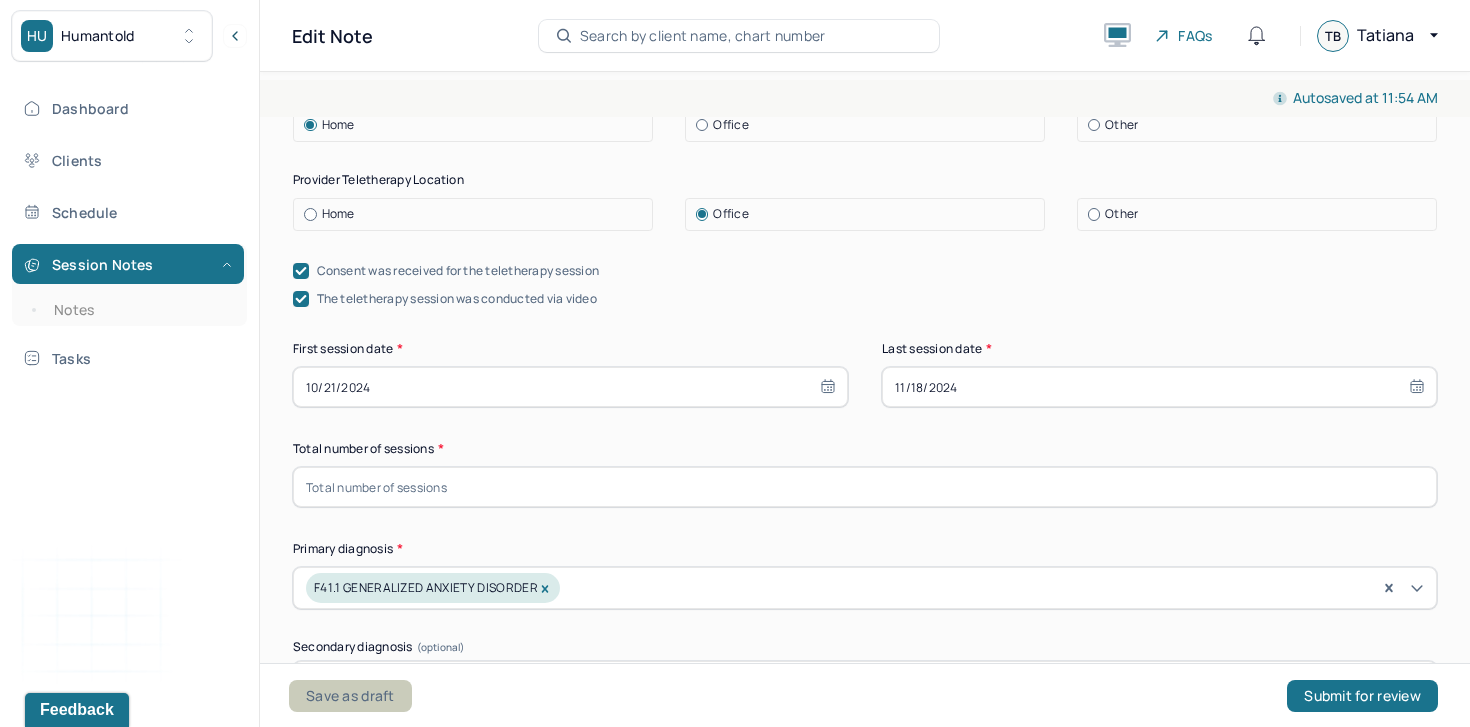 type on "Planned treatment was as follows:
1. Process feelings from breakup and promote other interpersonal relationships.
2. Work and through and manage anxiety and depressions / life stressors
3. Promote deeper understanding of self and self-awareness." 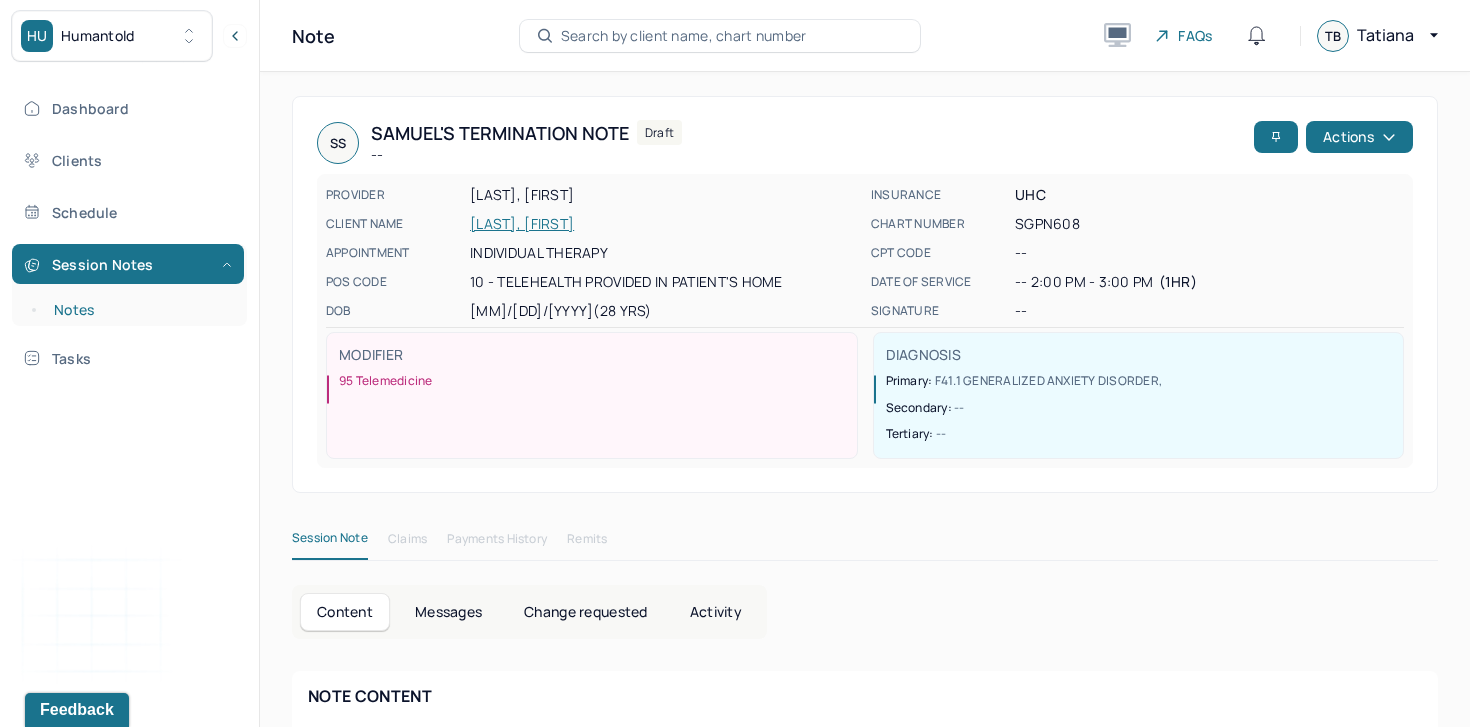 click on "Notes" at bounding box center (139, 310) 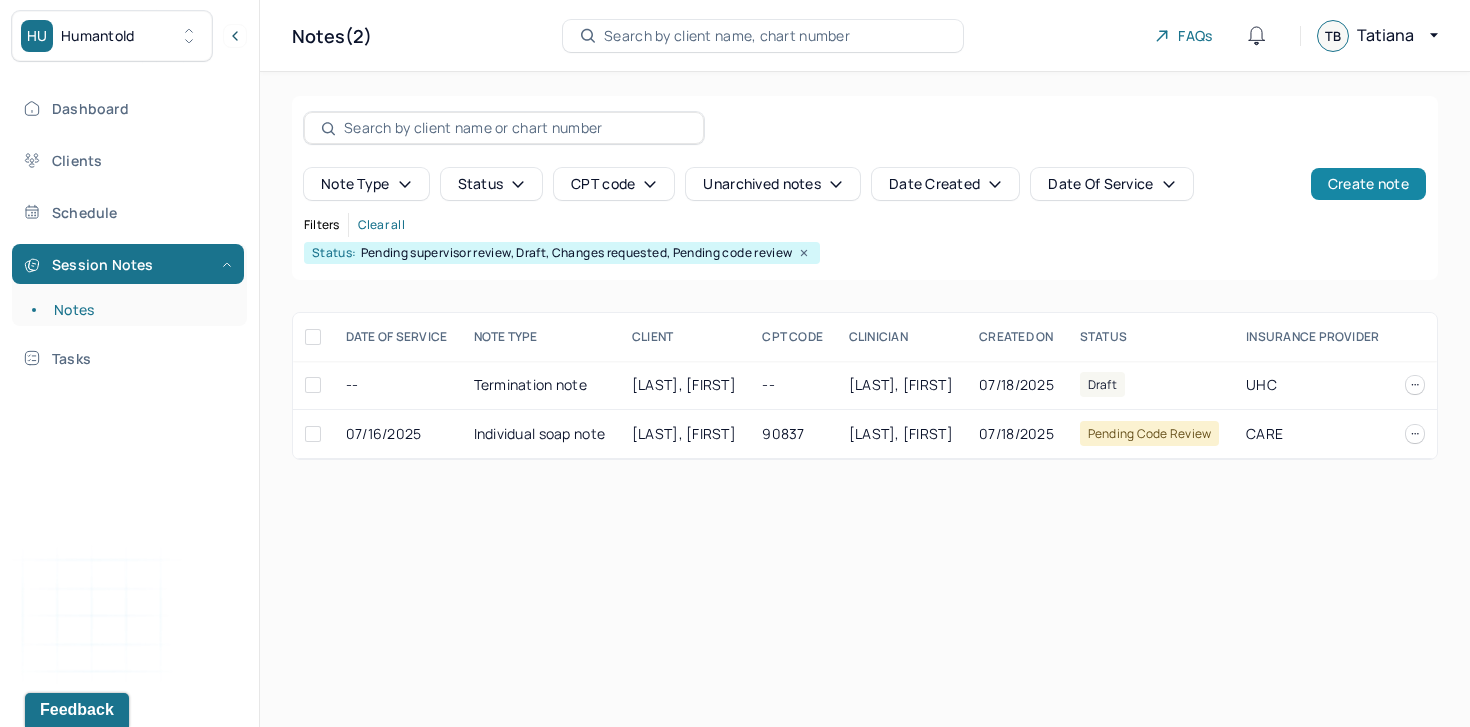 click on "Create note" at bounding box center [1368, 184] 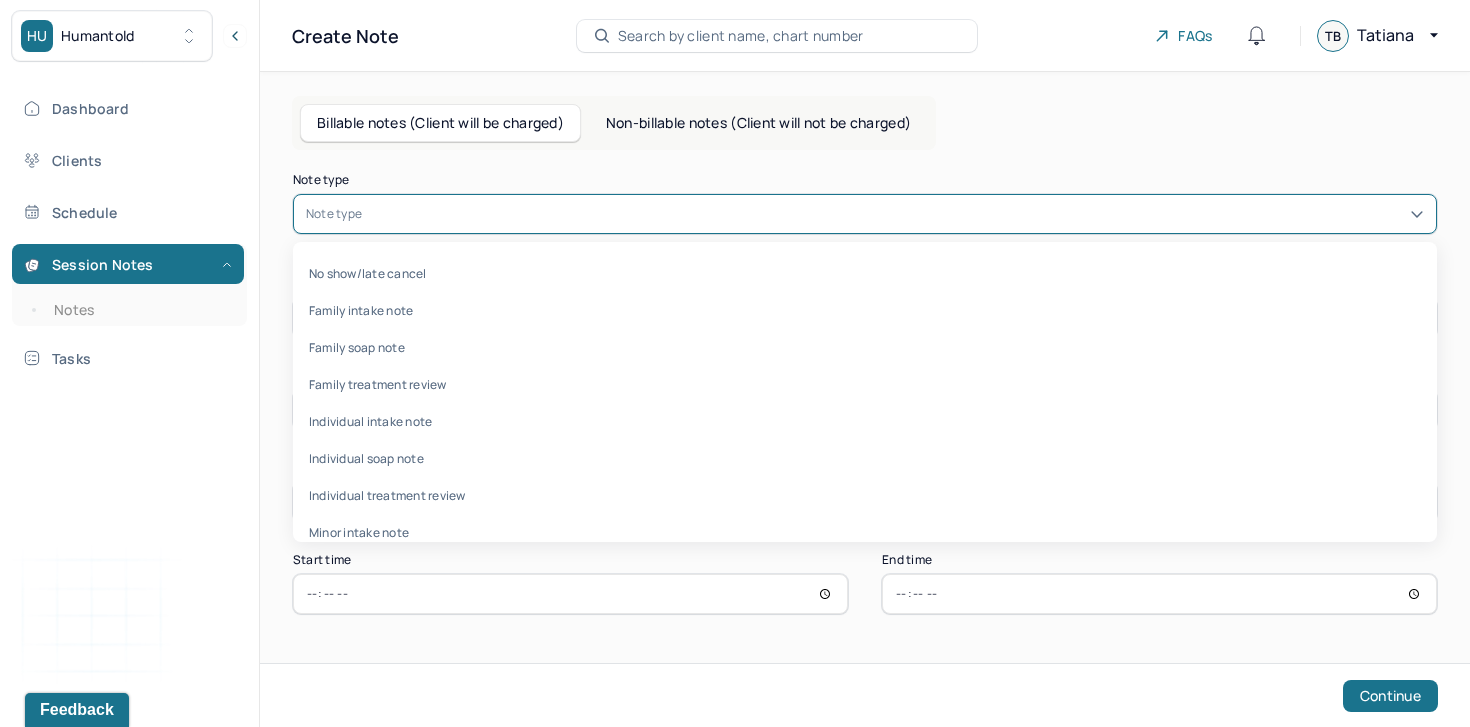click at bounding box center [895, 214] 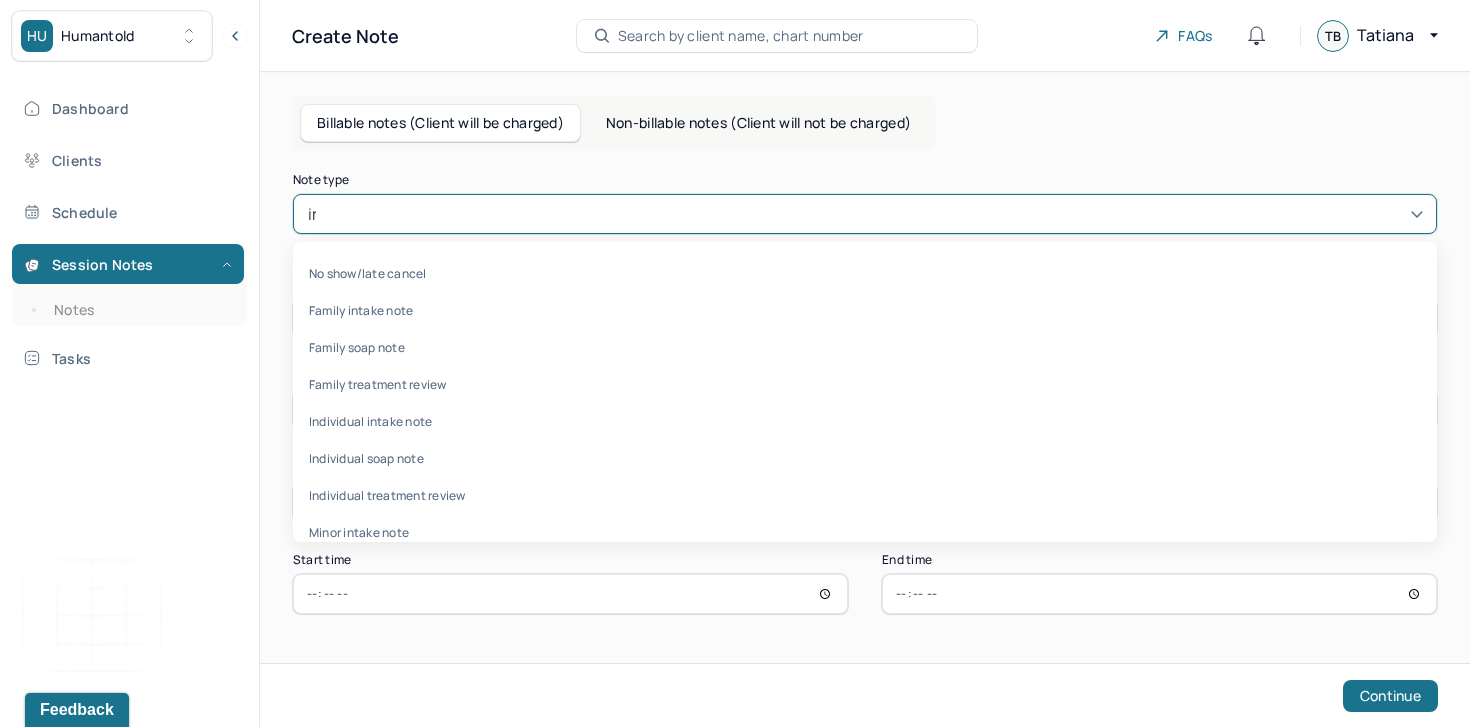 type on "indi" 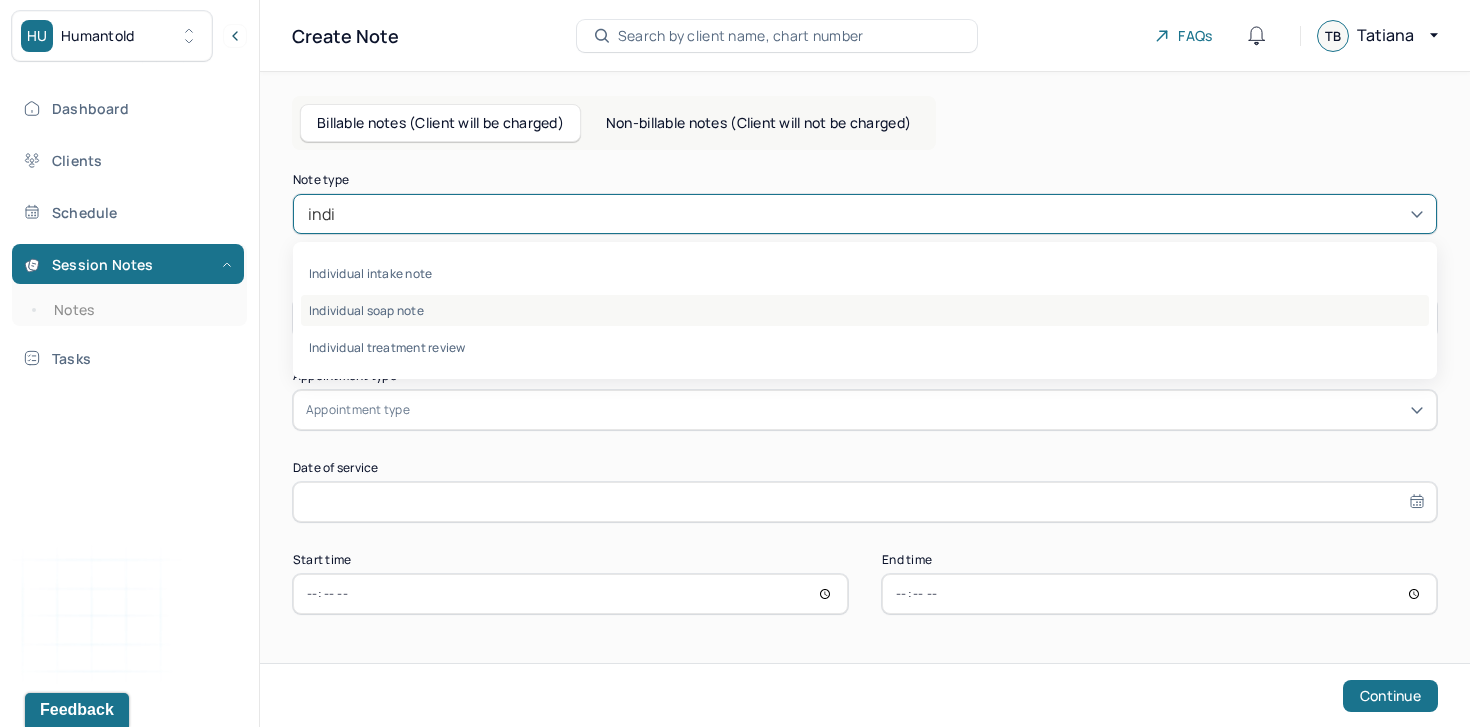 click on "Individual soap note" at bounding box center [865, 310] 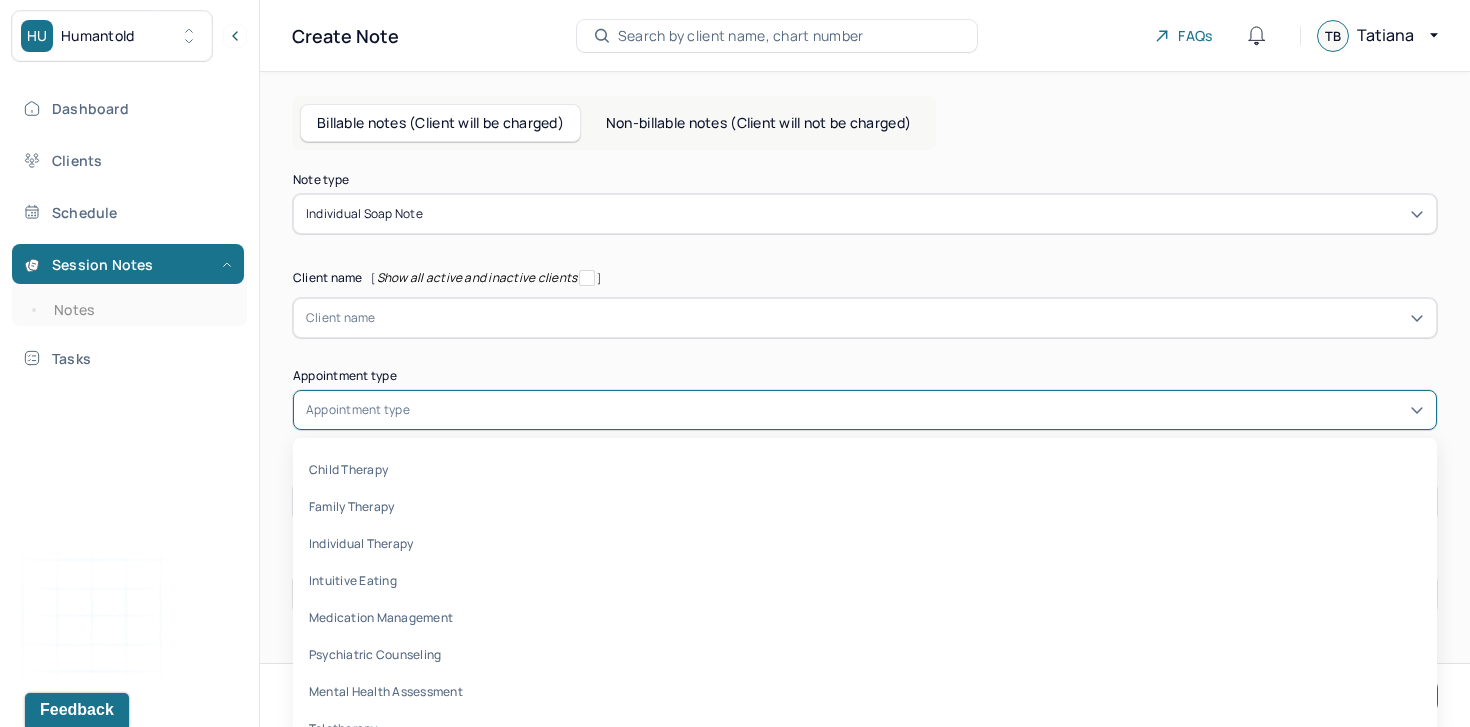 scroll, scrollTop: 12, scrollLeft: 0, axis: vertical 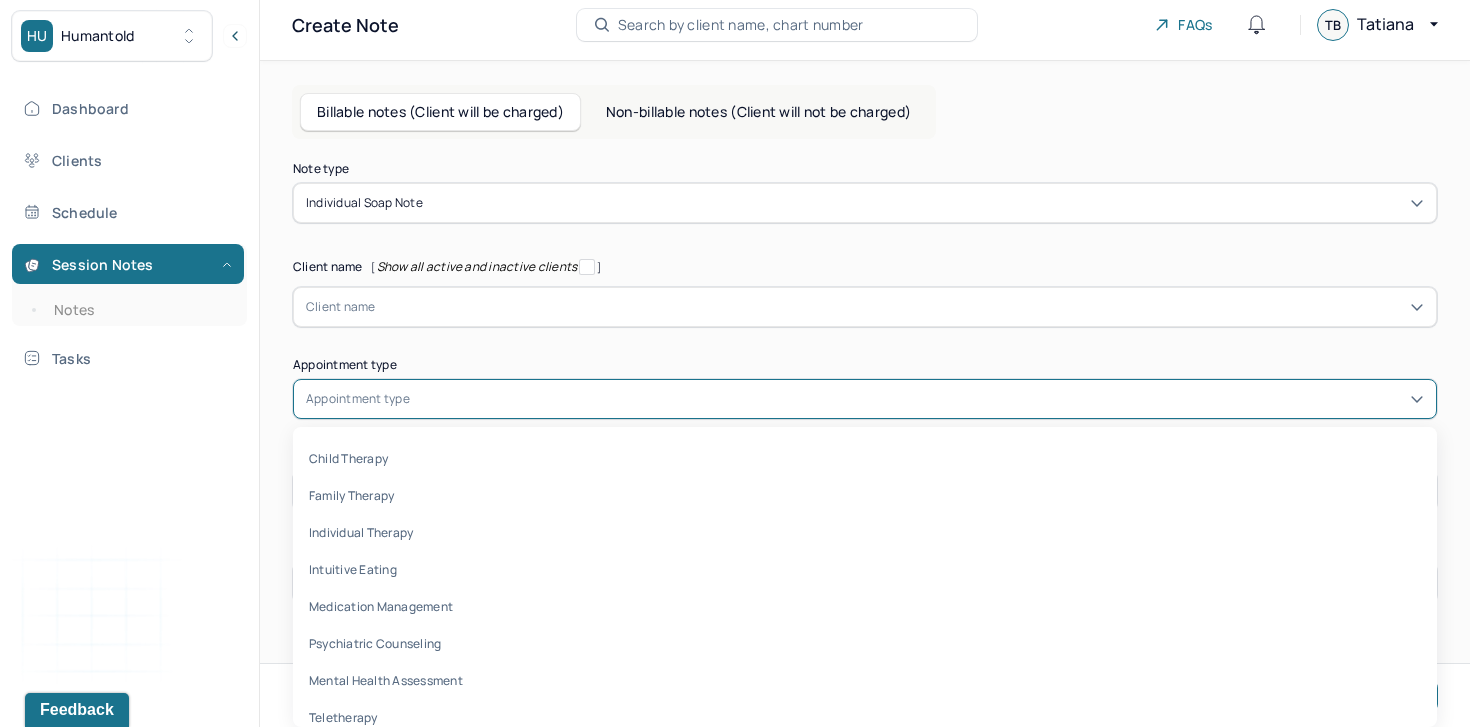 click on "Note type Individual soap note Client name [ Show all active and inactive clients ] Client name Supervisee name Appointment type [object Object], 1 of 8. 8 results available. Use Up and Down to choose options, press Enter to select the currently focused option, press Escape to exit the menu, press Tab to select the option and exit the menu. Appointment type child therapy family therapy individual therapy intuitive eating medication management psychiatric counseling mental health assessment teletherapy Date of service Start time End time   Continue" at bounding box center (865, 383) 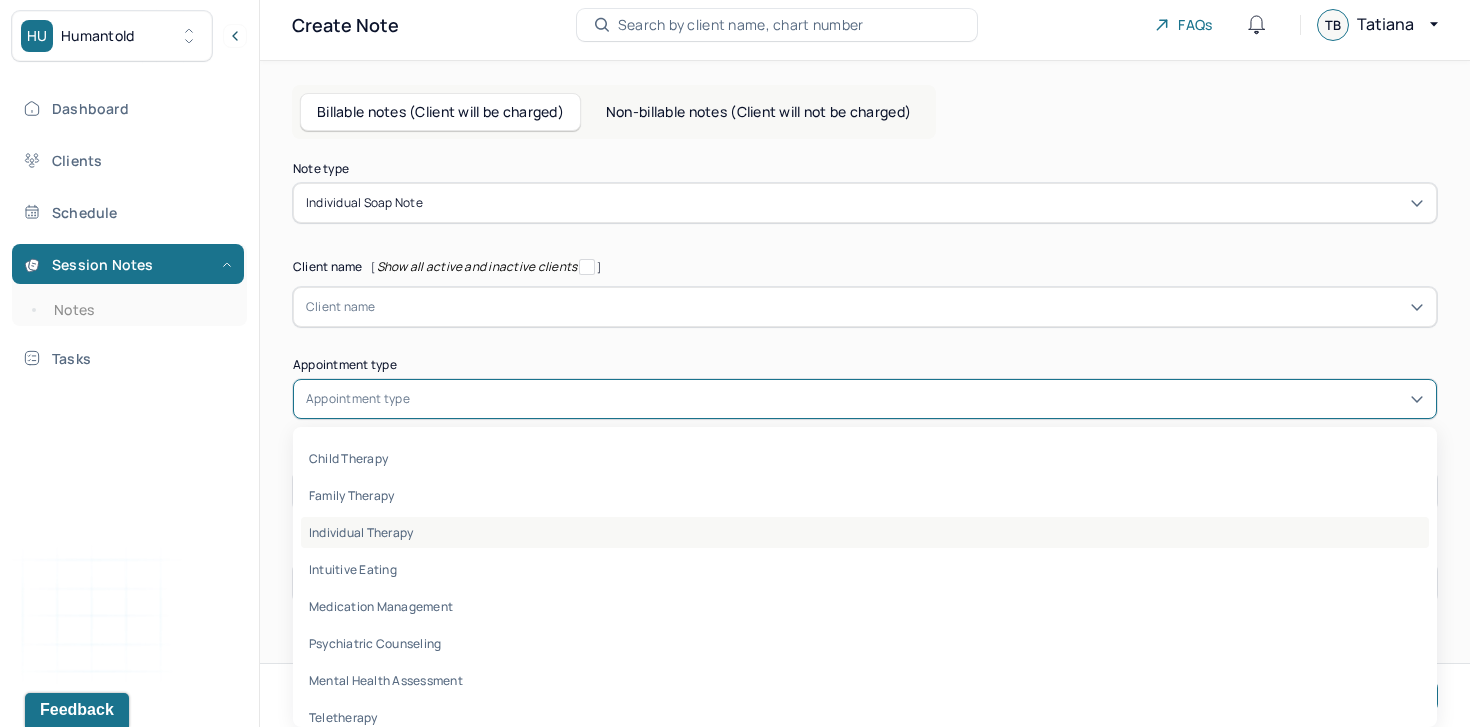 click on "individual therapy" at bounding box center (361, 532) 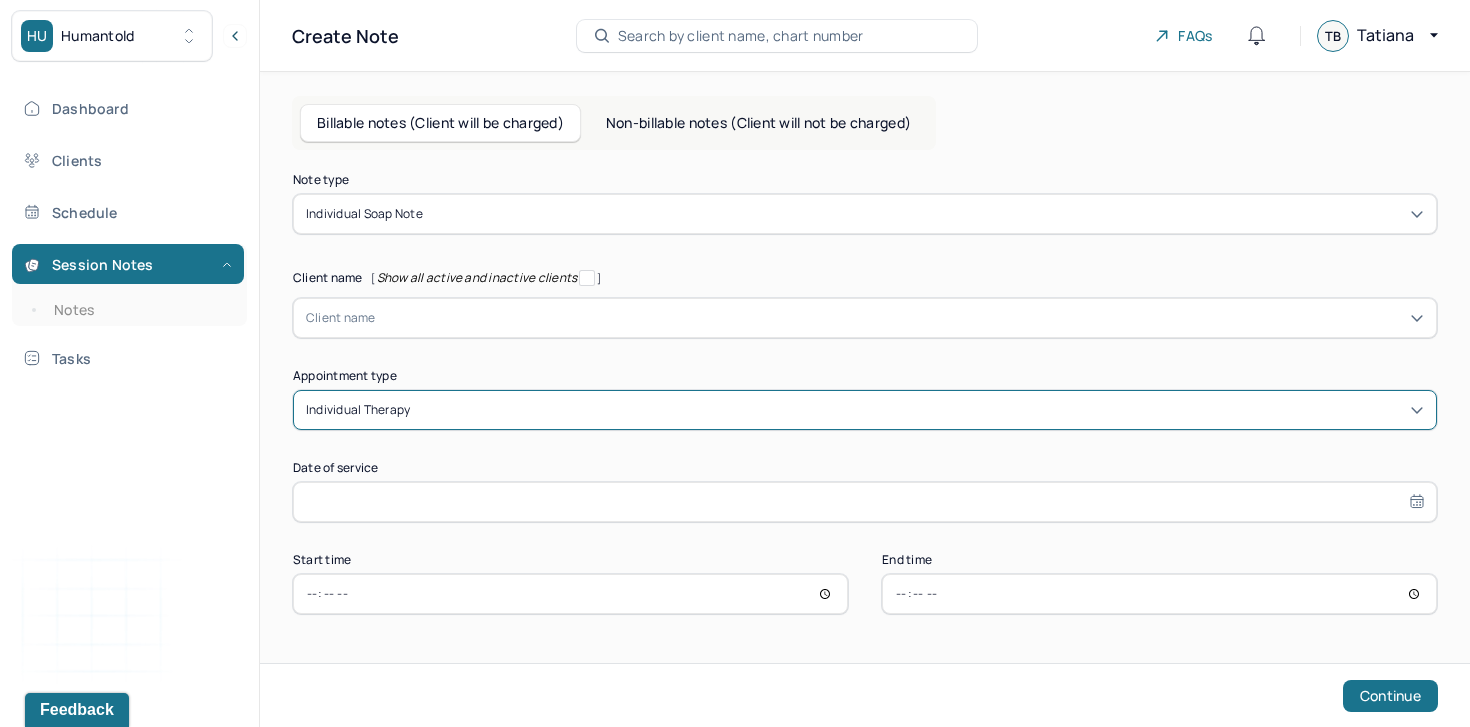 scroll, scrollTop: 0, scrollLeft: 0, axis: both 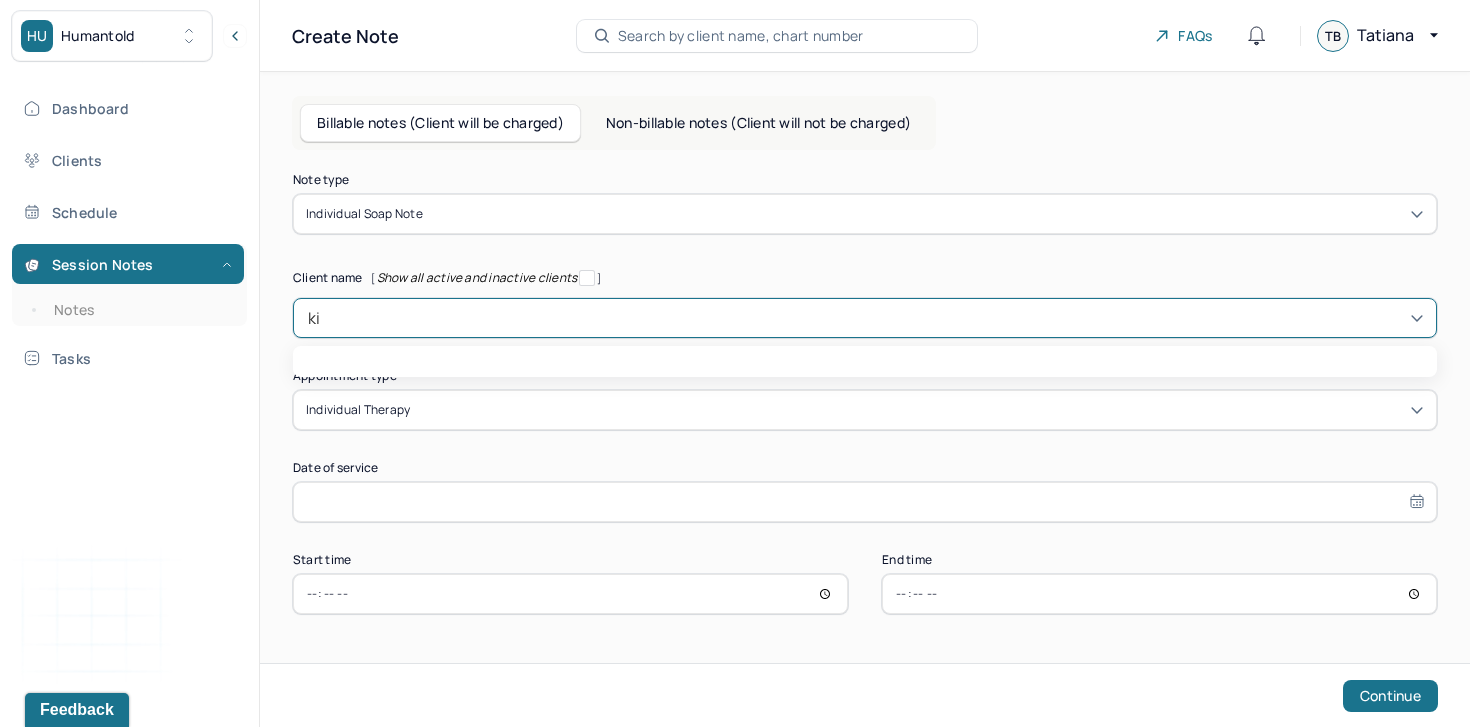 type on "kim" 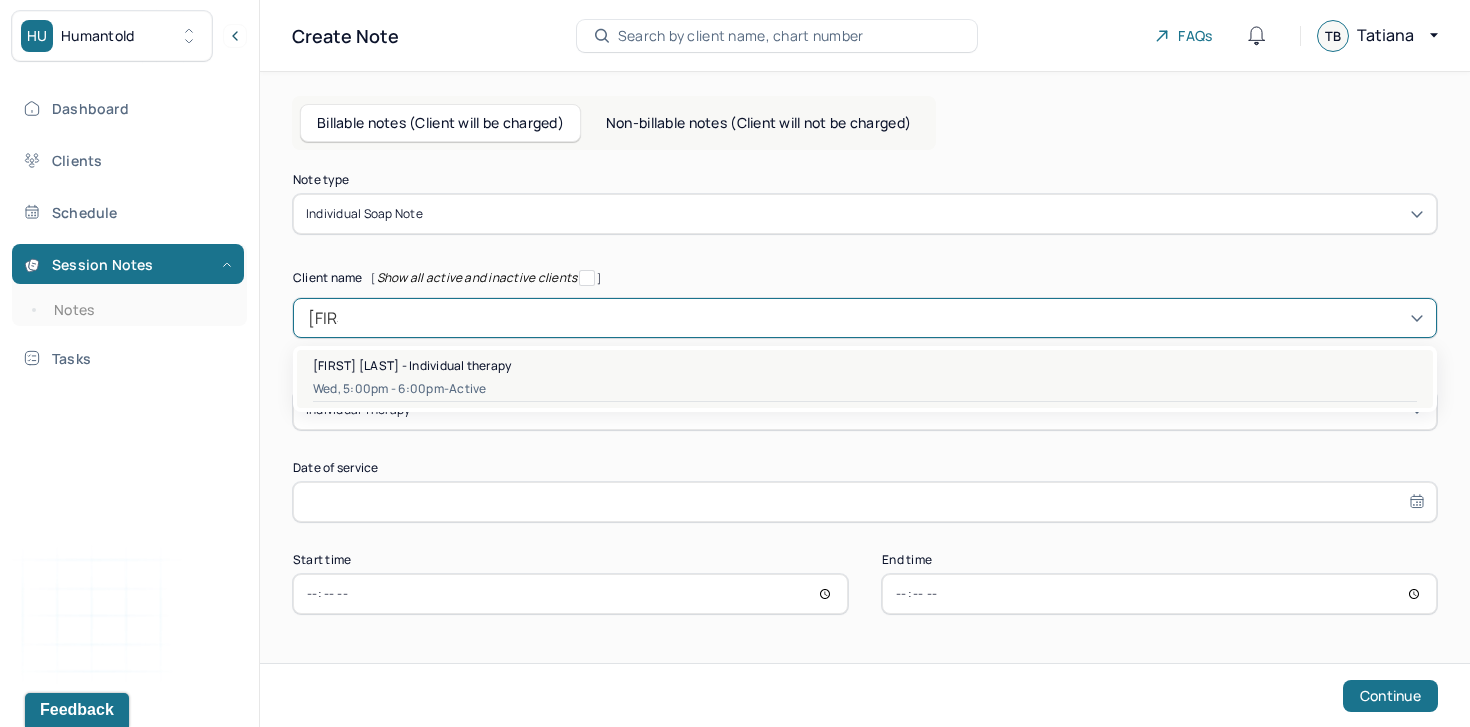 click on "Wed, 5:00pm - 6:00pm  -  active" at bounding box center (865, 389) 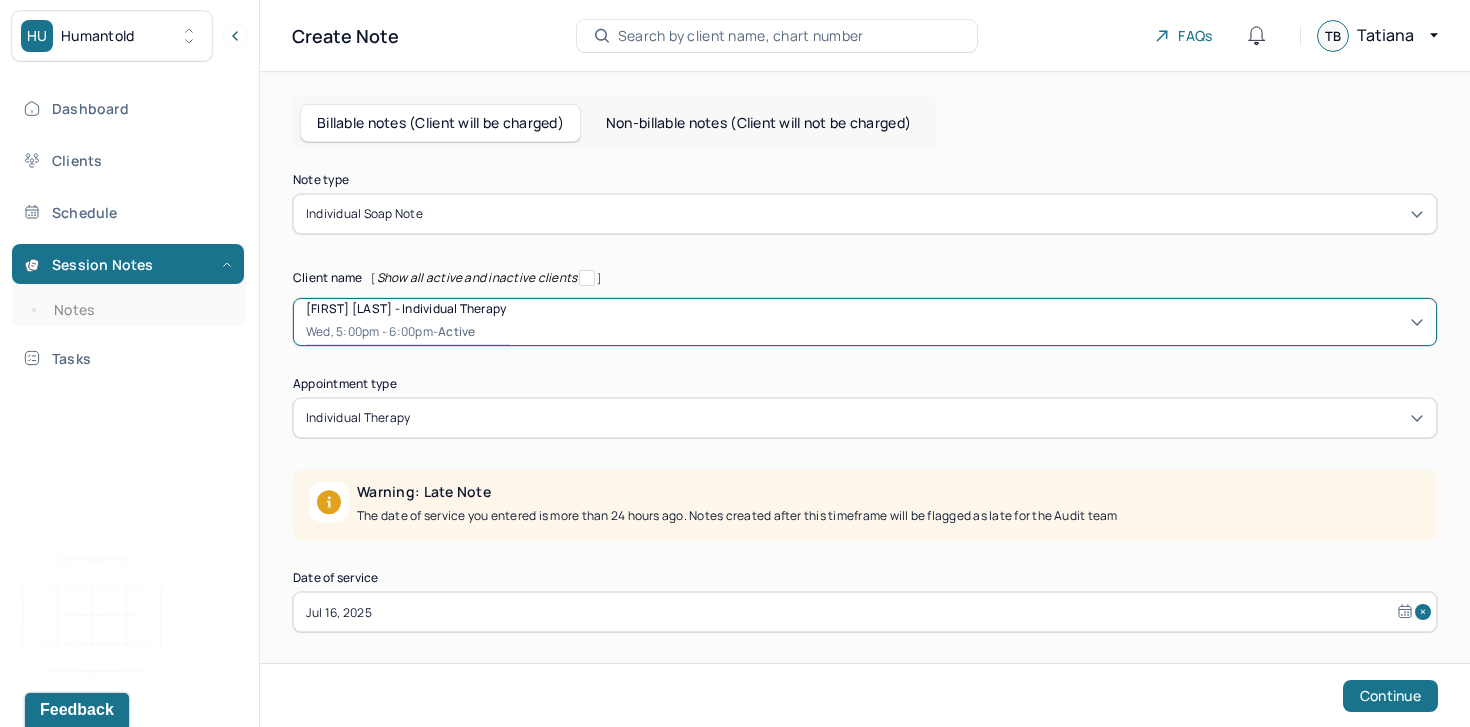 scroll, scrollTop: 102, scrollLeft: 0, axis: vertical 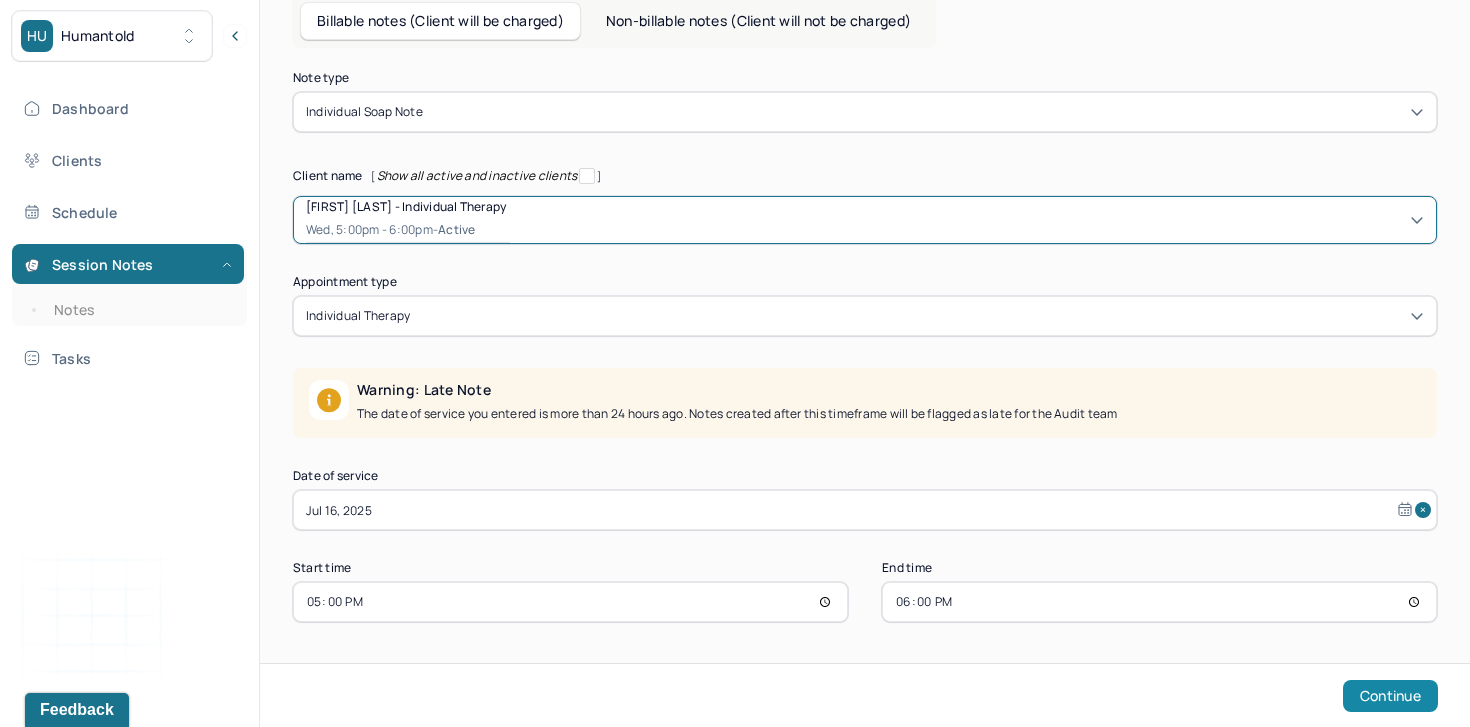 click on "Continue" at bounding box center [1390, 696] 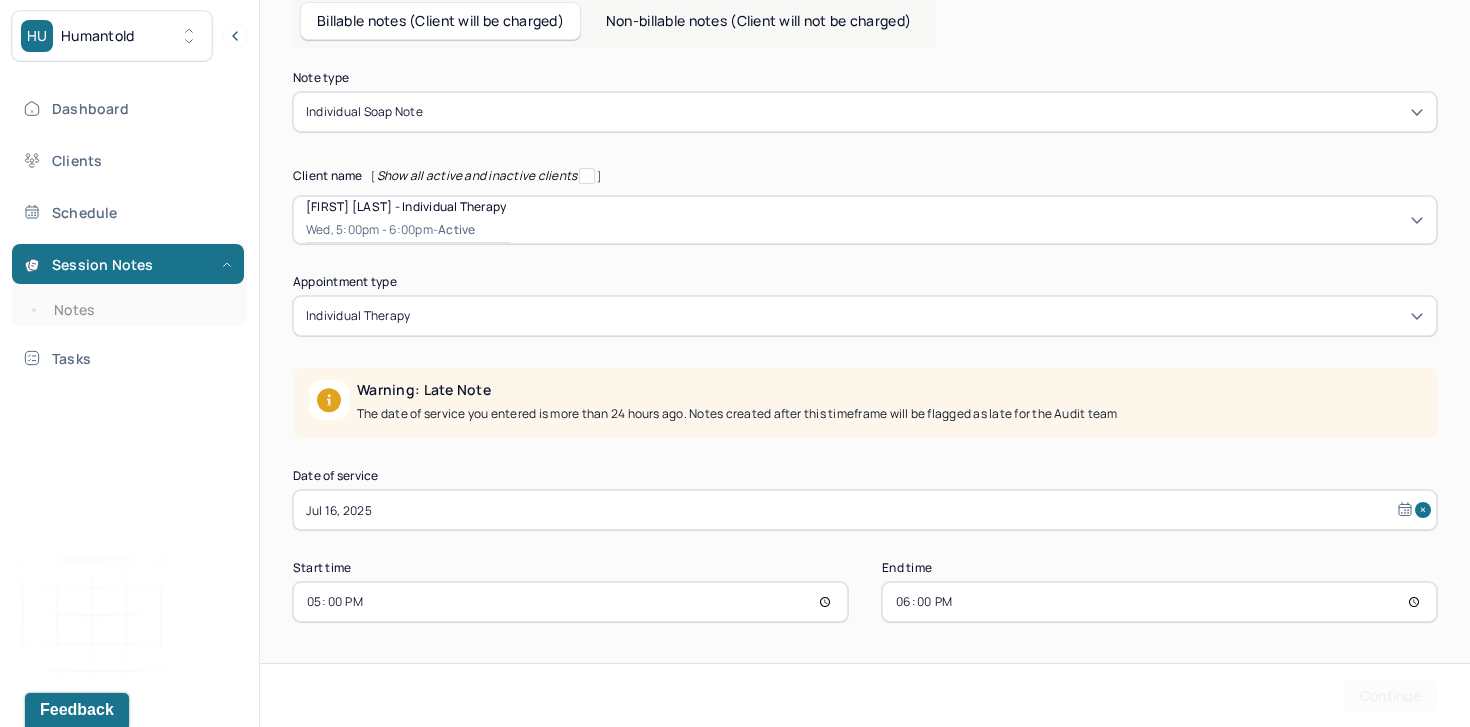 scroll, scrollTop: 0, scrollLeft: 0, axis: both 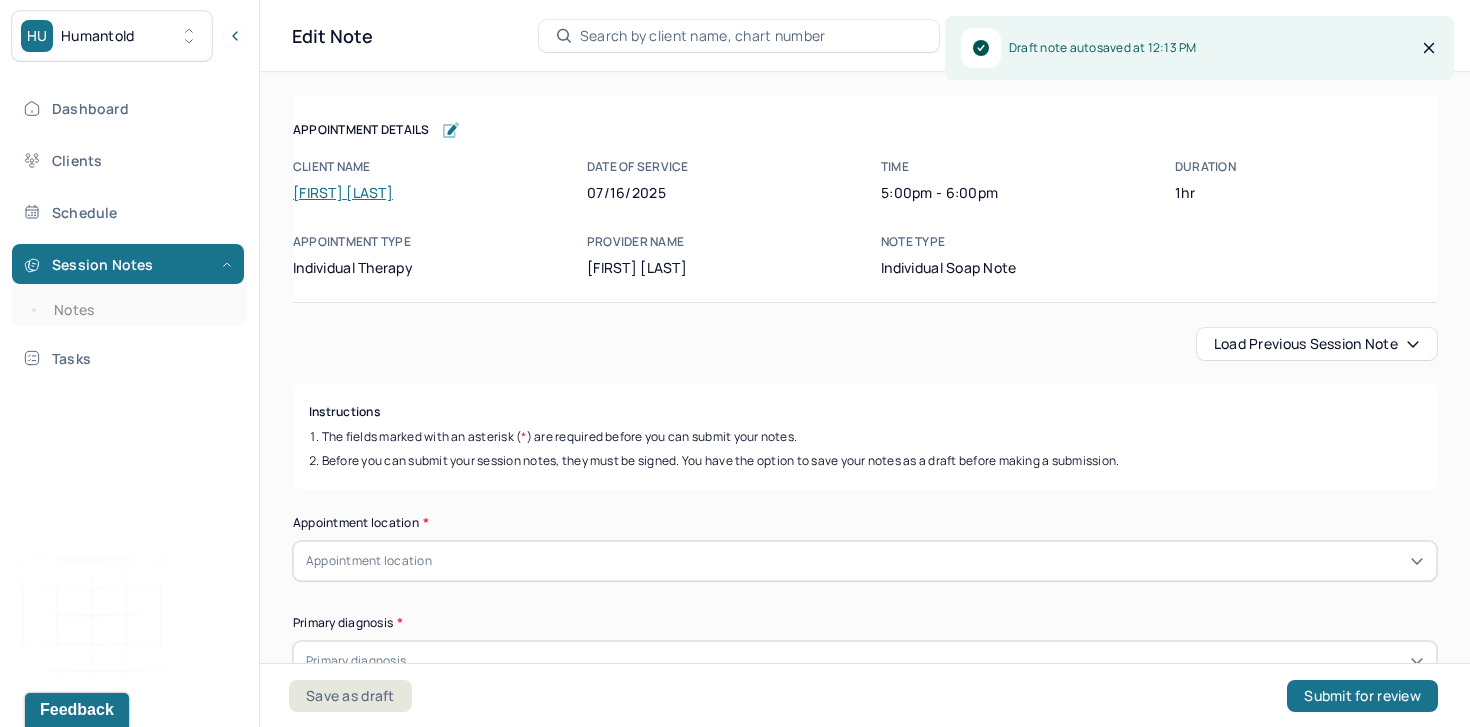 click on "Load previous session note" at bounding box center [1317, 344] 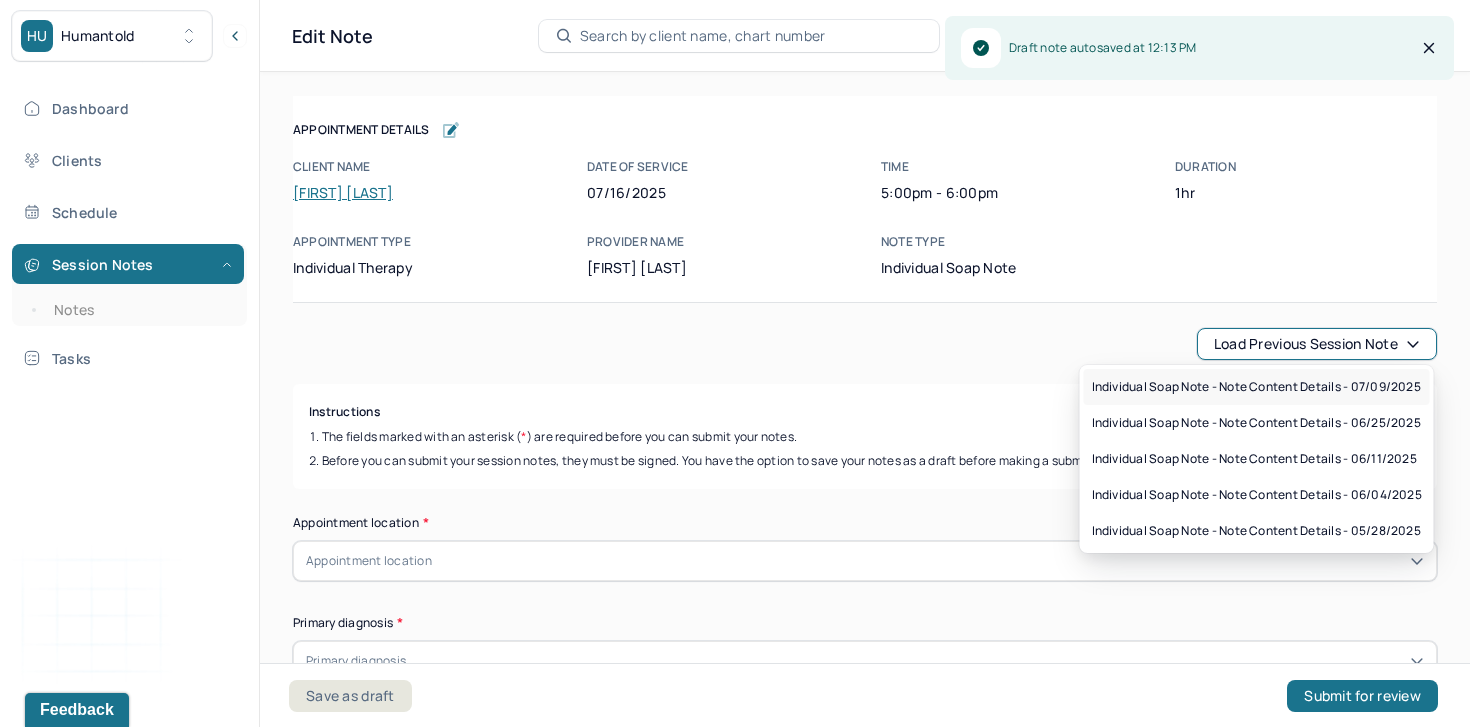 click on "Individual soap note   - Note content Details -   07/09/2025" at bounding box center [1256, 387] 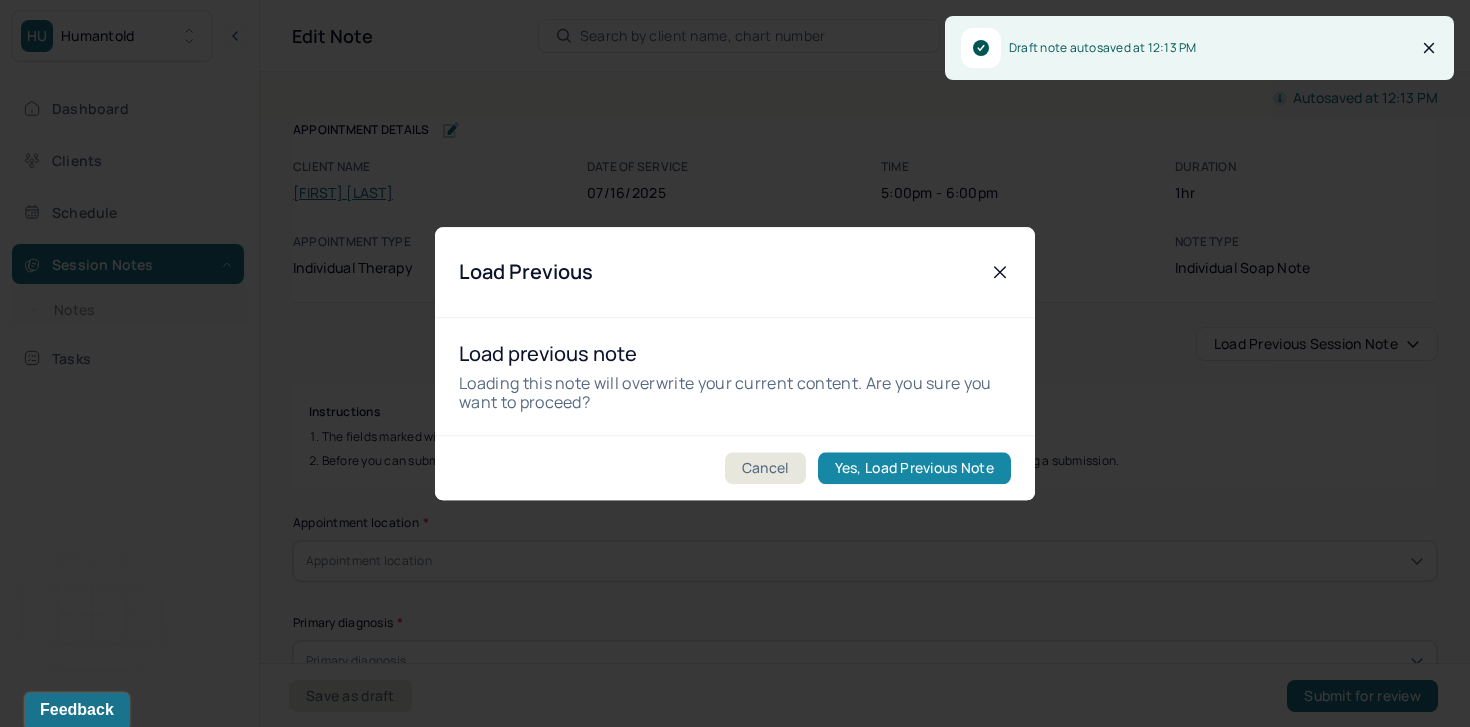 click on "Yes, Load Previous Note" at bounding box center [914, 468] 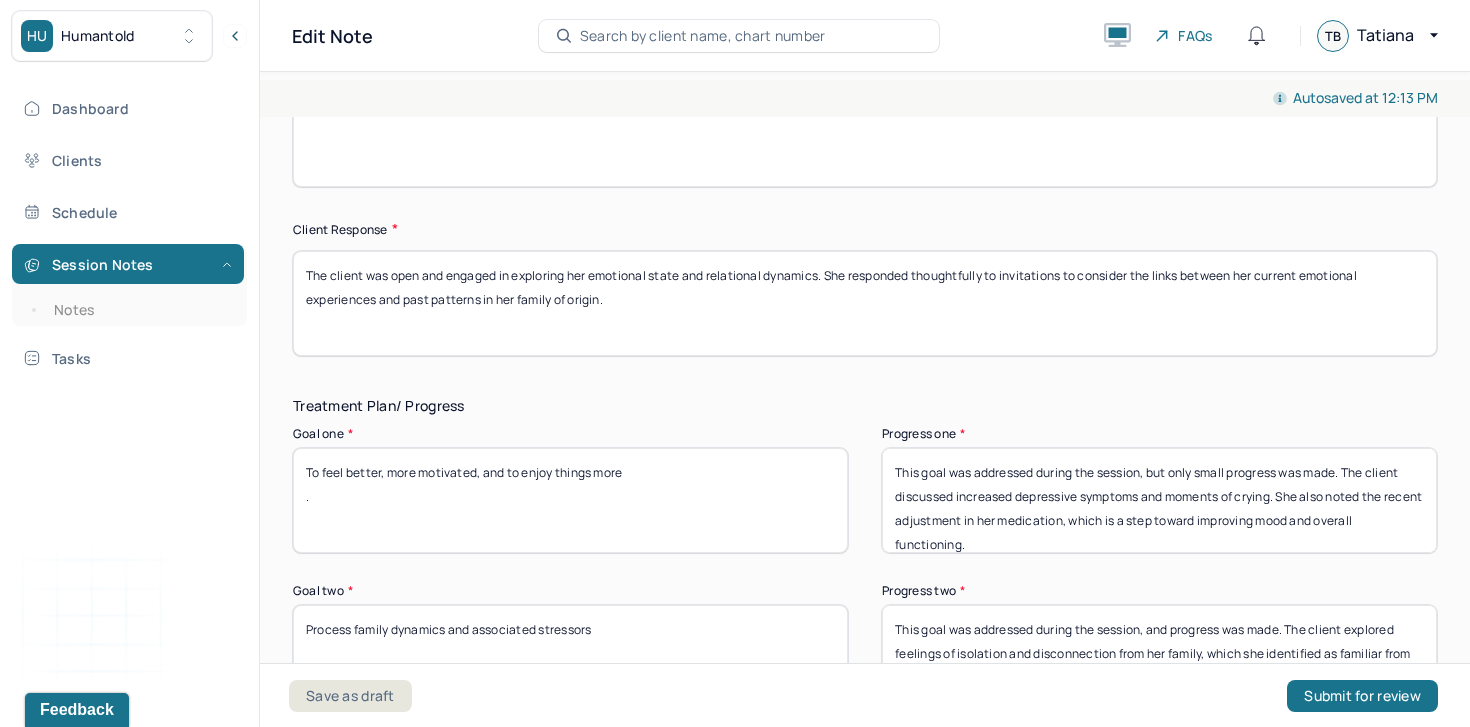 scroll, scrollTop: 3083, scrollLeft: 0, axis: vertical 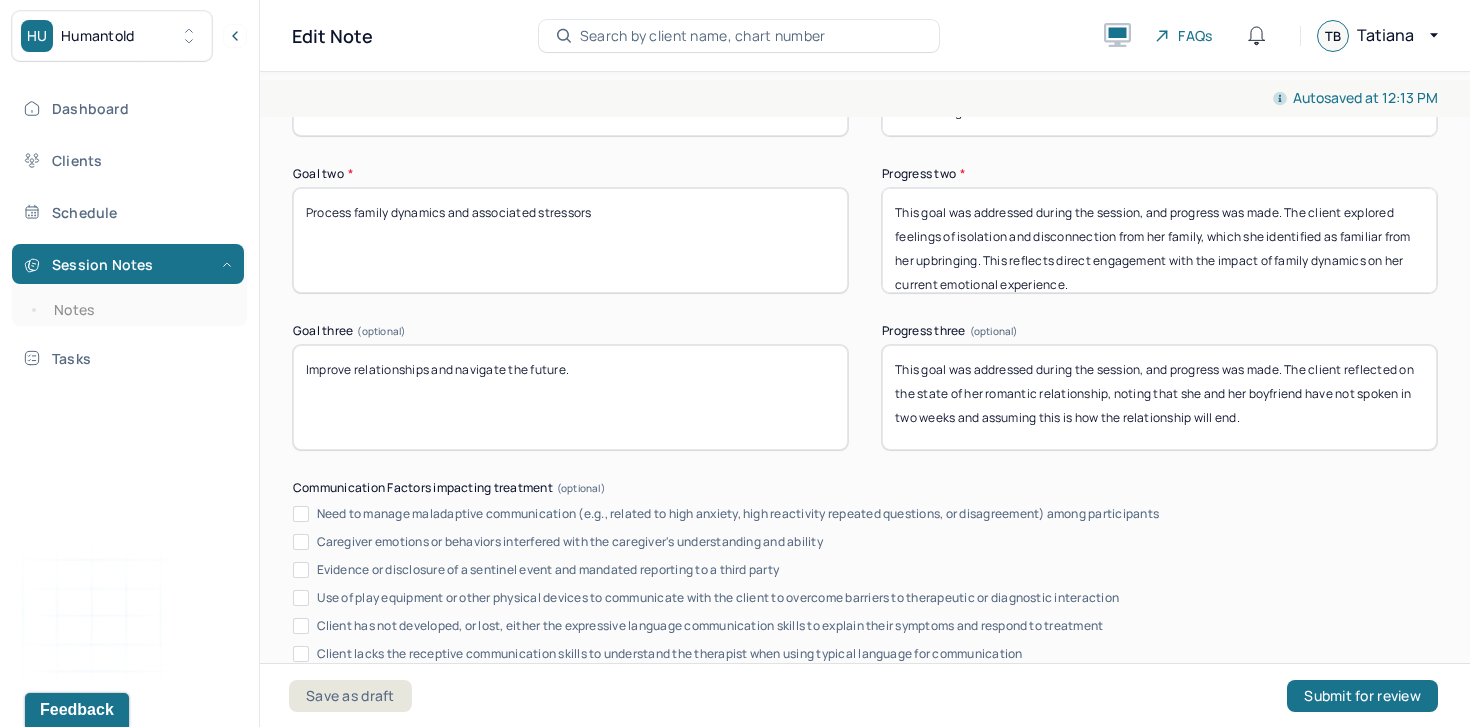 click on "This goal was addressed during the session, and progress was made. The client reflected on the state of her romantic relationship, noting that she and her boyfriend have not spoken in two weeks and assuming this is how the relationship will end." at bounding box center [1159, 397] 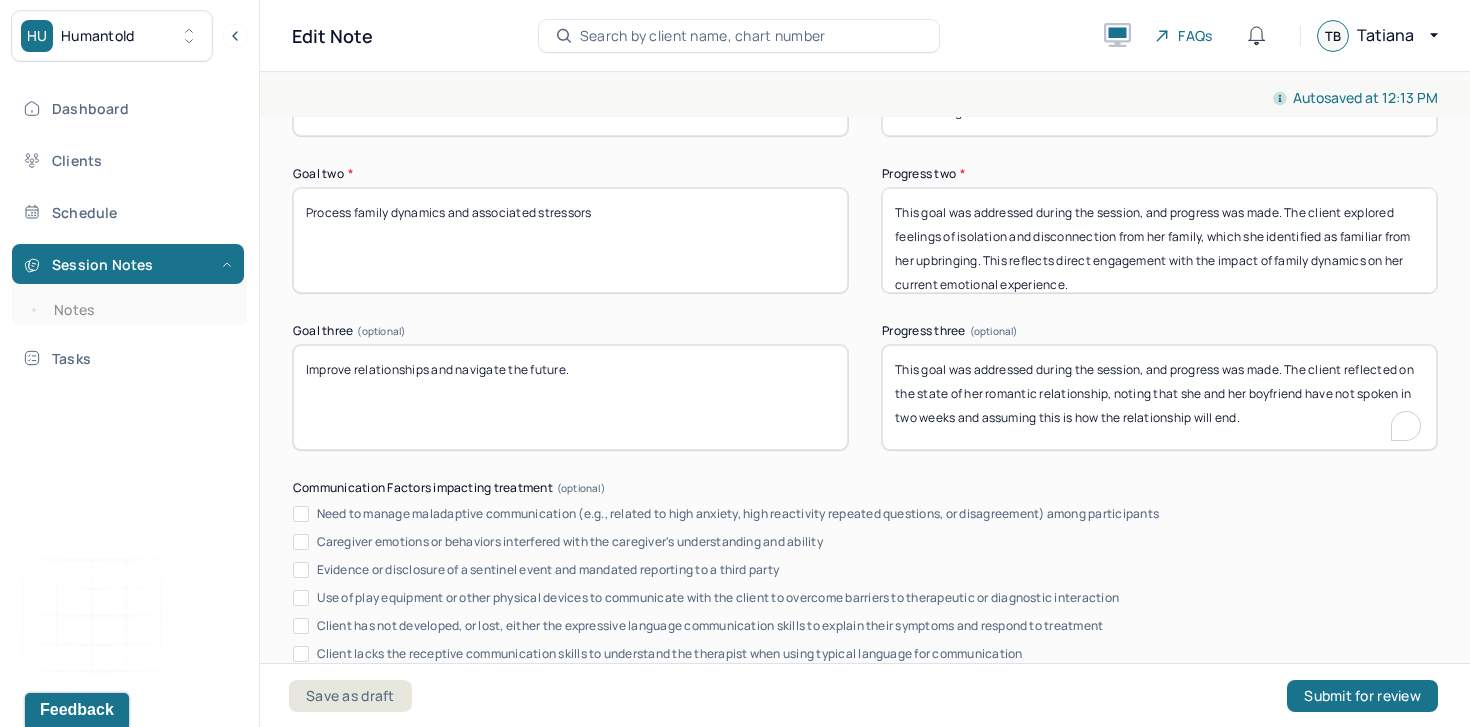 click on "This goal was addressed during the session, and progress was made. The client reflected on the state of her romantic relationship, noting that she and her boyfriend have not spoken in two weeks and assuming this is how the relationship will end." at bounding box center (1159, 397) 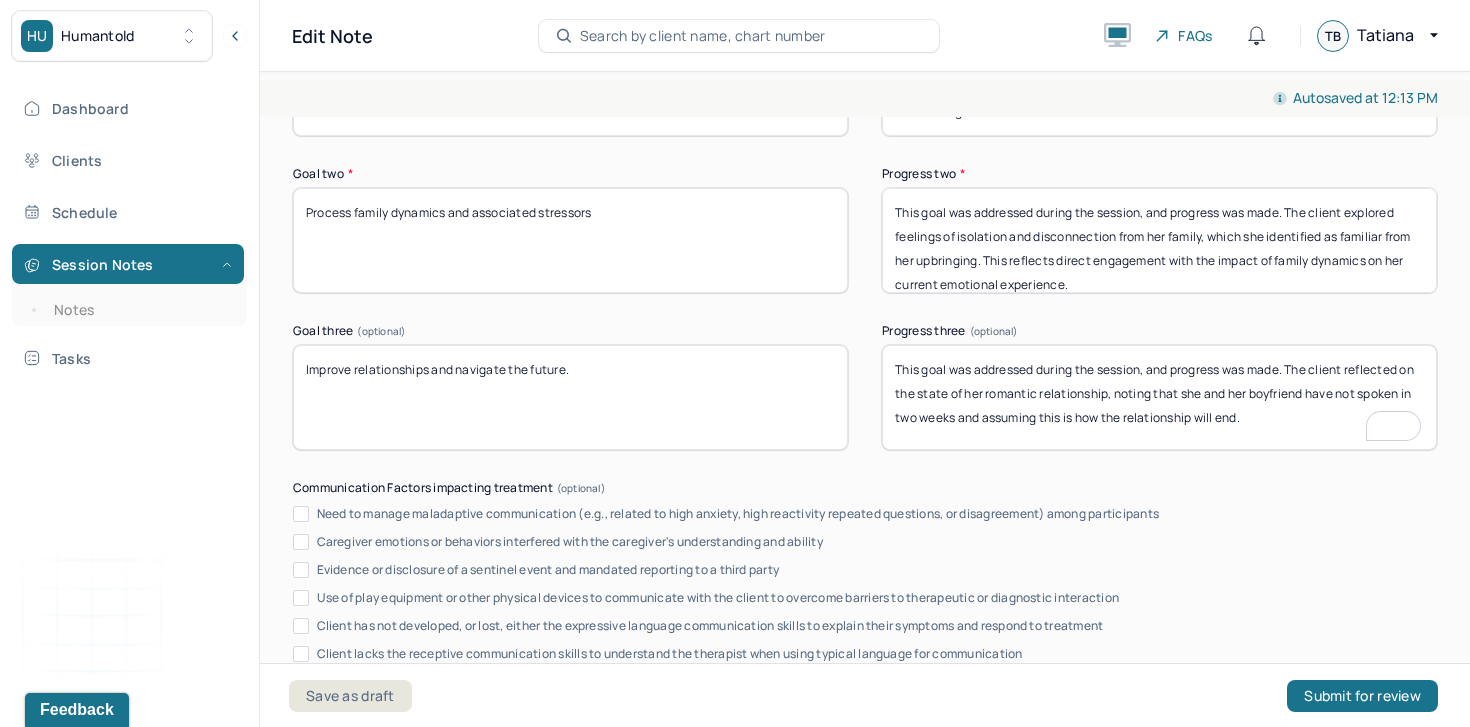 click on "This goal was addressed during the session, and progress was made. The client reflected on the state of her romantic relationship, noting that she and her boyfriend have not spoken in two weeks and assuming this is how the relationship will end." at bounding box center (1159, 397) 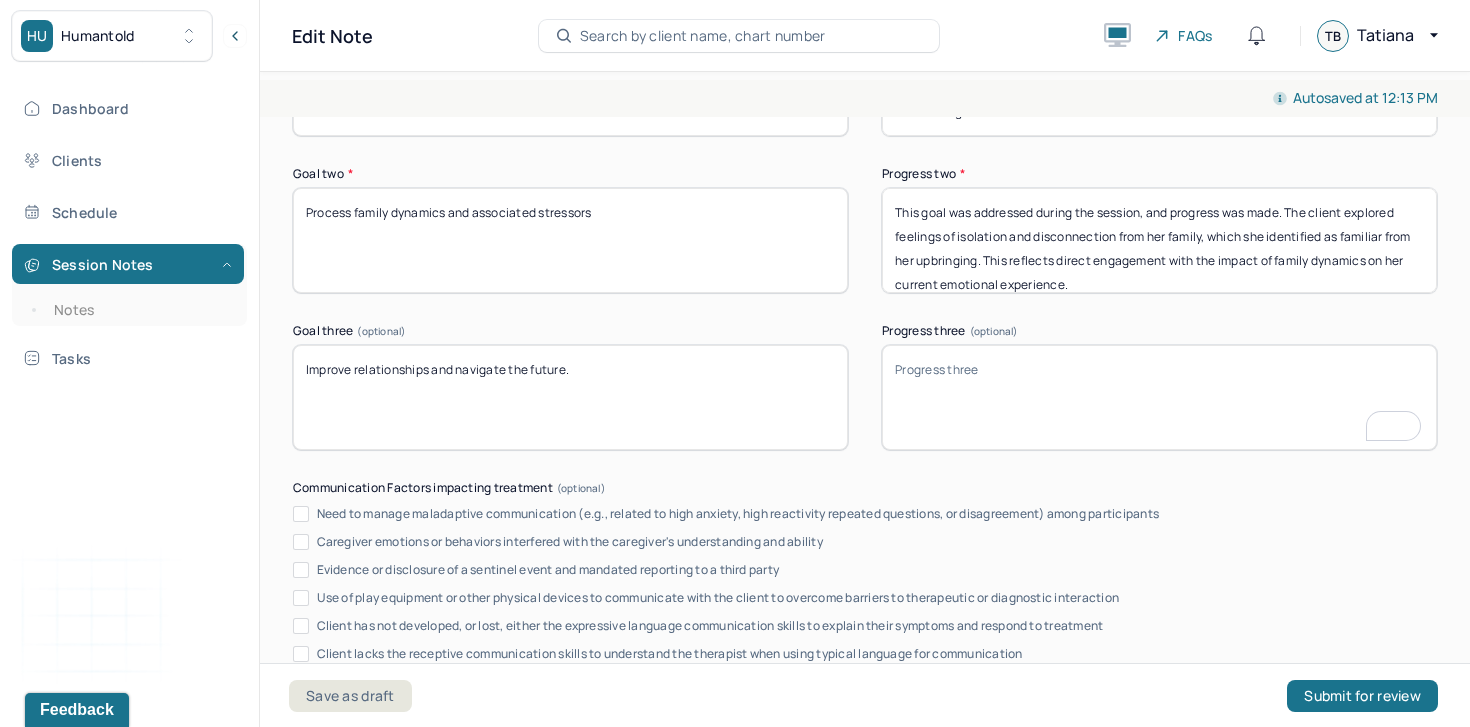 type 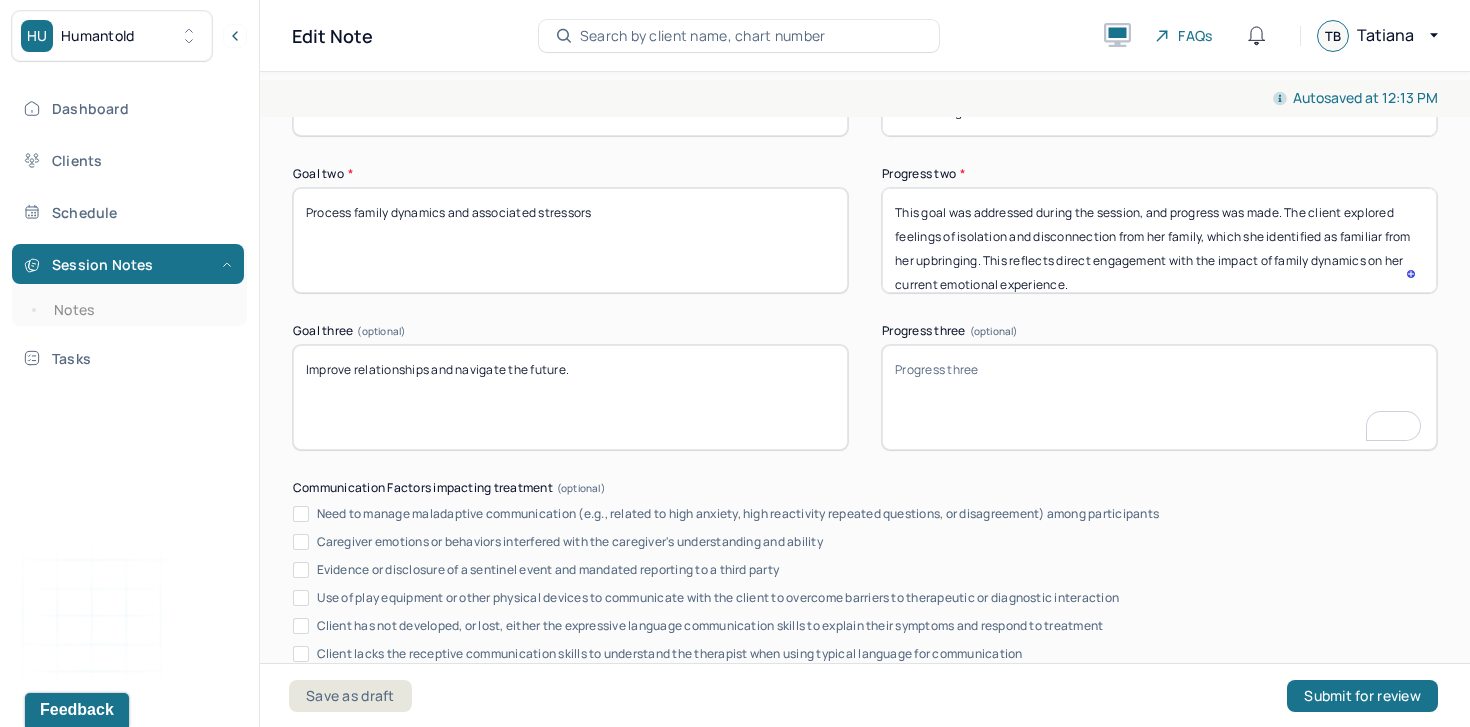 click on "This goal was addressed during the session, and progress was made. The client explored feelings of isolation and disconnection from her family, which she identified as familiar from her upbringing. This reflects direct engagement with the impact of family dynamics on her current emotional experience." at bounding box center [1159, 240] 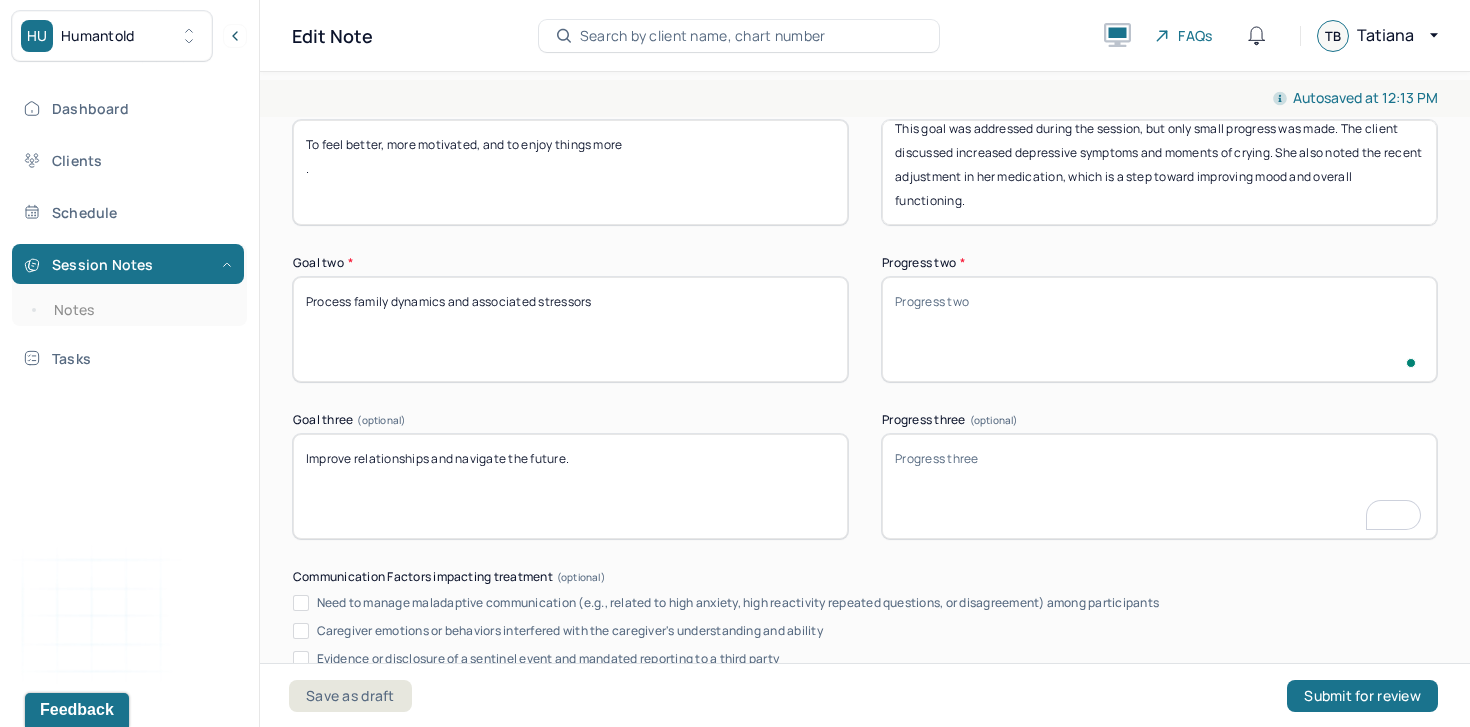 scroll, scrollTop: 3378, scrollLeft: 0, axis: vertical 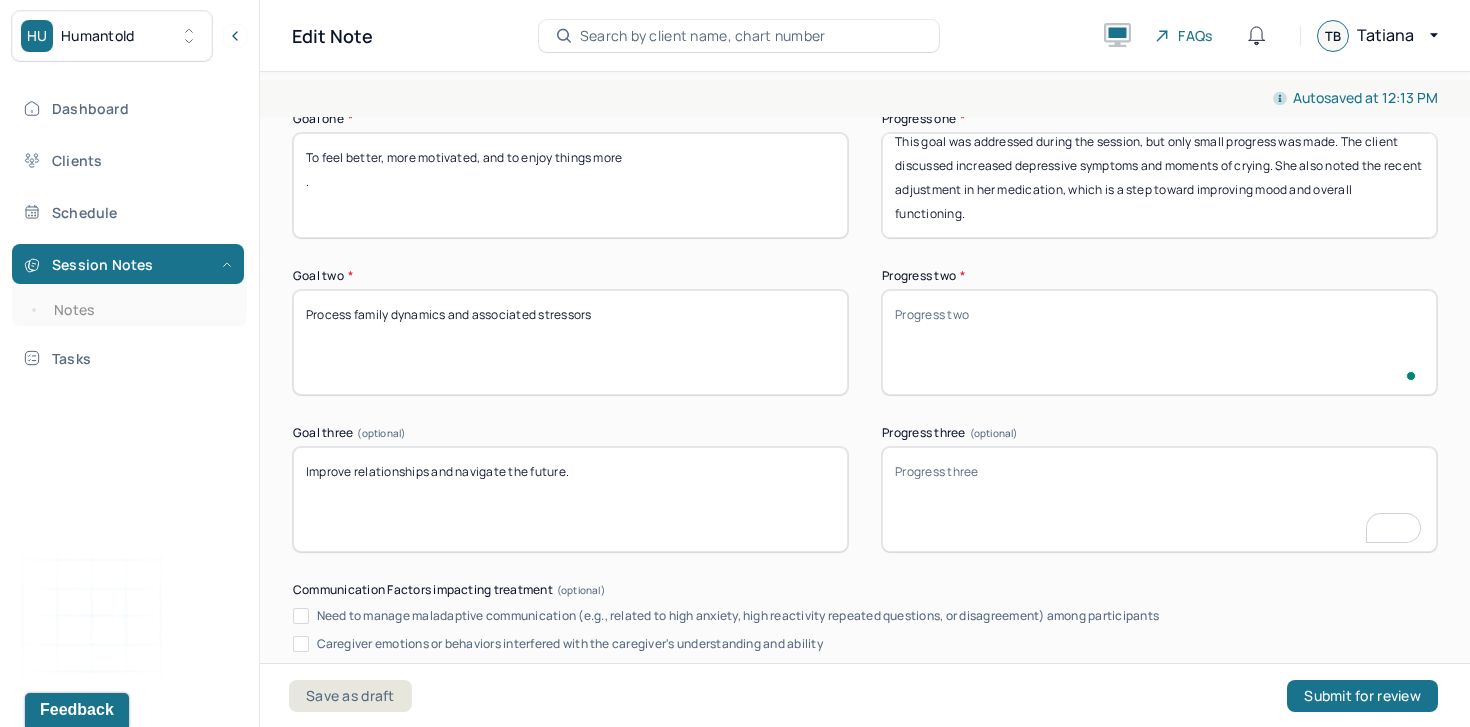 type 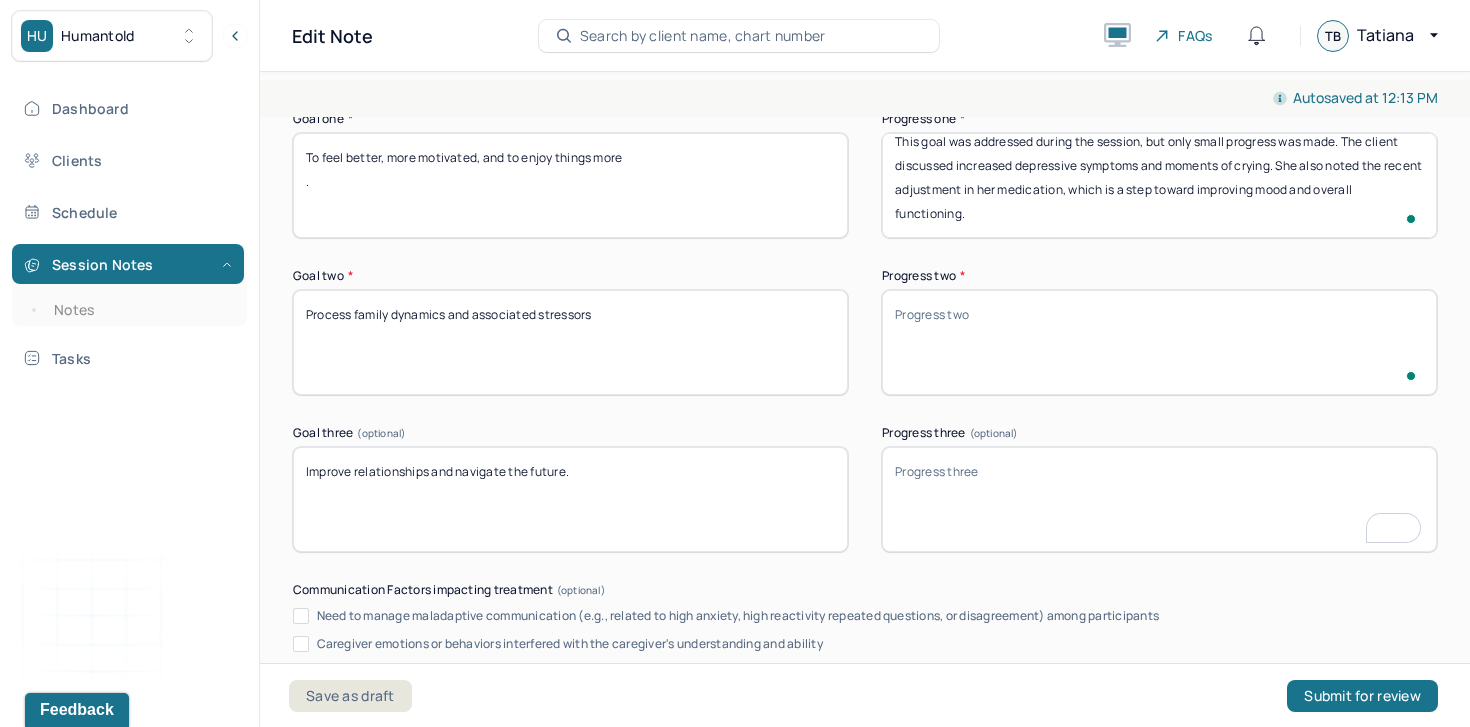 click on "This goal was addressed during the session, but only small progress was made. The client discussed increased depressive symptoms and moments of crying. She also noted the recent adjustment in her medication, which is a step toward improving mood and overall functioning." at bounding box center (1159, 185) 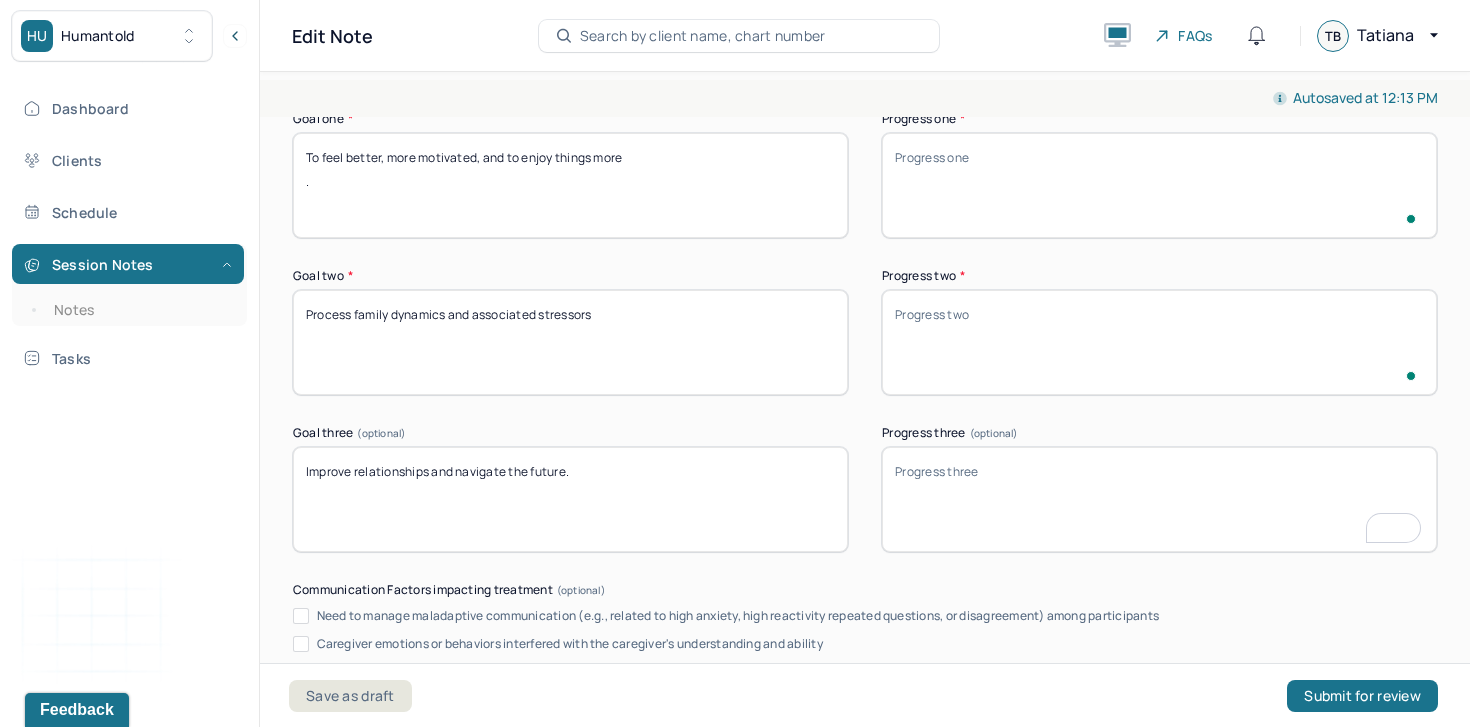 scroll, scrollTop: 0, scrollLeft: 0, axis: both 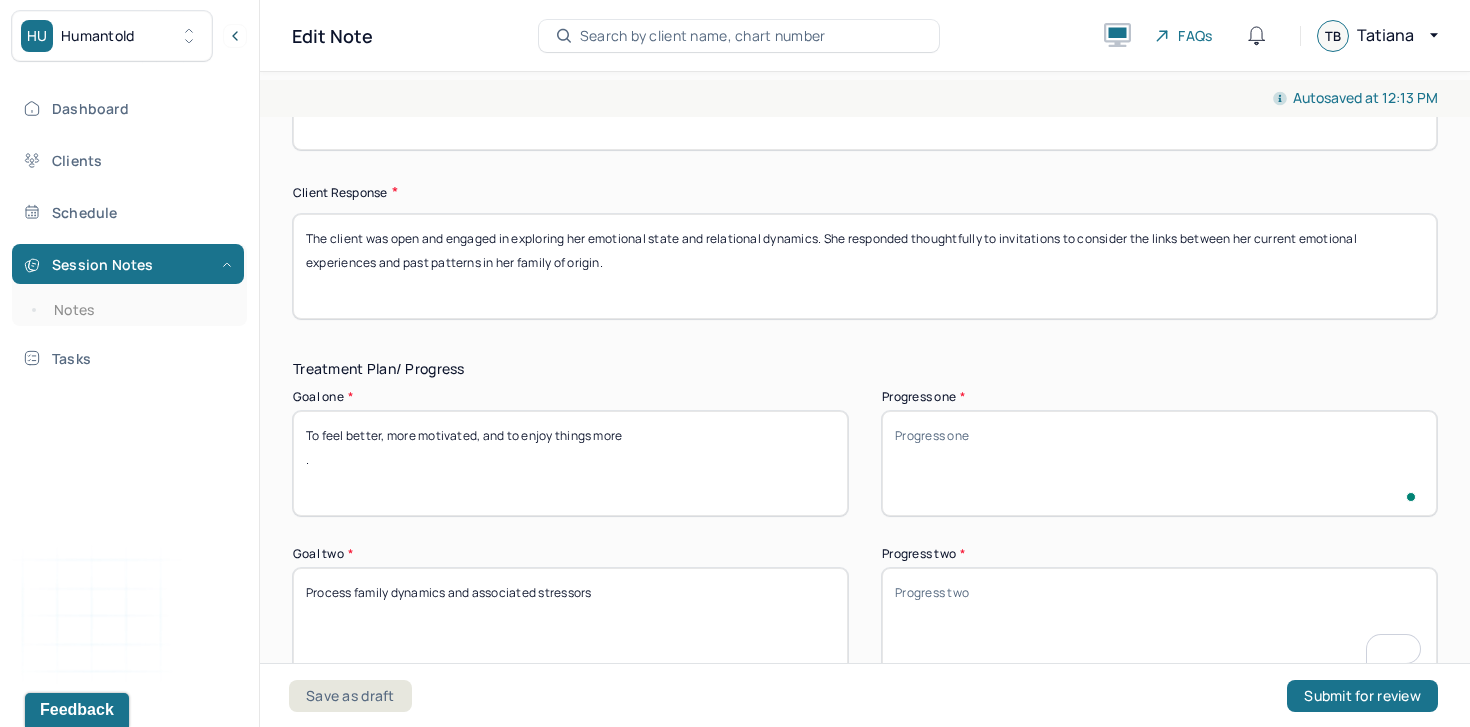 type 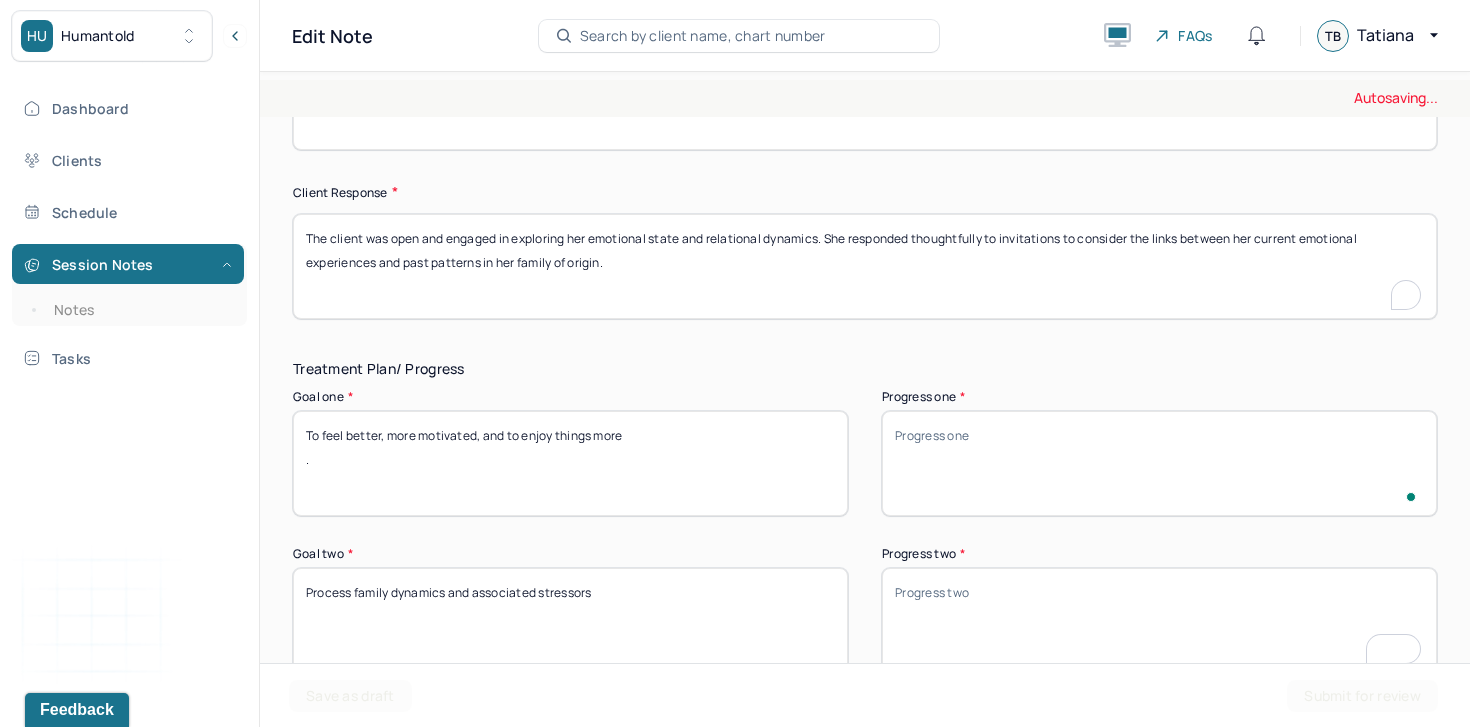 click on "The client was open and engaged in exploring her emotional state and relational dynamics. She responded thoughtfully to invitations to consider the links between her current emotional experiences and past patterns in her family of origin." at bounding box center [865, 266] 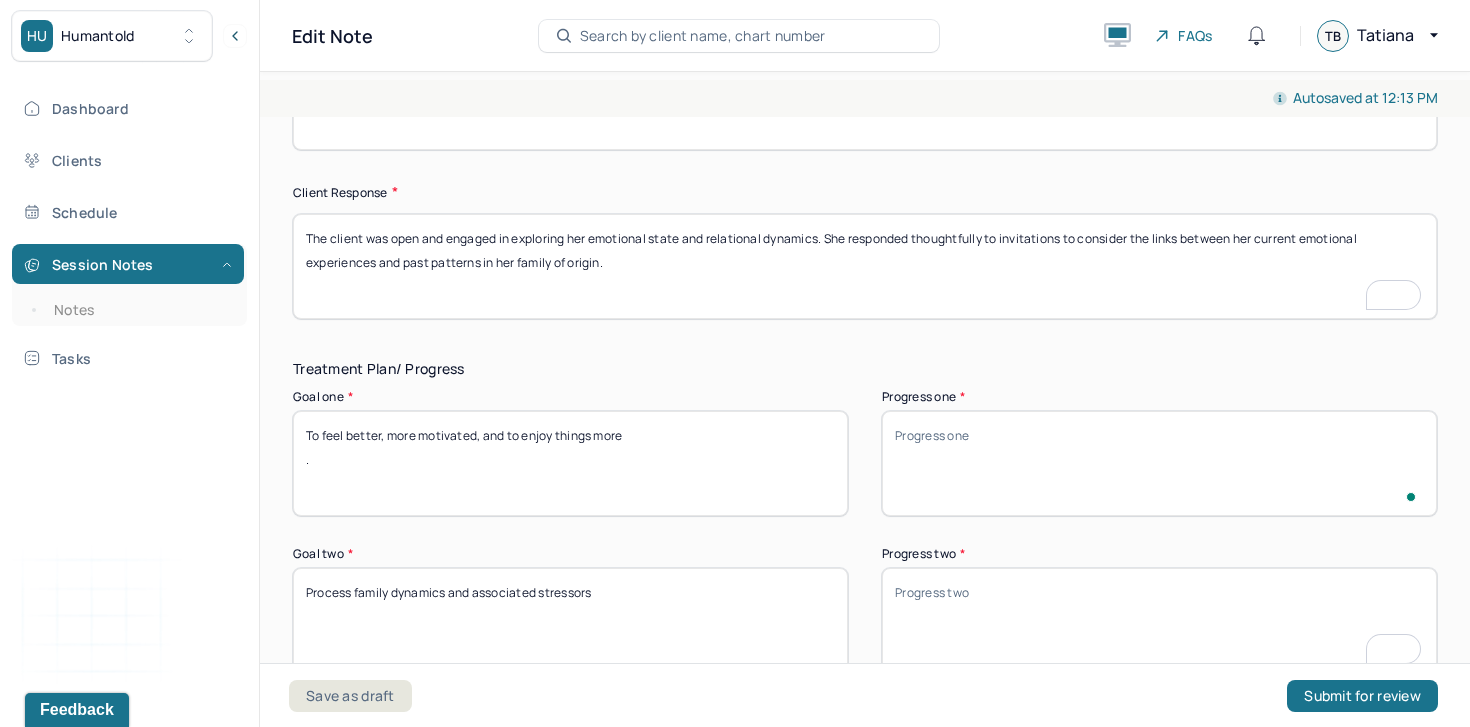 click on "The client was open and engaged in exploring her emotional state and relational dynamics. She responded thoughtfully to invitations to consider the links between her current emotional experiences and past patterns in her family of origin." at bounding box center (865, 266) 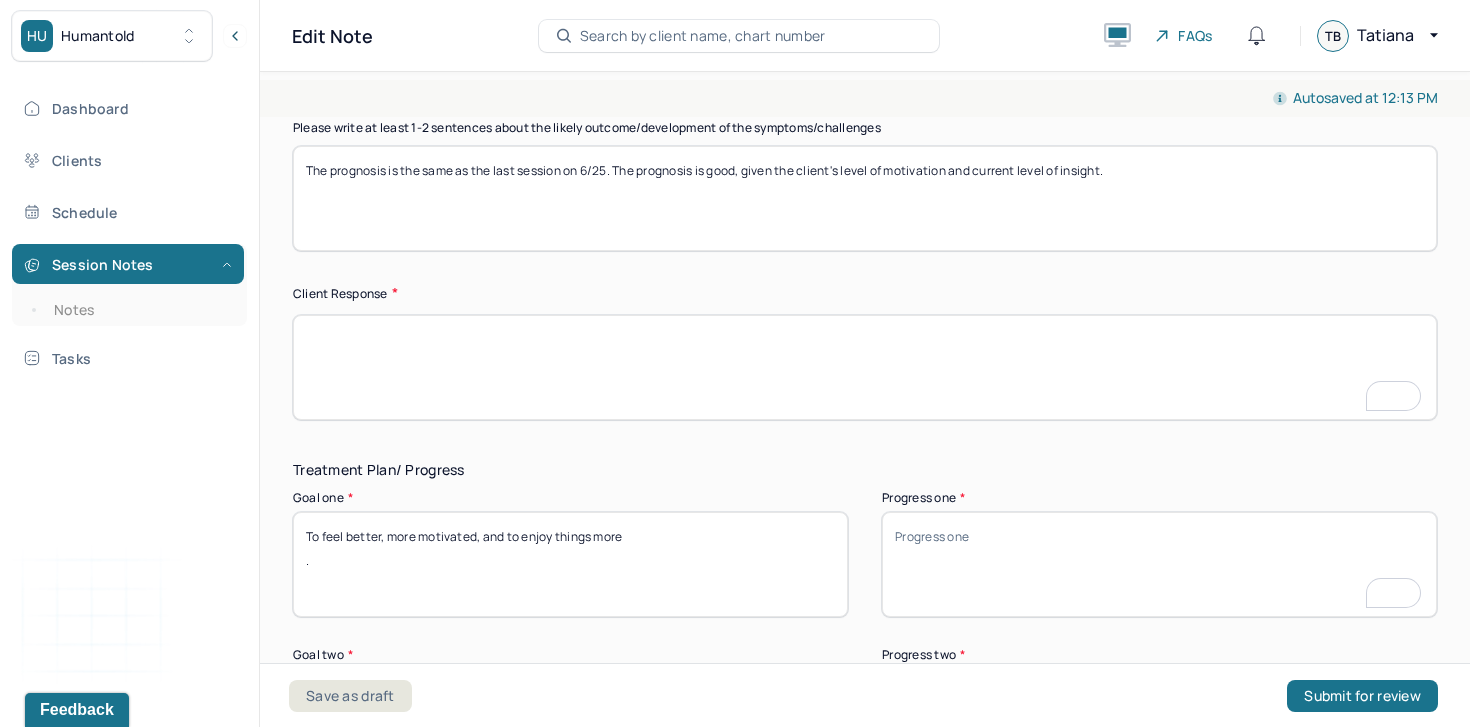 scroll, scrollTop: 2965, scrollLeft: 0, axis: vertical 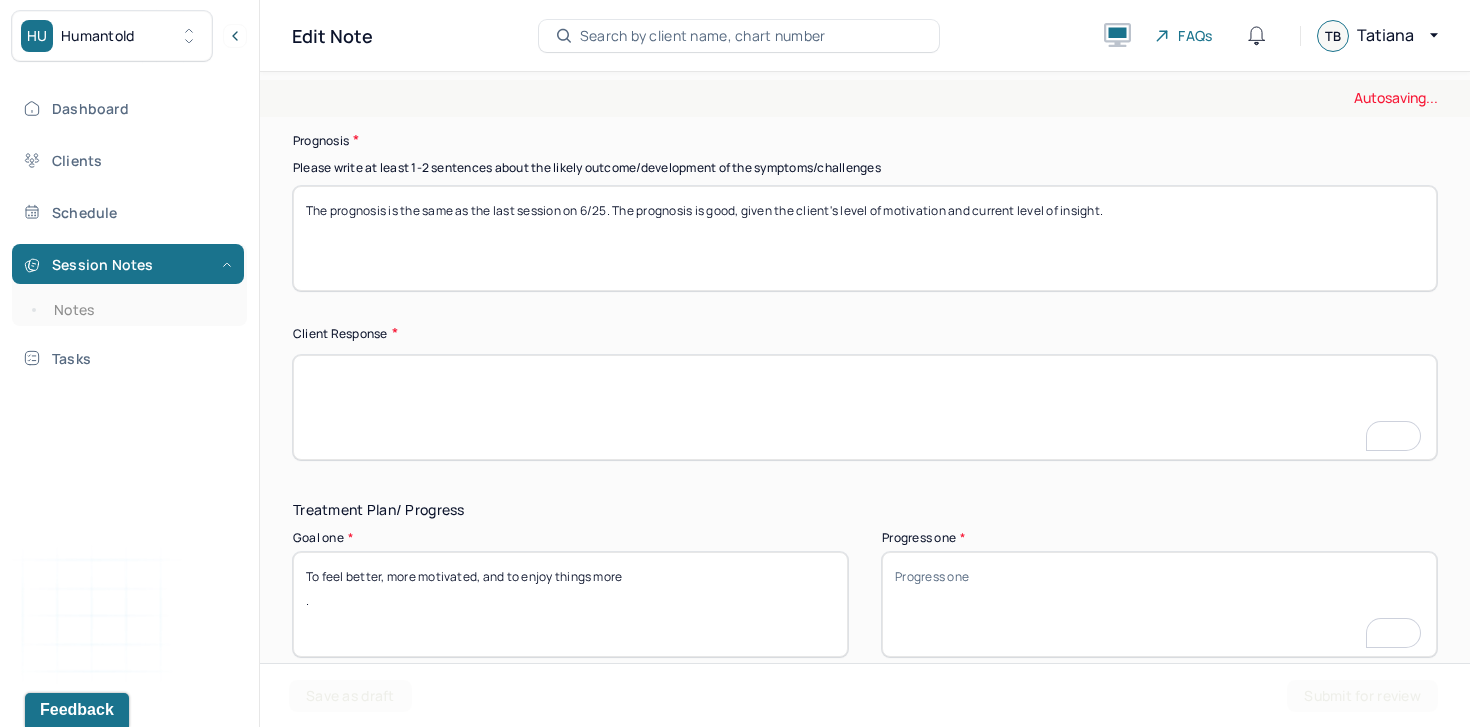 type 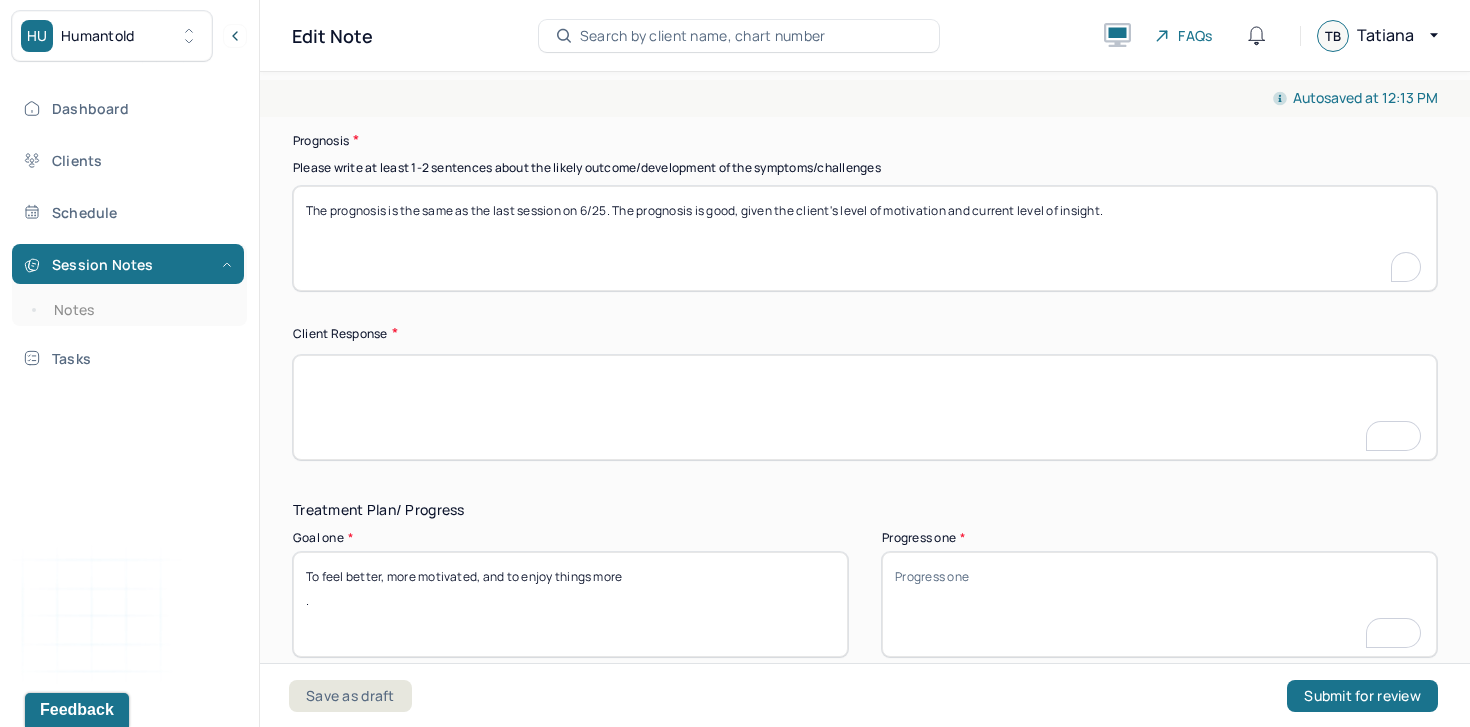 click on "The prognosis is the same as the last session on 6/25. The prognosis is good, given the client's level of motivation and current level of insight." at bounding box center [865, 238] 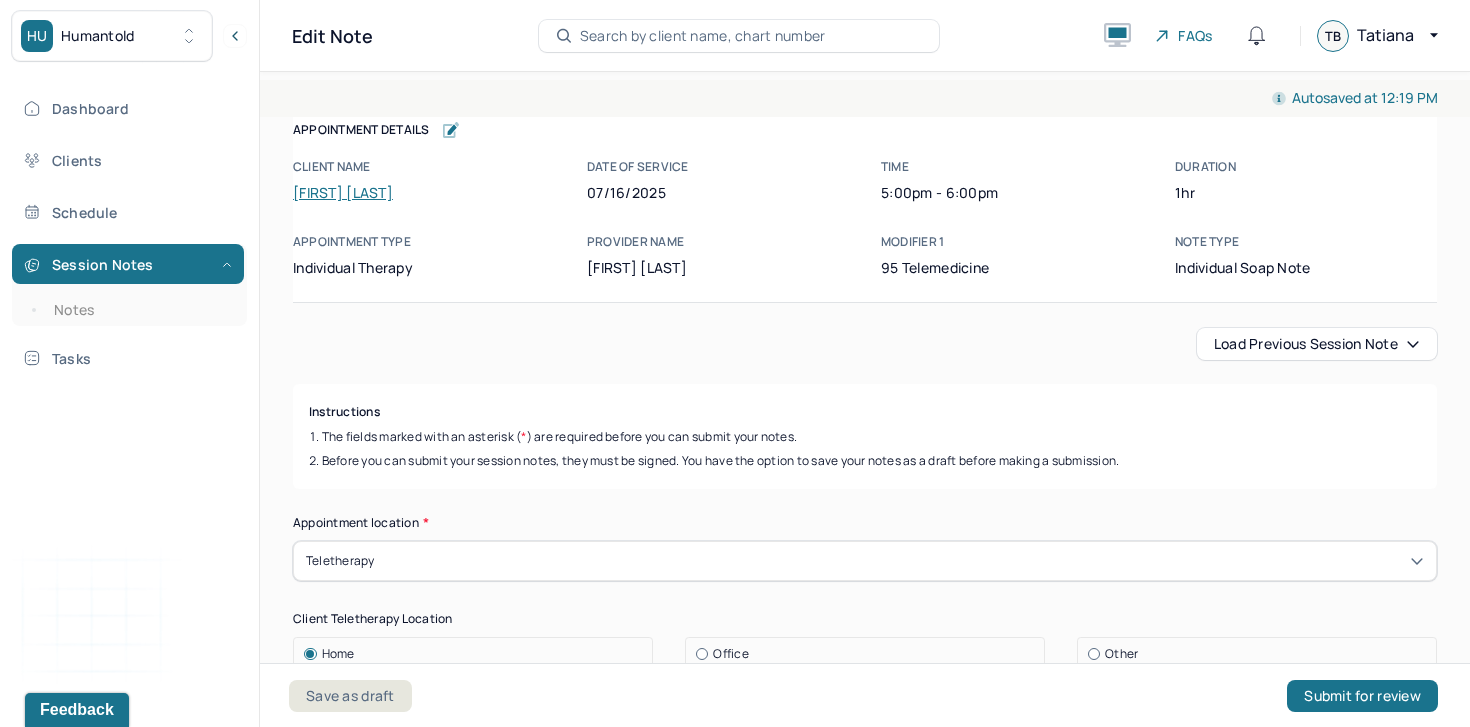 scroll, scrollTop: 0, scrollLeft: 0, axis: both 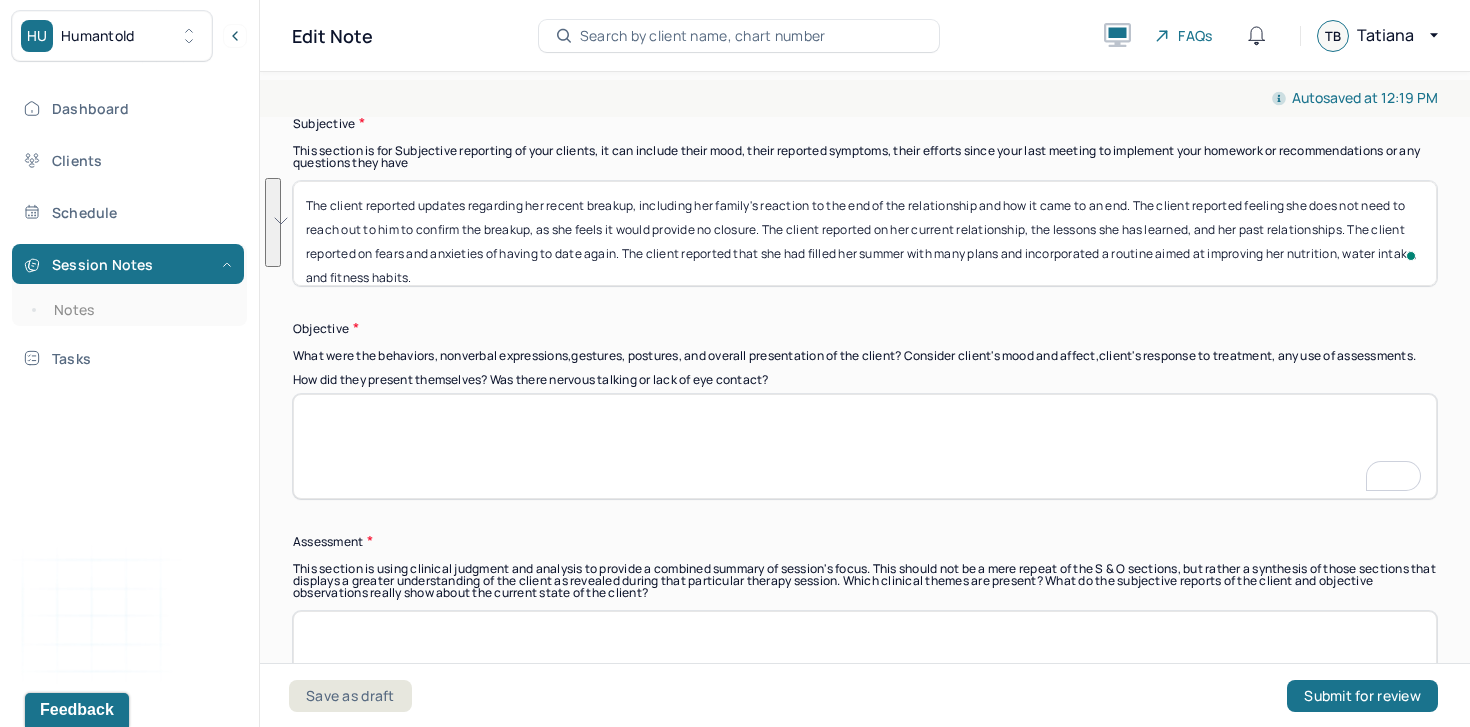 click on "How did they present themselves? Was there nervous talking or lack of eye contact?" at bounding box center (865, 446) 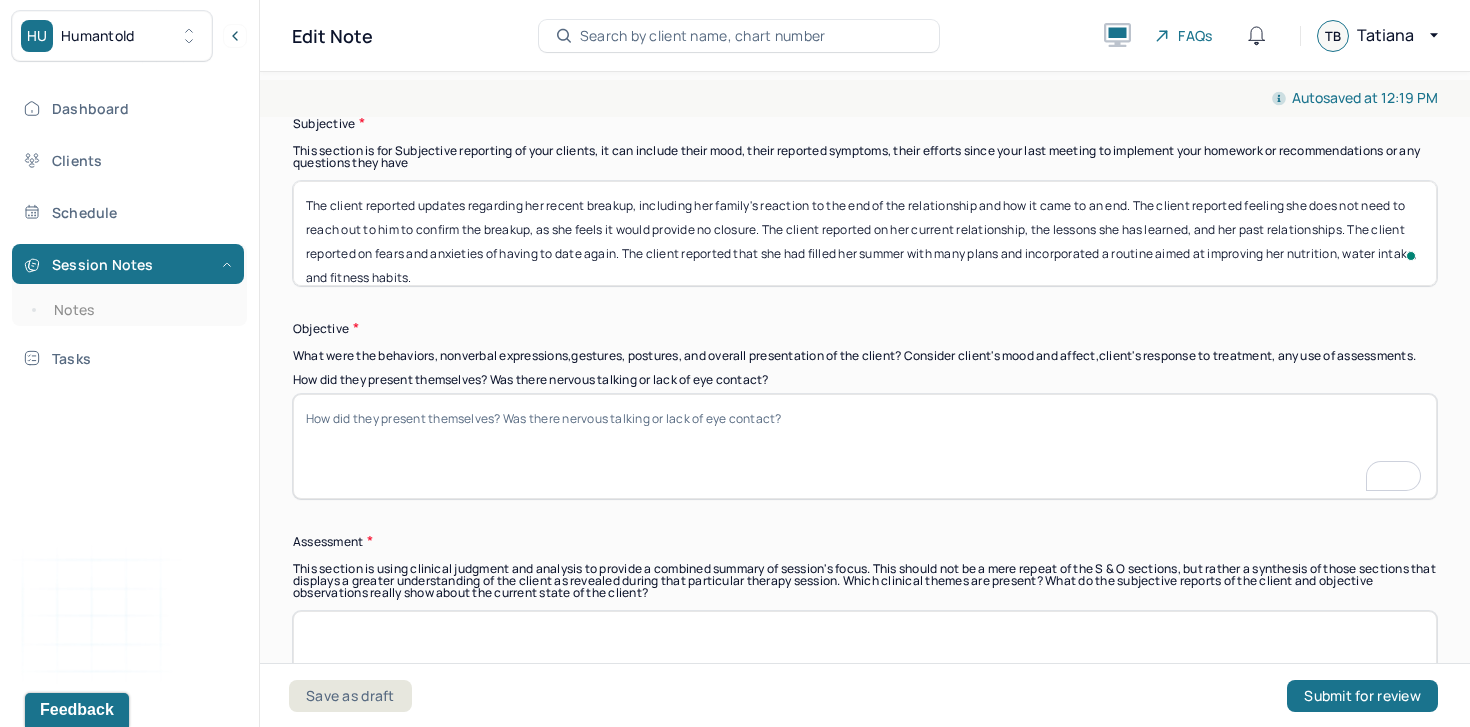 paste on "The client presented as emotionally regulated, thoughtful, and reflective throughout the session. She maintained good eye contact and spoke with clear insight into her emotional experiences. Her affect was appropriate to the content discussed." 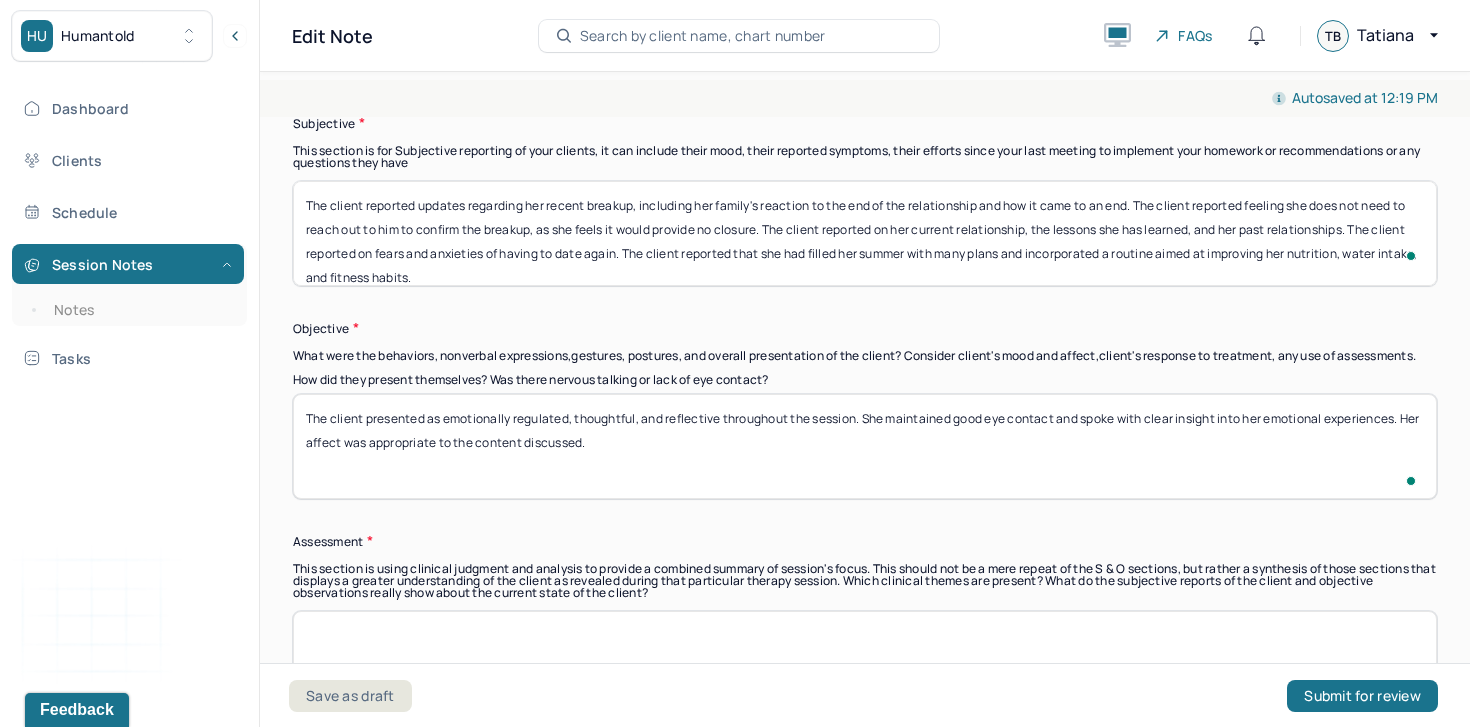 type on "The client presented as emotionally regulated, thoughtful, and reflective throughout the session. She maintained good eye contact and spoke with clear insight into her emotional experiences. Her affect was appropriate to the content discussed." 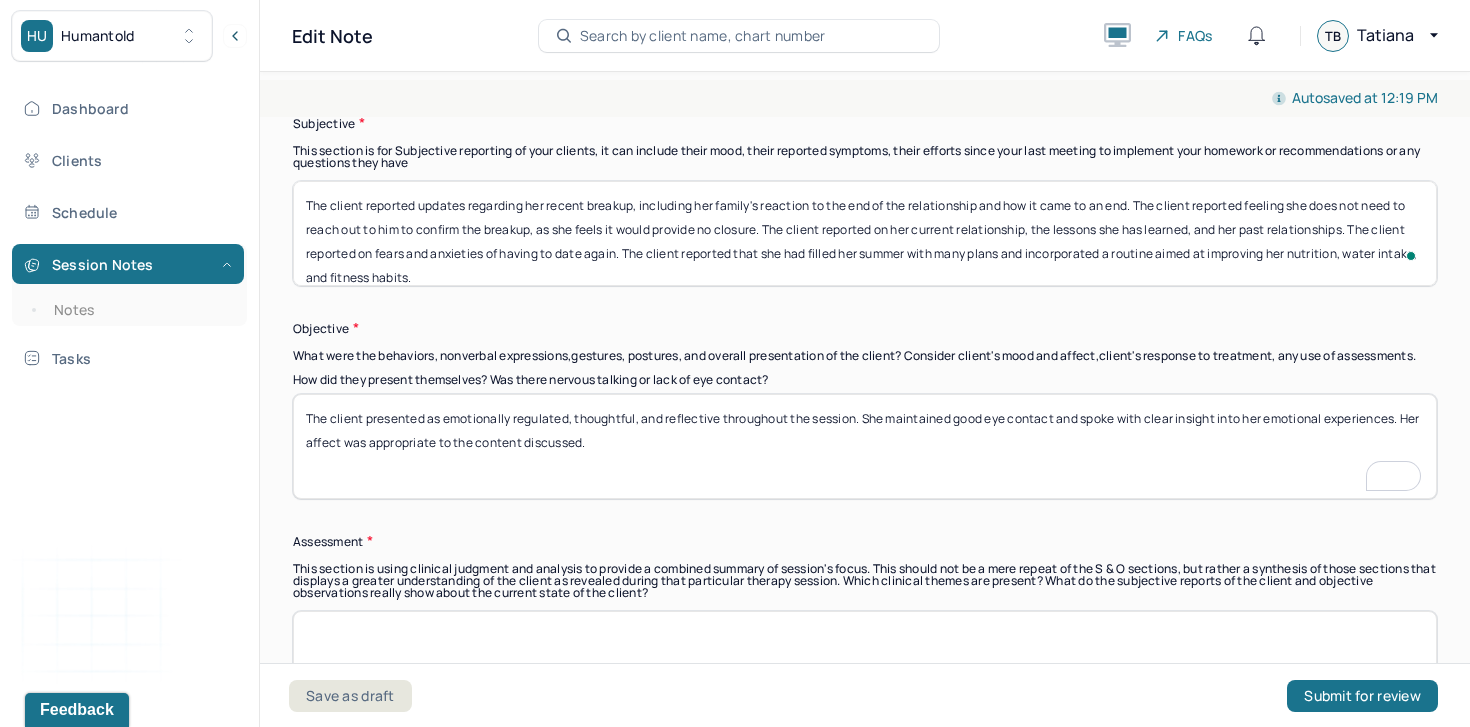 scroll, scrollTop: 1611, scrollLeft: 0, axis: vertical 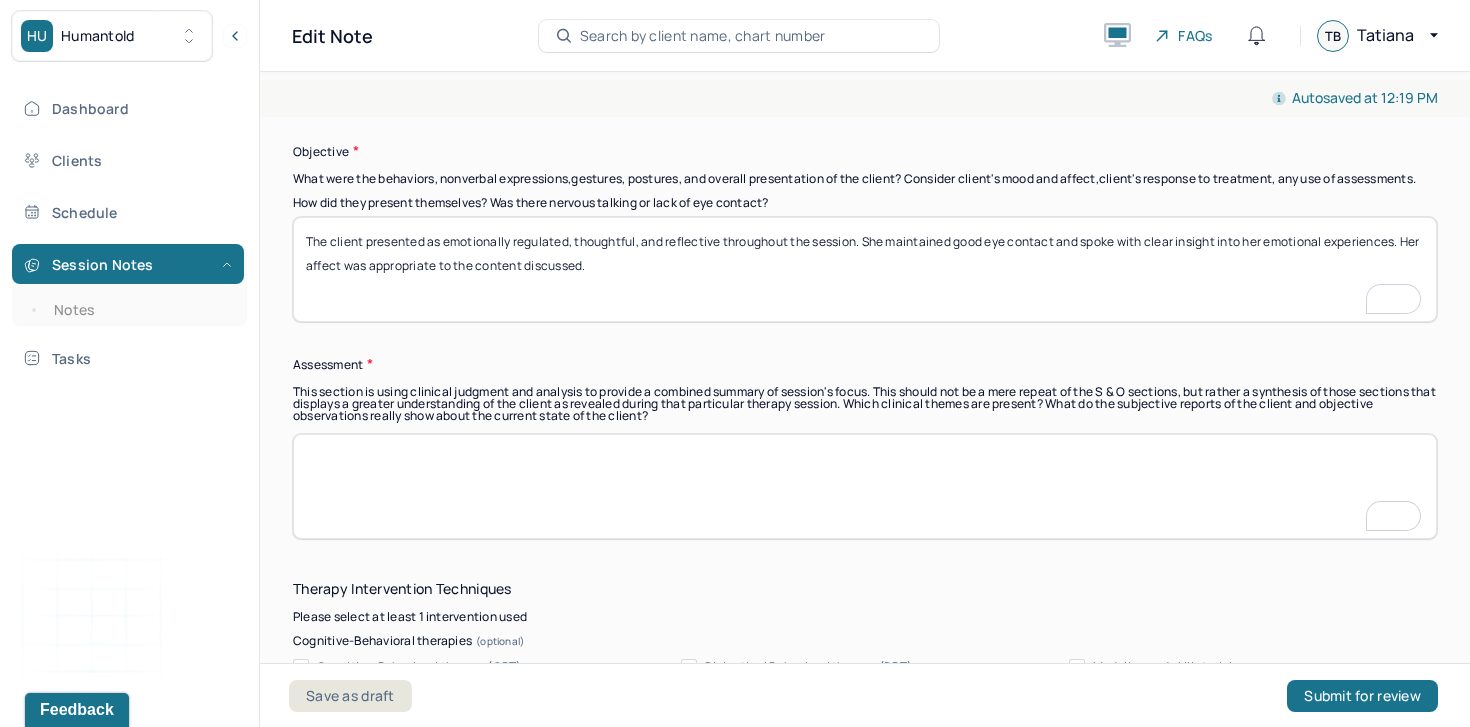 click at bounding box center [865, 486] 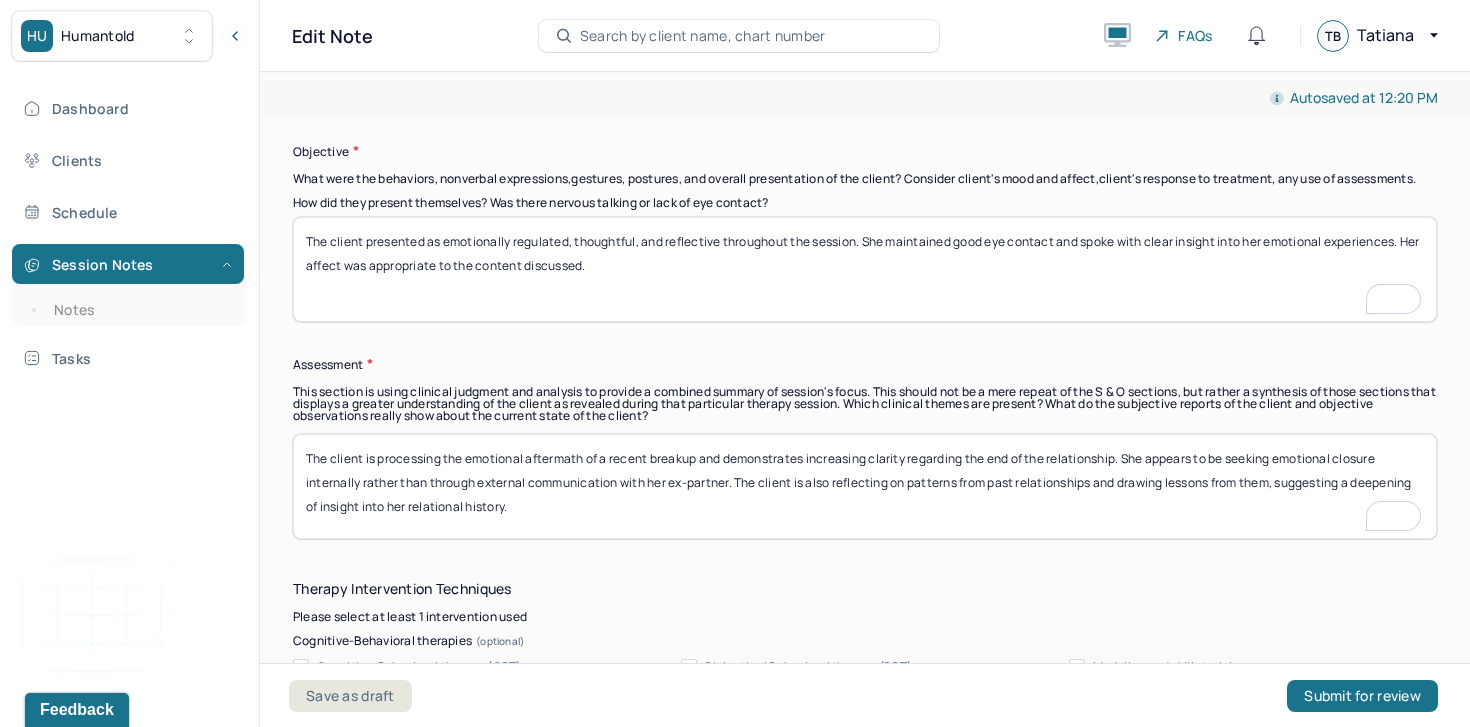 scroll, scrollTop: 1418, scrollLeft: 0, axis: vertical 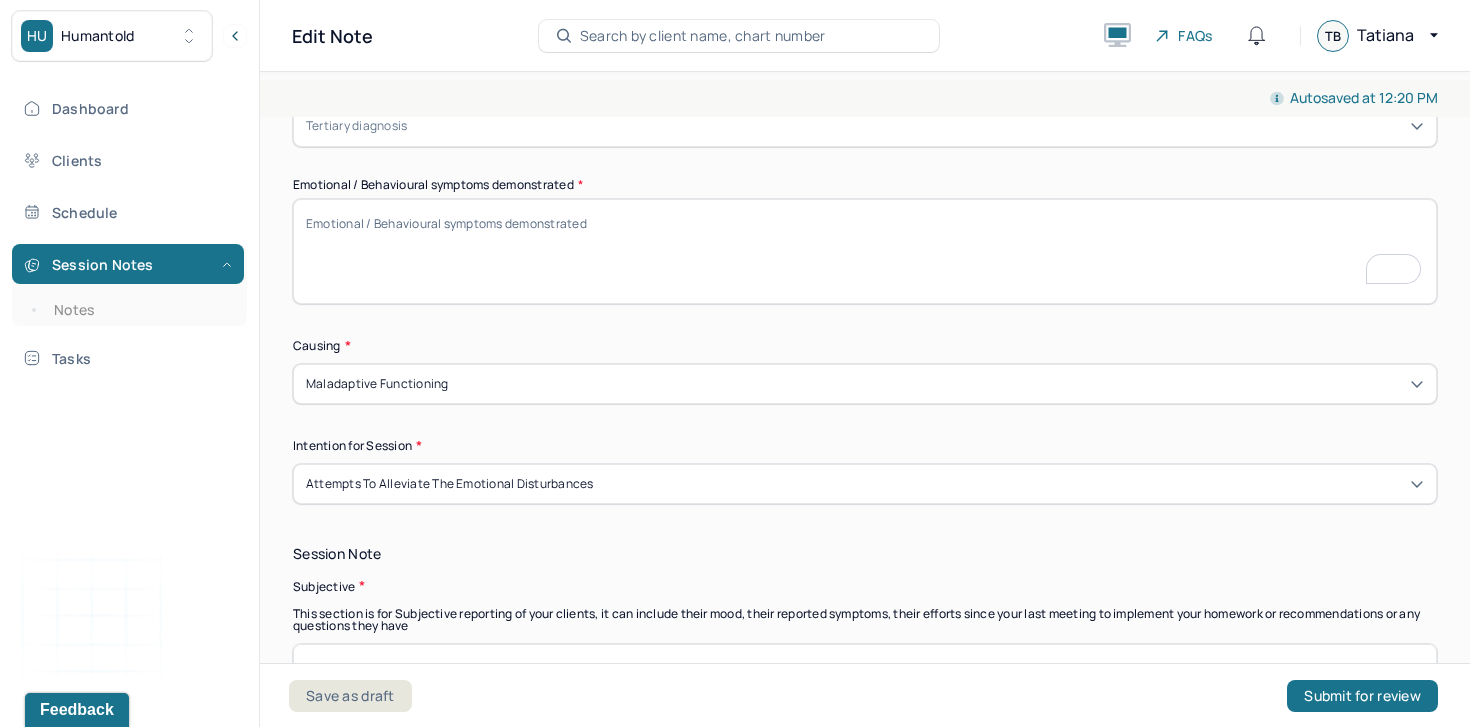 type on "The client is processing the emotional aftermath of a recent breakup and demonstrates increasing clarity regarding the end of the relationship. She appears to be seeking emotional closure internally rather than through external communication with her ex-partner. The client is also reflecting on patterns from past relationships and drawing lessons from them, suggesting a deepening of insight into her relational history." 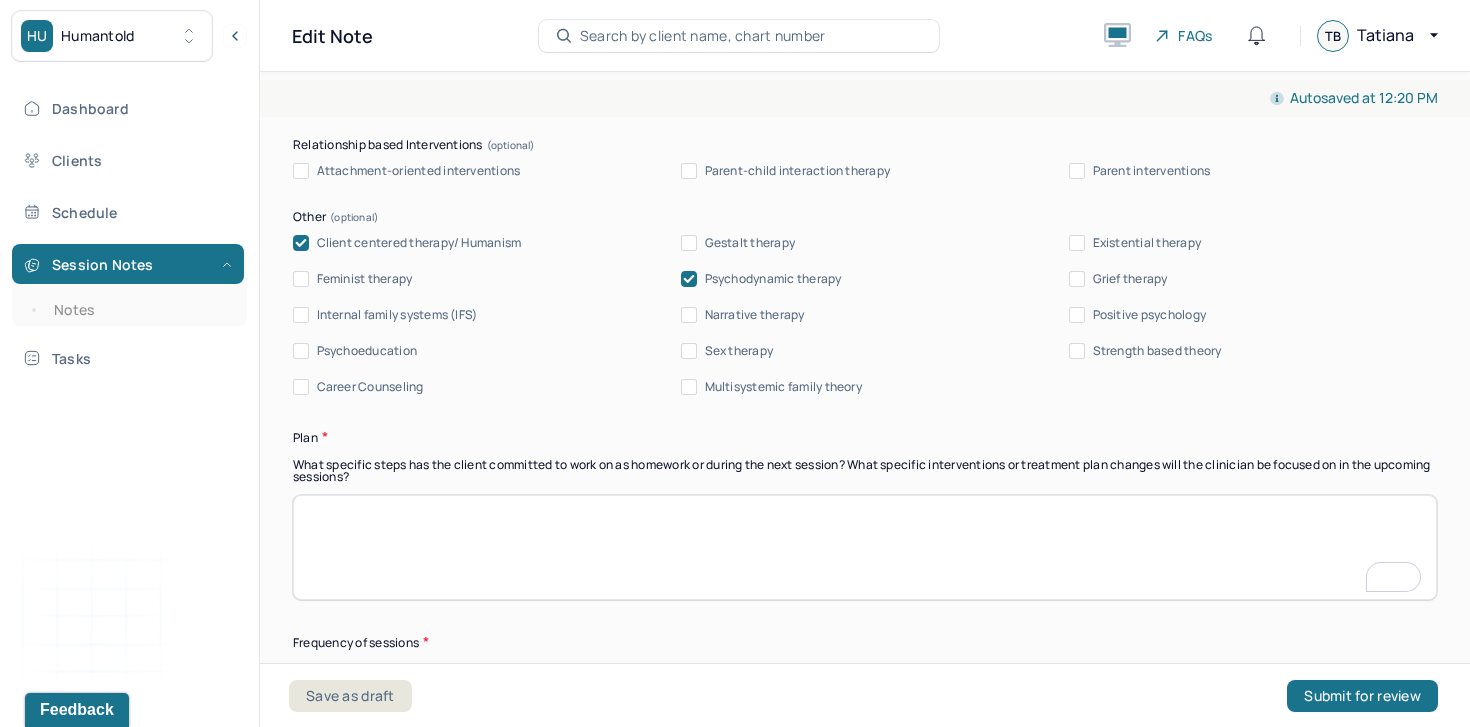 click at bounding box center [865, 547] 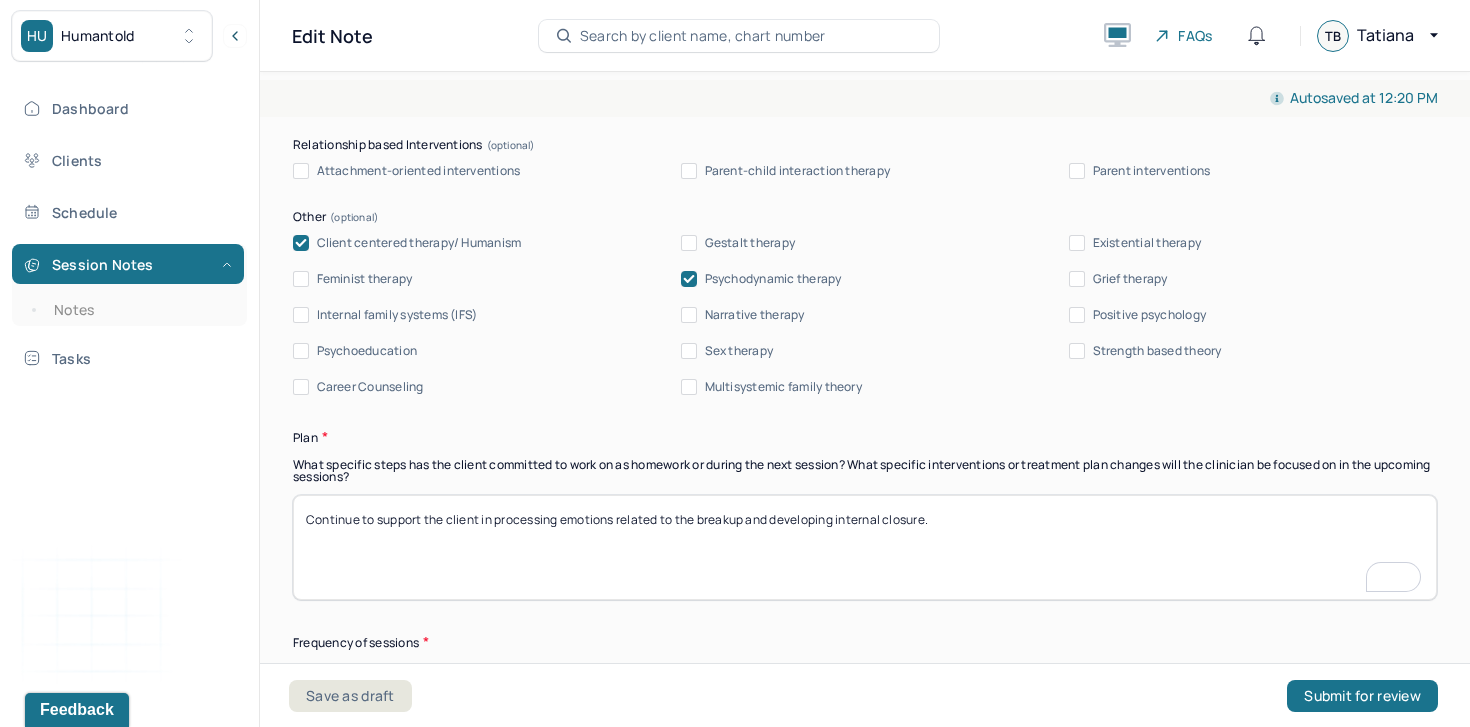 type on "Continue to support the client in processing emotions related to the breakup and developing internal closure." 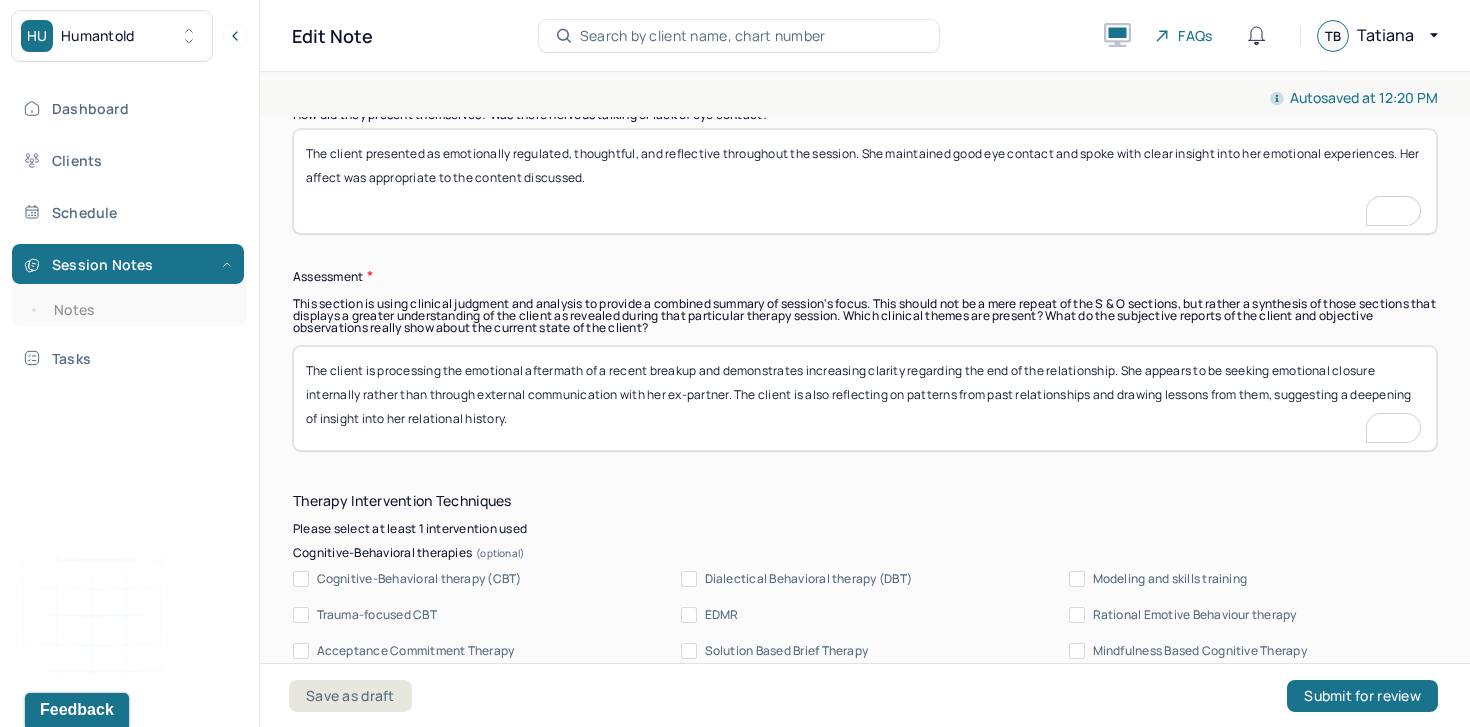 scroll, scrollTop: 911, scrollLeft: 0, axis: vertical 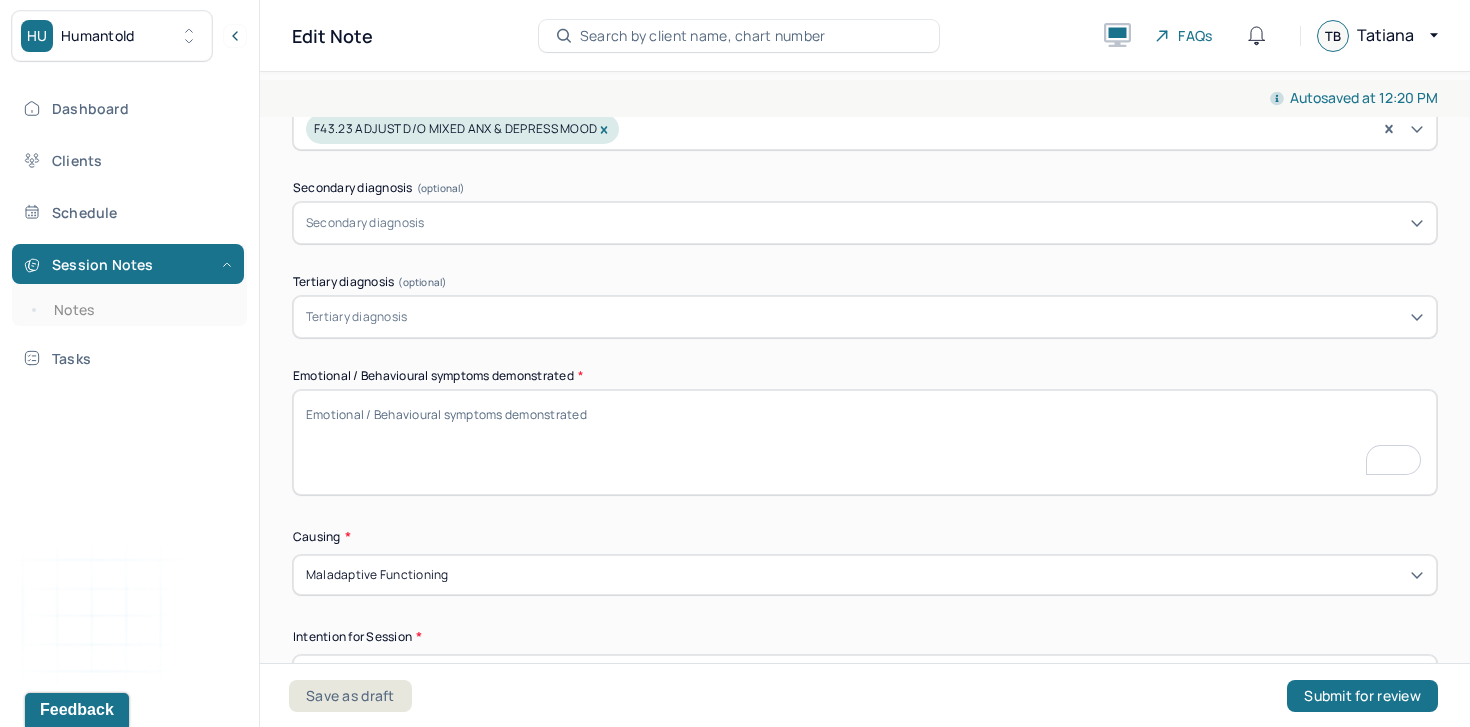 click on "Emotional / Behavioural symptoms demonstrated *" at bounding box center [865, 442] 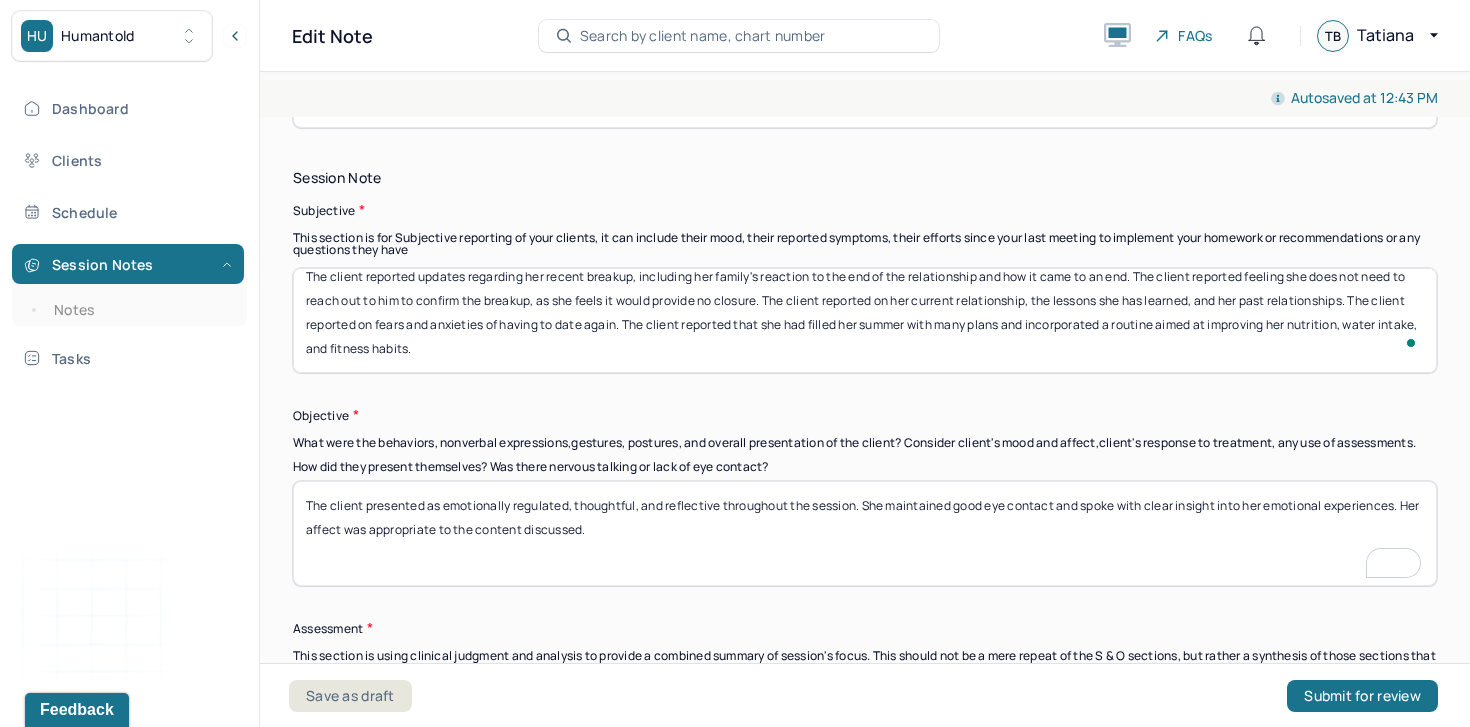 type on "The client exhibited mild anxiety related to the prospect of dating again and occasional sadness when discussing the breakup. However, her mood appeared generally stable and hopeful. She showed motivation, self-reflection, and a proactive attitude toward coping, including behavioral engagement in routines around health and well-being." 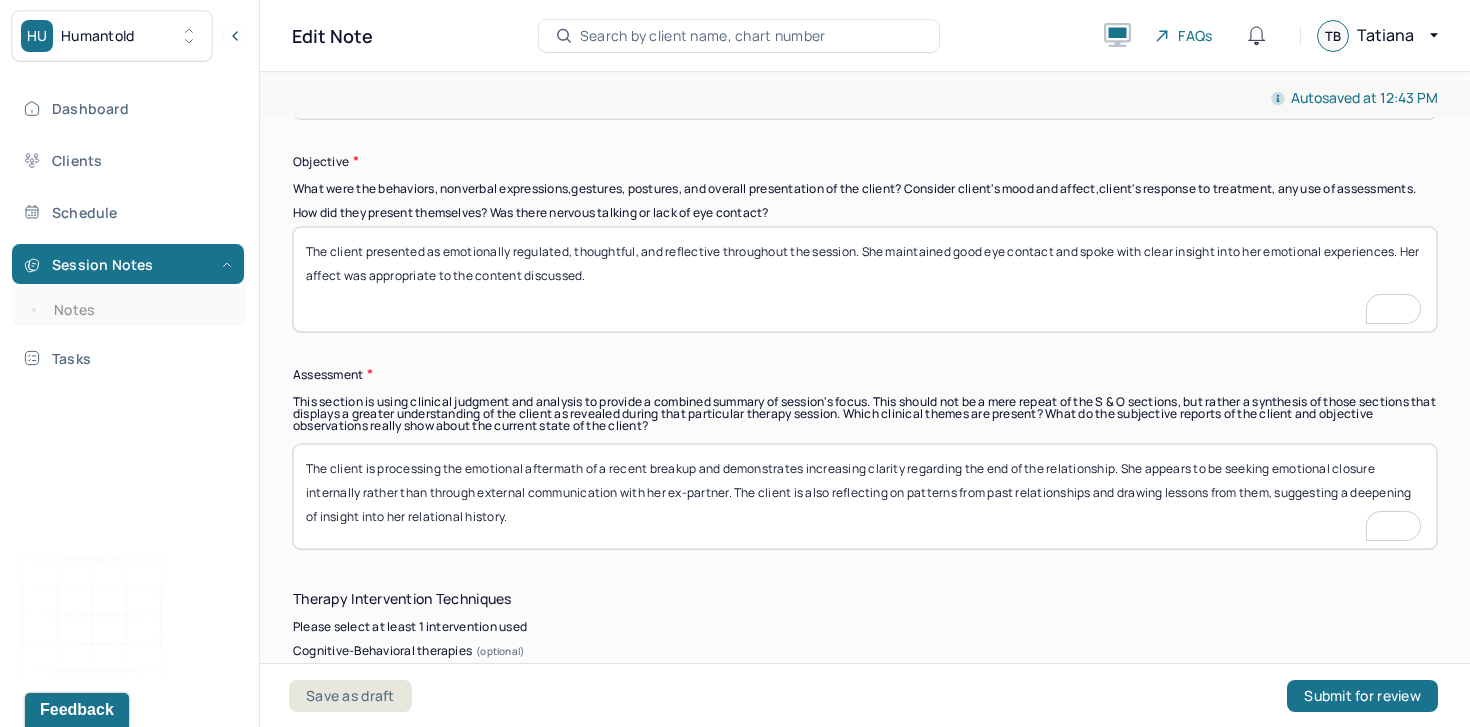 click on "The client is processing the emotional aftermath of a recent breakup and demonstrates increasing clarity regarding the end of the relationship. She appears to be seeking emotional closure internally rather than through external communication with her ex-partner. The client is also reflecting on patterns from past relationships and drawing lessons from them, suggesting a deepening of insight into her relational history." at bounding box center (865, 496) 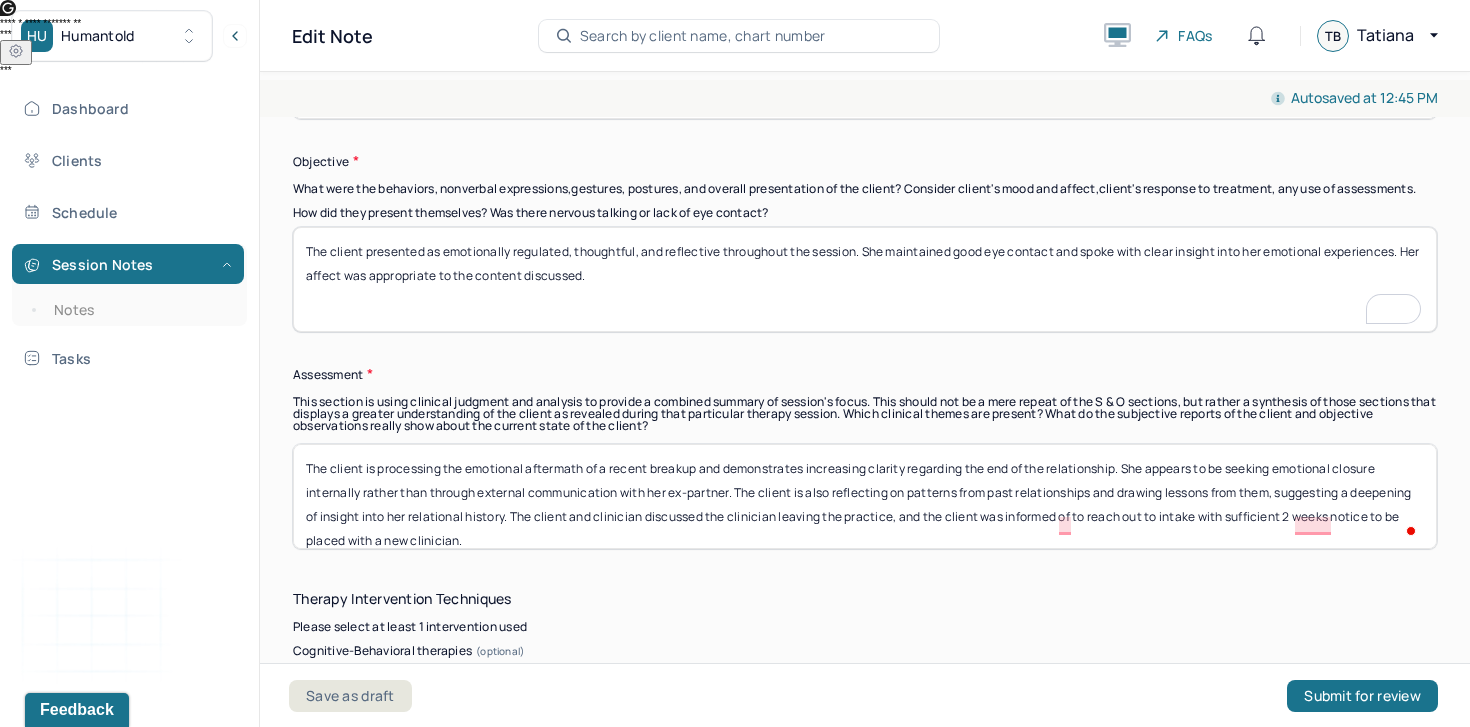 click on "The client is processing the emotional aftermath of a recent breakup and demonstrates increasing clarity regarding the end of the relationship. She appears to be seeking emotional closure internally rather than through external communication with her ex-partner. The client is also reflecting on patterns from past relationships and drawing lessons from them, suggesting a deepening of insight into her relational history. The client and clinician discussed the clinician leaving the practice, and the client was informed of to reach out to intake with sufficient 2 weeks notice to be placed with a new clinician." at bounding box center (865, 496) 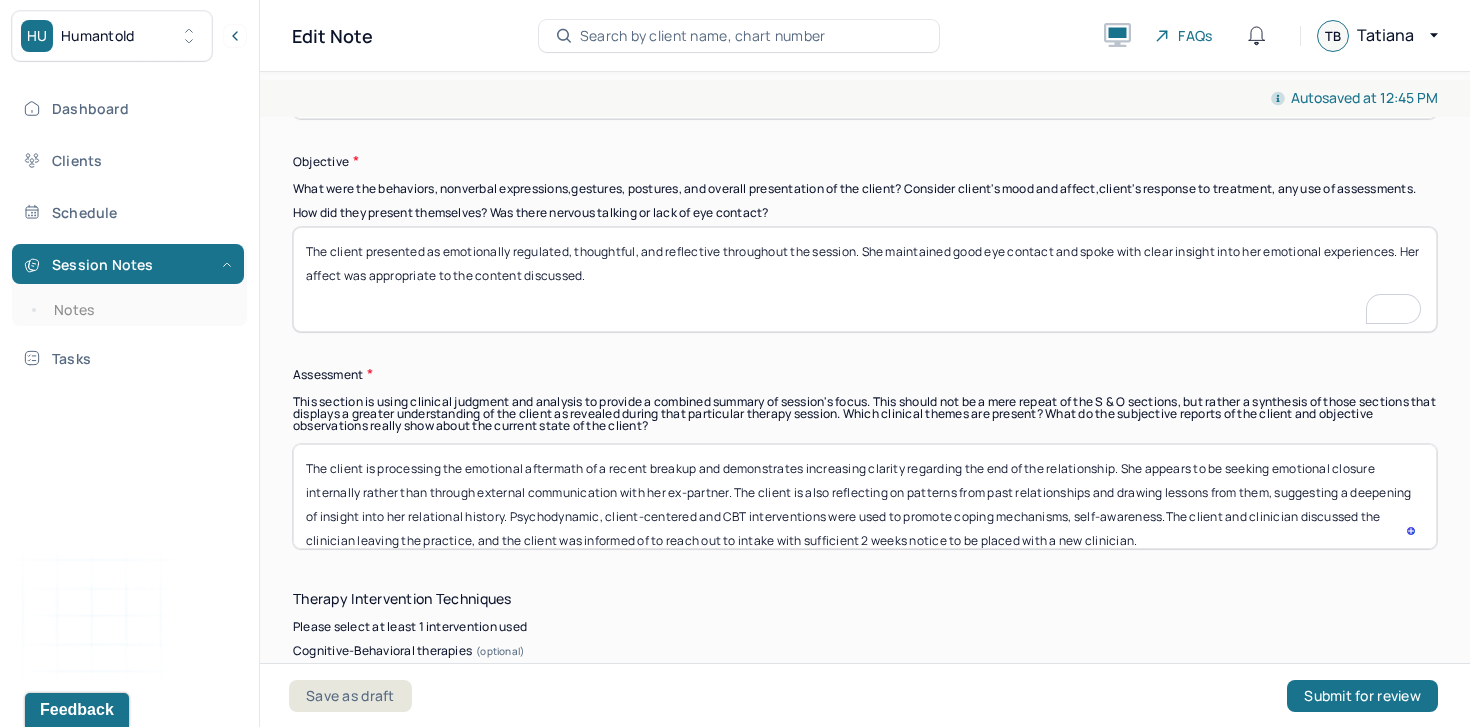 type on "The client is processing the emotional aftermath of a recent breakup and demonstrates increasing clarity regarding the end of the relationship. She appears to be seeking emotional closure internally rather than through external communication with her ex-partner. The client is also reflecting on patterns from past relationships and drawing lessons from them, suggesting a deepening of insight into her relational history. Psychodynamic, client-centered and CBT interventions were used to promote coping mechanisms, self-awareness. The client and clinician discussed the clinician leaving the practice, and the client was informed of to reach out to intake with sufficient 2 weeks notice to be placed with a new clinician." 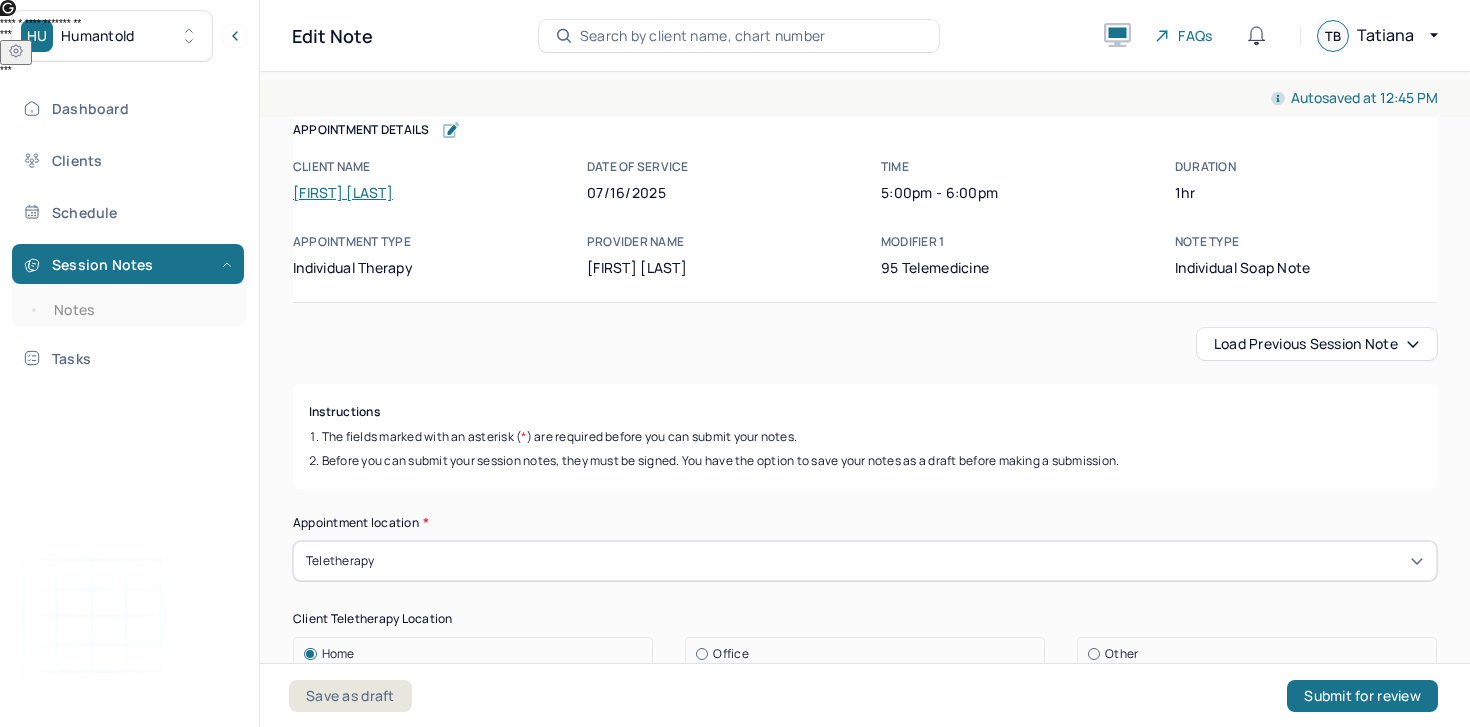 scroll, scrollTop: 0, scrollLeft: 0, axis: both 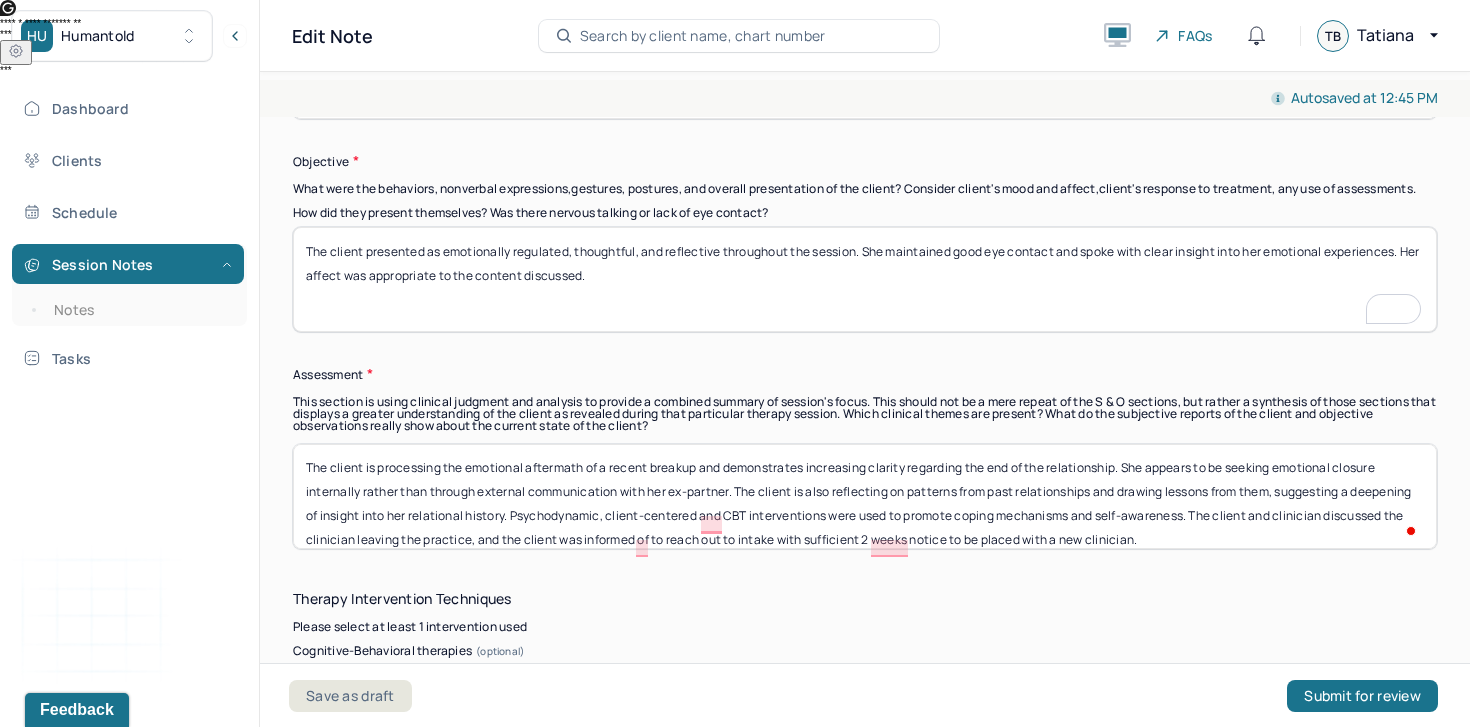 drag, startPoint x: 1182, startPoint y: 547, endPoint x: 941, endPoint y: 529, distance: 241.67126 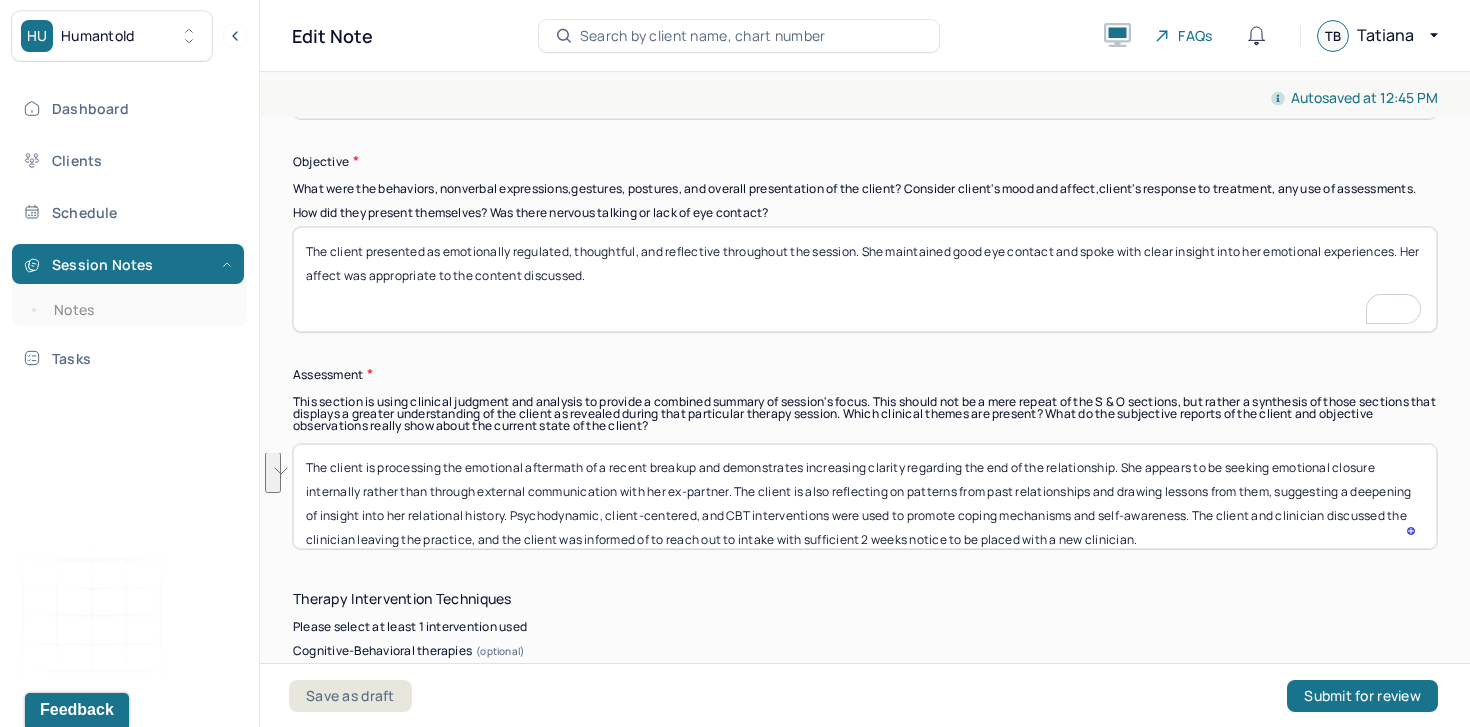 drag, startPoint x: 1151, startPoint y: 542, endPoint x: 1196, endPoint y: 521, distance: 49.658836 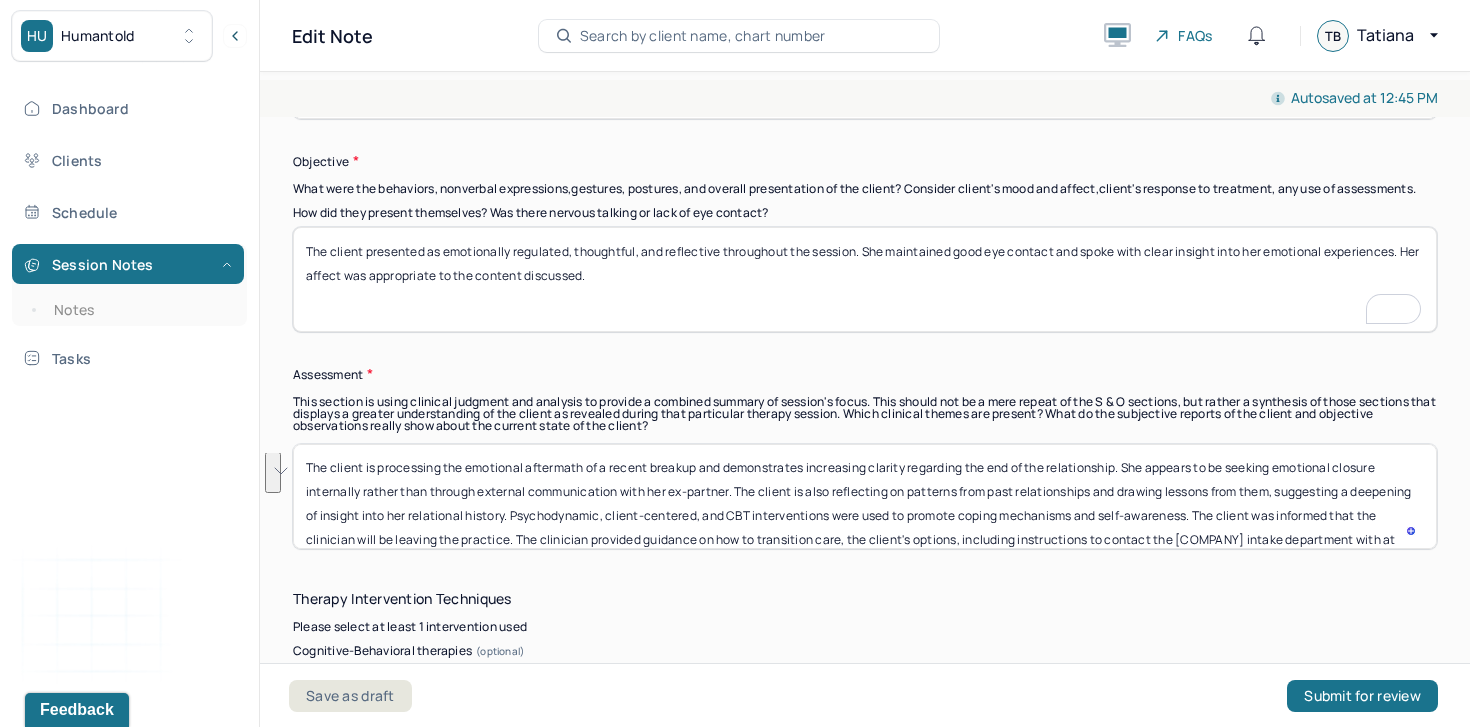 scroll, scrollTop: 24, scrollLeft: 0, axis: vertical 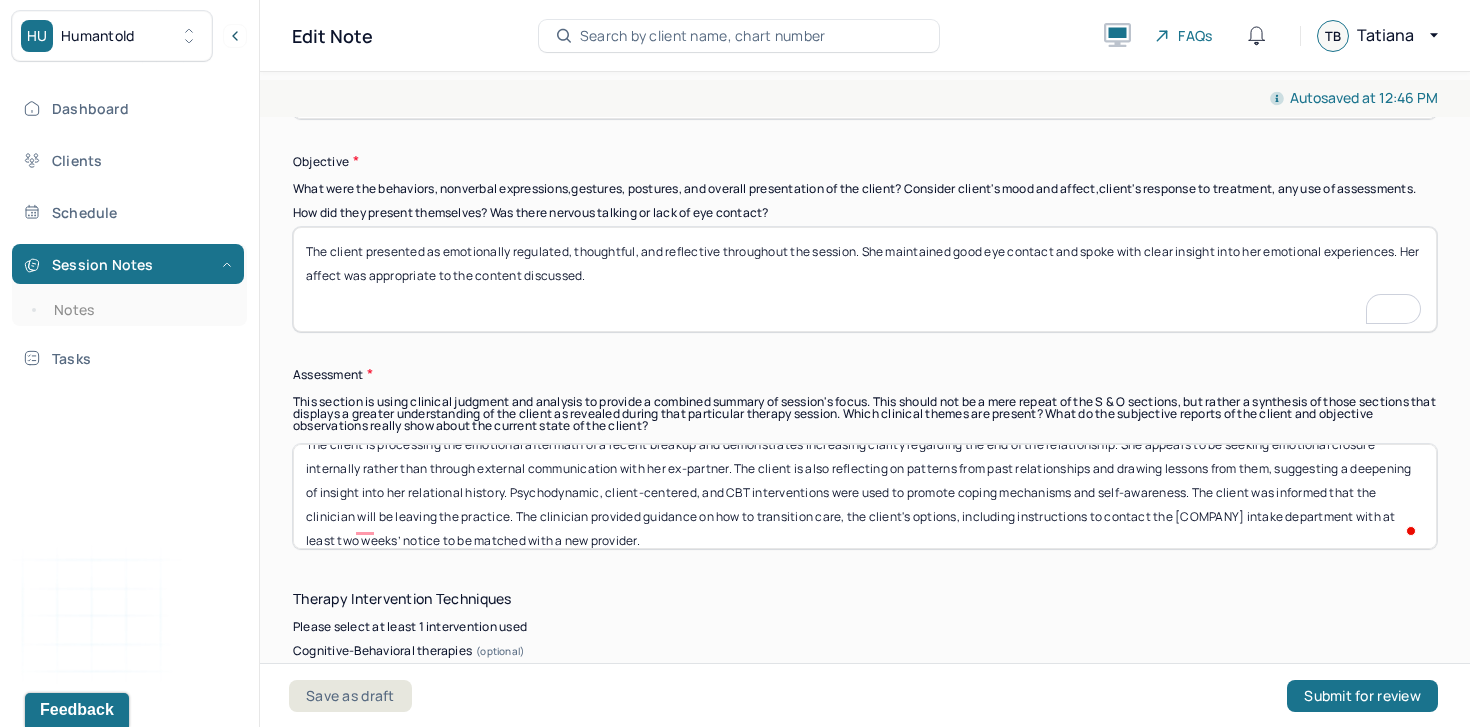 click on "The client is processing the emotional aftermath of a recent breakup and demonstrates increasing clarity regarding the end of the relationship. She appears to be seeking emotional closure internally rather than through external communication with her ex-partner. The client is also reflecting on patterns from past relationships and drawing lessons from them, suggesting a deepening of insight into her relational history. Psychodynamic, client-centered, and CBT interventions were used to promote coping mechanisms and self-awareness. The client was informed that the clinician will be leaving the practice. The clinician provided guidance on how to transition care, including instructions to contact the intake department with at least two weeks’ notice to be matched with a new provider." at bounding box center (865, 496) 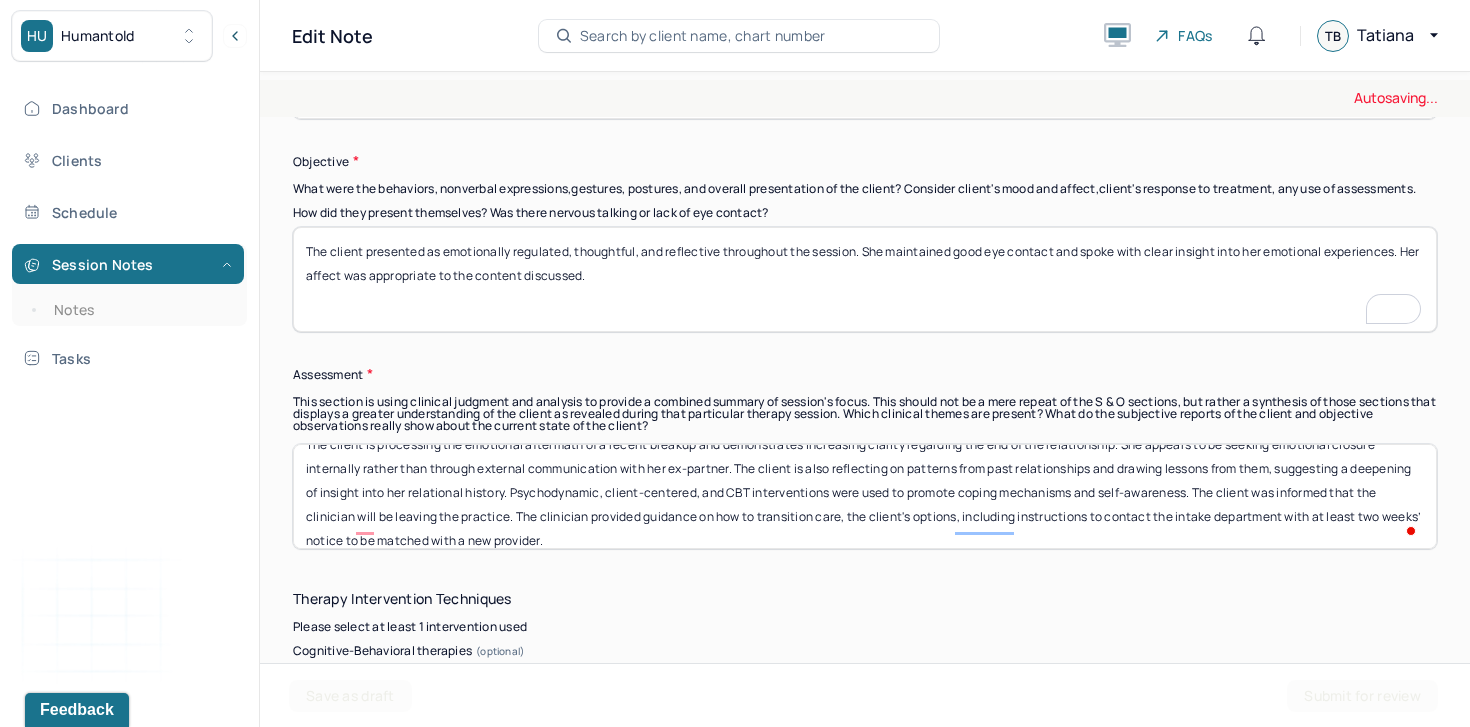 click on "The client is processing the emotional aftermath of a recent breakup and demonstrates increasing clarity regarding the end of the relationship. She appears to be seeking emotional closure internally rather than through external communication with her ex-partner. The client is also reflecting on patterns from past relationships and drawing lessons from them, suggesting a deepening of insight into her relational history. Psychodynamic, client-centered, and CBT interventions were used to promote coping mechanisms and self-awareness. The client was informed that the clinician will be leaving the practice. The clinician provided guidance on how to transition care, the client's optionsincluding instructions to contact the intake department with at least two weeks’ notice to be matched with a new provider." at bounding box center [865, 496] 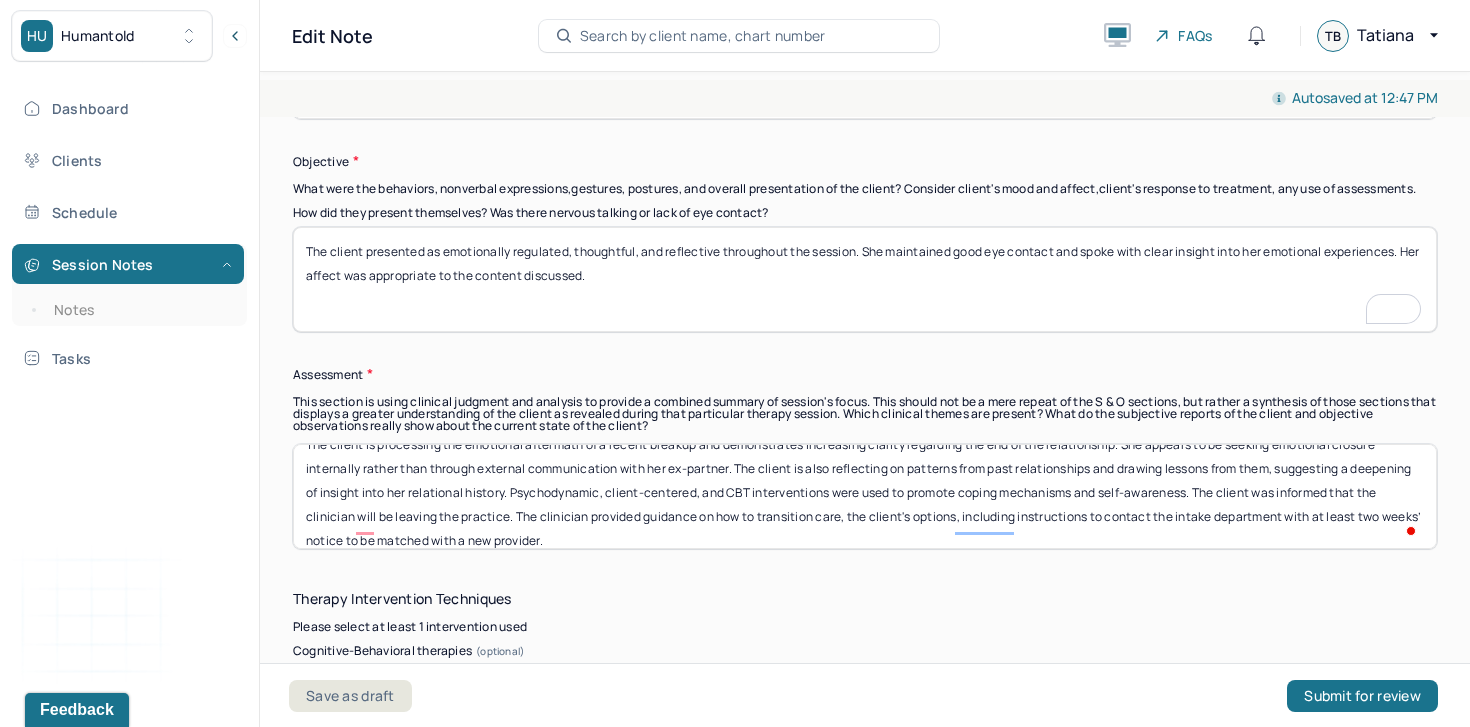 click on "The client is processing the emotional aftermath of a recent breakup and demonstrates increasing clarity regarding the end of the relationship. She appears to be seeking emotional closure internally rather than through external communication with her ex-partner. The client is also reflecting on patterns from past relationships and drawing lessons from them, suggesting a deepening of insight into her relational history. Psychodynamic, client-centered, and CBT interventions were used to promote coping mechanisms and self-awareness. The client was informed that the clinician will be leaving the practice. The clinician provided guidance on how to transition care, the client's optionsincluding instructions to contact the intake department with at least two weeks’ notice to be matched with a new provider." at bounding box center [865, 496] 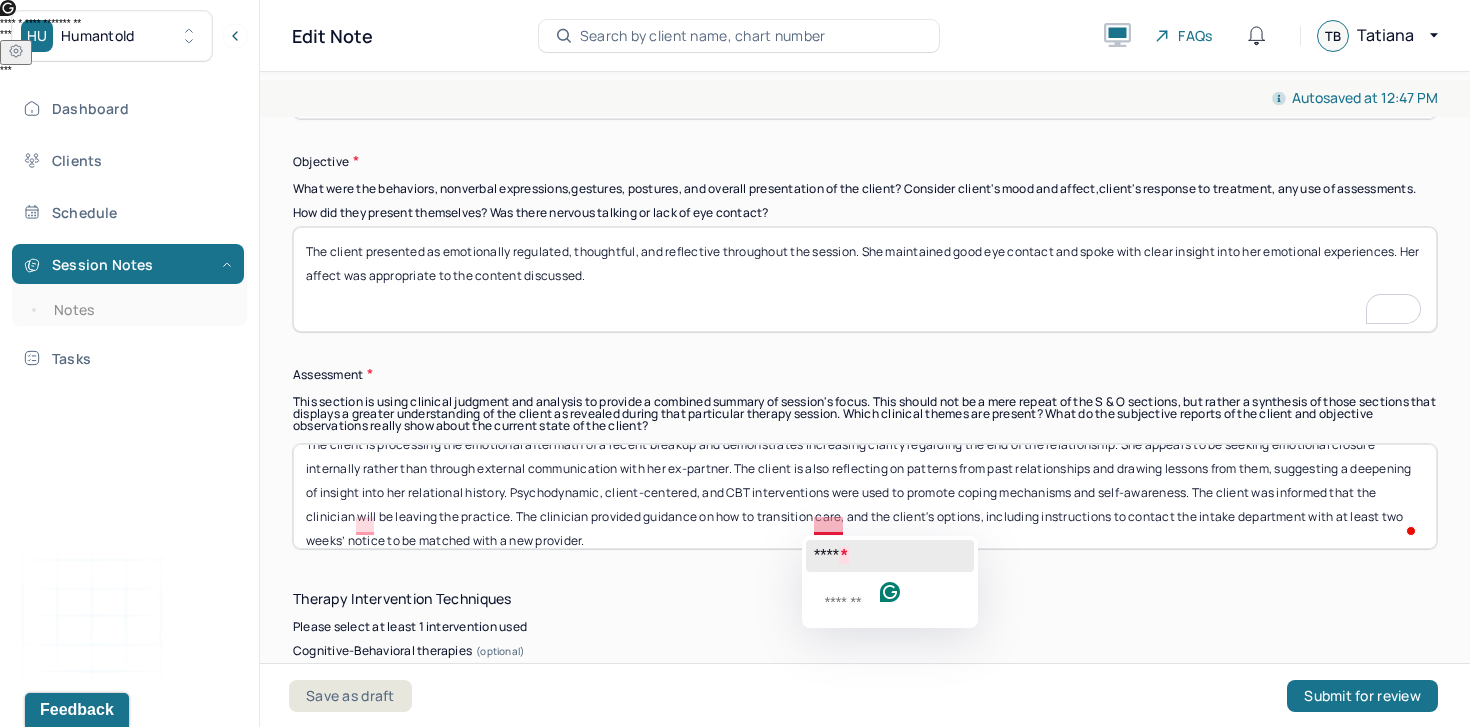 click on "****" 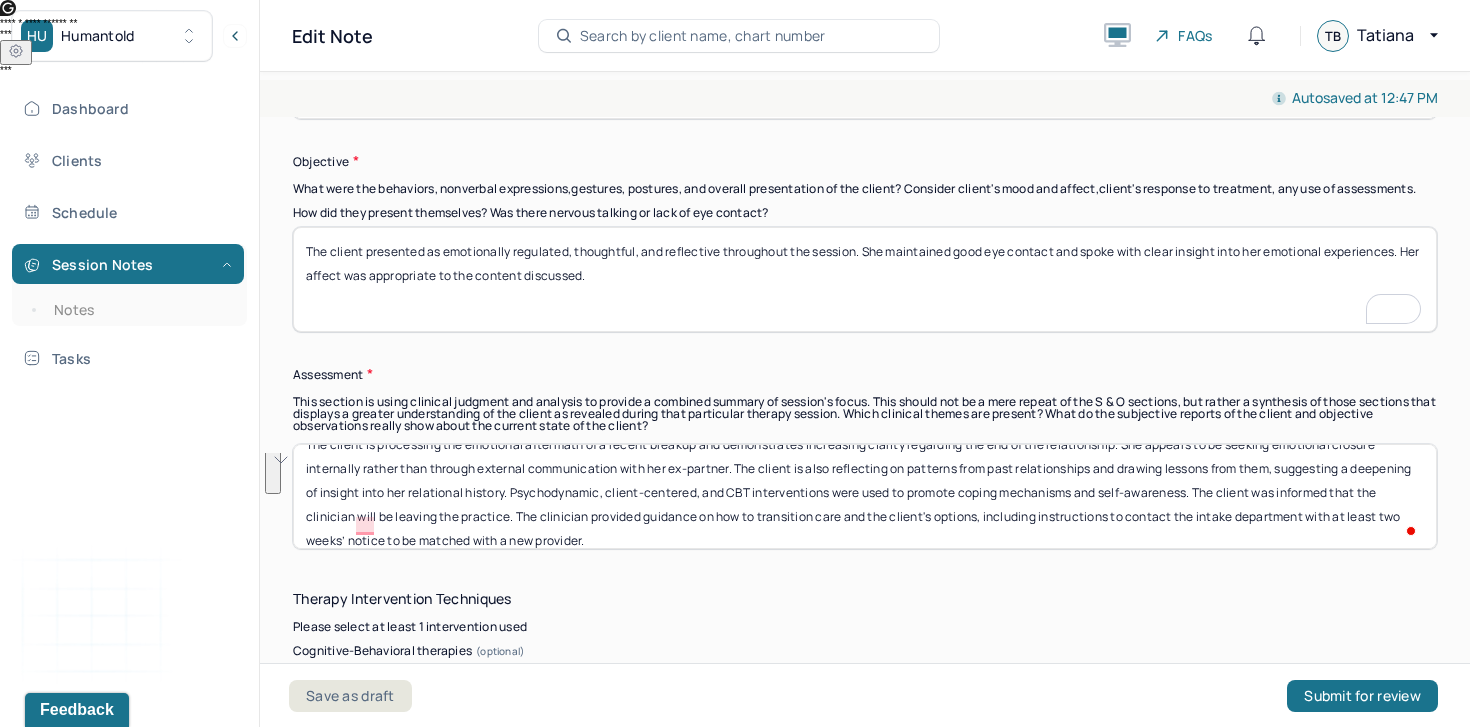 drag, startPoint x: 812, startPoint y: 545, endPoint x: 1199, endPoint y: 504, distance: 389.16577 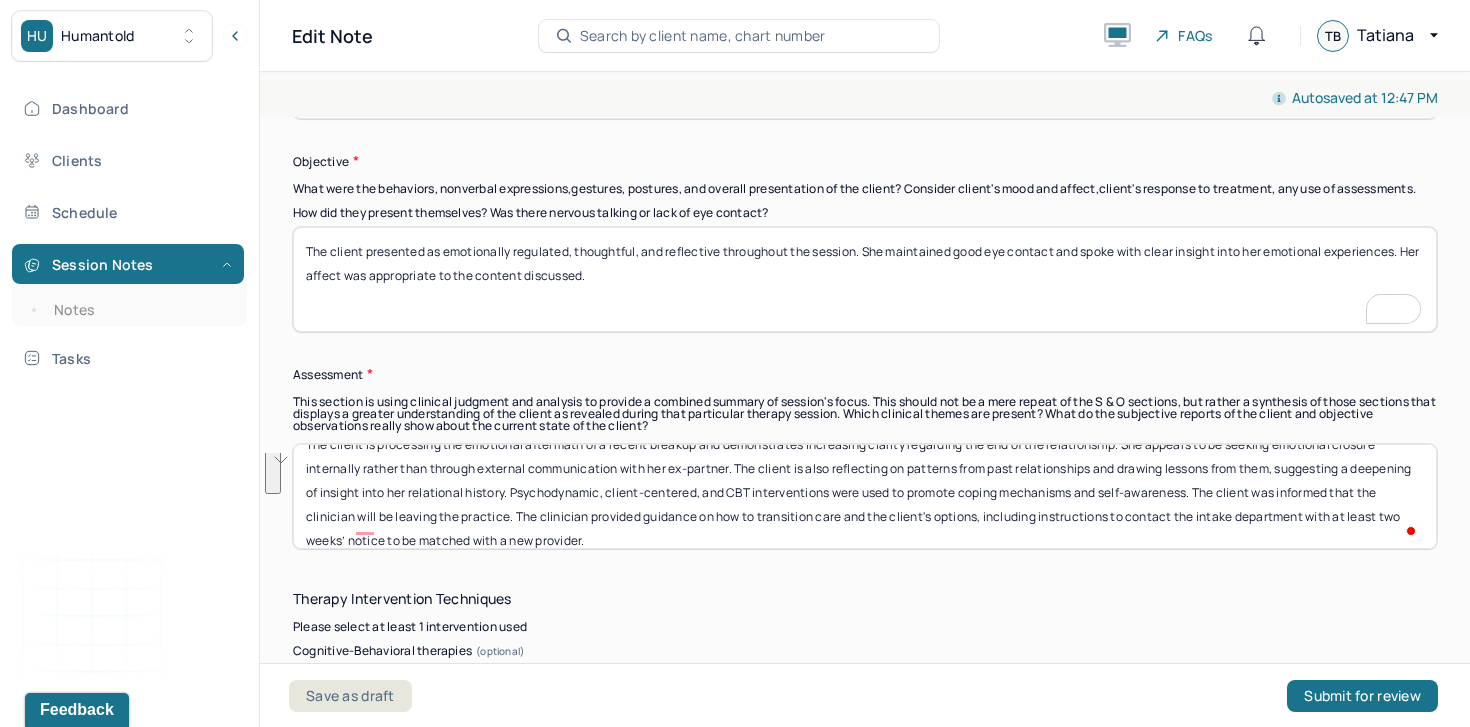 click on "The client is processing the emotional aftermath of a recent breakup and demonstrates increasing clarity regarding the end of the relationship. She appears to be seeking emotional closure internally rather than through external communication with her ex-partner. The client is also reflecting on patterns from past relationships and drawing lessons from them, suggesting a deepening of insight into her relational history. Psychodynamic, client-centered, and CBT interventions were used to promote coping mechanisms and self-awareness. The client was informed that the clinician will be leaving the practice. The clinician provided guidance on how to transition care and the client's options, including instructions to contact the intake department with at least two weeks’ notice to be matched with a new provider." at bounding box center [865, 496] 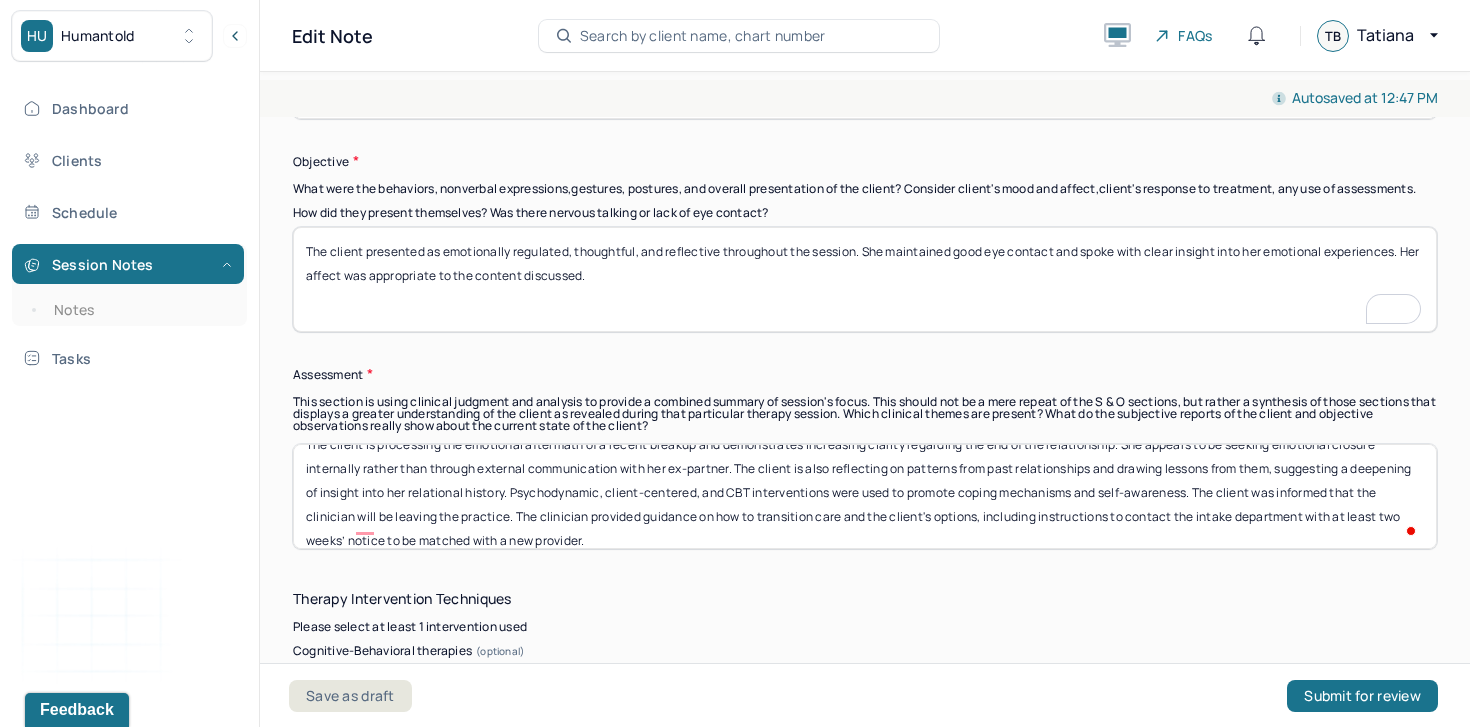 scroll, scrollTop: 40, scrollLeft: 0, axis: vertical 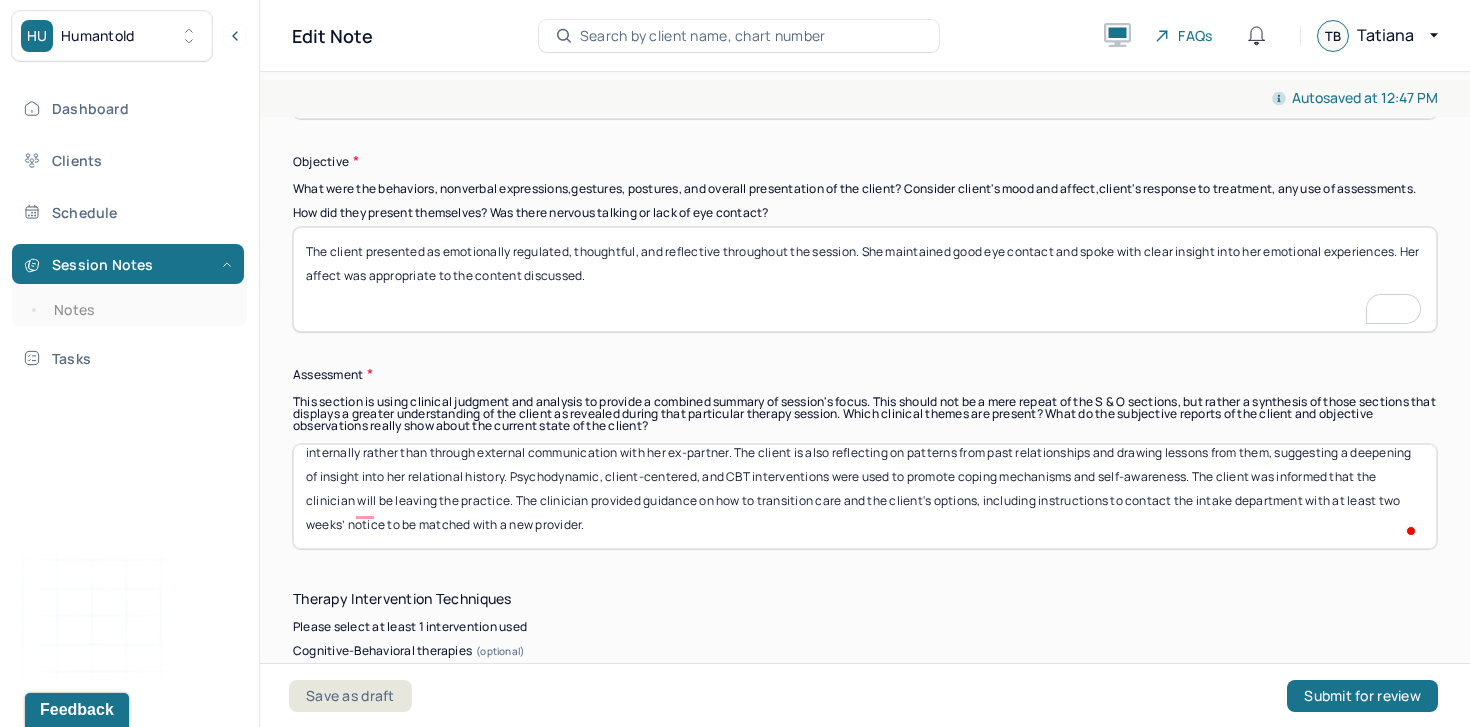 click on "The client is processing the emotional aftermath of a recent breakup and demonstrates increasing clarity regarding the end of the relationship. She appears to be seeking emotional closure internally rather than through external communication with her ex-partner. The client is also reflecting on patterns from past relationships and drawing lessons from them, suggesting a deepening of insight into her relational history. Psychodynamic, client-centered, and CBT interventions were used to promote coping mechanisms and self-awareness. The client was informed that the clinician will be leaving the practice. The clinician provided guidance on how to transition care and the client's options, including instructions to contact the intake department with at least two weeks’ notice to be matched with a new provider." at bounding box center (865, 496) 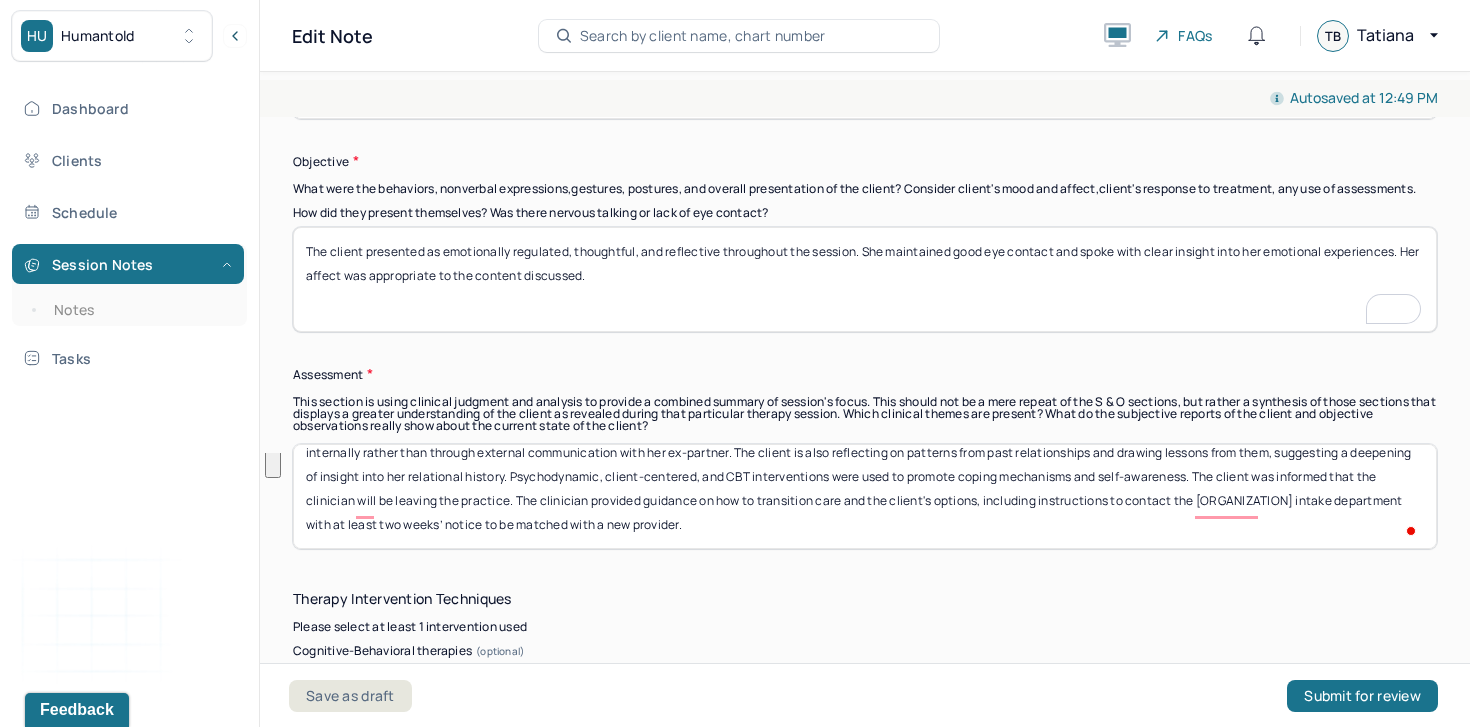 drag, startPoint x: 1126, startPoint y: 538, endPoint x: 1199, endPoint y: 478, distance: 94.493385 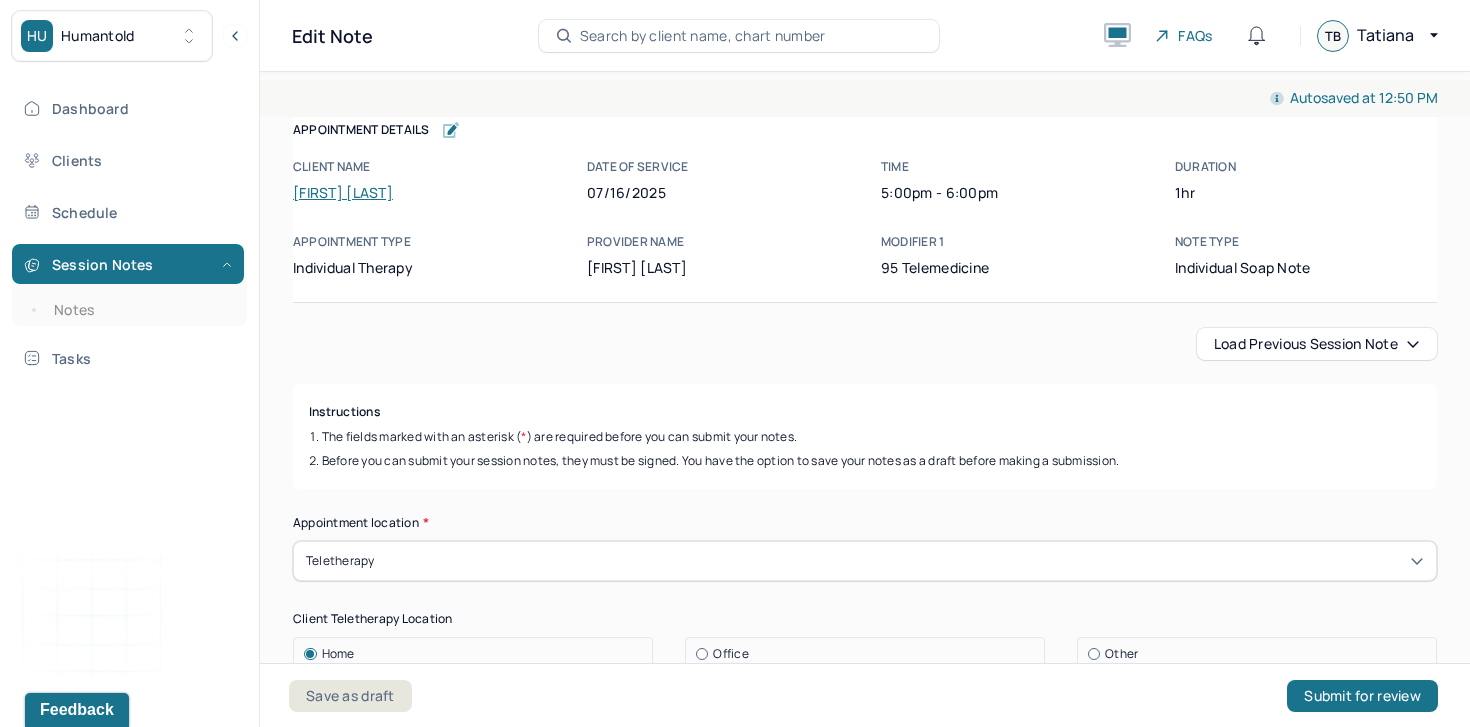 scroll, scrollTop: 0, scrollLeft: 0, axis: both 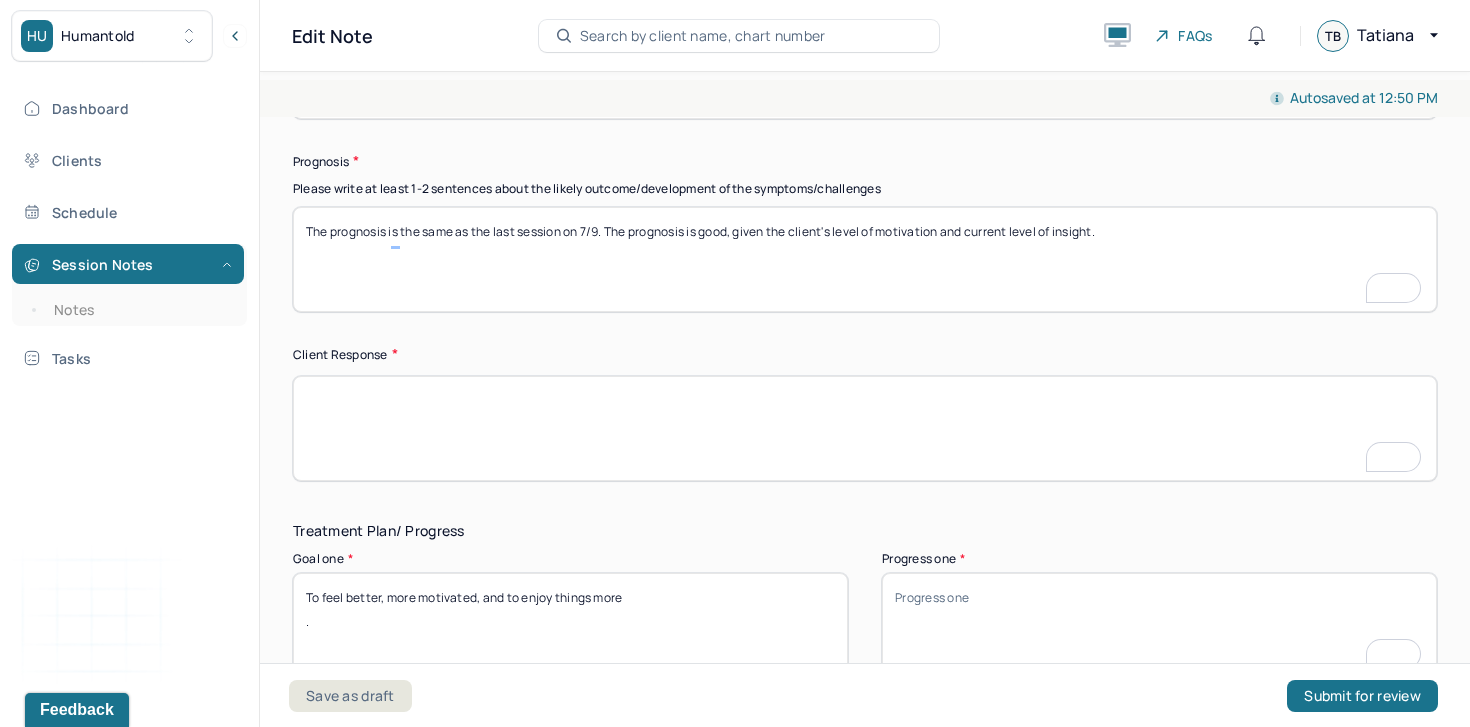 click at bounding box center (865, 428) 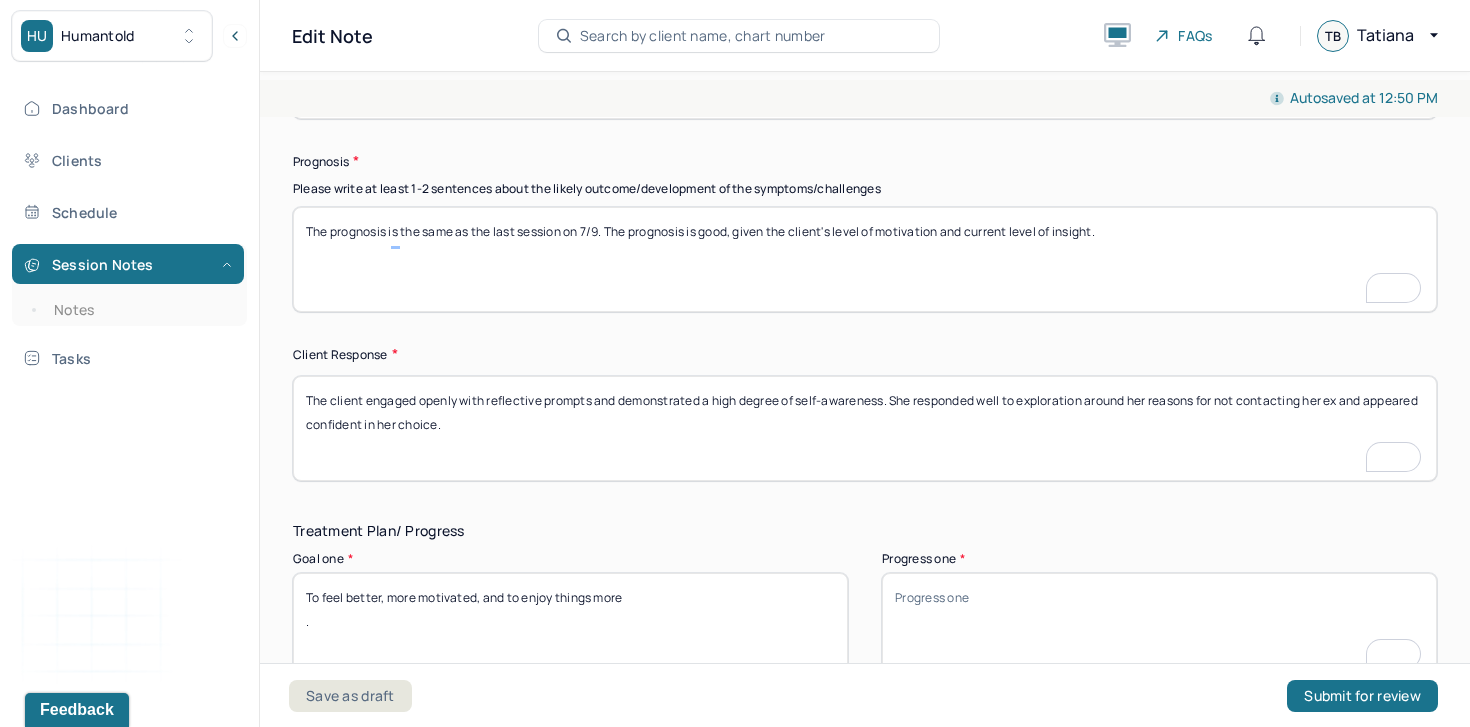 scroll, scrollTop: 2615, scrollLeft: 0, axis: vertical 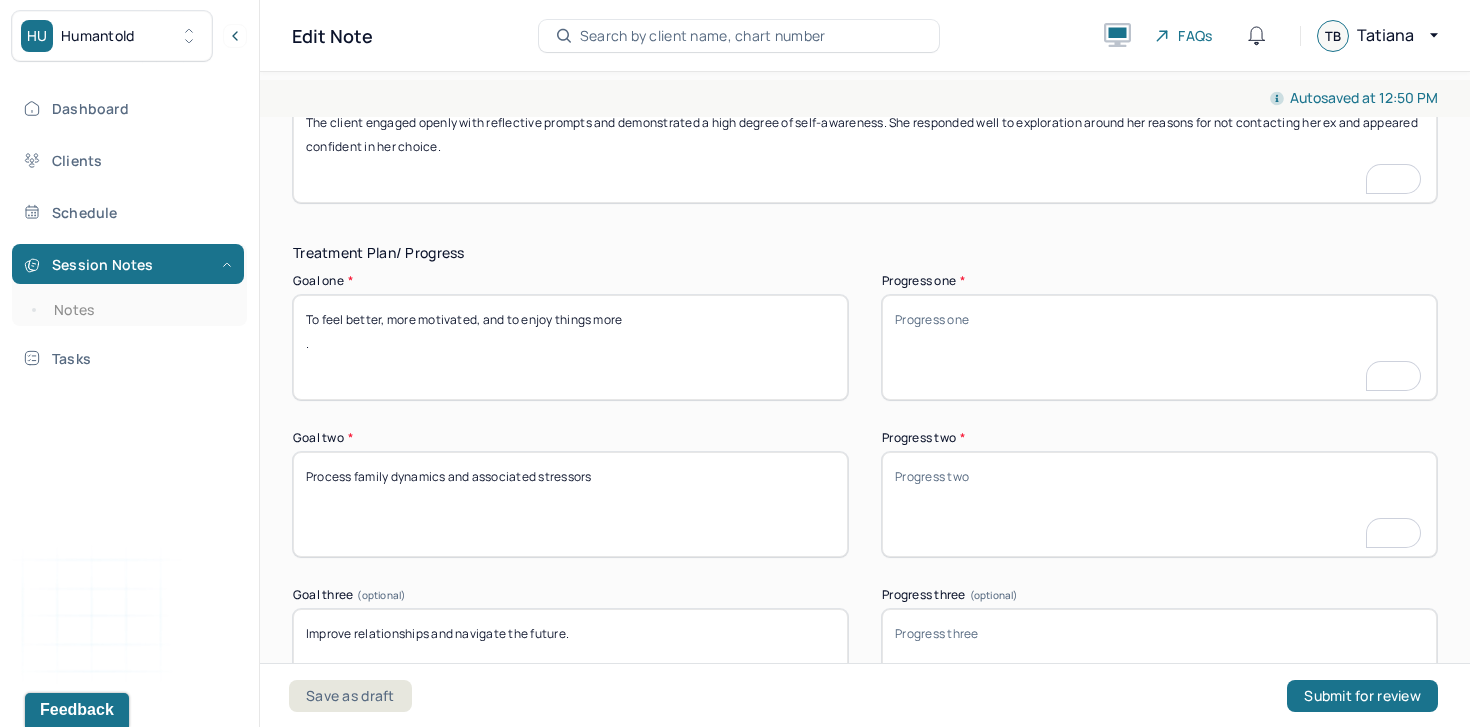 type on "The client engaged openly with reflective prompts and demonstrated a high degree of self-awareness. She responded well to exploration around her reasons for not contacting her ex and appeared confident in her choice." 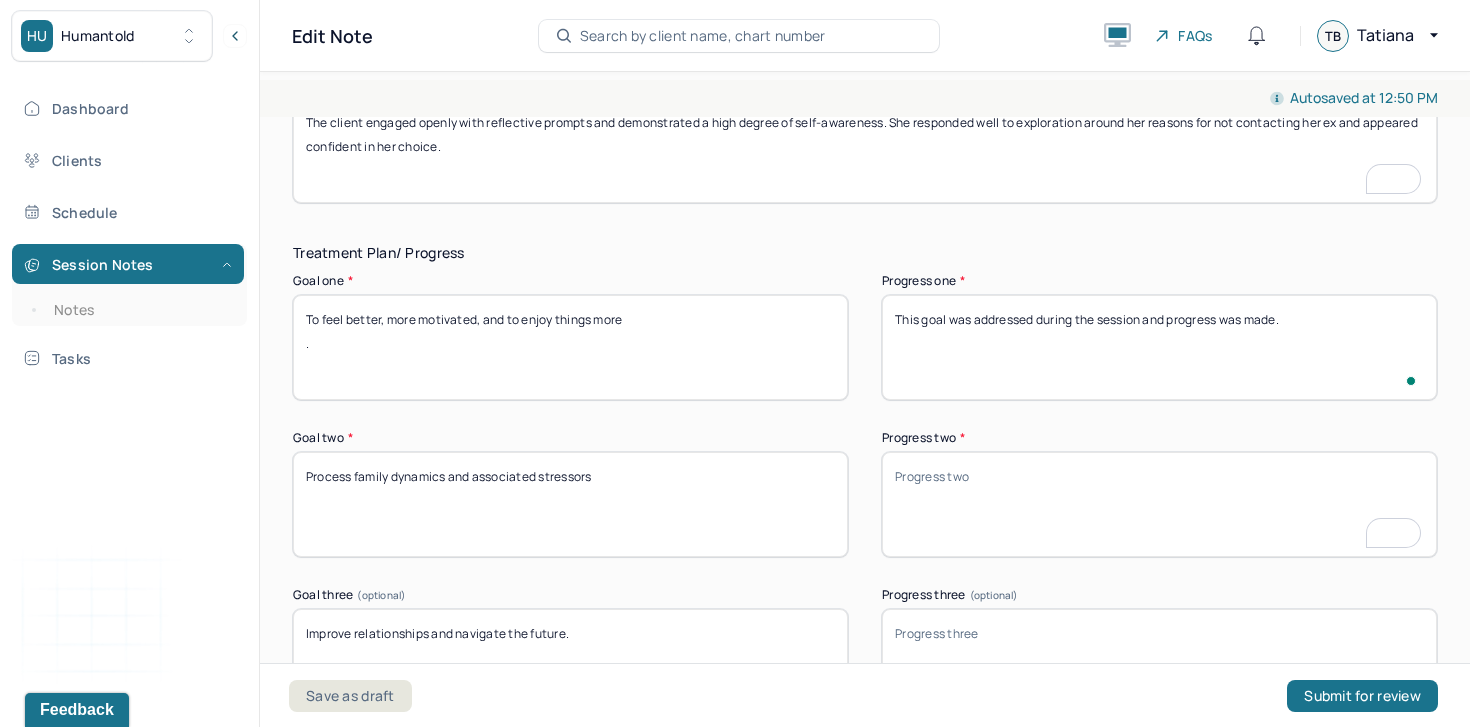 click on "This goal was addressed" at bounding box center [1159, 347] 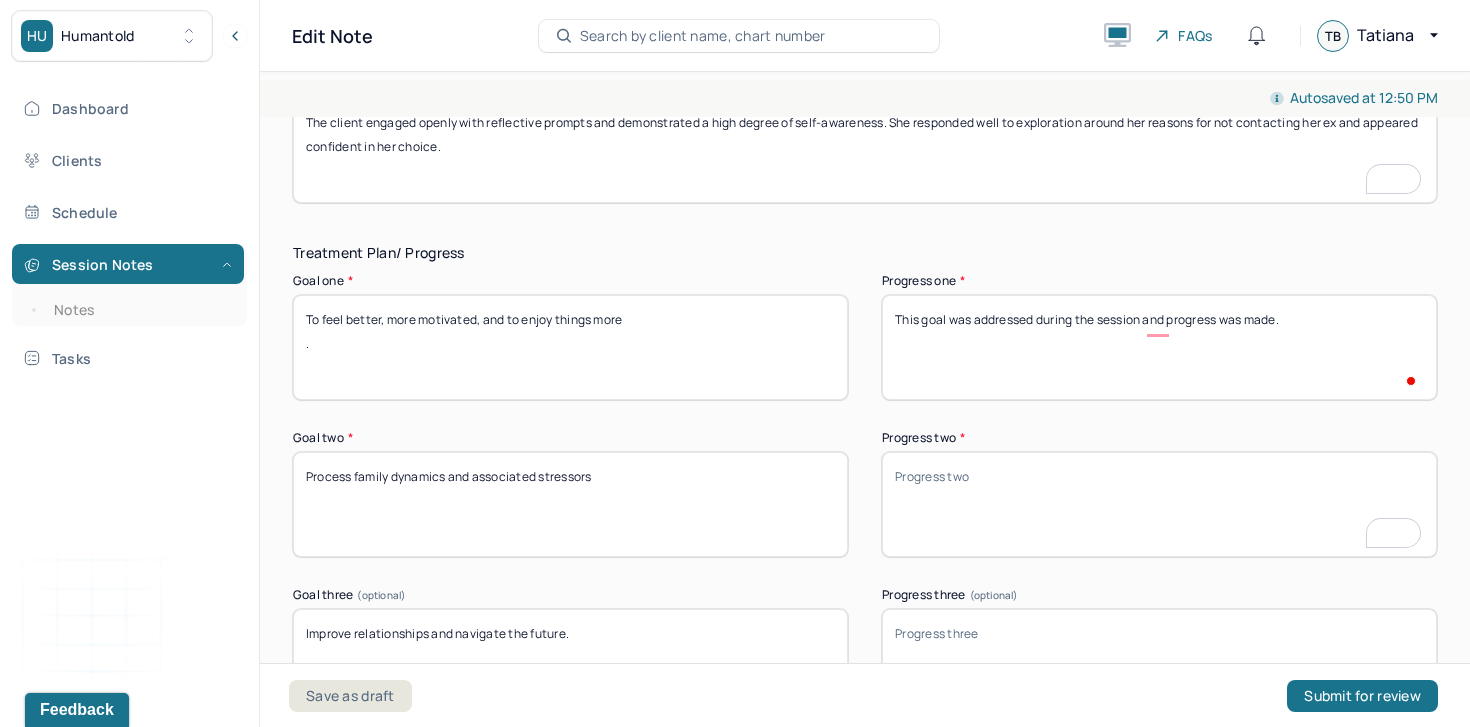 click on "This goal was addressed" at bounding box center (1159, 347) 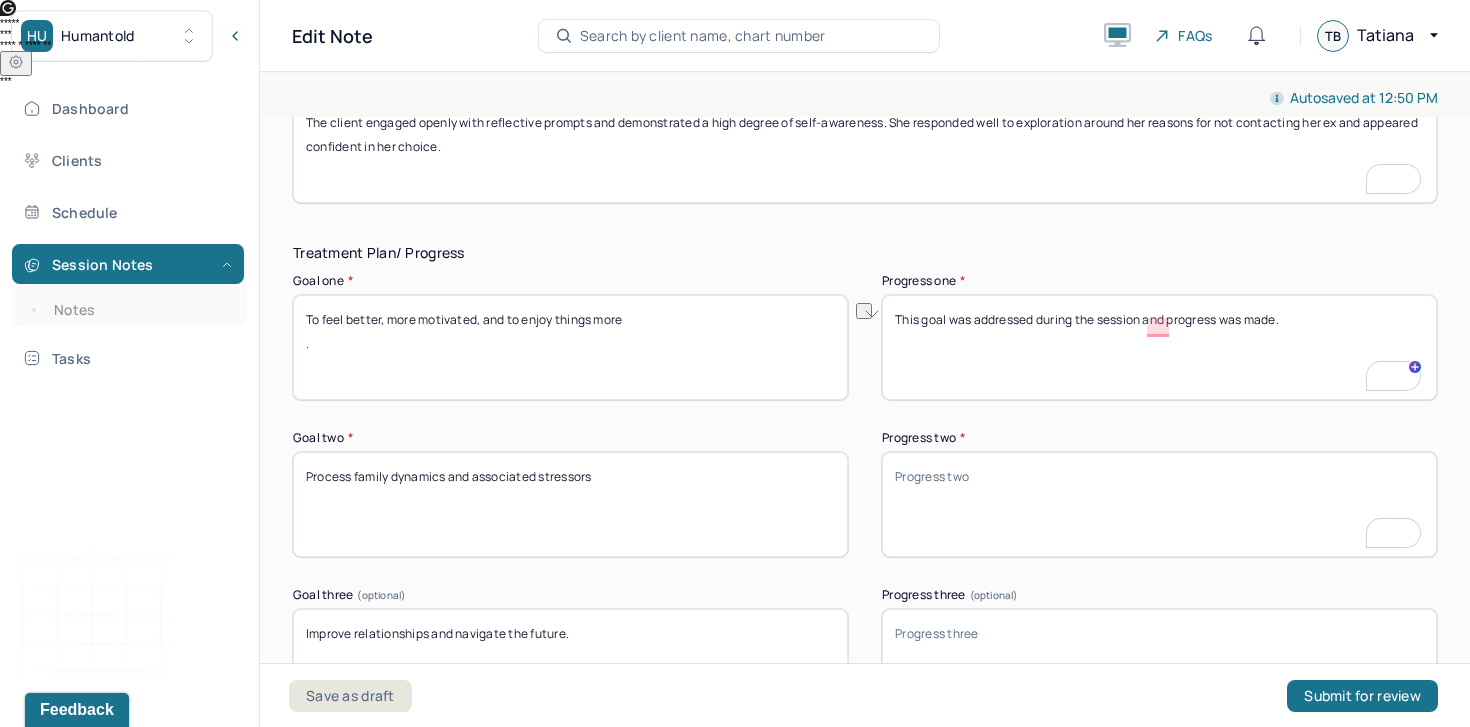 type on "This goal was addressed during the session and progress was made." 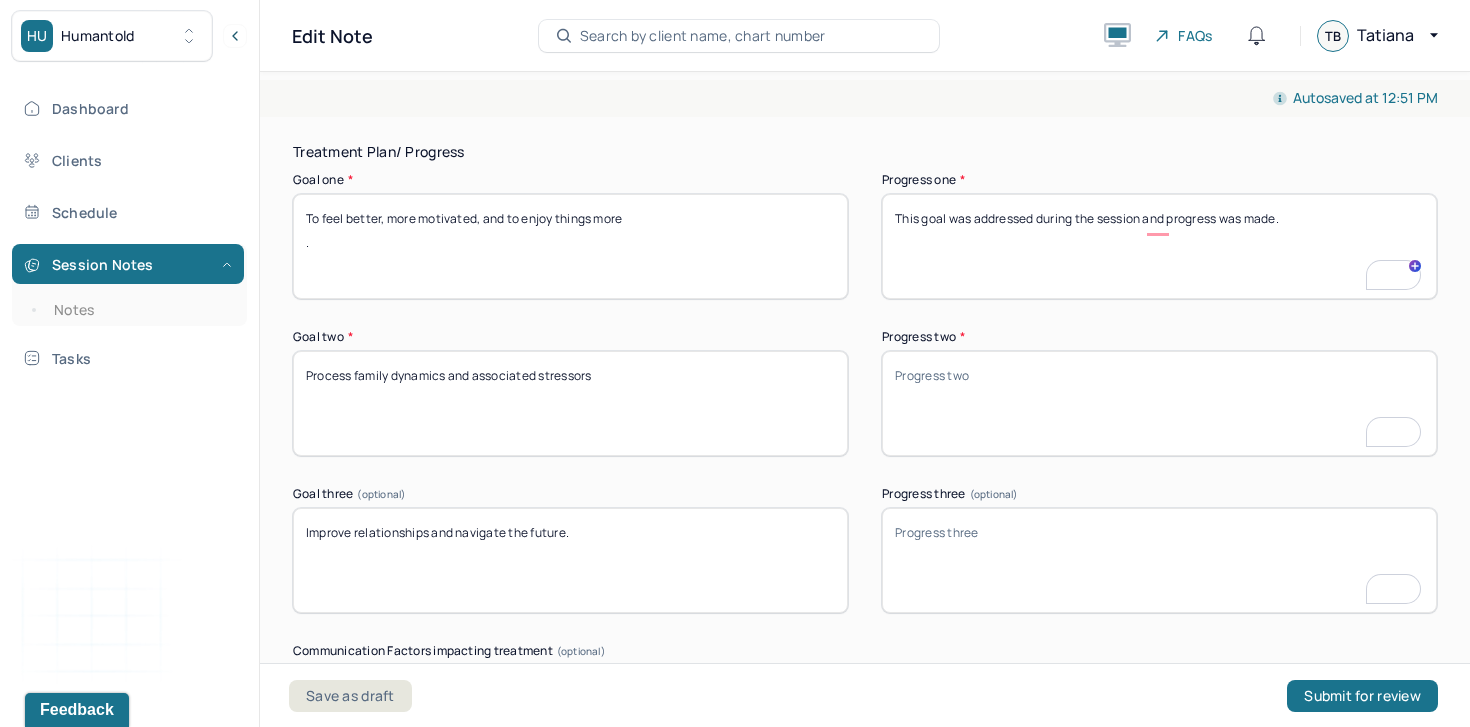click on "Progress three (optional)" at bounding box center [1159, 560] 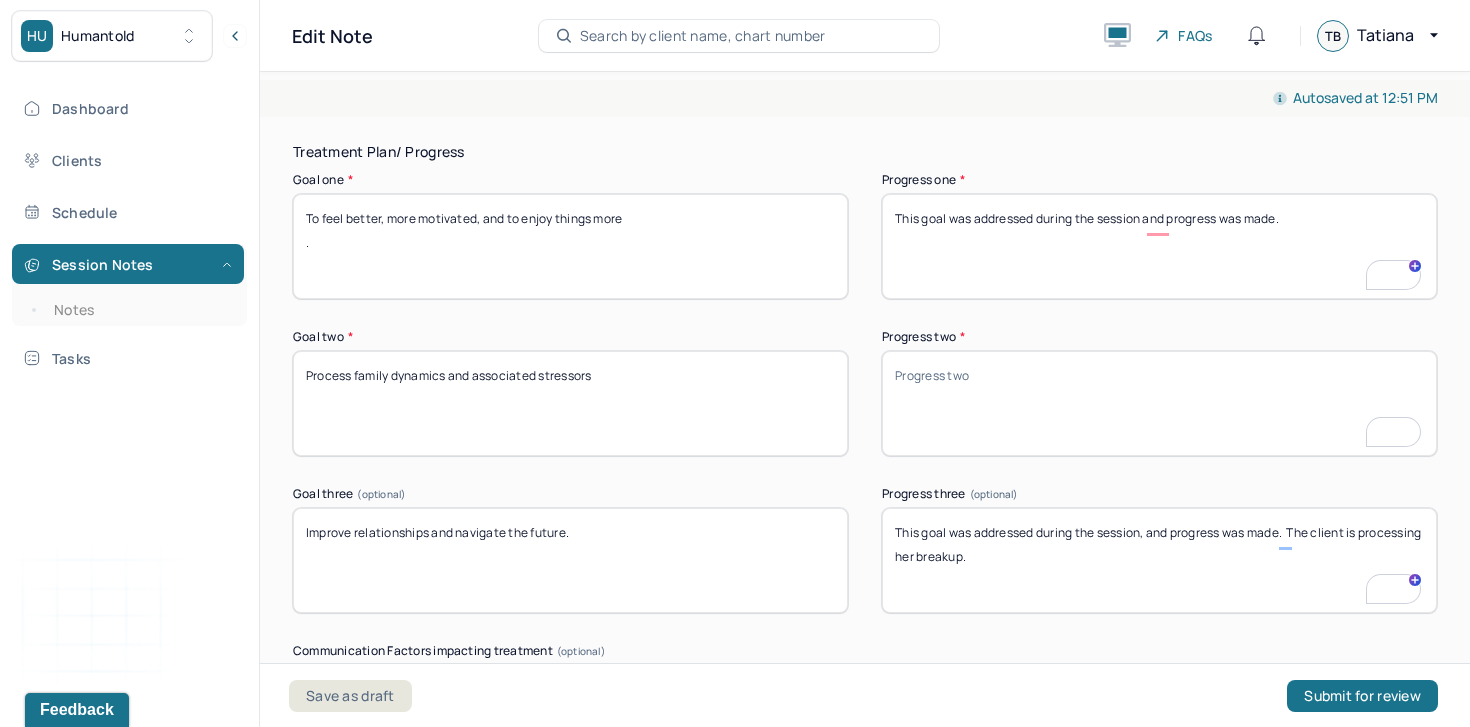 type on "This goal was addressed during the session, and progress was made.  The client is processing her breakup." 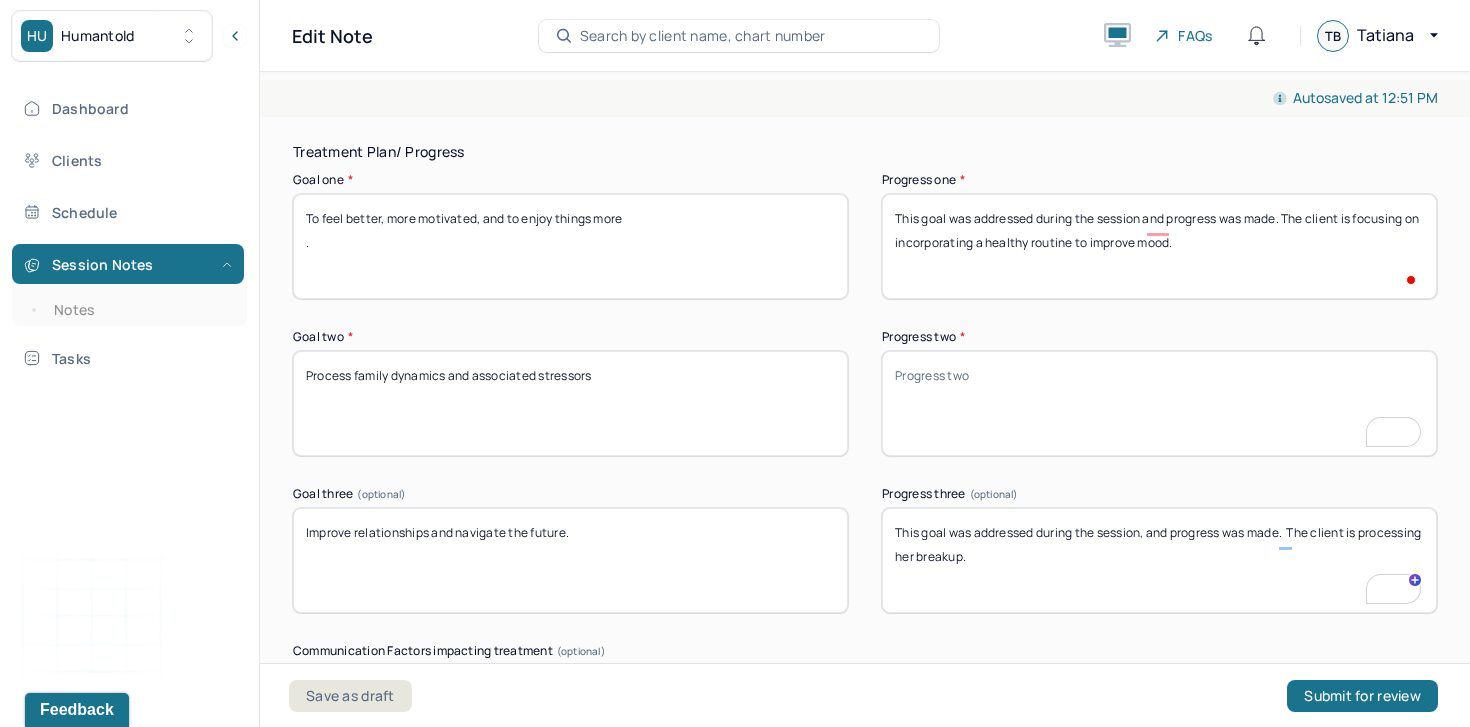 type on "This goal was addressed during the session and progress was made. The client is focusing on incorporating a healthy routine to improve mood." 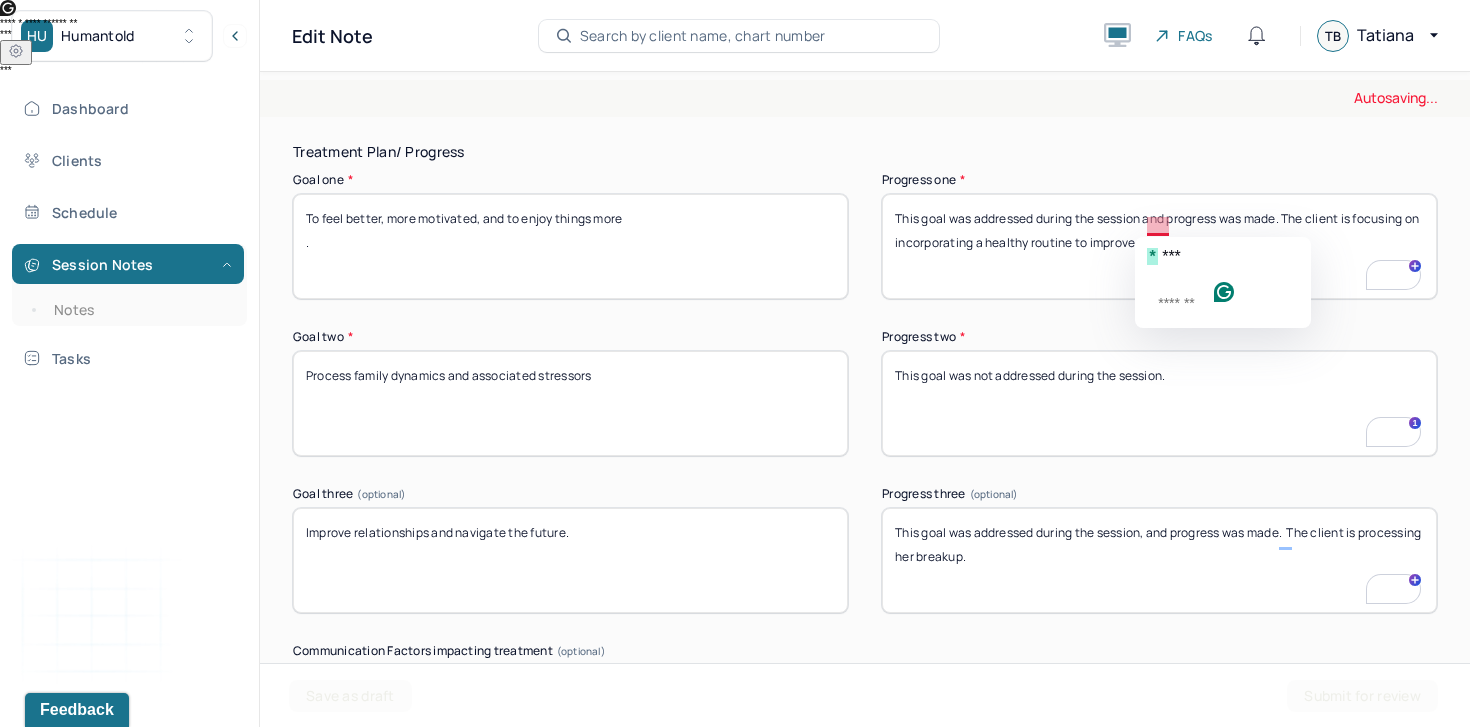 click on "*   ***" 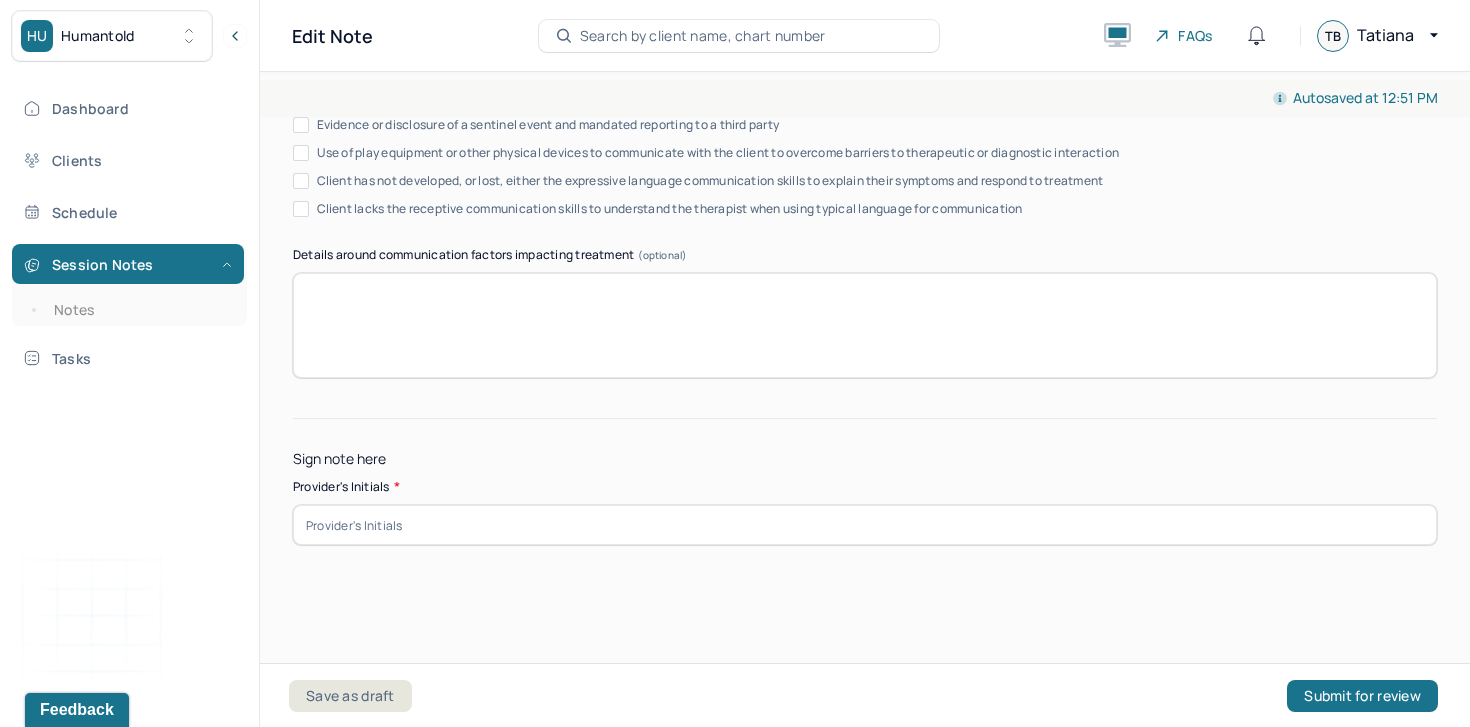 type on "This goal was addressed during the session, and progress was made. The client is focusing on incorporating a healthy routine to improve mood." 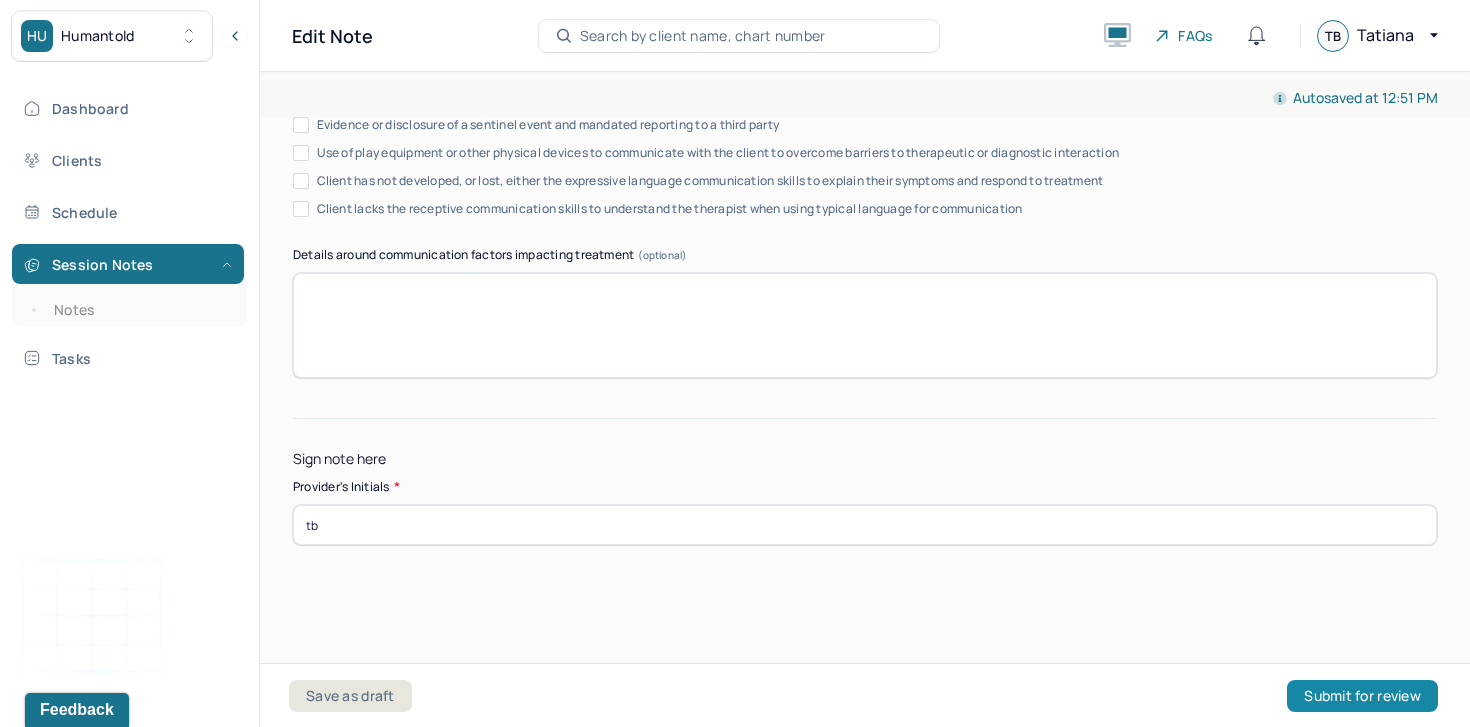 type on "tb" 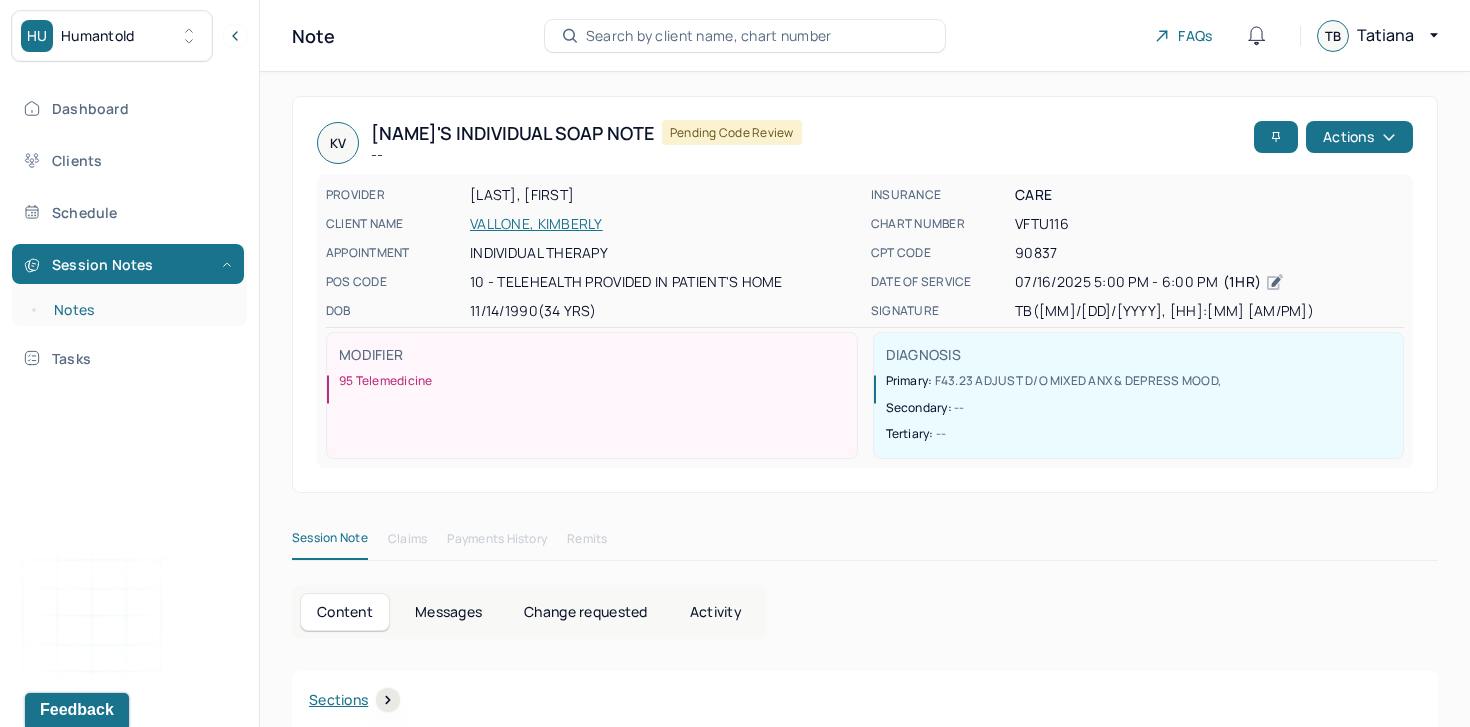 click on "Notes" at bounding box center [139, 310] 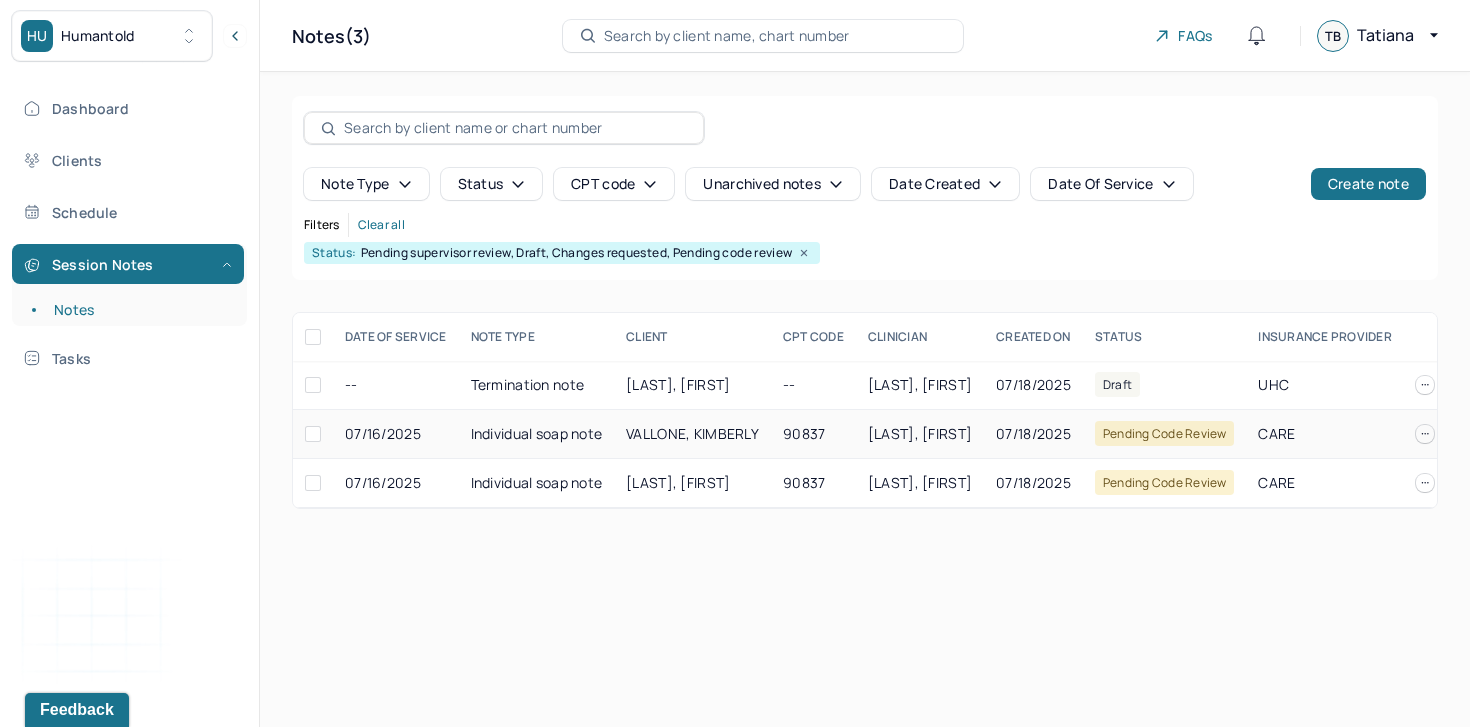 click on "07/18/2025" at bounding box center (1033, 434) 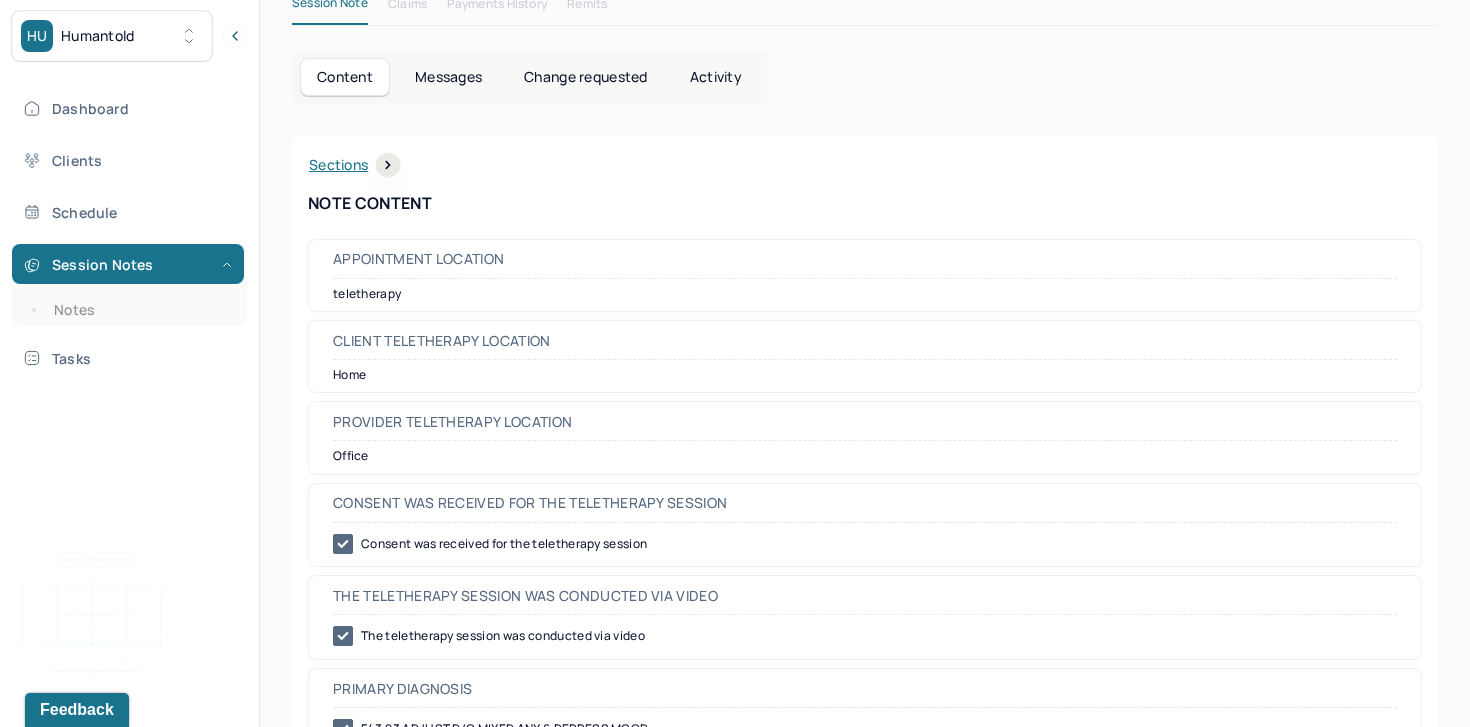 scroll, scrollTop: 709, scrollLeft: 0, axis: vertical 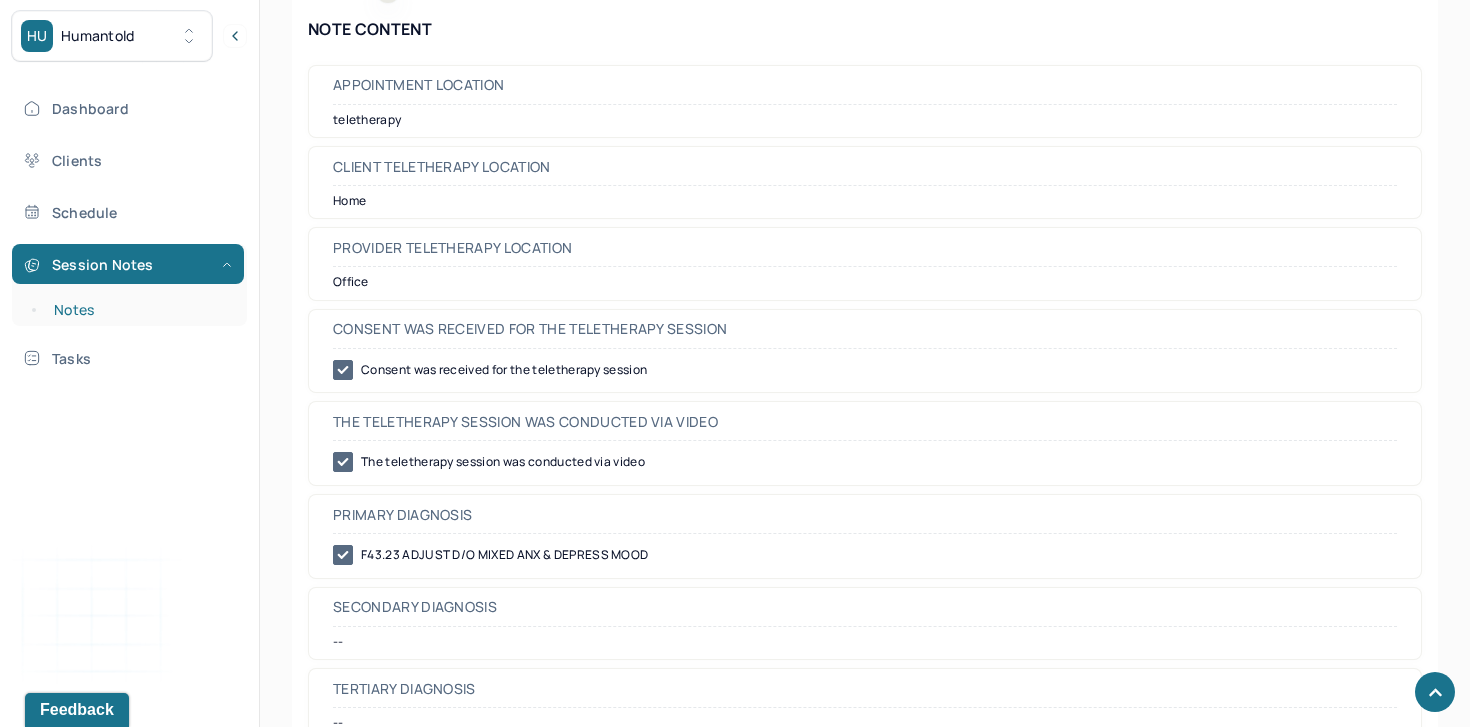 click on "Notes" at bounding box center (139, 310) 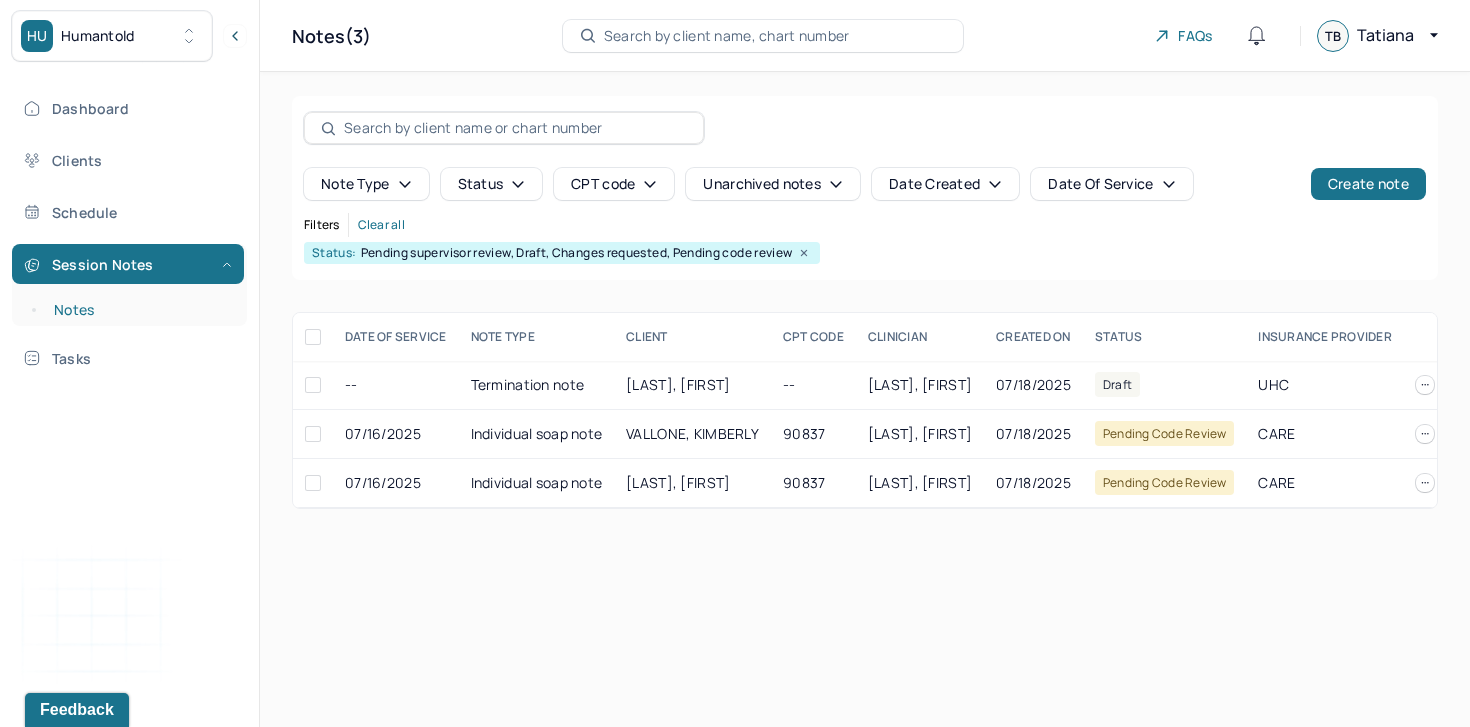 scroll, scrollTop: 0, scrollLeft: 0, axis: both 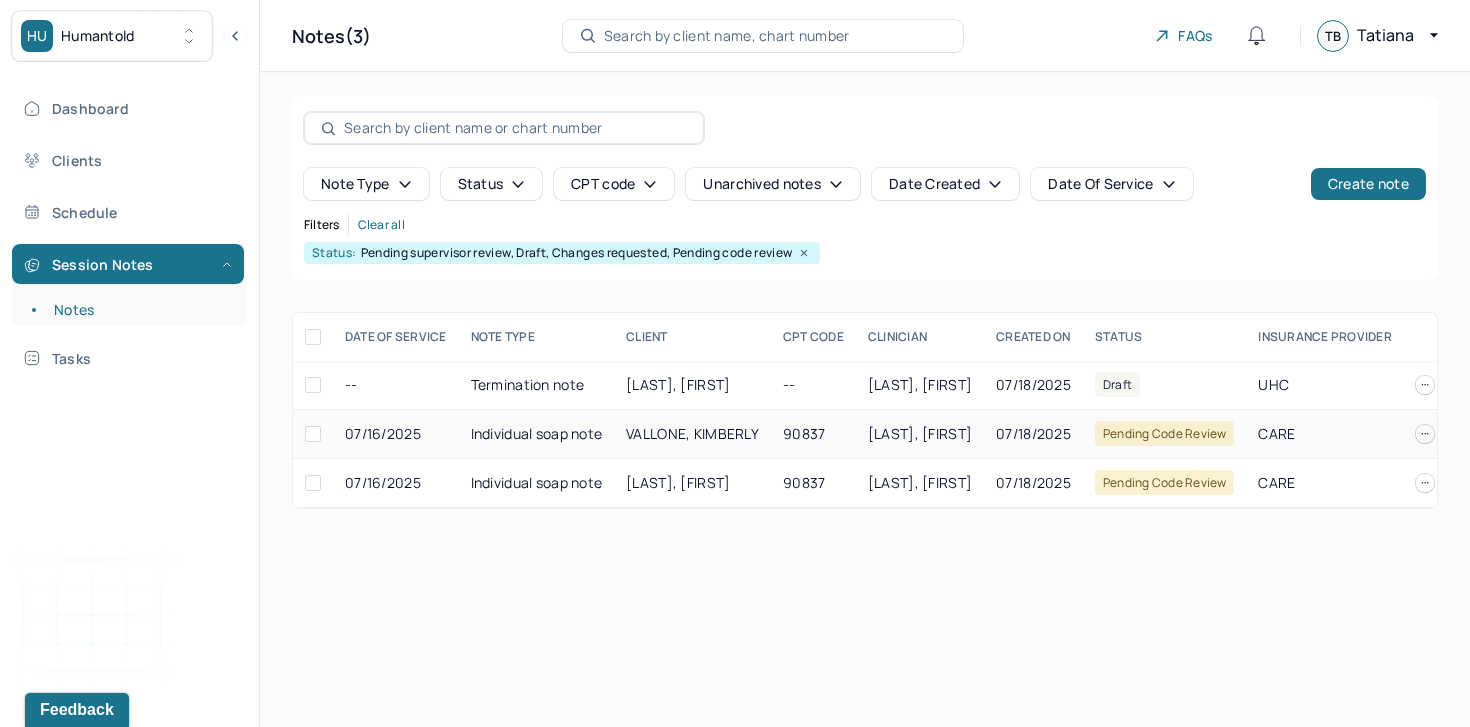 click on "Individual soap note" at bounding box center [537, 434] 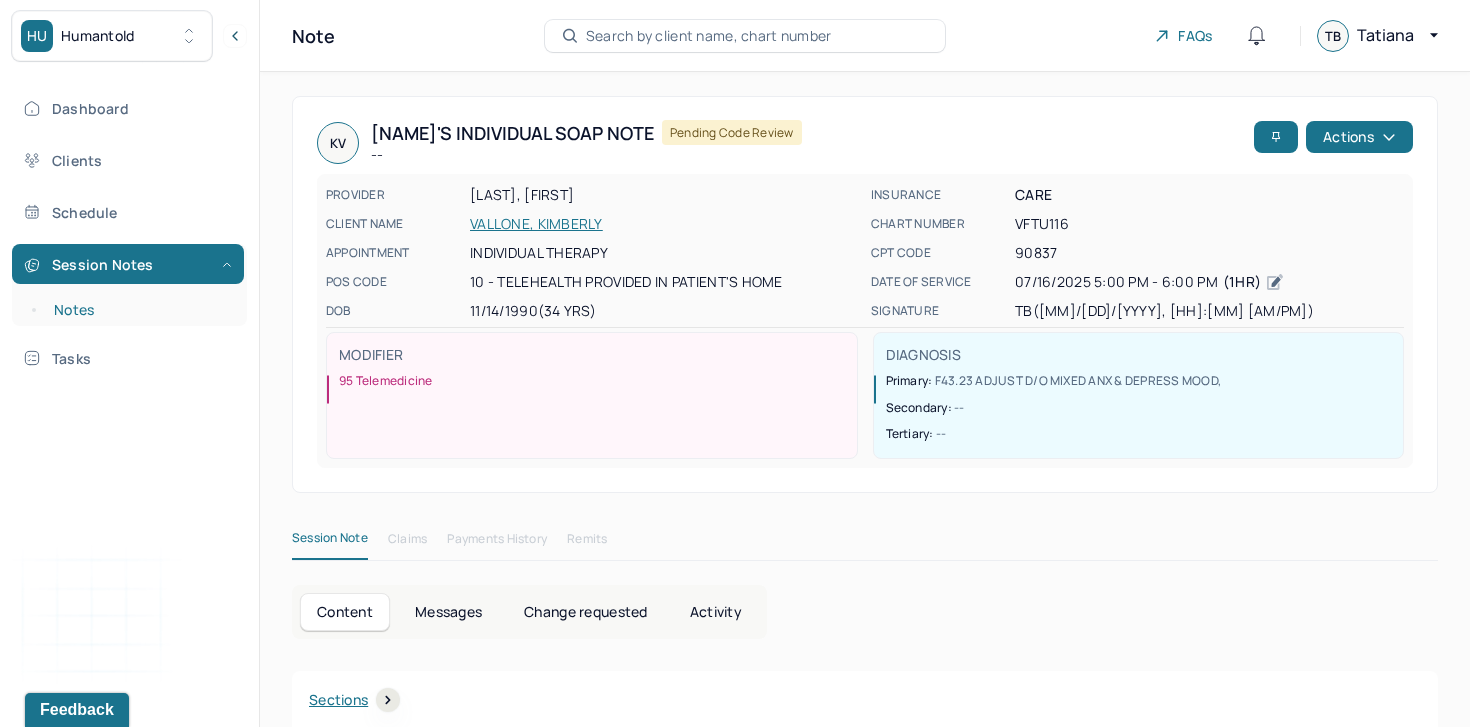 click on "Notes" at bounding box center (139, 310) 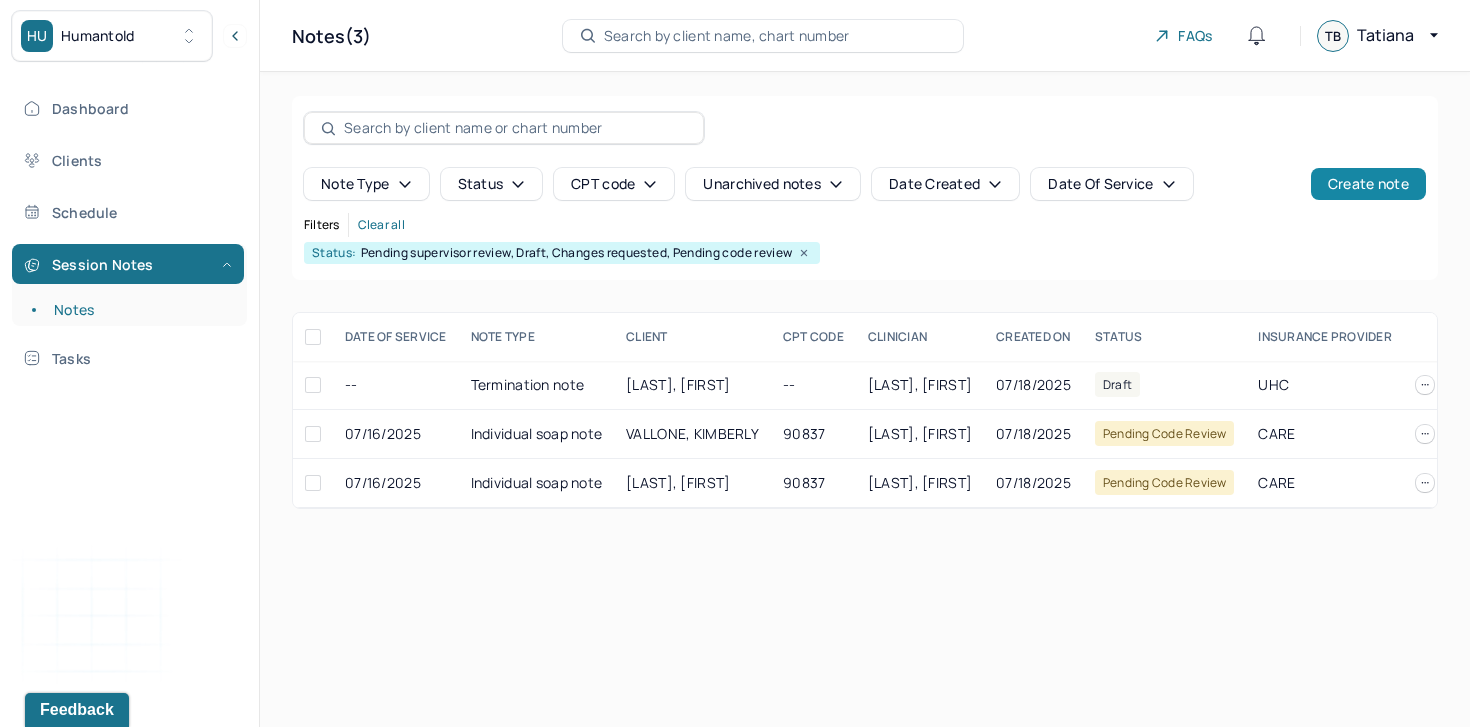 click on "Create note" at bounding box center [1368, 184] 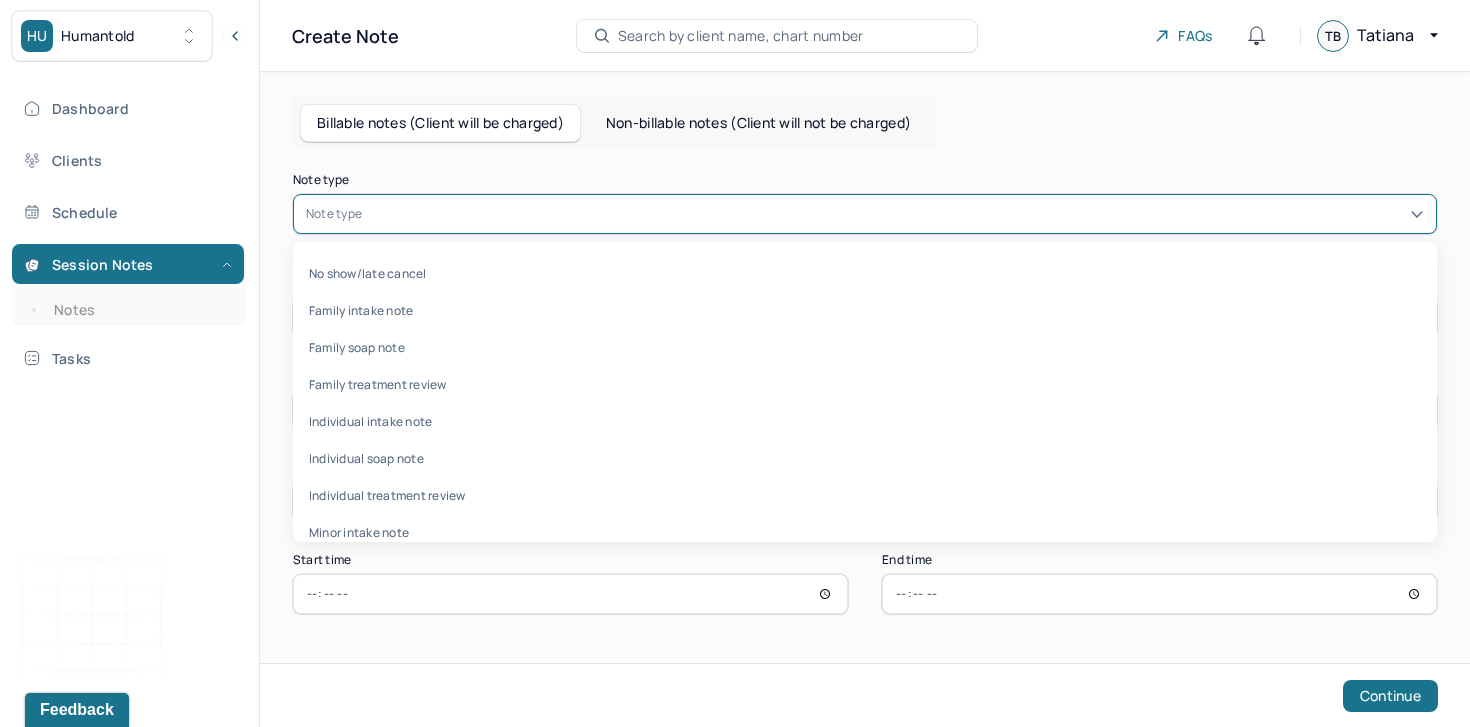 click at bounding box center [895, 214] 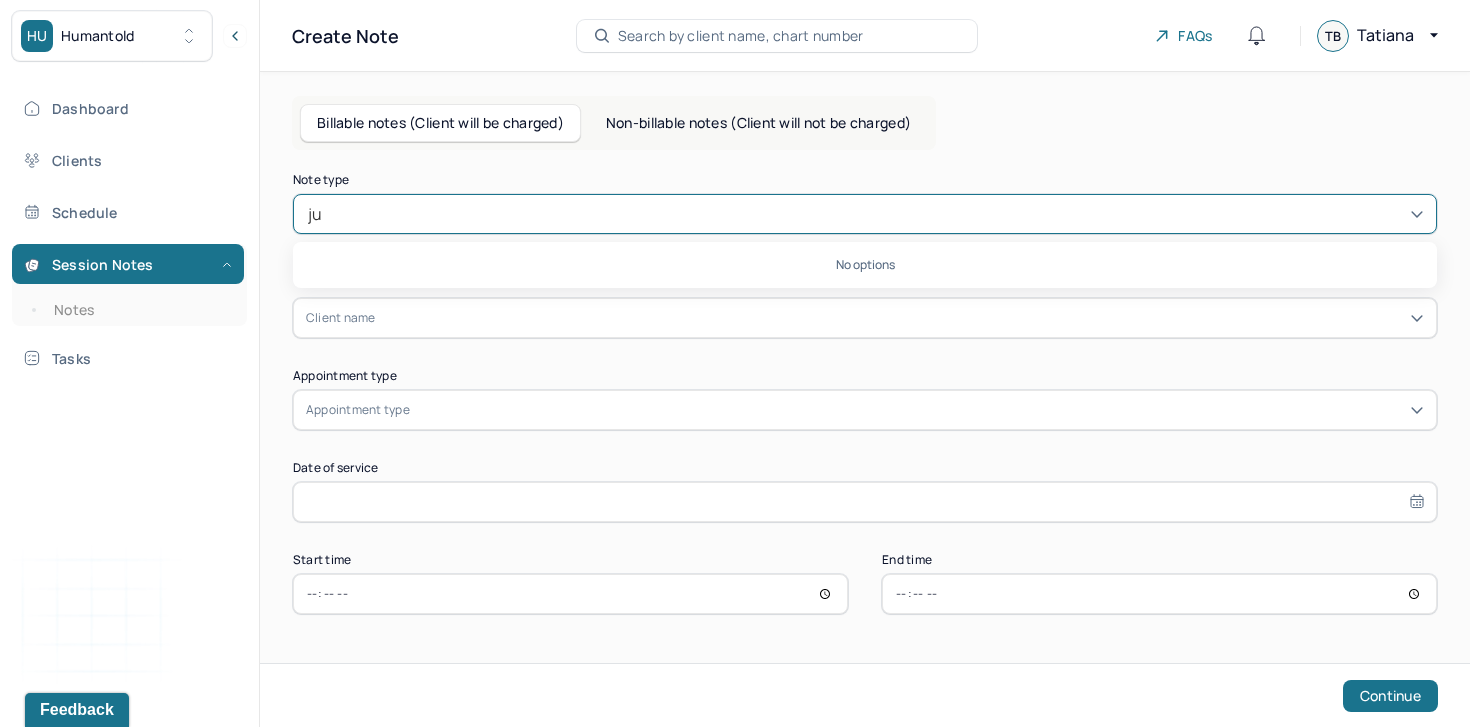 type on "j" 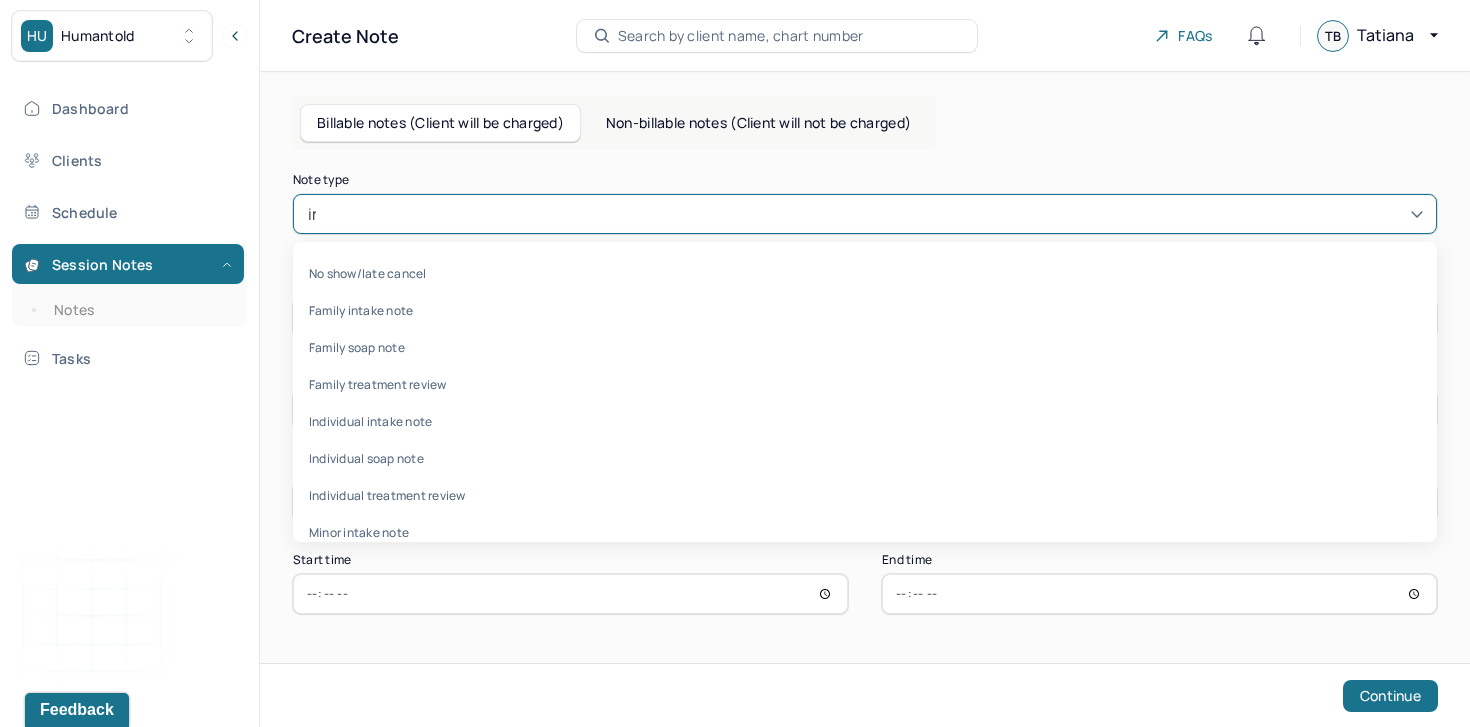 type on "ind" 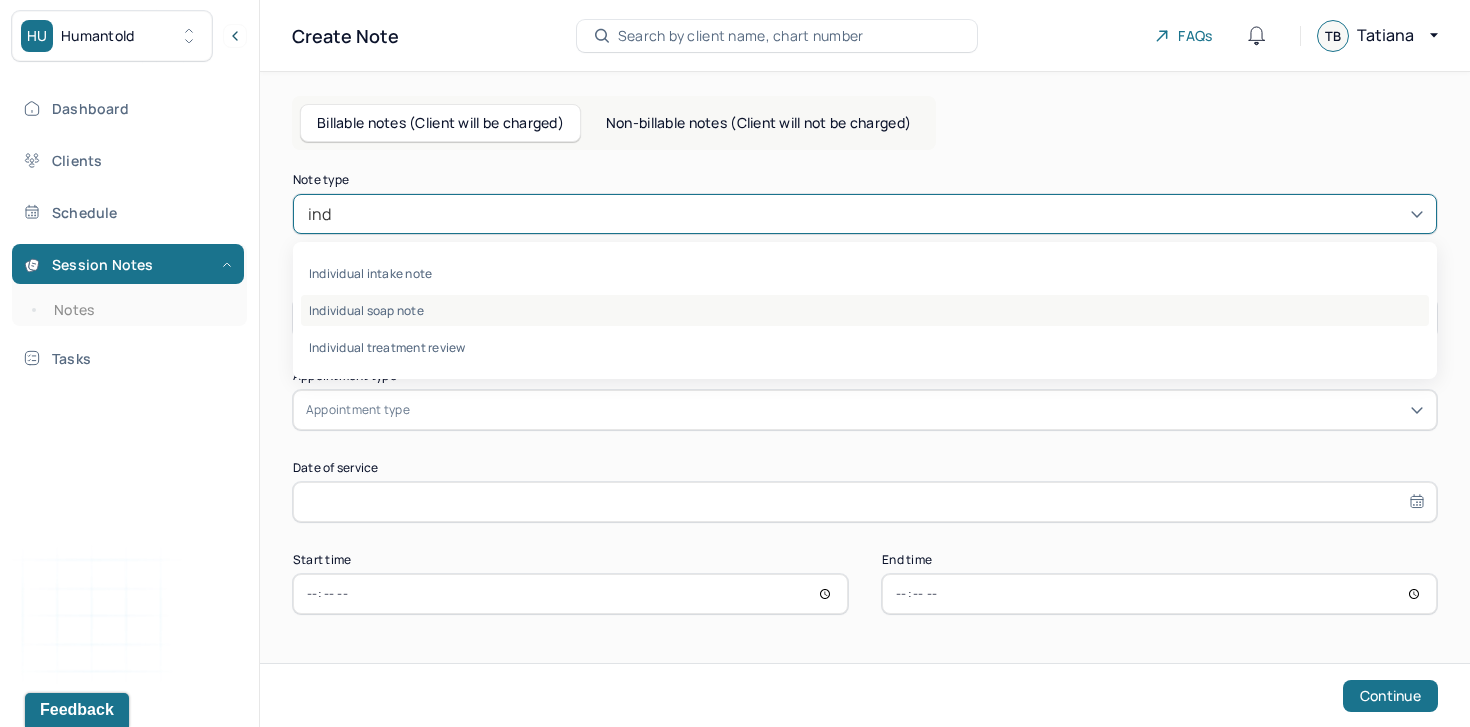 click on "Individual soap note" at bounding box center (865, 310) 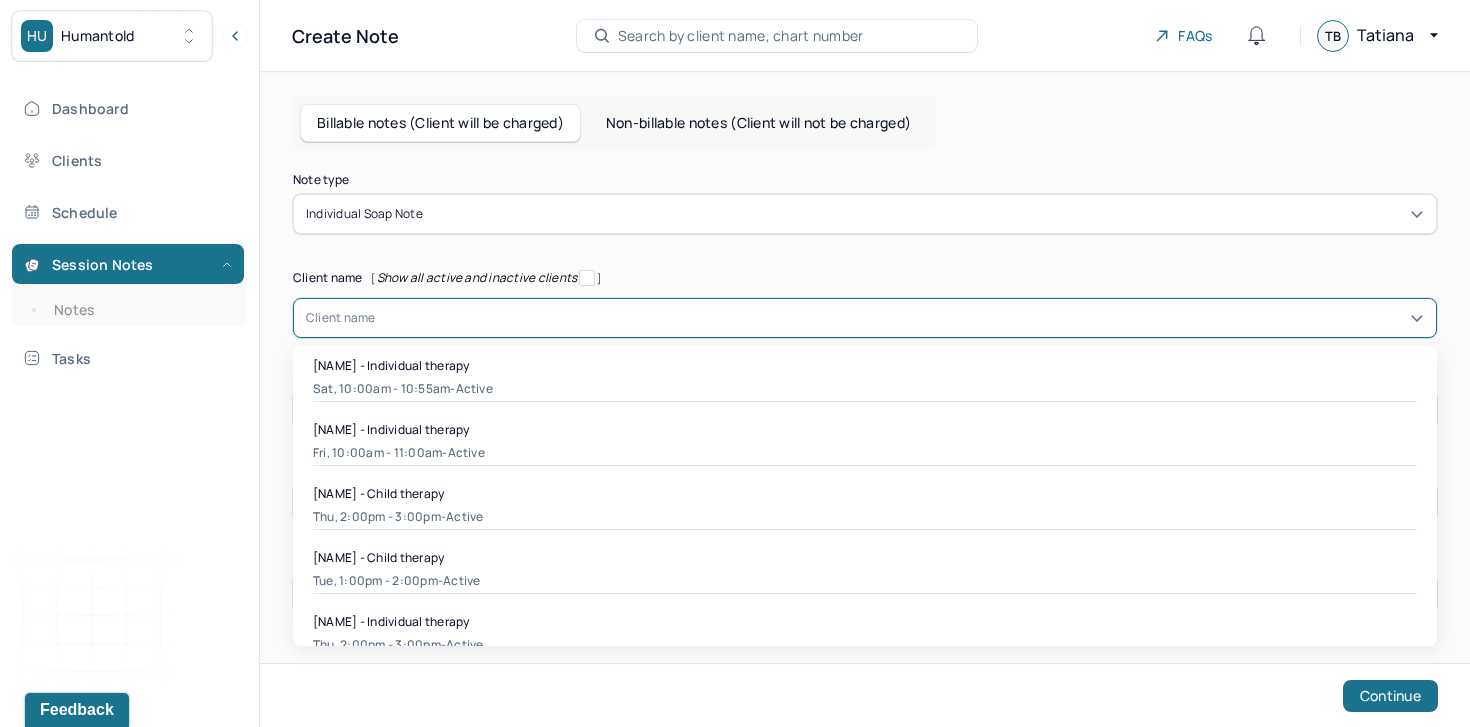 click at bounding box center (900, 318) 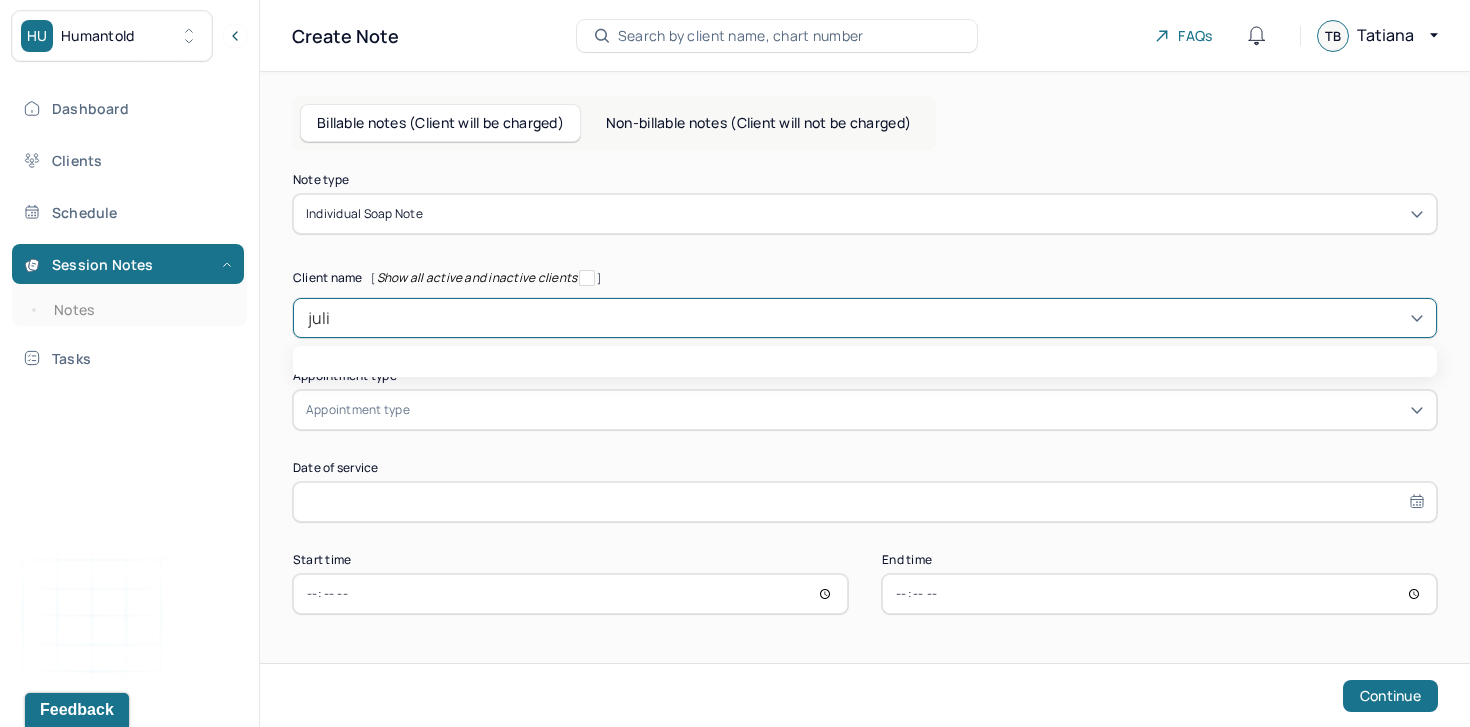 type on "julia" 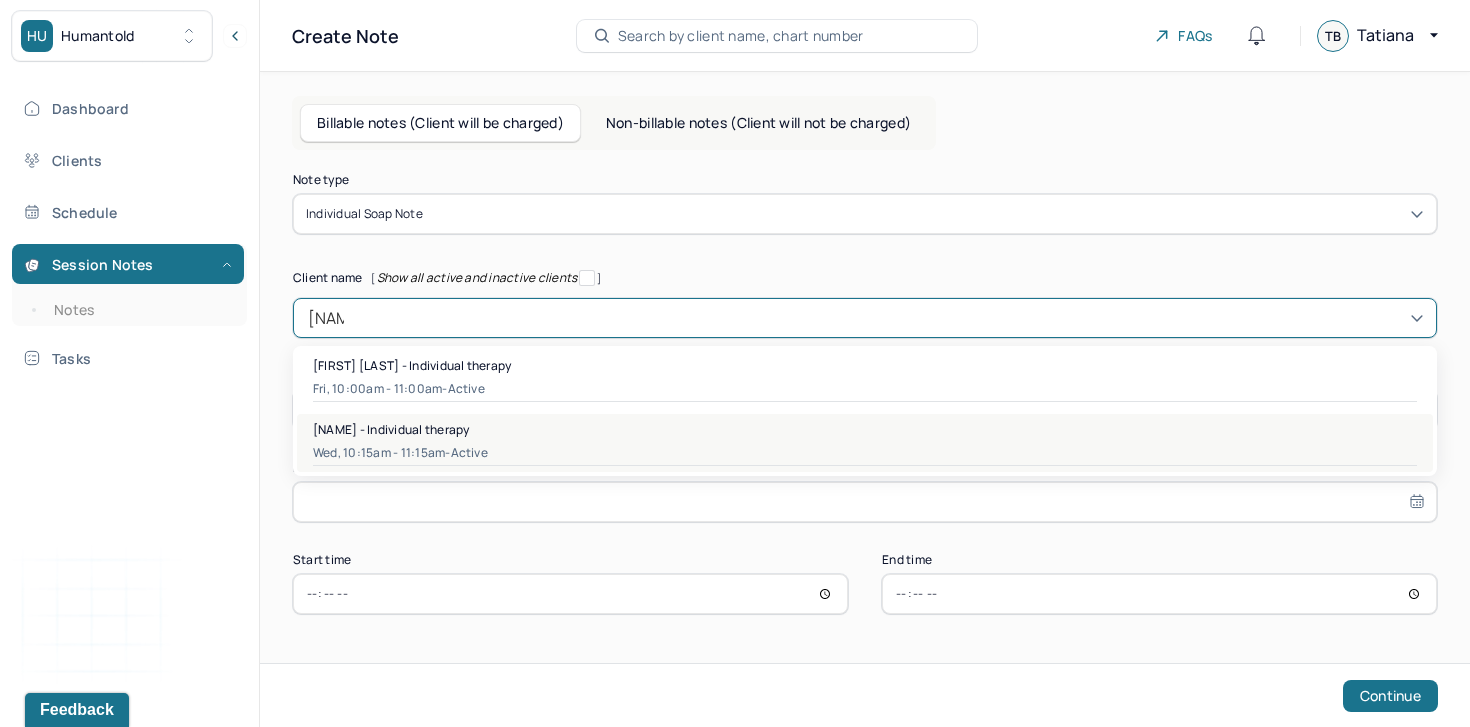 click on "[FIRST] [LAST] - Individual therapy" at bounding box center (865, 429) 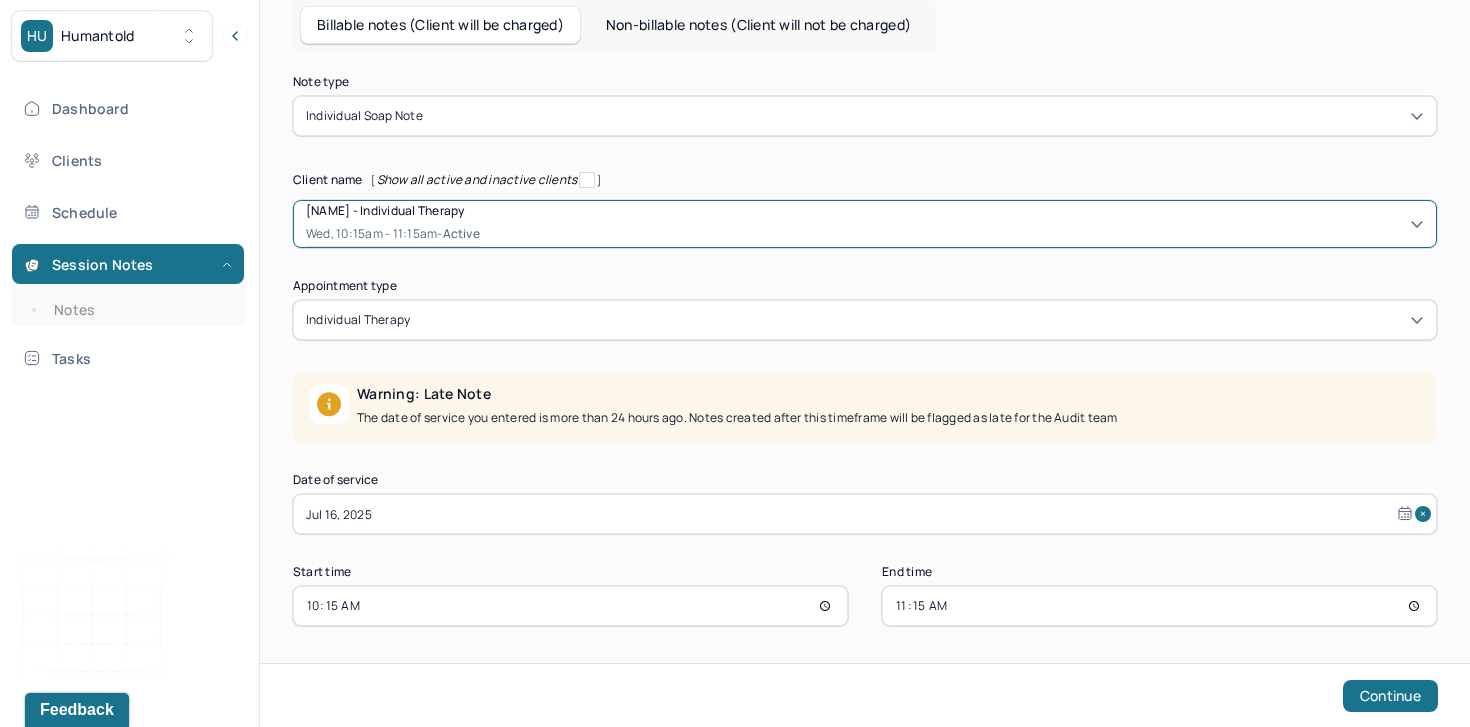 scroll, scrollTop: 100, scrollLeft: 0, axis: vertical 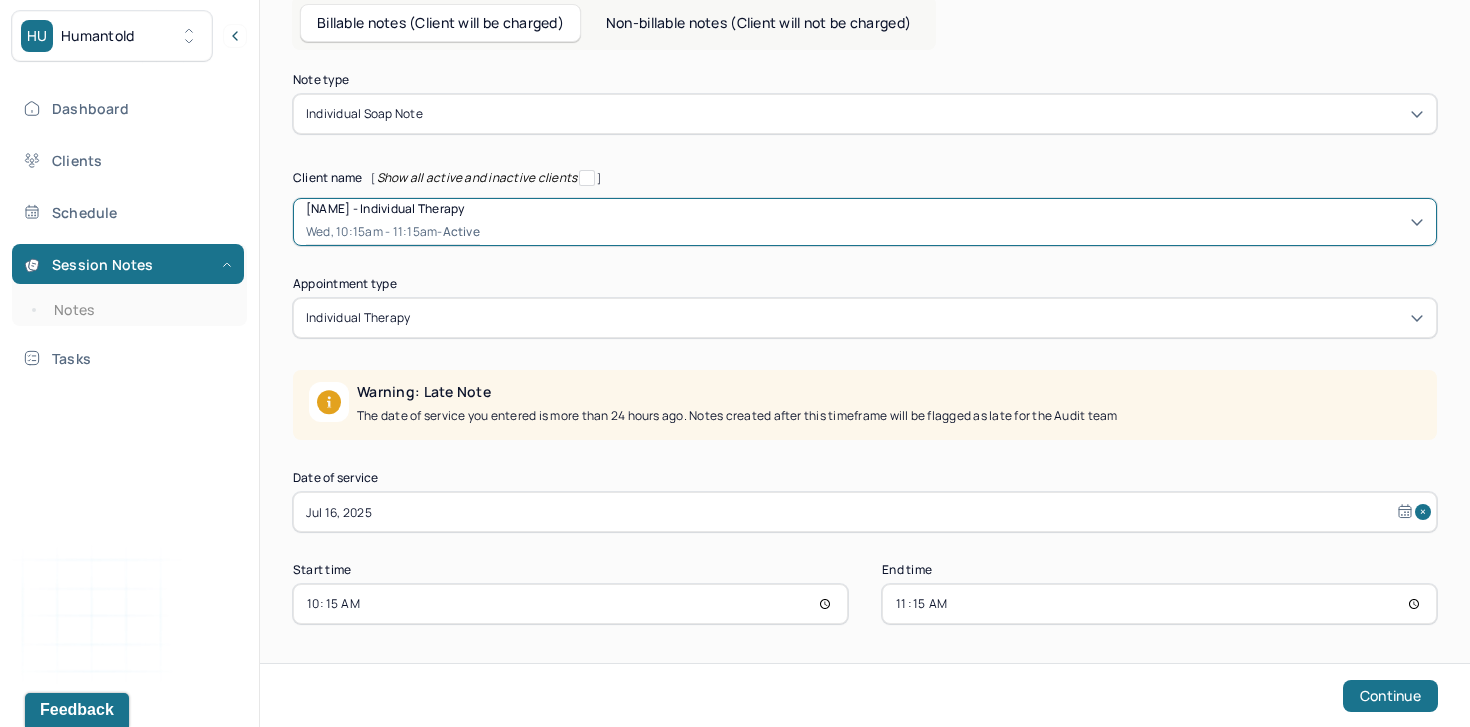 click on "Jul 16, 2025" at bounding box center [865, 512] 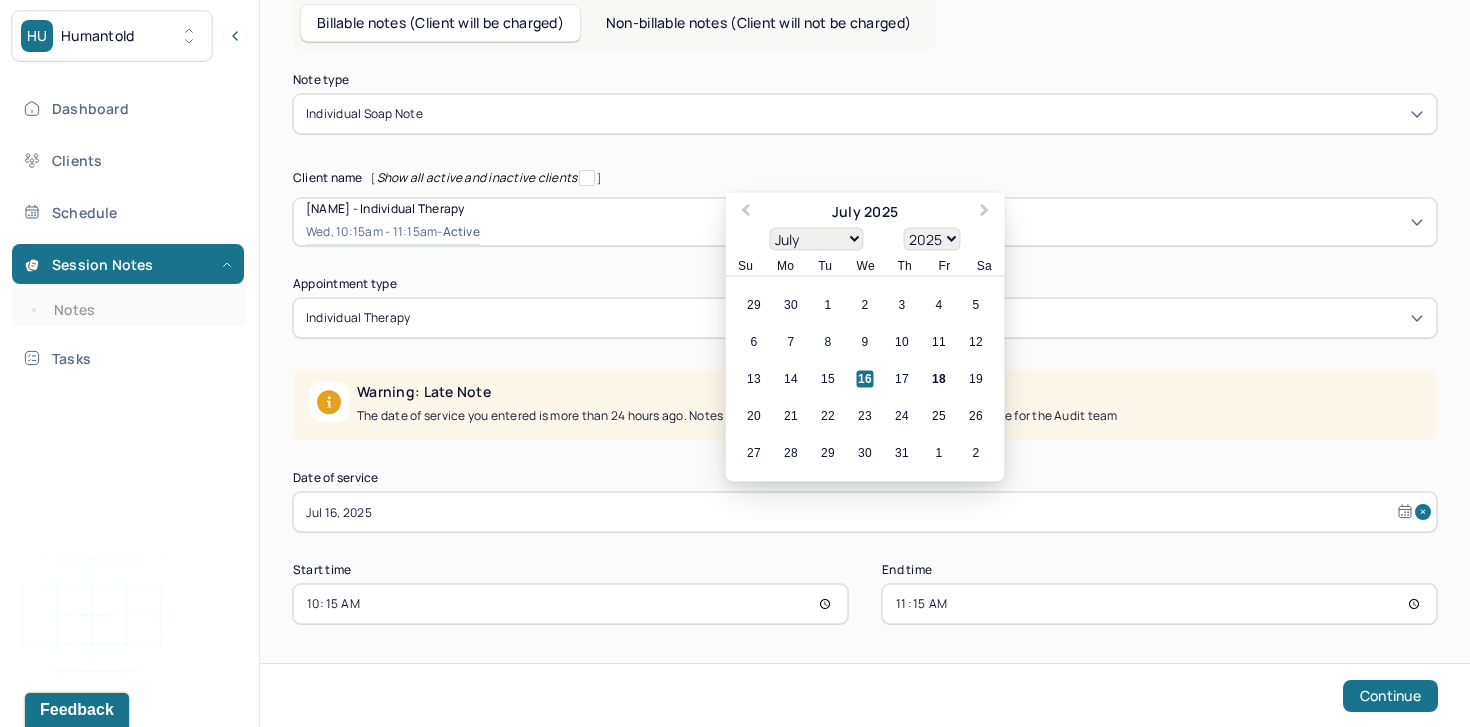 click on "Note type Individual soap note Client name [ Show all active and inactive clients ] Julia Betancourt - Individual therapy Wed, 10:15am - 11:15am  -  active Supervisee name Tatiana Blechman Appointment type individual therapy Warning: Late Note The date of service you entered is more than 24 hours ago. Notes created after this timeframe will be flagged as late for the Audit team Date of service Jul 16, 2025 Previous Month Next Month July 2025 January February March April May June July August September October November December 1900 1901 1902 1903 1904 1905 1906 1907 1908 1909 1910 1911 1912 1913 1914 1915 1916 1917 1918 1919 1920 1921 1922 1923 1924 1925 1926 1927 1928 1929 1930 1931 1932 1933 1934 1935 1936 1937 1938 1939 1940 1941 1942 1943 1944 1945 1946 1947 1948 1949 1950 1951 1952 1953 1954 1955 1956 1957 1958 1959 1960 1961 1962 1963 1964 1965 1966 1967 1968 1969 1970 1971 1972 1973 1974 1975 1976 1977 1978 1979 1980 1981 1982 1983 1984 1985 1986 1987 1988 1989 1990 1991 1992 1993 1994 1995 1996 1997 Su" at bounding box center [865, 349] 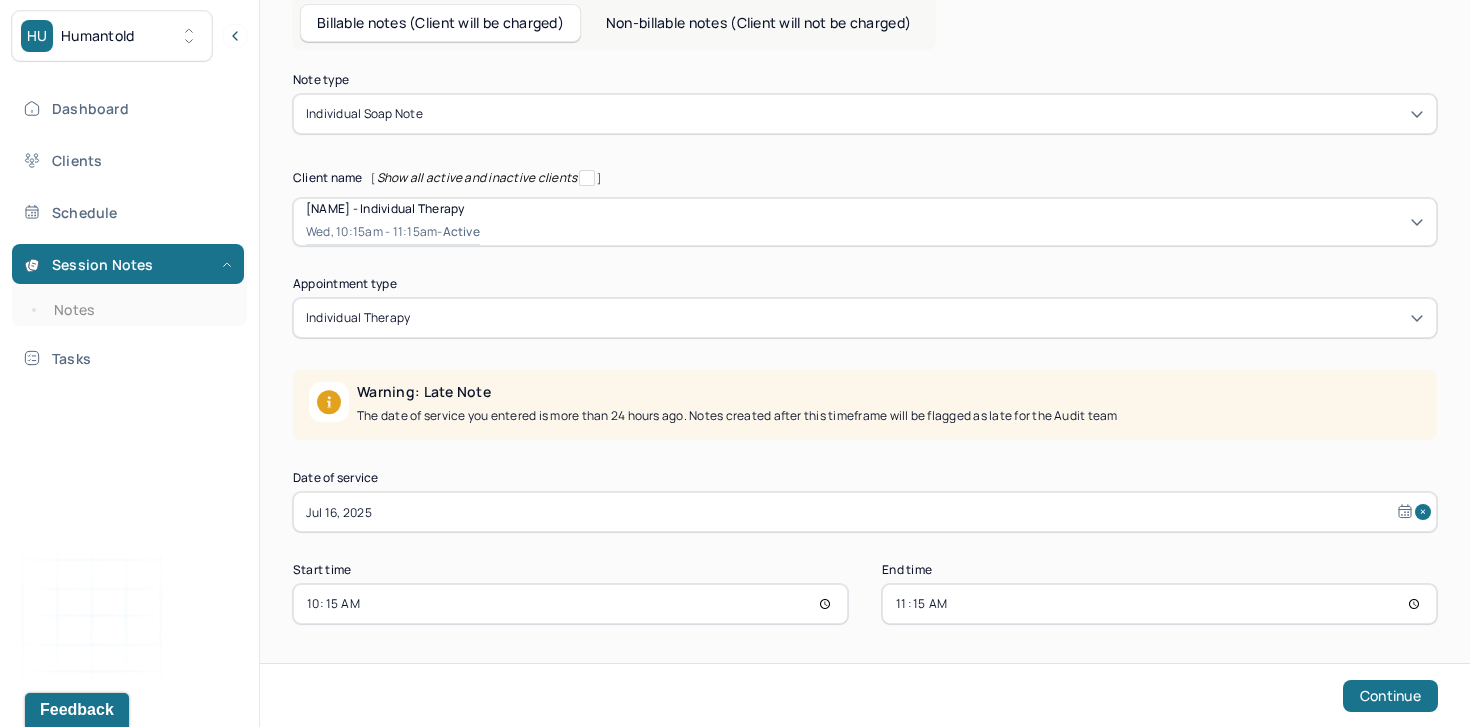click on "10:15" at bounding box center (570, 604) 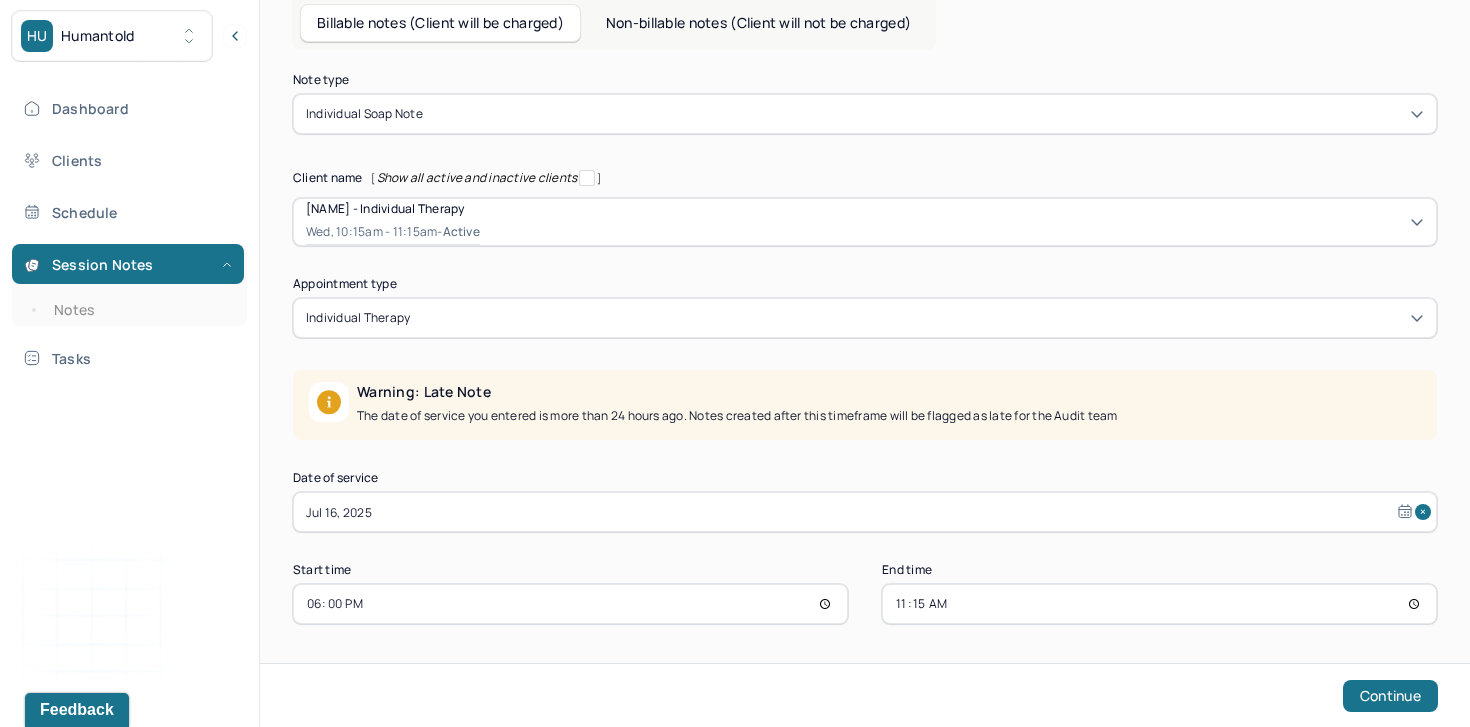 type on "18:00" 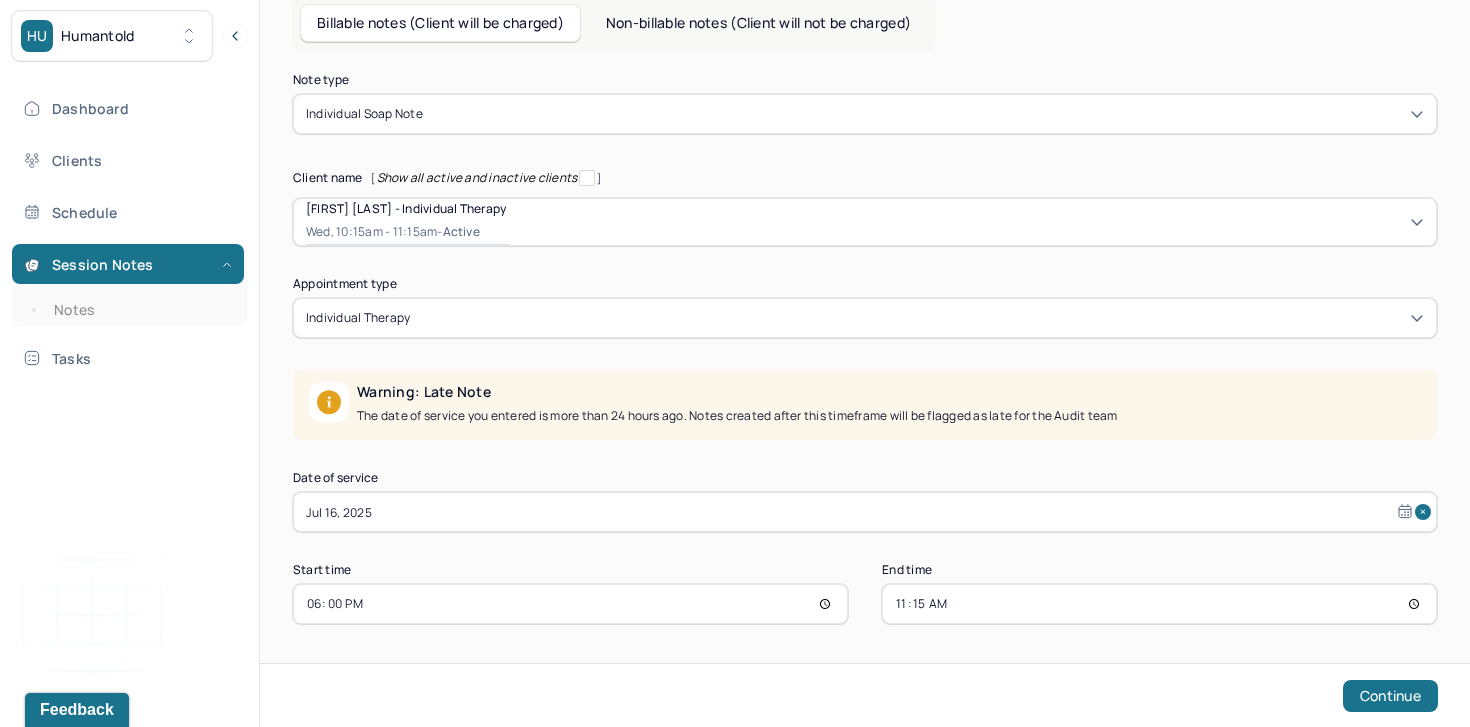 scroll, scrollTop: 0, scrollLeft: 0, axis: both 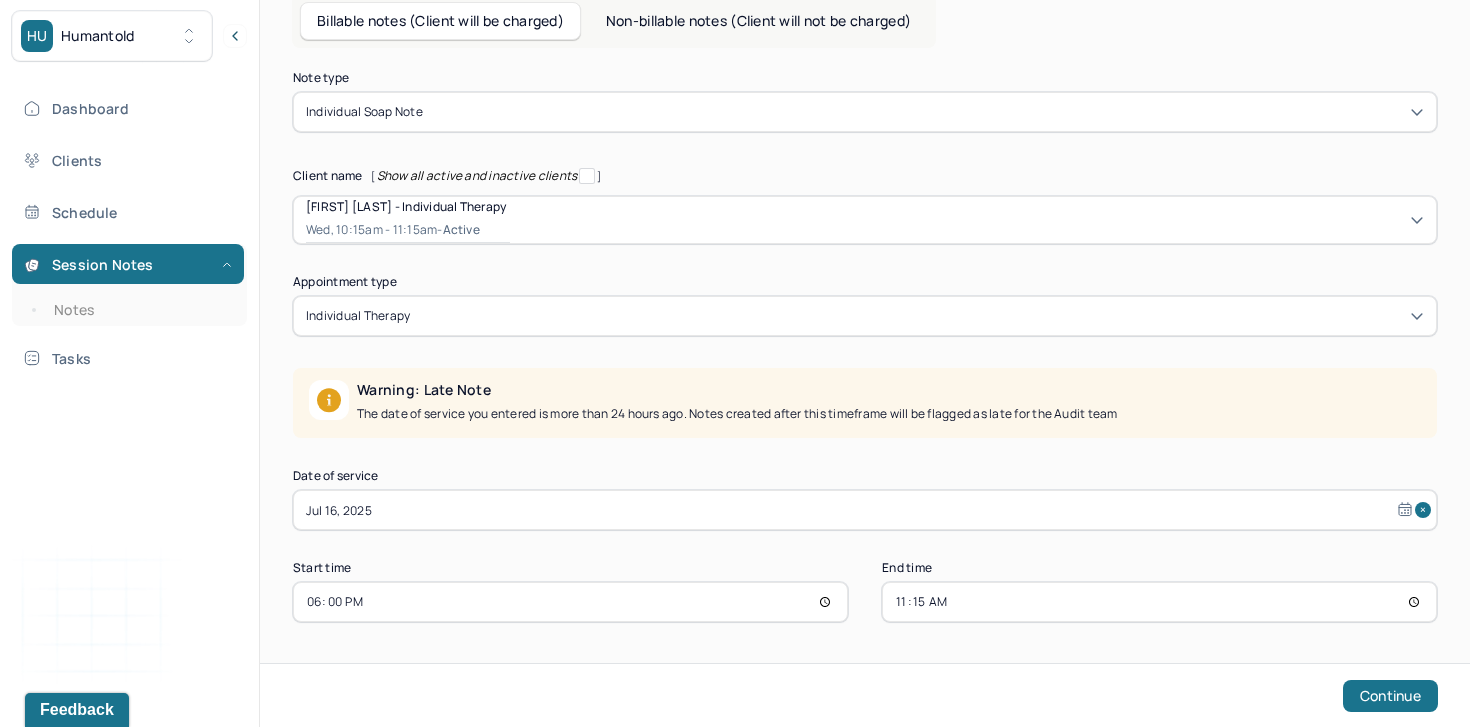 click on "11:15" at bounding box center [1159, 602] 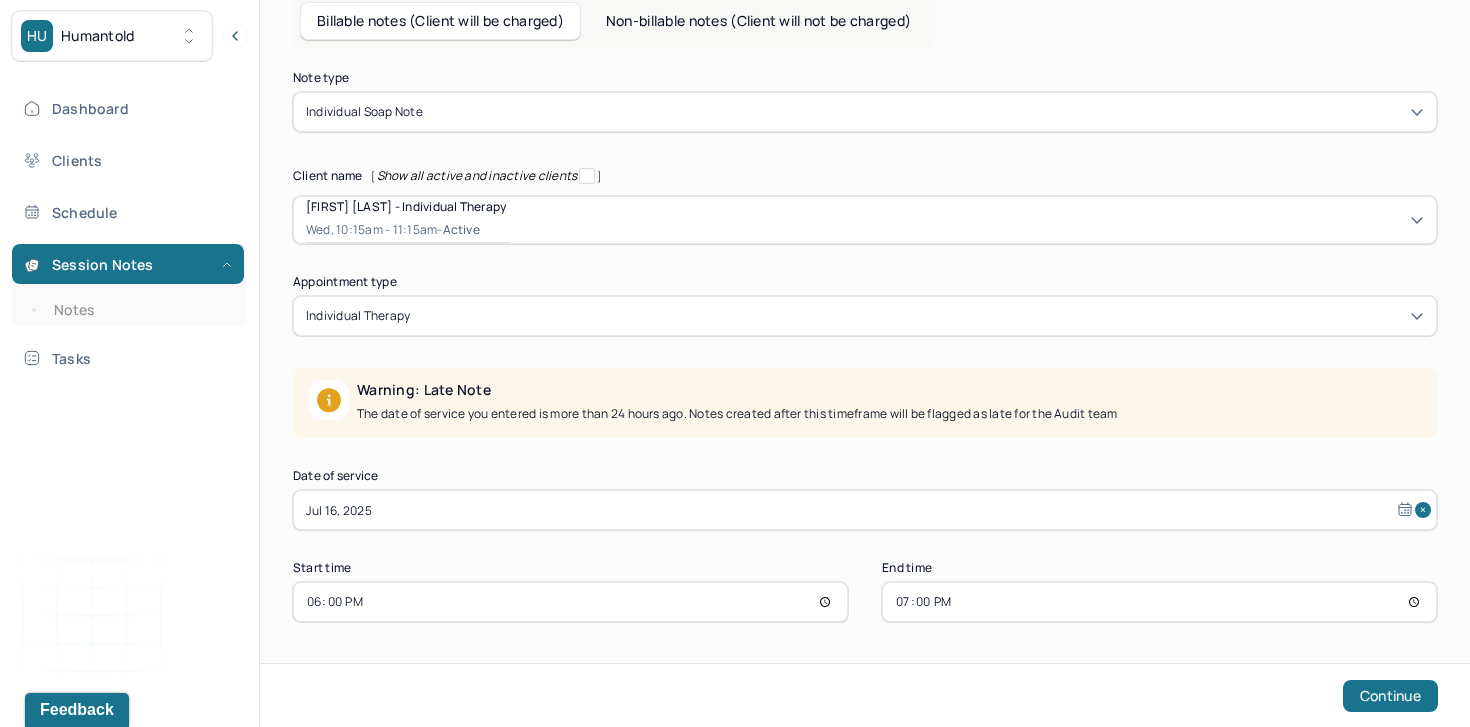 type on "19:00" 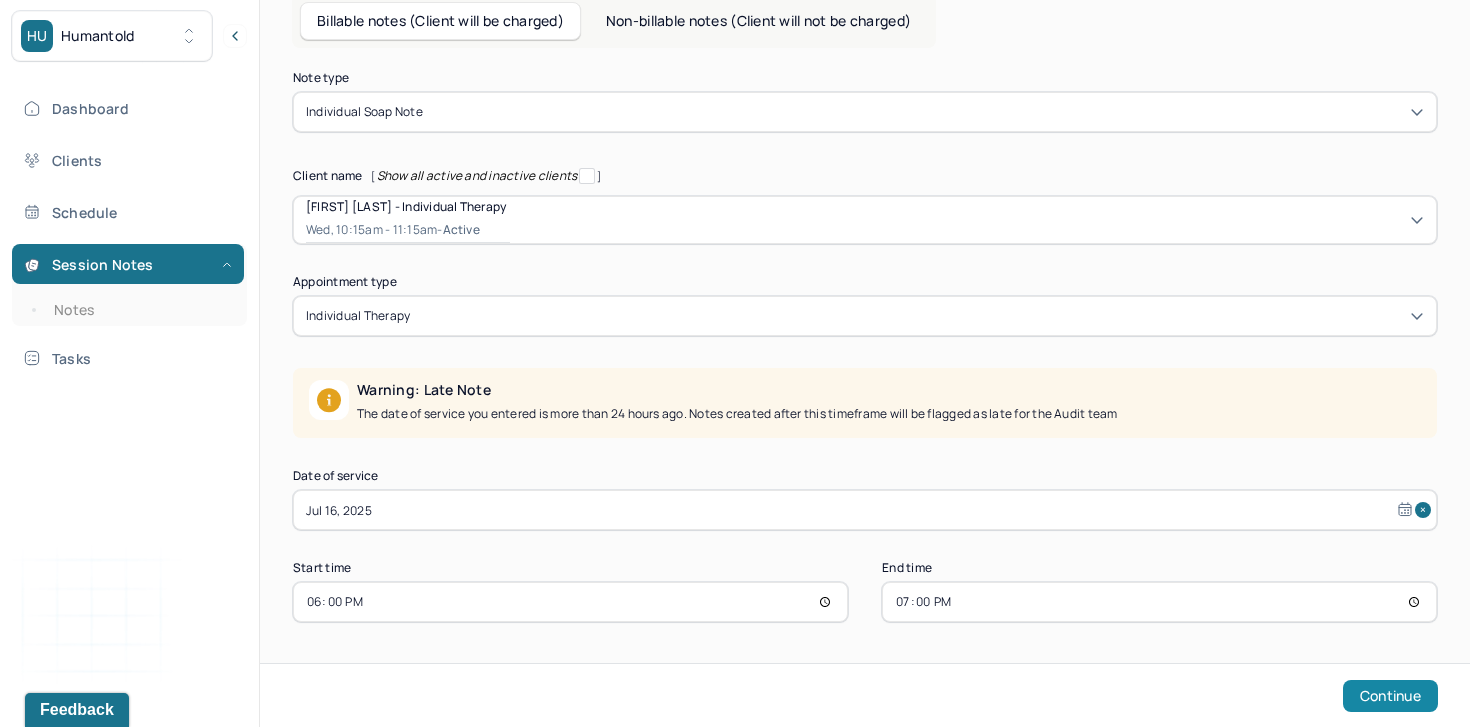 click on "Continue" at bounding box center (1390, 696) 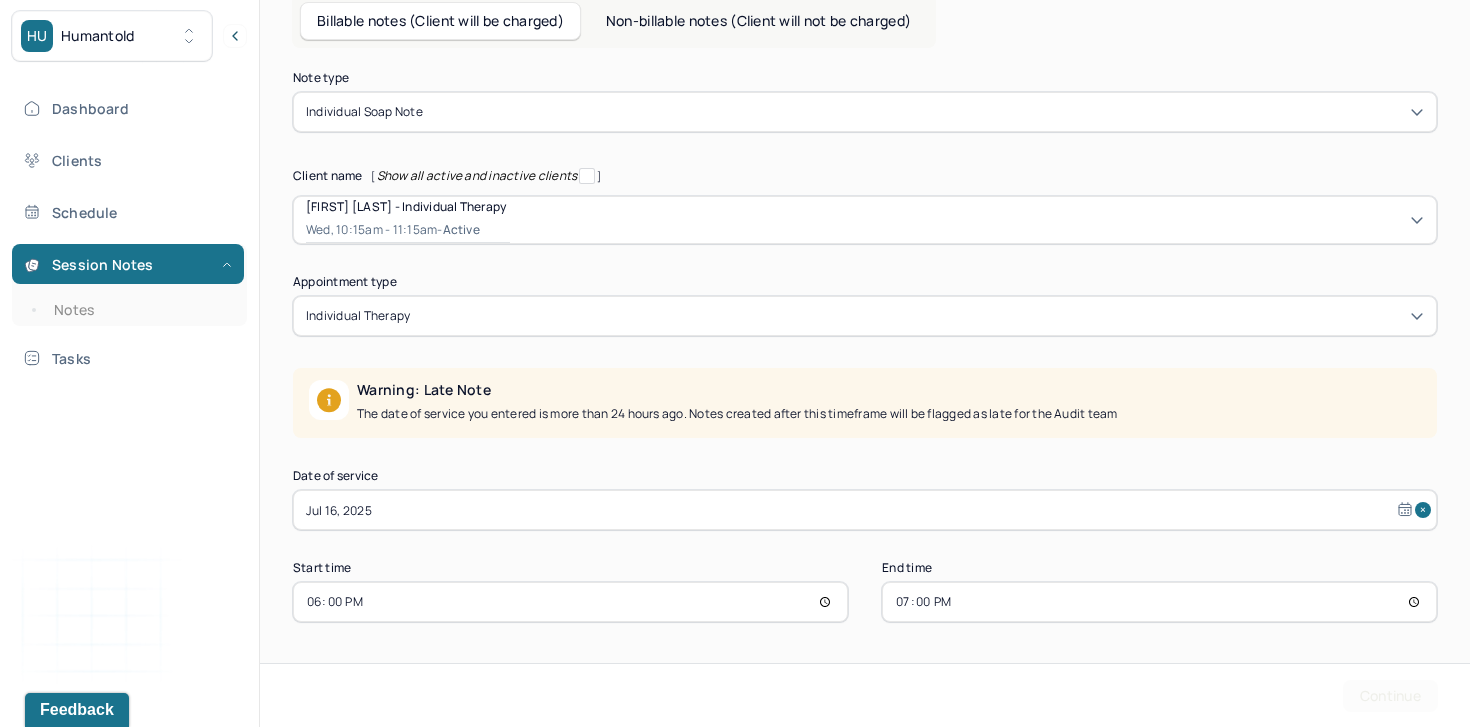scroll, scrollTop: 0, scrollLeft: 0, axis: both 